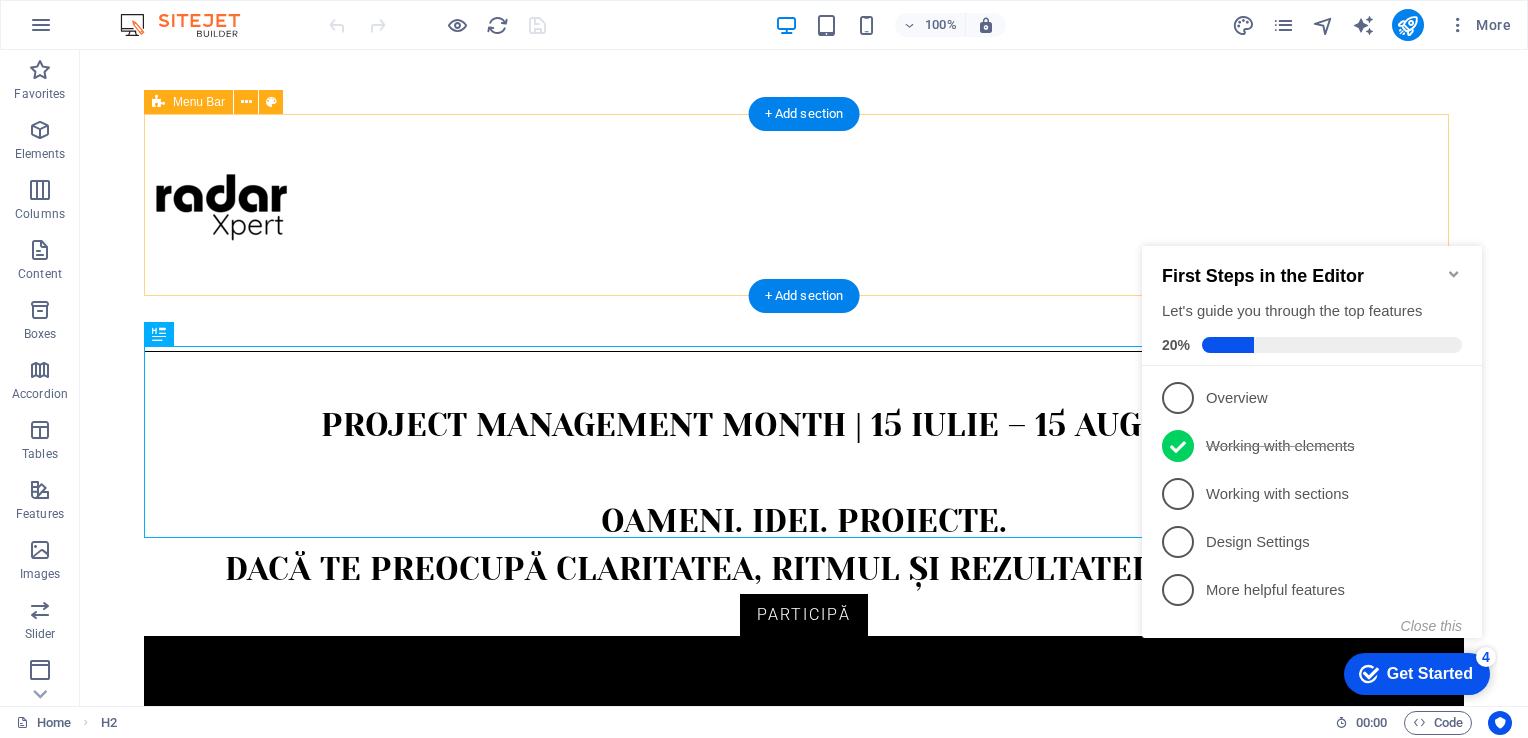 scroll, scrollTop: 0, scrollLeft: 0, axis: both 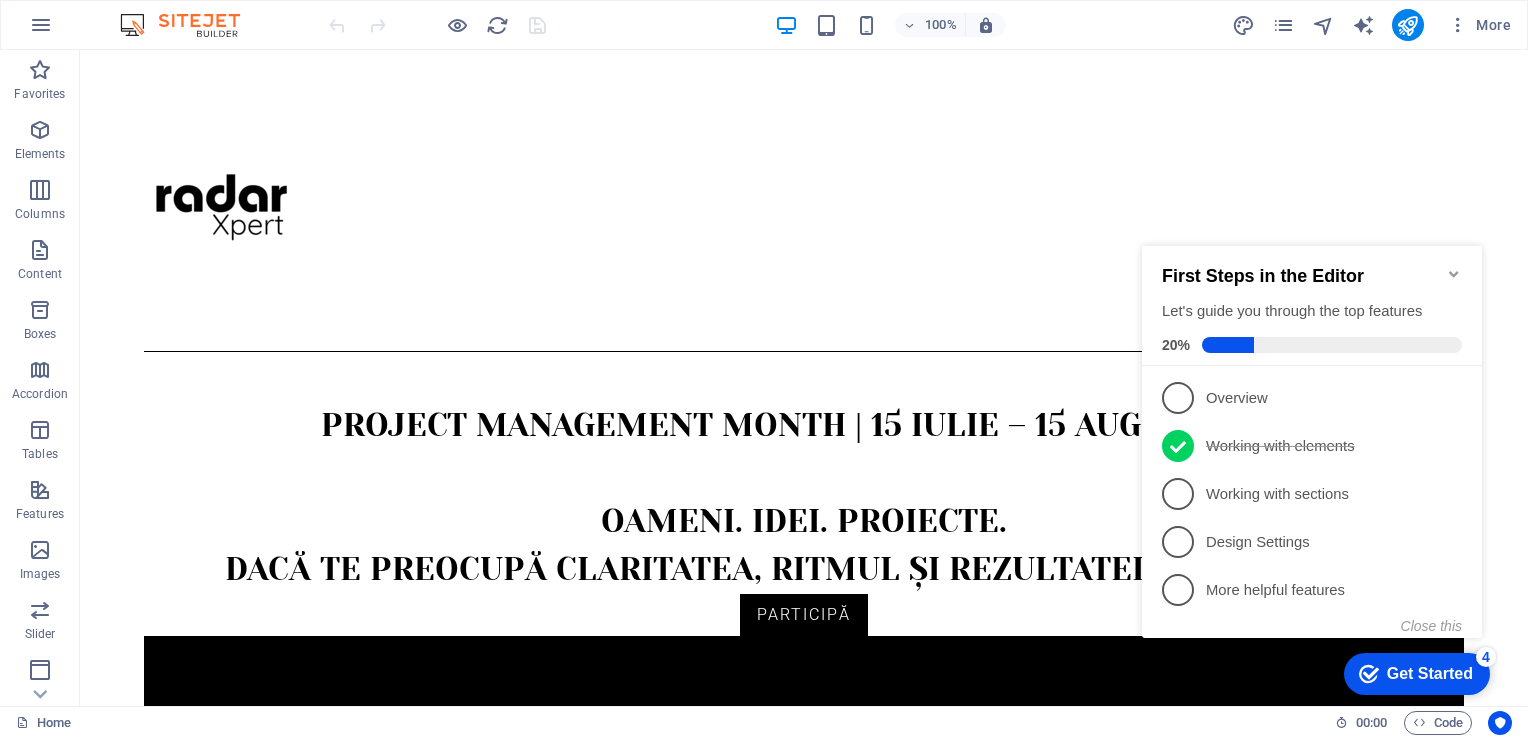 click on "Home Proiecte Minds Minds of Consulting Minds of Coaching Minds of PM     Fă-ți expertiza vizibilă Project Management Month | 15 iulie – 15 august 2025 OAMENI. IDEI. PROIECTE. Dacă te preocupă claritatea, ritmul și rezultatele – e luna ta. Participă RadarXpert oferă spațiu și structură  pentru opinii informate,  perspective mature și dialog între profesioniști. Mihaela Negru: Transformarea organizațională începe în interior — în minți, în inimi, în conexiuni Interviu Management În acest interviu, vorbim despre ce înseamnă consultanța făcută cu sens, cum se creează spațiul în care apar soluțiile potrivite și de ce progresul nu ar trebui confundat cu simpla schimbare. Vorbim despre întrebări bune, despre echilibru între oameni și procese, despre ritmuri și structuri sănătoase. Dar mai ales, vorbim despre un stil de lucru care nu lasă urme de dependență, ci lasă echipe autonome, capabile să meargă mai departe singure. Interviu Carieră Interviu Comunicare" at bounding box center (804, 11661) 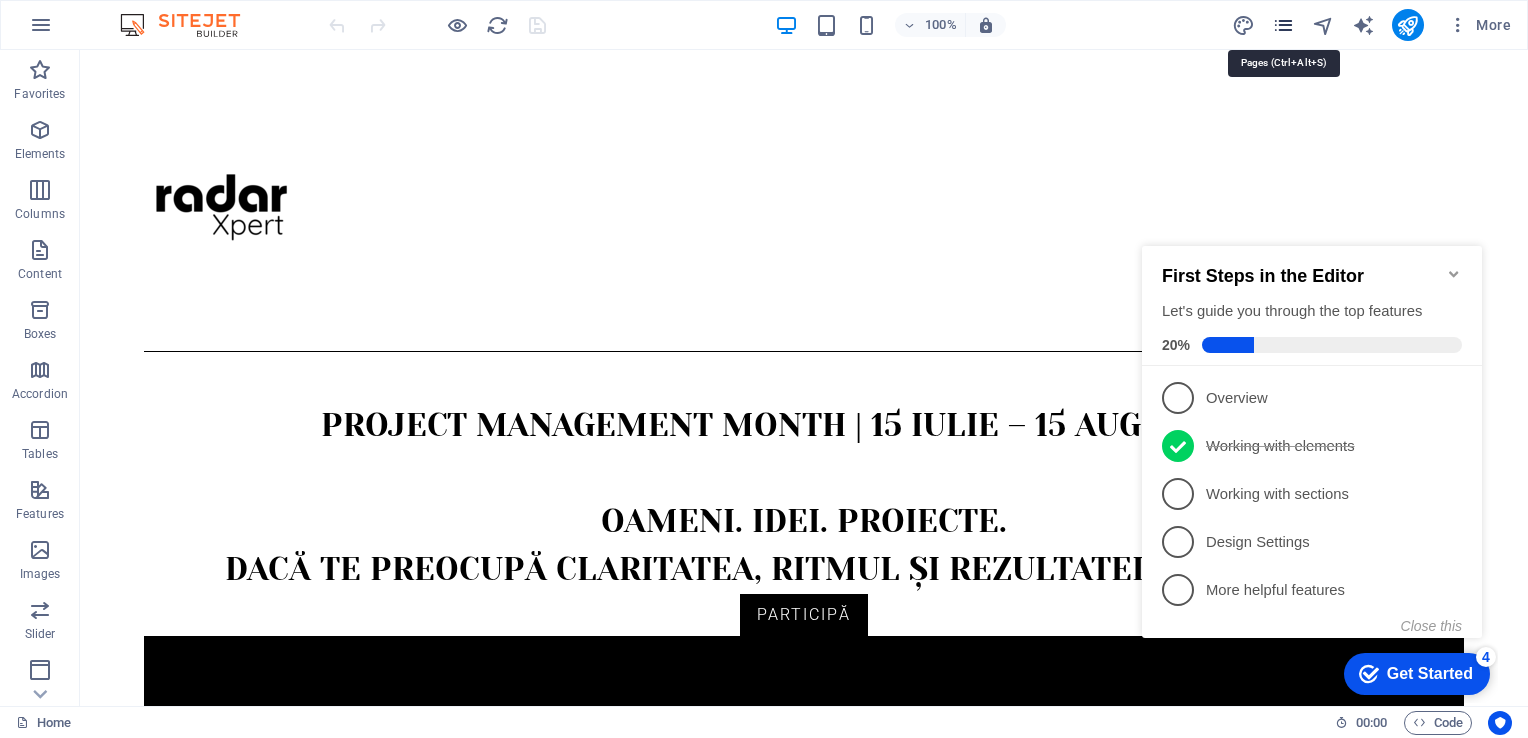 click at bounding box center (1283, 25) 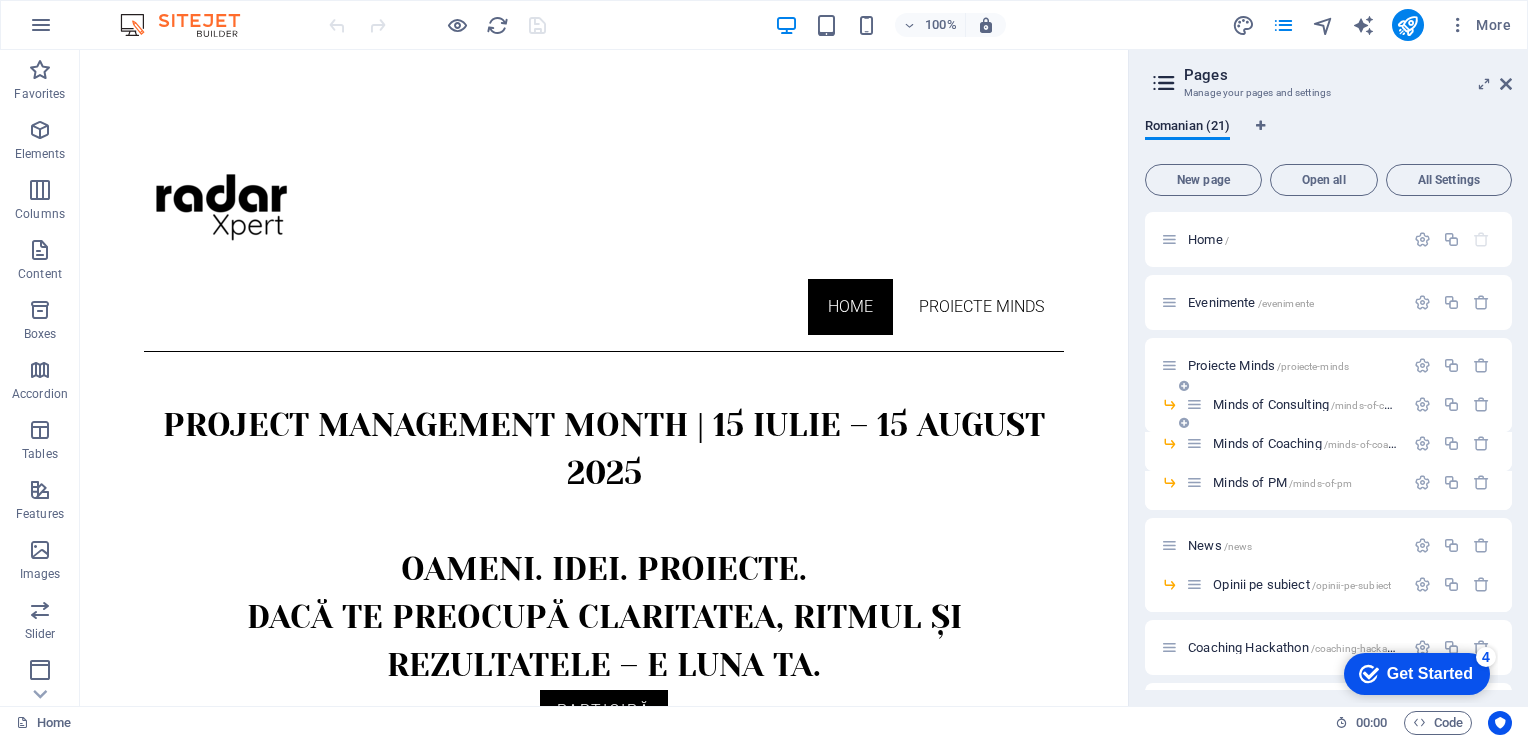 click on "Minds of Consulting /minds-of-consulting" at bounding box center (1320, 404) 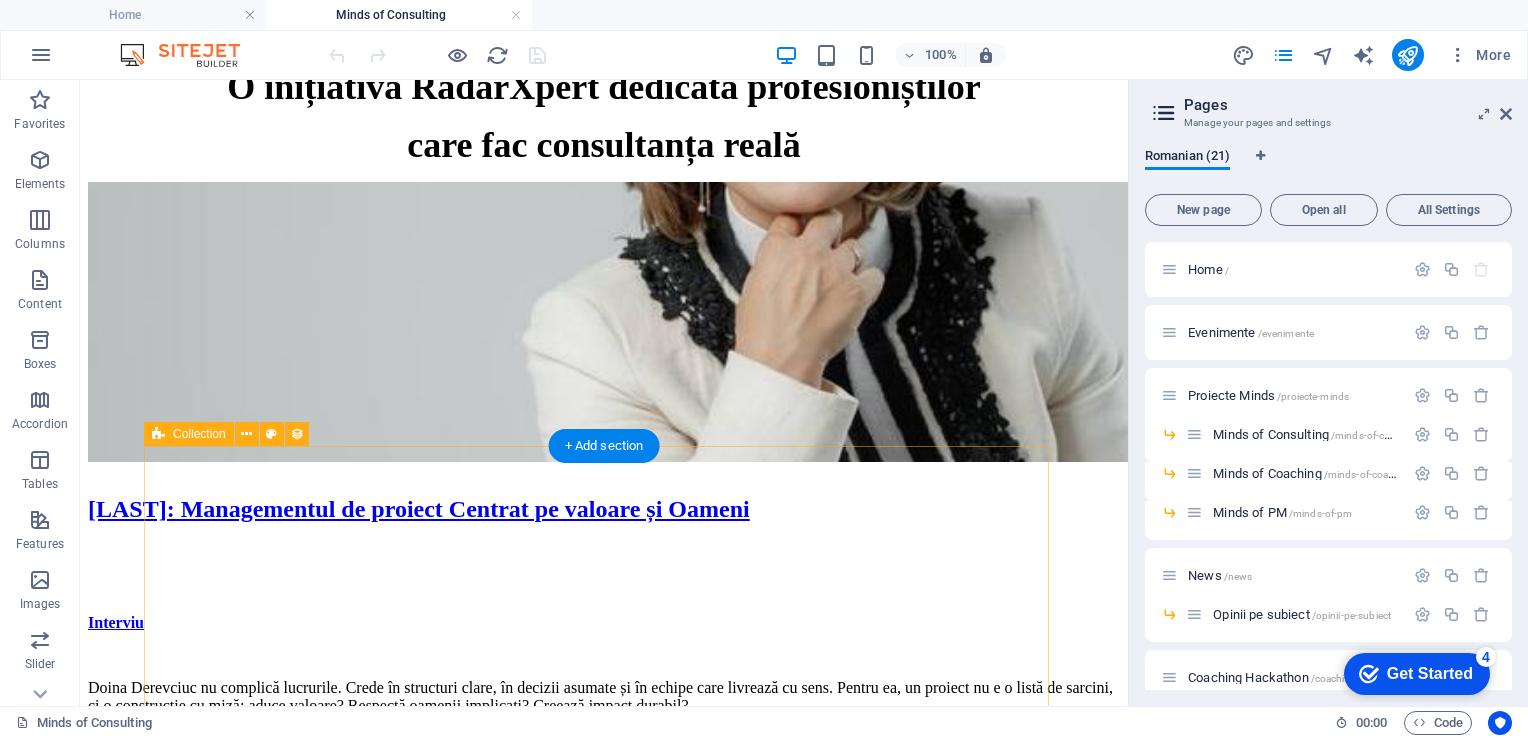 scroll, scrollTop: 600, scrollLeft: 0, axis: vertical 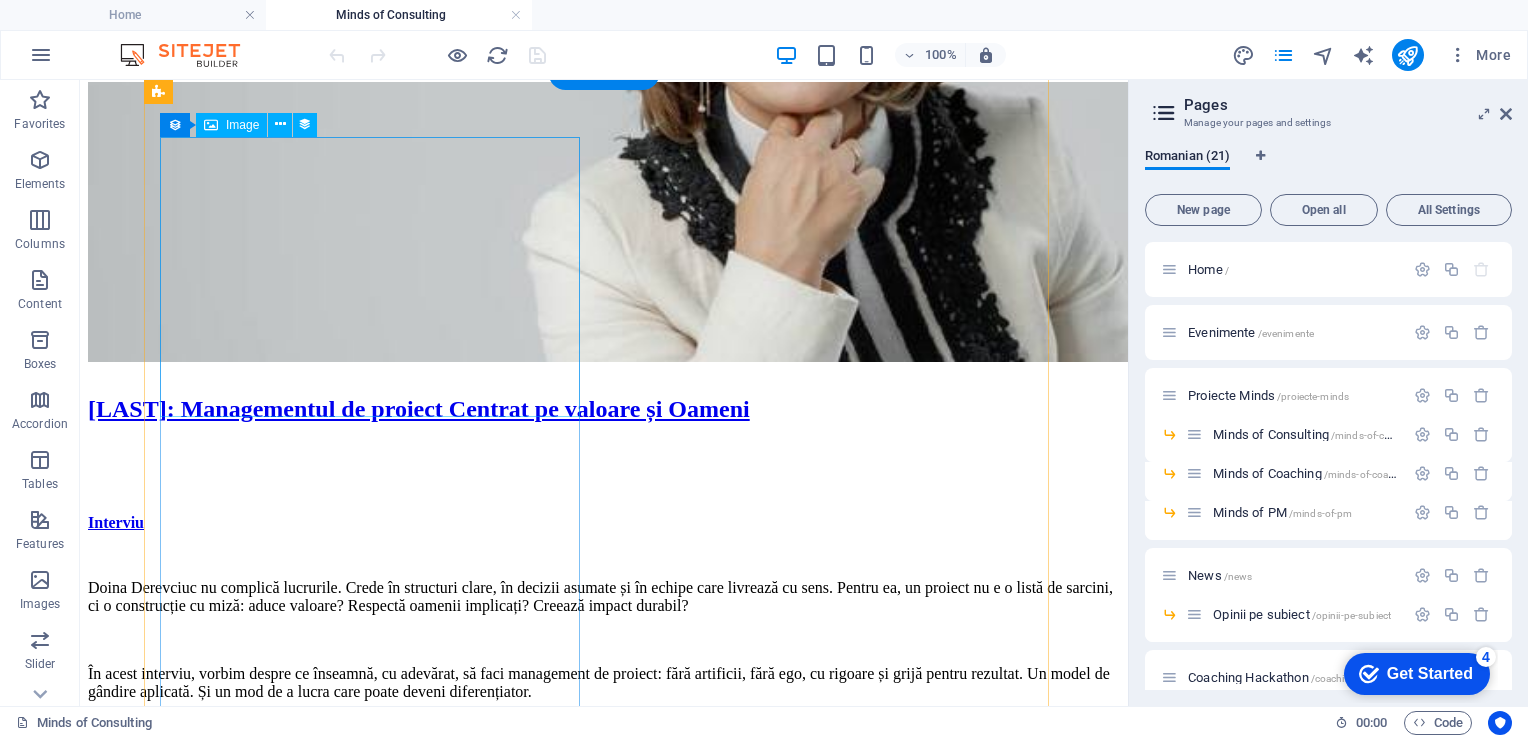 click at bounding box center (604, 224) 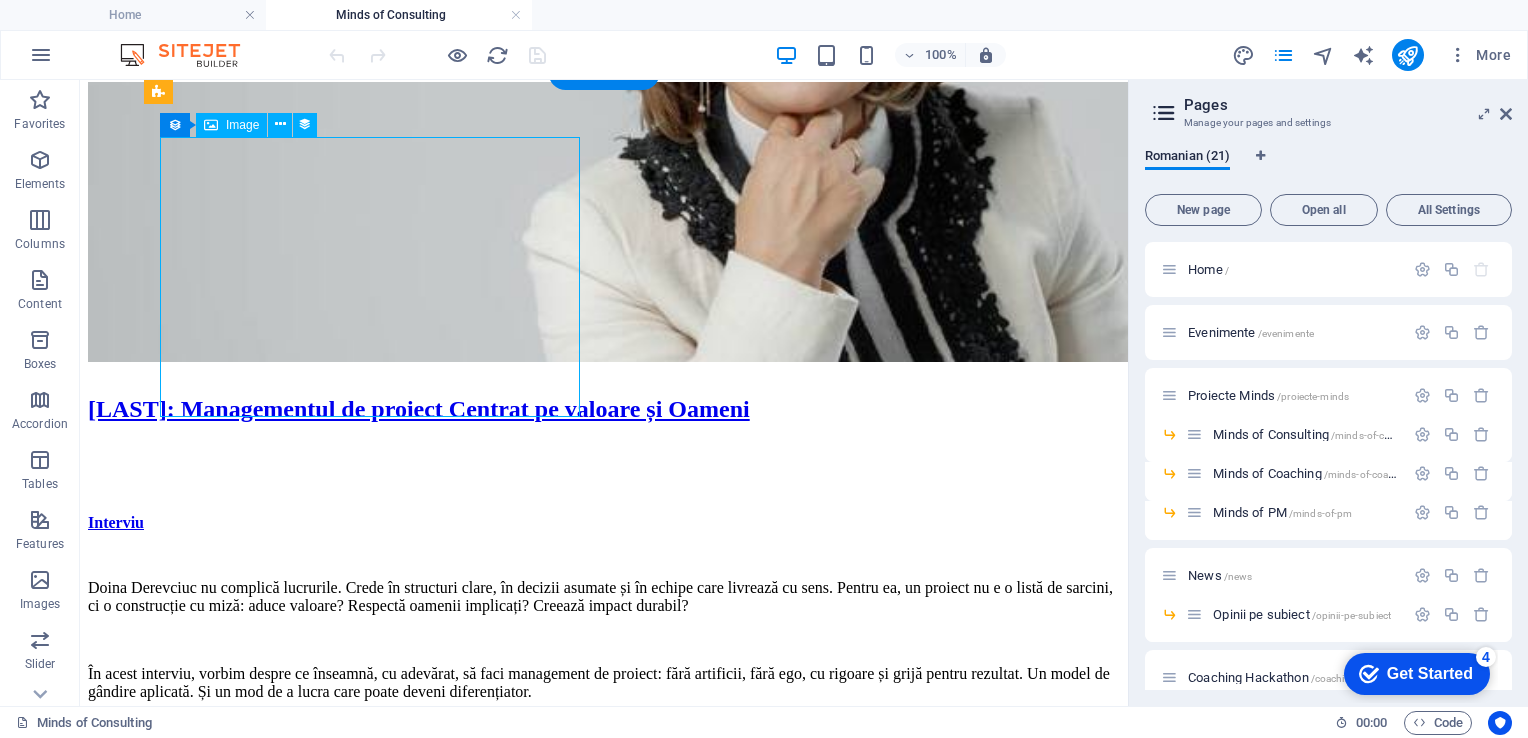 click at bounding box center [604, 224] 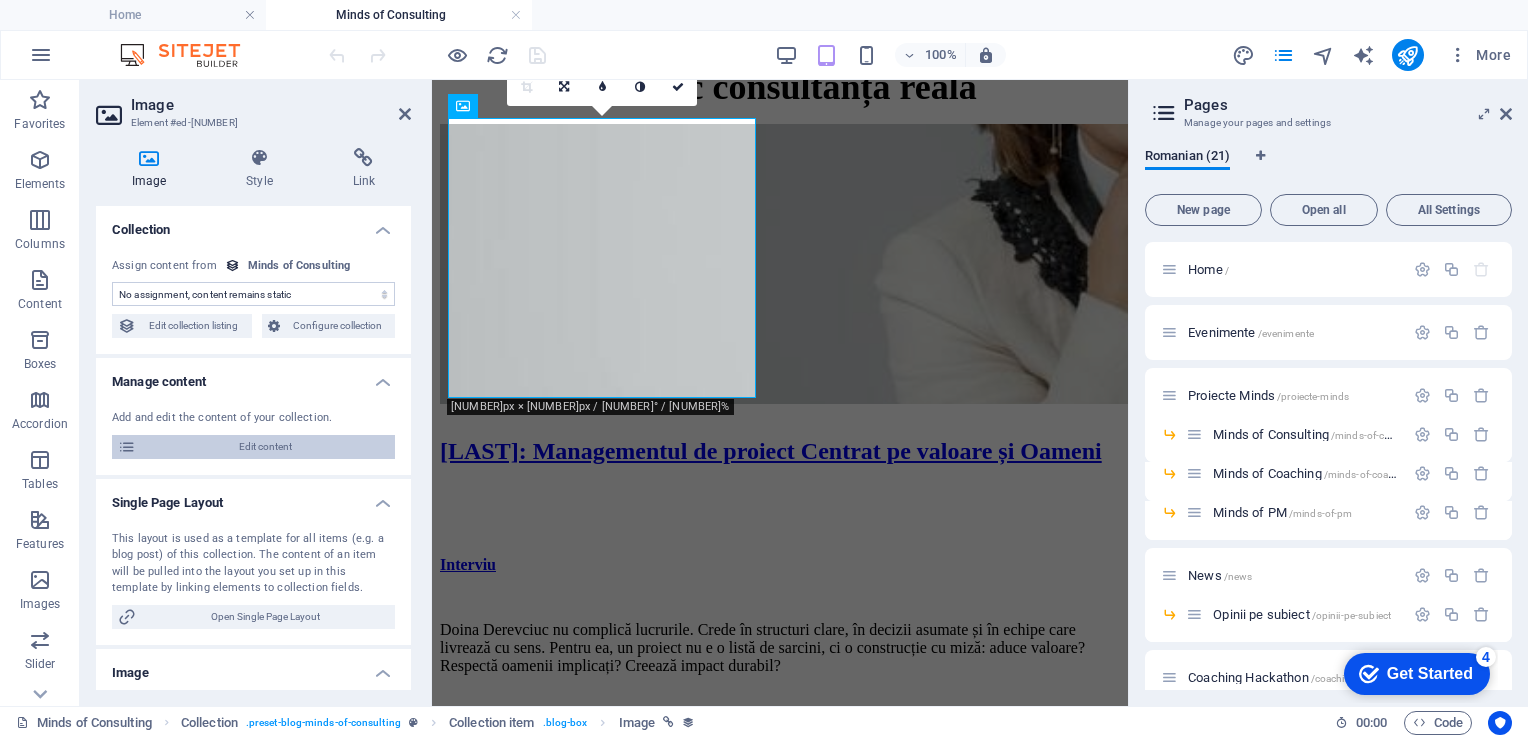 select on "image" 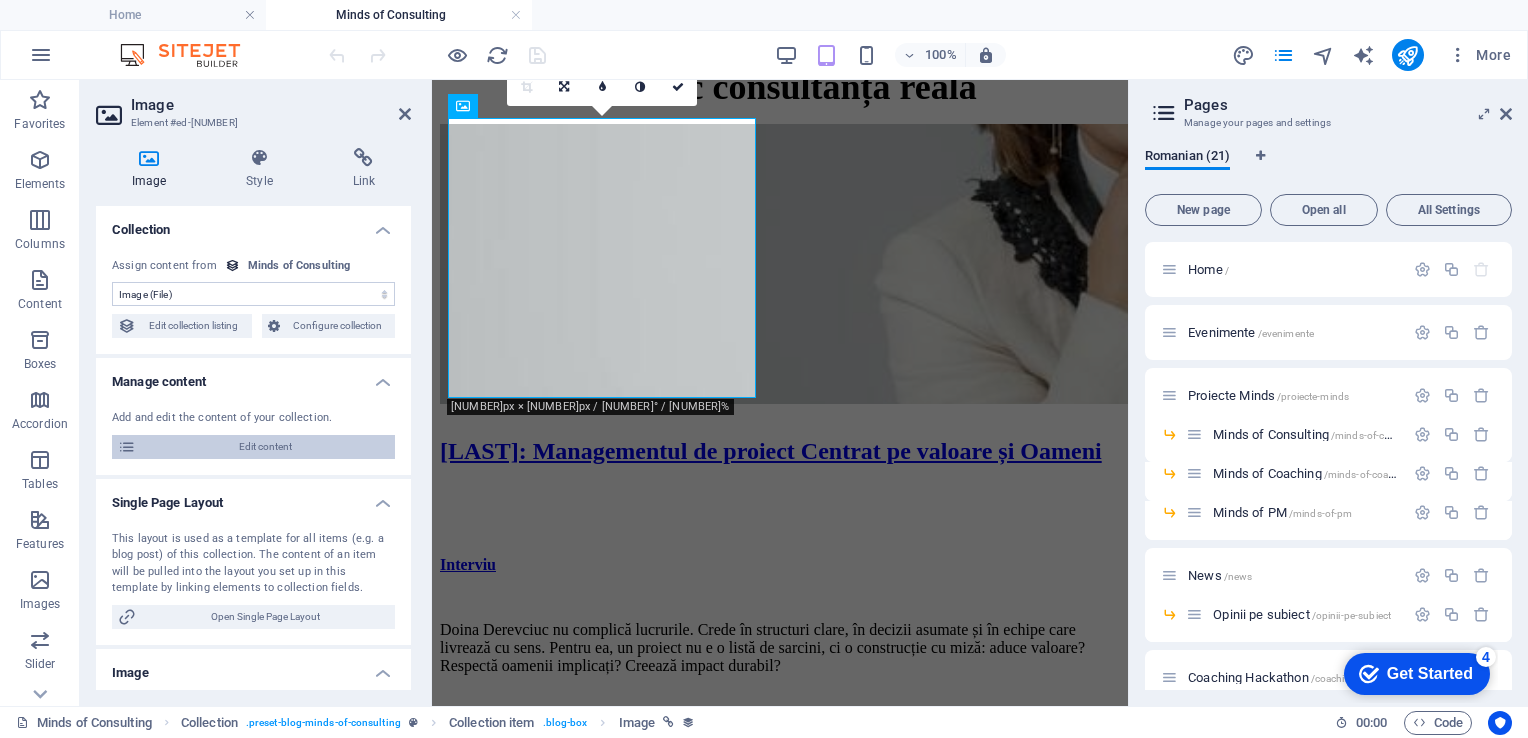 click on "Edit content" at bounding box center (265, 447) 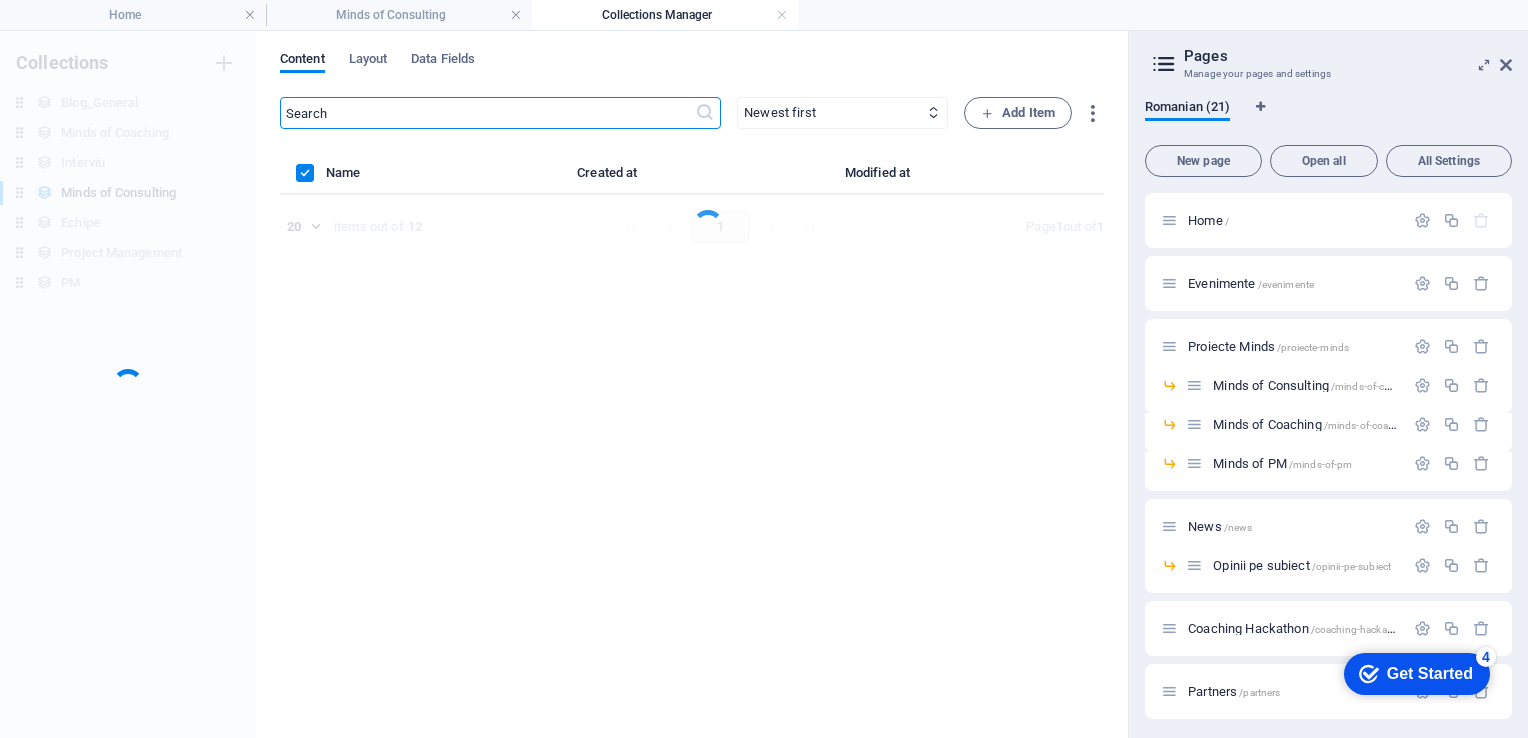 scroll, scrollTop: 0, scrollLeft: 0, axis: both 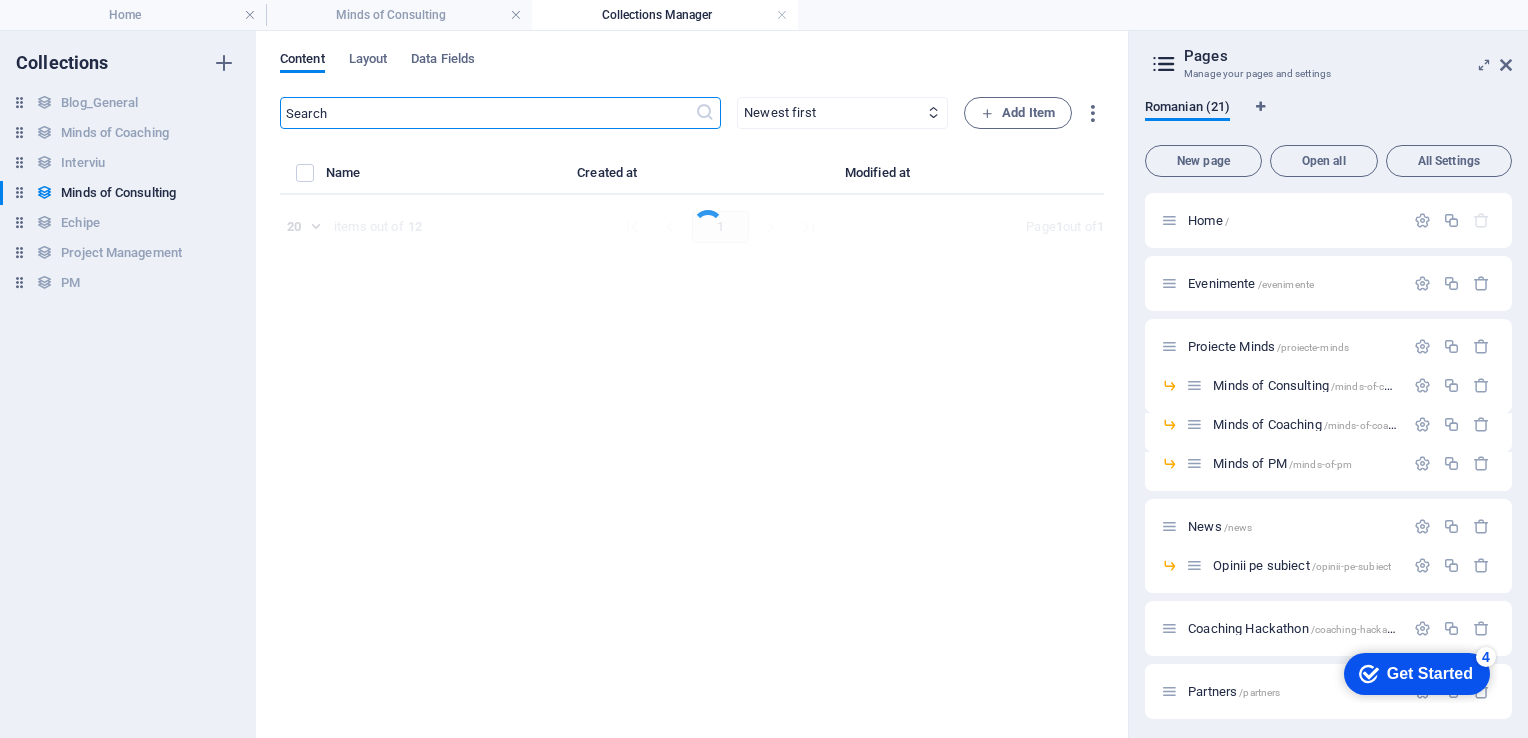 select on "Interviu" 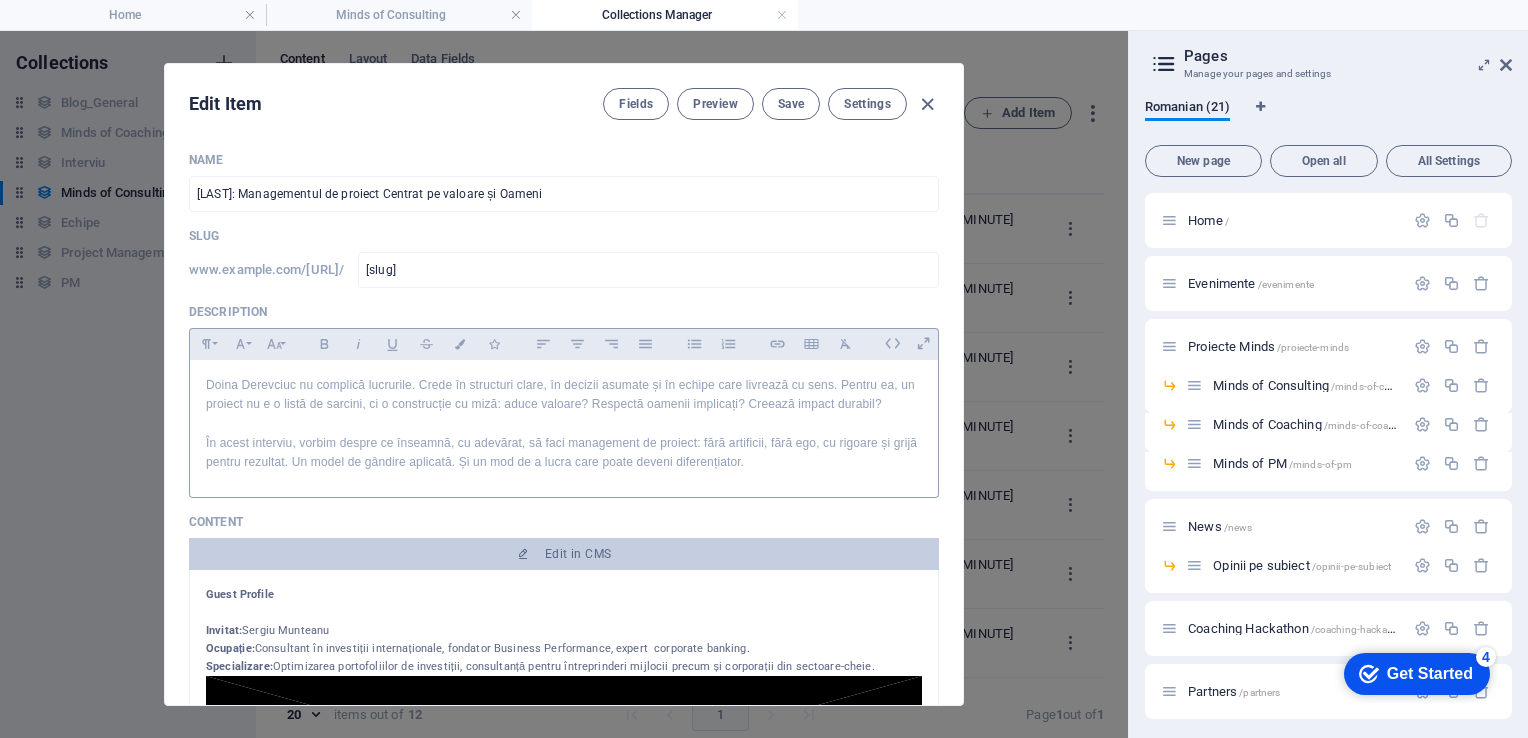 drag, startPoint x: 923, startPoint y: 97, endPoint x: 689, endPoint y: 445, distance: 419.35666 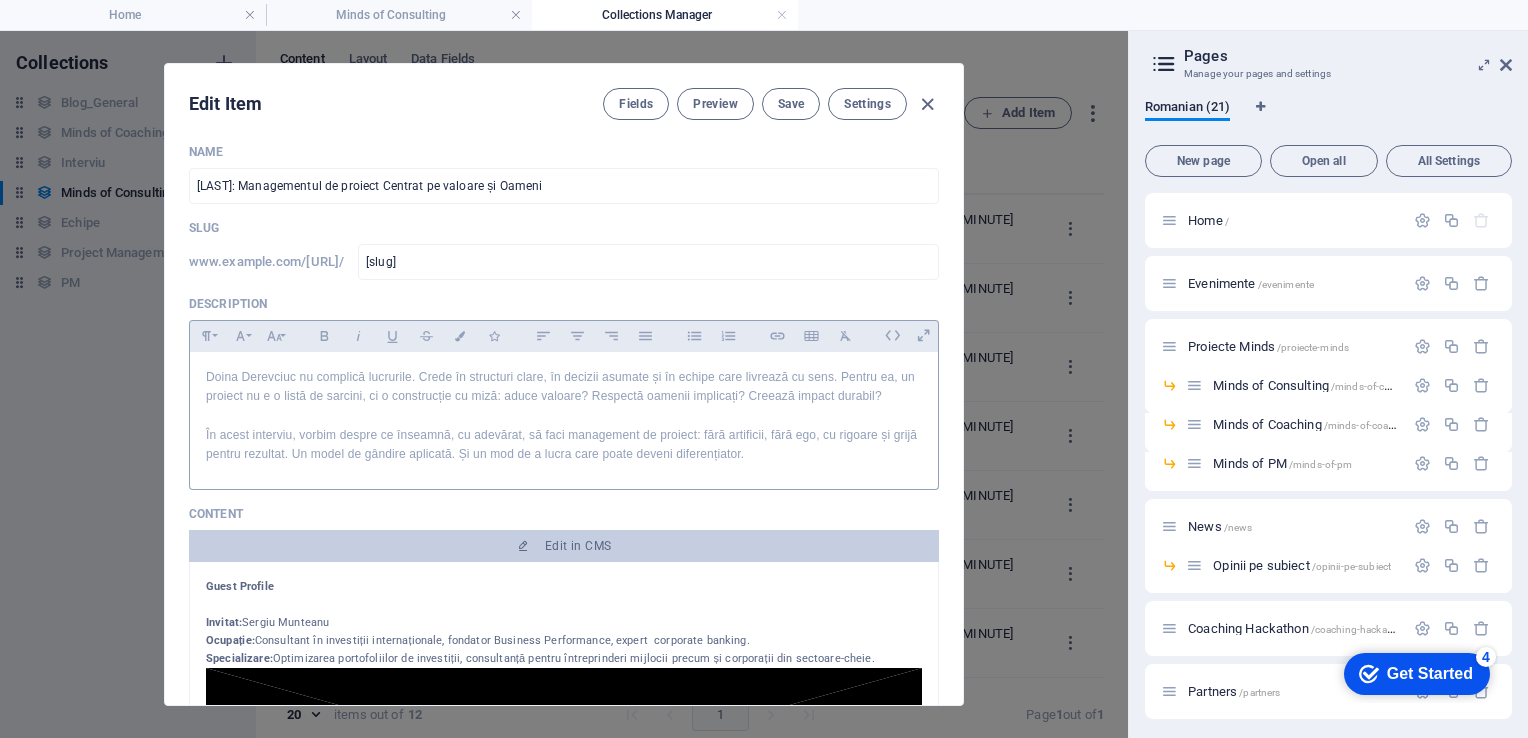 scroll, scrollTop: 0, scrollLeft: 0, axis: both 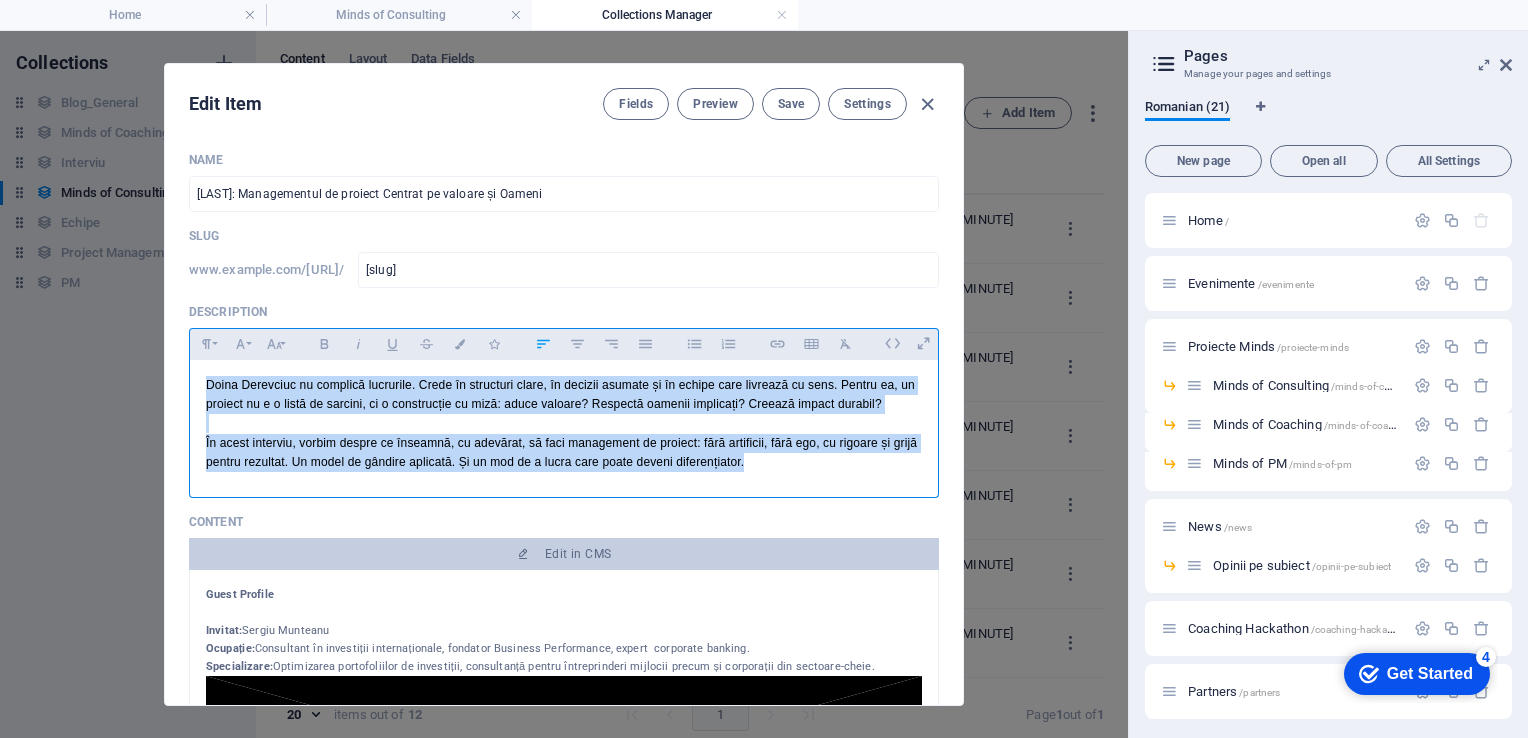 drag, startPoint x: 202, startPoint y: 387, endPoint x: 805, endPoint y: 458, distance: 607.1655 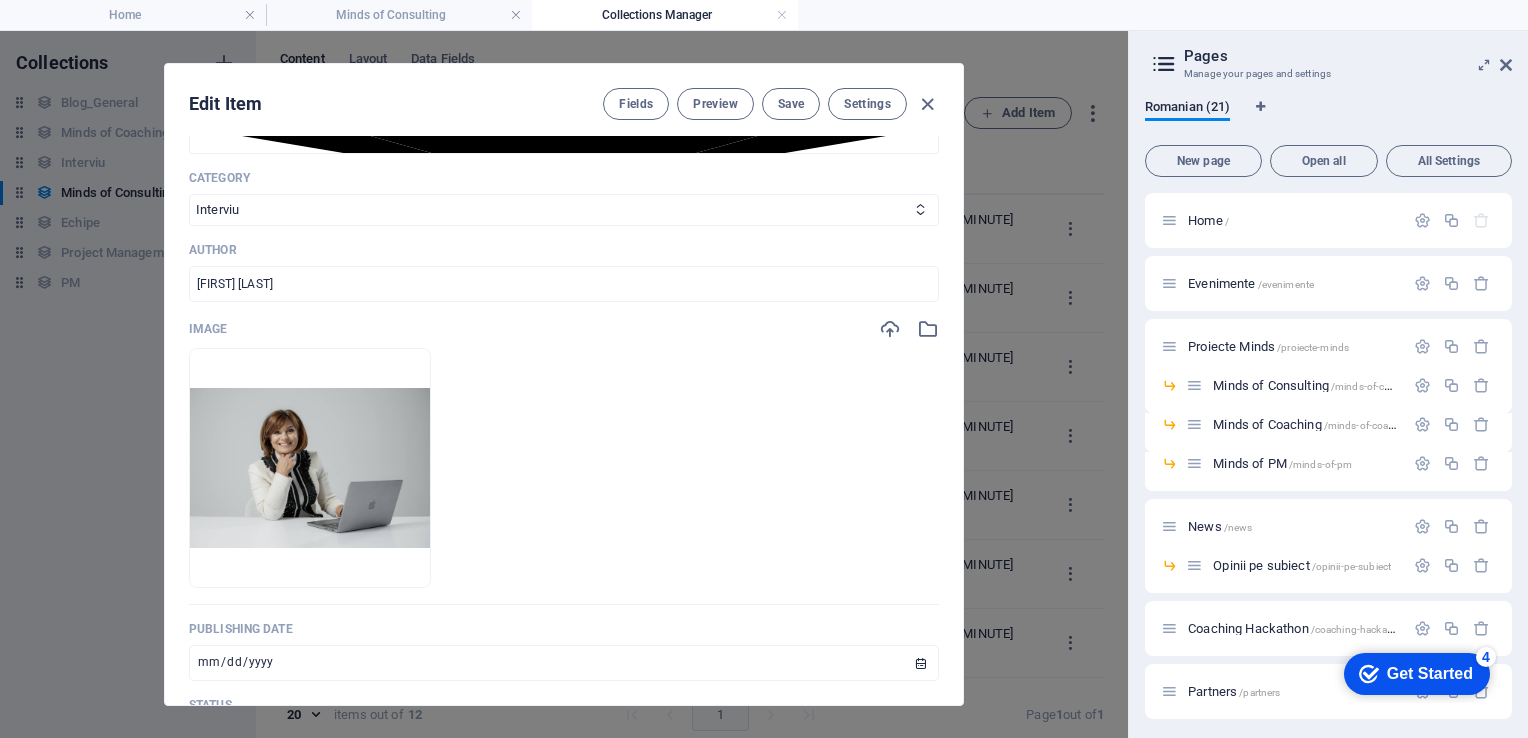 scroll, scrollTop: 700, scrollLeft: 0, axis: vertical 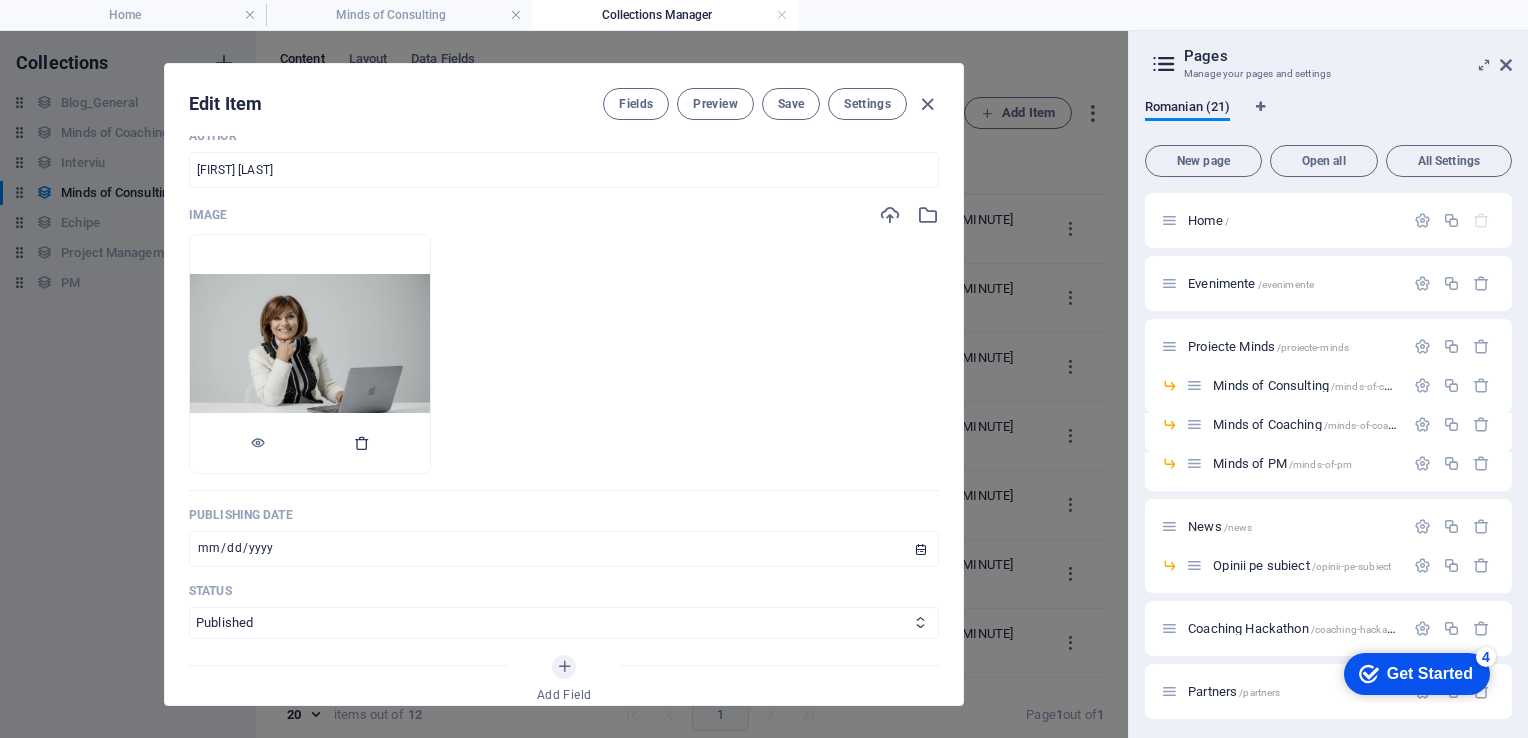 click at bounding box center (362, 443) 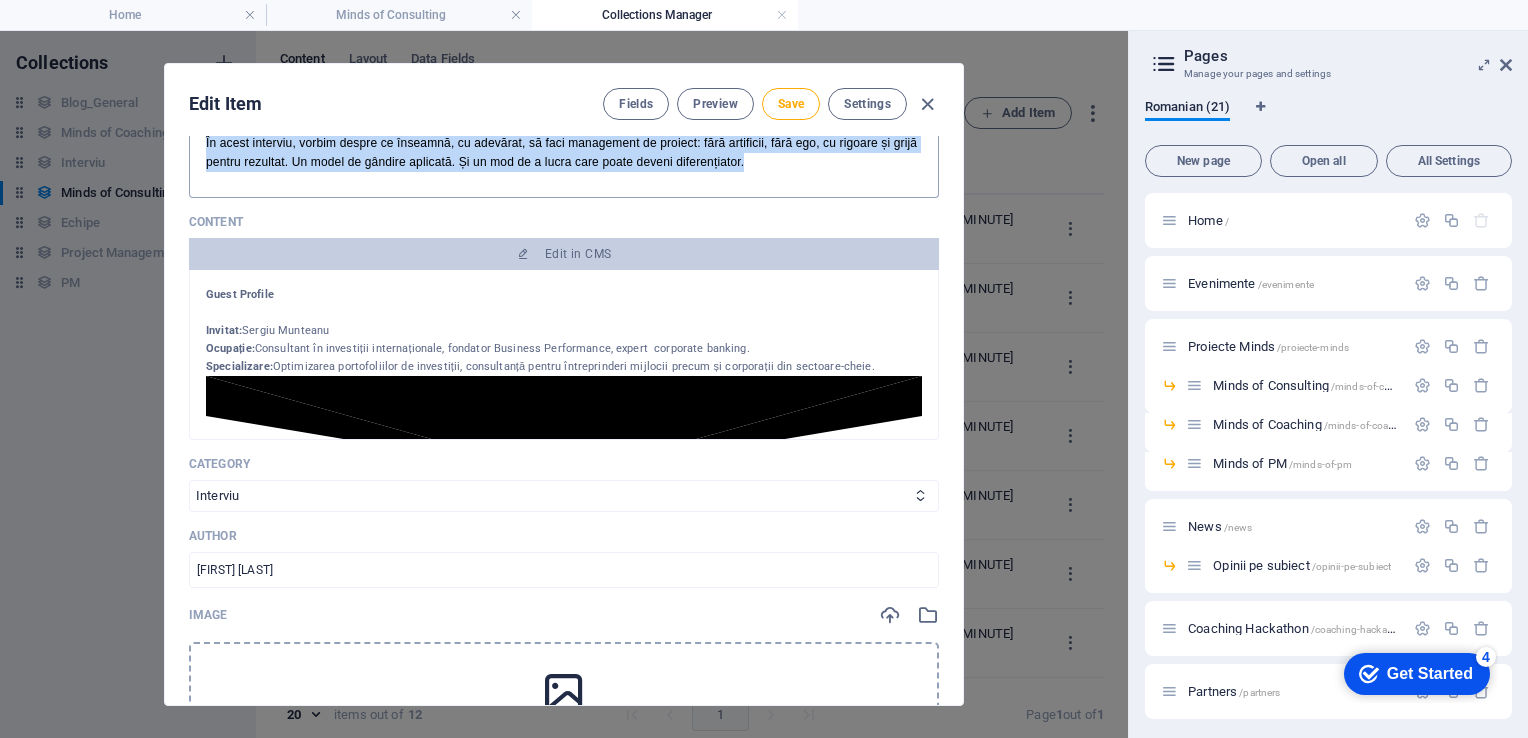 scroll, scrollTop: 0, scrollLeft: 0, axis: both 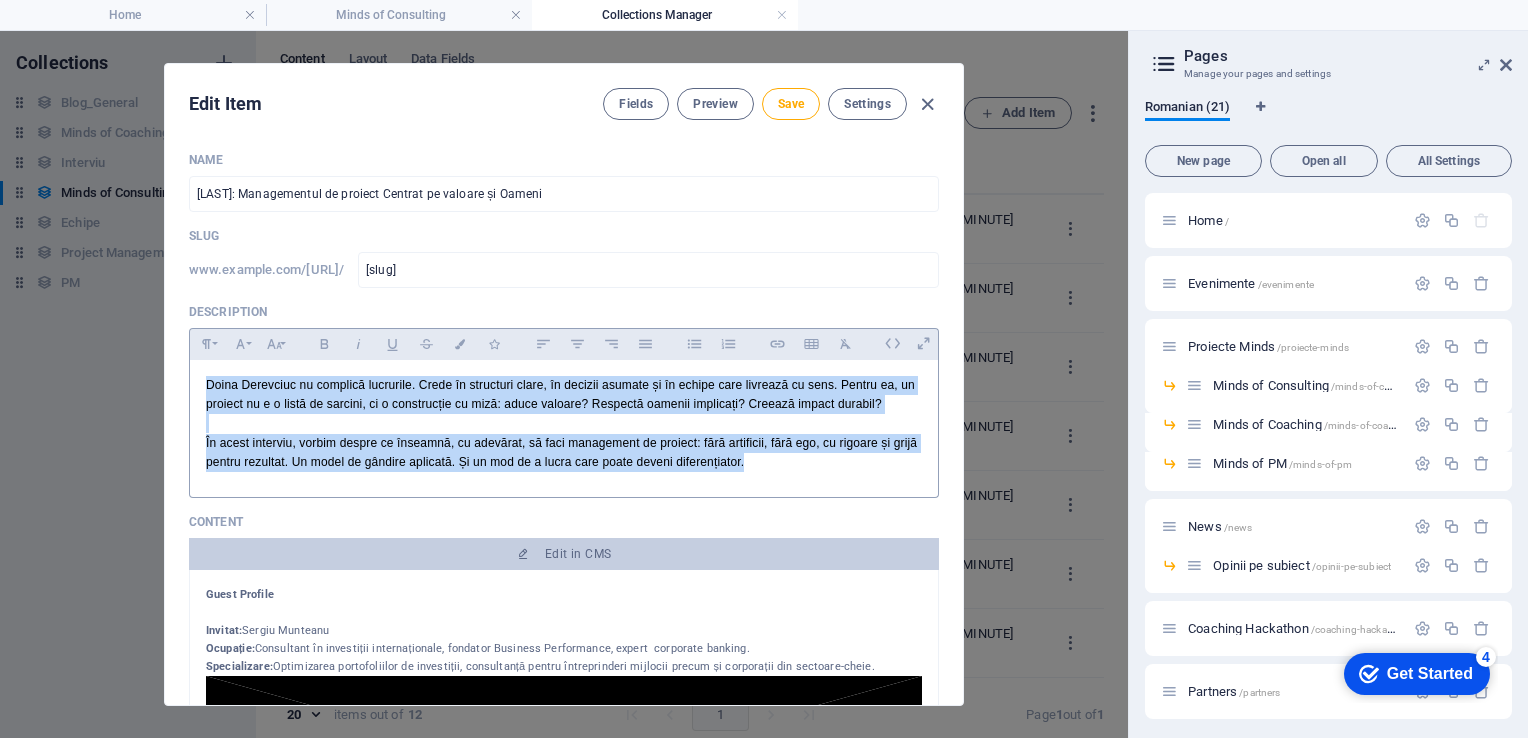 click on "Doina Derevciuc nu complică lucrurile. Crede în structuri clare, în decizii asumate și în echipe care livrează cu sens. Pentru ea, un proiect nu e o listă de sarcini, ci o construcție cu miză: aduce valoare? Respectă oamenii implicați? Creează impact durabil?" at bounding box center (564, 395) 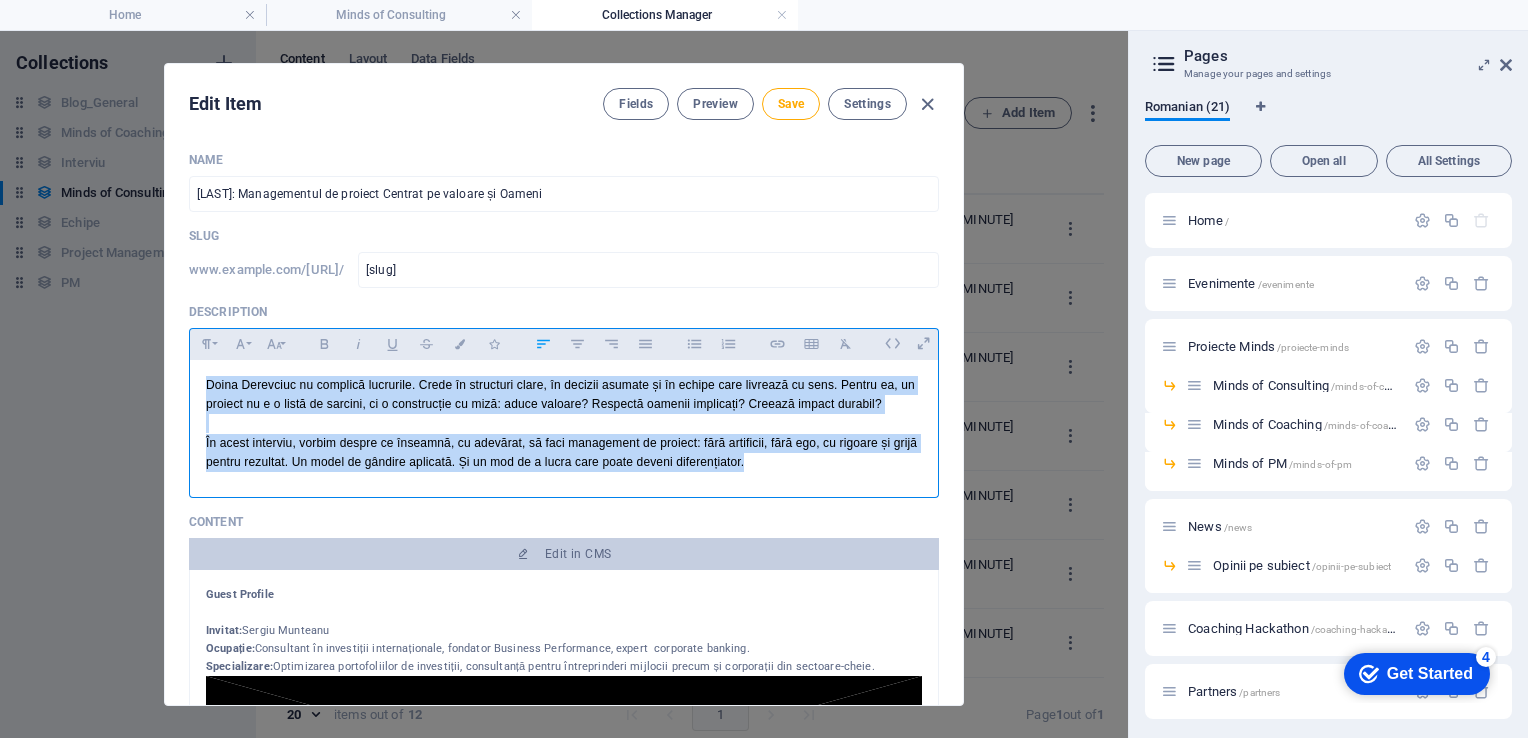 drag, startPoint x: 762, startPoint y: 463, endPoint x: 136, endPoint y: 367, distance: 633.31824 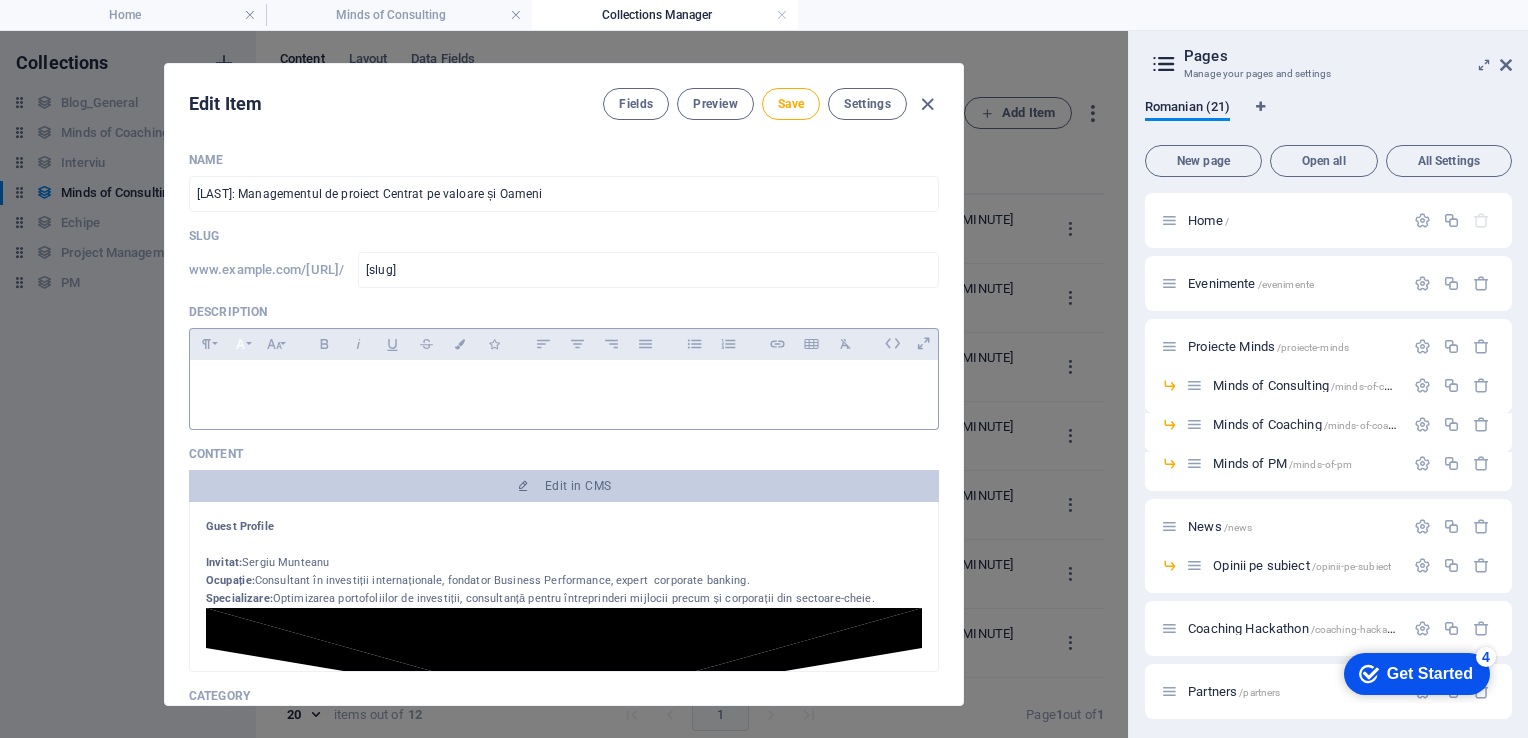 click on "Font Family" at bounding box center [240, 344] 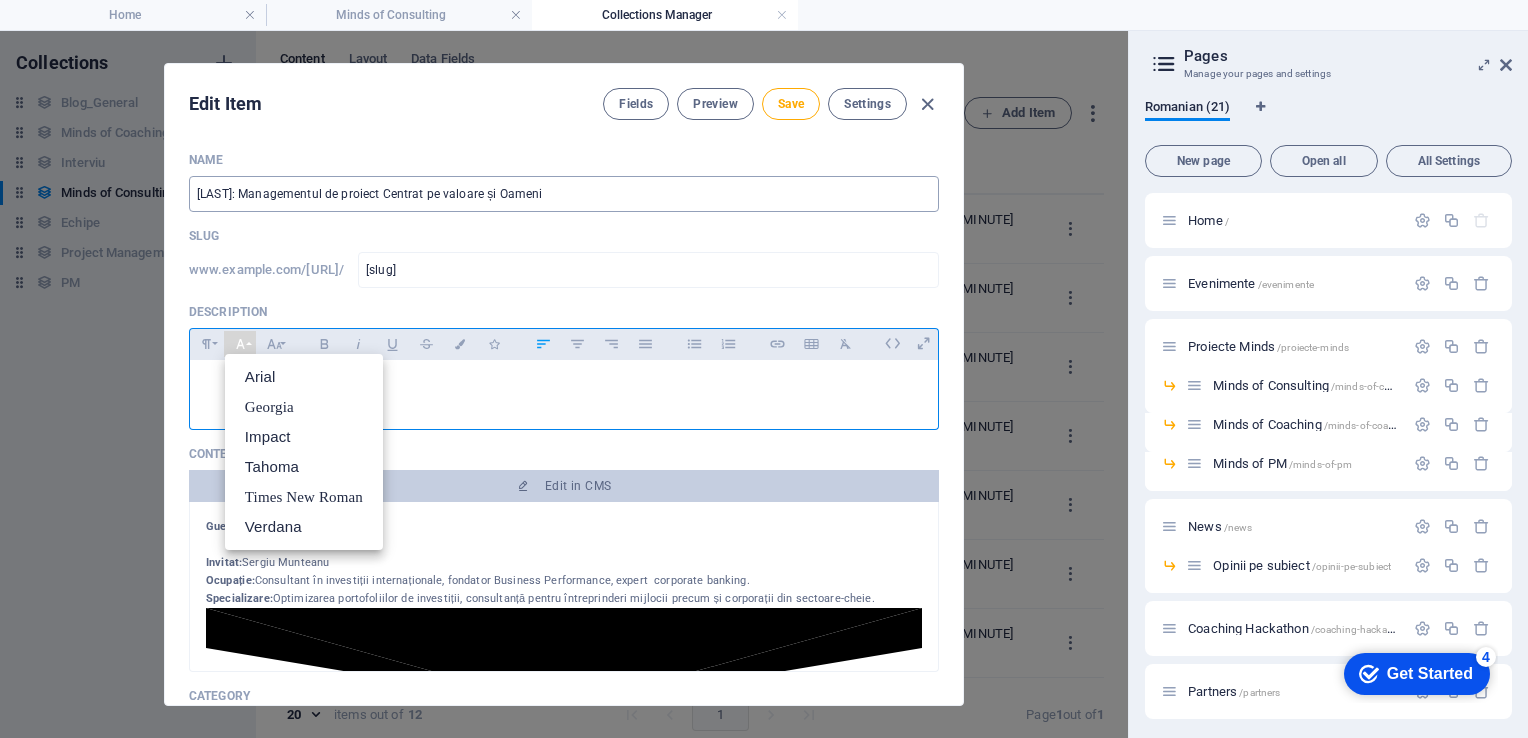 click on "[FIRST_NAME] [LAST_NAME]: Managementul de proiect Centrat pe valoare și Oameni" at bounding box center (564, 194) 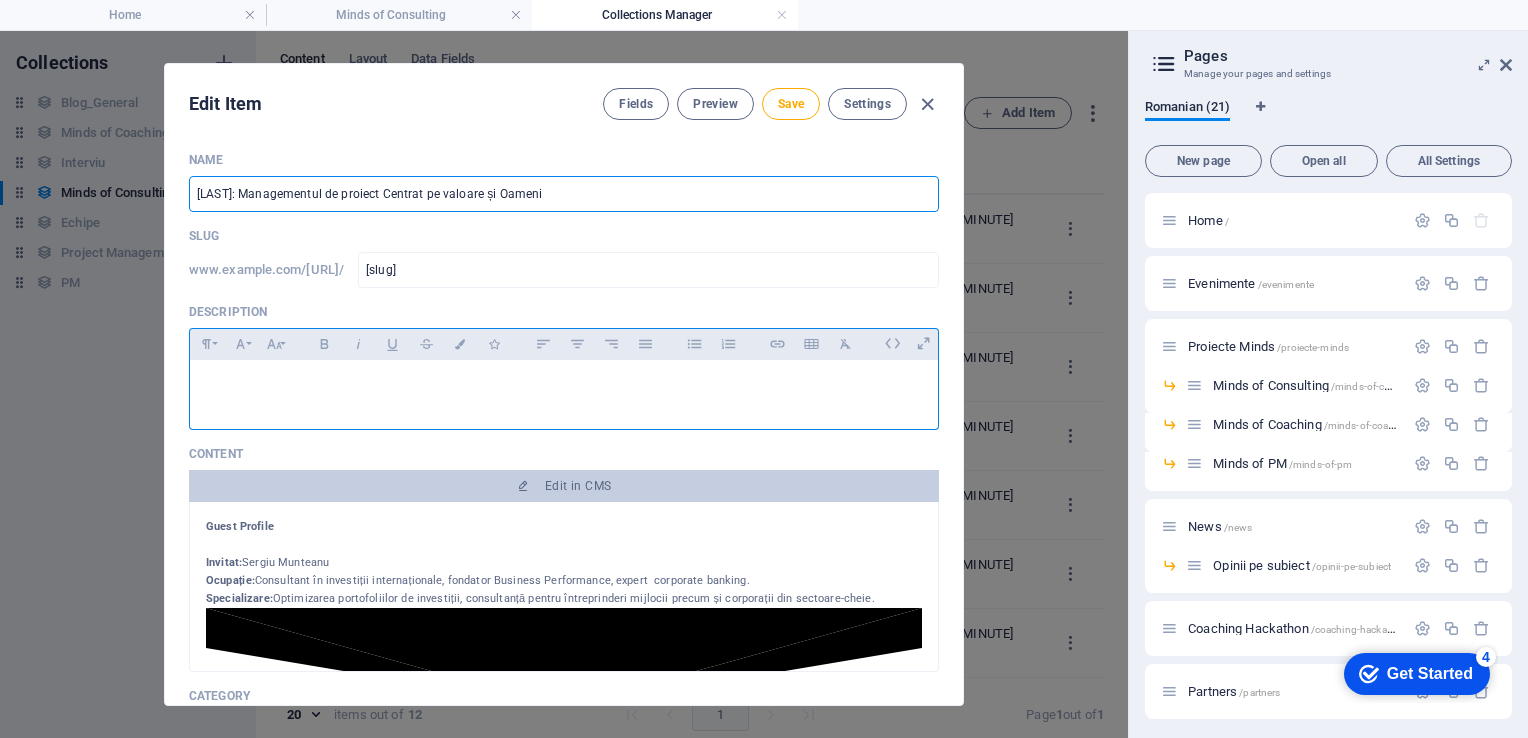 drag, startPoint x: 648, startPoint y: 193, endPoint x: 17, endPoint y: 181, distance: 631.1141 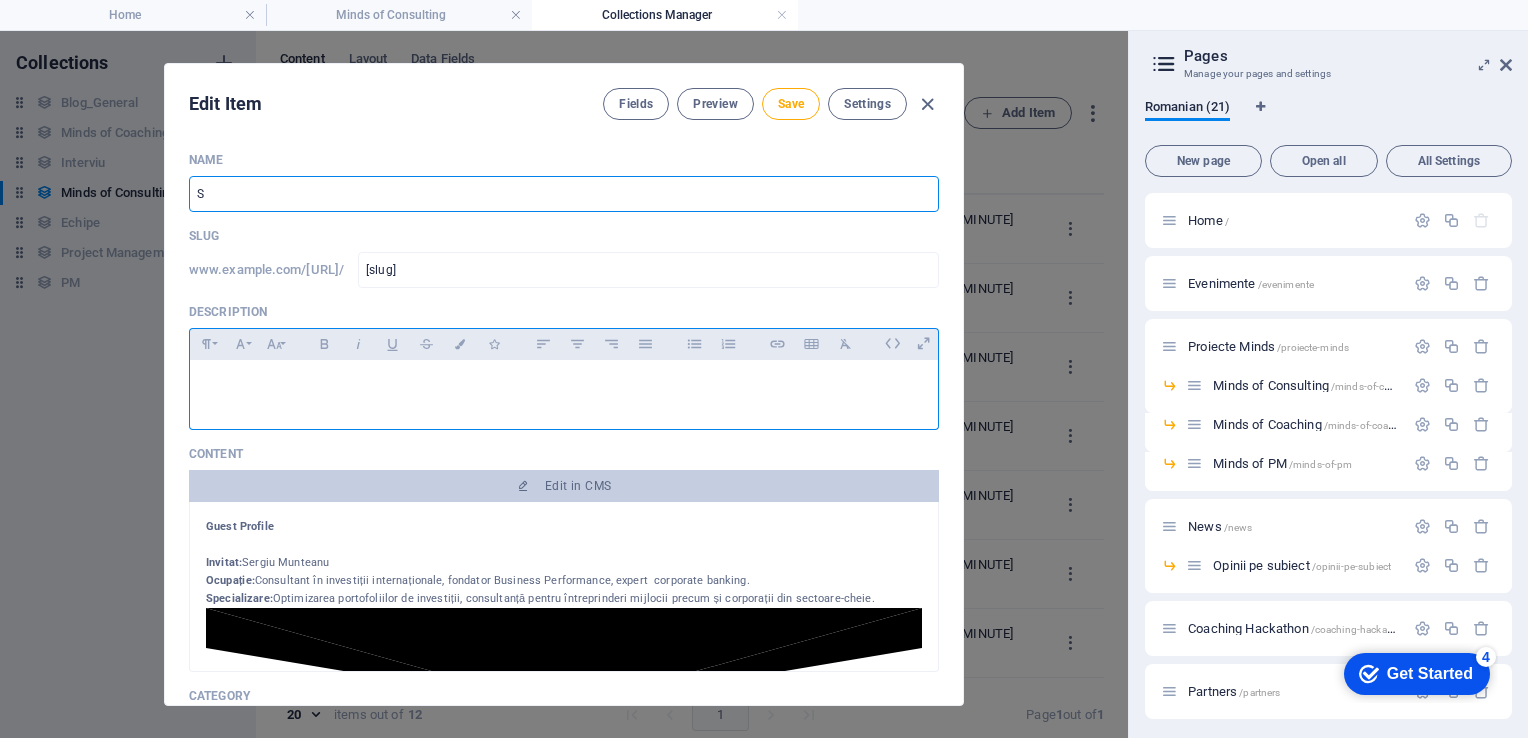type on "s" 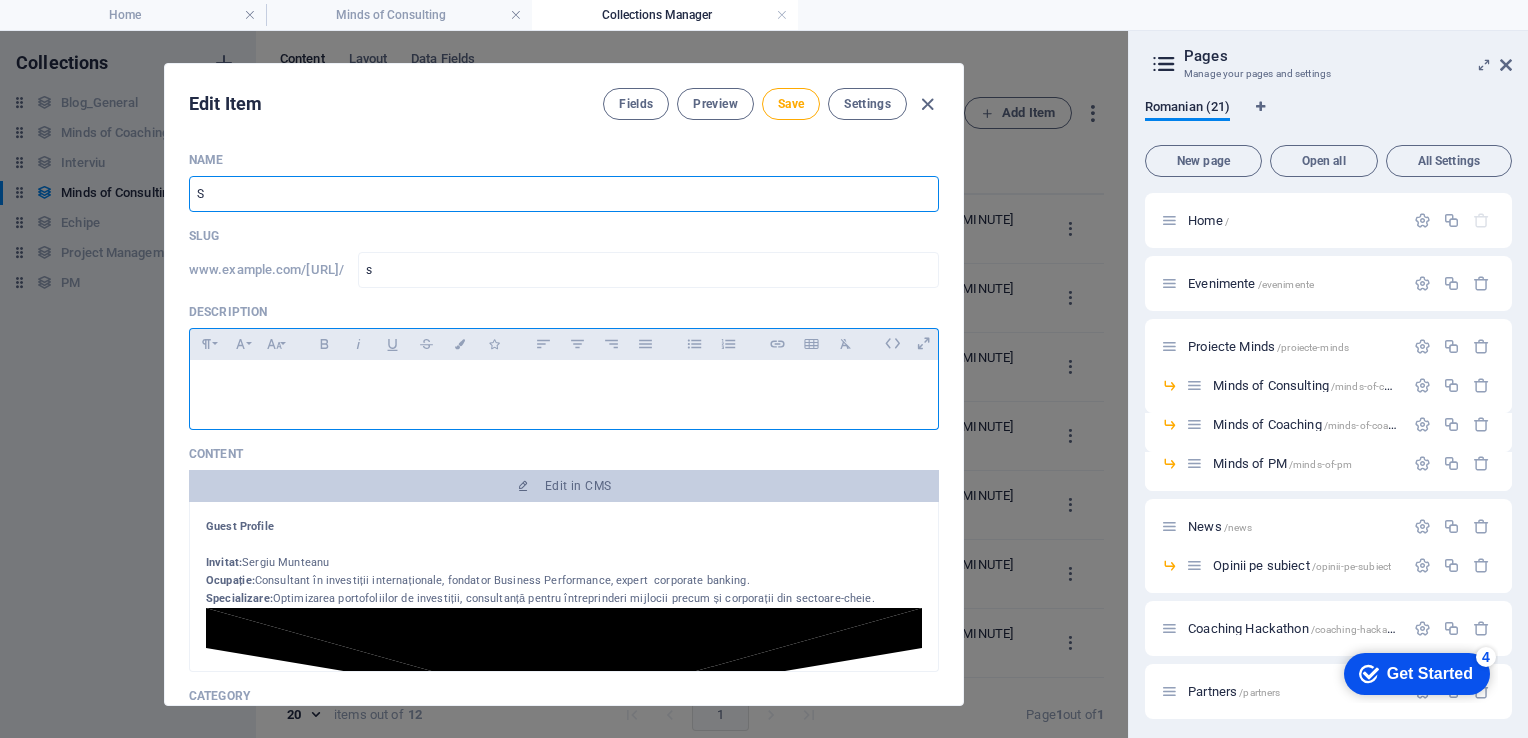 type on "Se" 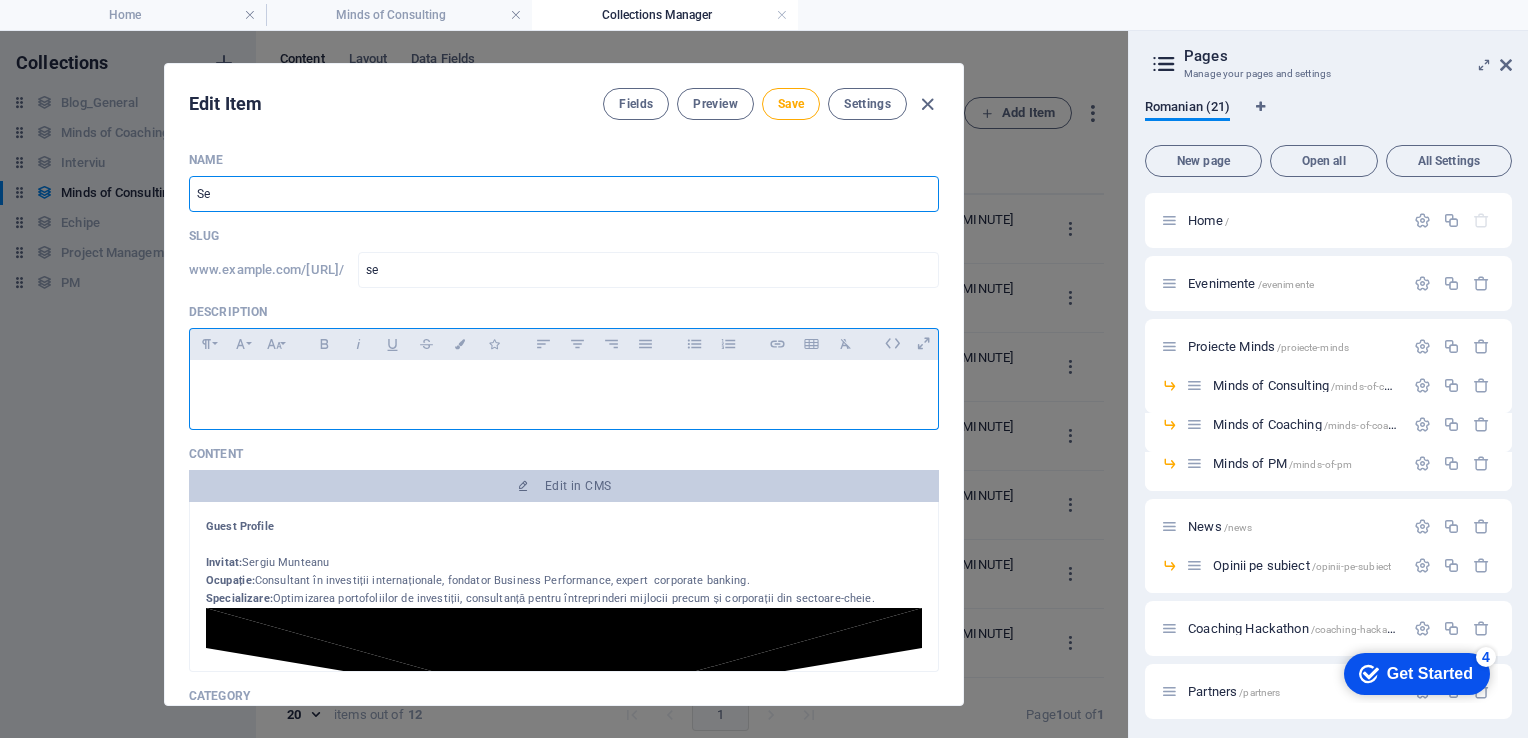 type on "Ser" 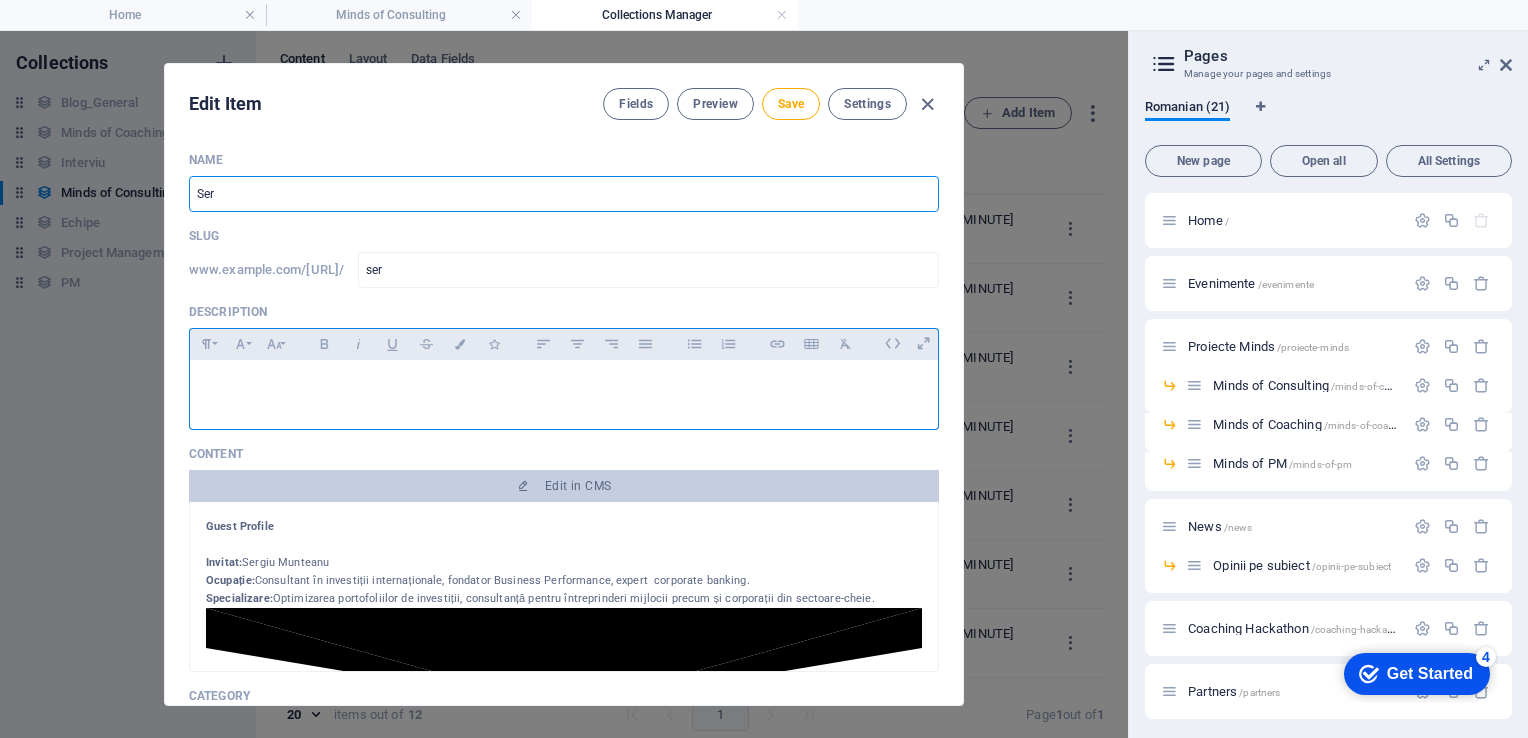 type on "Serg" 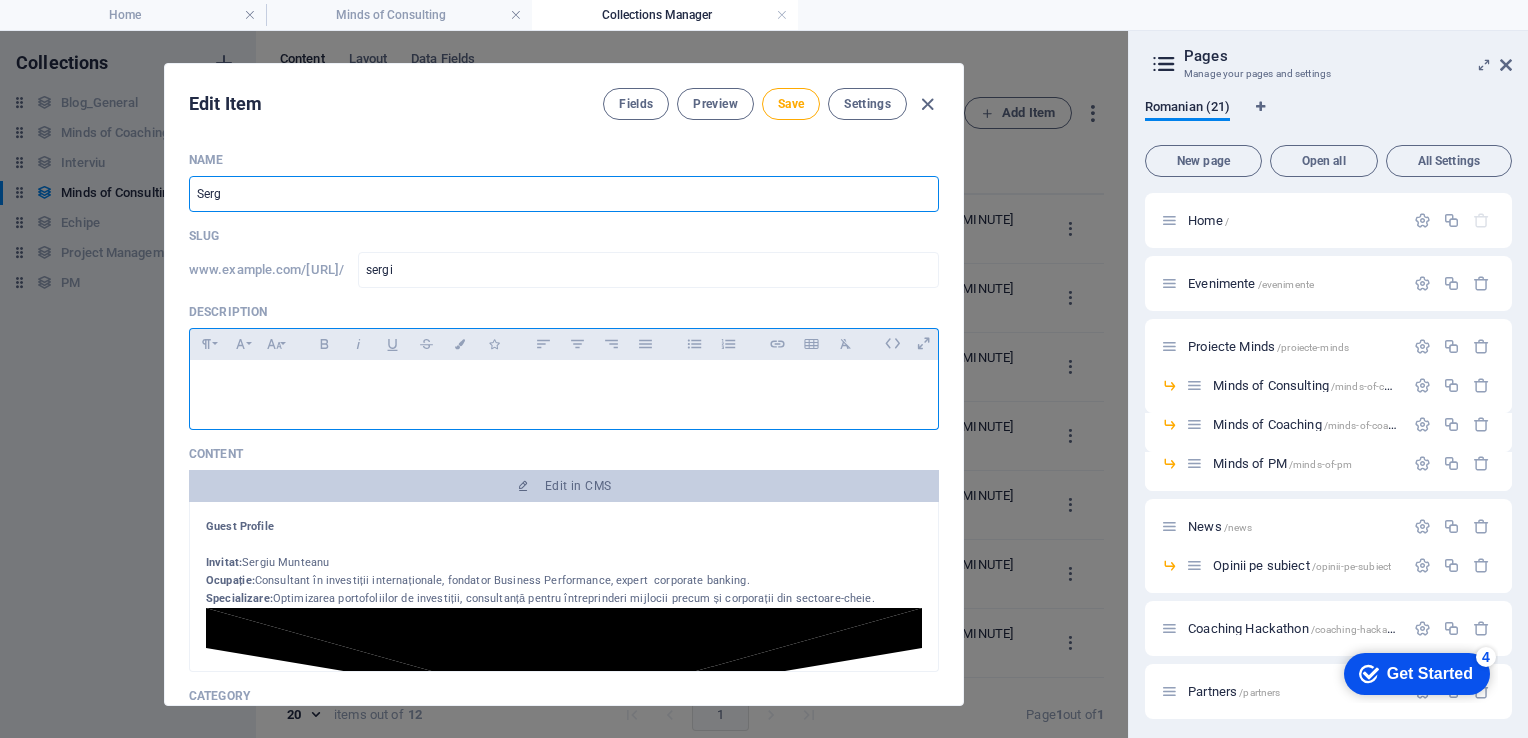 type on "Sergi" 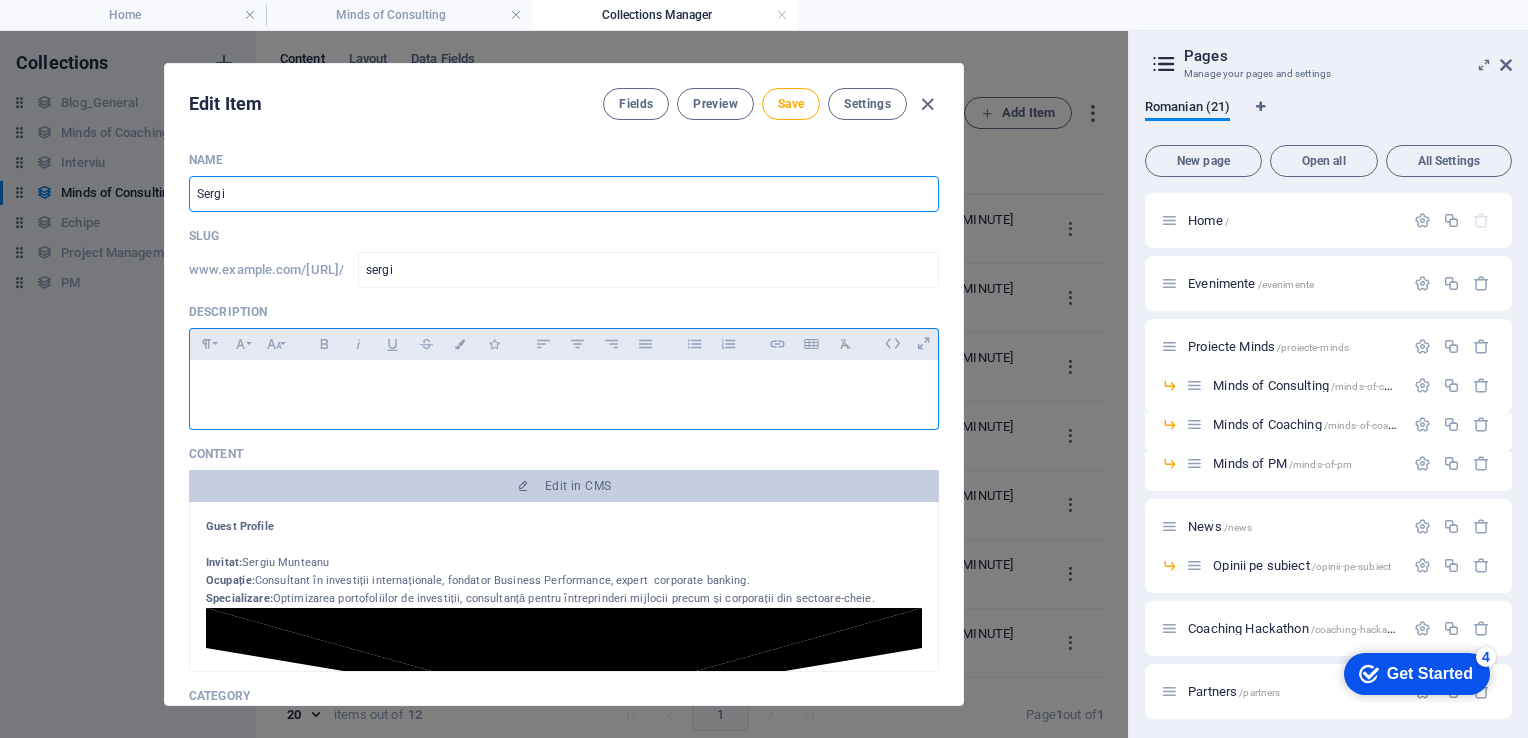 type on "Sergiu" 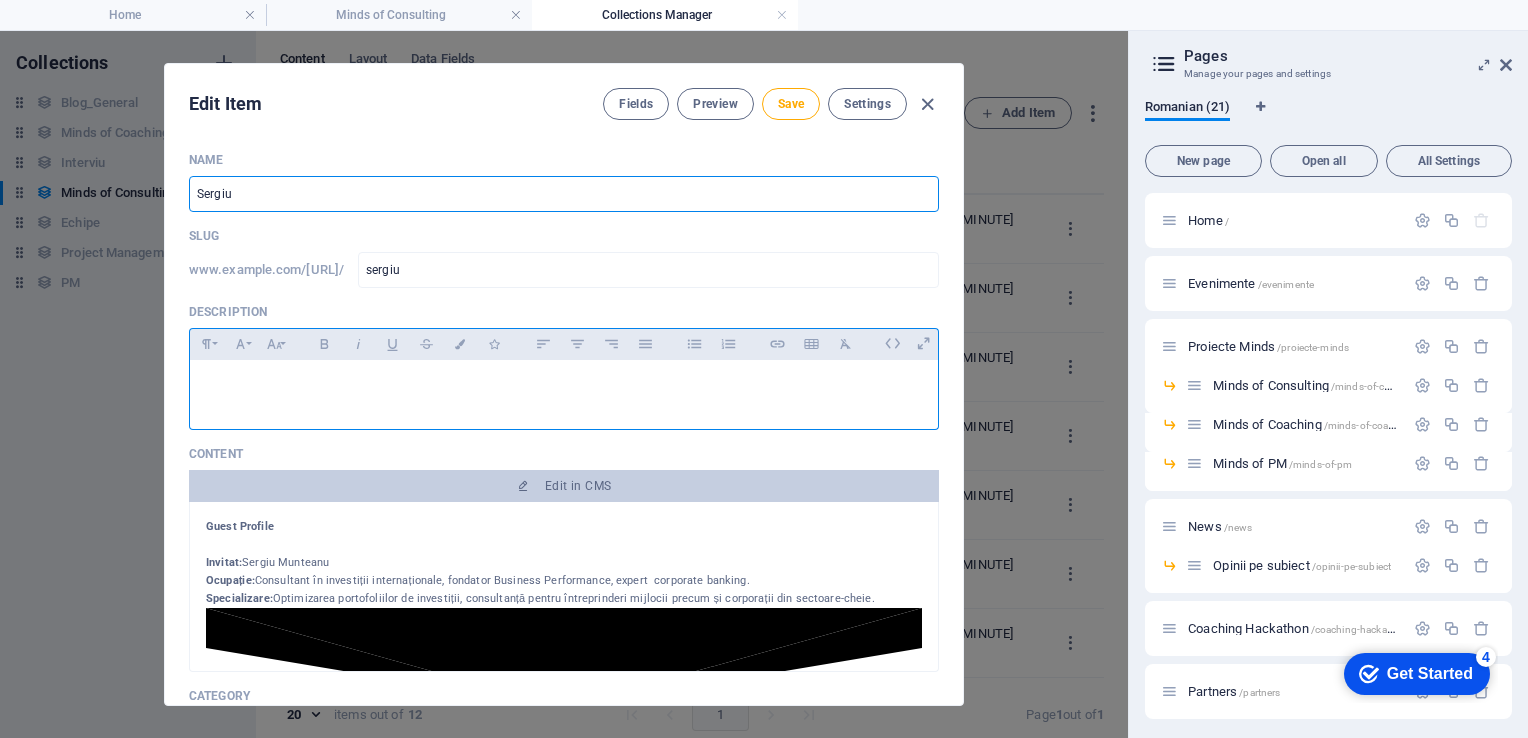 type on "[FIRST] [LAST]: Consultanța în investiții e alegerea pe care o eviți... până când nu-ți mai permiți luxul să o faci" 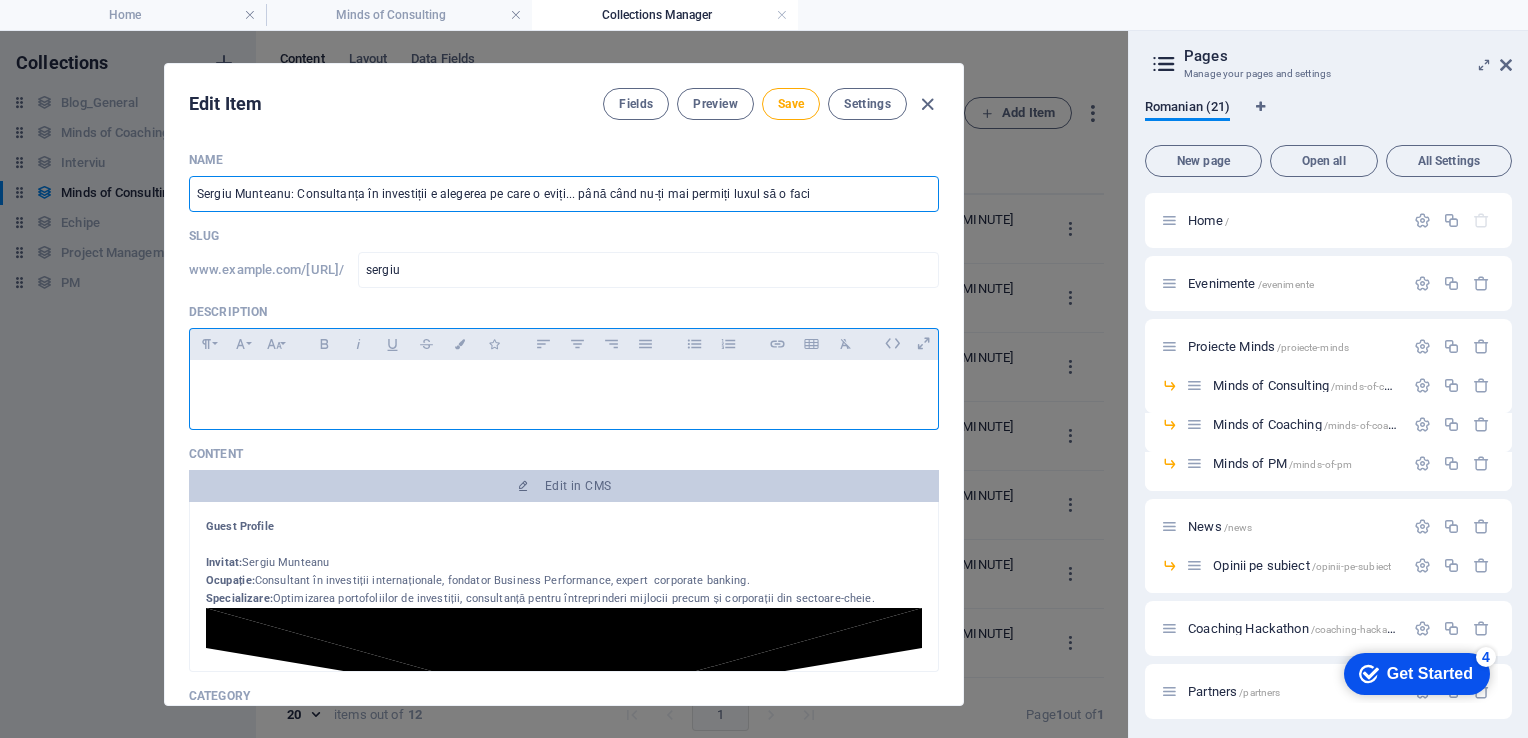 type on "sergiu-munteanu-consultanta-in-investitii-e-alegerea-pe-care-o-eviti-pana-cand-nu-ti-mai-permiti-luxul-sa-o-faci" 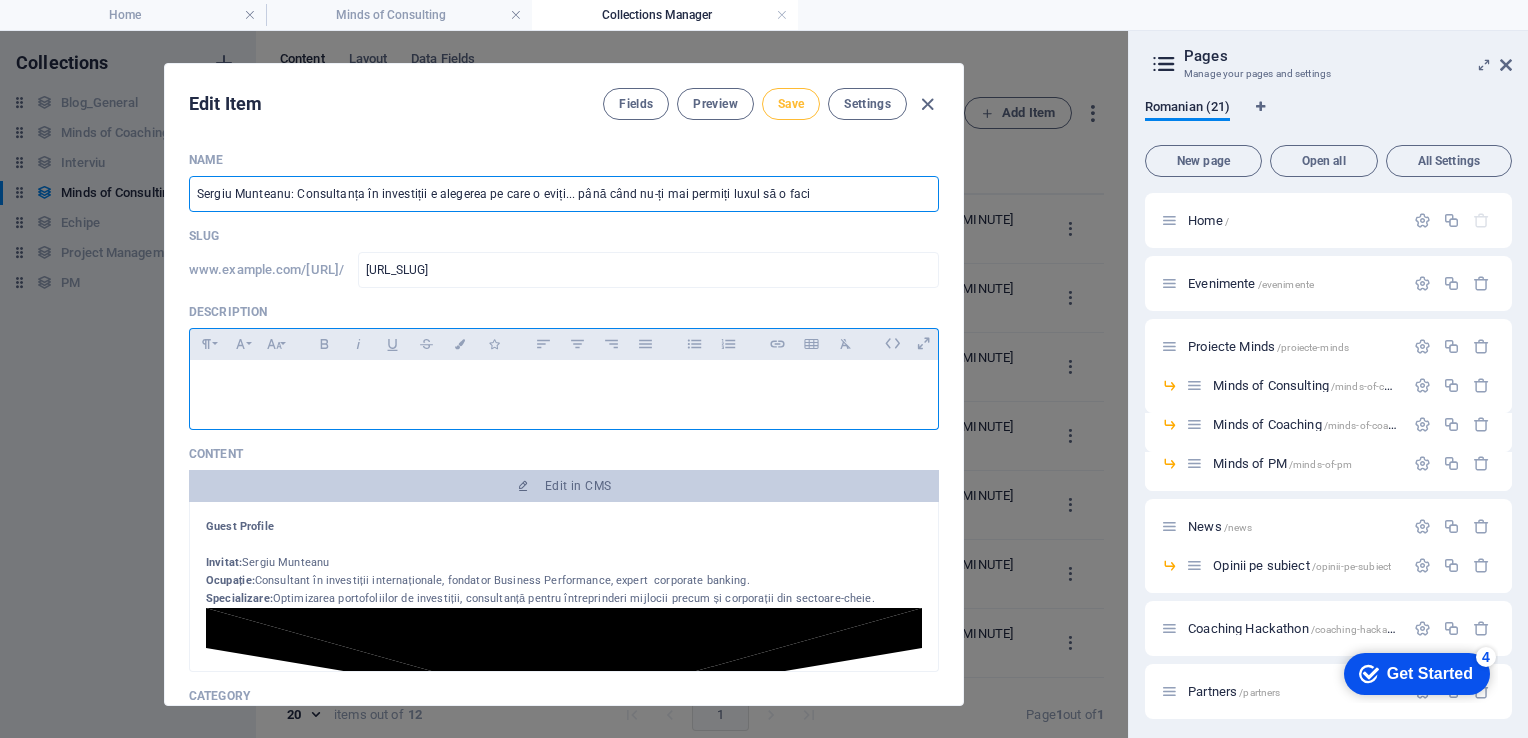click on "Save" at bounding box center (791, 104) 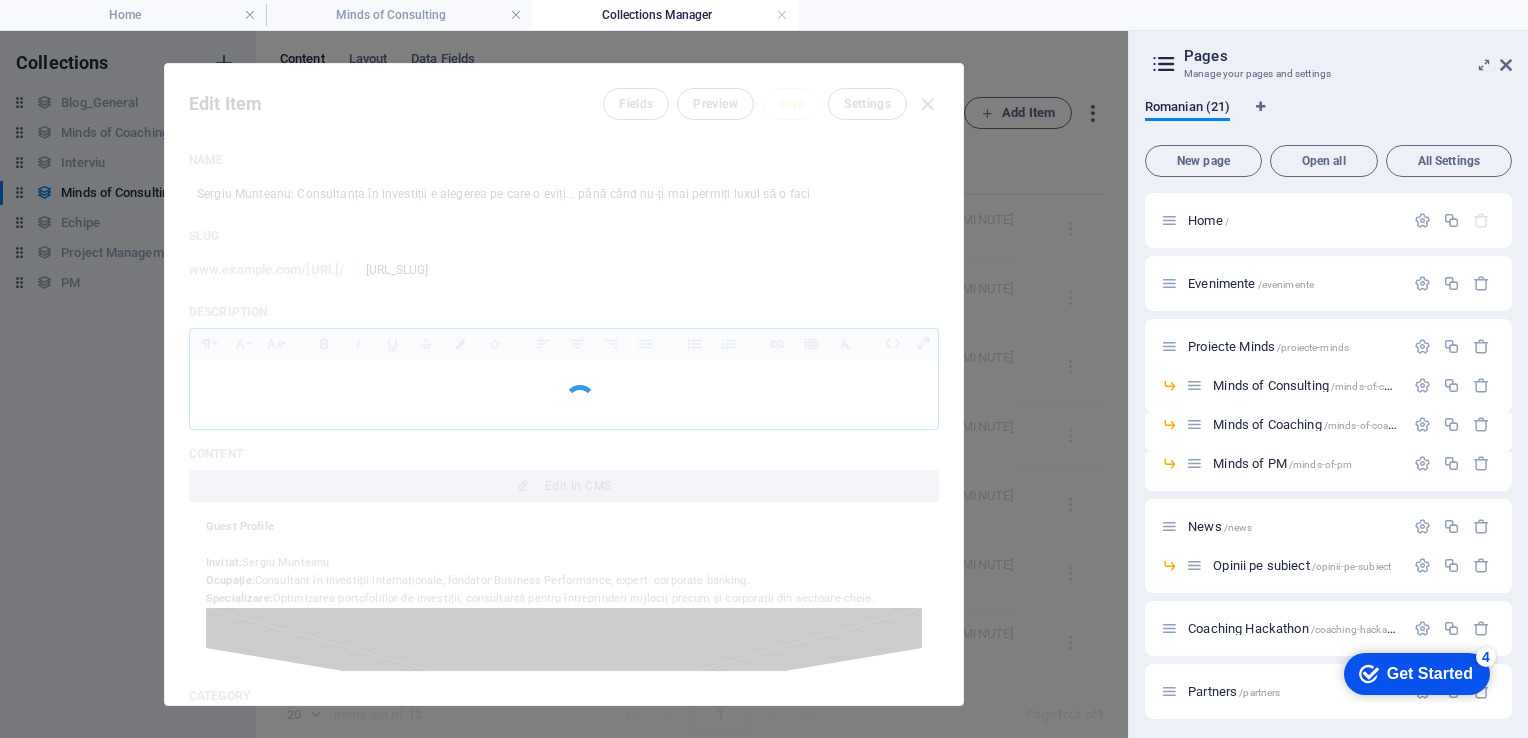type on "sergiu-munteanu-consultanta-in-investitii-e-alegerea-pe-care-o-eviti-pana-cand-nu-ti-mai-permiti-luxul-sa-o-faci" 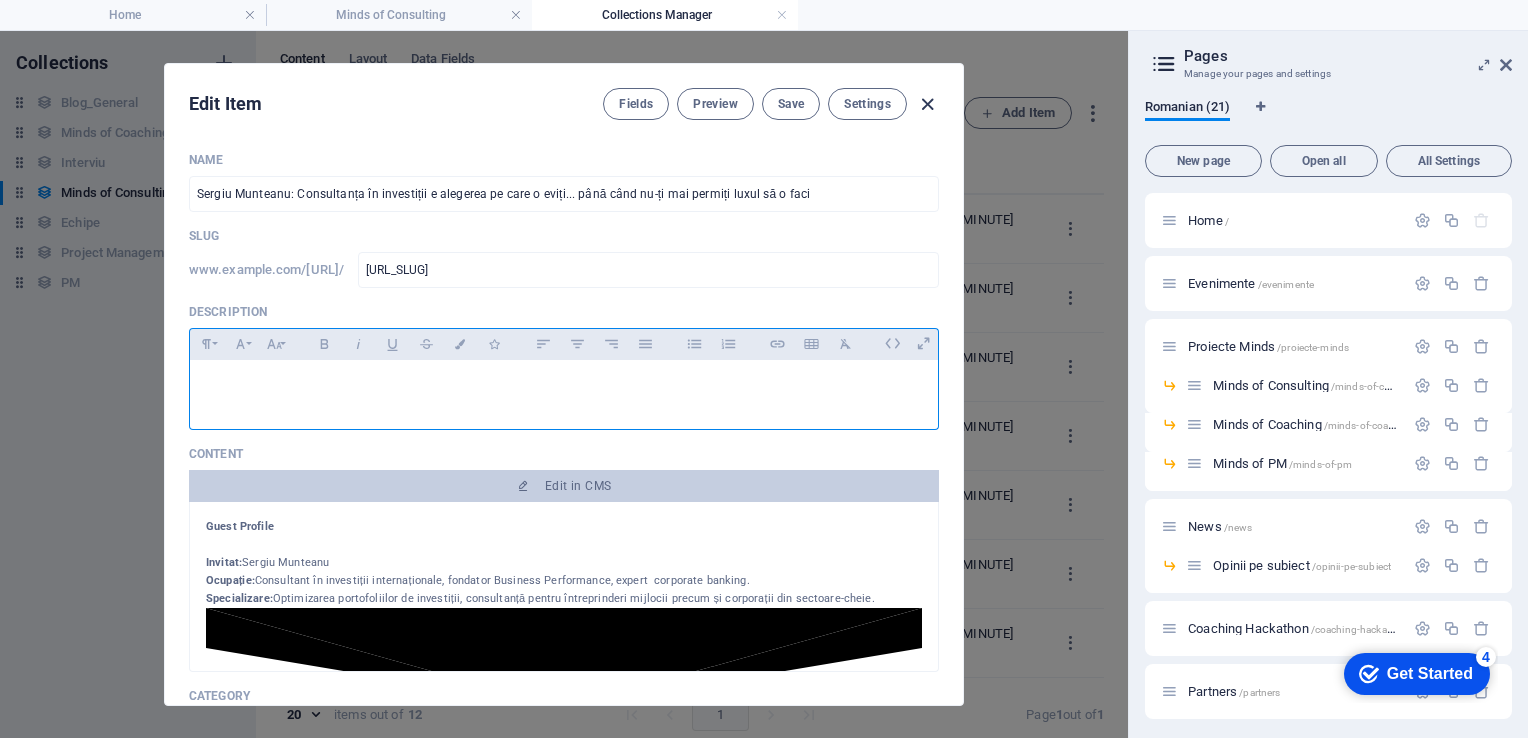 click at bounding box center (927, 104) 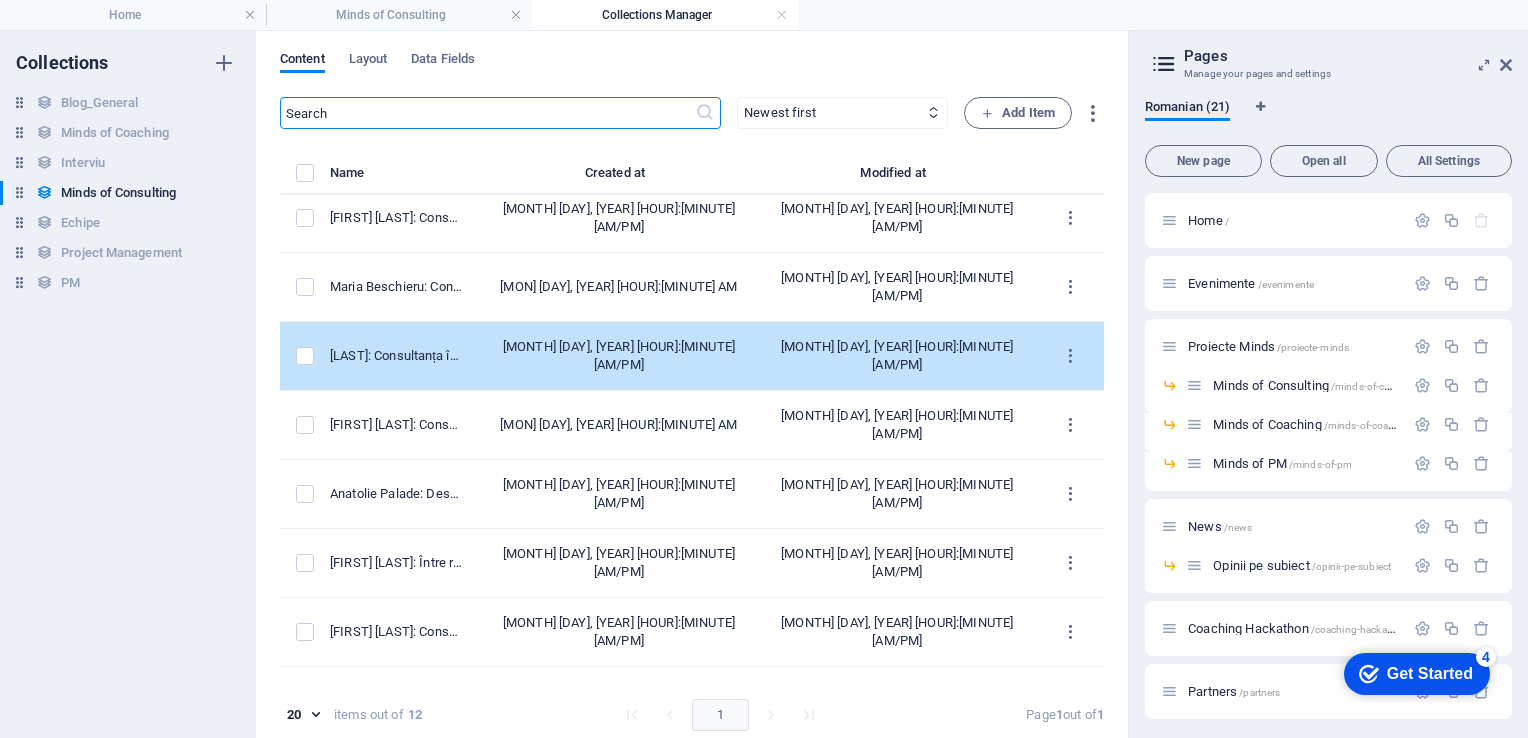 scroll, scrollTop: 289, scrollLeft: 0, axis: vertical 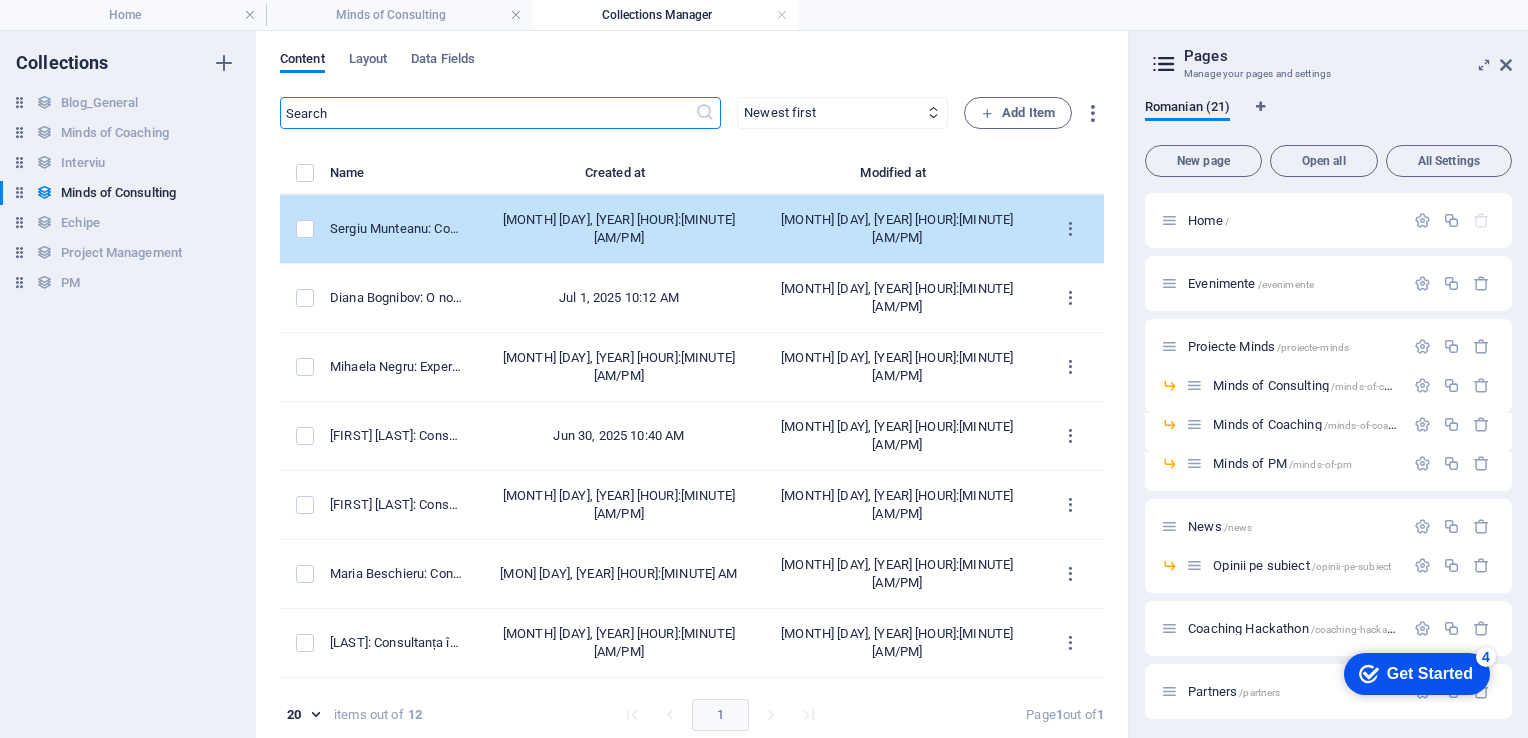 click on "[FIRST] [LAST]: Consultanța în investiții e alegerea pe care o eviți... până când nu-ți mai permiți luxul să o faci" at bounding box center [397, 229] 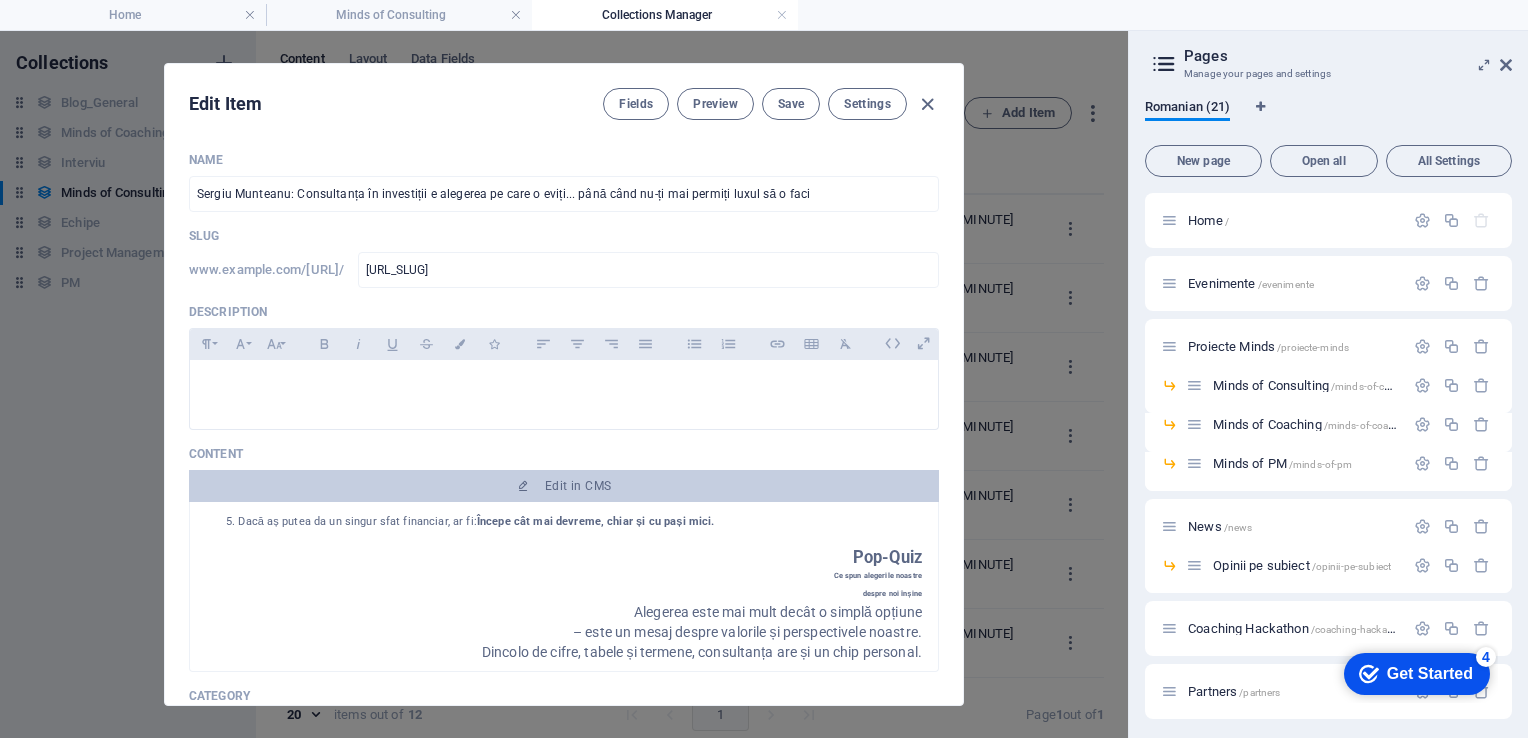 scroll, scrollTop: 7000, scrollLeft: 0, axis: vertical 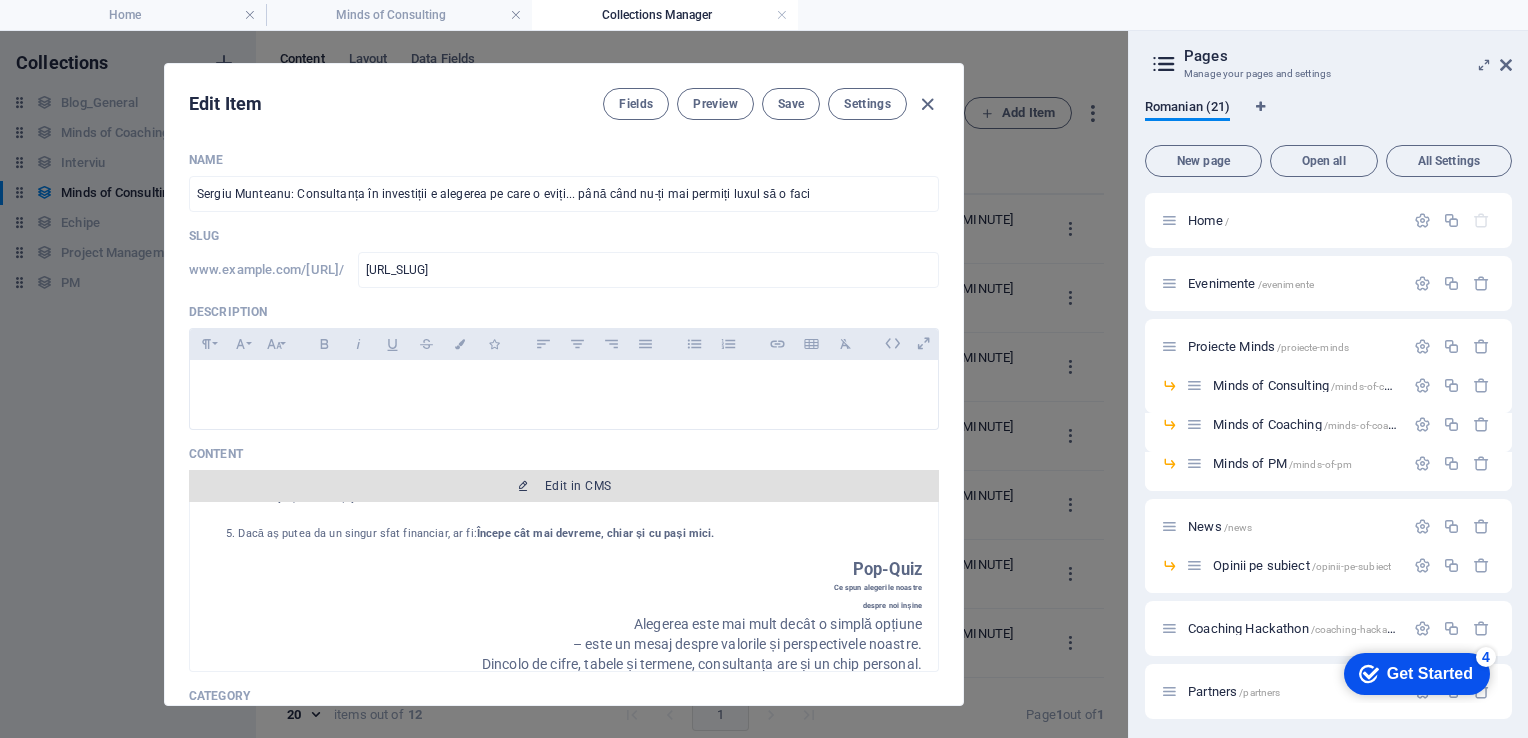 click on "Edit in CMS" at bounding box center [578, 486] 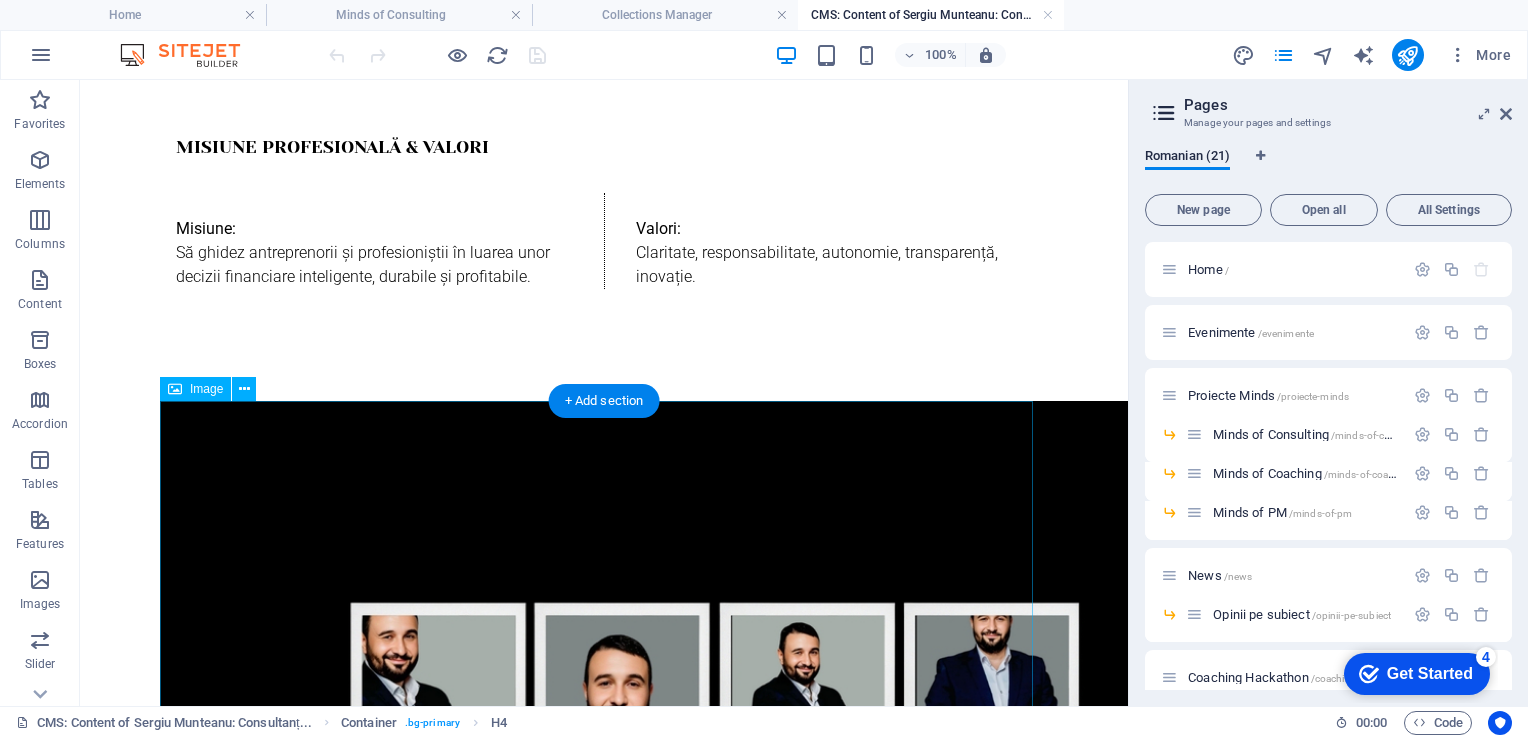 scroll, scrollTop: 700, scrollLeft: 0, axis: vertical 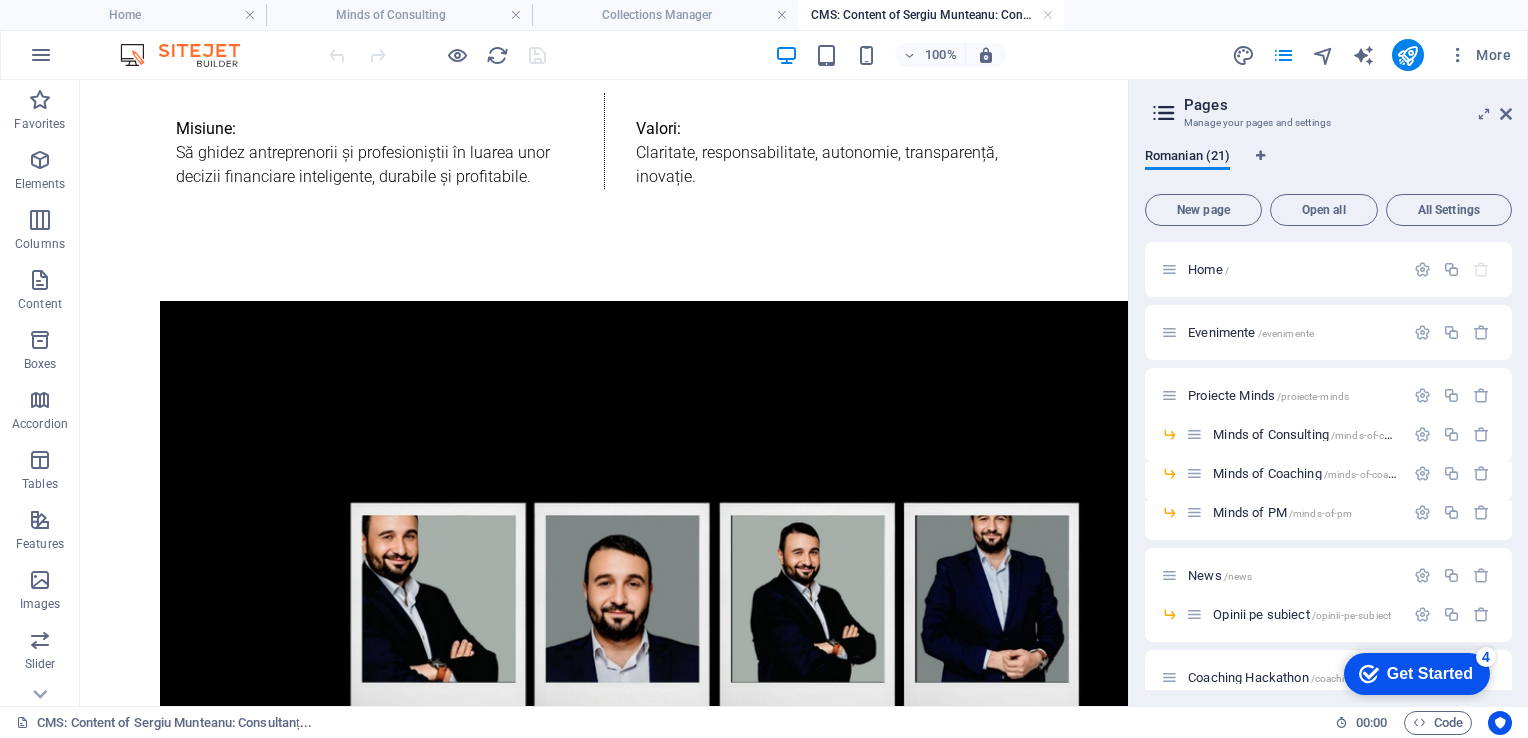 click on "CMS: Content of Sergiu Munteanu: Consultanț..." at bounding box center (931, 15) 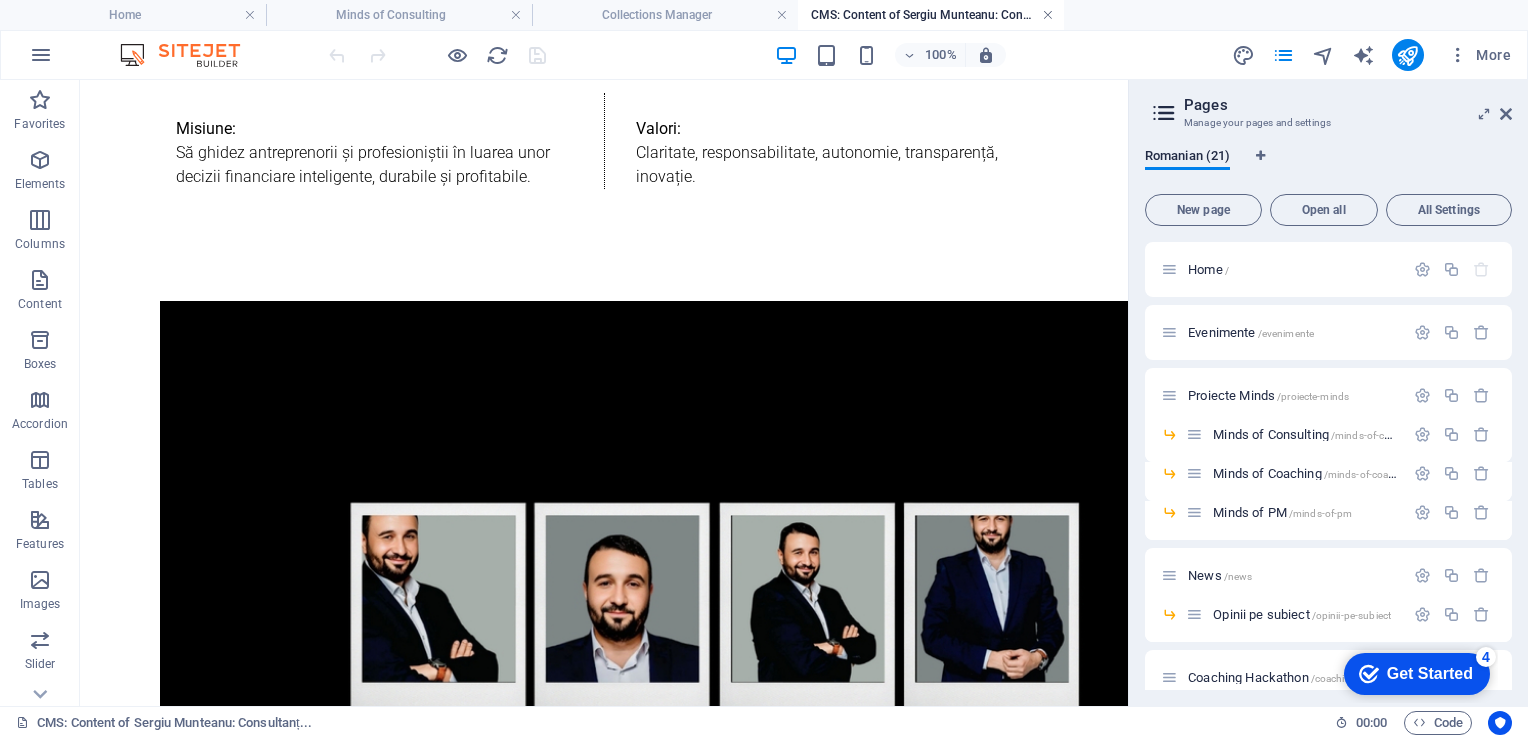 click at bounding box center [1048, 15] 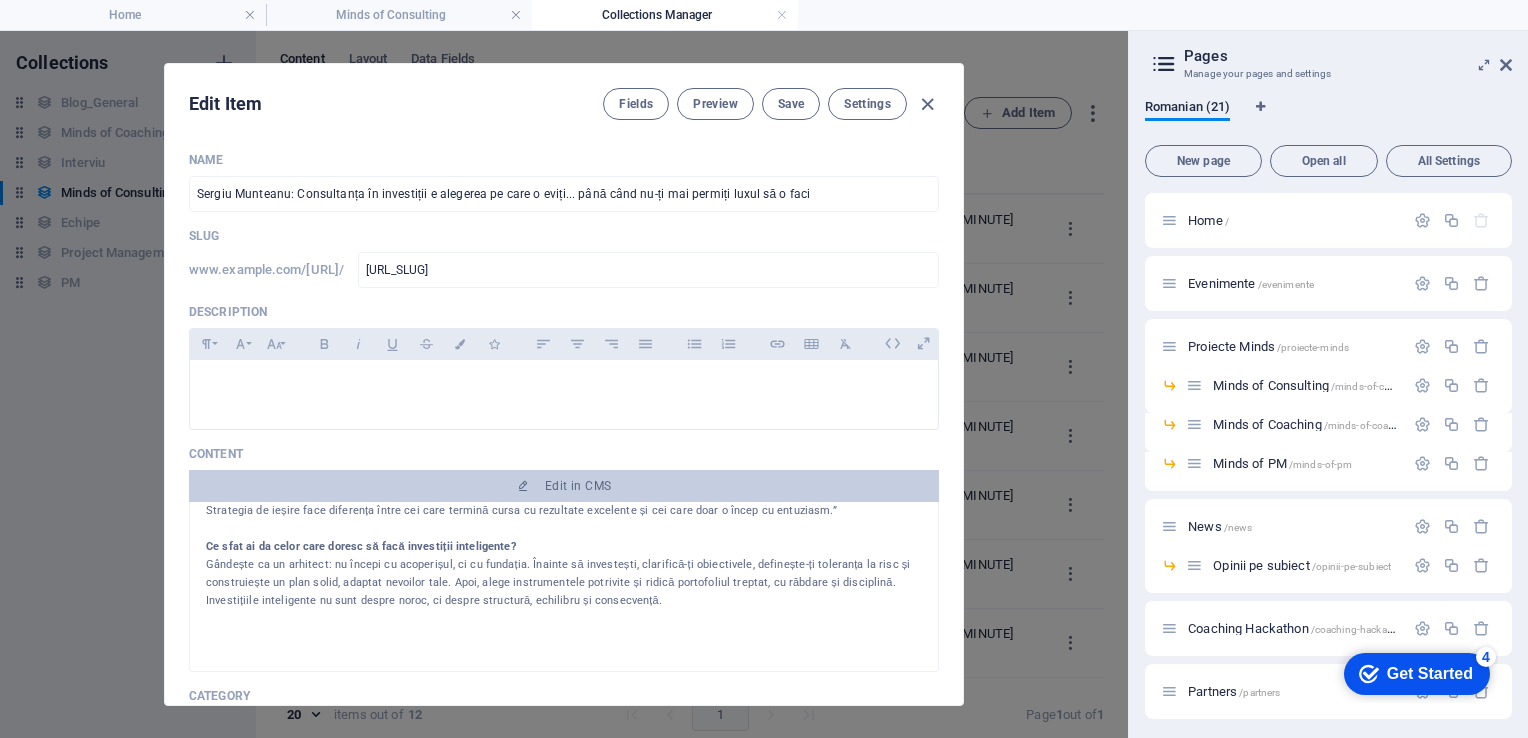 scroll, scrollTop: 8404, scrollLeft: 0, axis: vertical 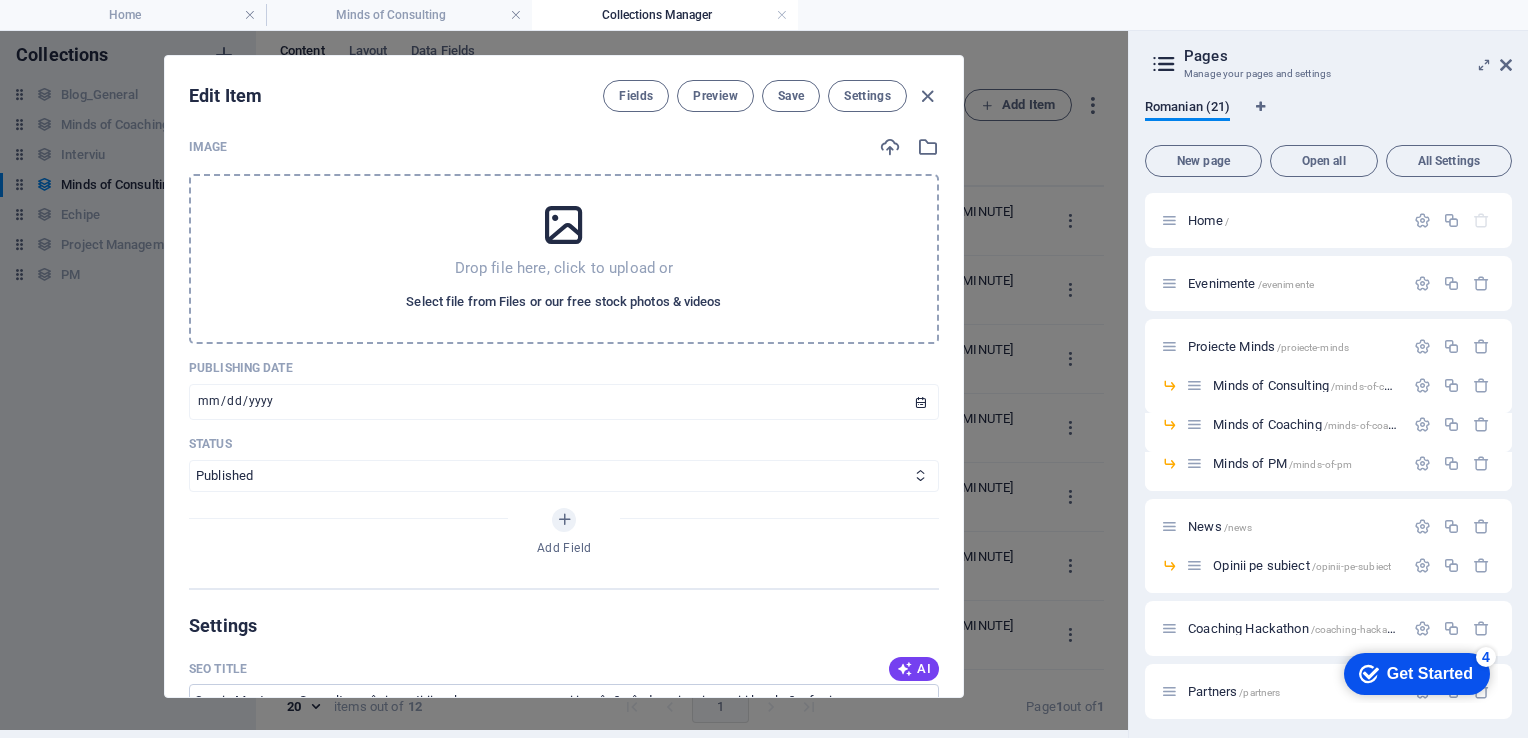click on "Select file from Files or our free stock photos & videos" at bounding box center [563, 302] 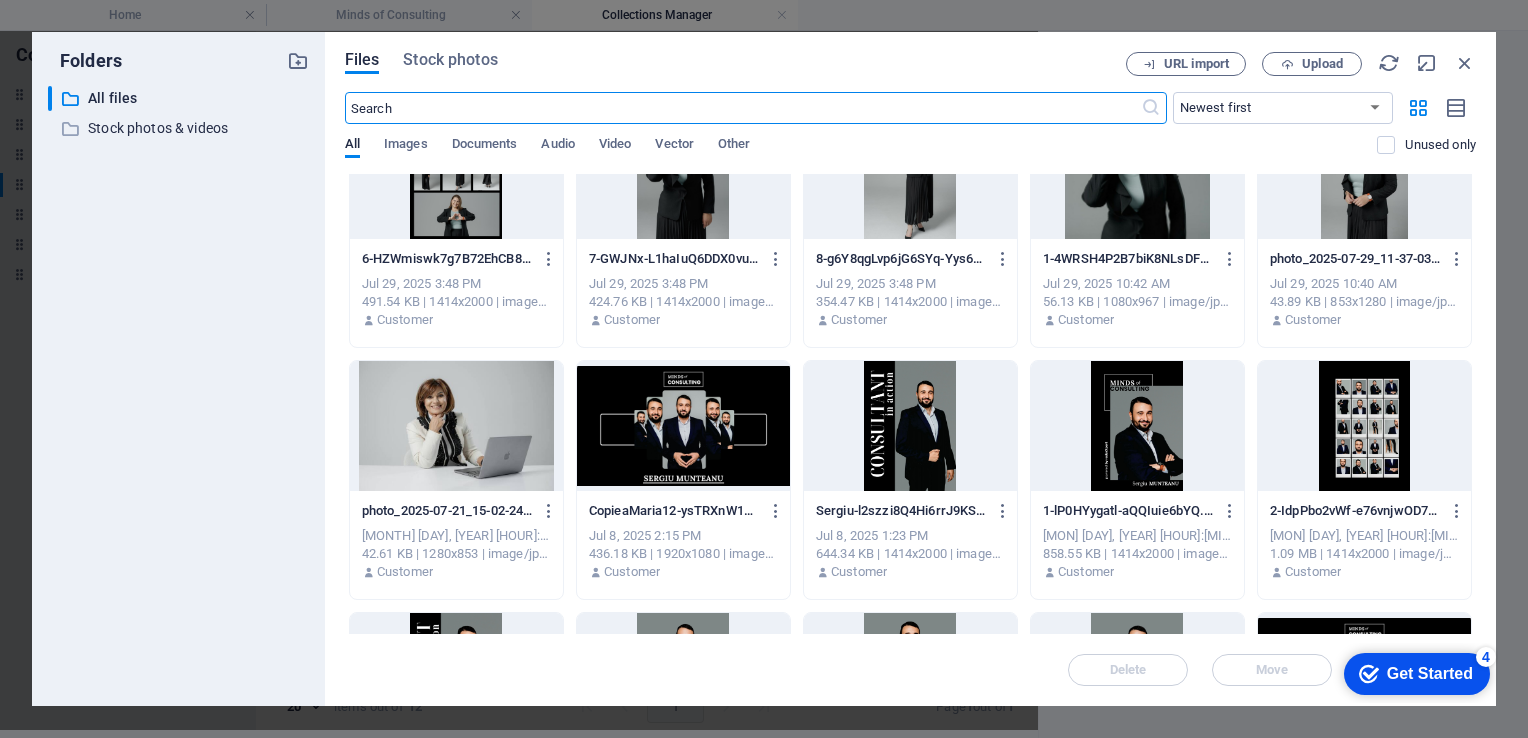 scroll, scrollTop: 2100, scrollLeft: 0, axis: vertical 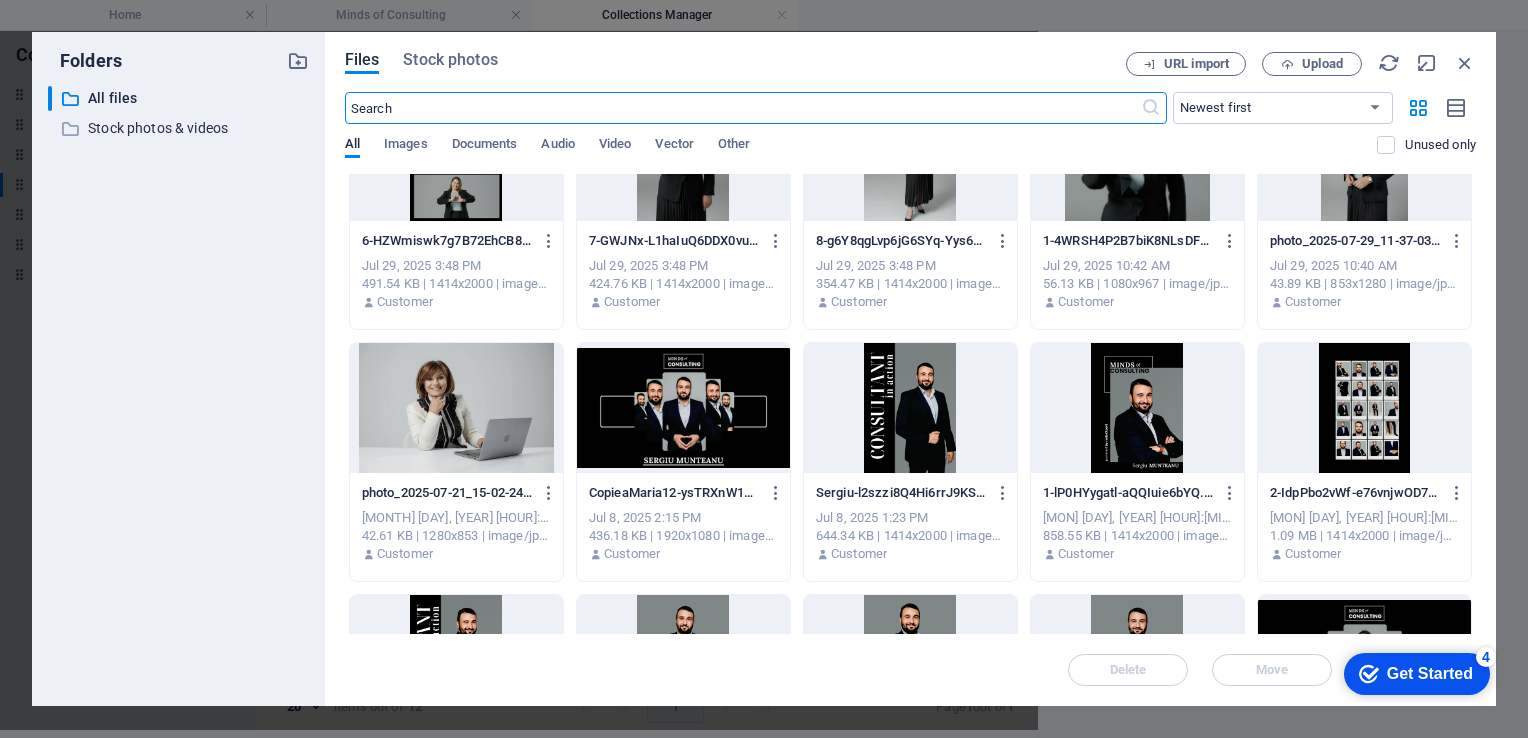 click at bounding box center [683, 408] 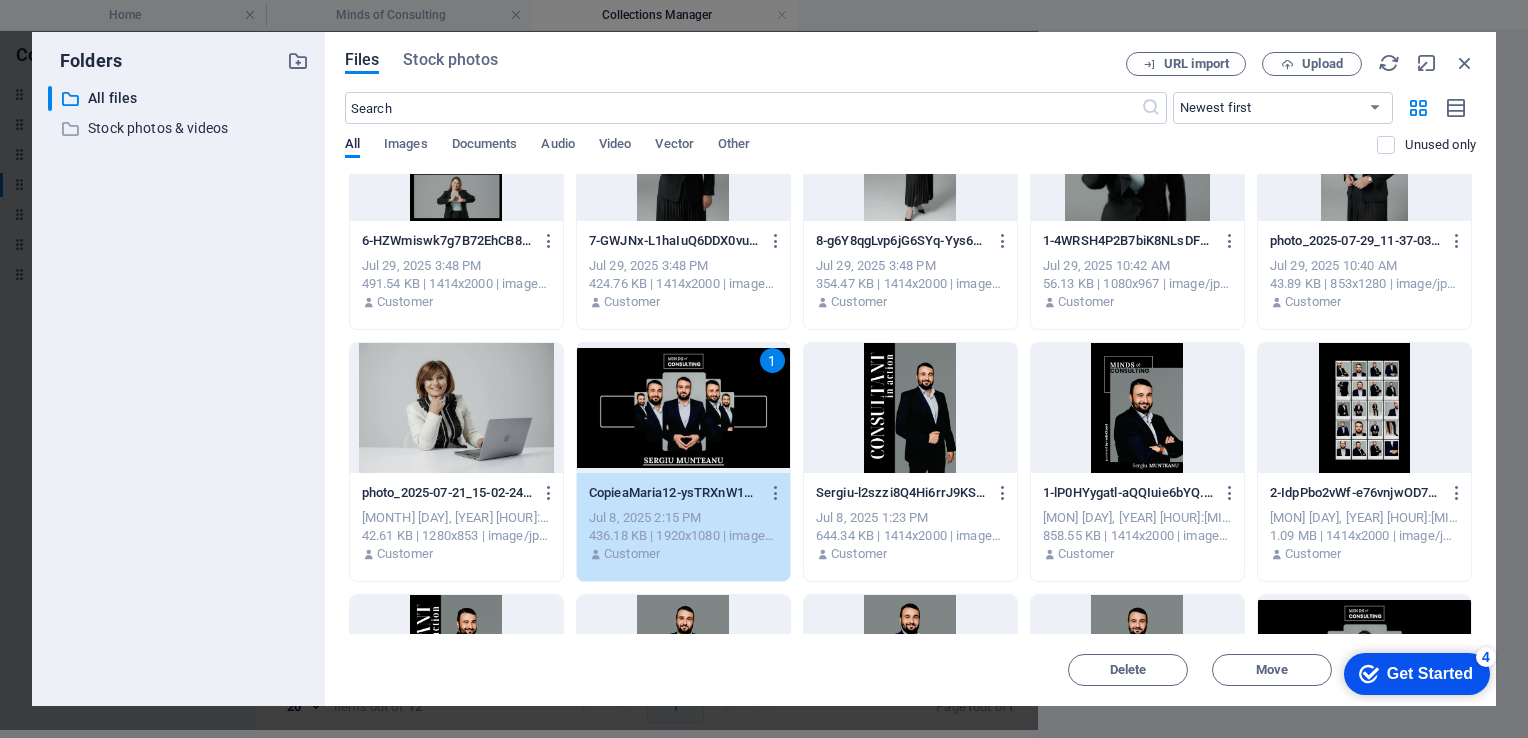 click on "1" at bounding box center (683, 408) 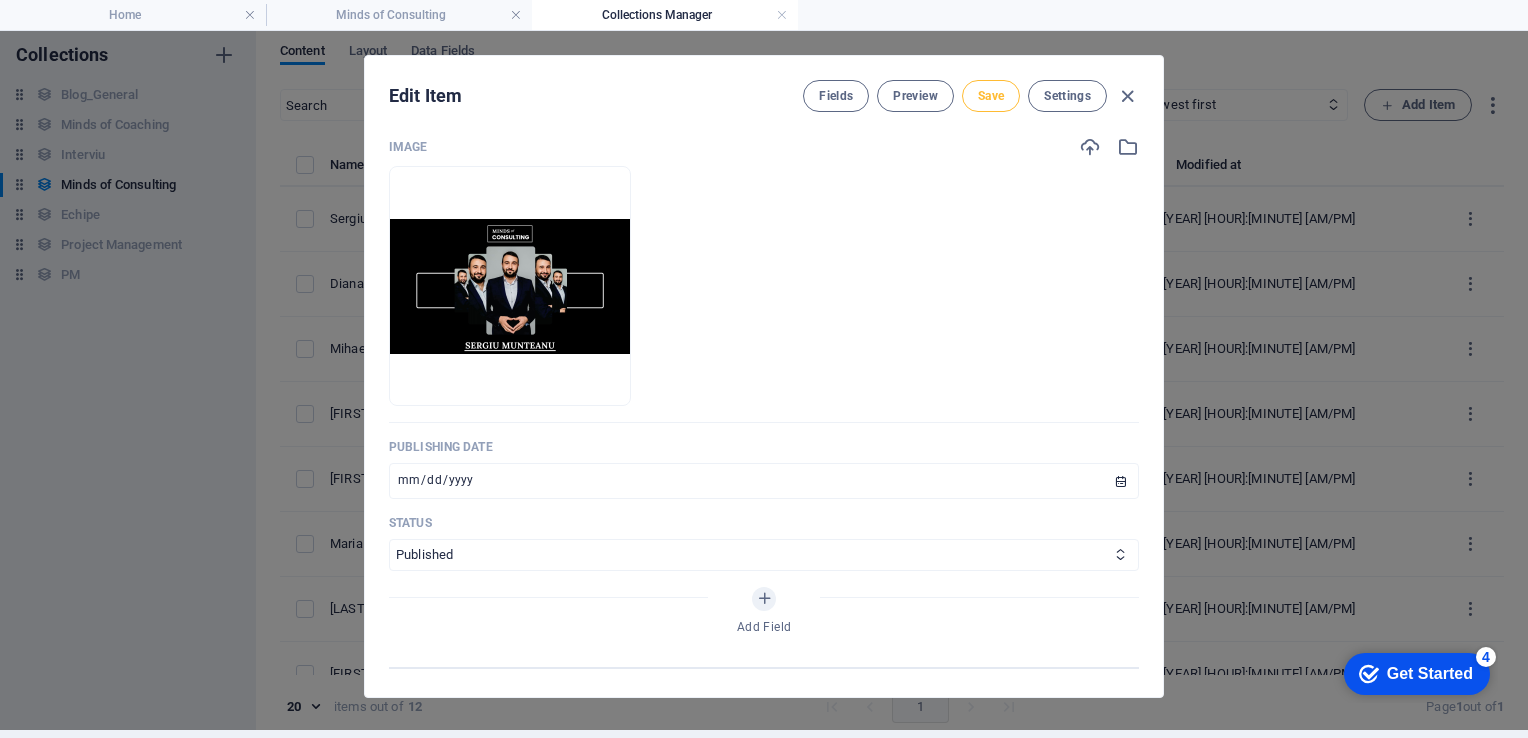 click on "Save" at bounding box center [991, 96] 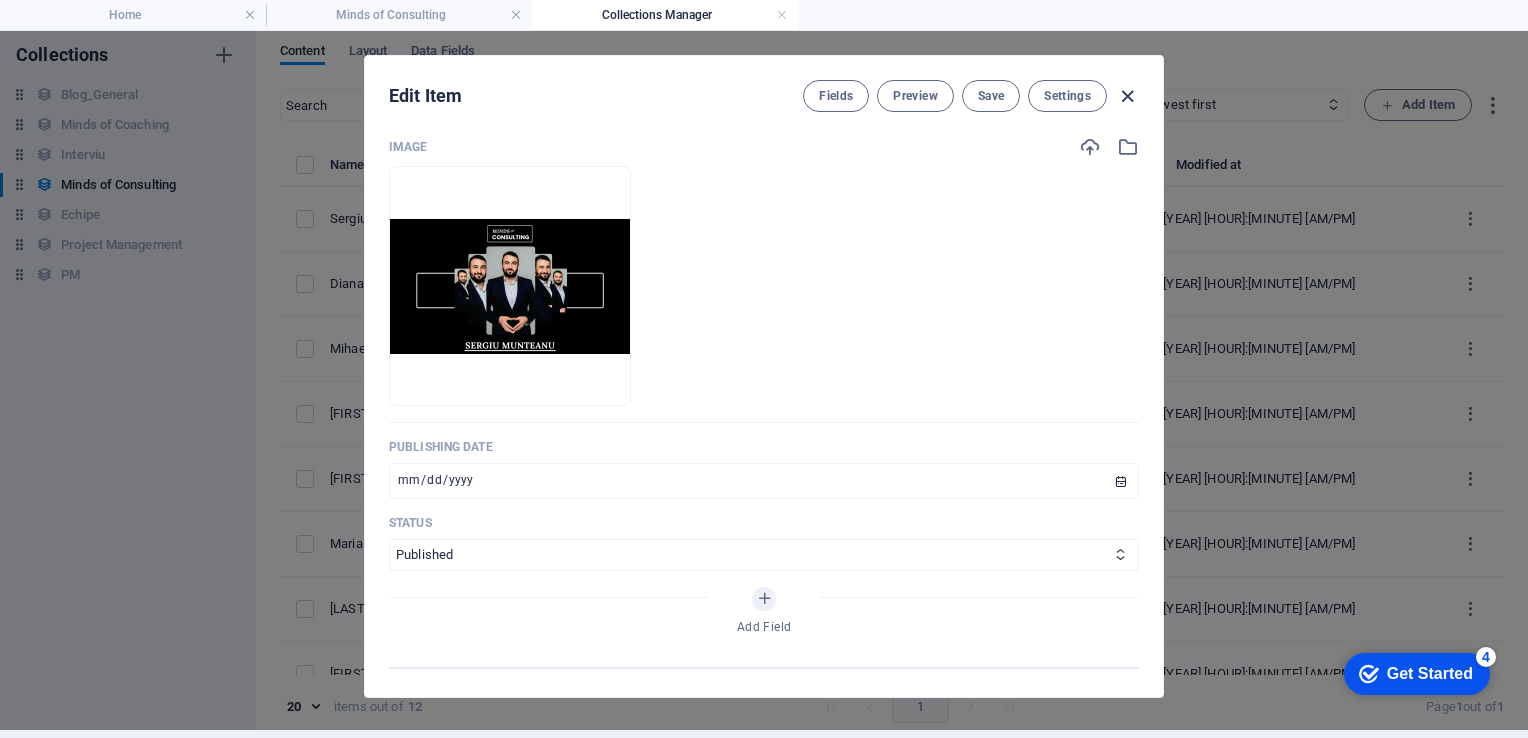 click at bounding box center [1127, 96] 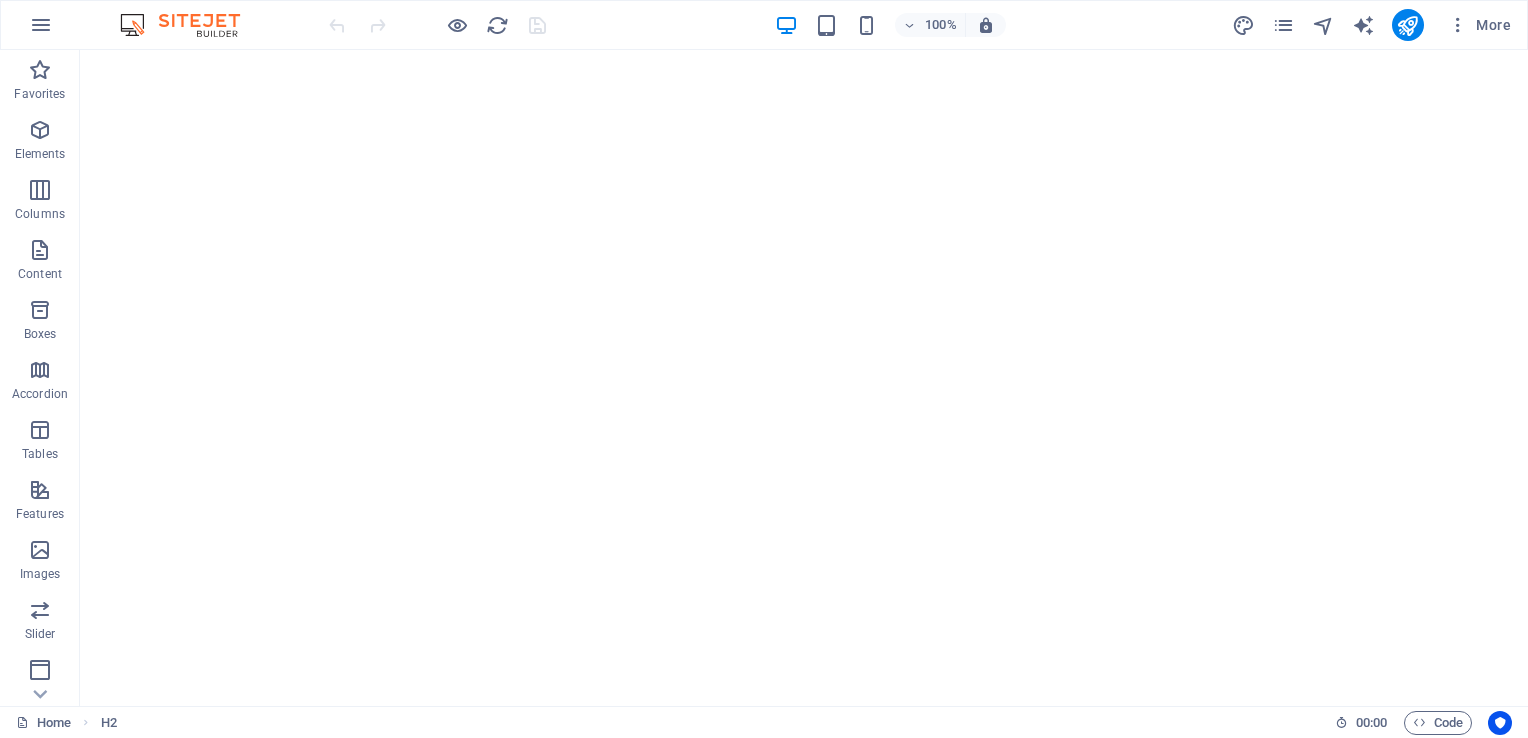 scroll, scrollTop: 0, scrollLeft: 0, axis: both 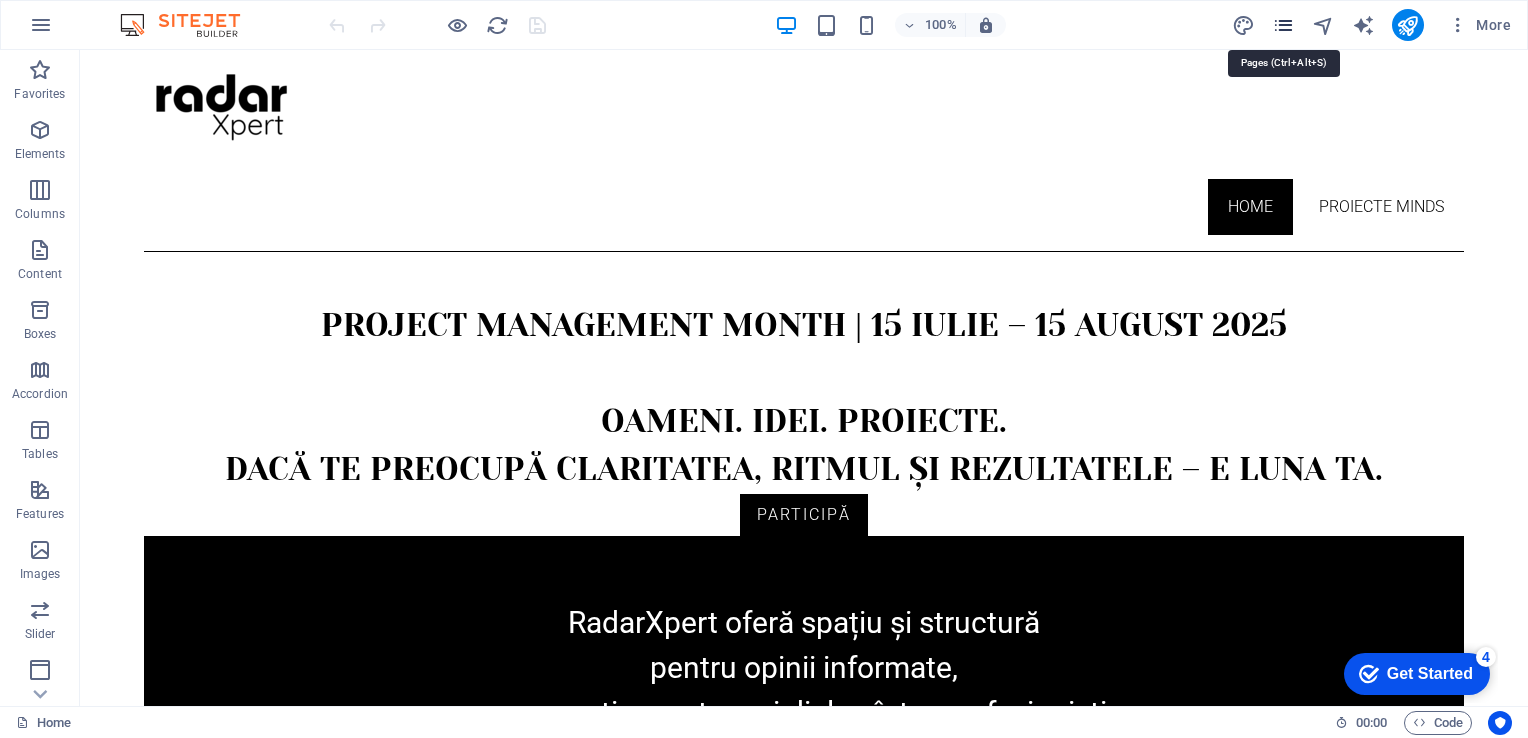 click at bounding box center [1283, 25] 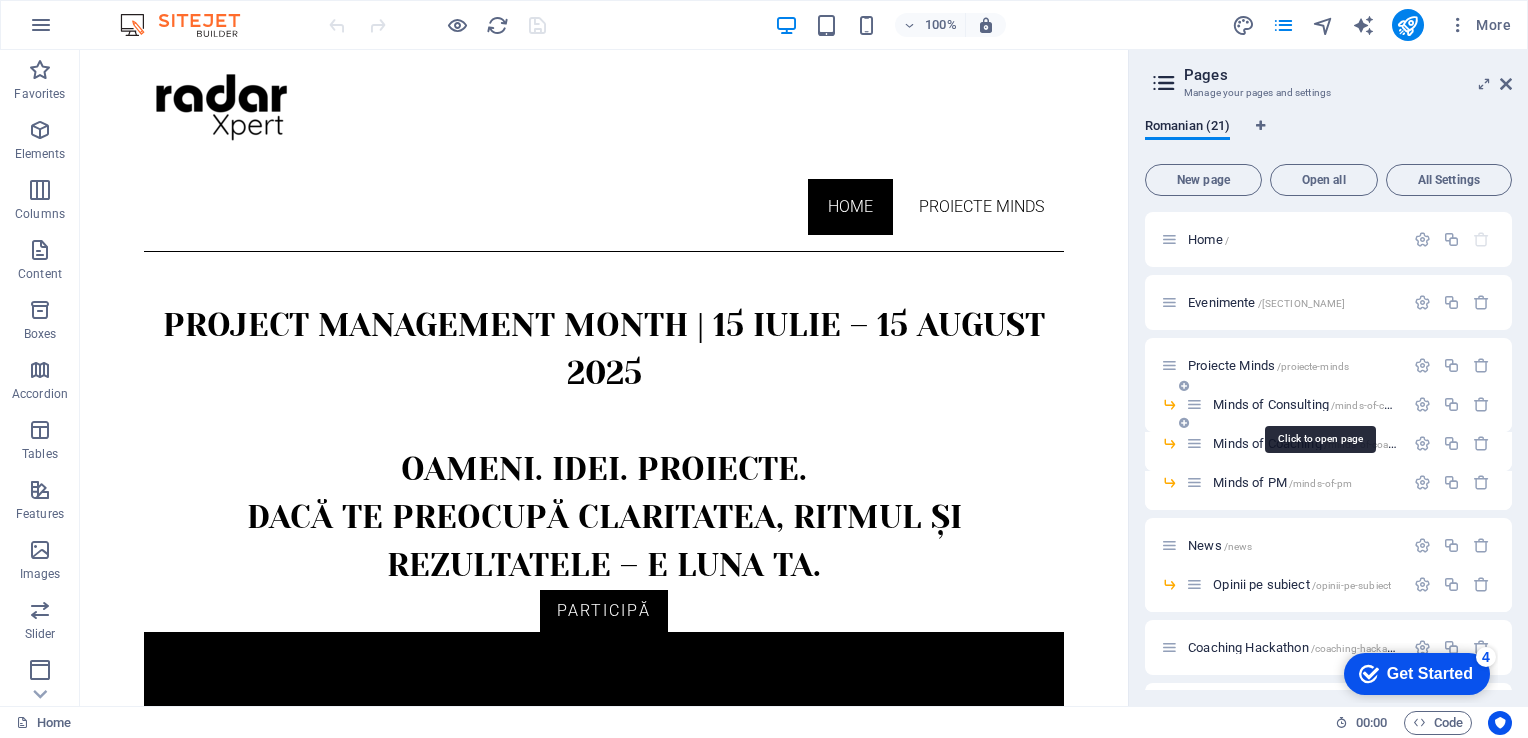 click on "Minds of Consulting /minds-of-consulting" at bounding box center [1320, 404] 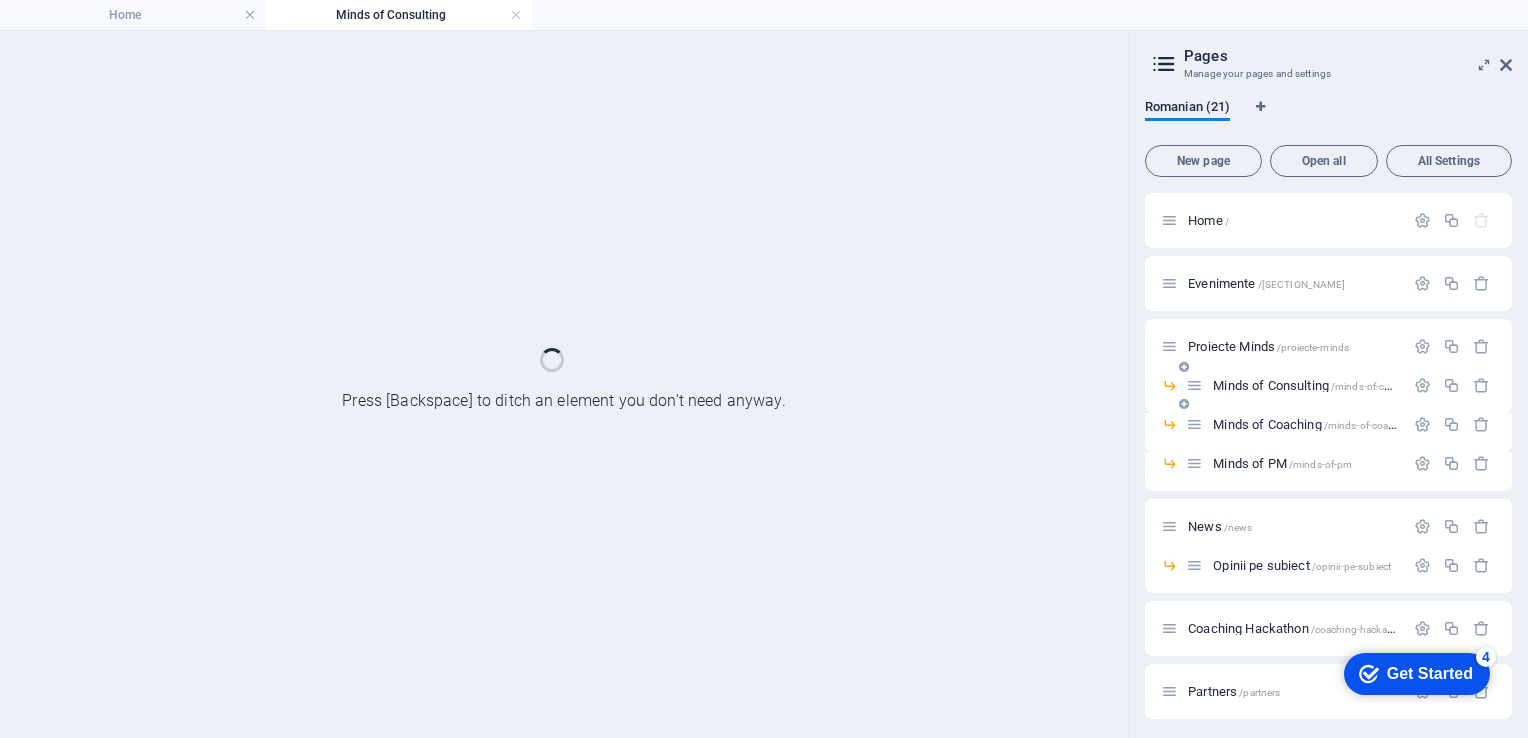 scroll, scrollTop: 0, scrollLeft: 0, axis: both 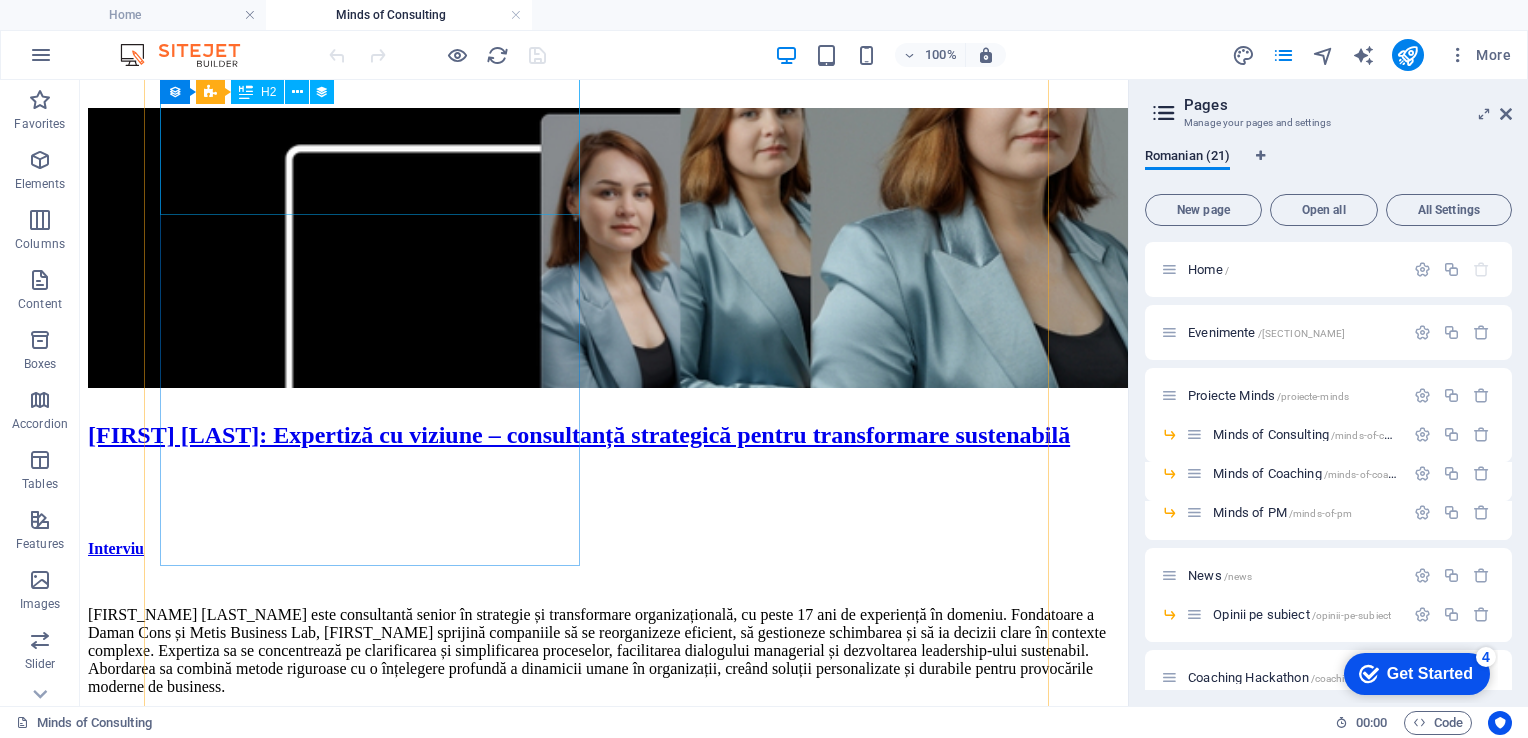 click on "[FIRST] [LAST]: Consultanța în investiții e alegerea pe care o eviți... până când nu-ți mai permiți luxul să o faci" at bounding box center [604, -77] 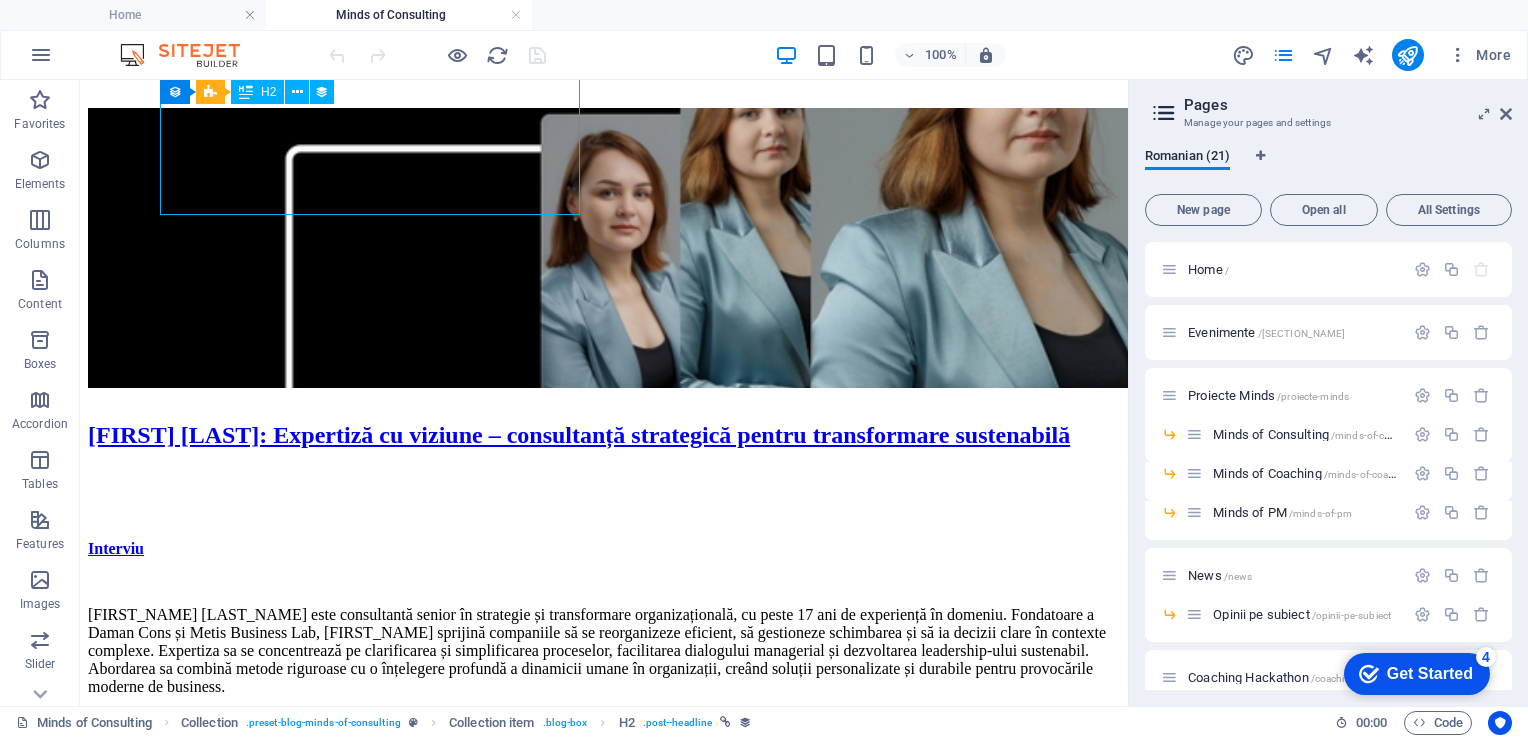 click on "[FIRST] [LAST]: Consultanța în investiții e alegerea pe care o eviți... până când nu-ți mai permiți luxul să o faci" at bounding box center [604, -77] 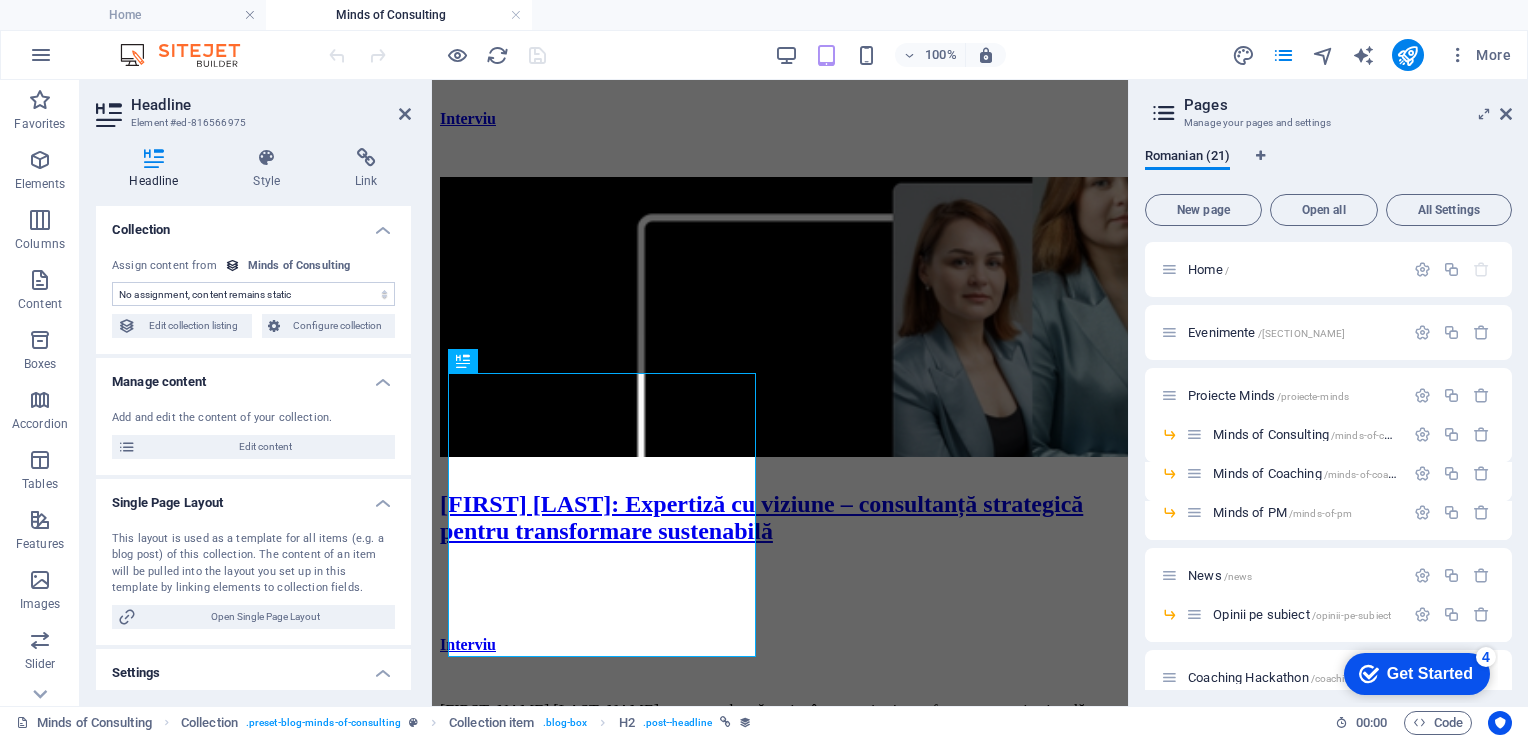 scroll, scrollTop: 634, scrollLeft: 0, axis: vertical 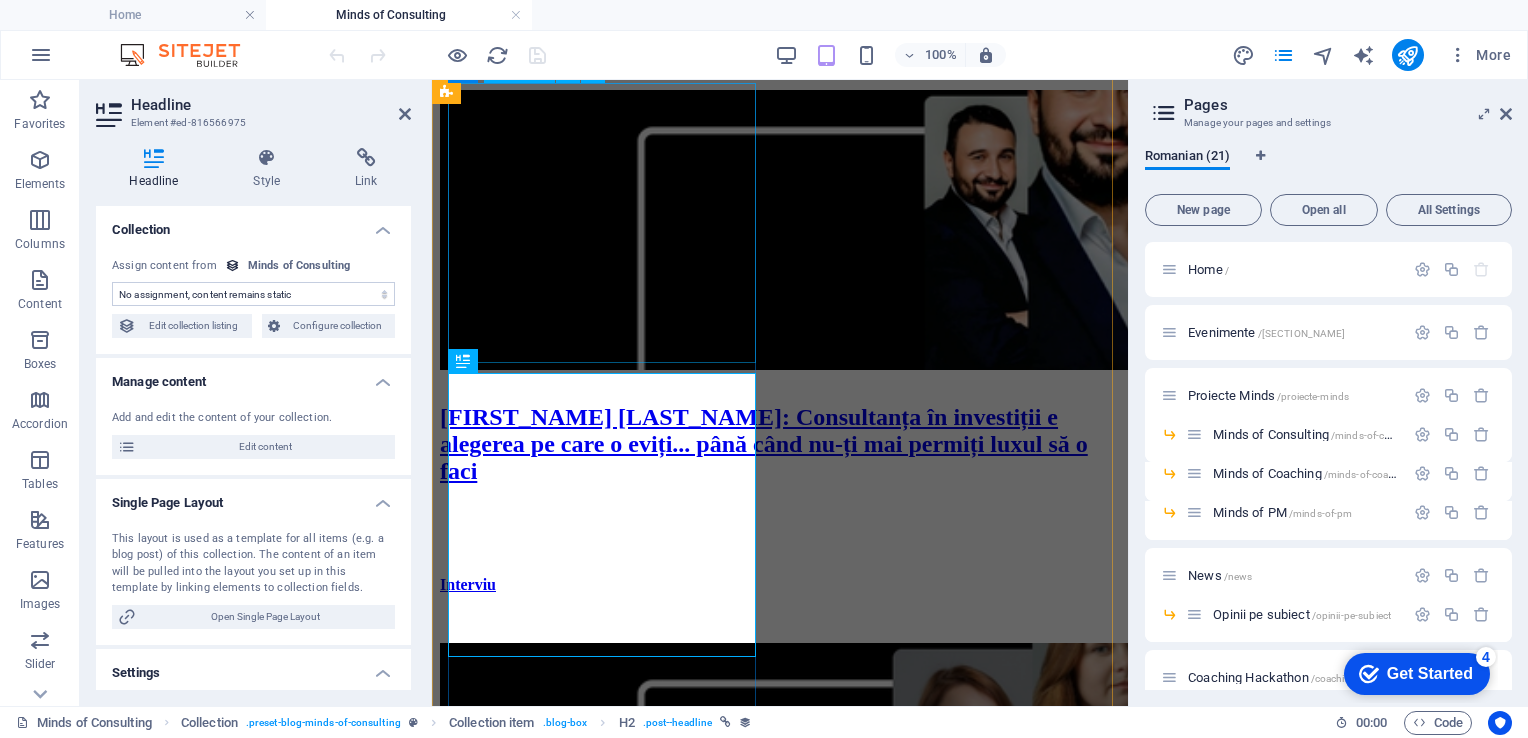 select on "name" 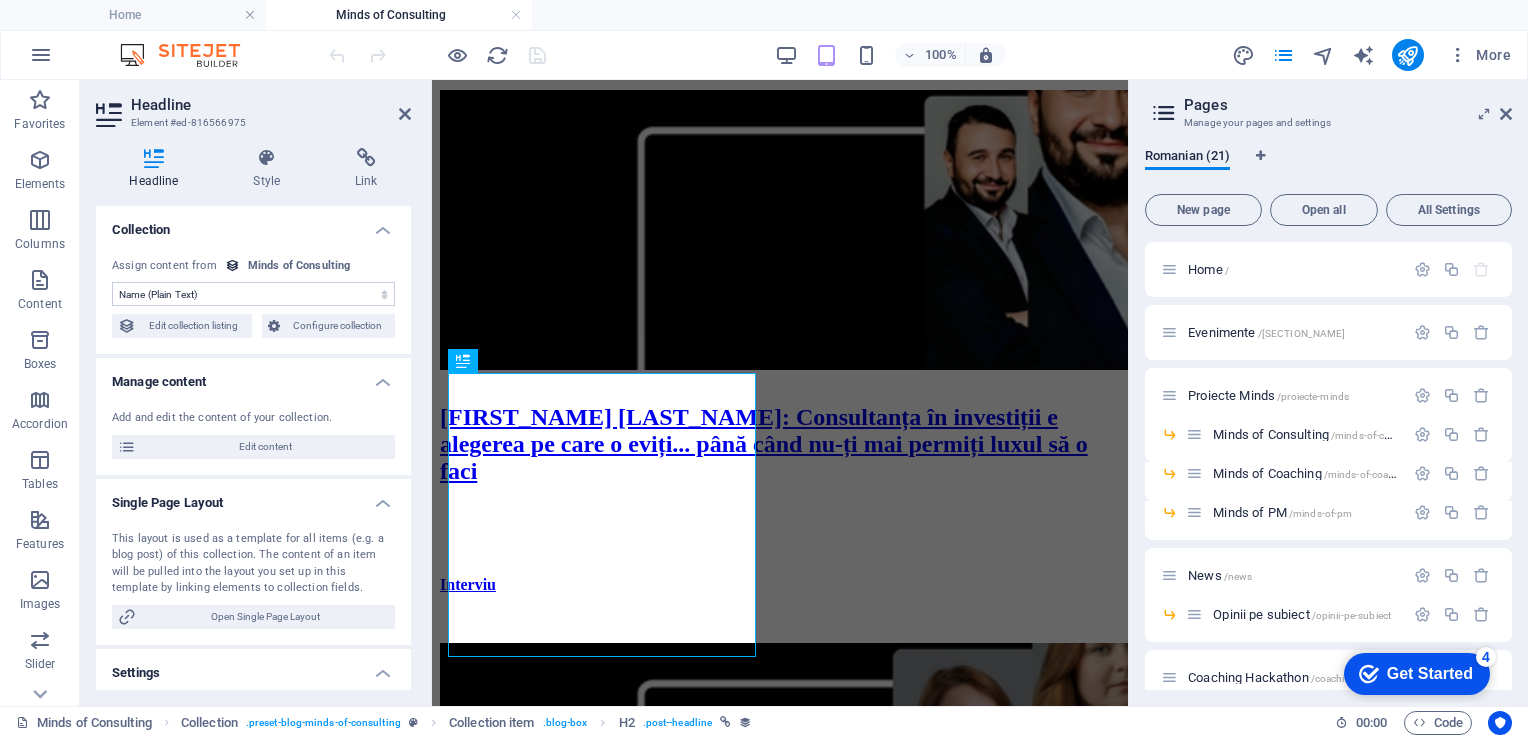 click on "Edit content" at bounding box center (265, 447) 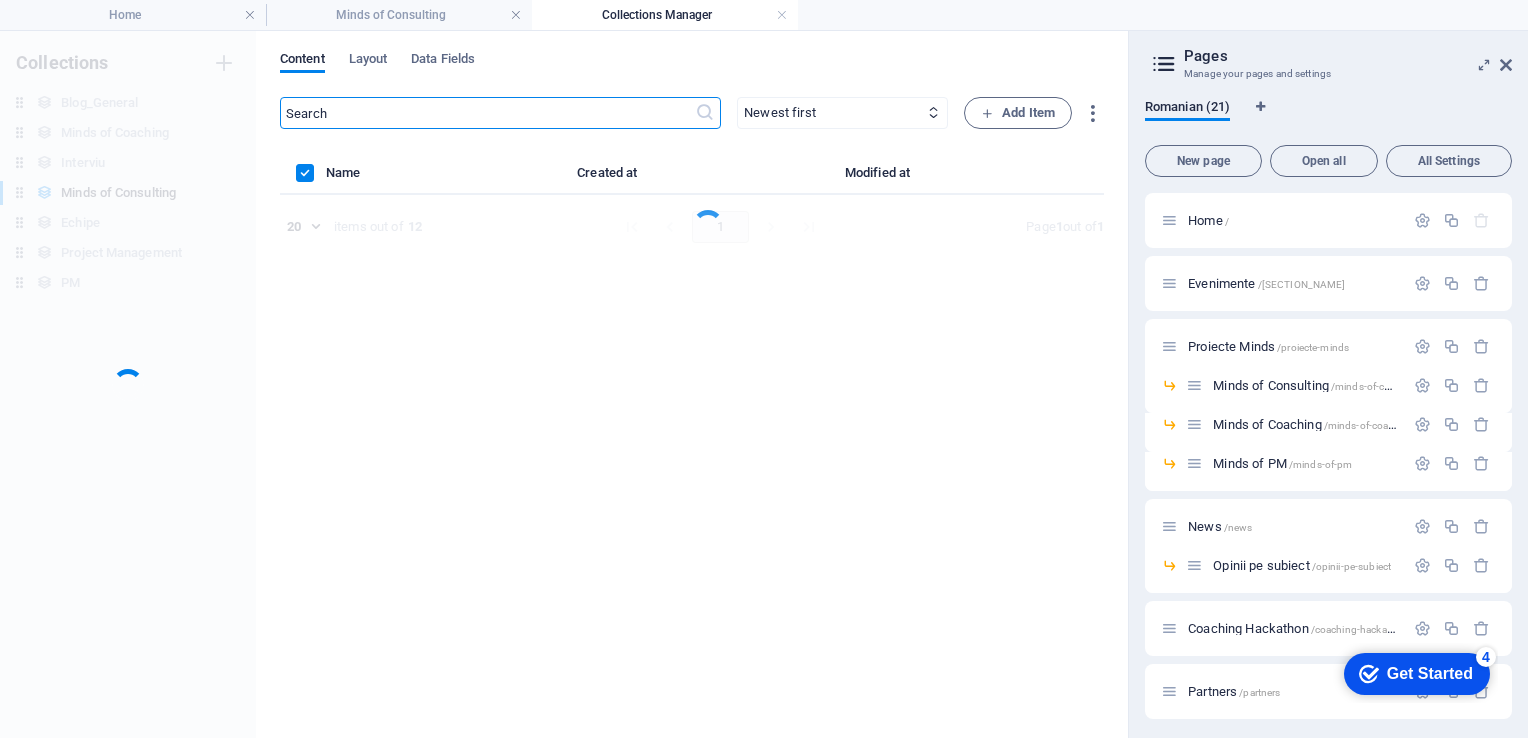 scroll, scrollTop: 0, scrollLeft: 0, axis: both 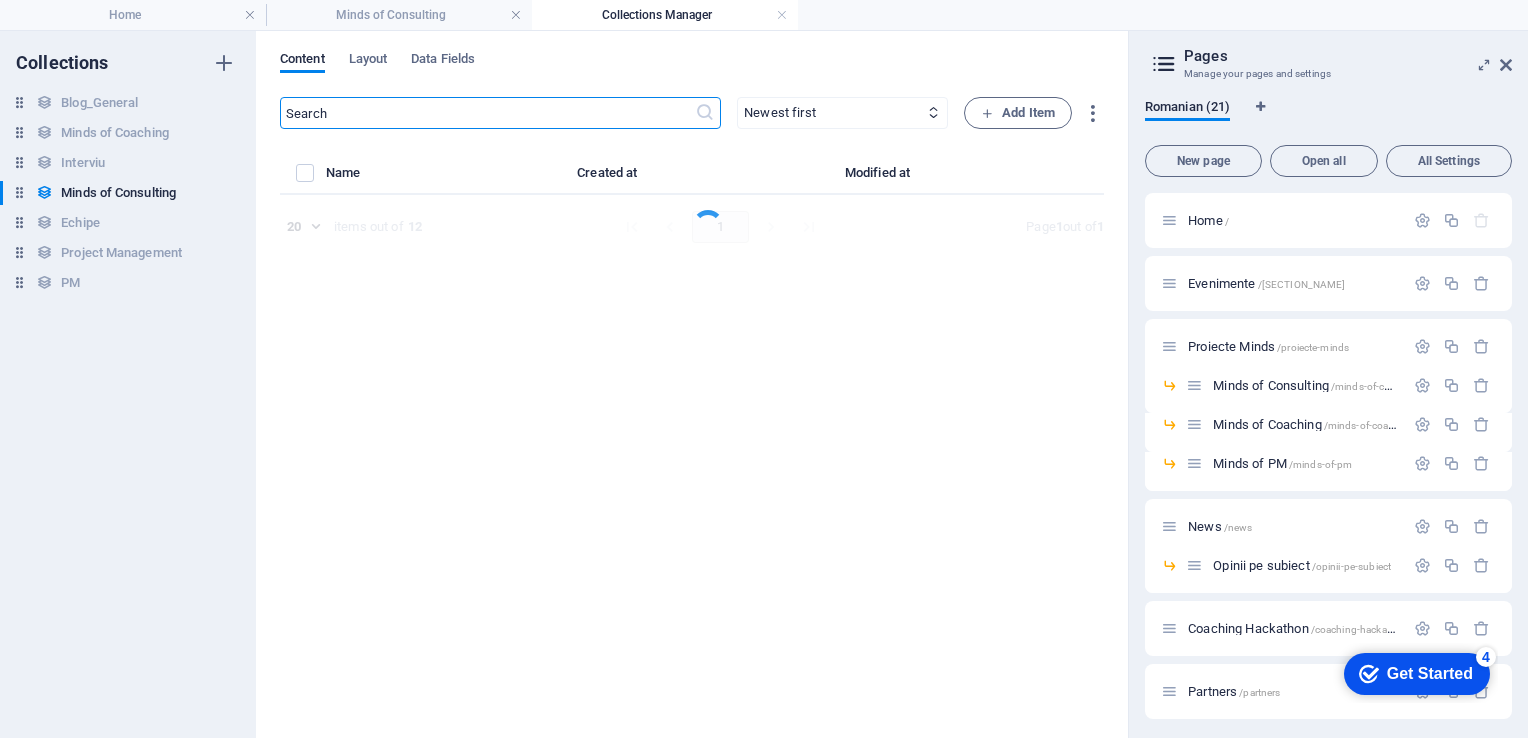 select on "Interviu" 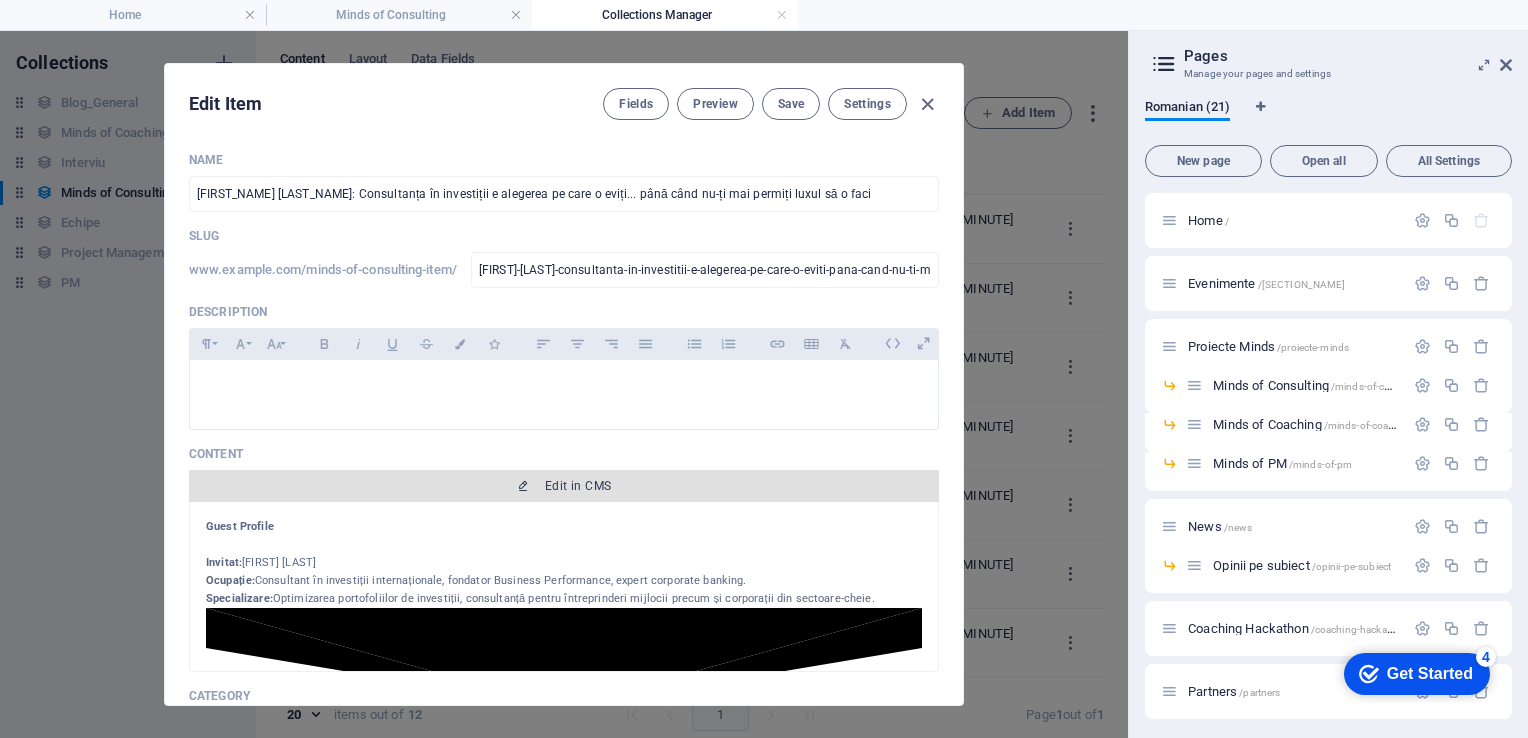click on "Edit in CMS" at bounding box center [564, 486] 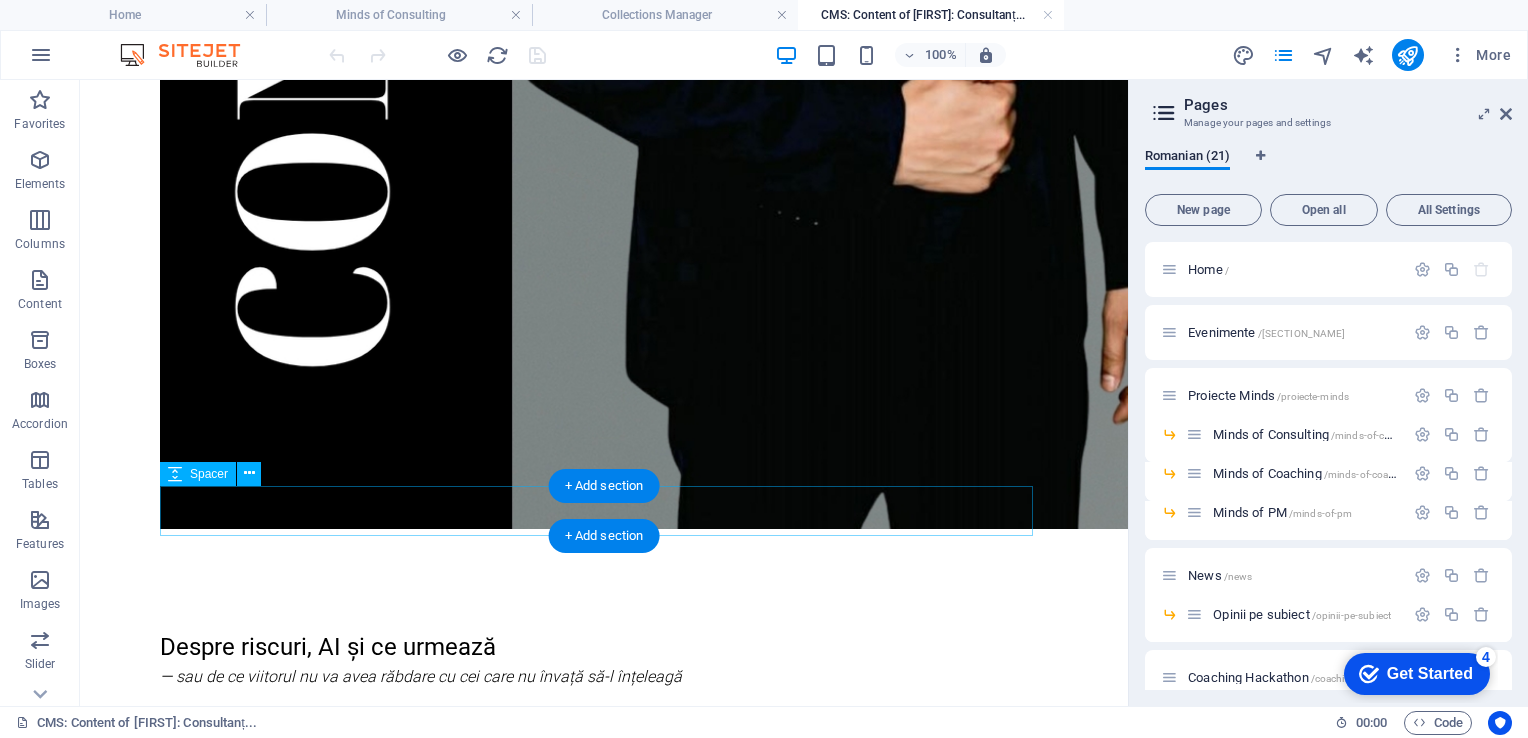 scroll, scrollTop: 10438, scrollLeft: 0, axis: vertical 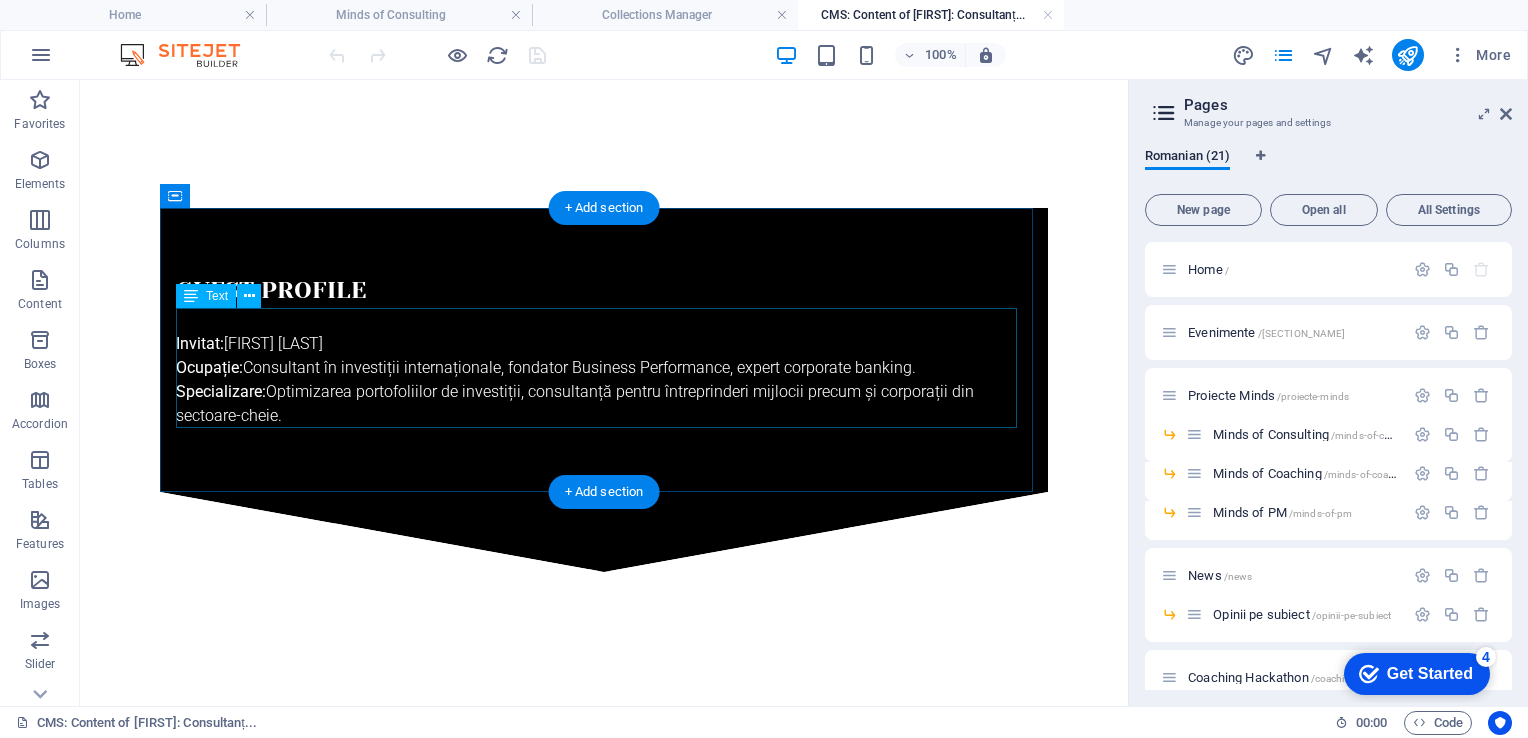click on "Invitat:   Sergiu Munteanu Ocupație:  Consultant în investiții internaționale, fondator Business Performance, expert  corporate banking. Specializare:  Optimizarea portofoliilor de investiții, consultanță pentru întreprinderi mijlocii precum și corporații din sectoare-cheie." at bounding box center [604, 368] 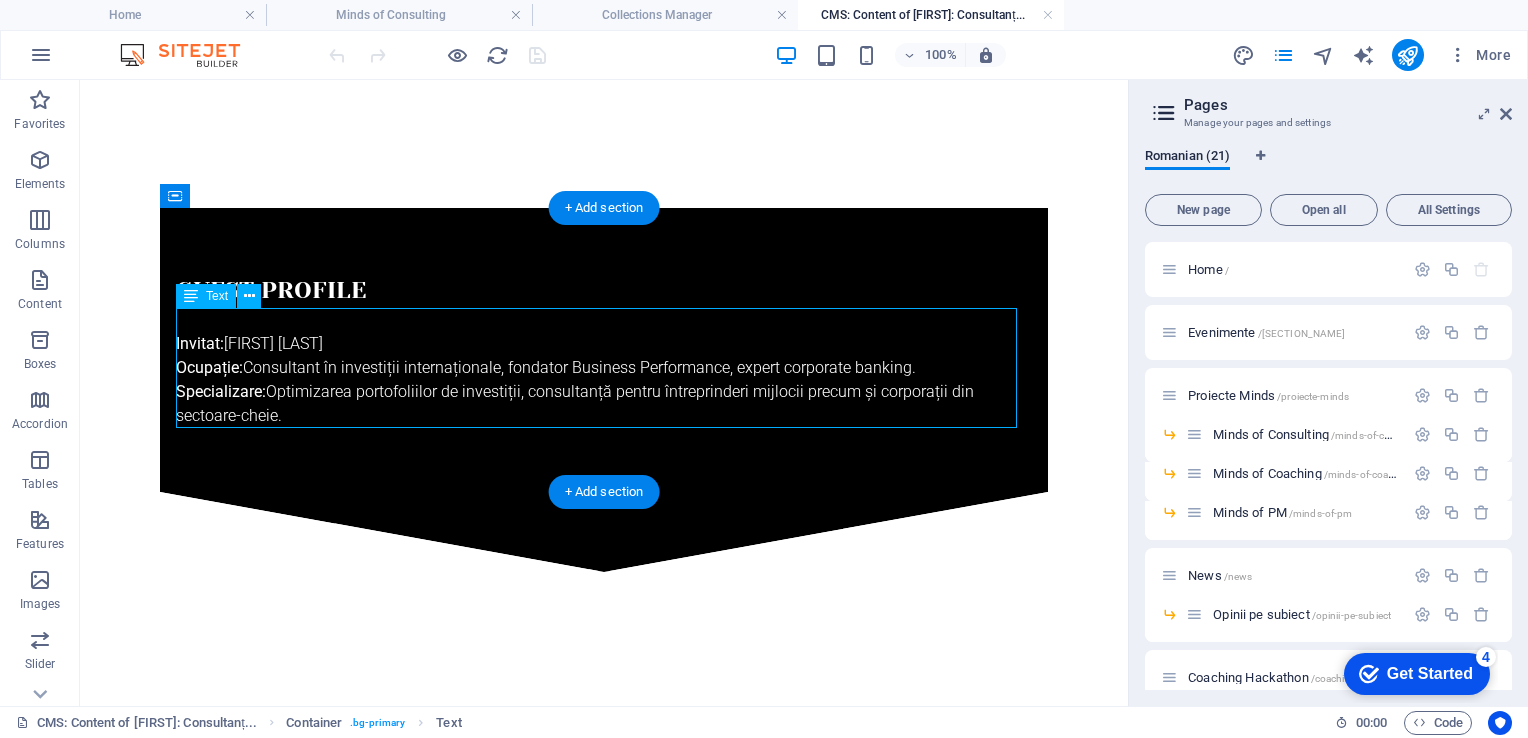 click on "Invitat:   Sergiu Munteanu Ocupație:  Consultant în investiții internaționale, fondator Business Performance, expert  corporate banking. Specializare:  Optimizarea portofoliilor de investiții, consultanță pentru întreprinderi mijlocii precum și corporații din sectoare-cheie." at bounding box center (604, 368) 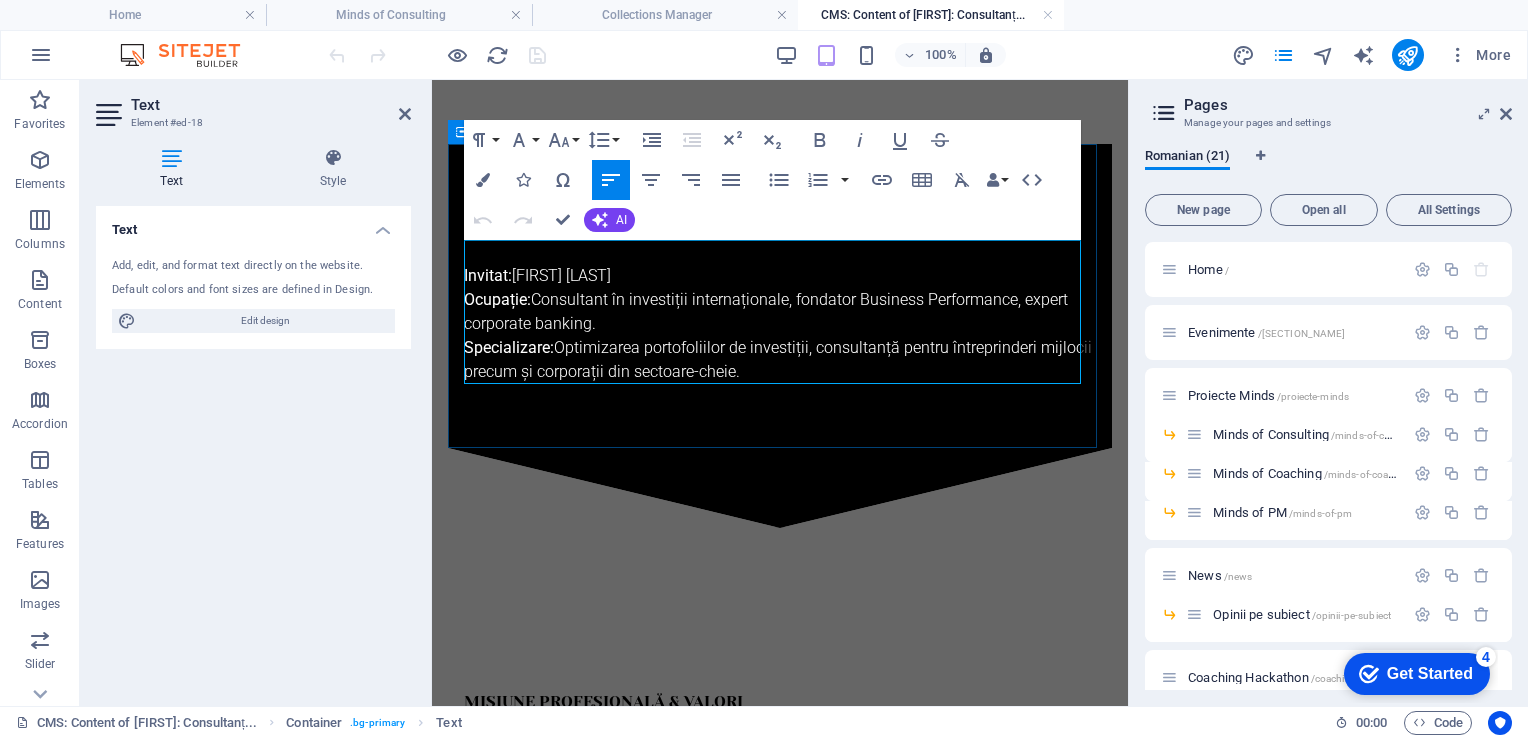 click on "Specializare:  Optimizarea portofoliilor de investiții, consultanță pentru întreprinderi mijlocii precum și corporații din sectoare-cheie." at bounding box center (778, 359) 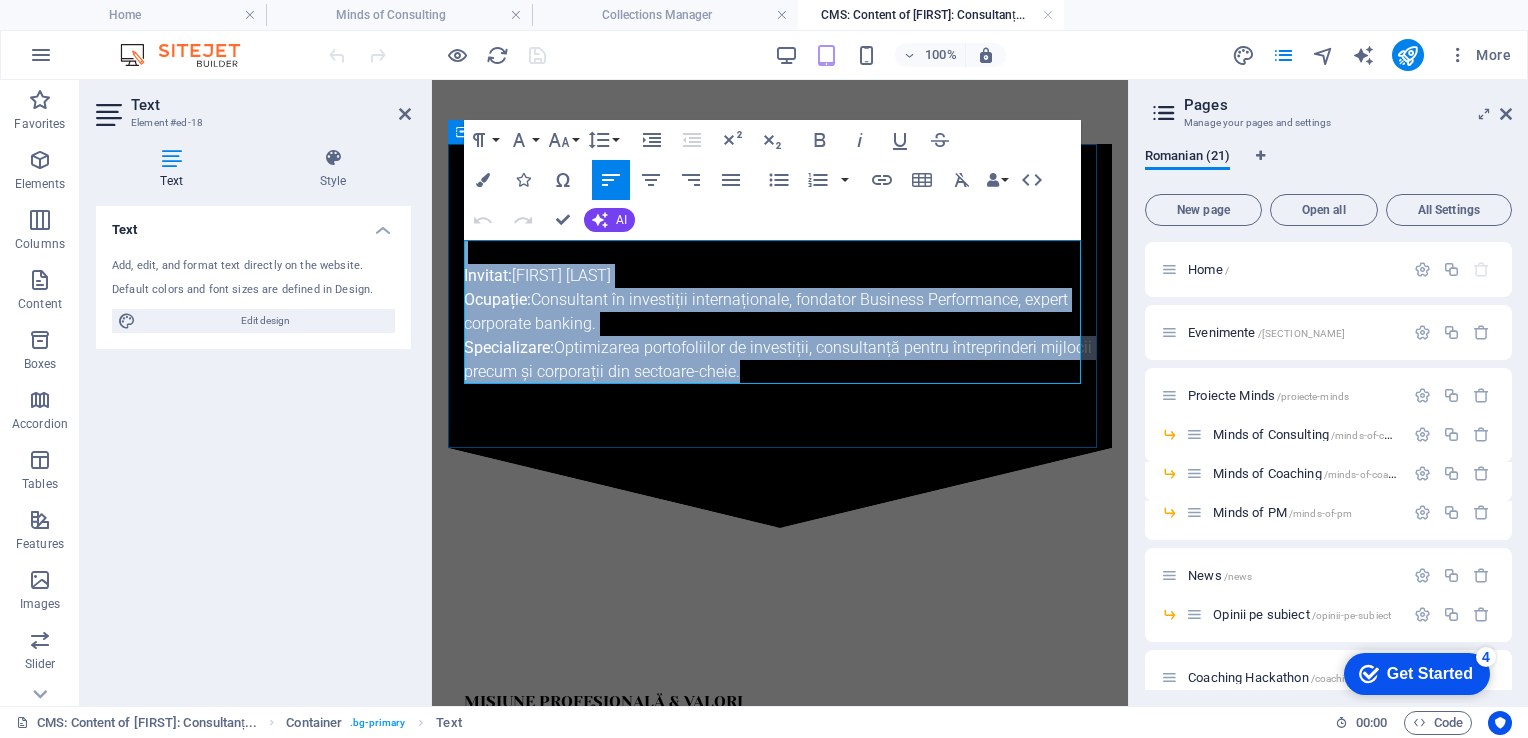 copy on "Invitat:   Sergiu Munteanu Ocupație:  Consultant în investiții internaționale, fondator Business Performance, expert  corporate banking. Specializare:  Optimizarea portofoliilor de investiții, consultanță pentru întreprinderi mijlocii precum și corporații din sectoare-cheie." 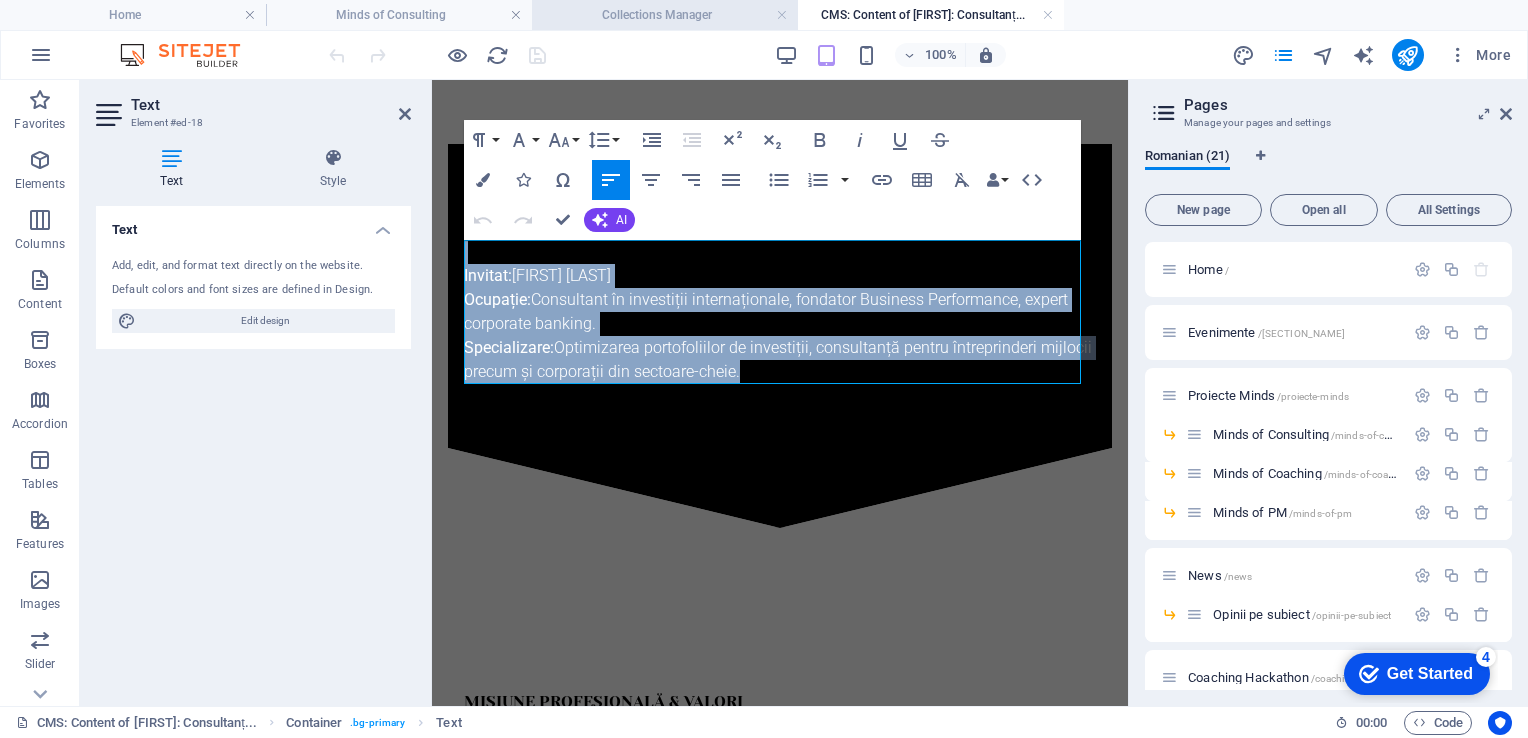 click on "Collections Manager" at bounding box center (665, 15) 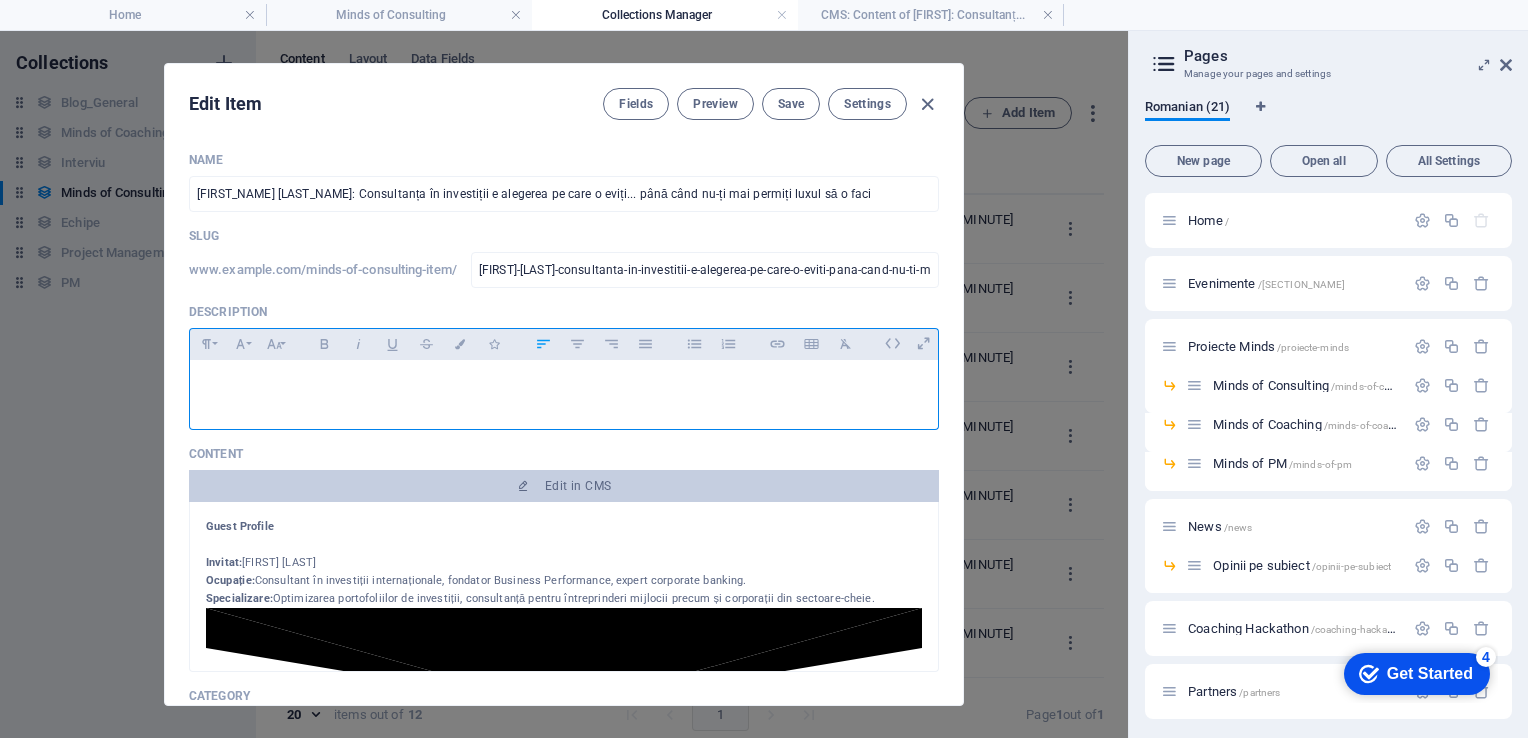 drag, startPoint x: 447, startPoint y: 386, endPoint x: 447, endPoint y: 402, distance: 16 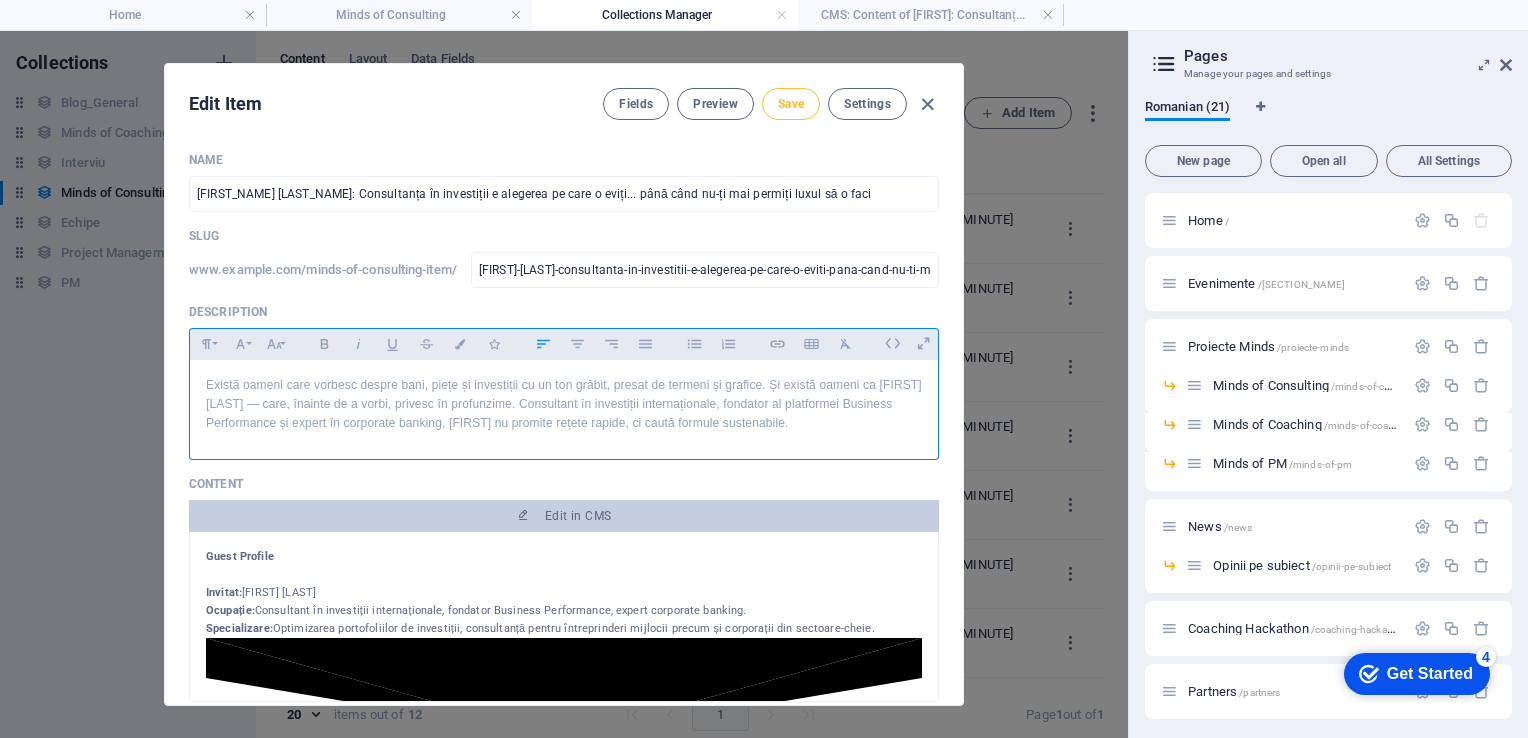 click on "Save" at bounding box center [791, 104] 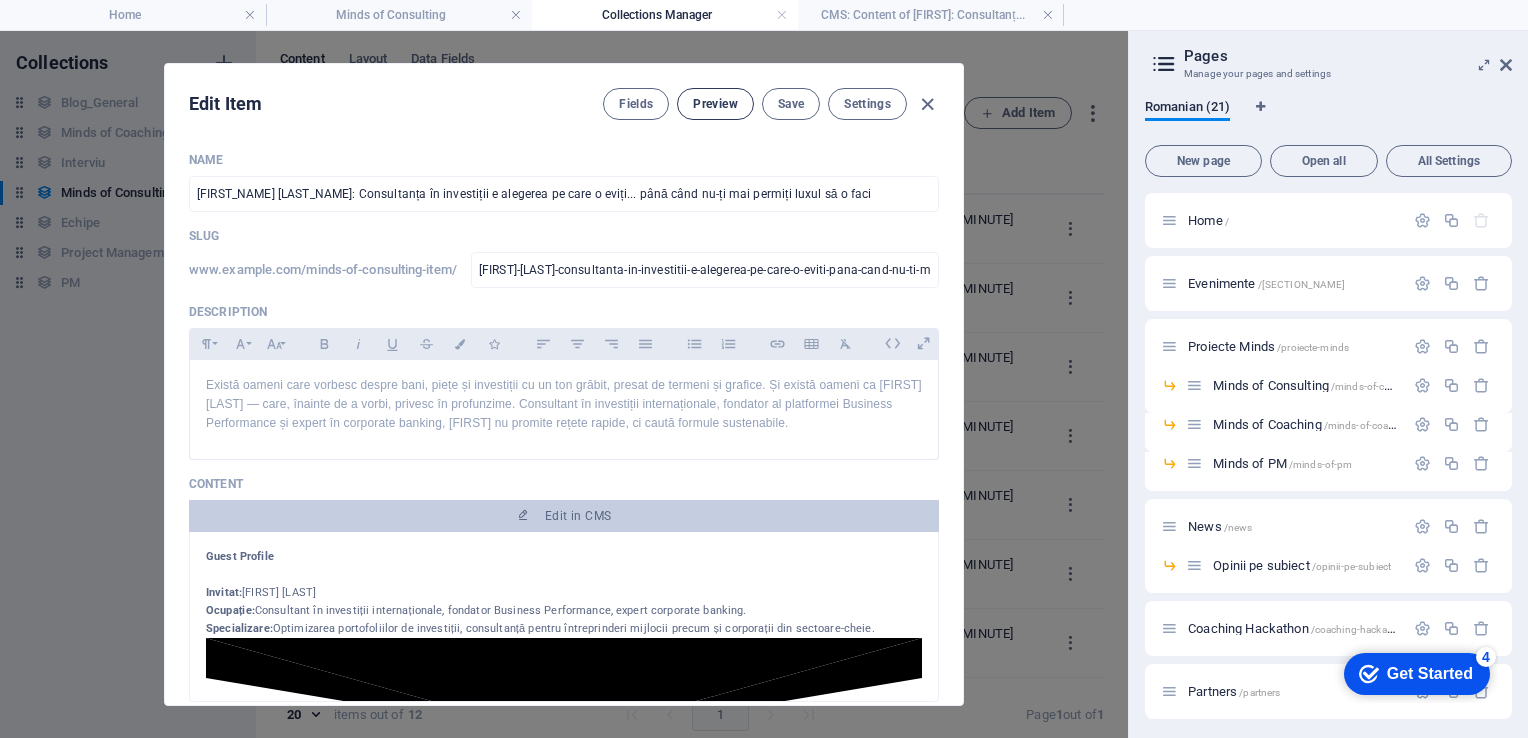 click on "Preview" at bounding box center [715, 104] 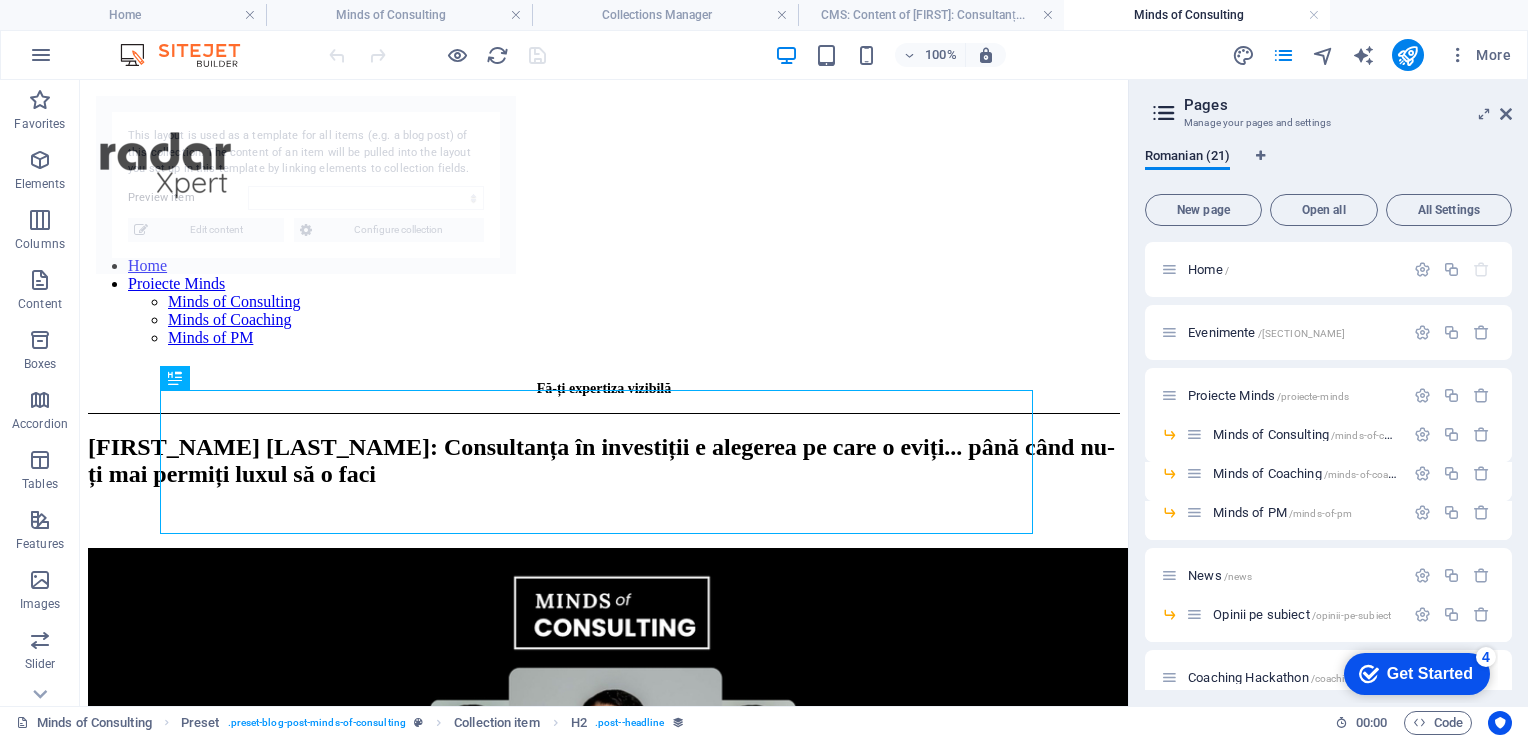 scroll, scrollTop: 0, scrollLeft: 0, axis: both 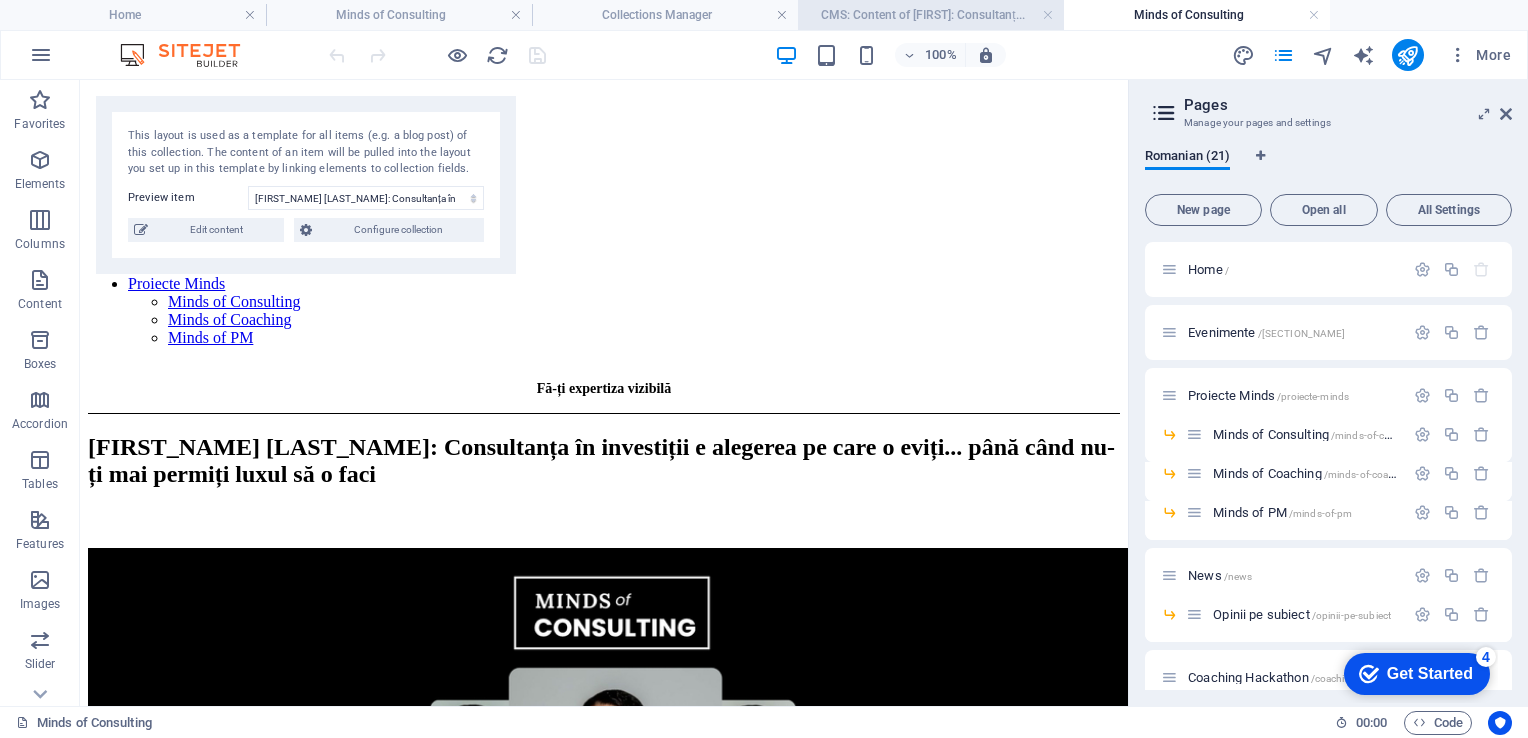 click on "CMS: Content of Sergiu Munteanu: Consultanț..." at bounding box center [931, 15] 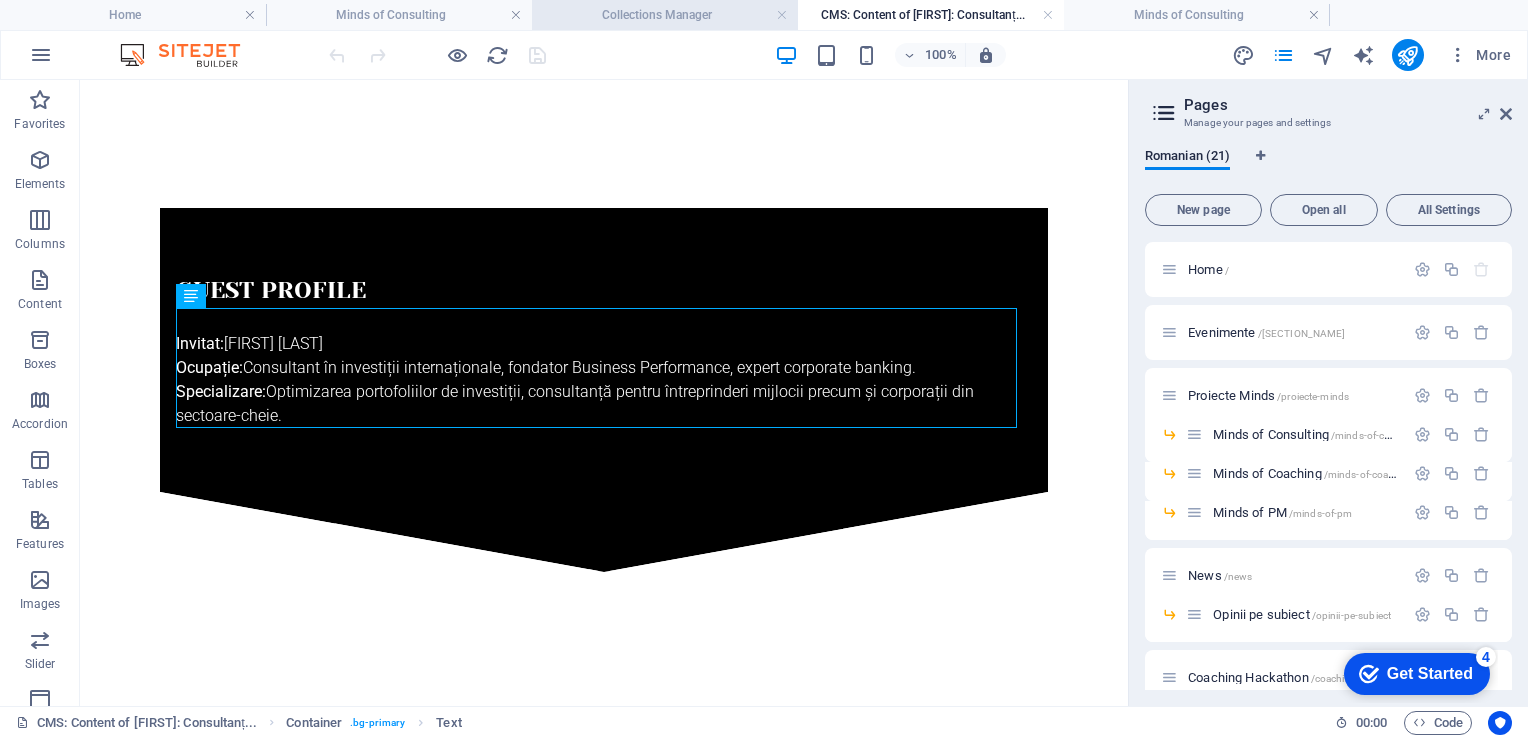 click on "Collections Manager" at bounding box center (665, 15) 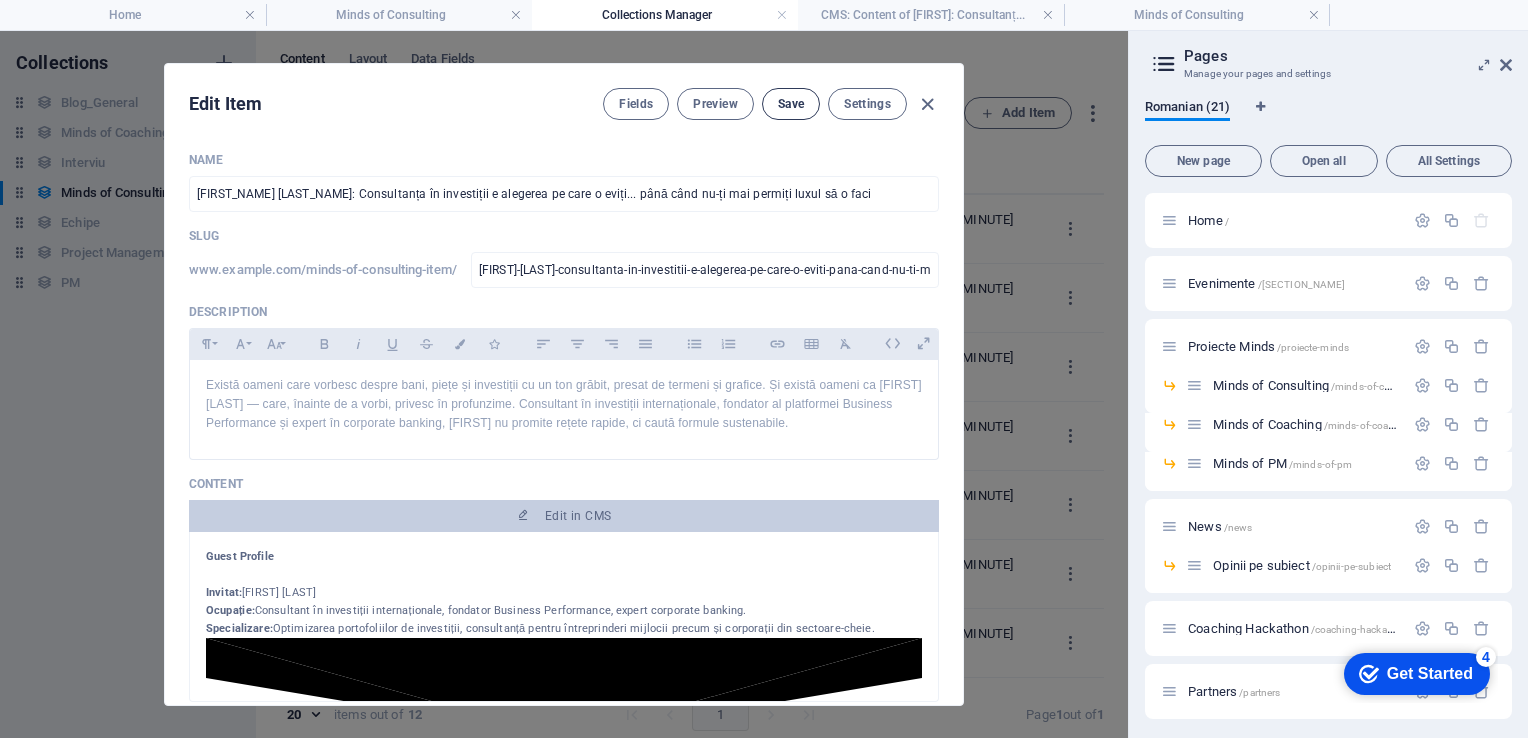 click on "Save" at bounding box center [791, 104] 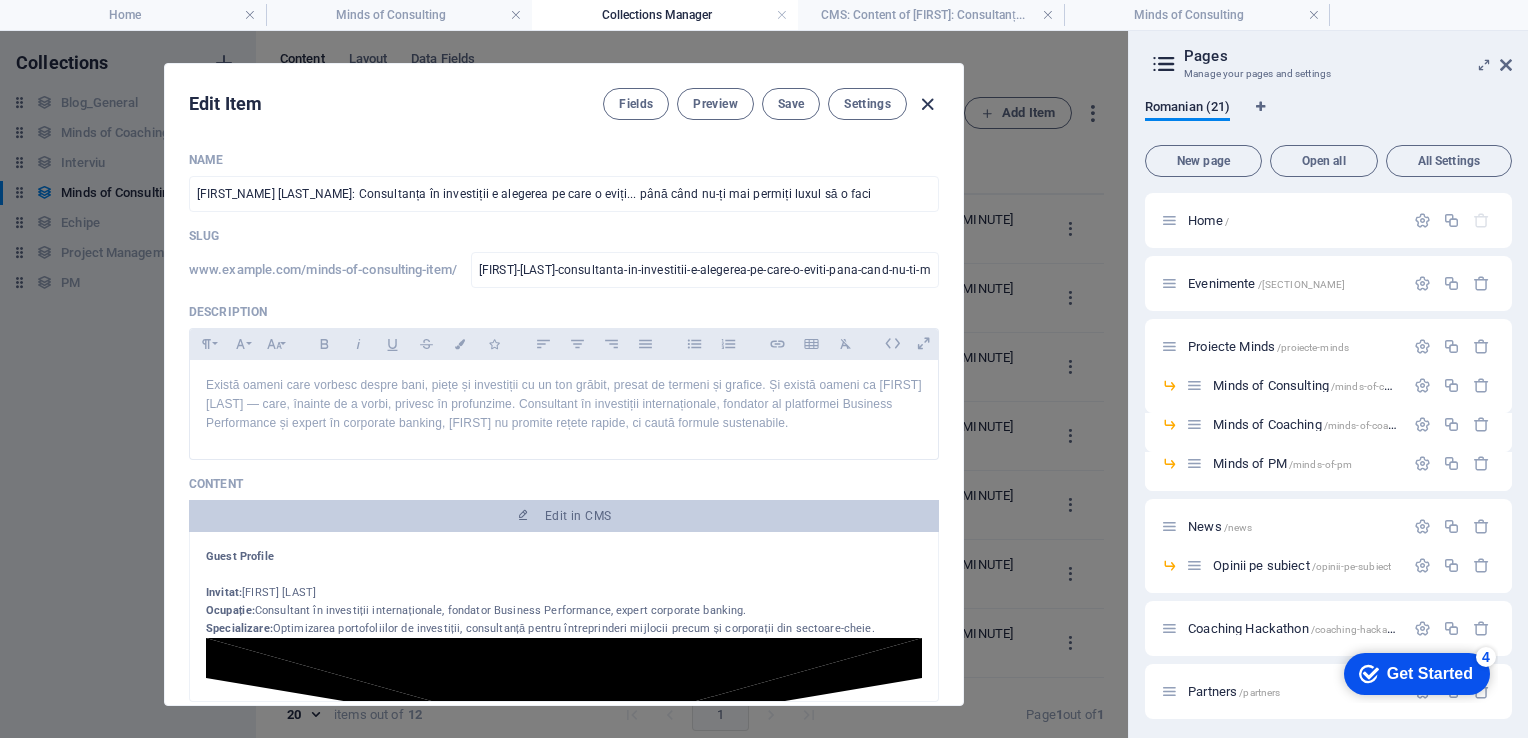 click at bounding box center [927, 104] 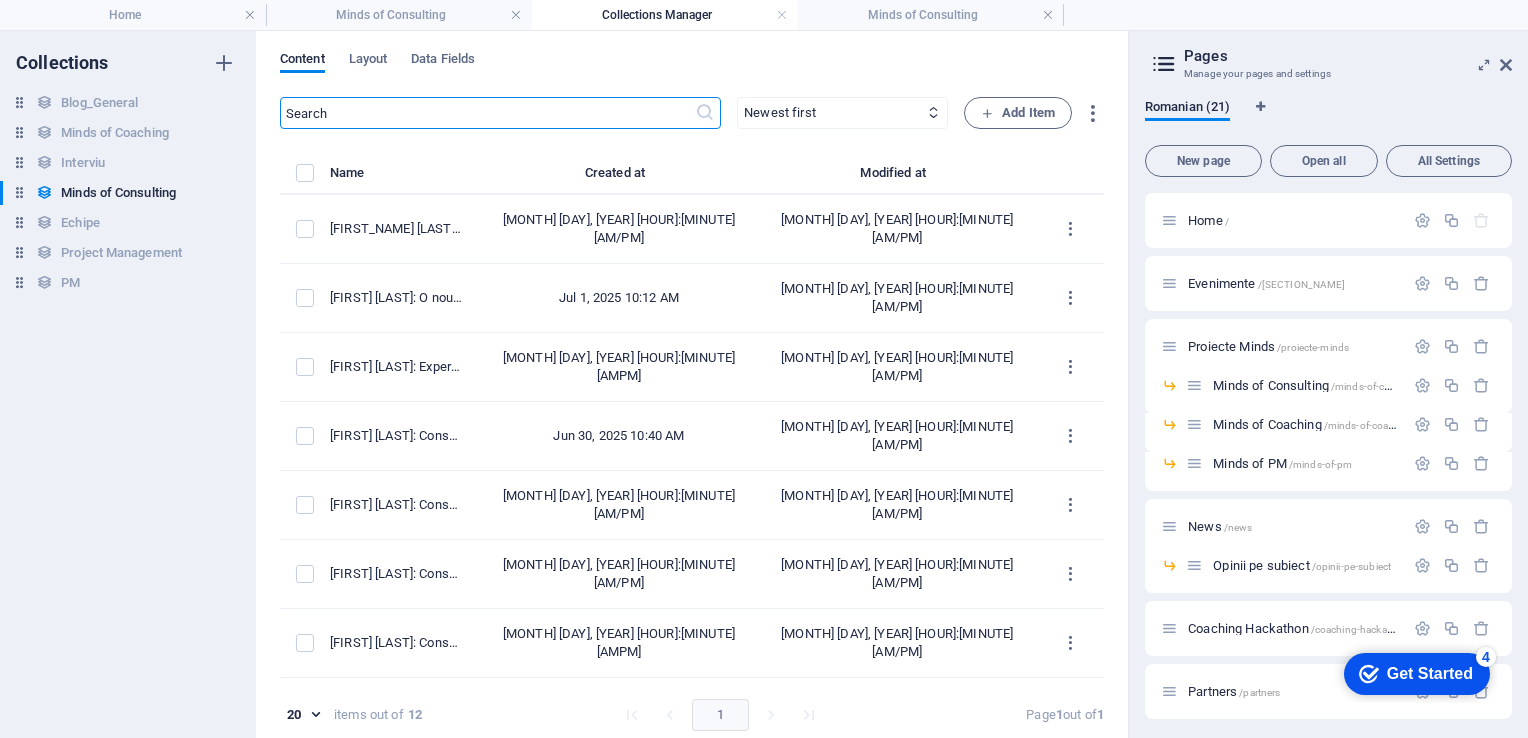 click on "Collections Manager" at bounding box center [665, 15] 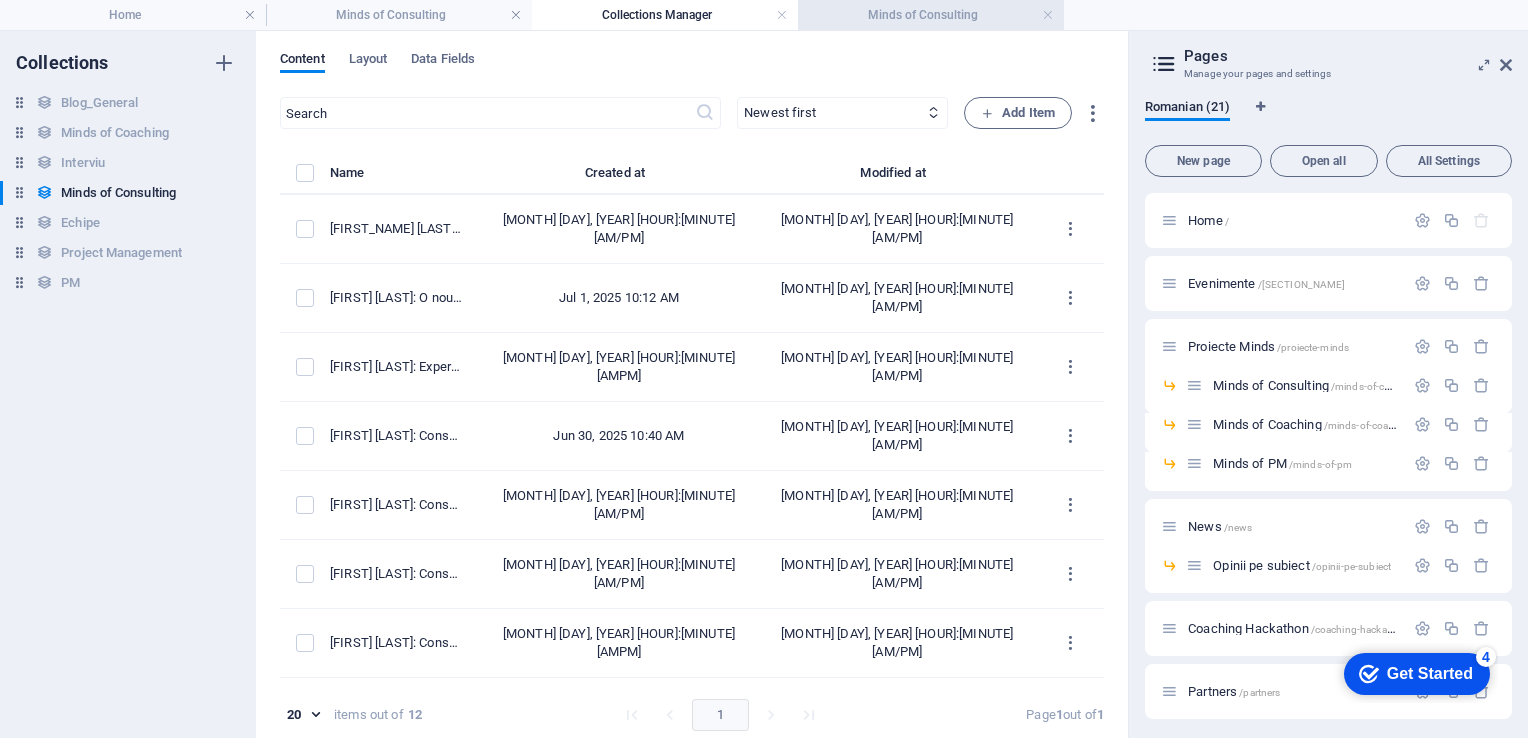 click on "Minds of Consulting" at bounding box center (931, 15) 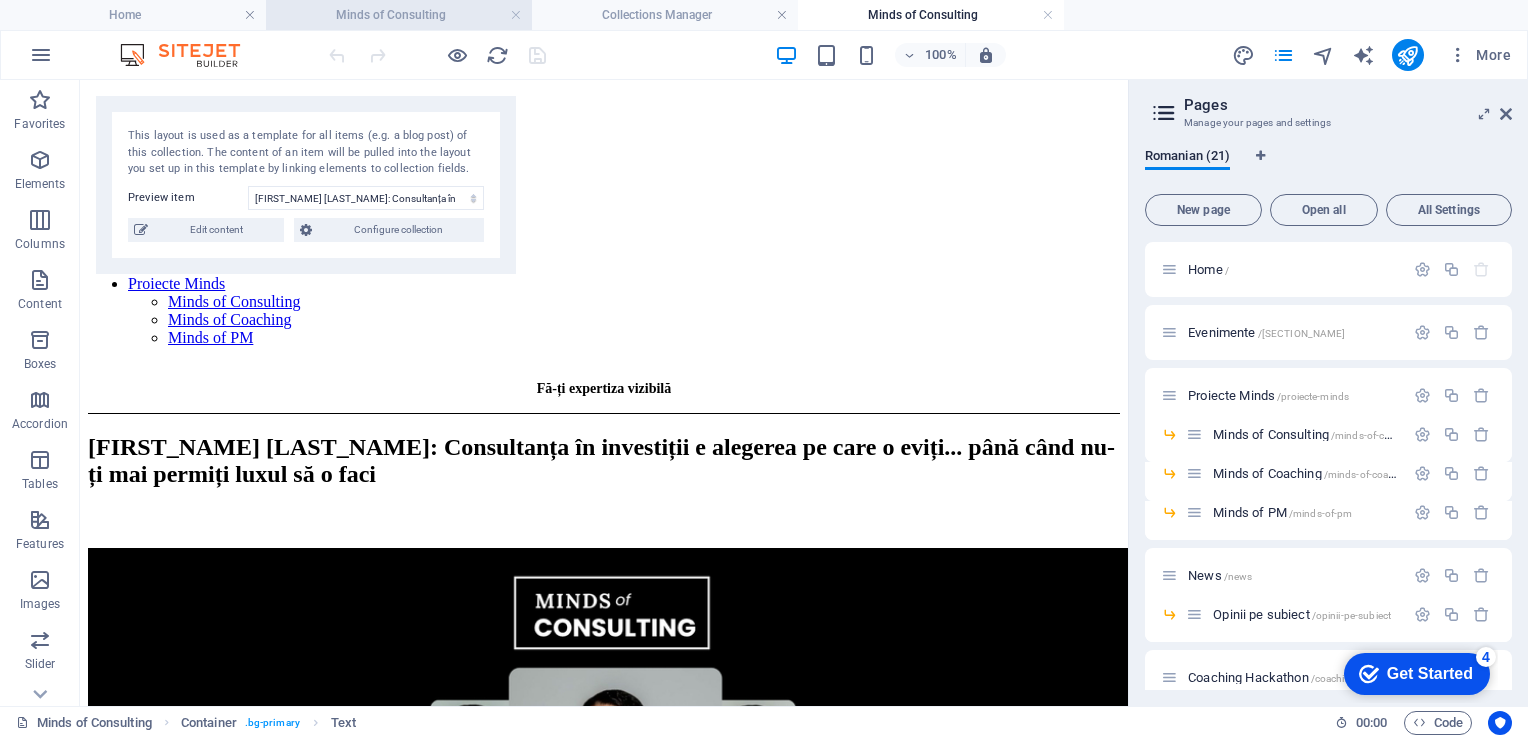 click on "Minds of Consulting" at bounding box center (399, 15) 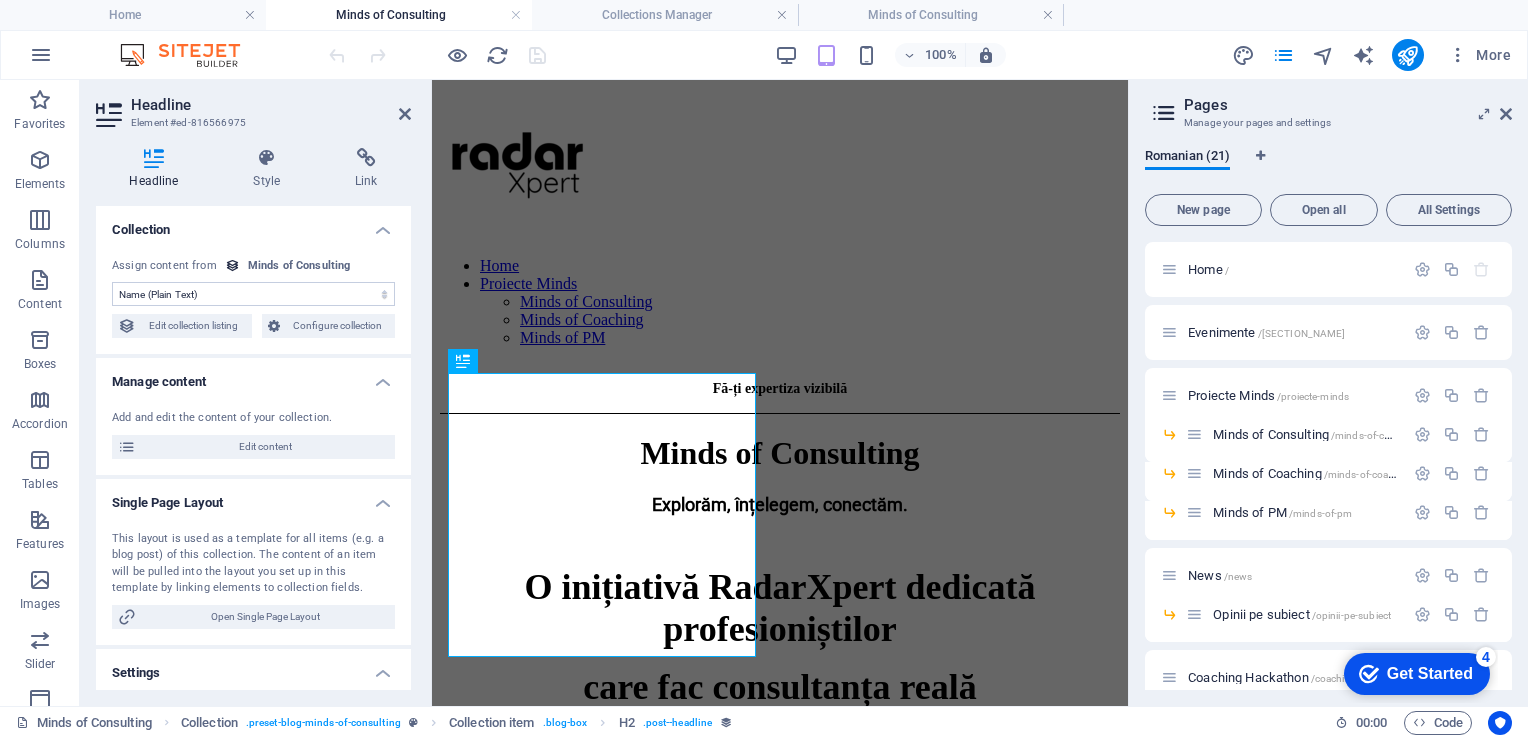 scroll, scrollTop: 634, scrollLeft: 0, axis: vertical 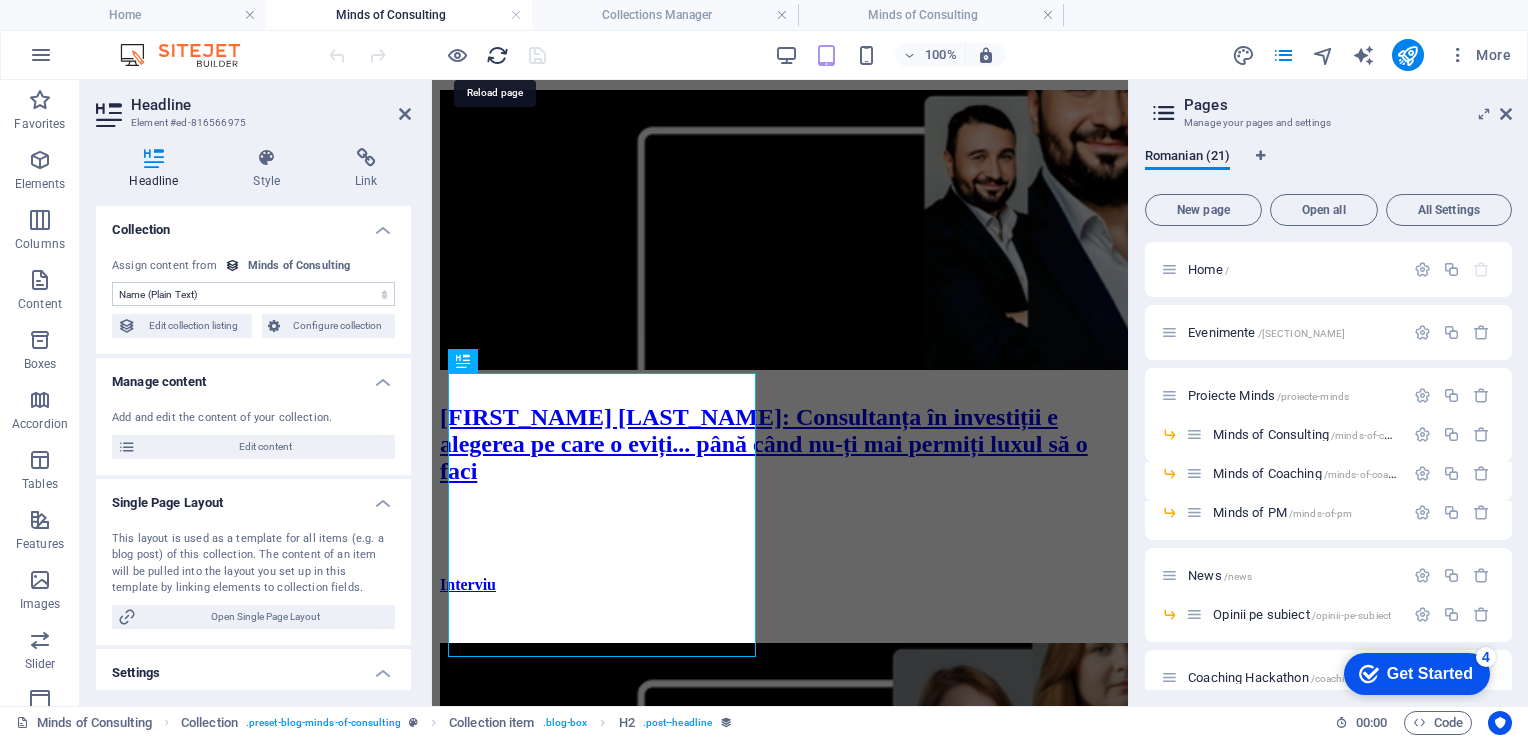click at bounding box center [497, 55] 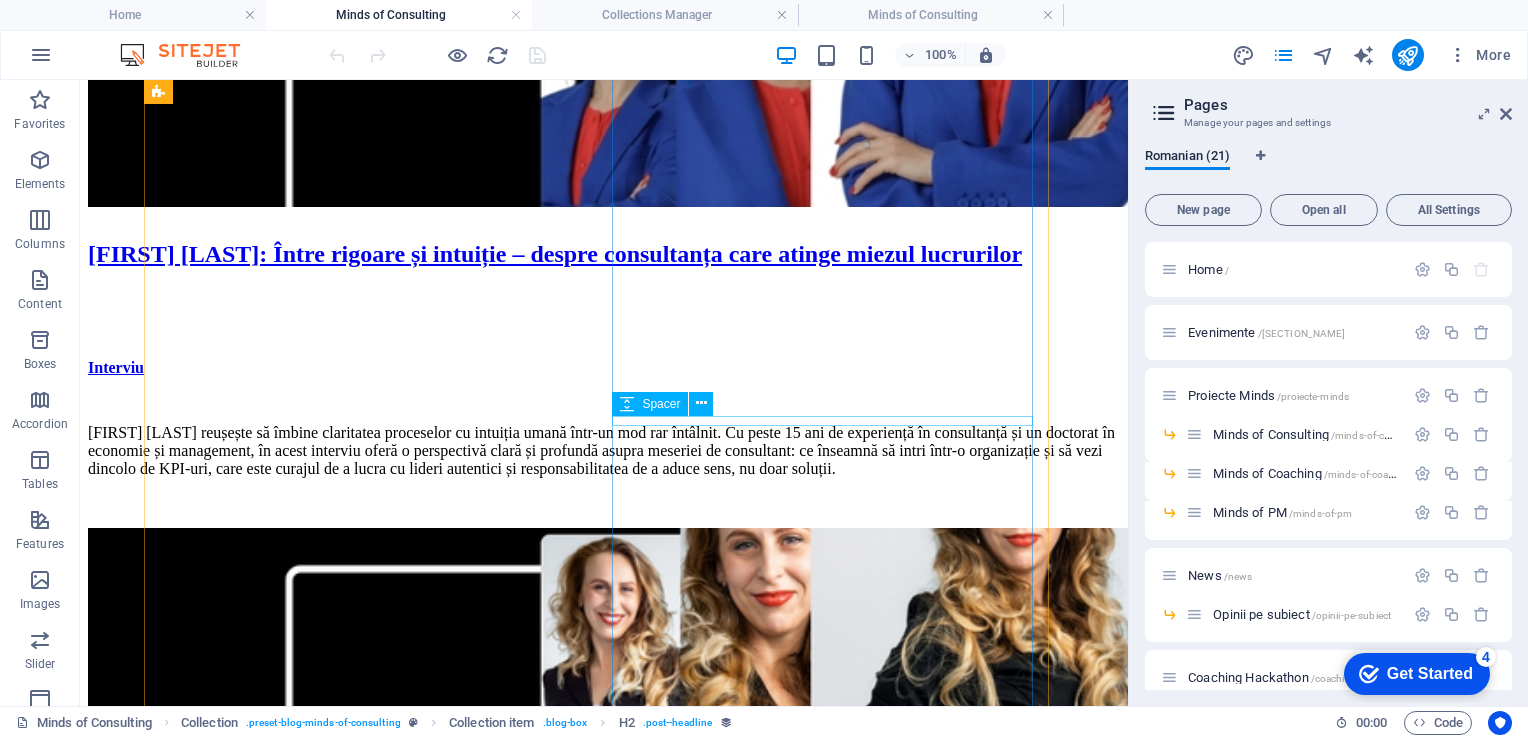 scroll, scrollTop: 4700, scrollLeft: 0, axis: vertical 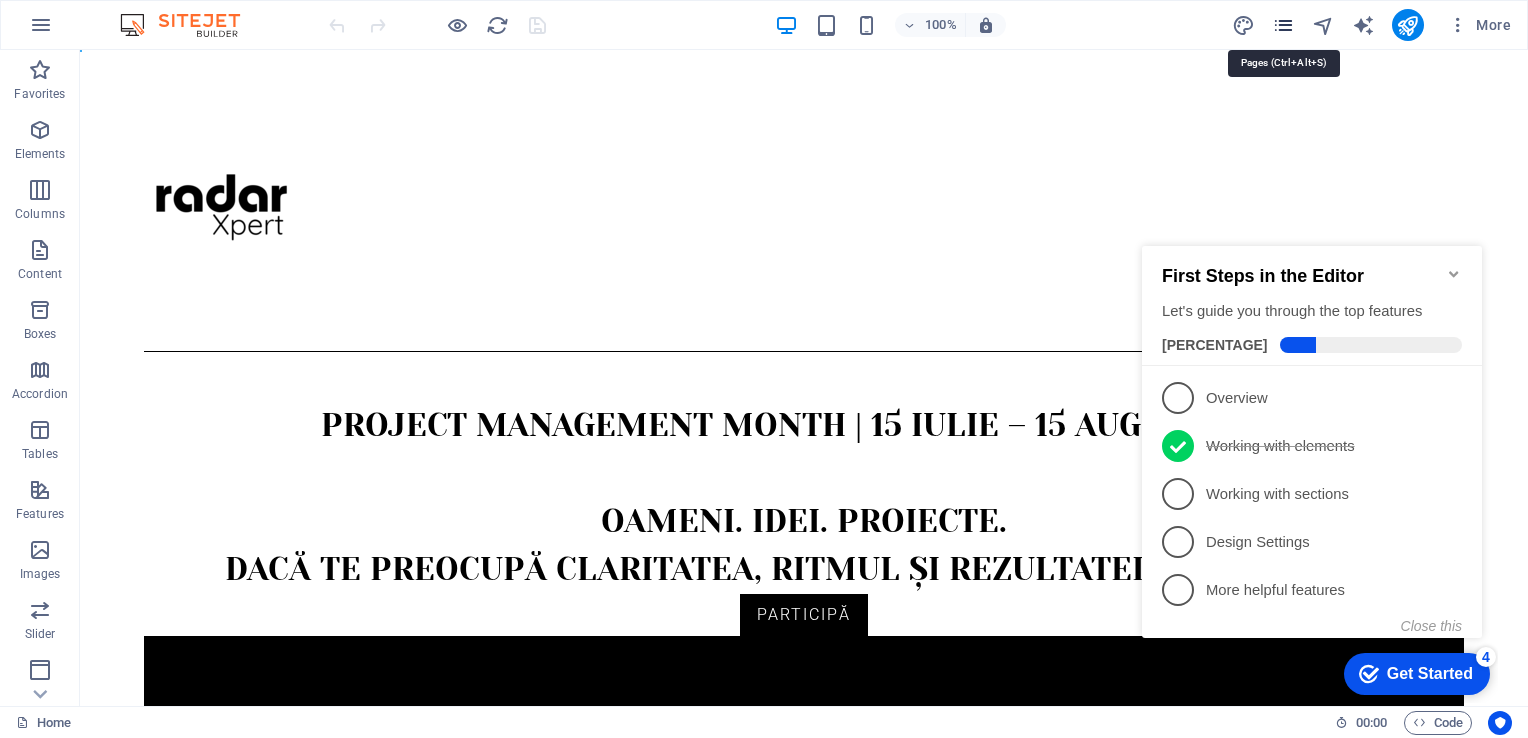 click at bounding box center (1283, 25) 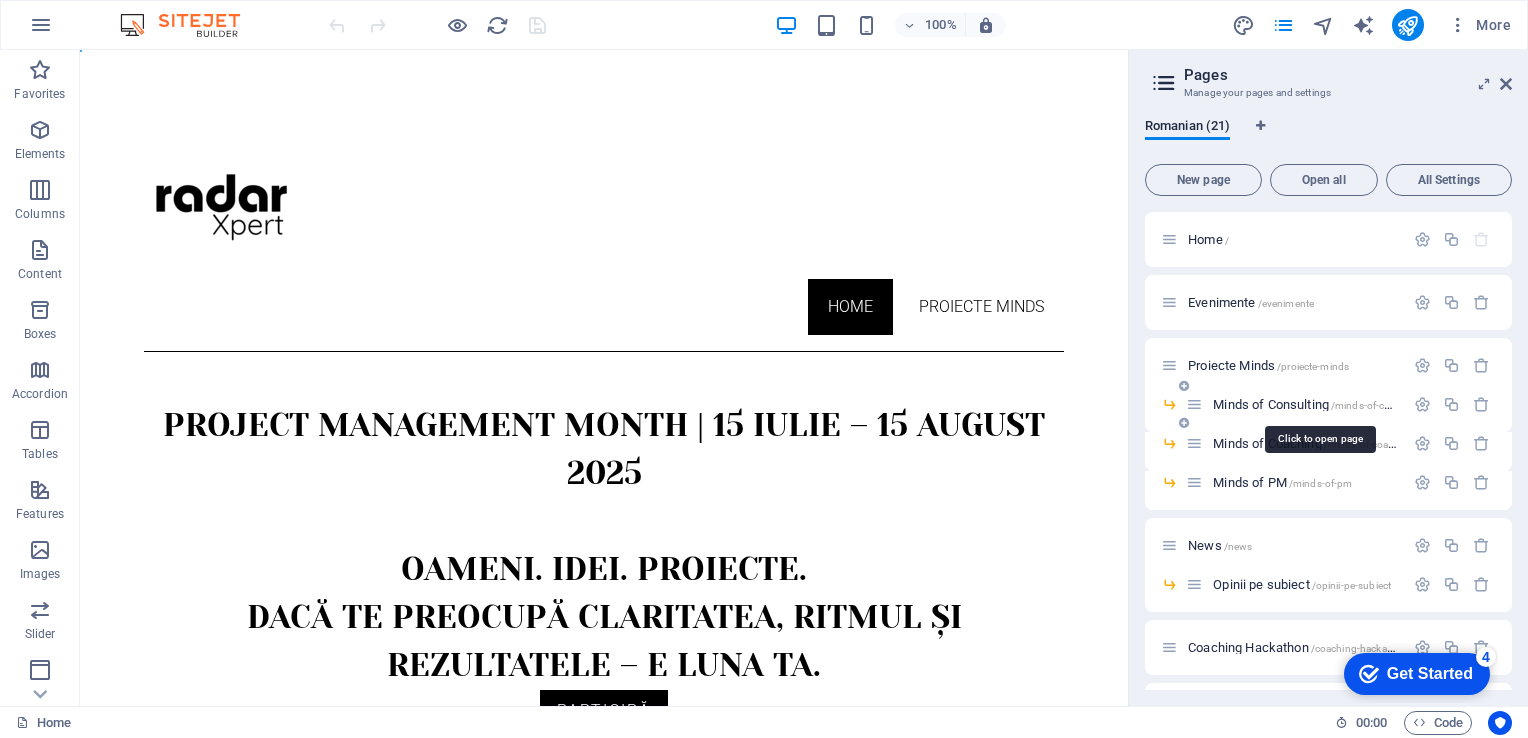click on "Minds of Consulting /minds-of-consulting" at bounding box center [1320, 404] 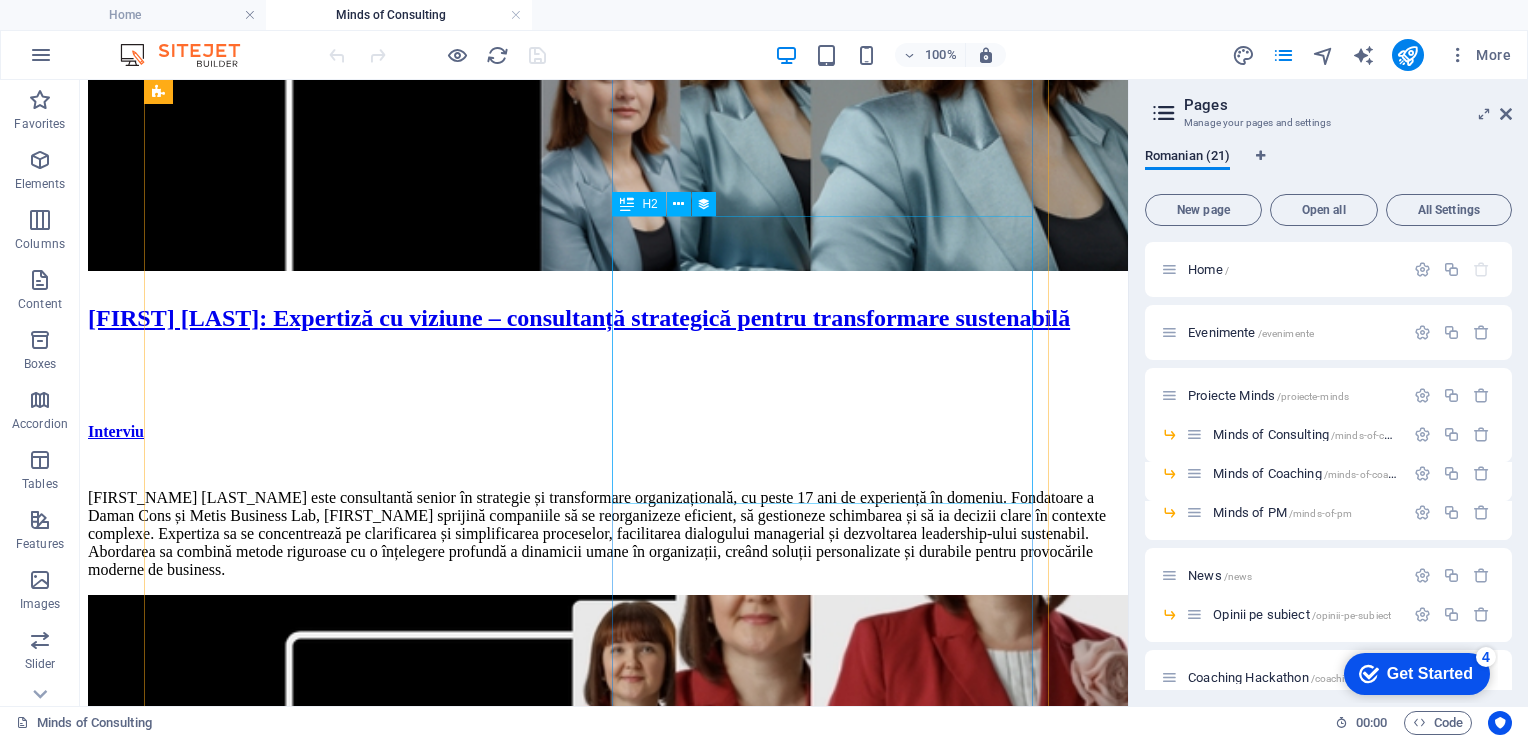 scroll, scrollTop: 1600, scrollLeft: 0, axis: vertical 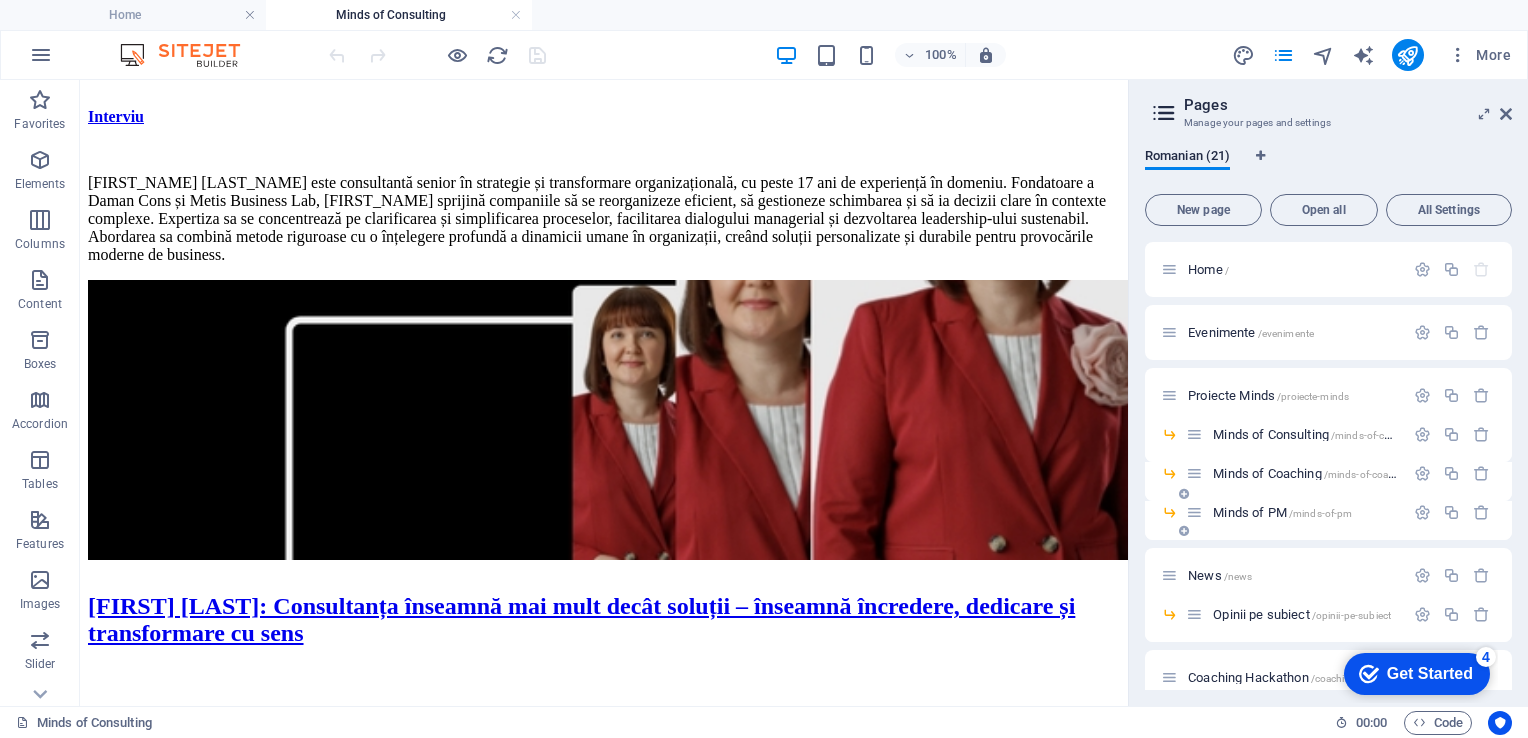 click on "Minds of Coaching /minds-of-coaching" at bounding box center [1313, 473] 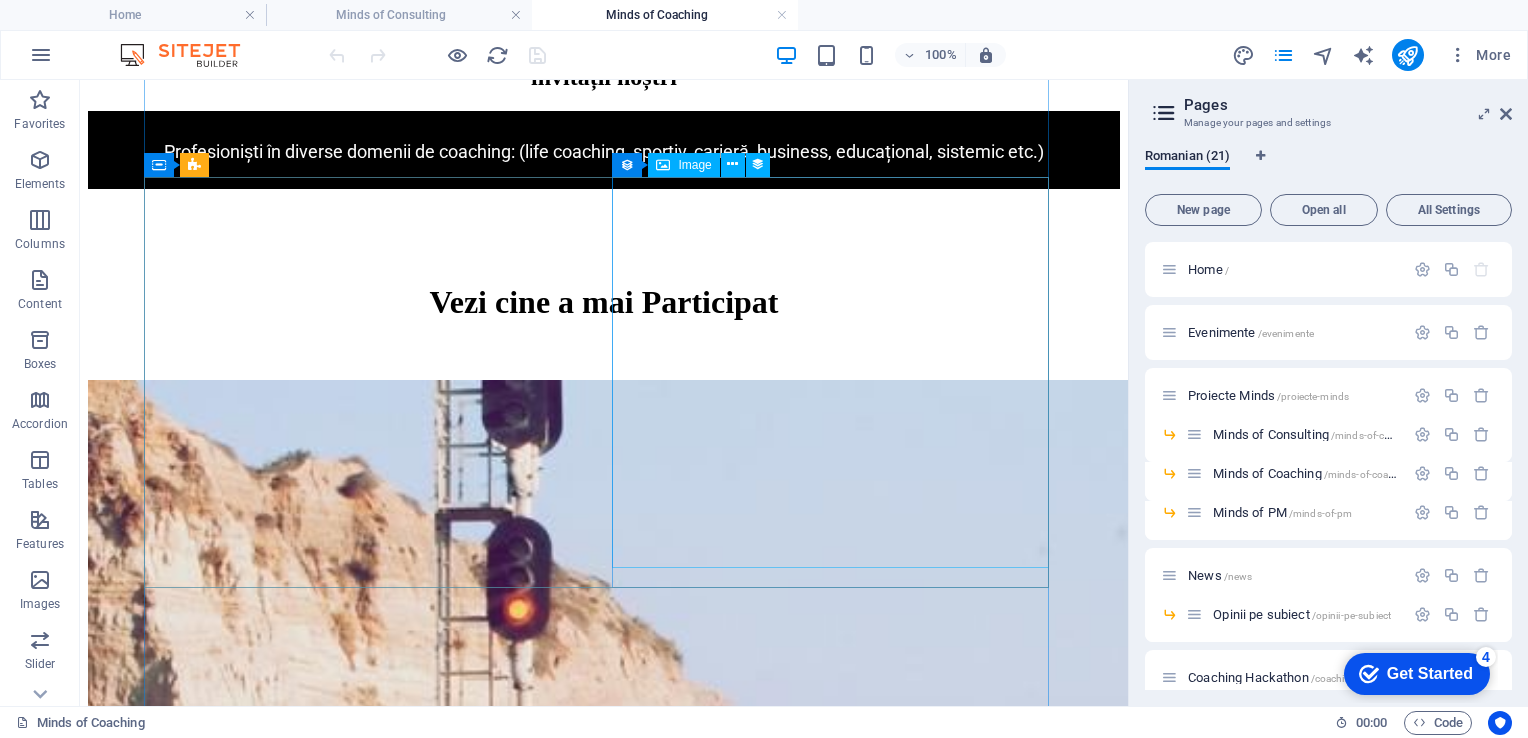 scroll, scrollTop: 1895, scrollLeft: 0, axis: vertical 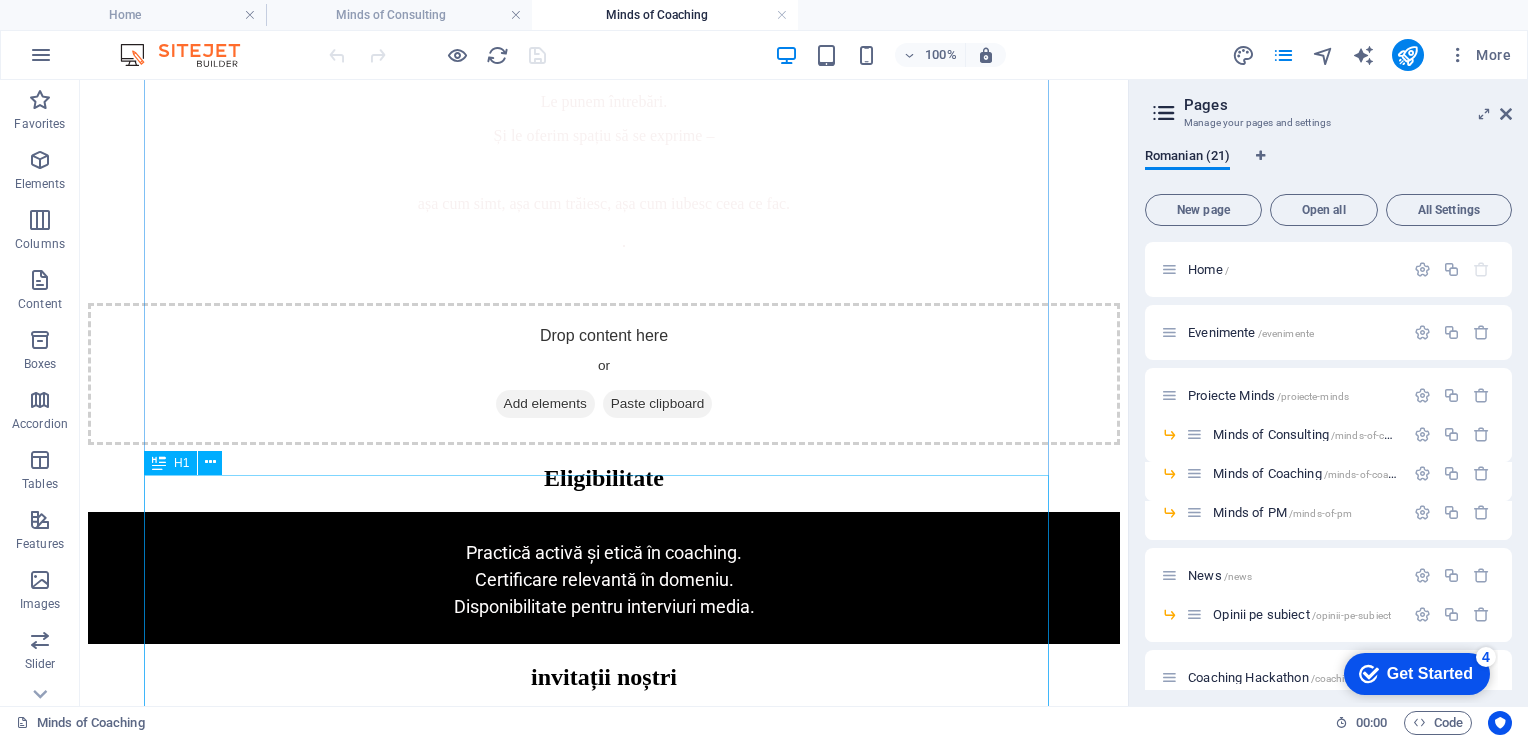 click on "Vezi cine a mai Participat" at bounding box center (604, 884) 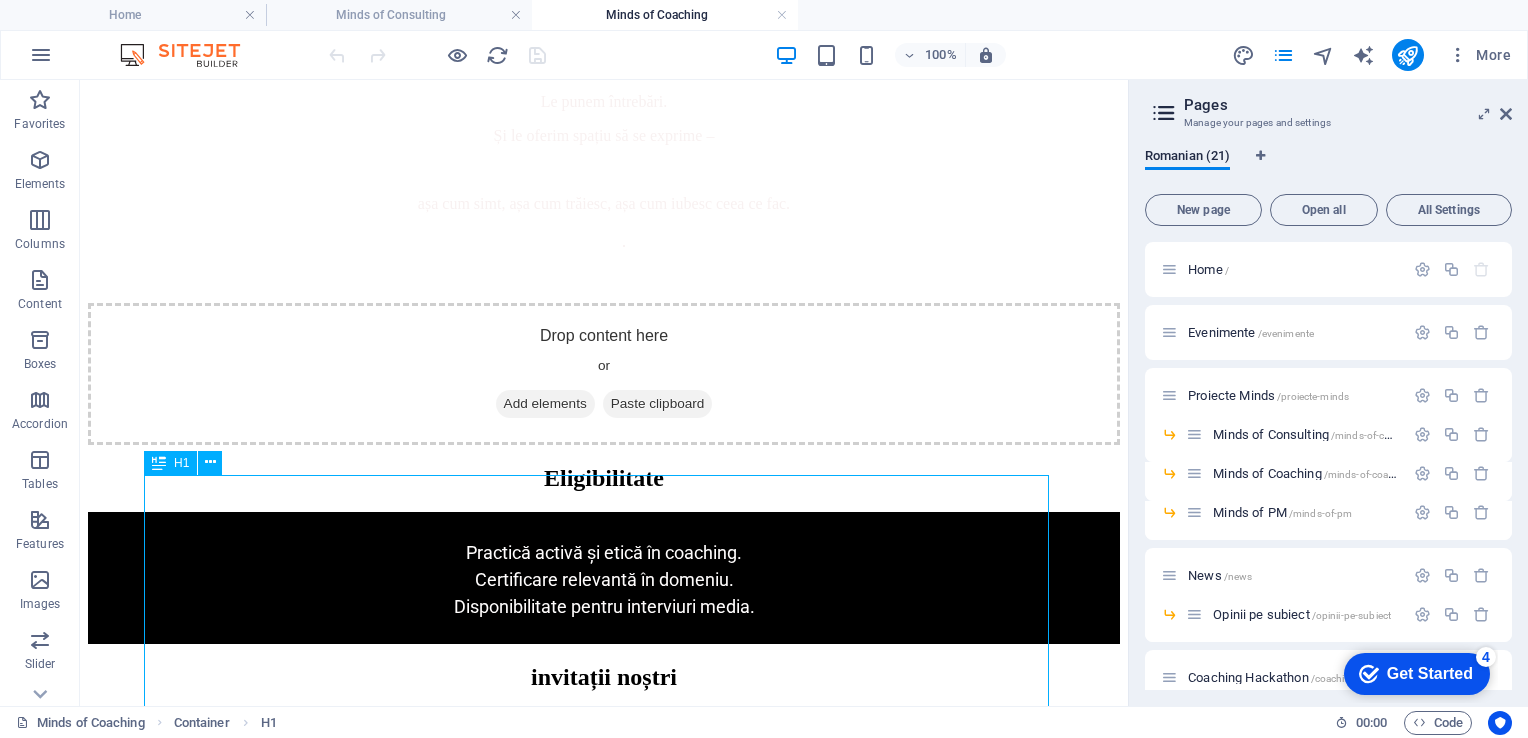 click on "Vezi cine a mai Participat" at bounding box center (604, 884) 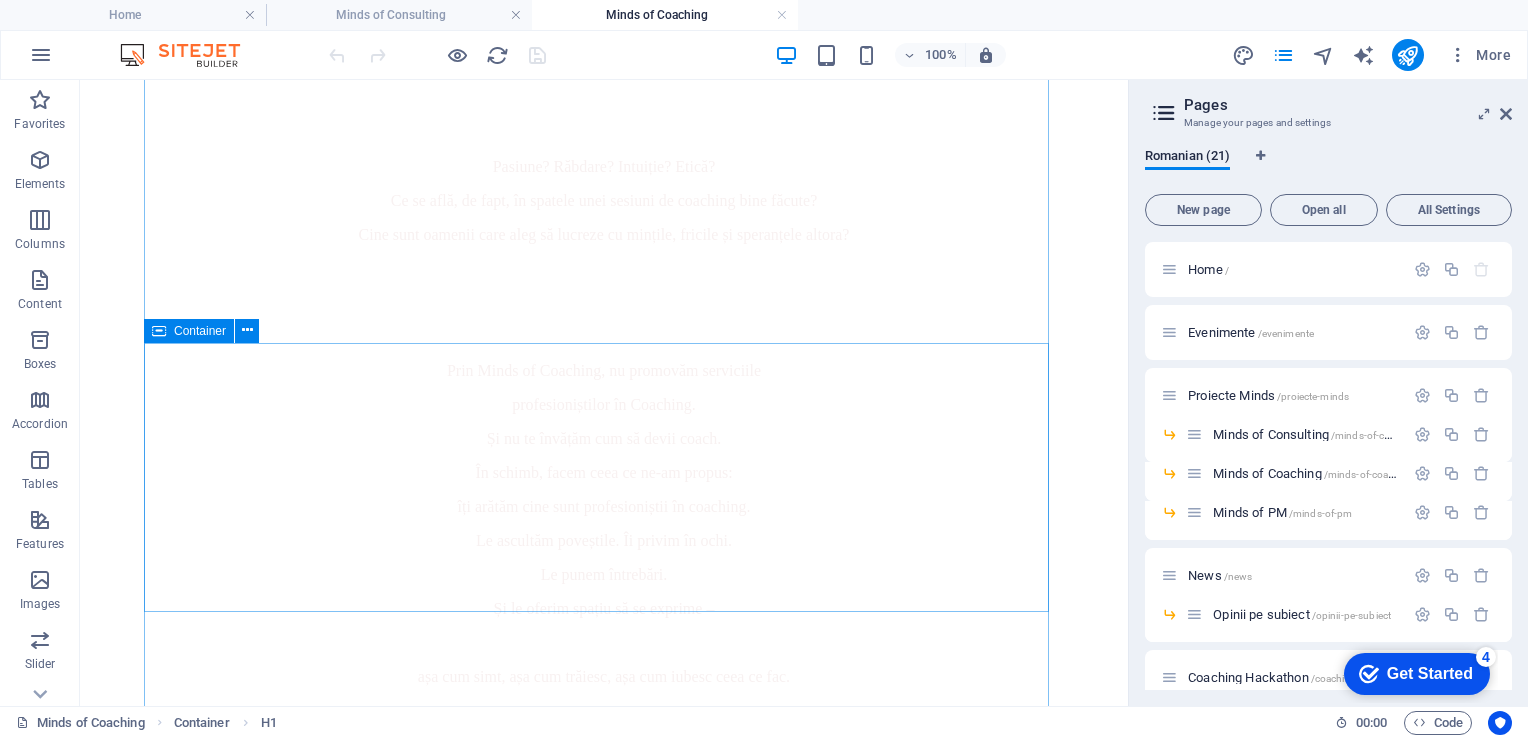 scroll, scrollTop: 1412, scrollLeft: 0, axis: vertical 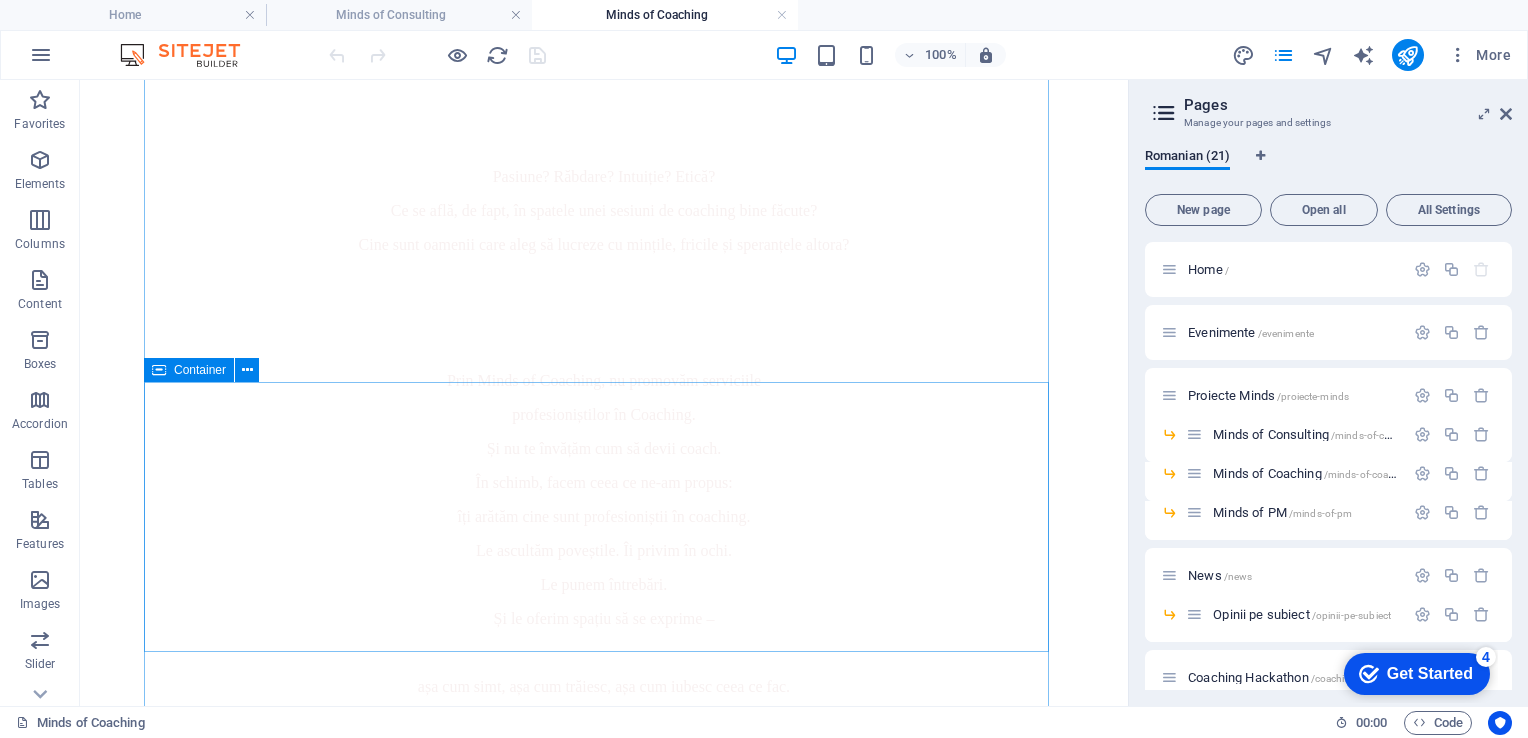 click on "Add elements" at bounding box center [545, 887] 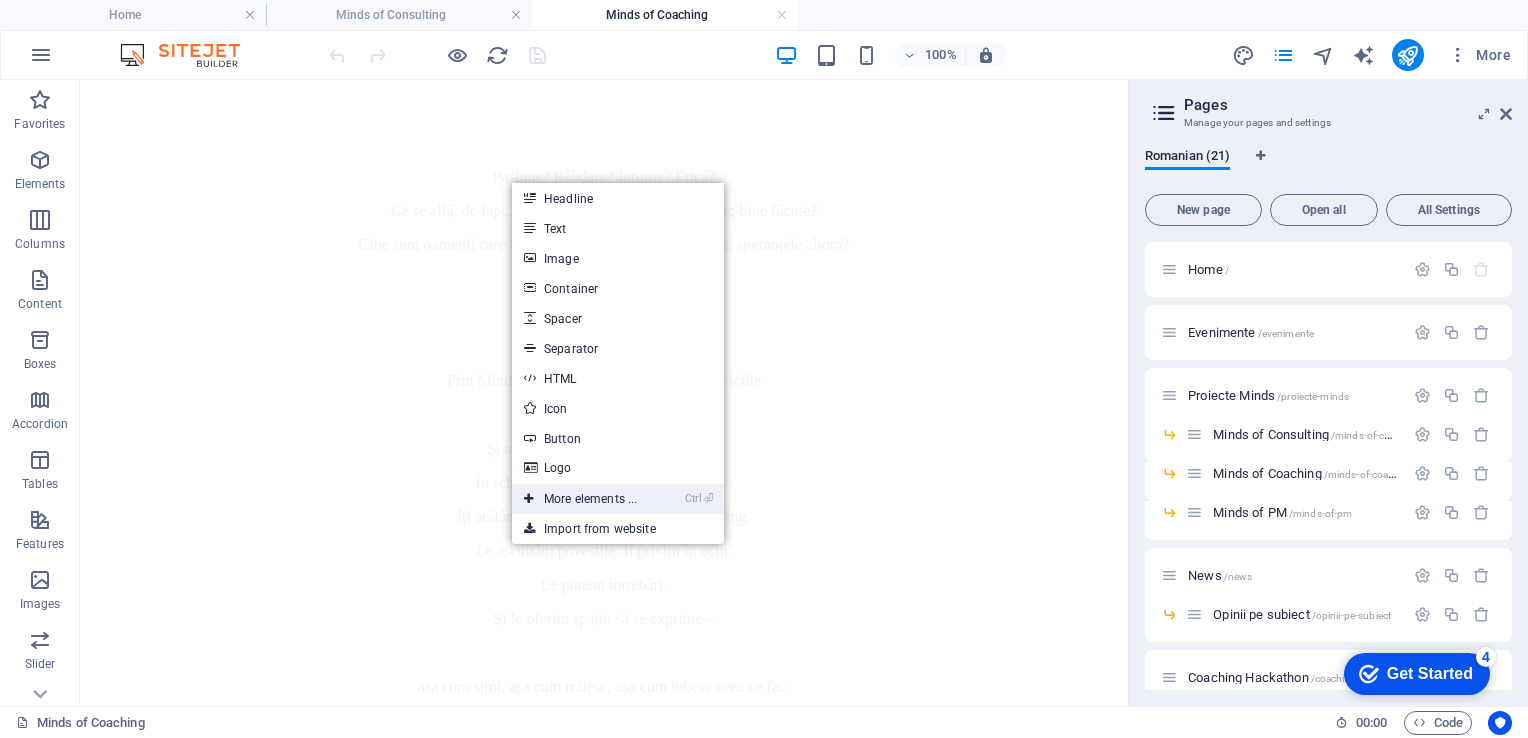 click on "Ctrl ⏎  More elements ..." at bounding box center (580, 499) 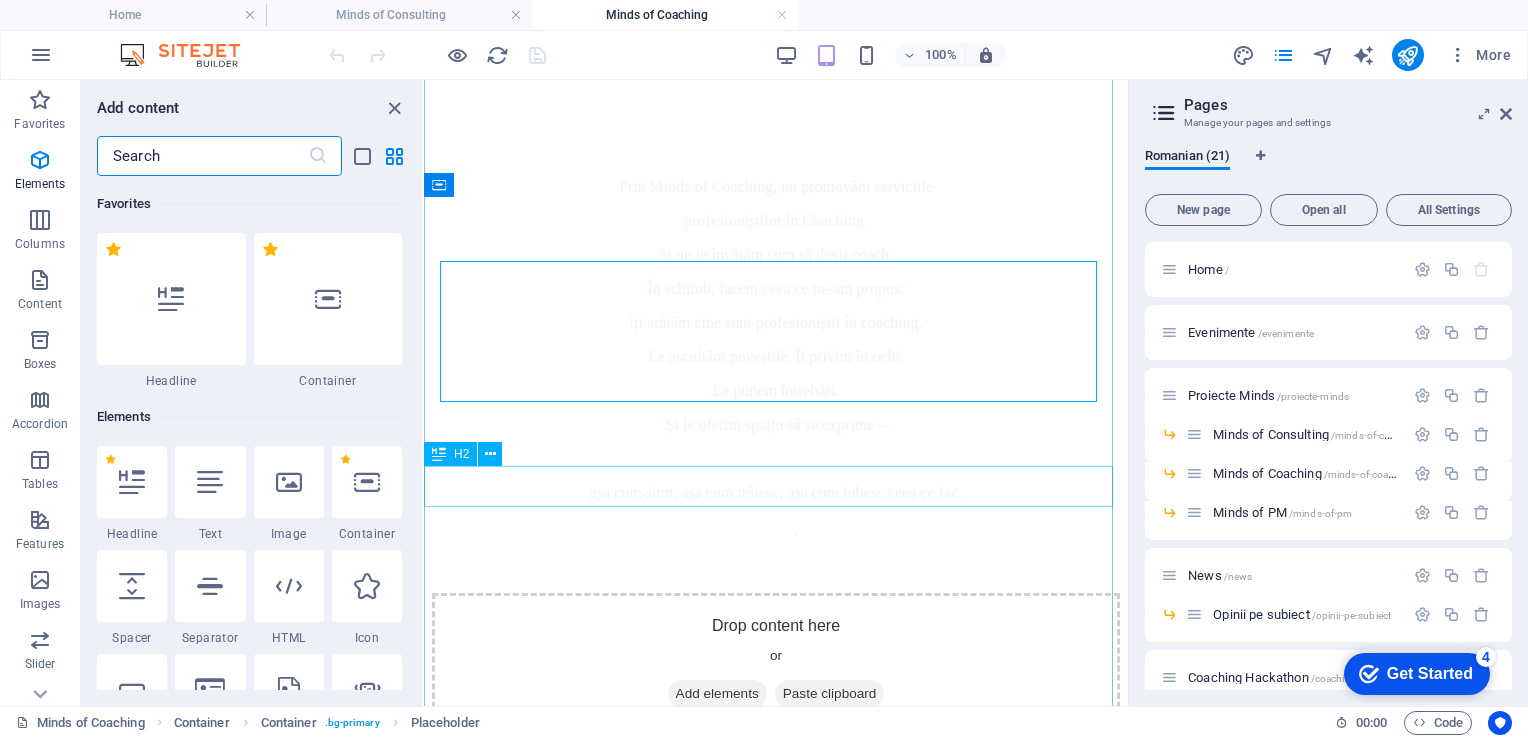 scroll, scrollTop: 213, scrollLeft: 0, axis: vertical 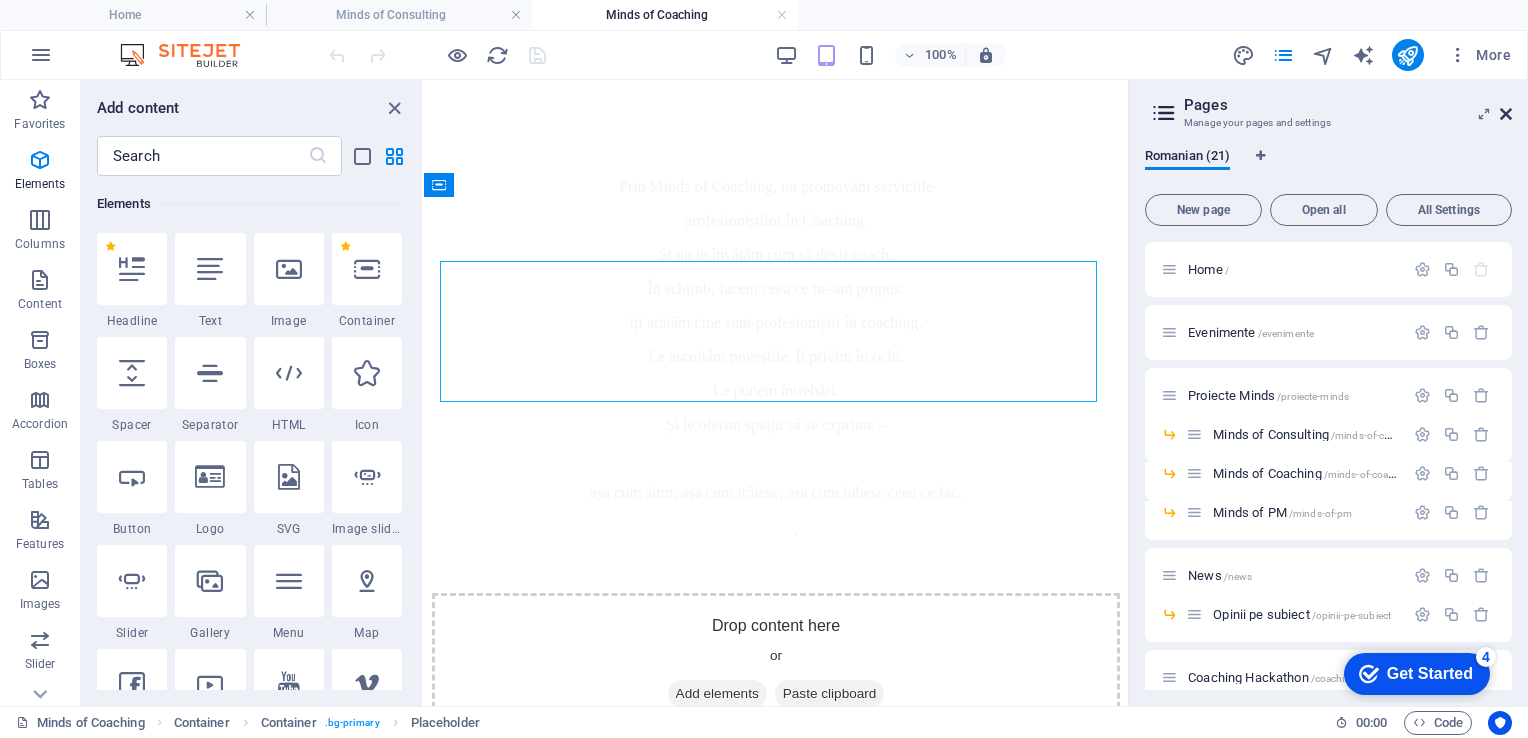 click at bounding box center [1506, 114] 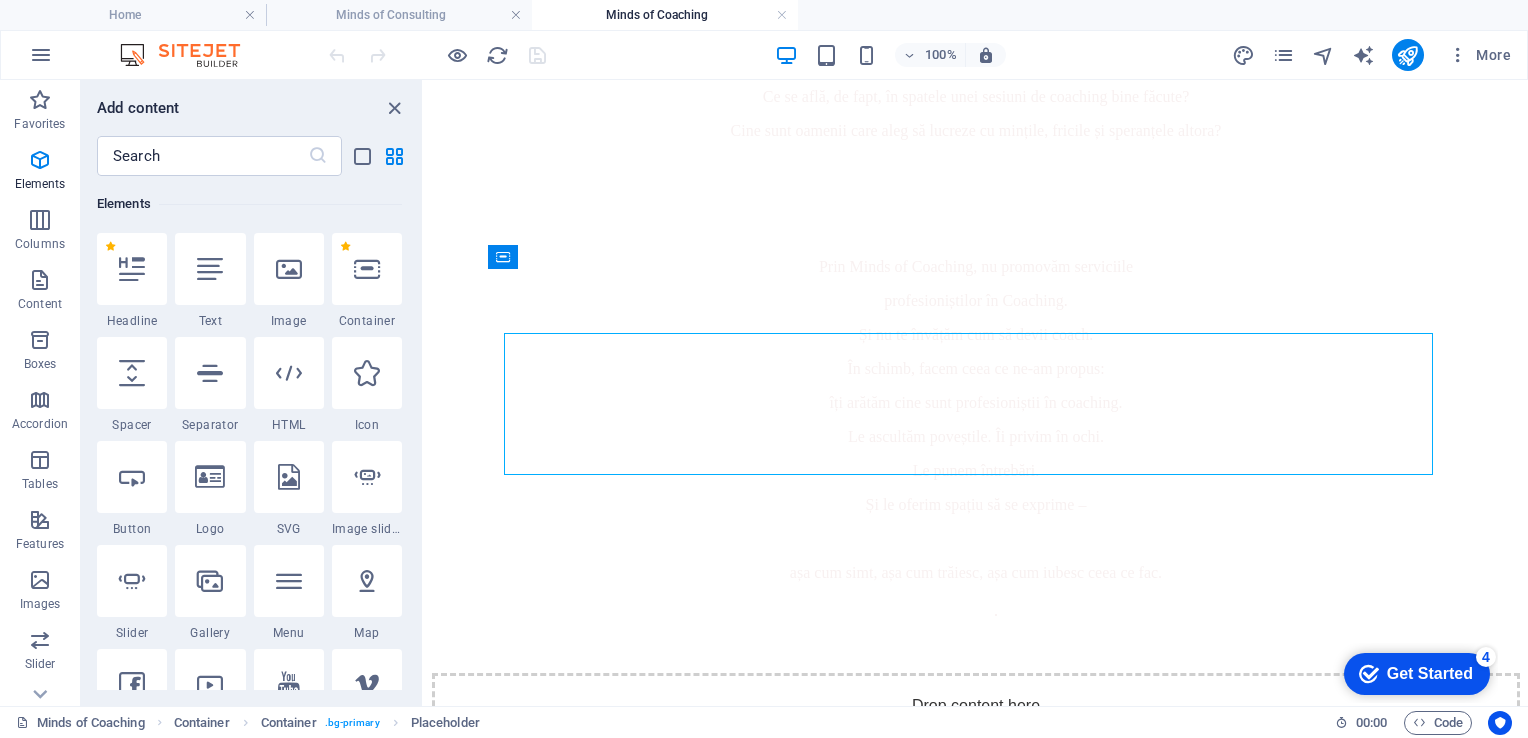 click on "Home Proiecte Minds Minds of Consulting Minds of Coaching Minds of PM     Fă-ți expertiza vizibilă Ești Coach?  Minds of Coaching  este pentru tine. Suntem în căutare de profesioniști care practică coaching-ul cu sens, claritate și respect pentru oameni. Dacă ai o certificare în domeniu, practici activ coaching-ul și ai ceva de spus – vrem să te ascultăm.  Pasiune? Răbdare? Intuiție? Etică? Ce se află, de fapt, în spatele unei sesiuni de coaching bine făcute? Cine sunt oamenii care aleg să lucreze cu mințile, fricile și speranțele altora? Prin Minds of Coaching, nu promovăm serviciile profesioniștilor în Coaching. Și nu te învățăm cum să devii coach. În schimb, facem ceea ce ne-am propus: îți arătăm cine sunt profesioniștii în coaching. Le ascultăm poveștile. Îi privim în ochi. Le punem întrebări. Și le oferim spațiu să se exprime –  așa cum simt, așa cum trăiesc, așa cum iubesc ceea ce fac. . Drop content here or  Add elements  Paste clipboard" at bounding box center (976, 1797) 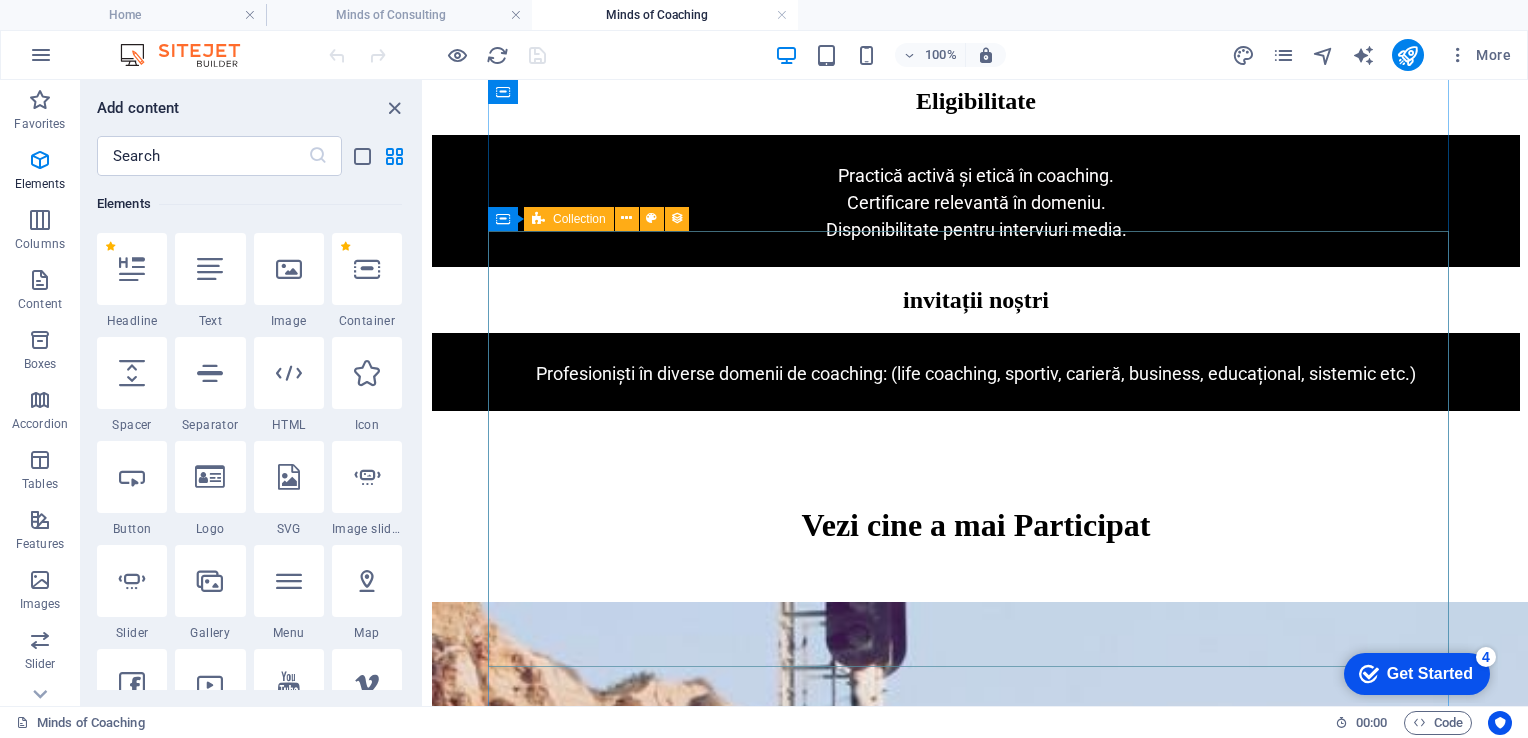 scroll, scrollTop: 2457, scrollLeft: 0, axis: vertical 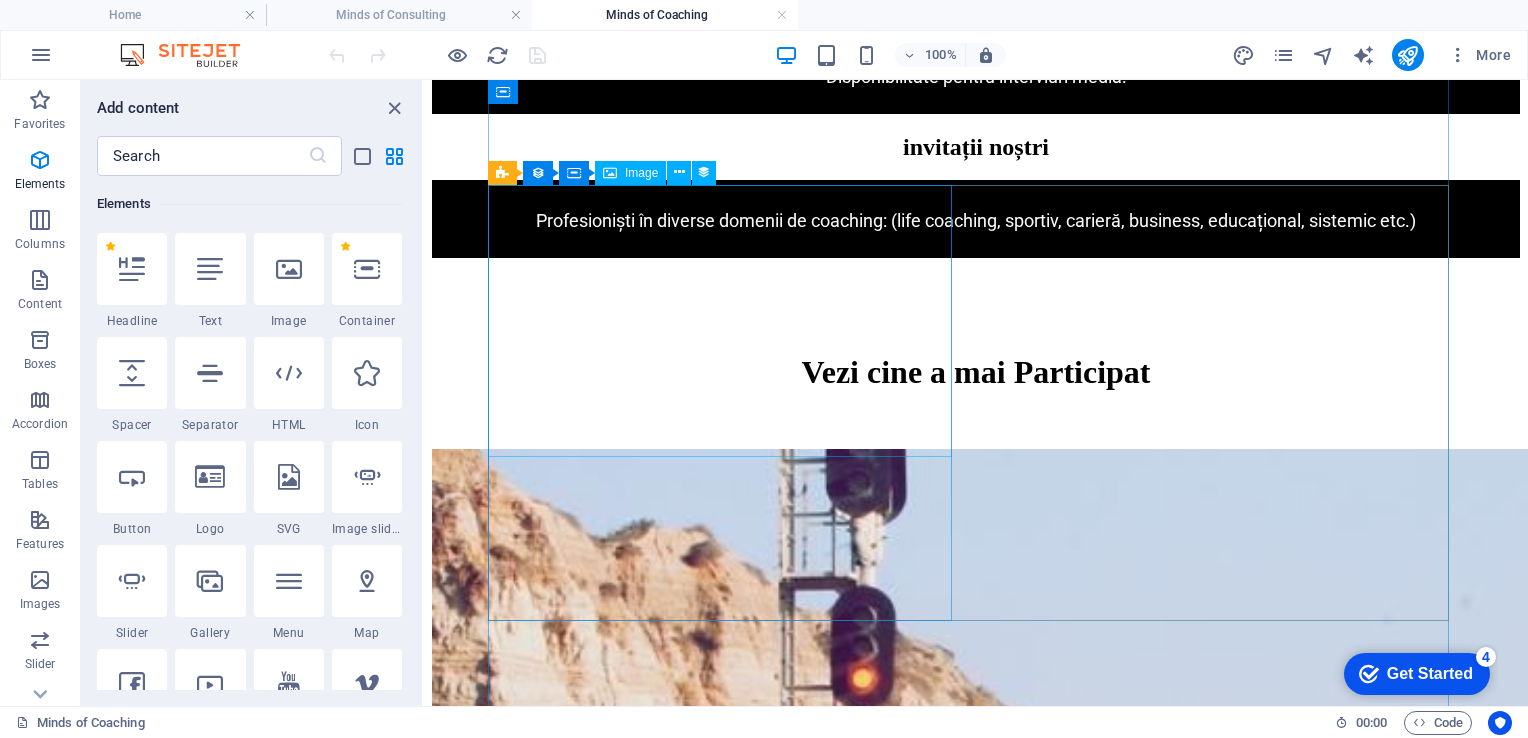 click at bounding box center (976, 1014) 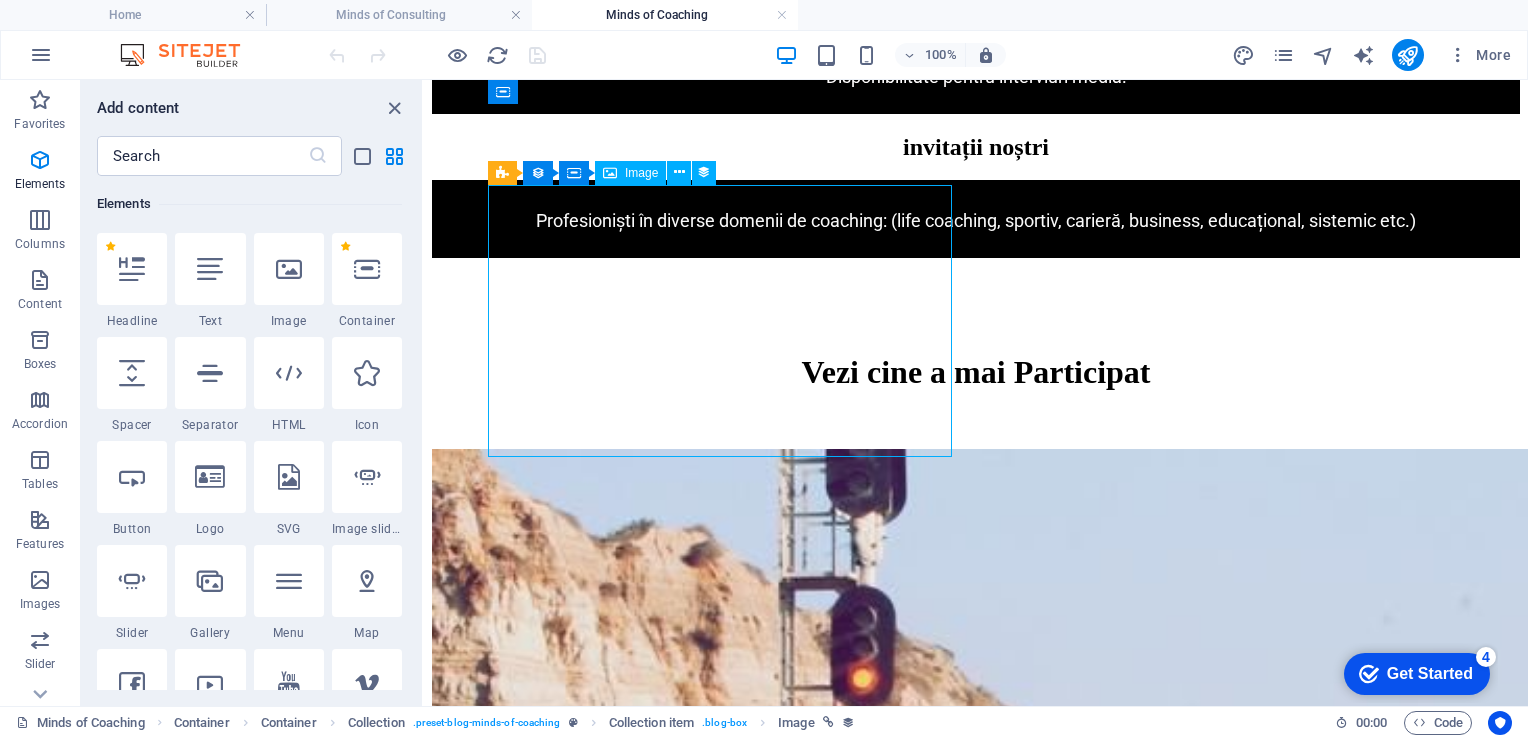 click at bounding box center [976, 1014] 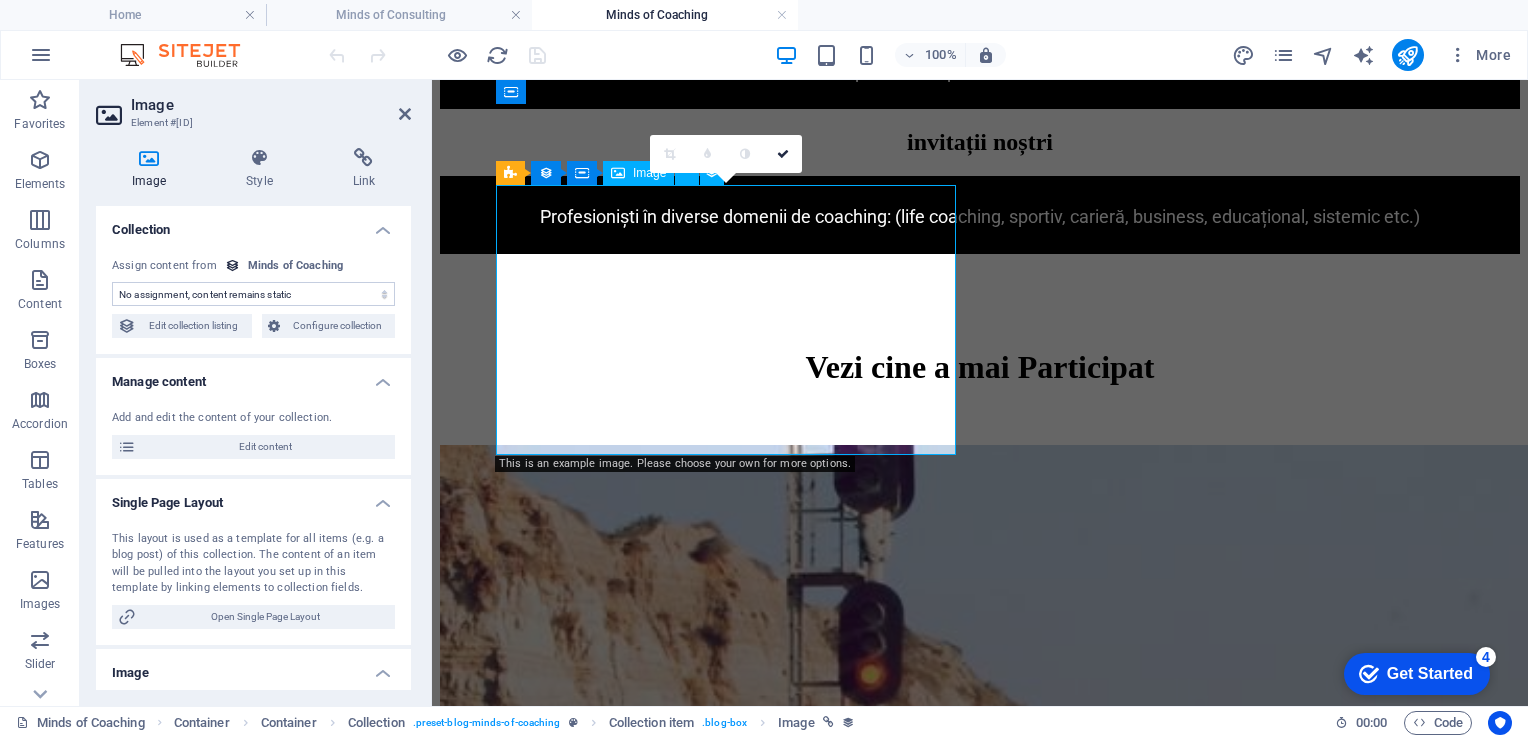 scroll, scrollTop: 2452, scrollLeft: 0, axis: vertical 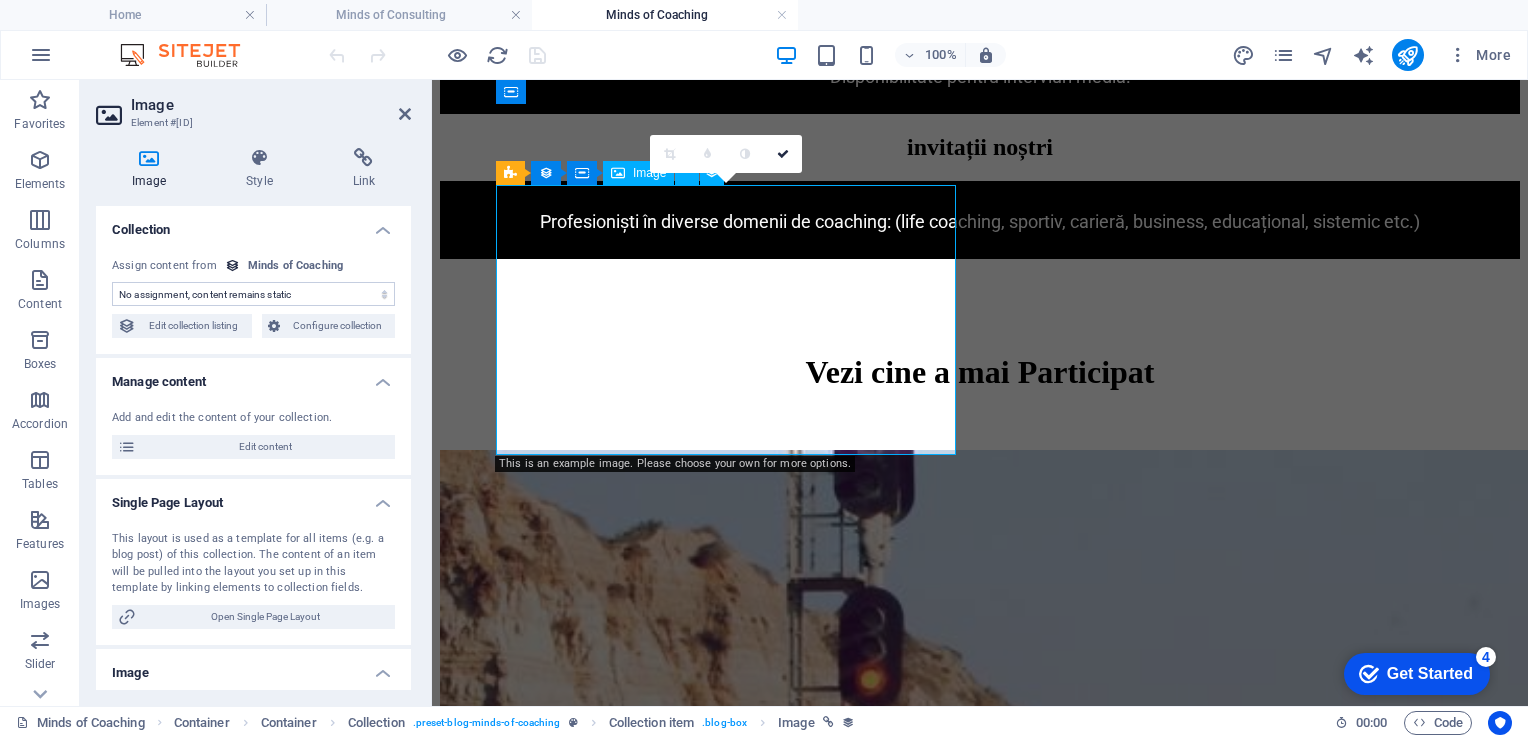 select on "image" 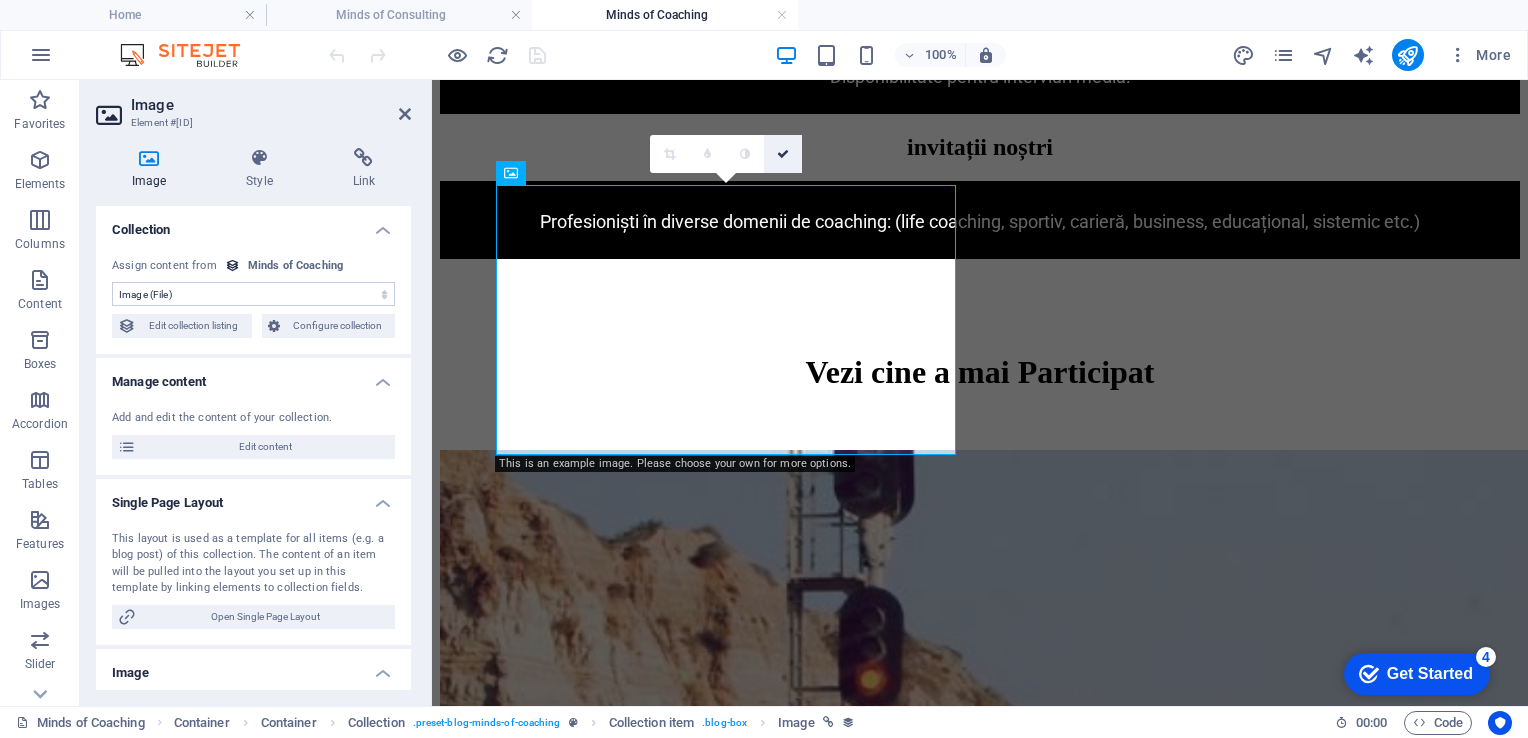 click at bounding box center (783, 154) 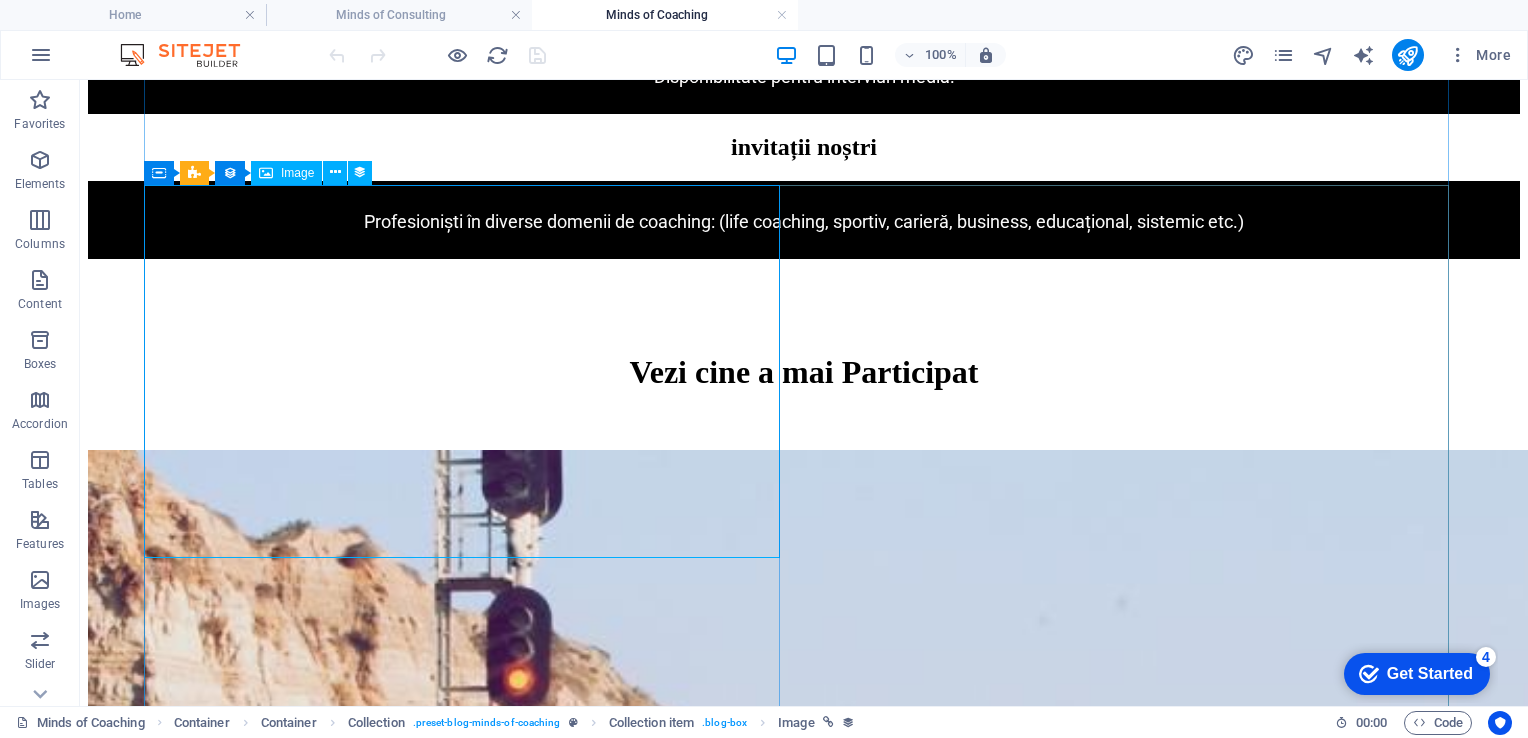click at bounding box center [804, 1015] 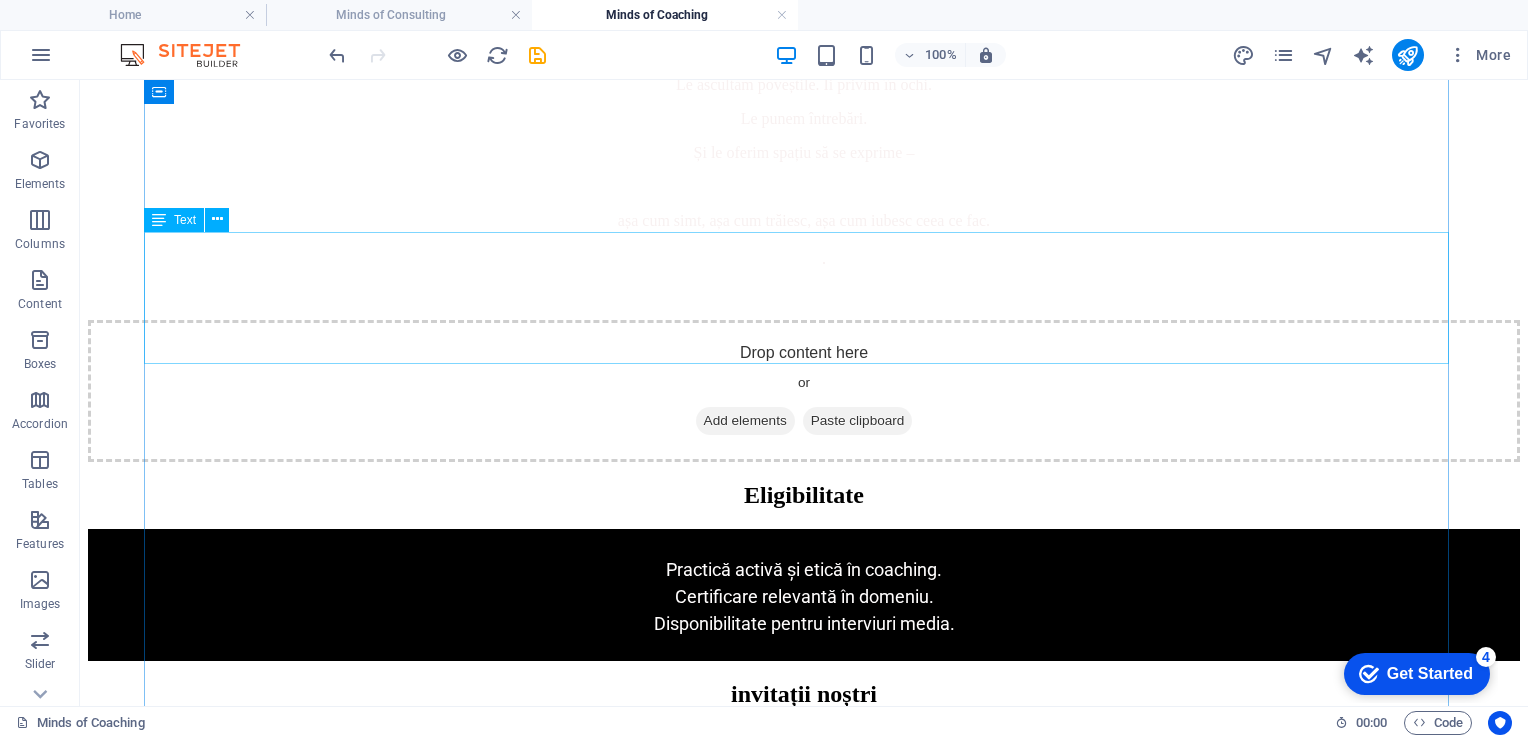 scroll, scrollTop: 2603, scrollLeft: 0, axis: vertical 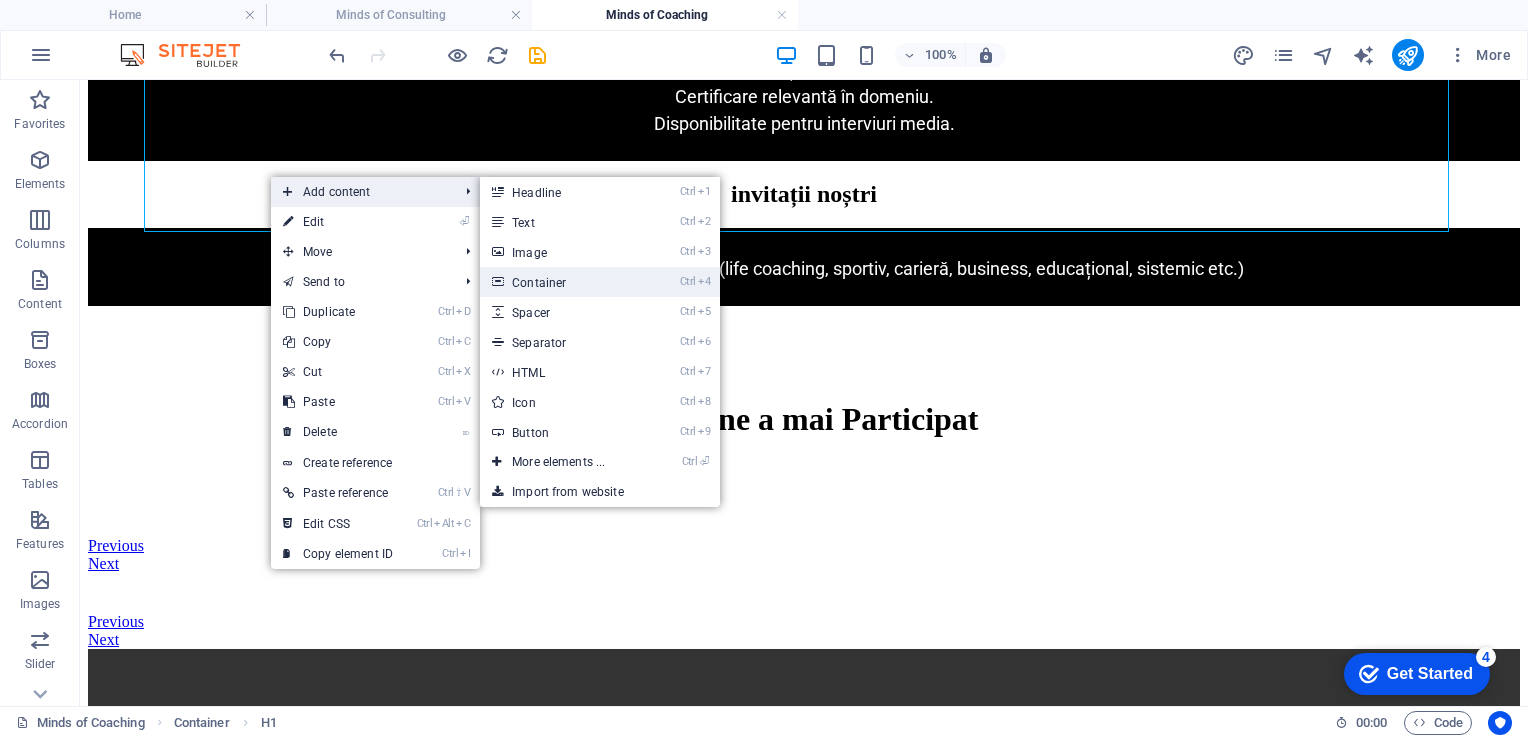 click on "Ctrl 4 Container" at bounding box center [562, 282] 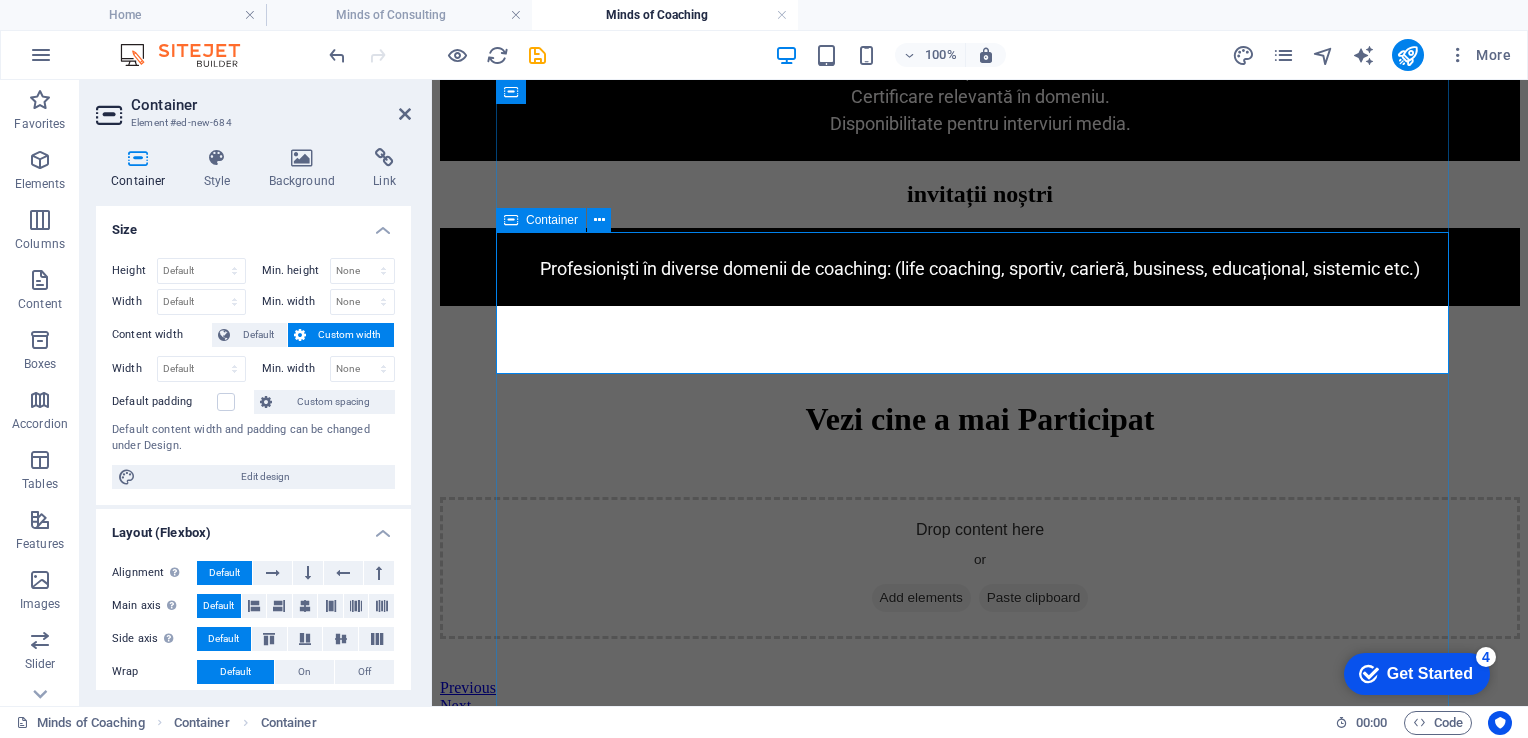 click on "Add elements" at bounding box center [921, 598] 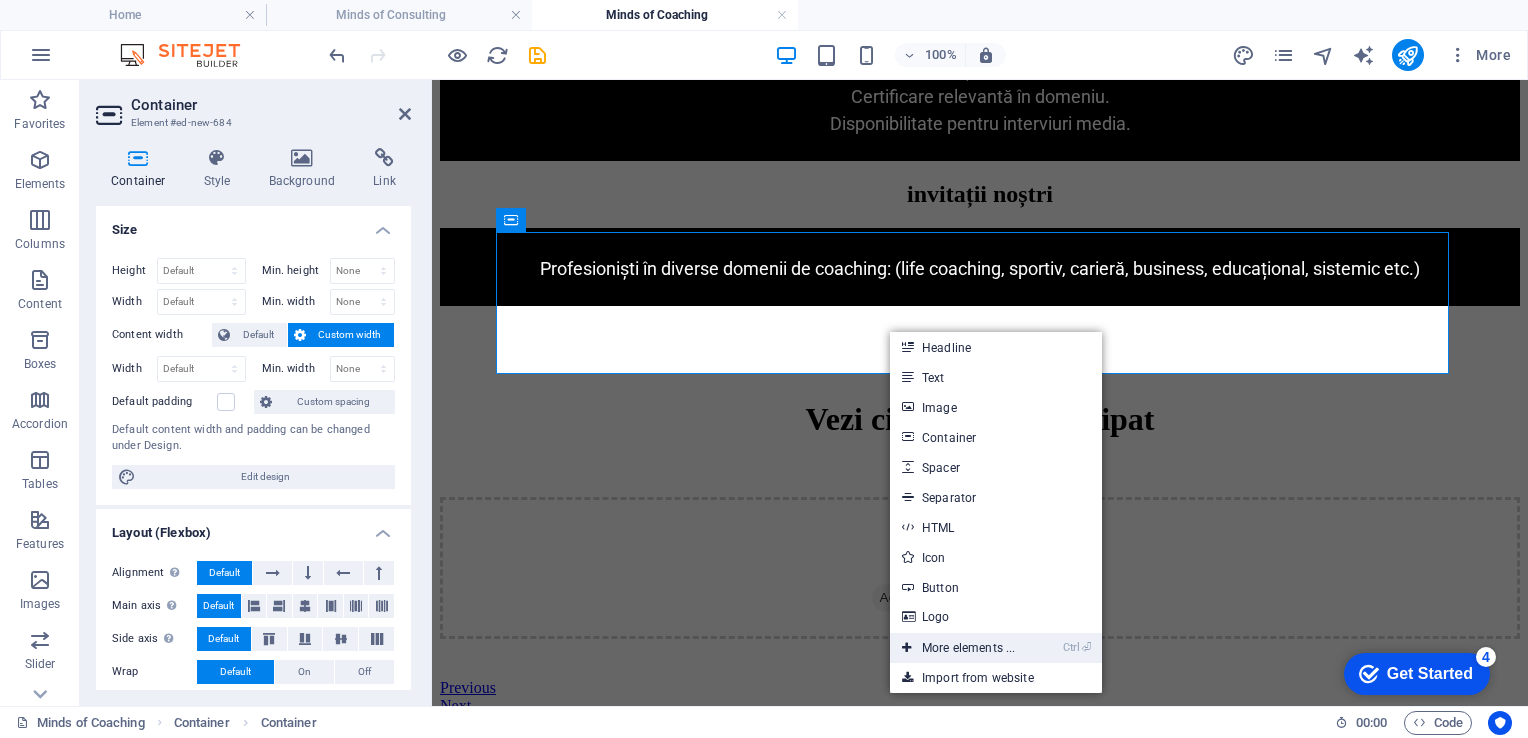 click on "Ctrl ⏎  More elements ..." at bounding box center (958, 648) 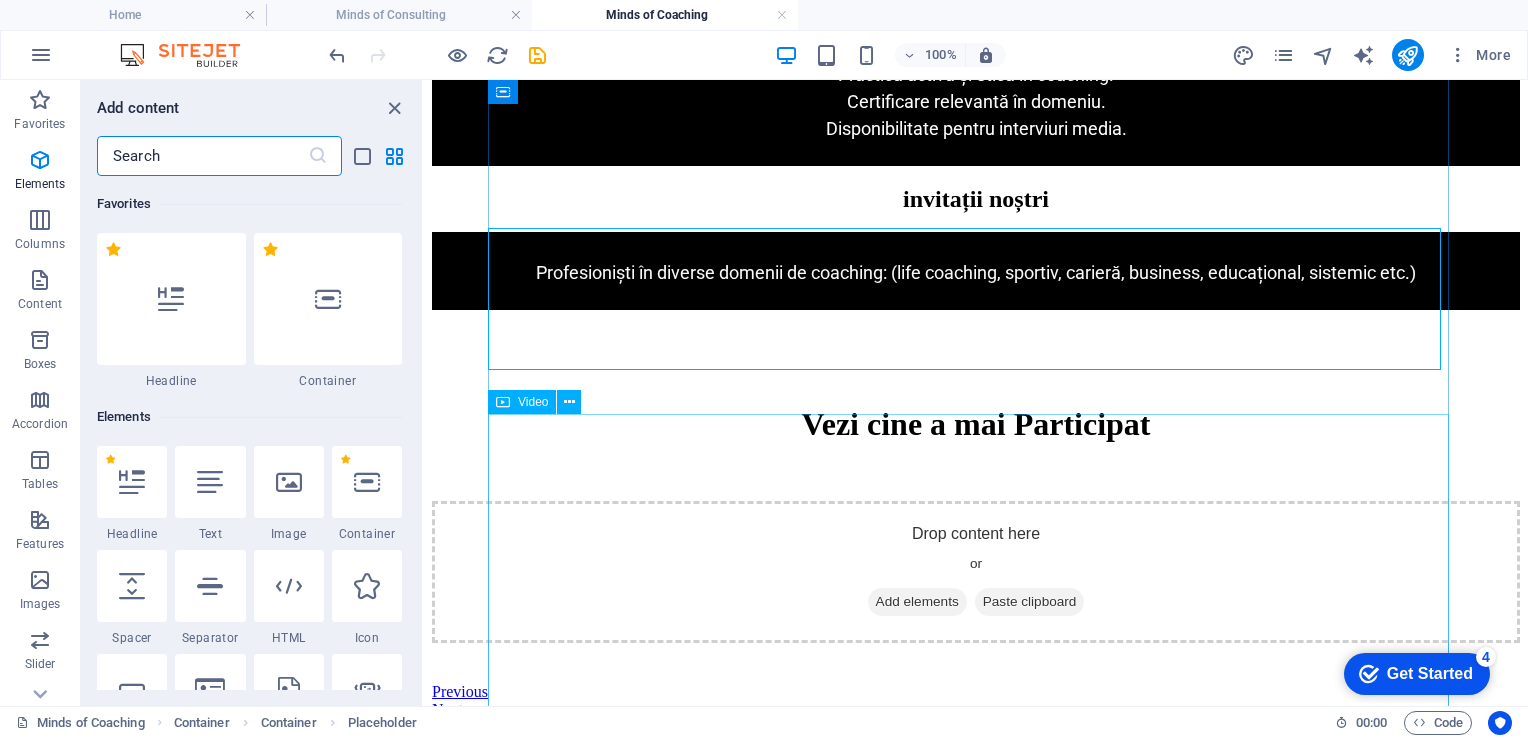 scroll, scrollTop: 2409, scrollLeft: 0, axis: vertical 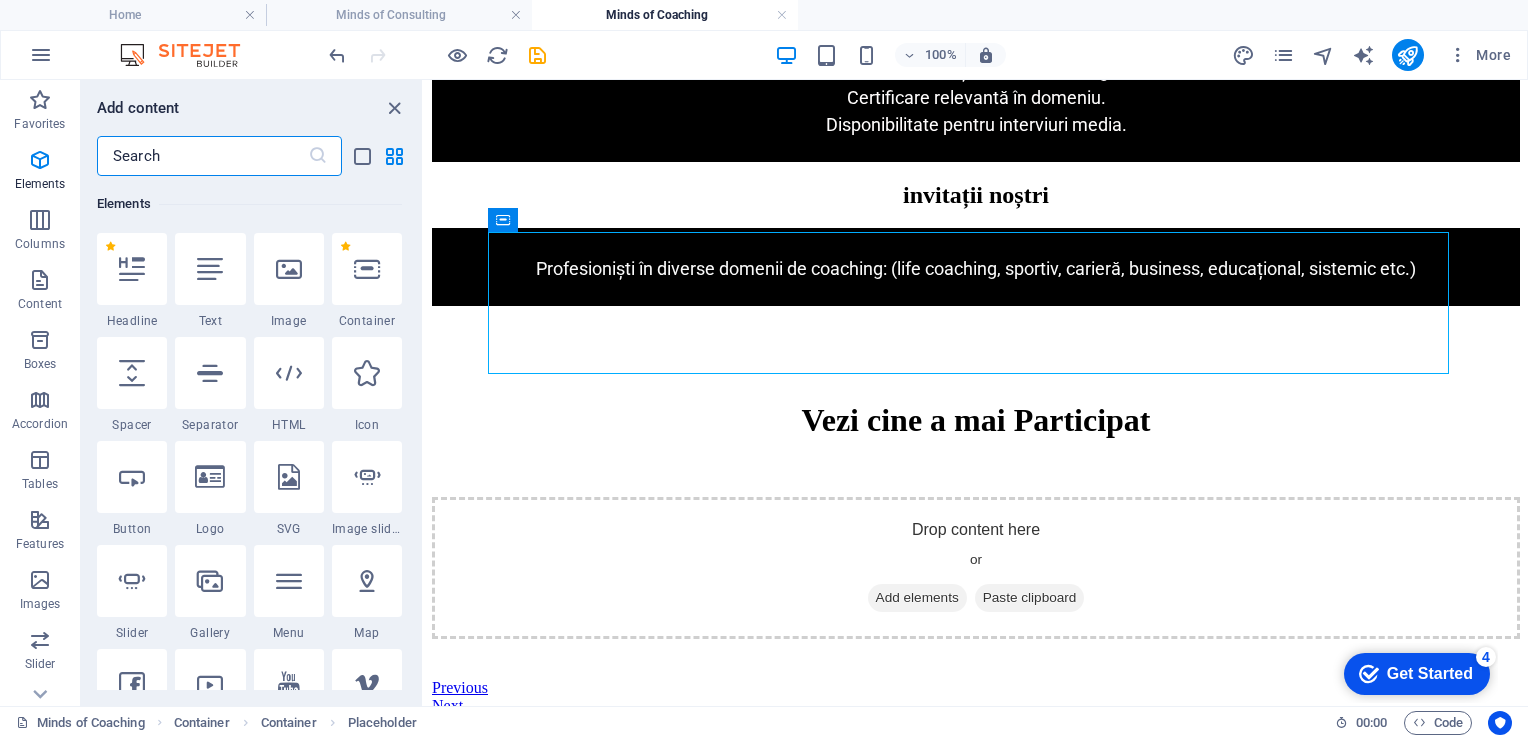 click at bounding box center [202, 156] 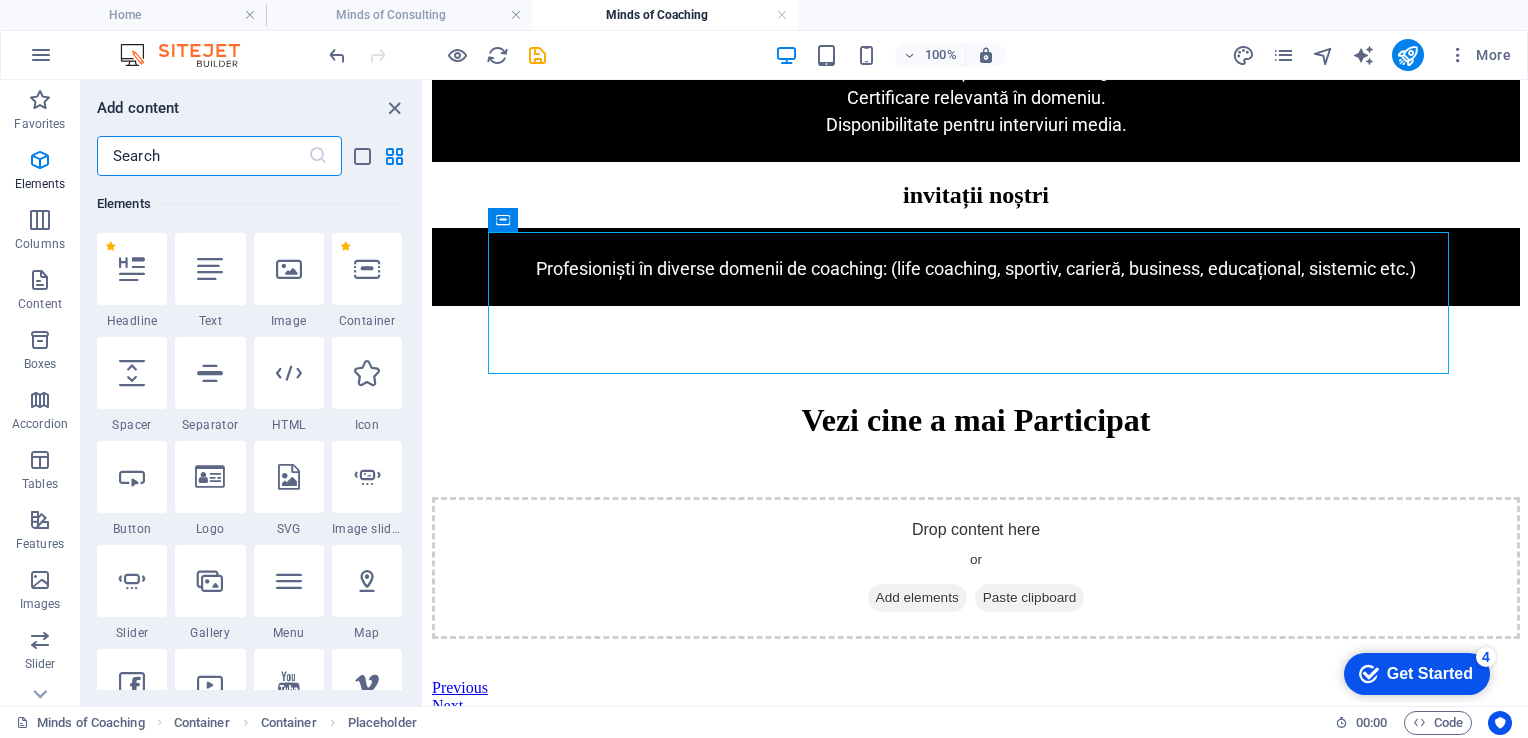 type on "b" 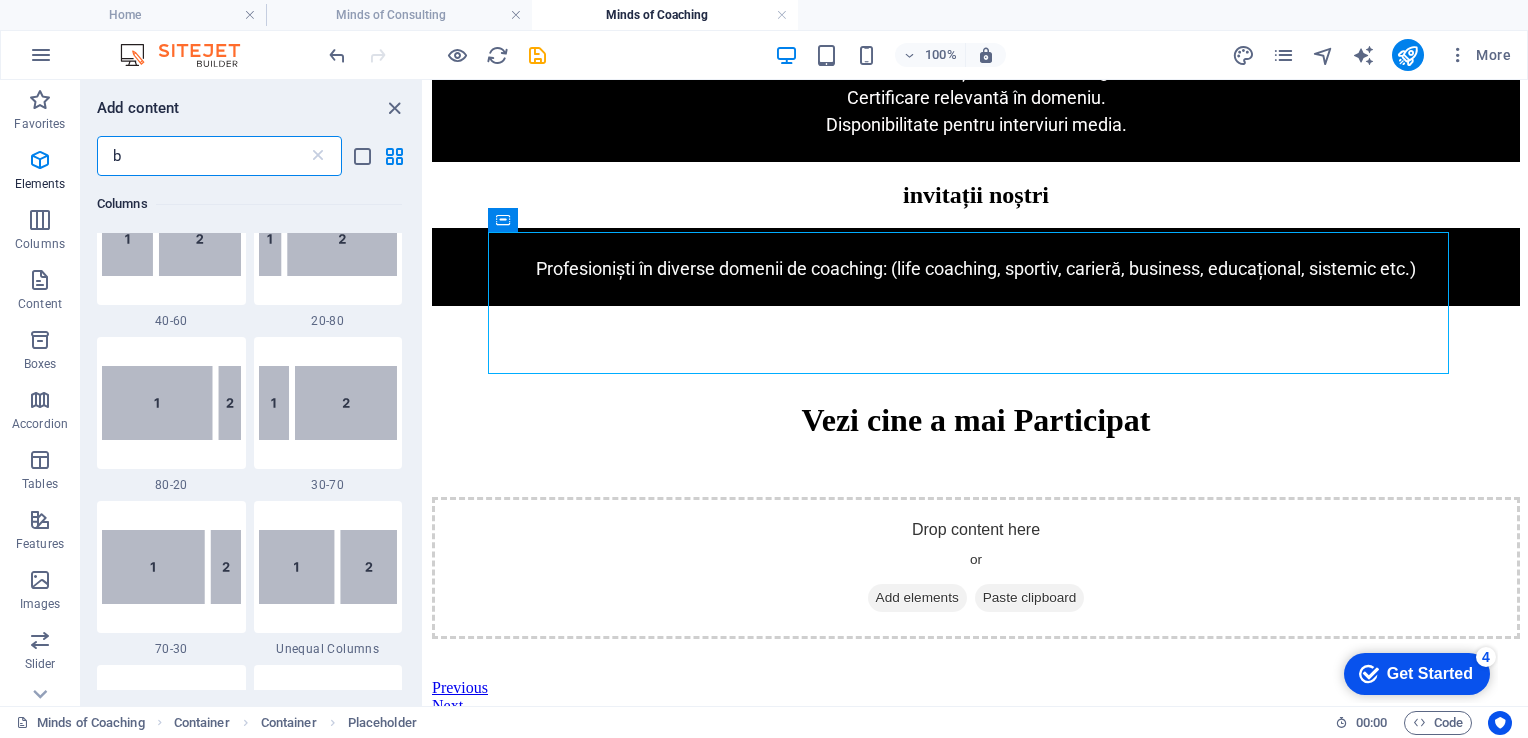 scroll, scrollTop: 0, scrollLeft: 0, axis: both 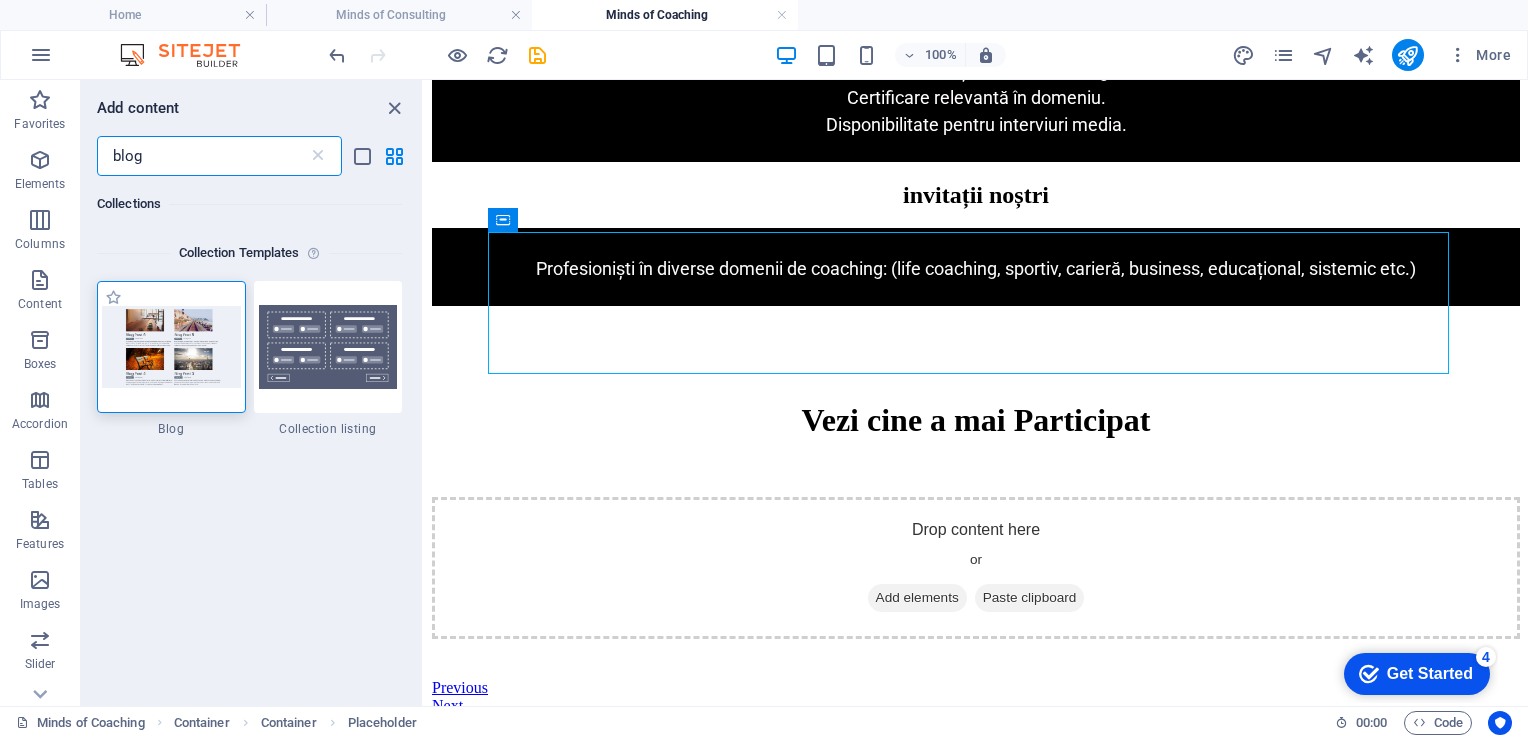 type on "blog" 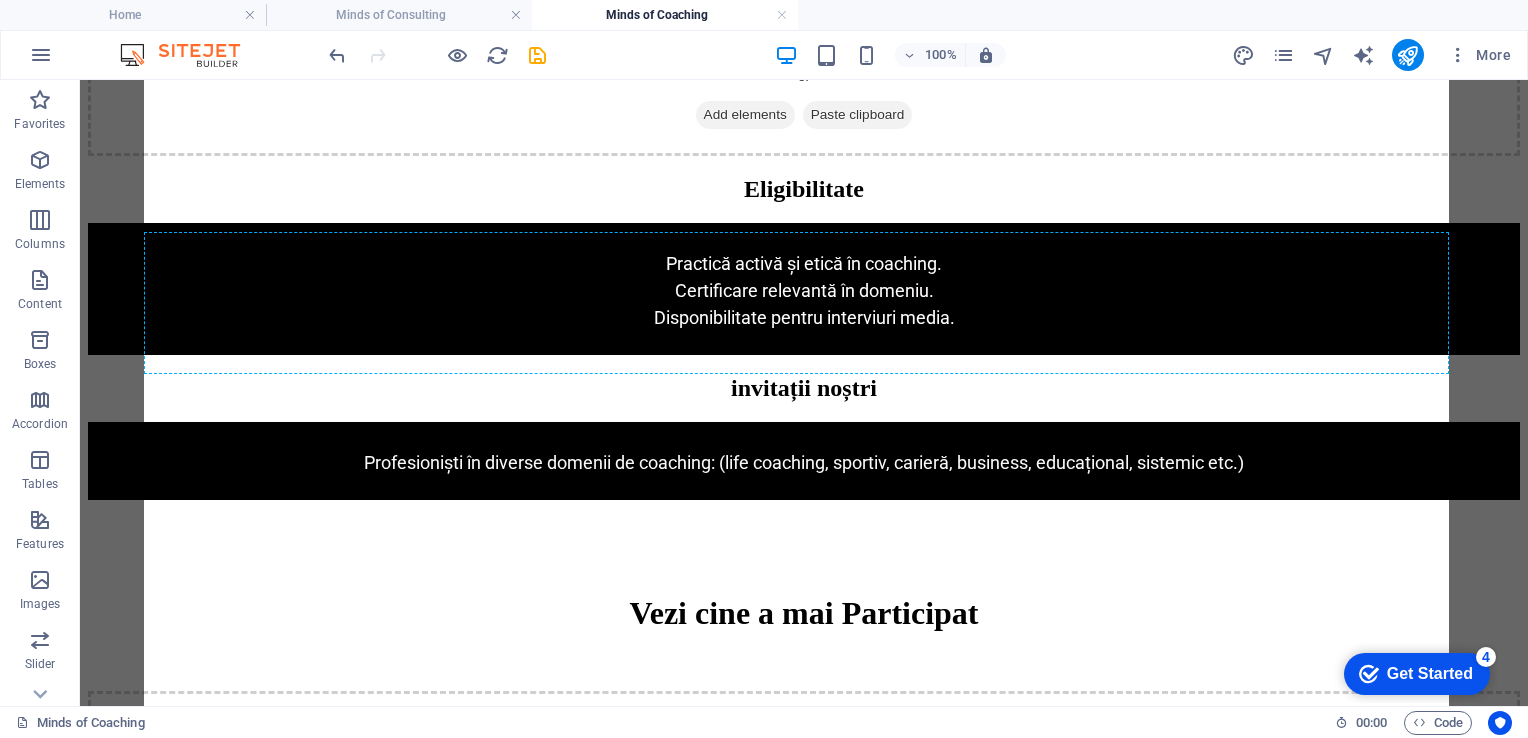 scroll, scrollTop: 2603, scrollLeft: 0, axis: vertical 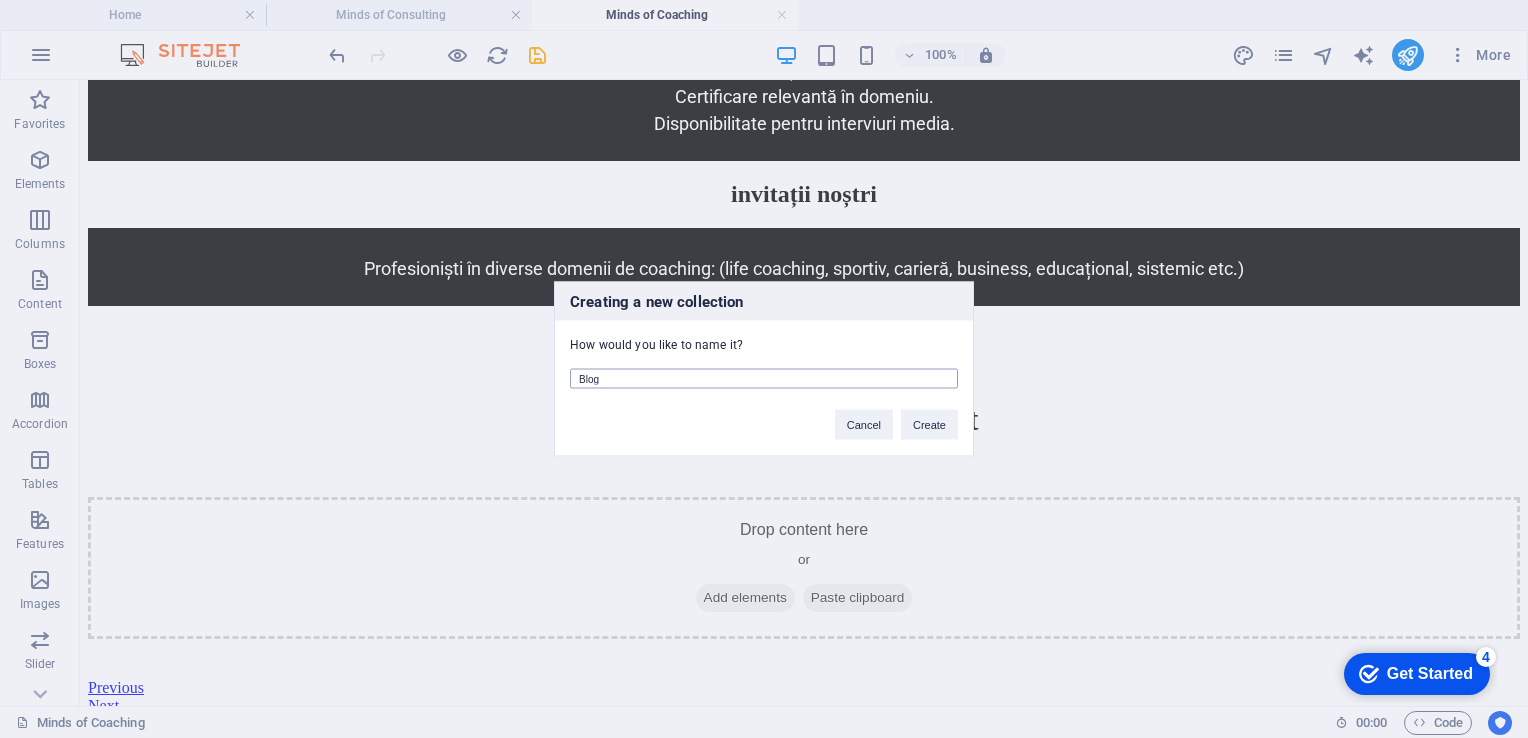 click on "Blog" at bounding box center [764, 379] 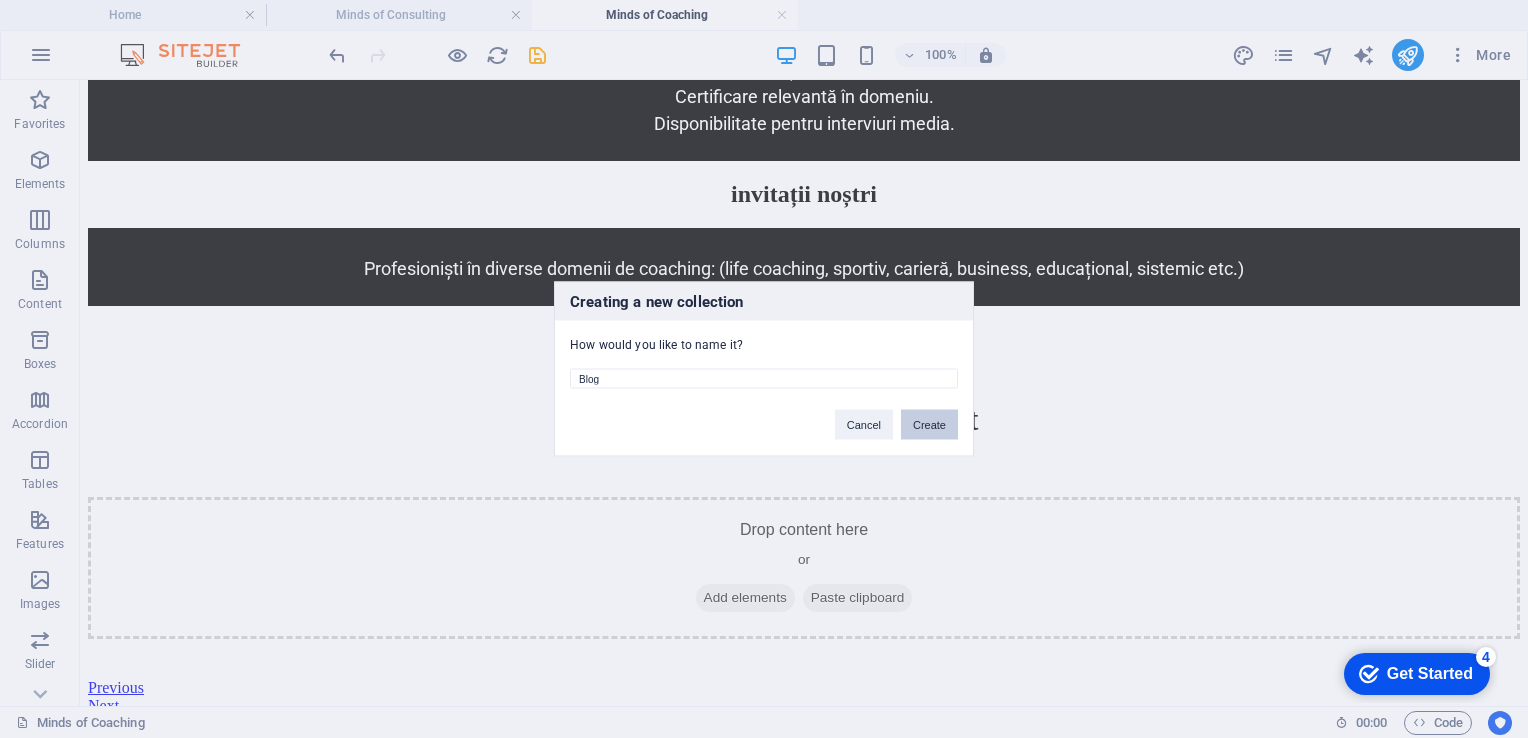 click on "Create" at bounding box center [929, 425] 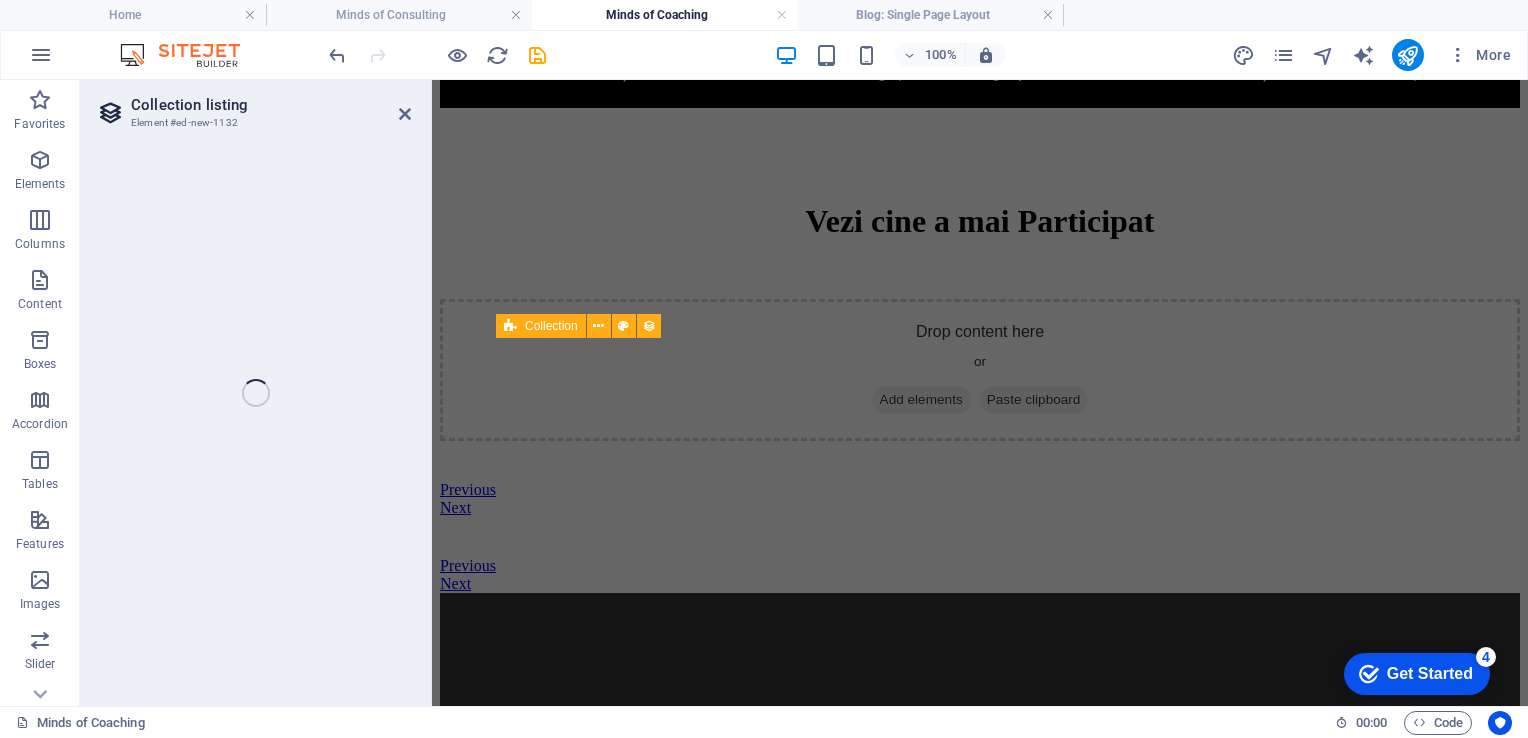 scroll, scrollTop: 3366, scrollLeft: 0, axis: vertical 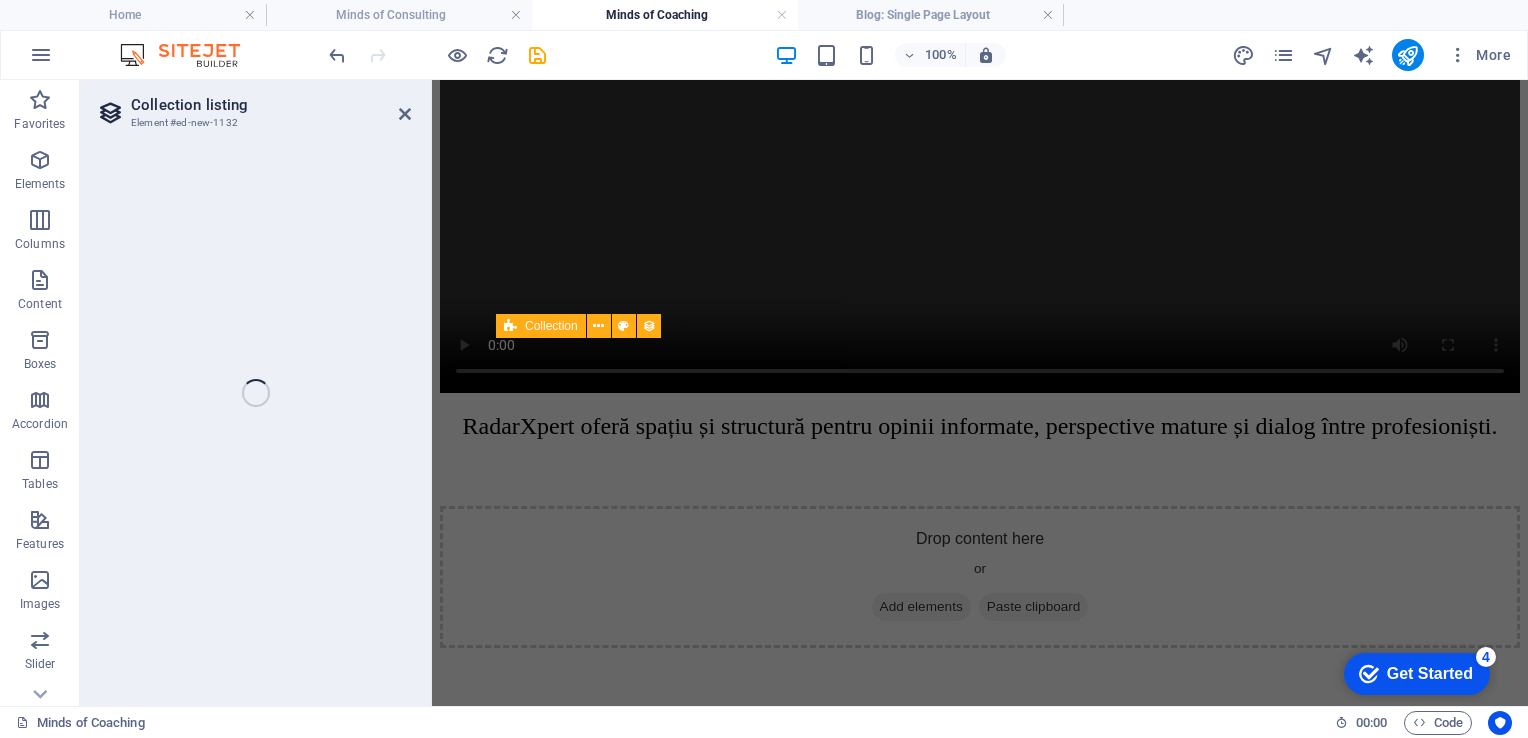 select 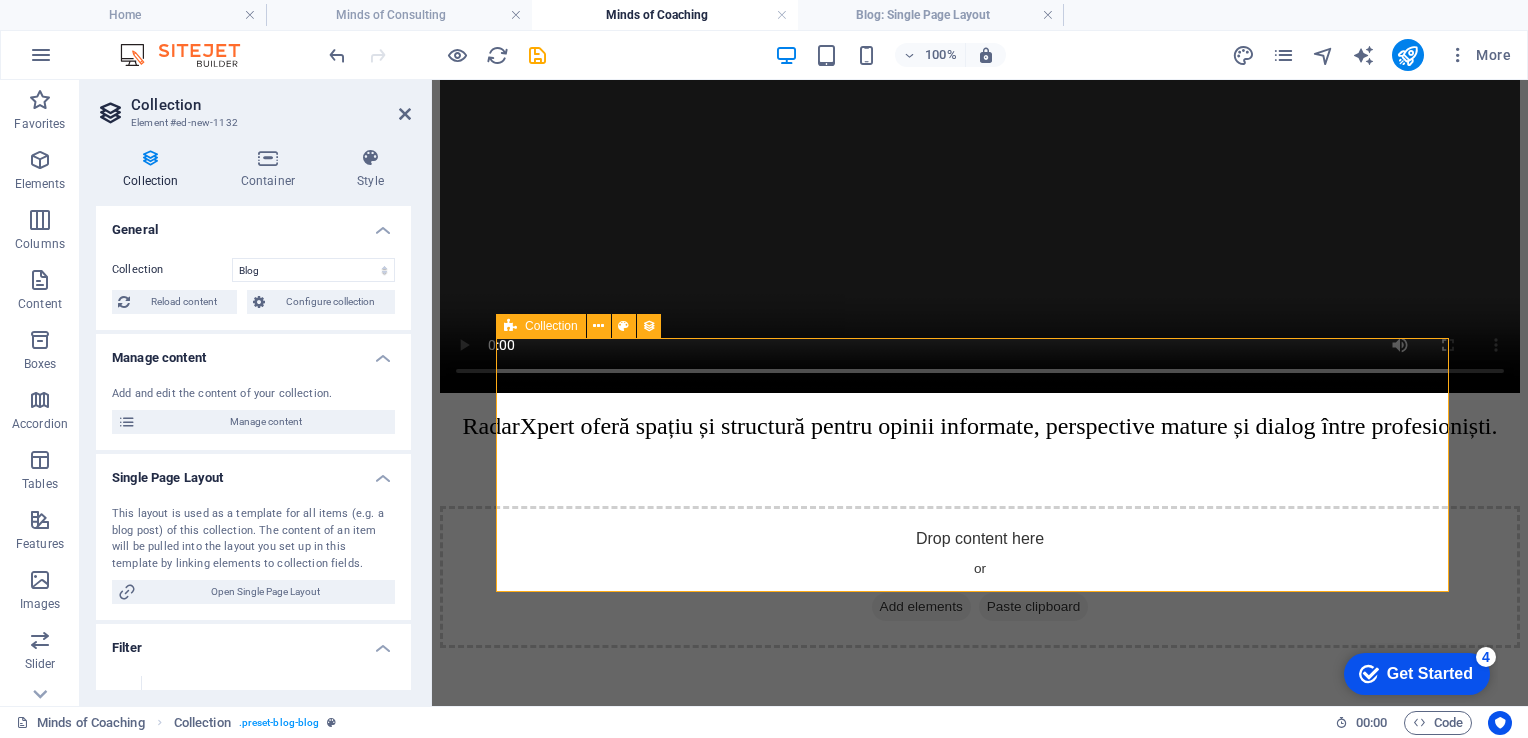 select on "columns.status" 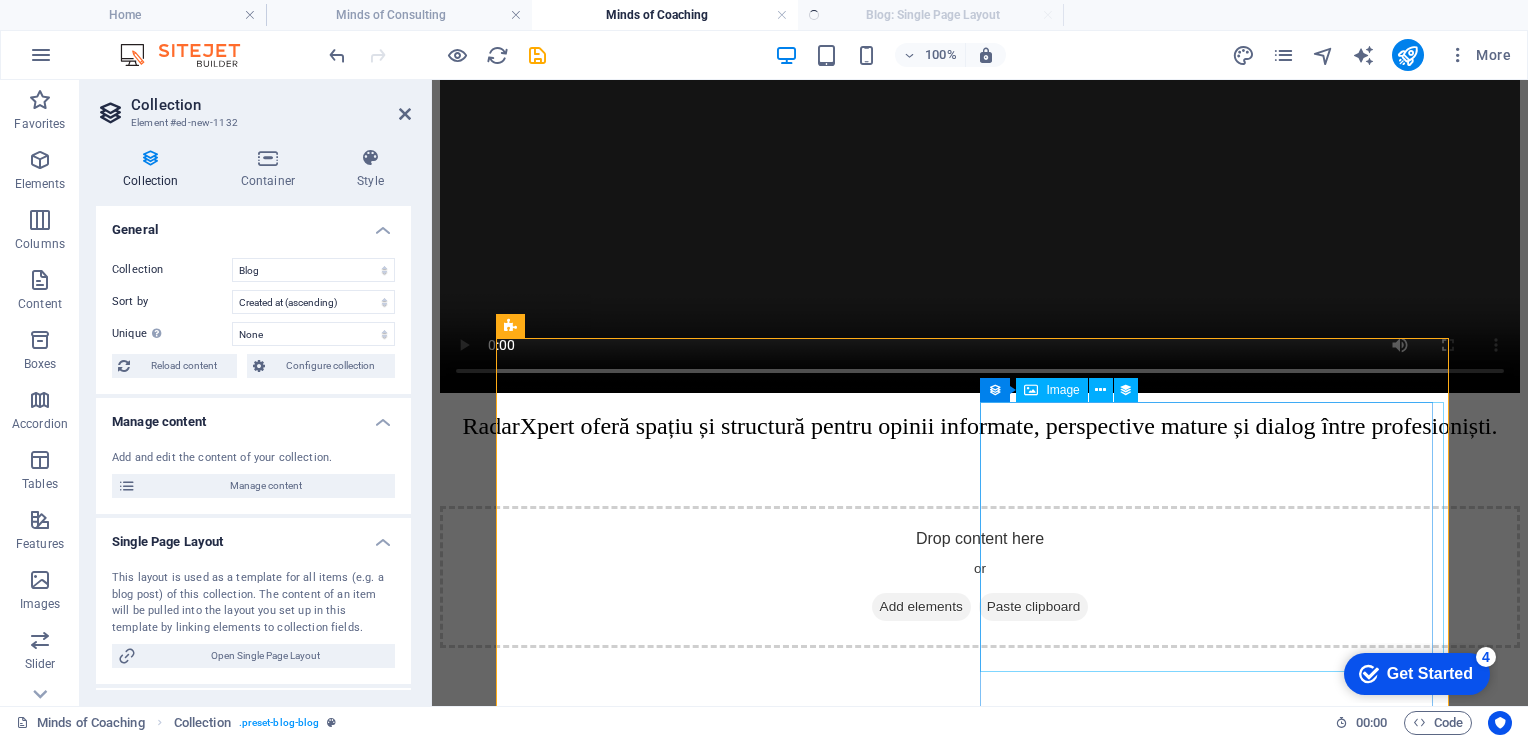 select on "columns.publishing_date_DESC" 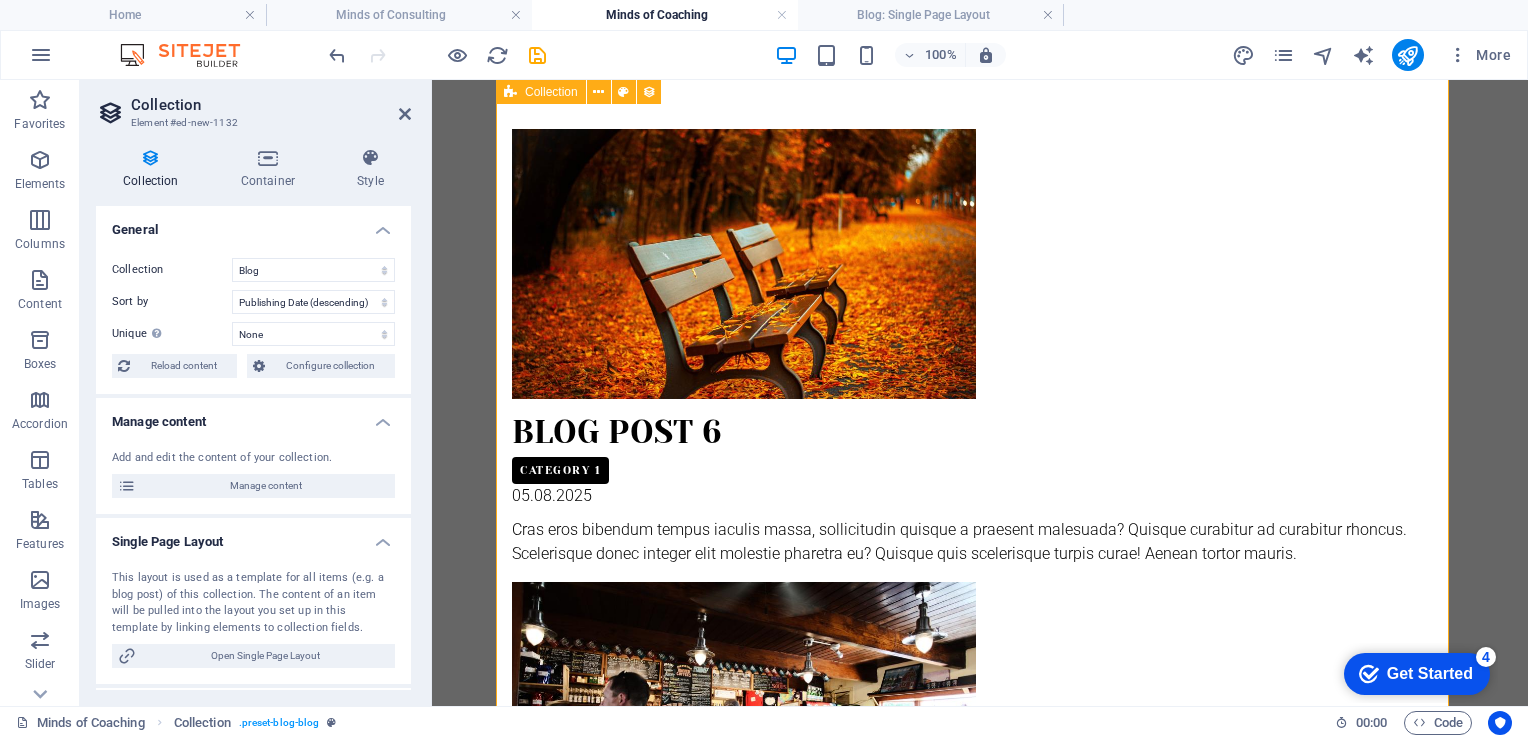 scroll, scrollTop: 3366, scrollLeft: 0, axis: vertical 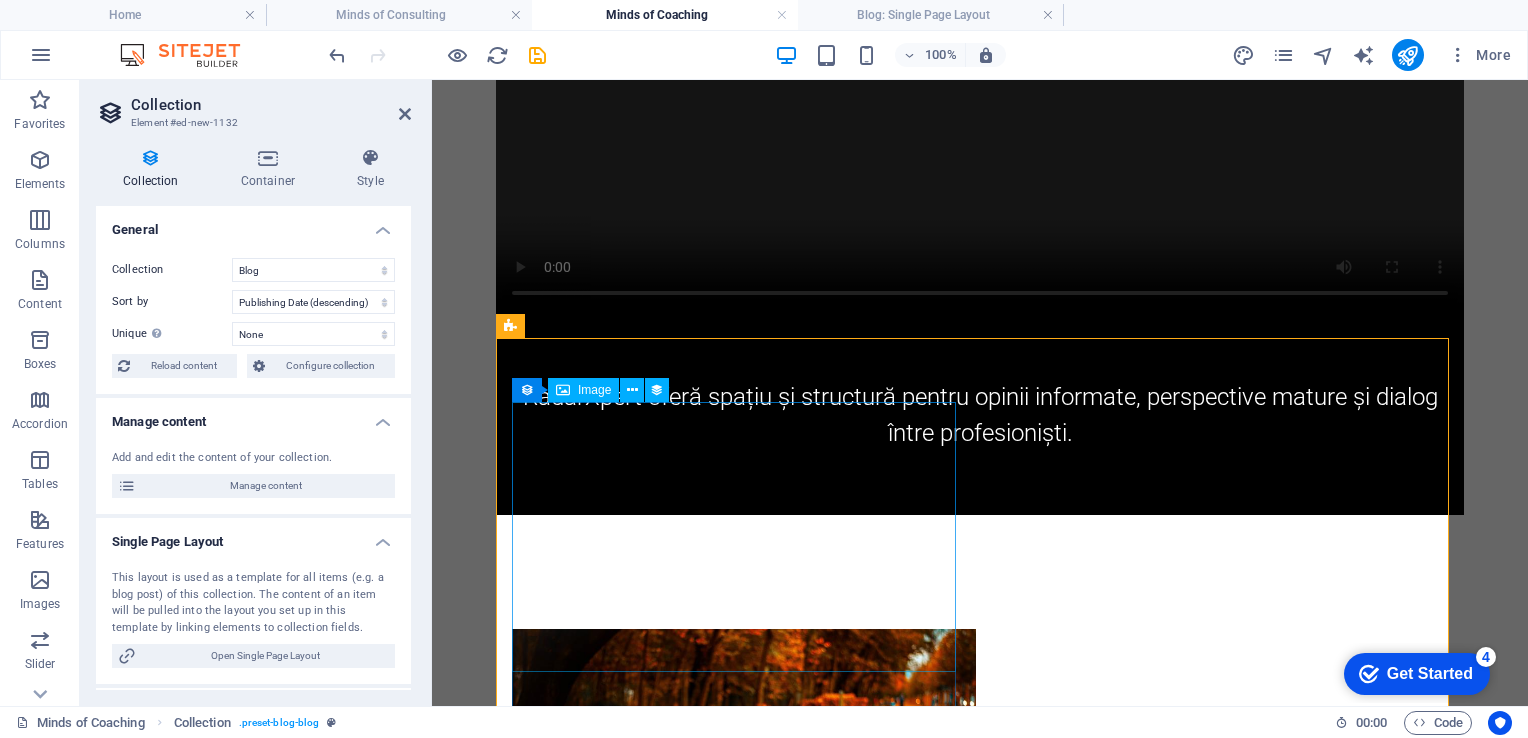 click at bounding box center [980, 764] 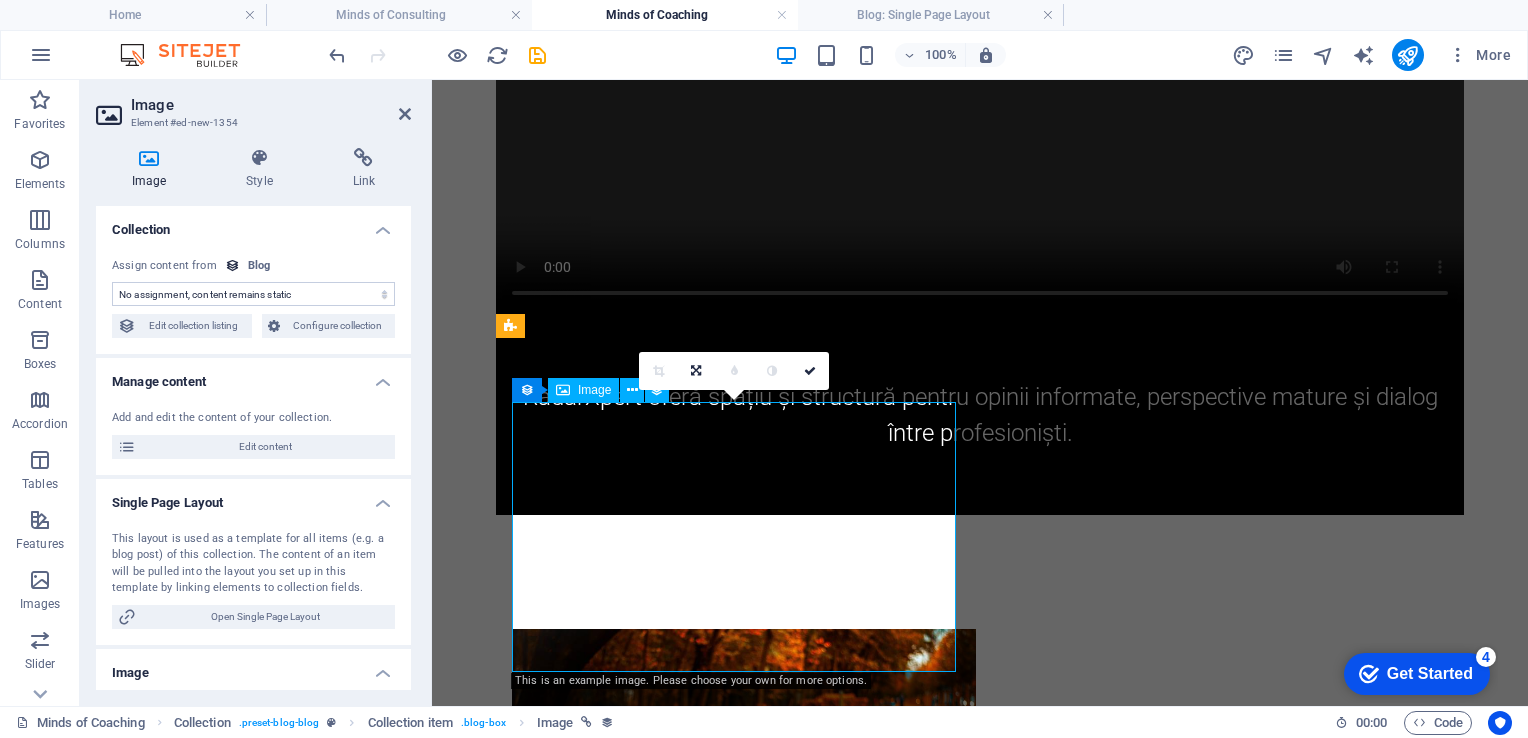 select on "image" 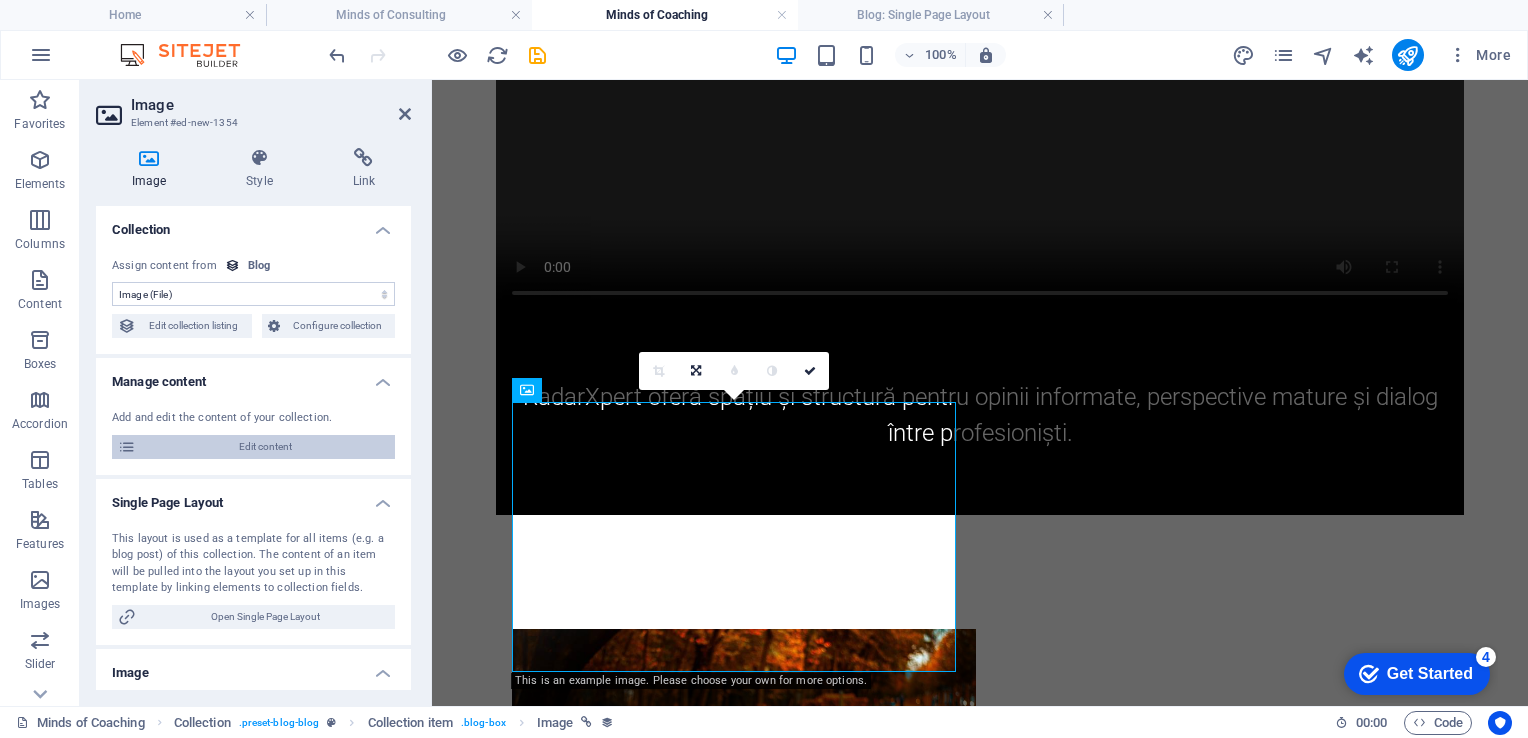 click on "Edit content" at bounding box center (265, 447) 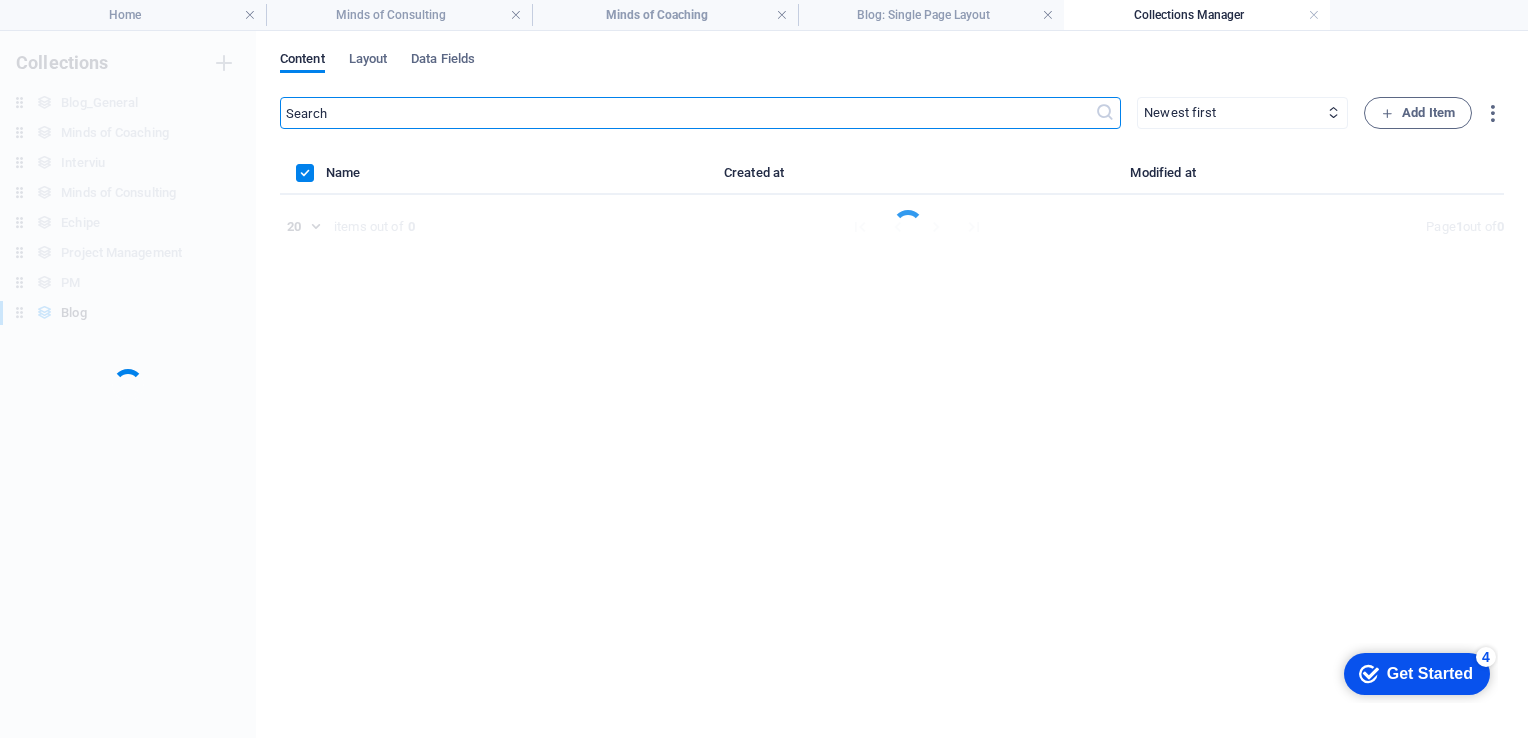 scroll, scrollTop: 0, scrollLeft: 0, axis: both 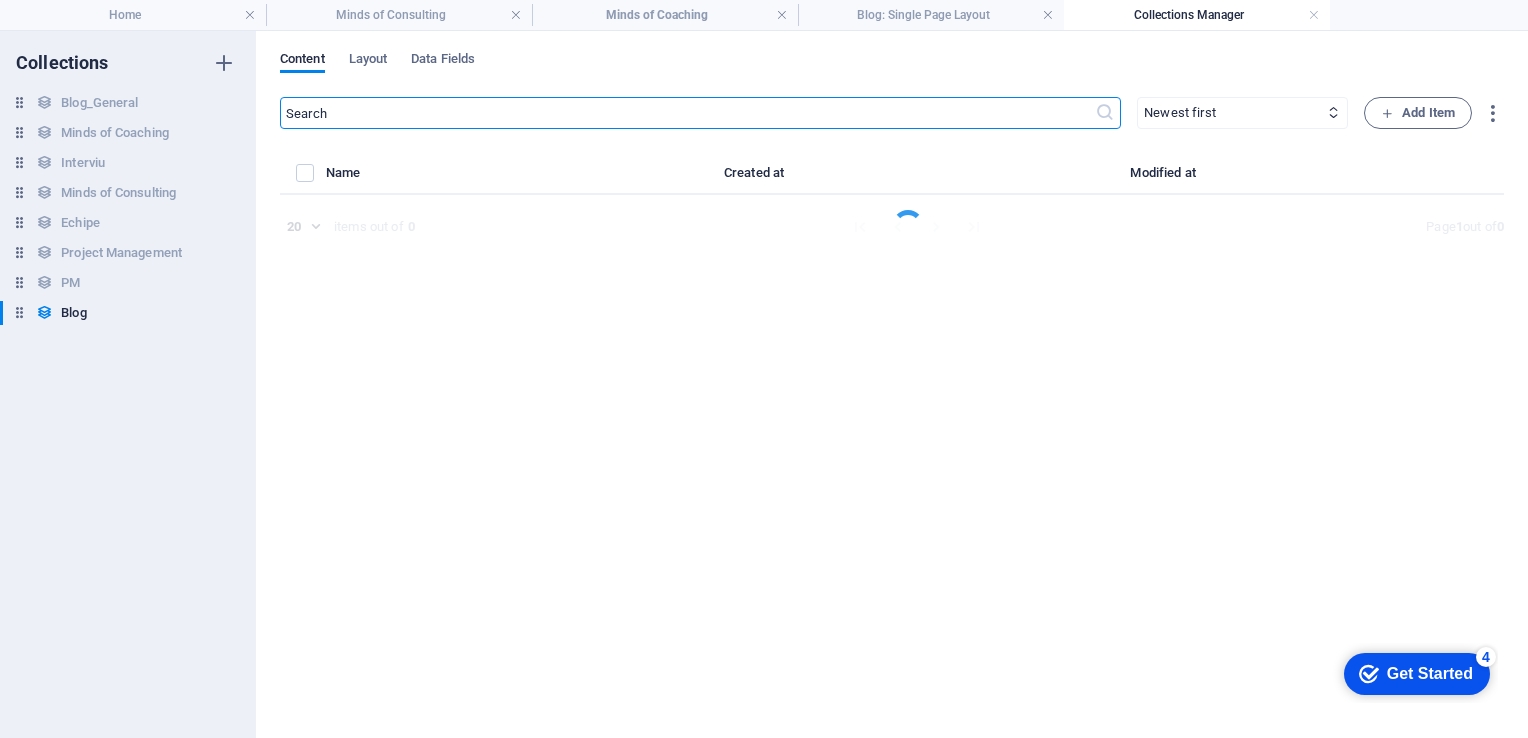 select on "Category 1" 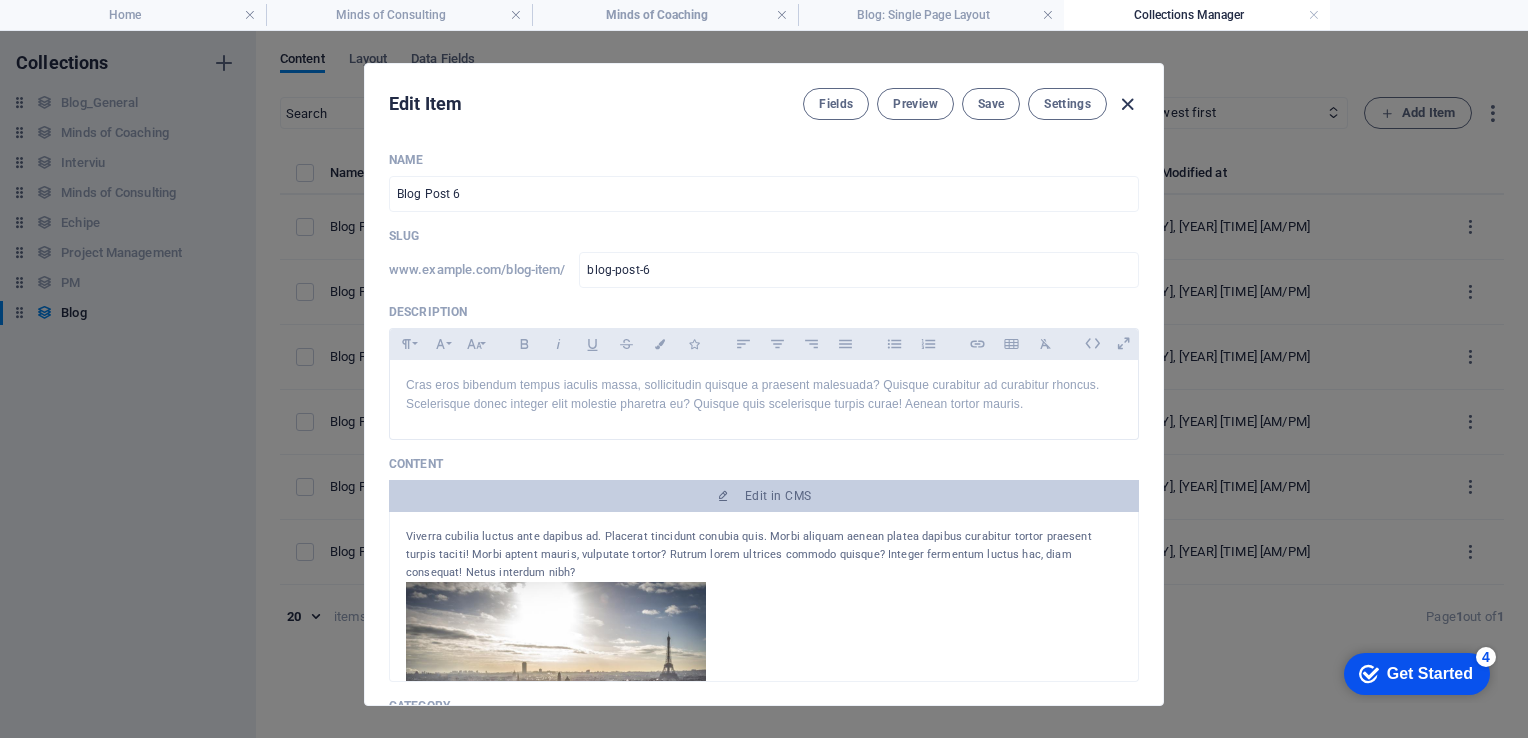 click at bounding box center [1127, 104] 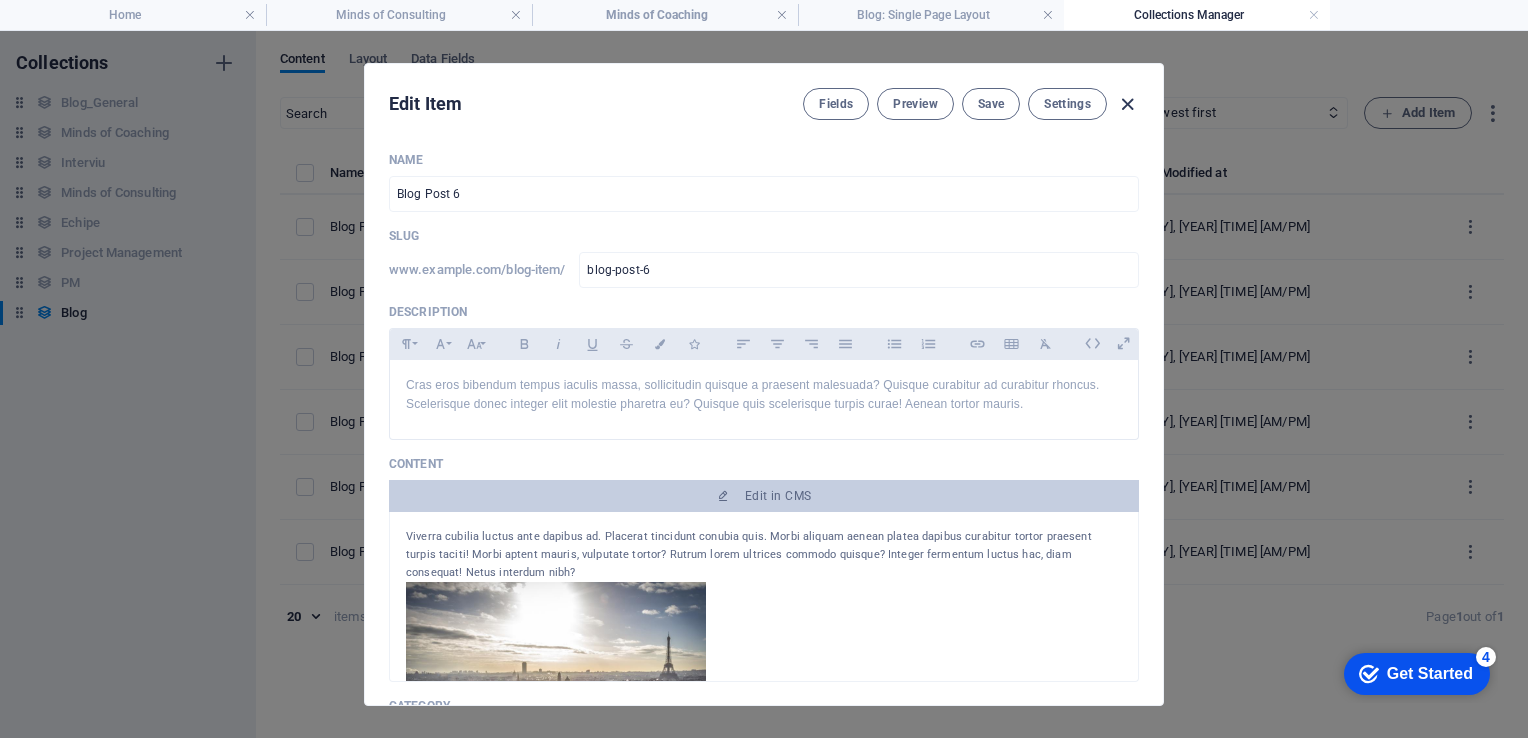 type on "[DAY].[MONTH].[YEAR]" 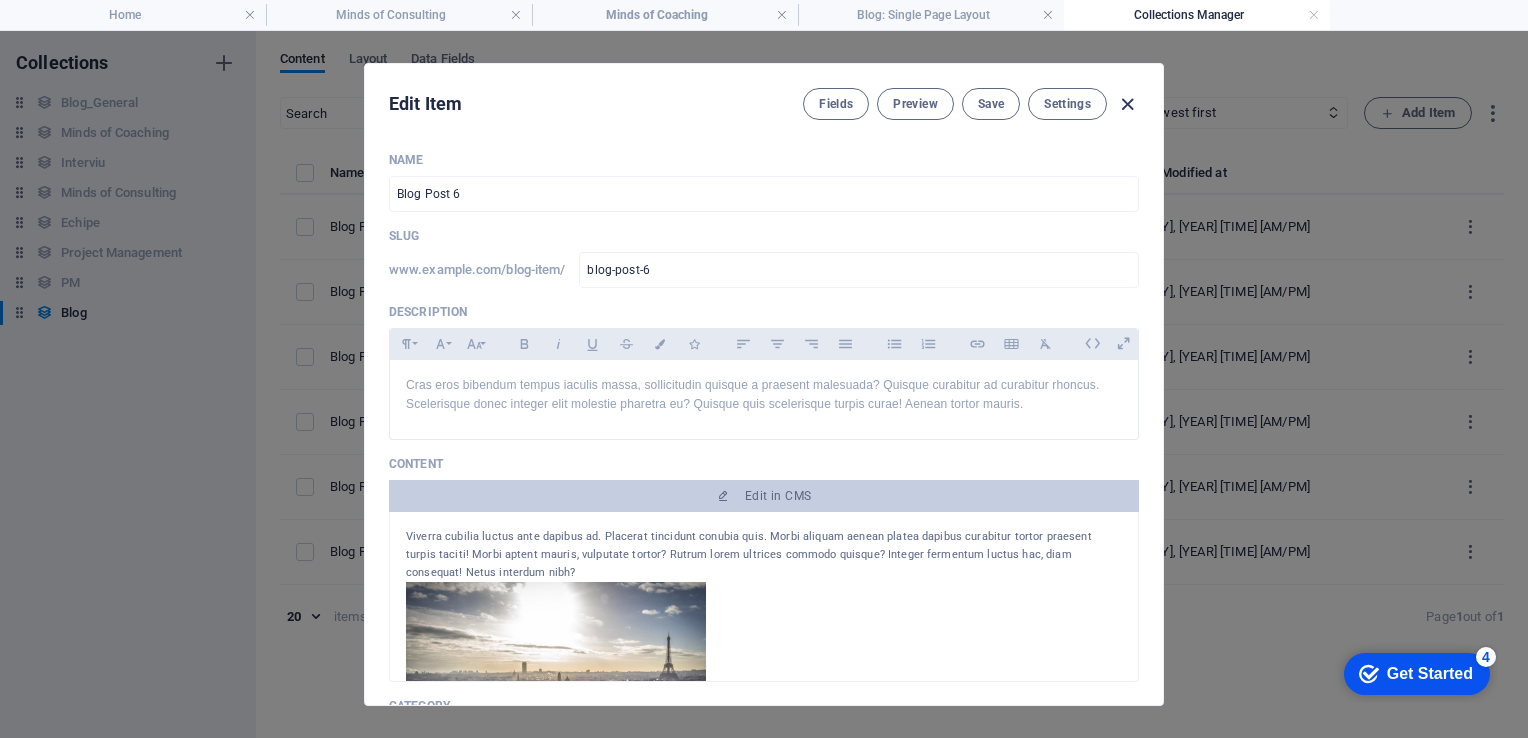 type on "blog-post-6" 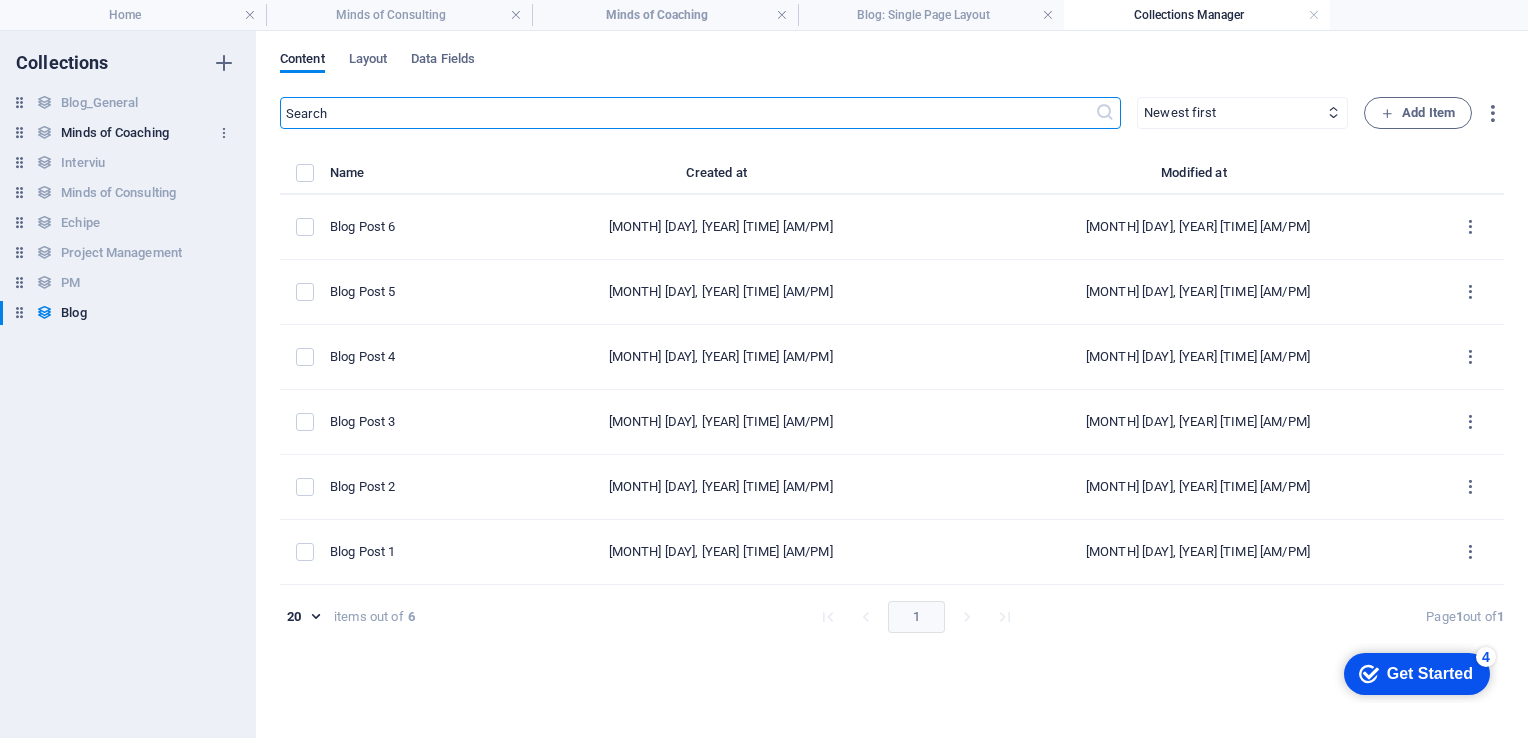 click on "Minds of Coaching" at bounding box center [115, 133] 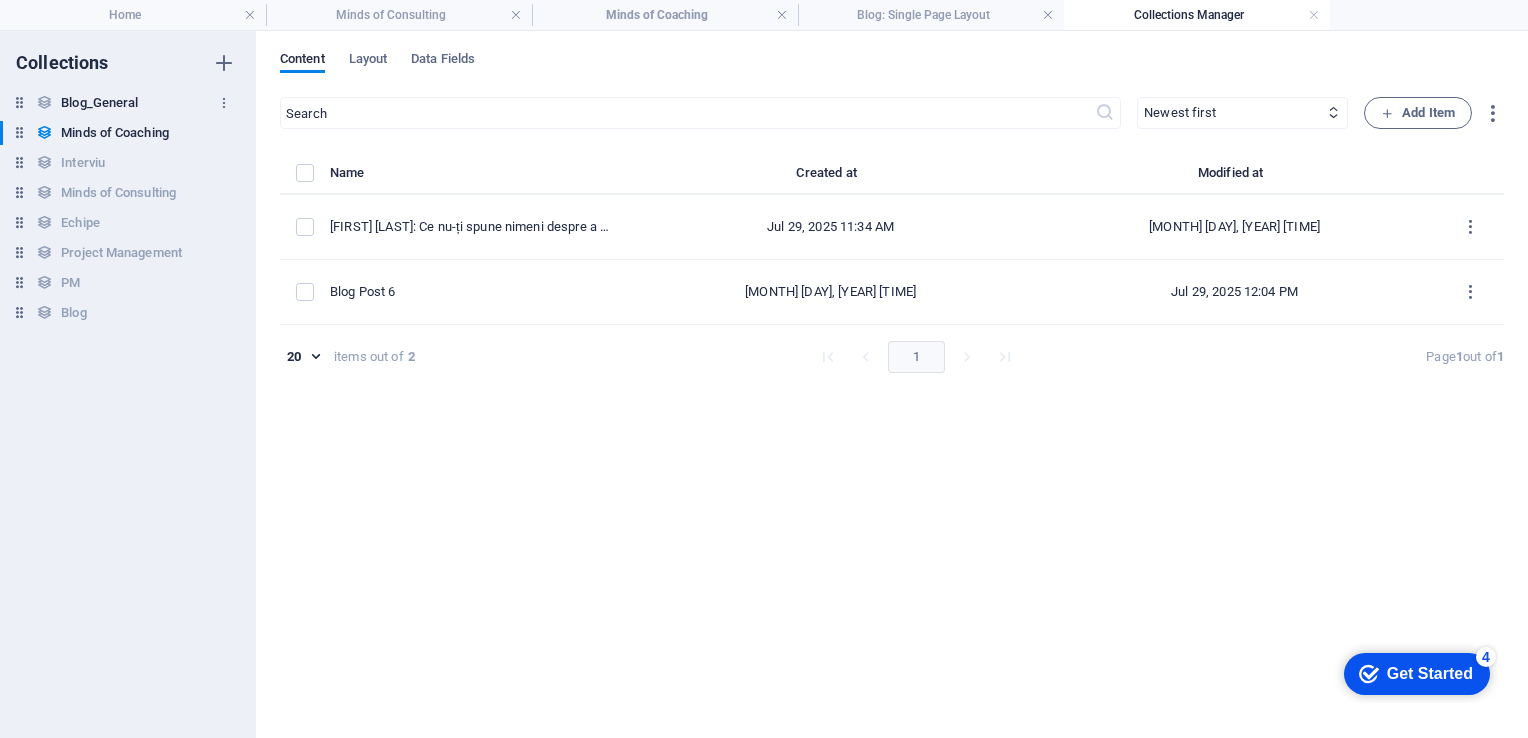 click on "Blog_General" at bounding box center [99, 103] 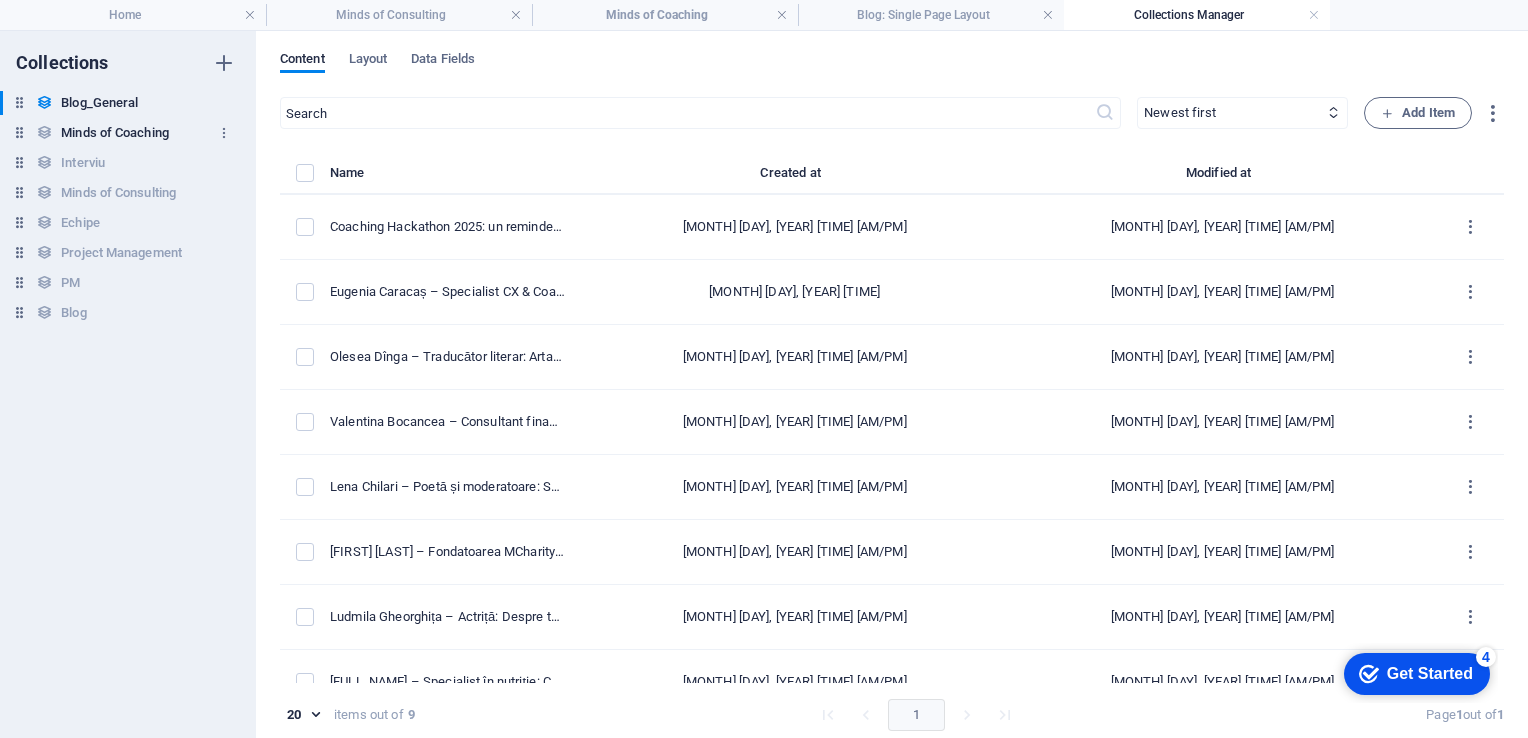 click on "Minds of Coaching" at bounding box center (115, 133) 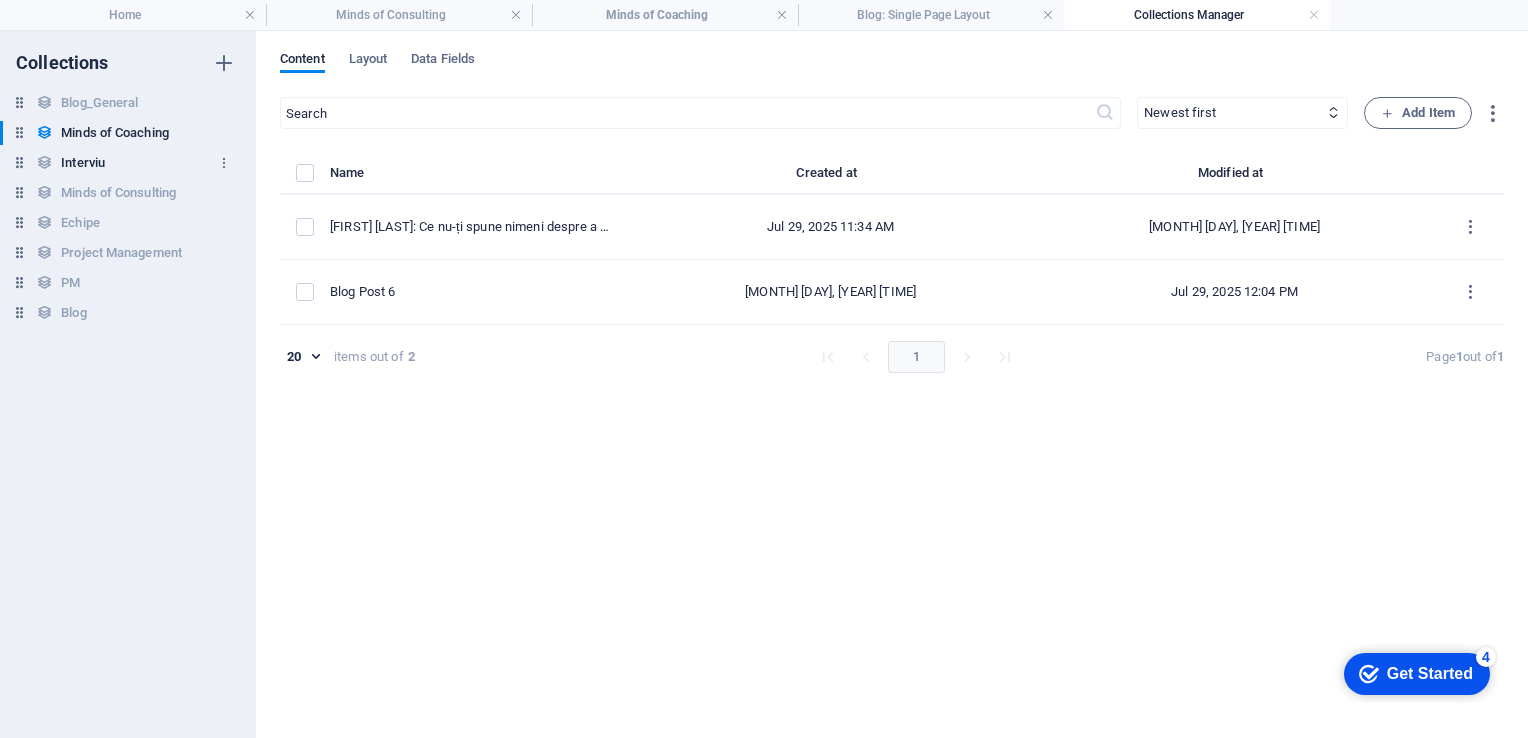 click on "Interviu" at bounding box center [83, 163] 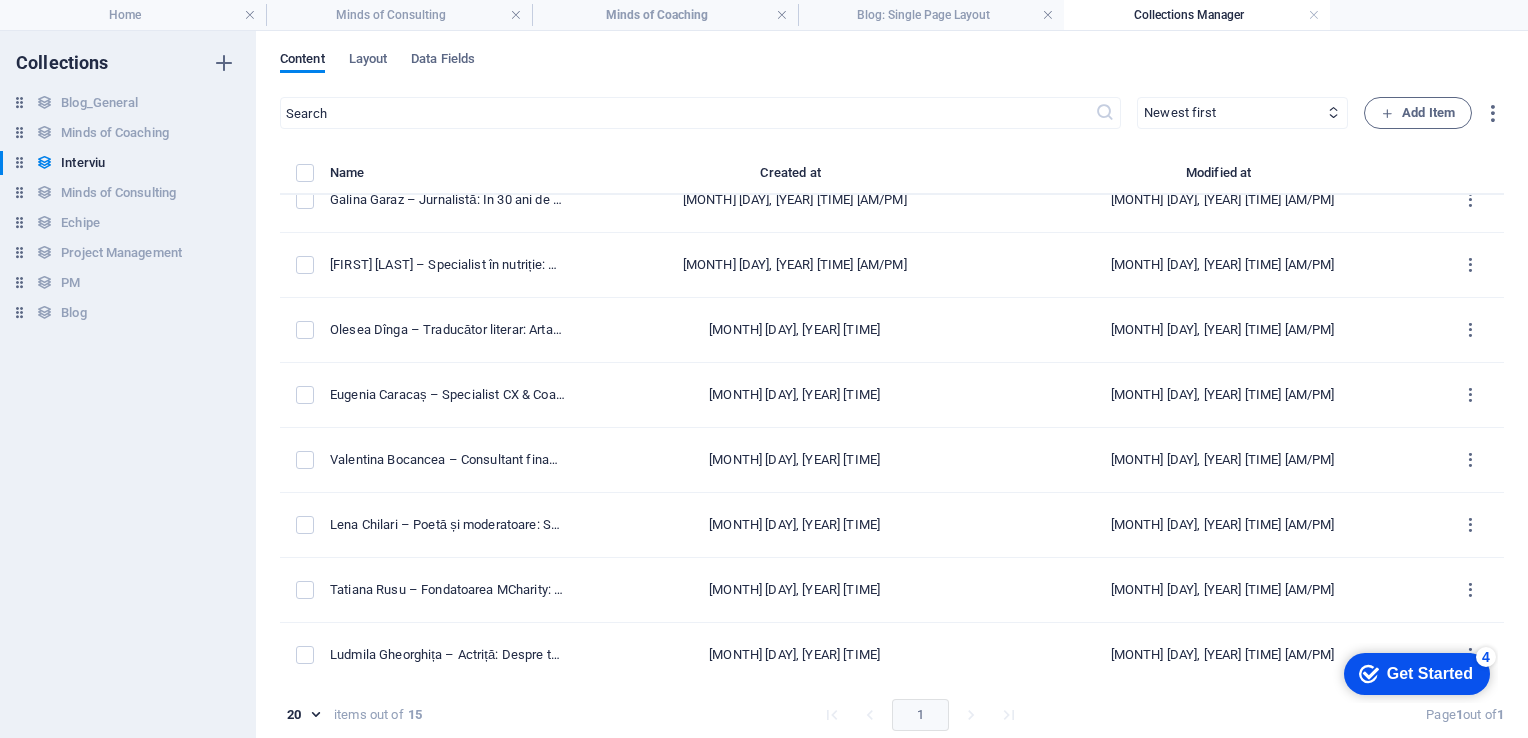 scroll, scrollTop: 484, scrollLeft: 0, axis: vertical 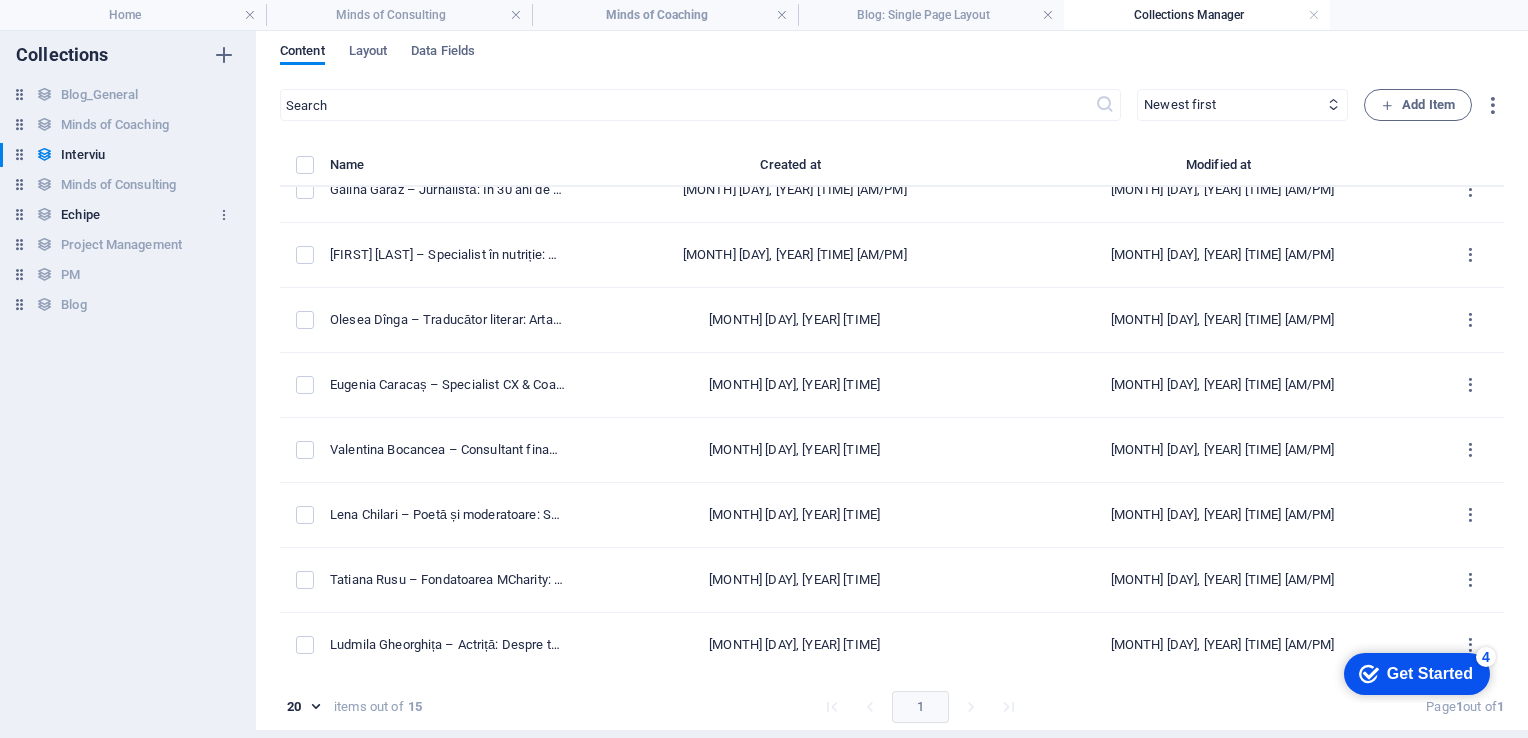 click on "Echipe" at bounding box center (80, 215) 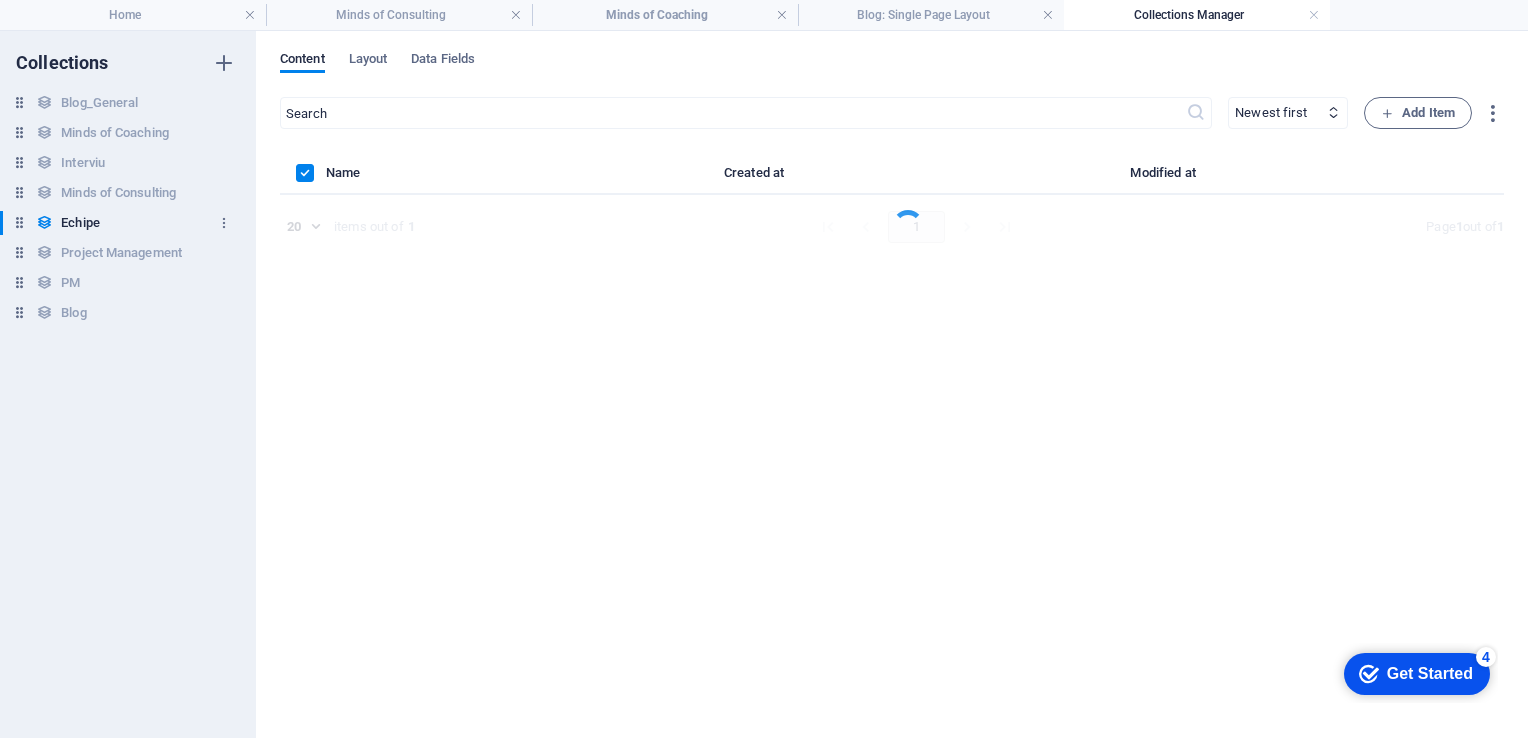 scroll, scrollTop: 0, scrollLeft: 0, axis: both 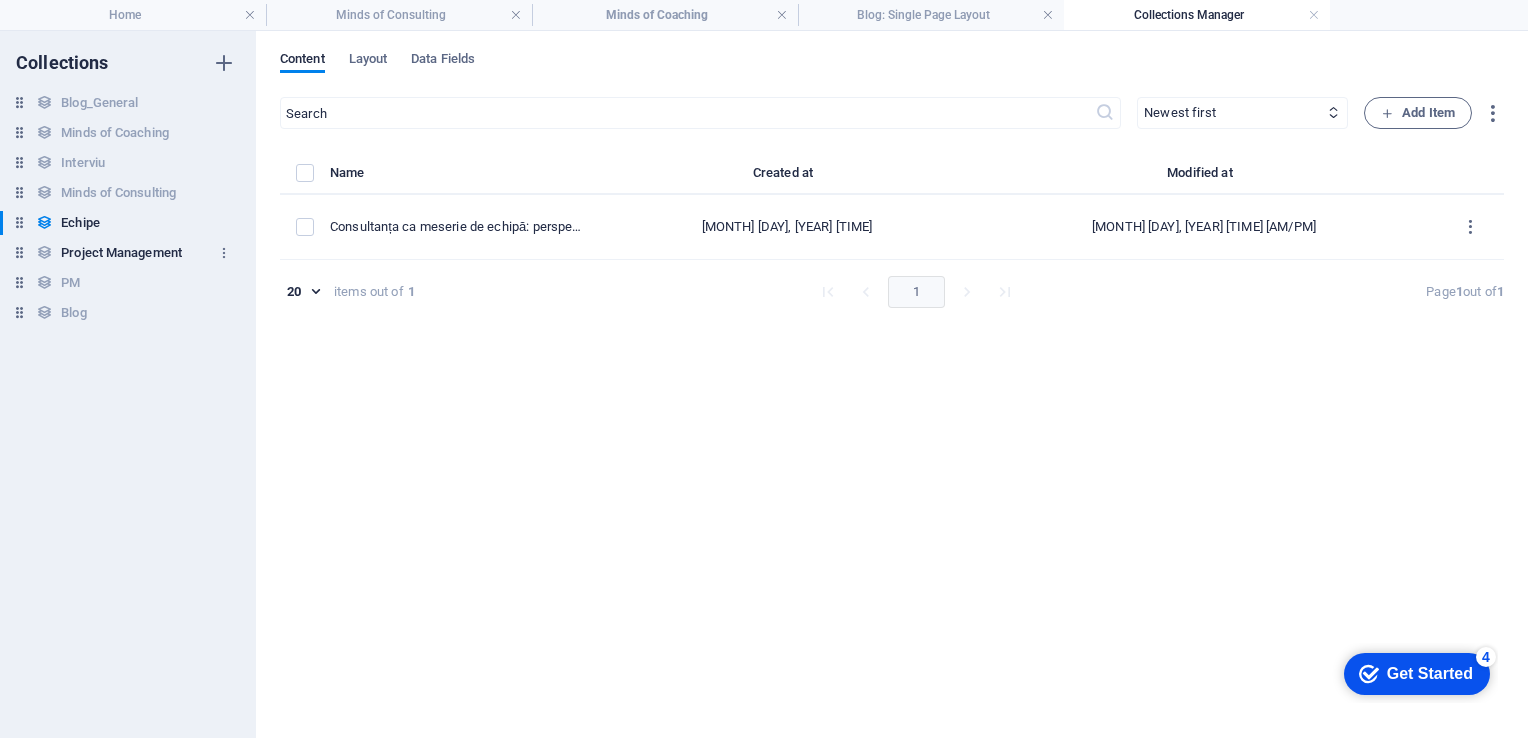 click on "Project Management" at bounding box center [121, 253] 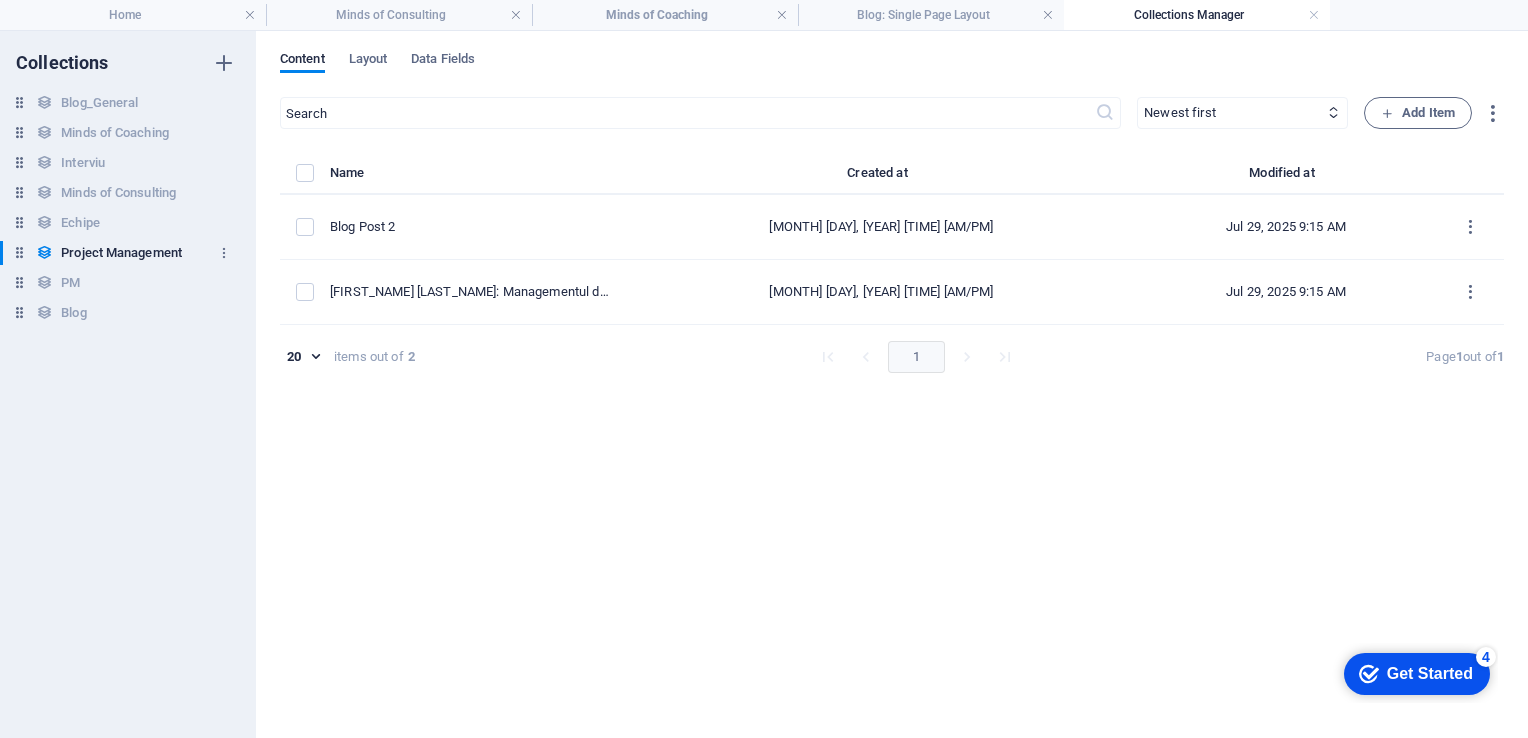 click on "Project Management" at bounding box center [121, 253] 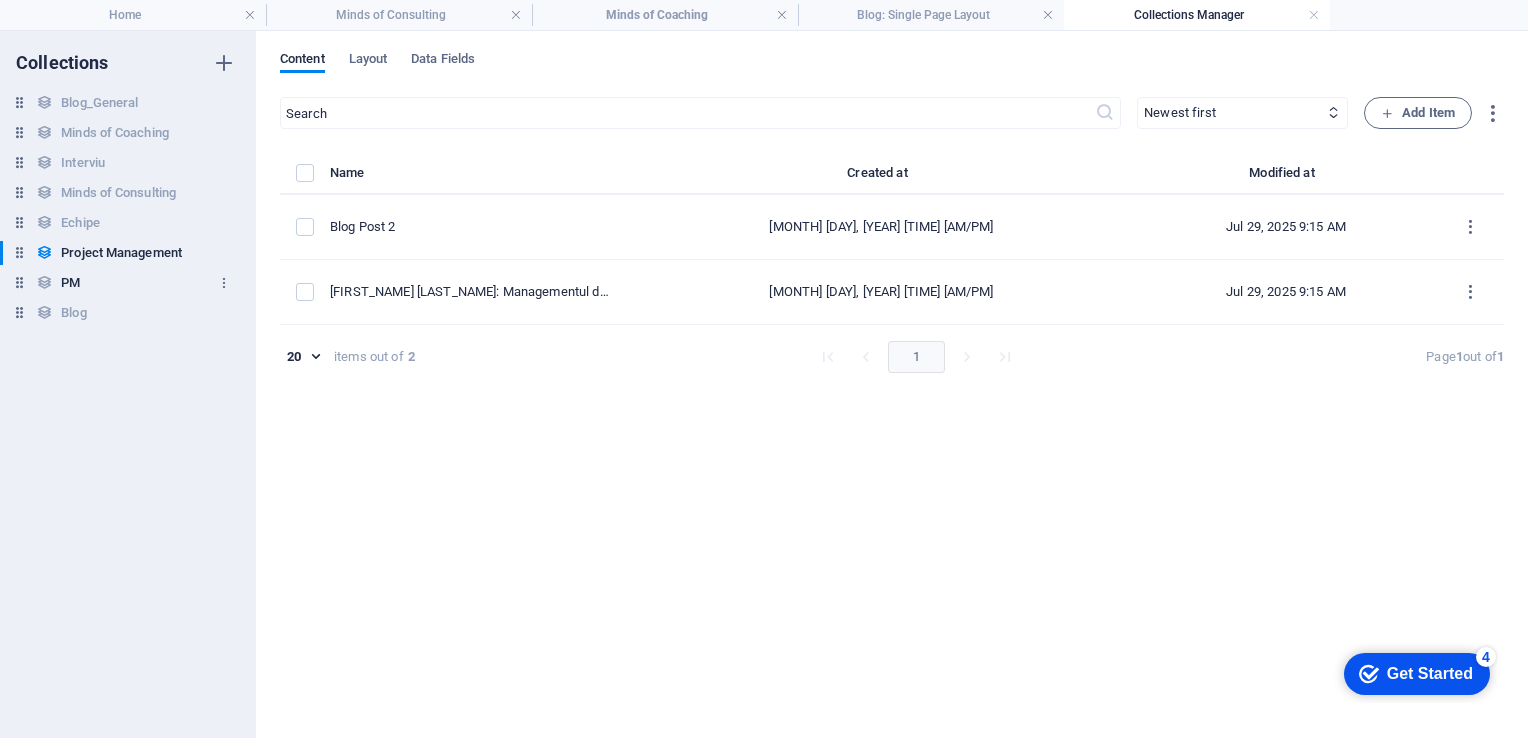 click on "PM" at bounding box center [70, 283] 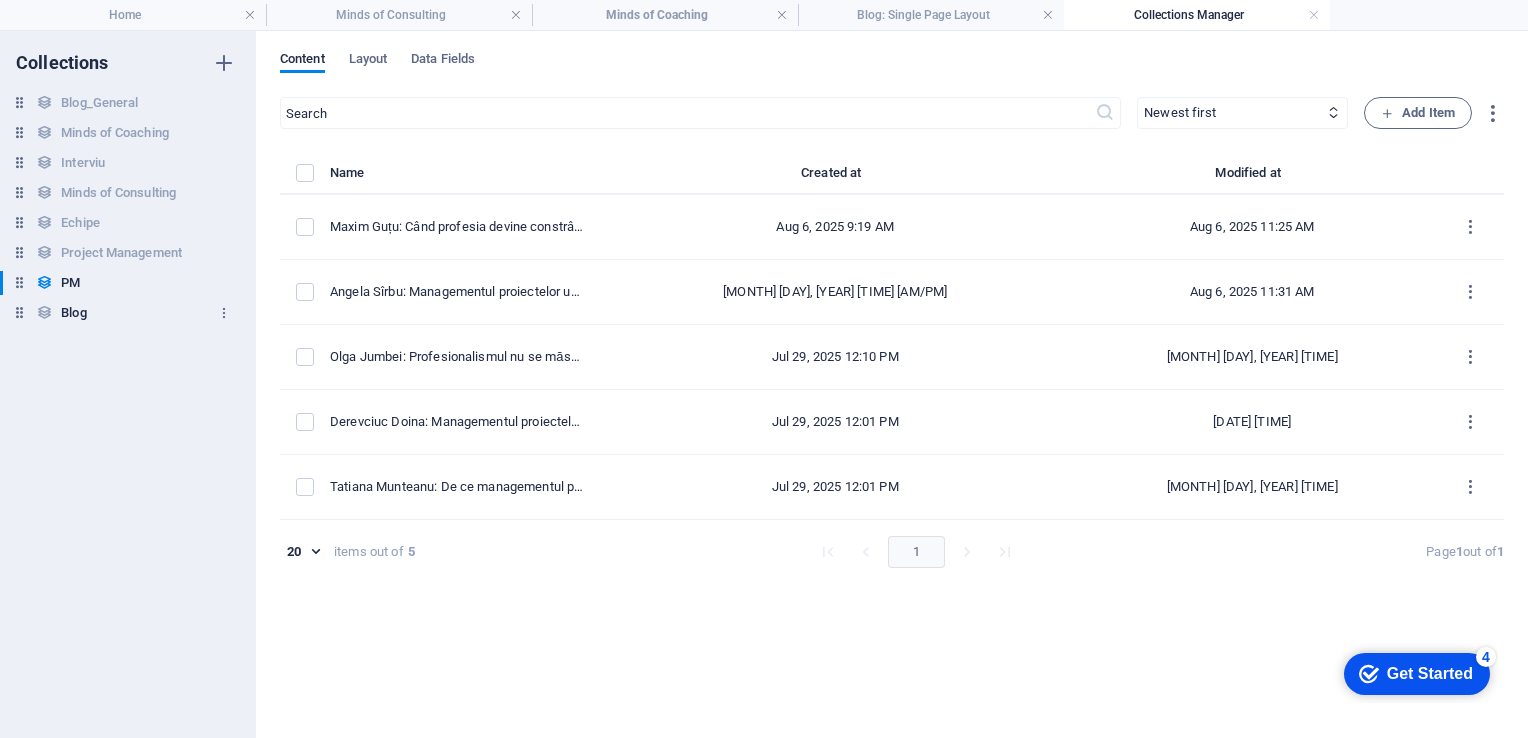 click on "Blog" at bounding box center [73, 313] 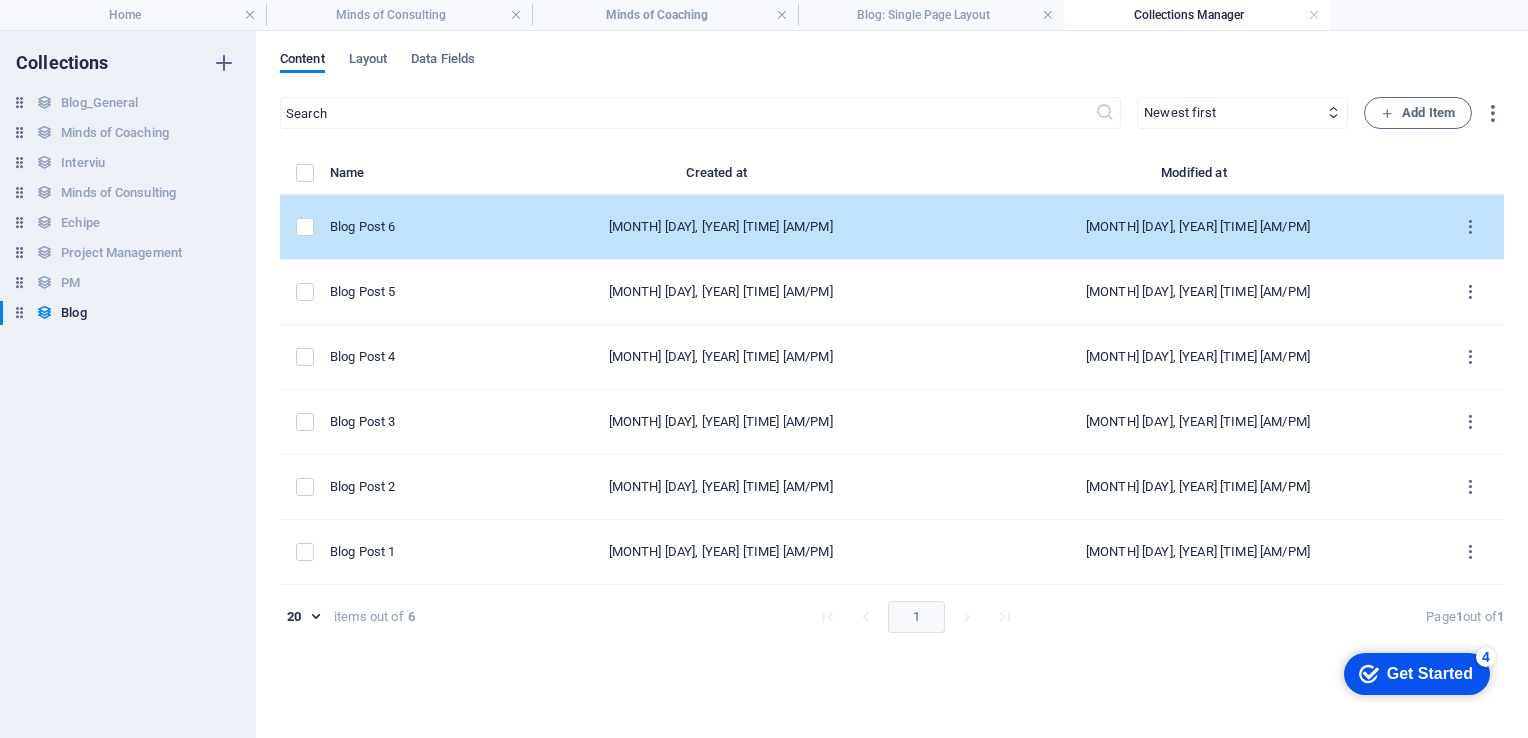 click on "[MONTH] [DAY], [YEAR] [TIME] [AM/PM]" at bounding box center [720, 227] 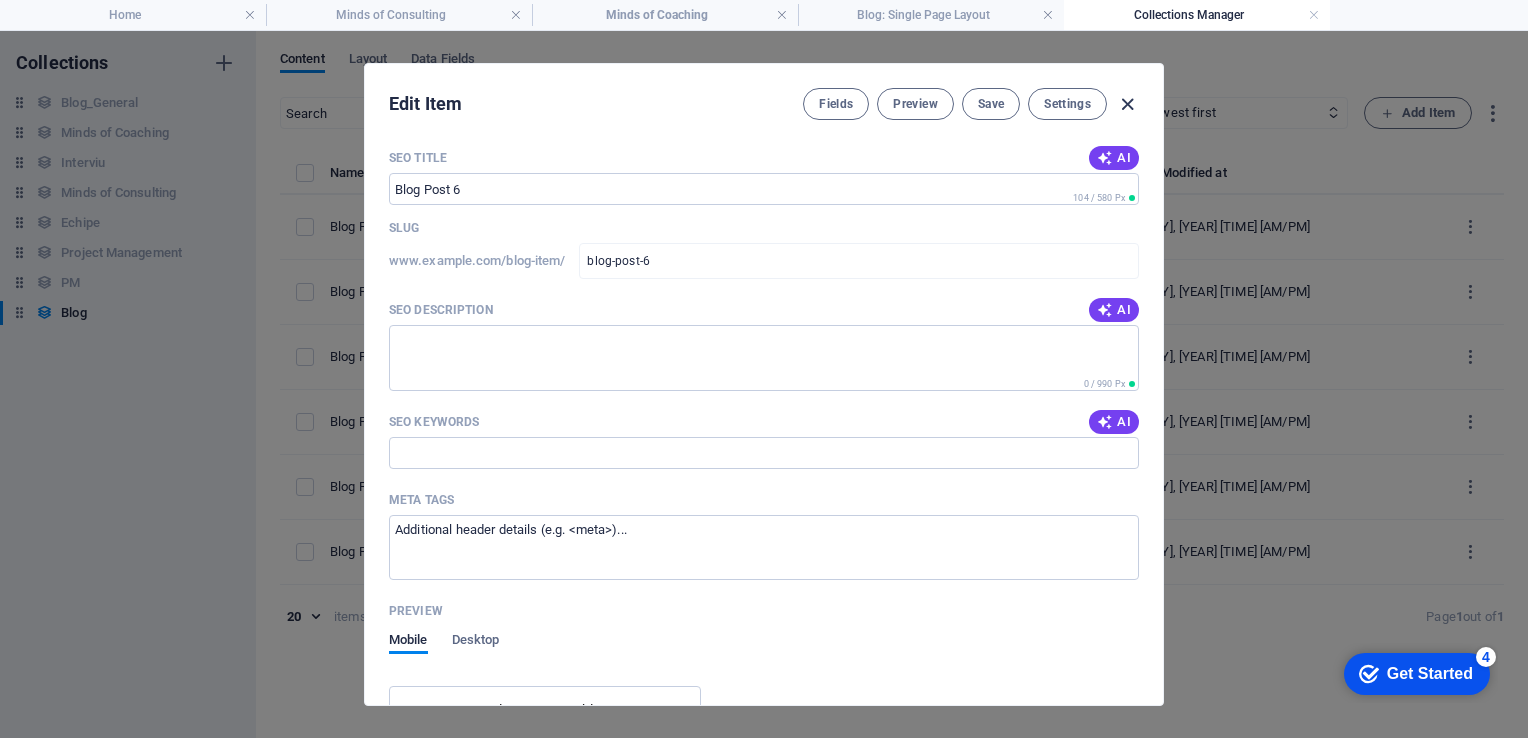 click at bounding box center [1127, 104] 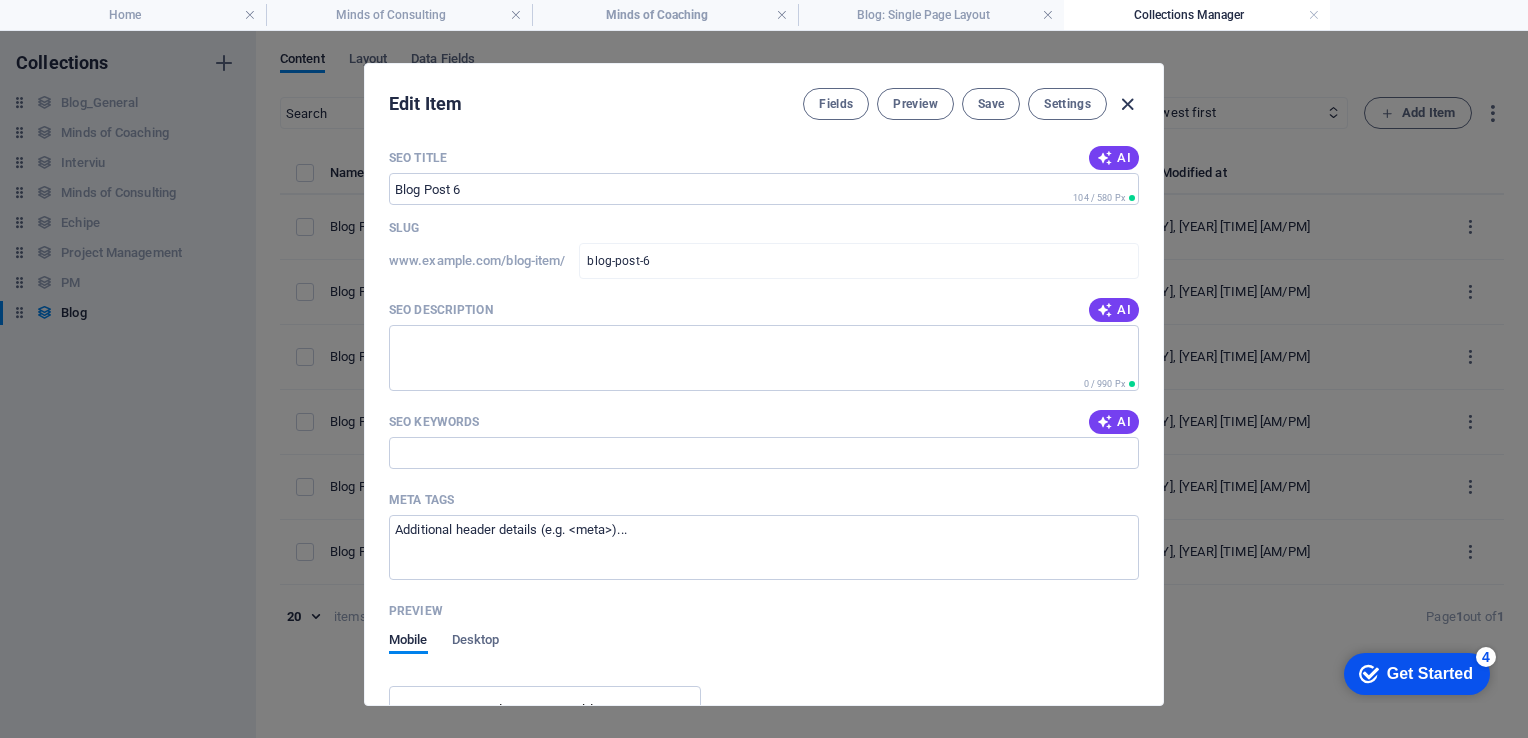 scroll, scrollTop: 1102, scrollLeft: 0, axis: vertical 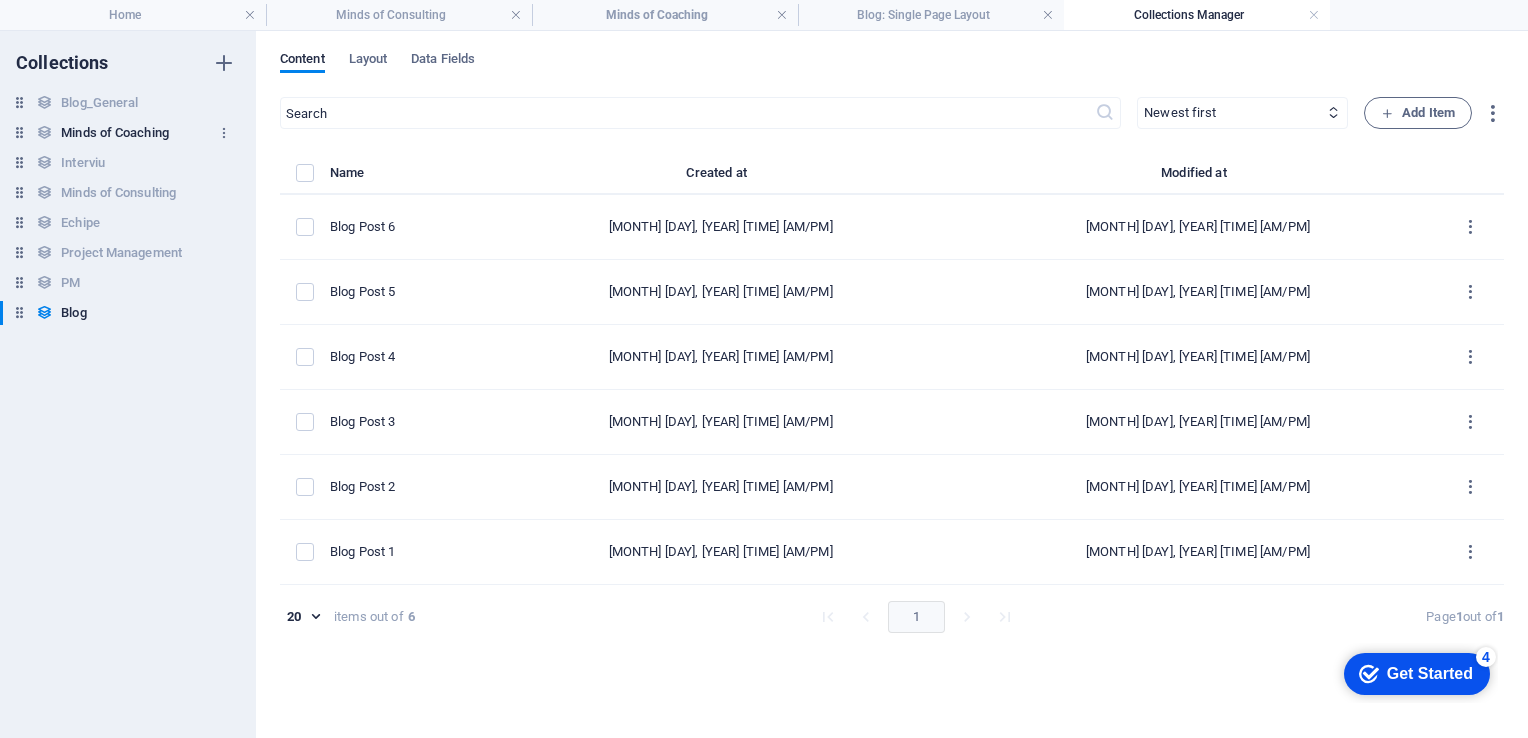 click on "Minds of Coaching" at bounding box center (115, 133) 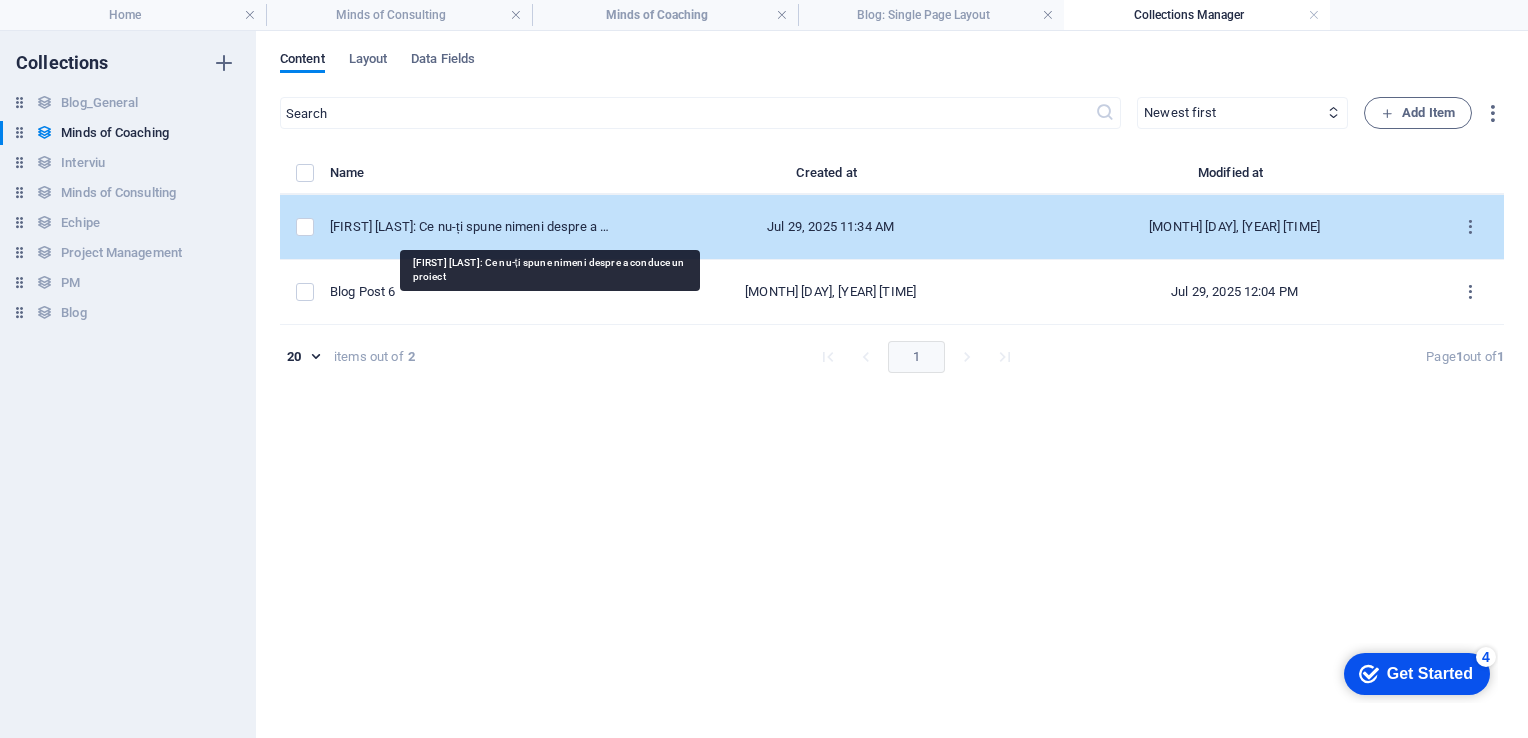 click on "[FIRST] [LAST]: Ce nu-ți spune nimeni despre a conduce un proiect" at bounding box center [471, 227] 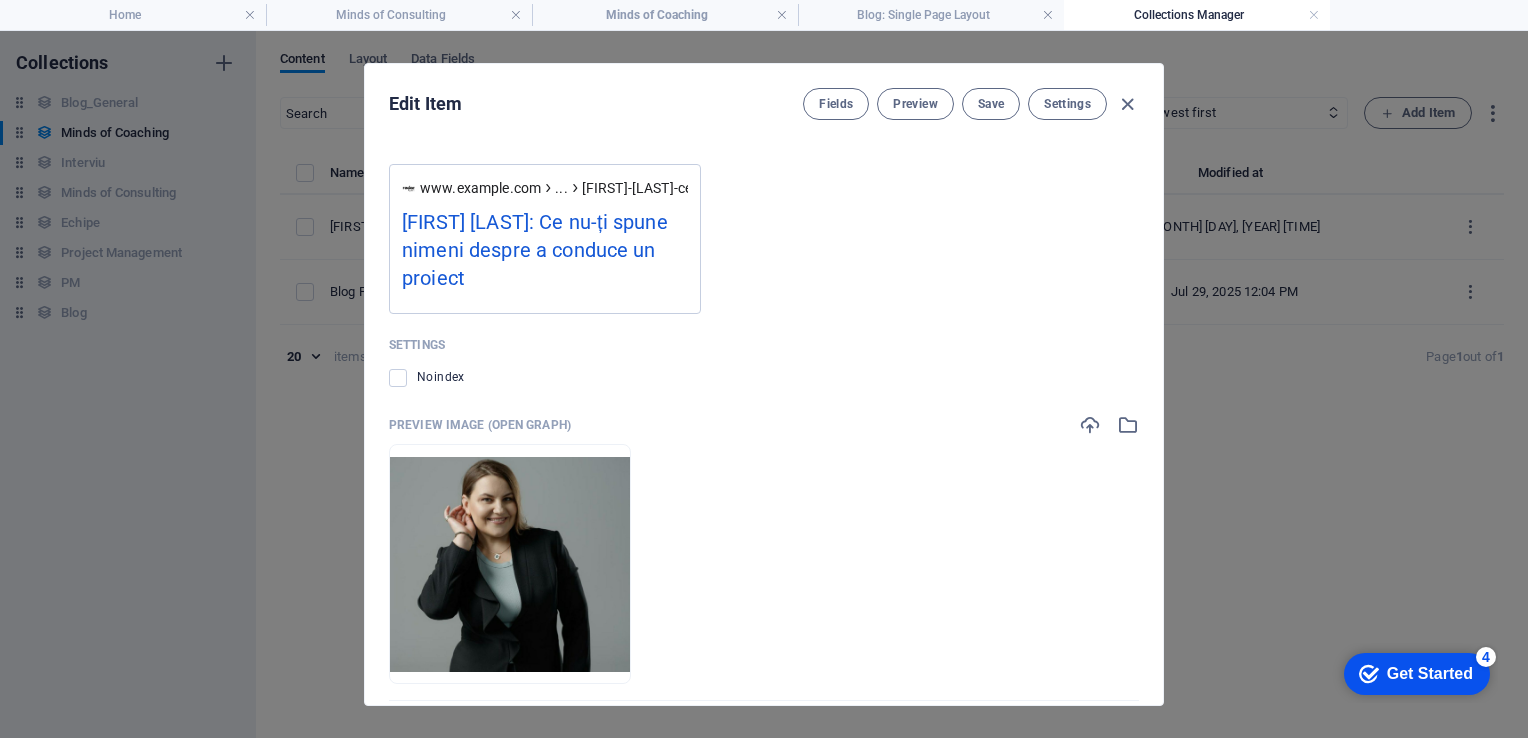 scroll, scrollTop: 1932, scrollLeft: 0, axis: vertical 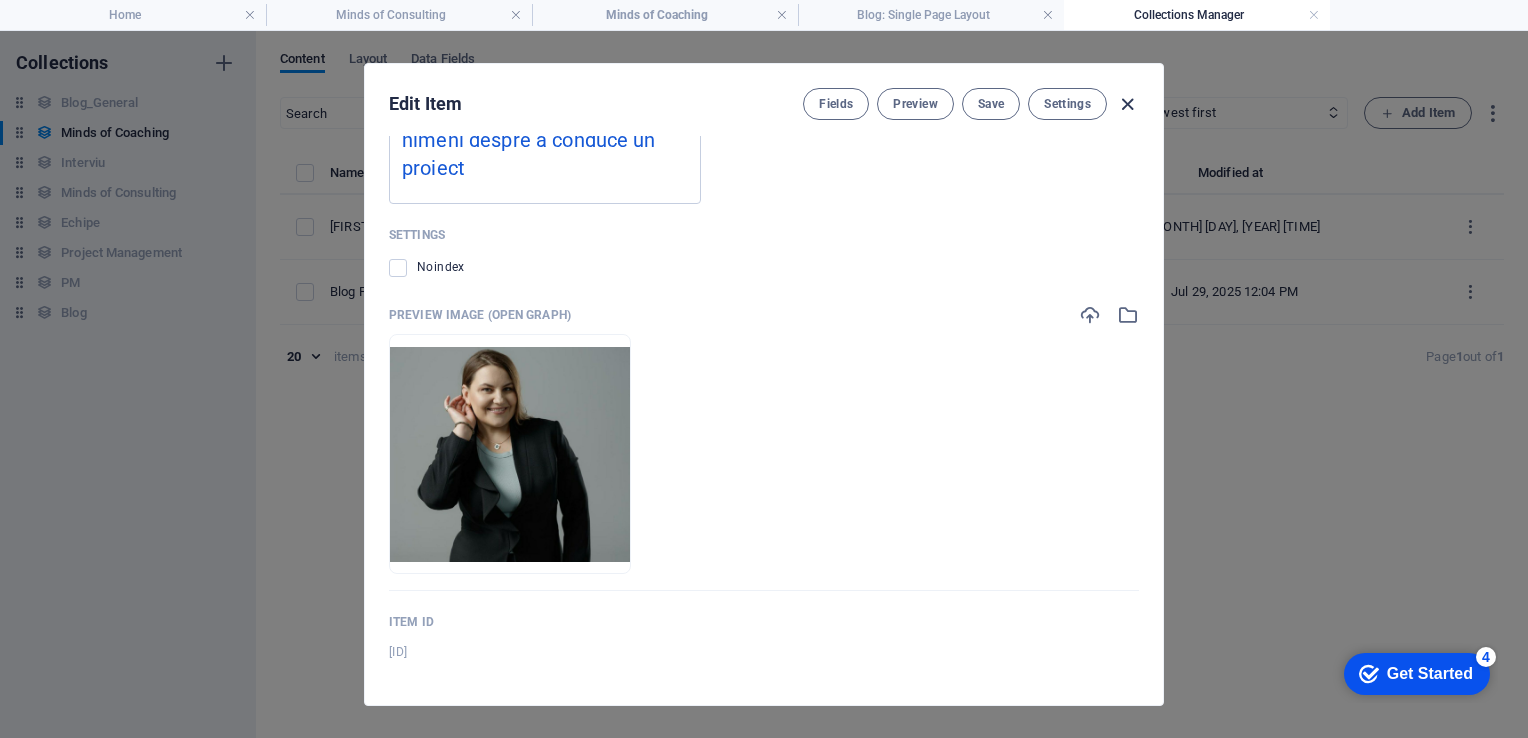 click at bounding box center [1127, 104] 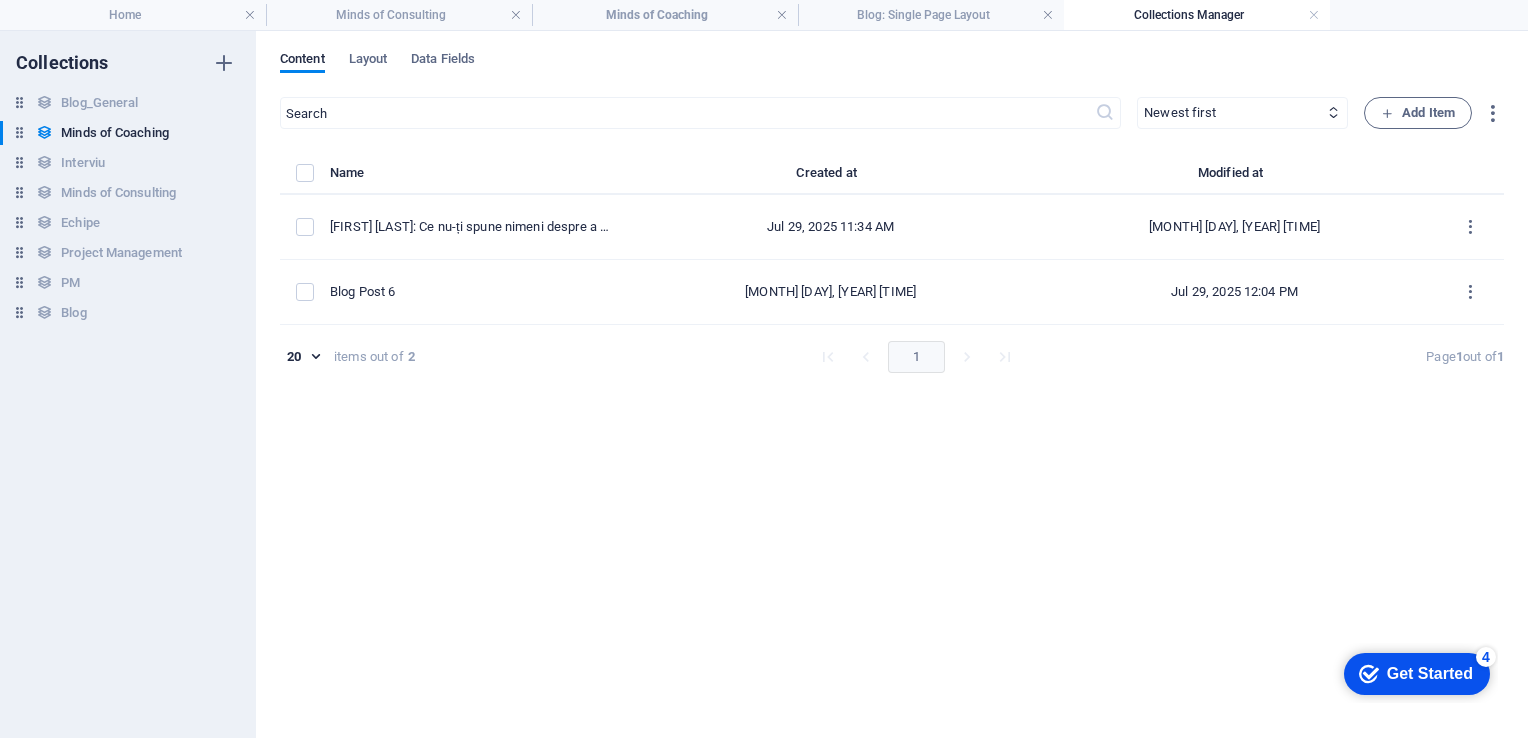 type on "[DAY].[MONTH].[YEAR]" 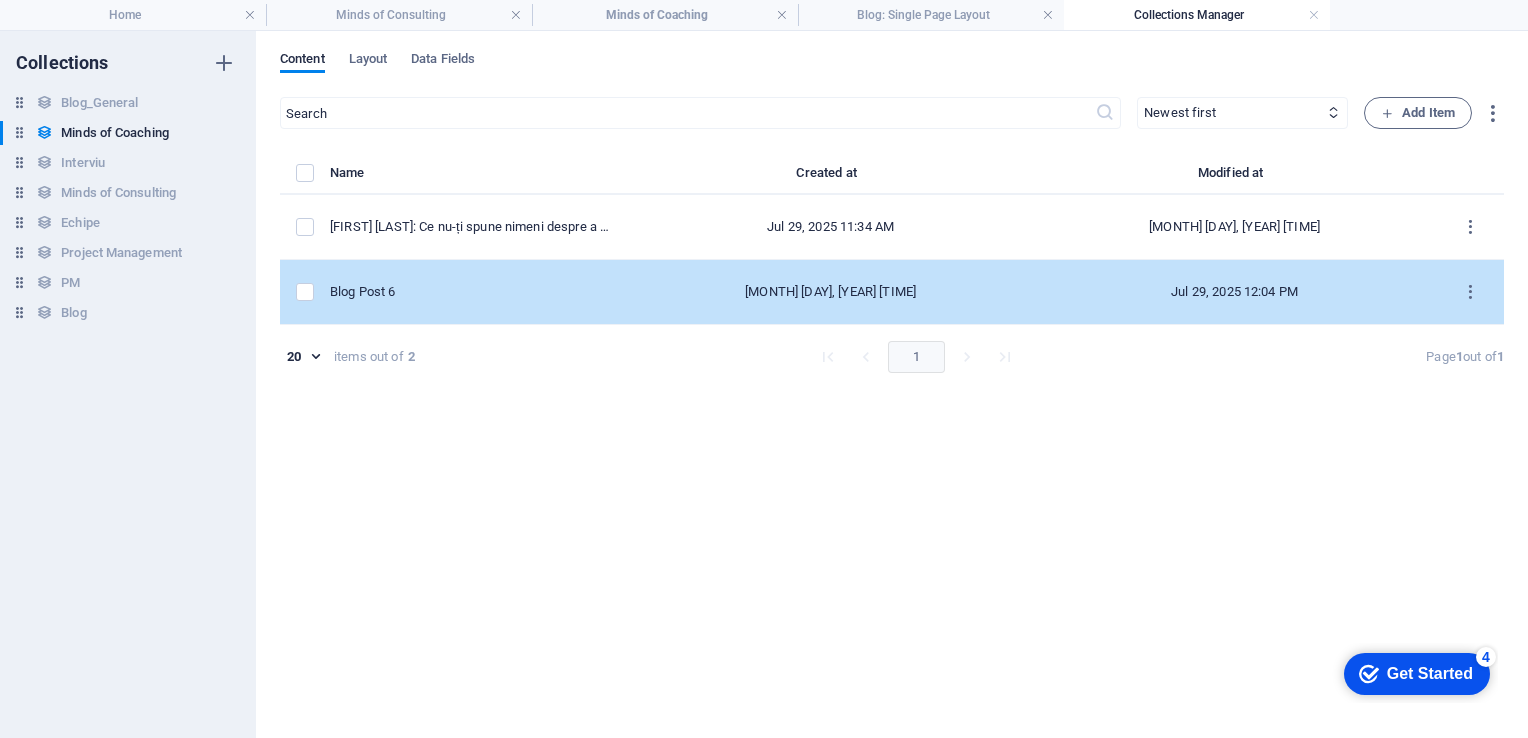 click on "Blog Post 6" at bounding box center [471, 292] 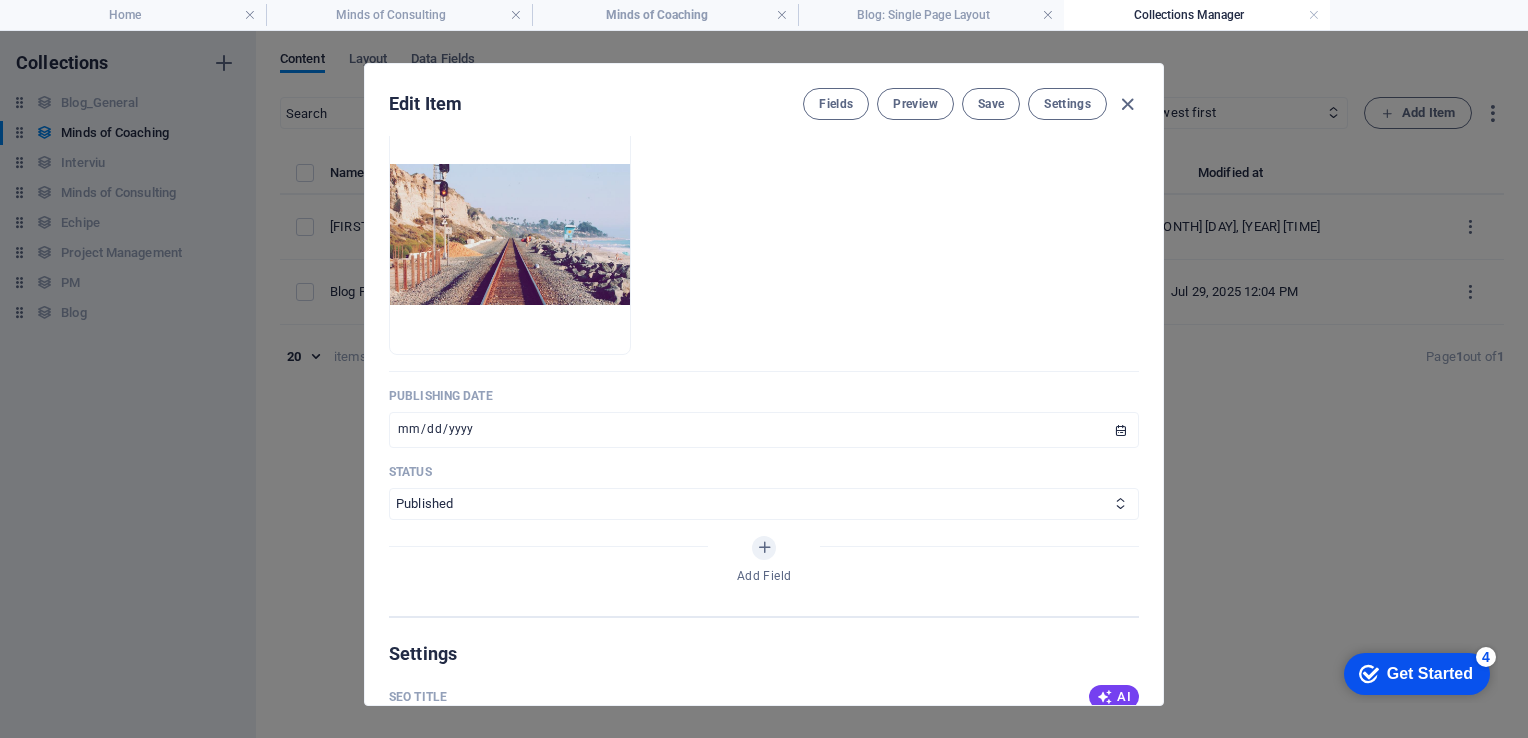 scroll, scrollTop: 1700, scrollLeft: 0, axis: vertical 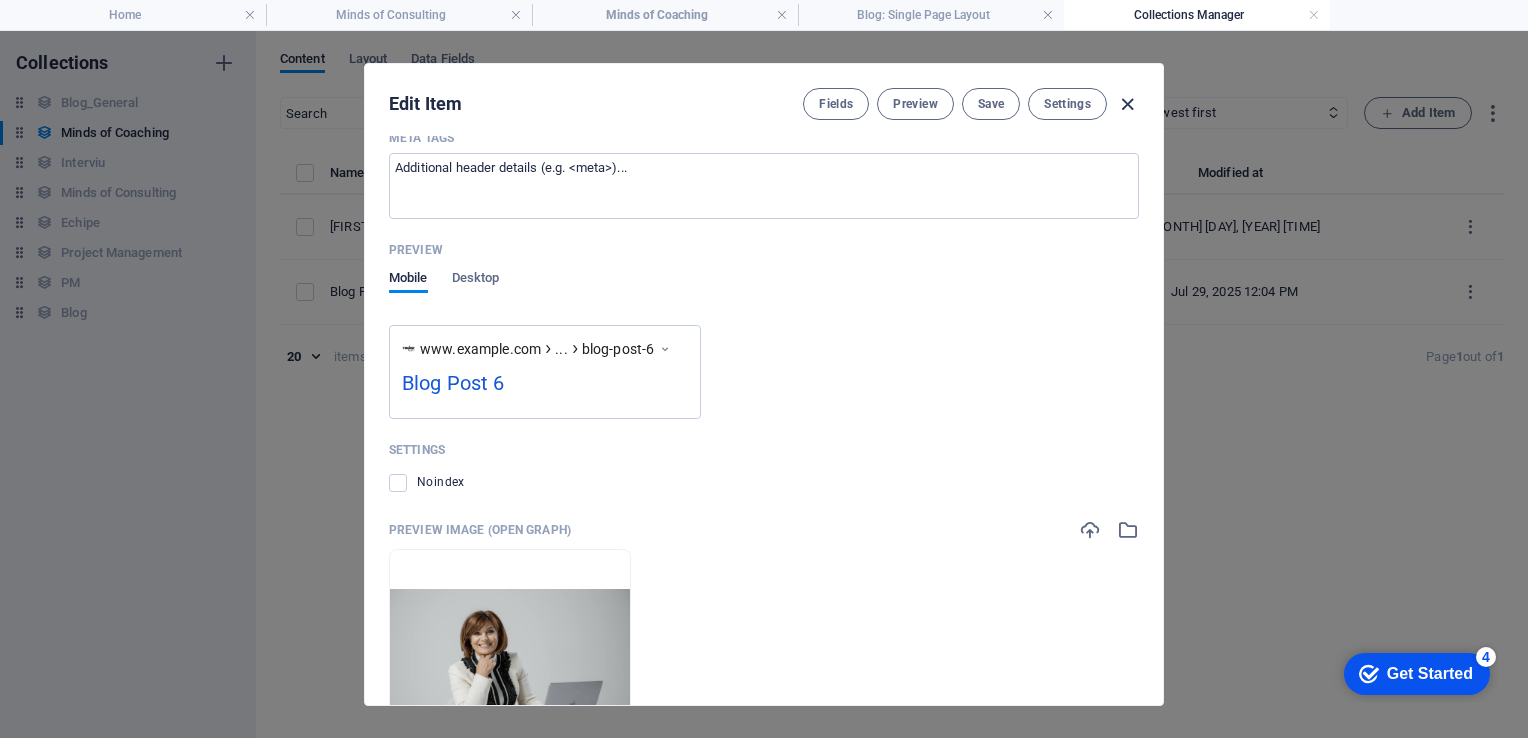 click at bounding box center [1127, 104] 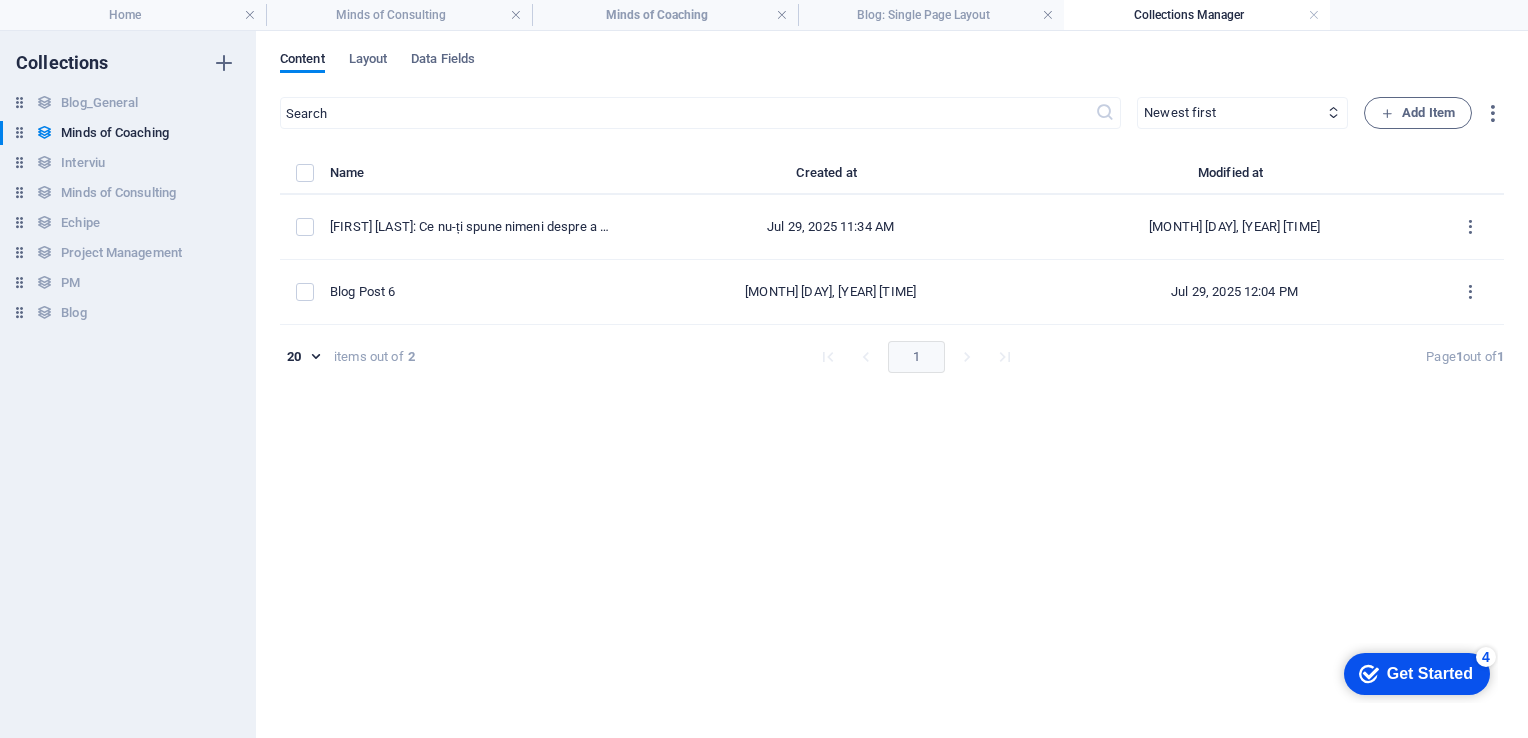 type on "[DAY].[MONTH].[YEAR]" 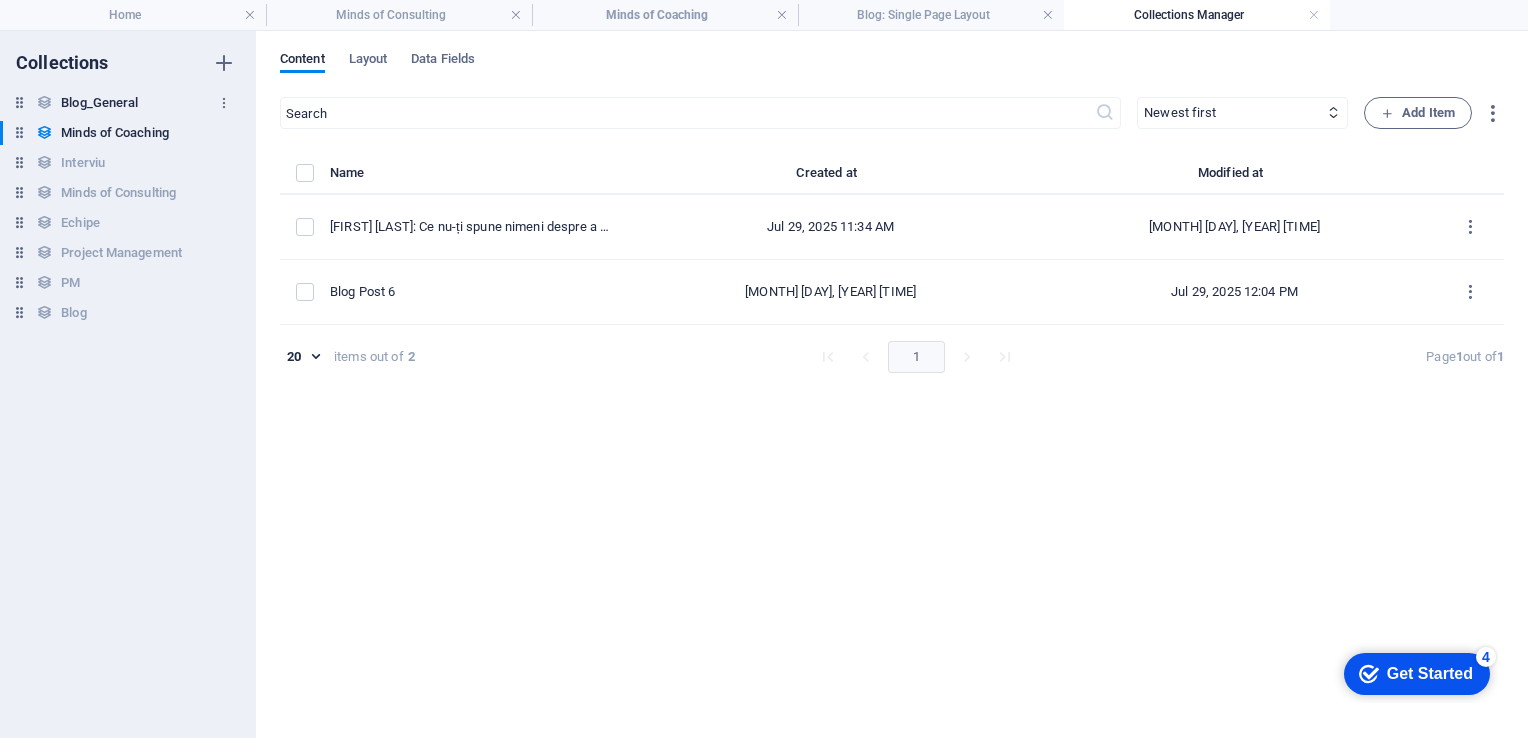 click on "Blog_General" at bounding box center [99, 103] 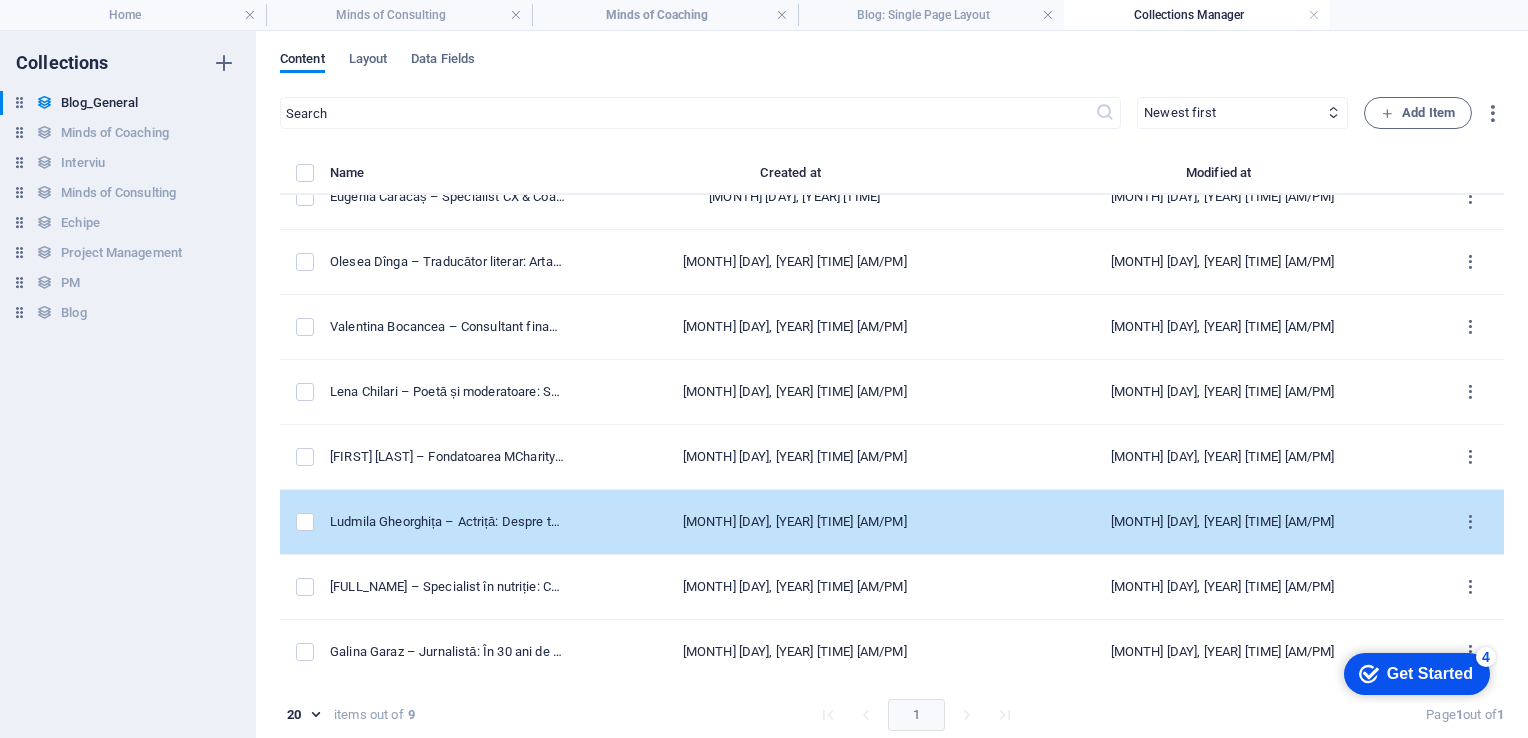 scroll, scrollTop: 0, scrollLeft: 0, axis: both 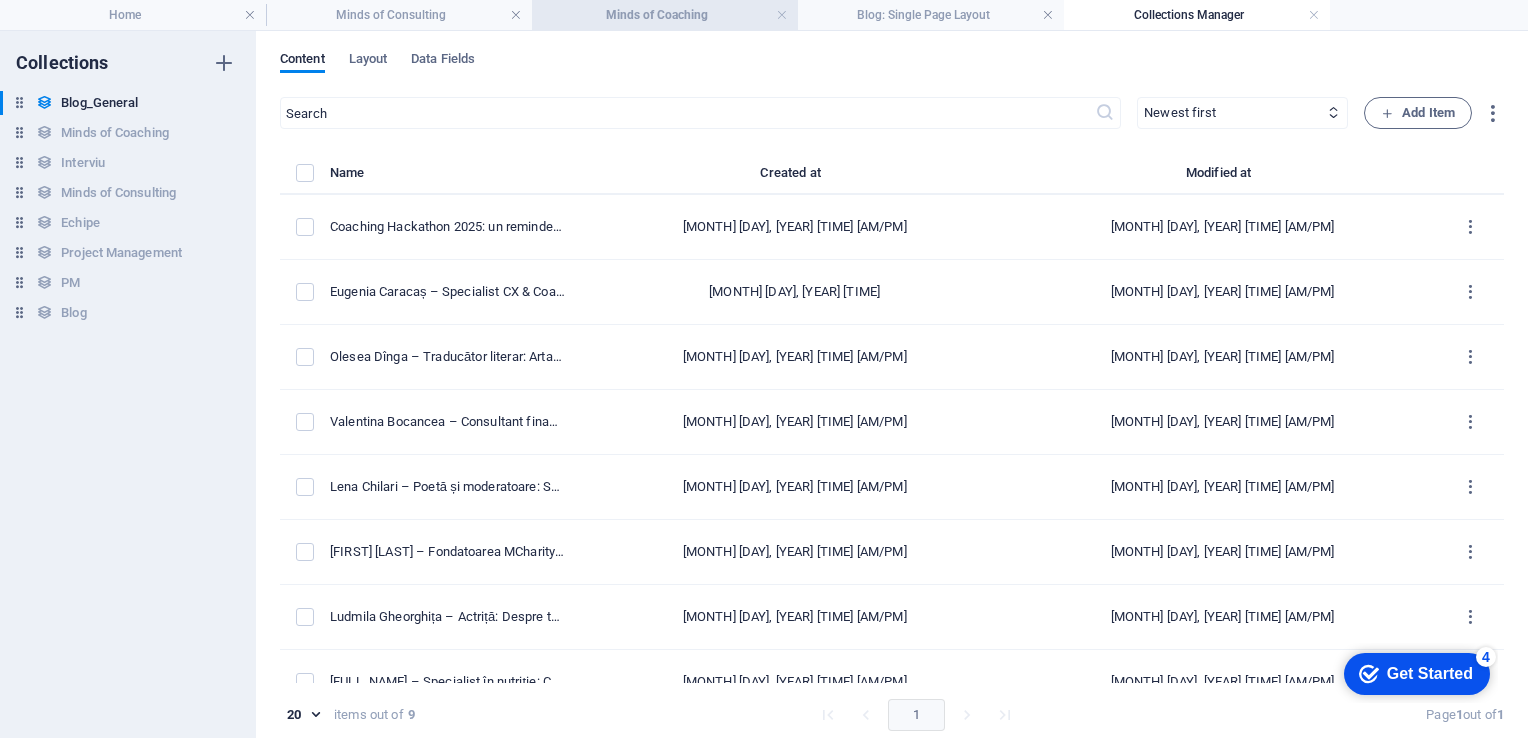 click on "Minds of Coaching" at bounding box center [665, 15] 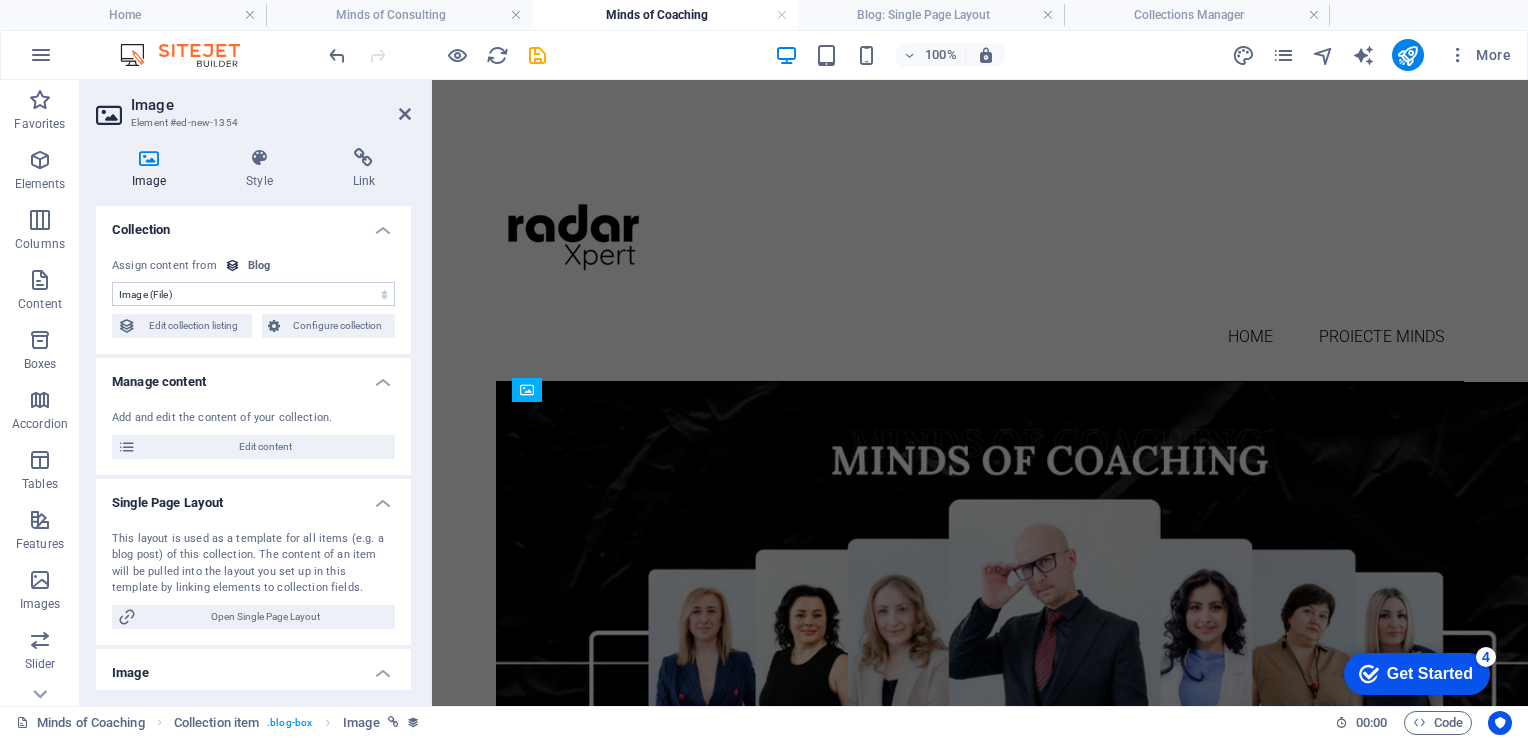 scroll, scrollTop: 3366, scrollLeft: 0, axis: vertical 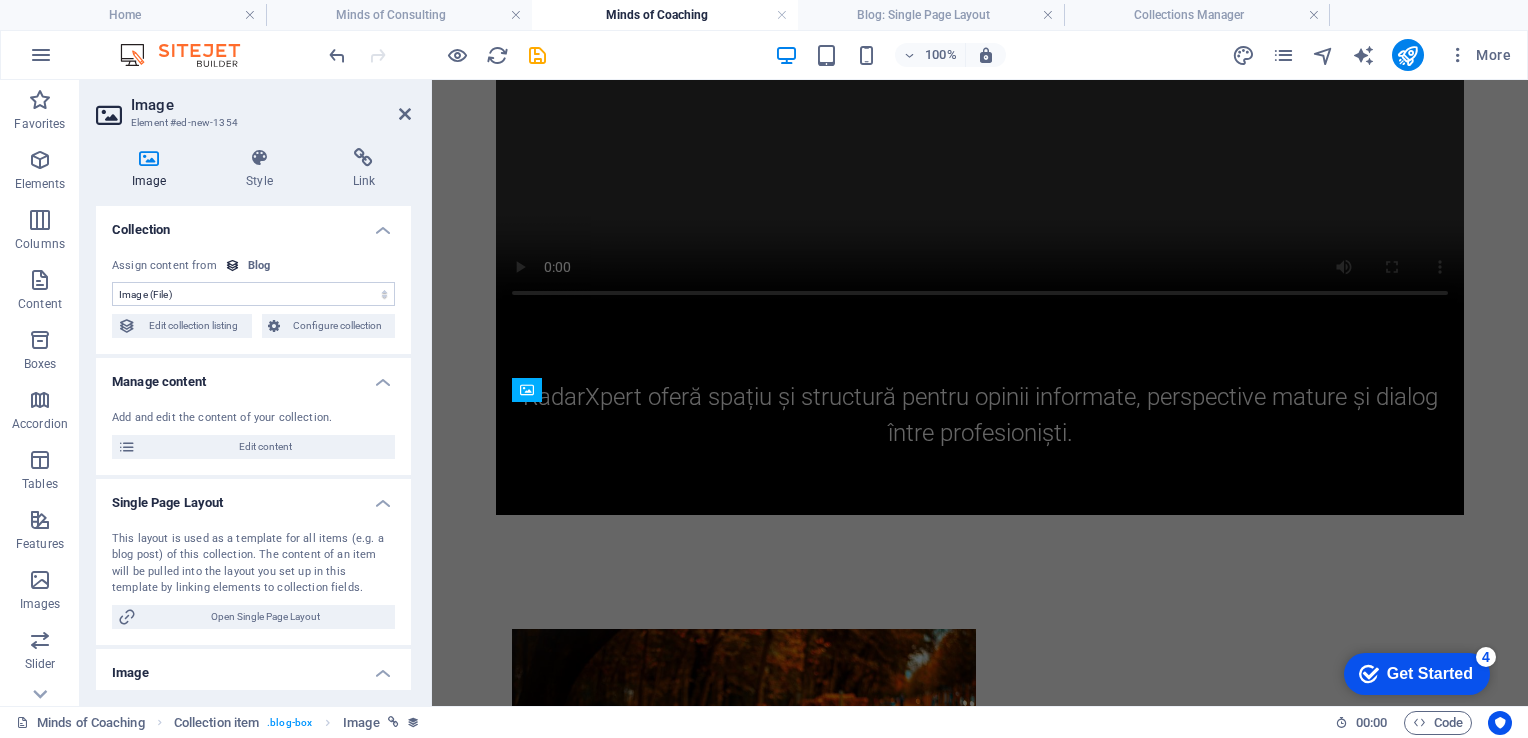 type 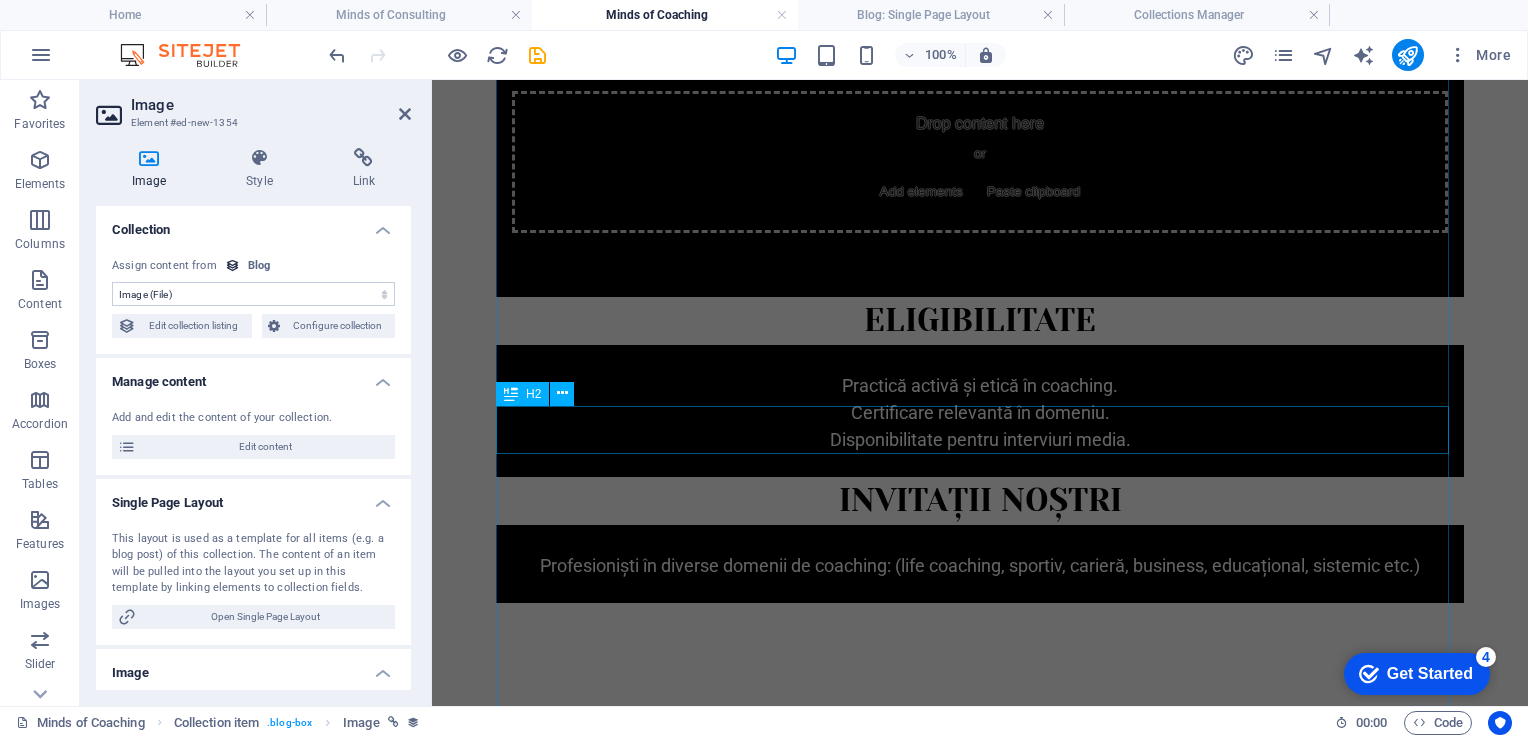 scroll, scrollTop: 1866, scrollLeft: 0, axis: vertical 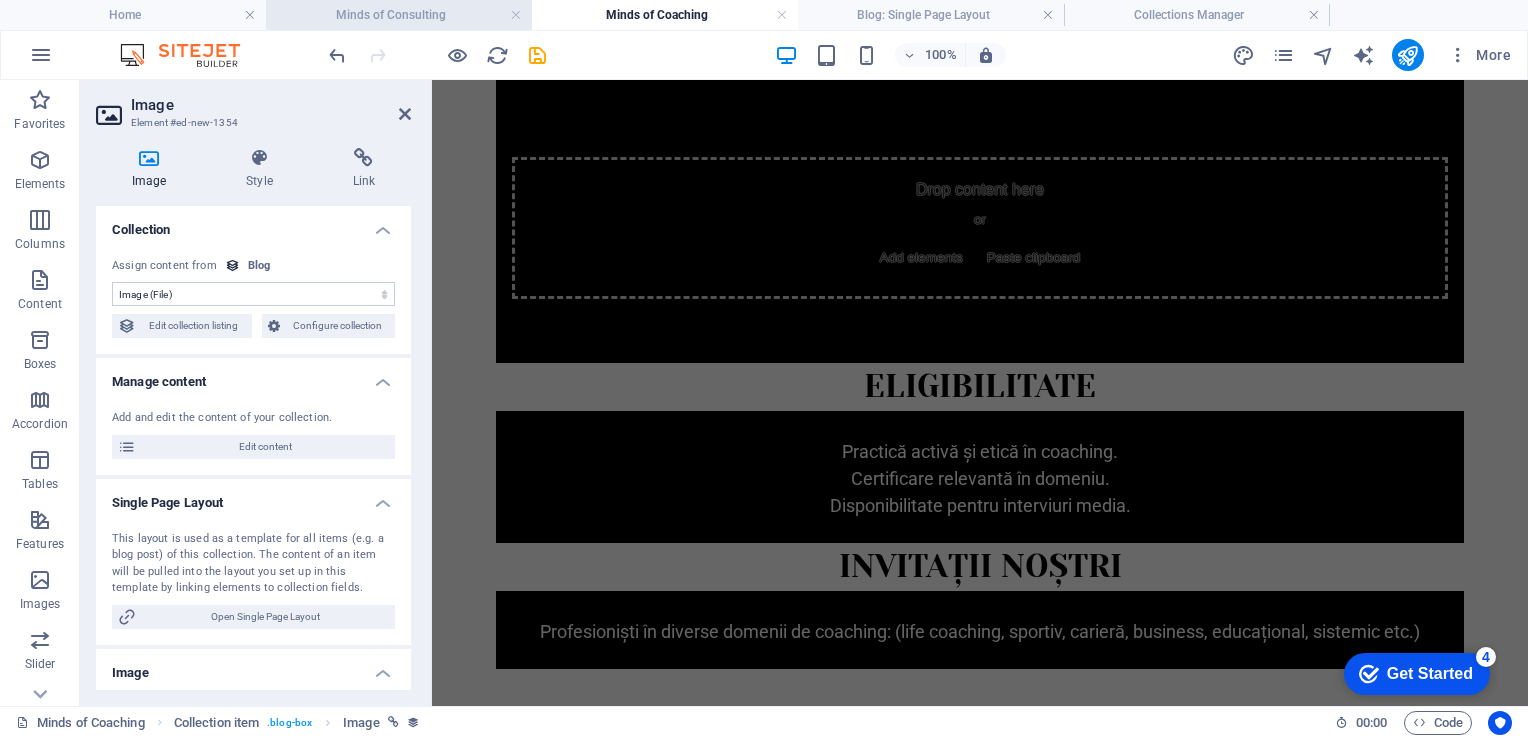 click on "Minds of Consulting" at bounding box center [399, 15] 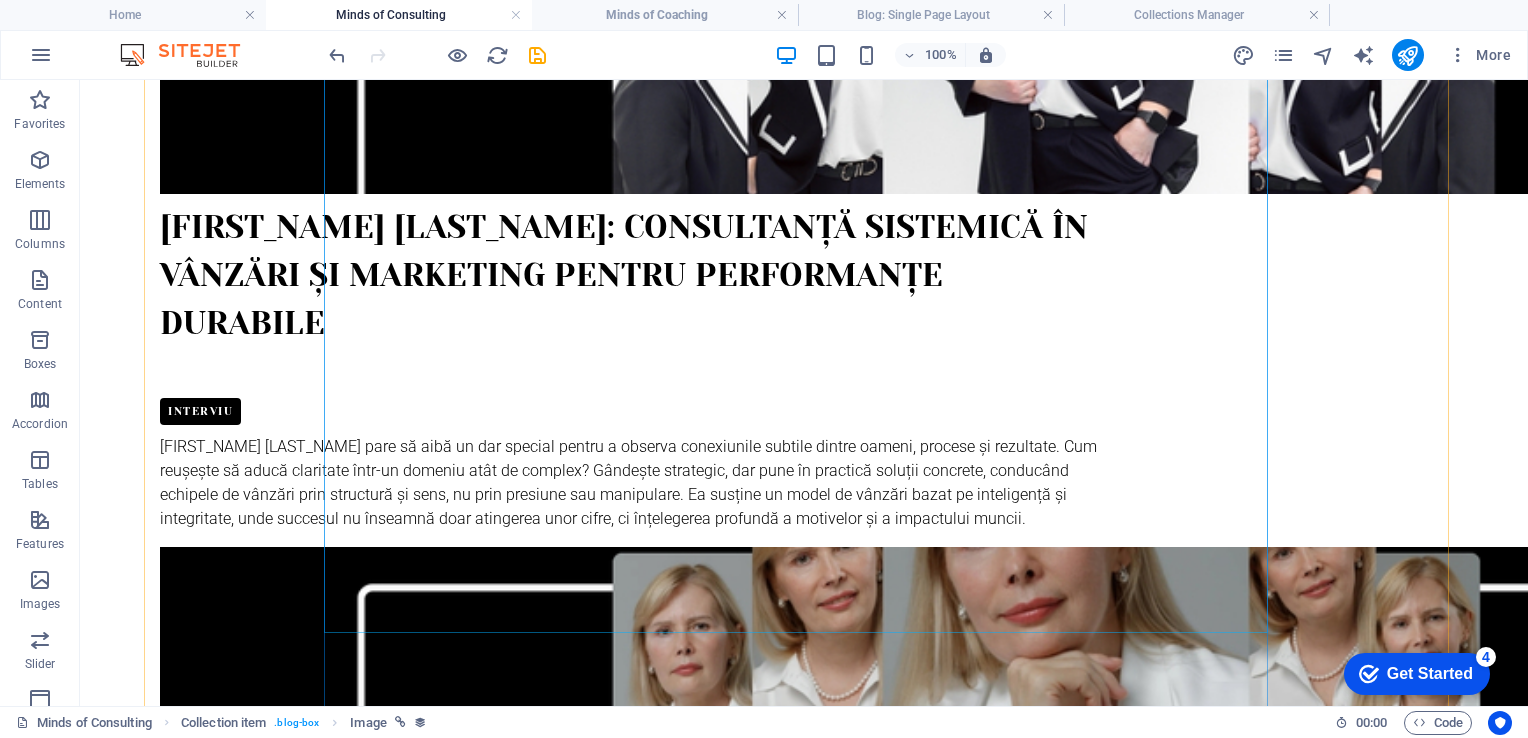 scroll, scrollTop: 7400, scrollLeft: 0, axis: vertical 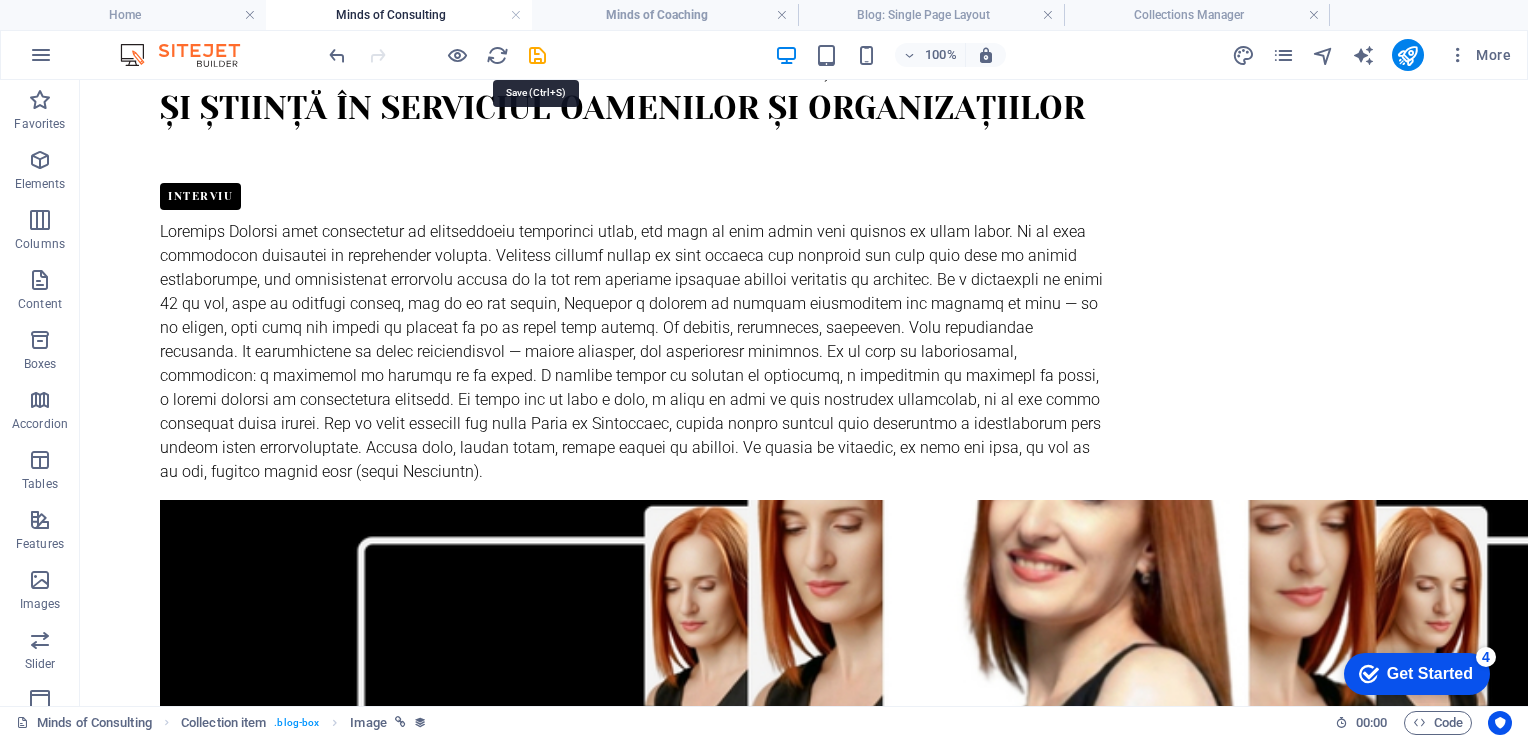 click at bounding box center (537, 55) 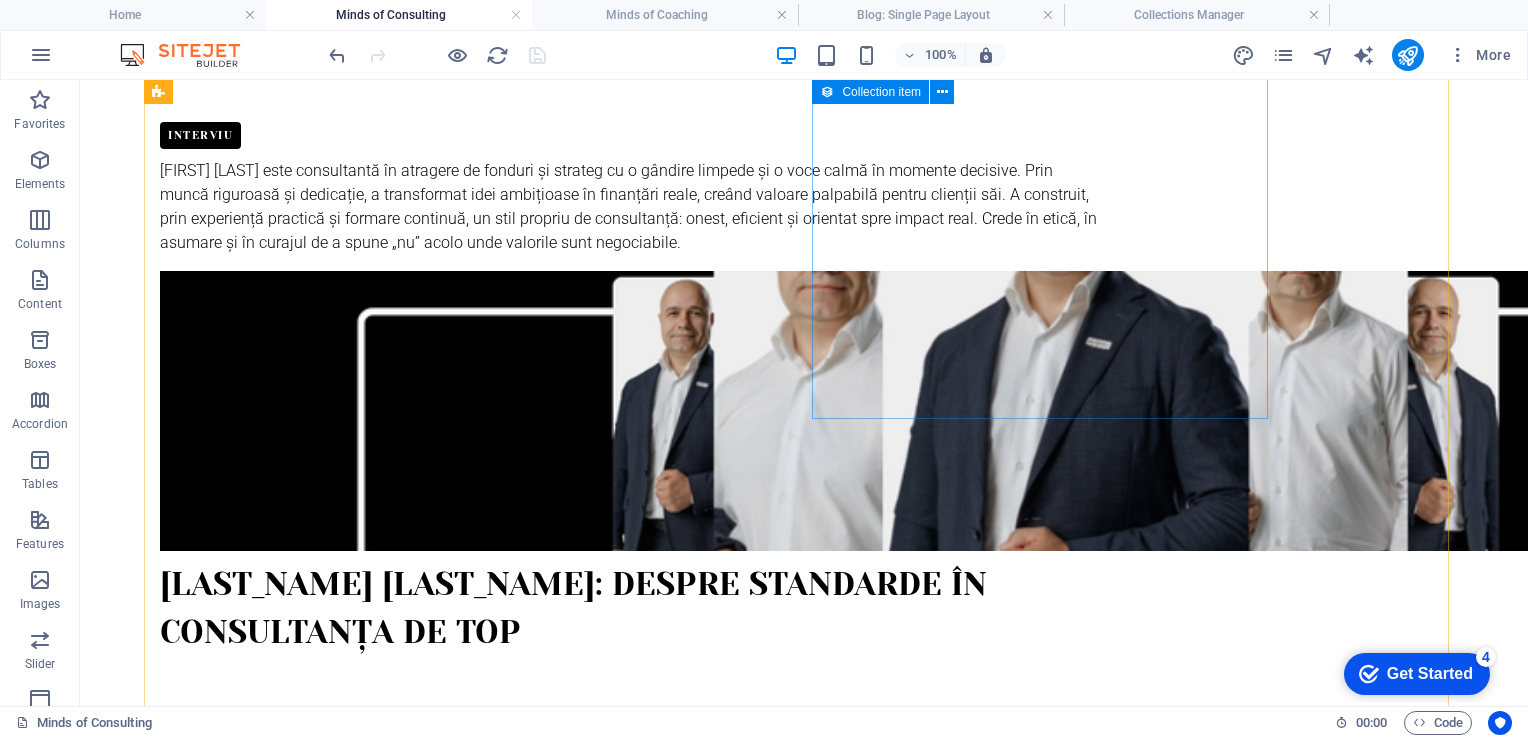 scroll, scrollTop: 3400, scrollLeft: 0, axis: vertical 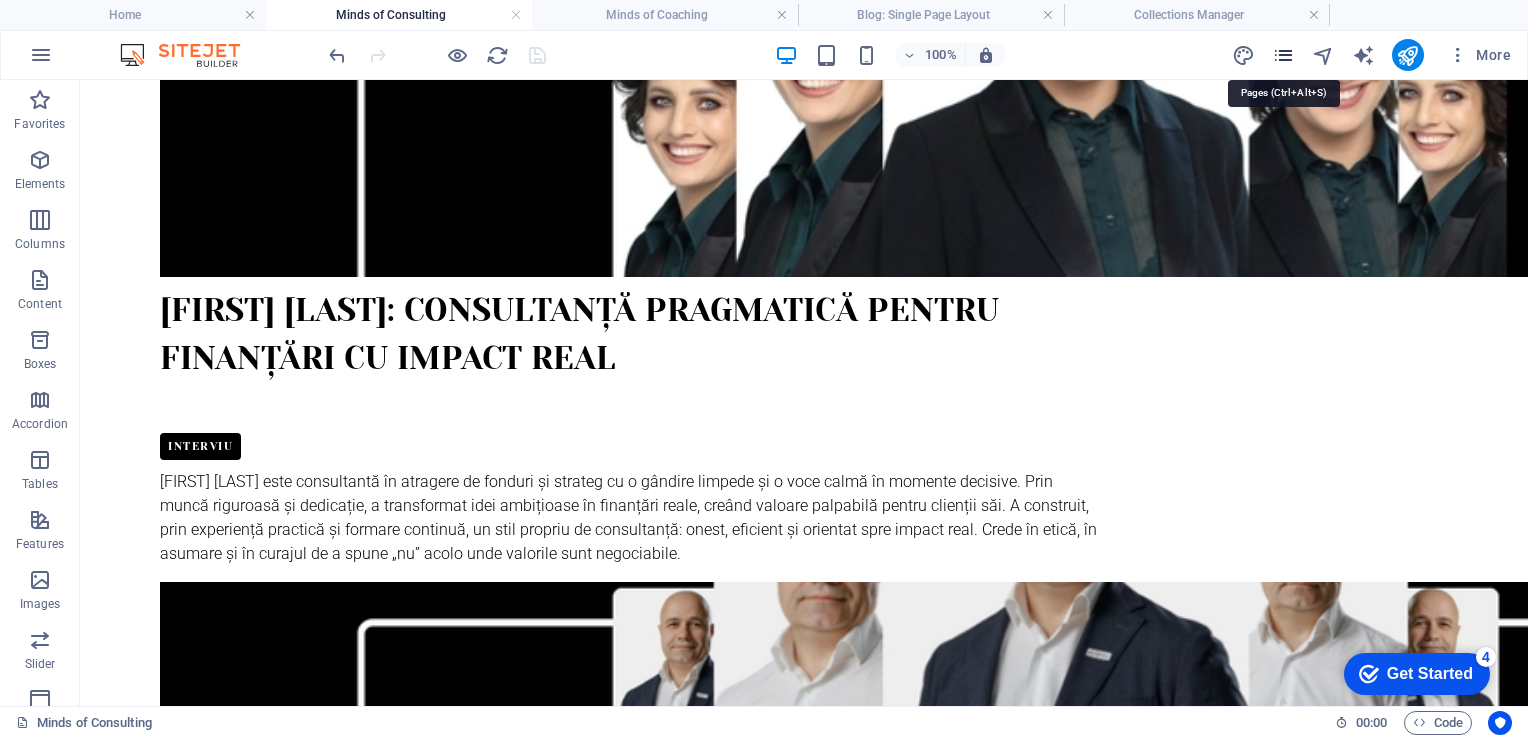 click at bounding box center [1283, 55] 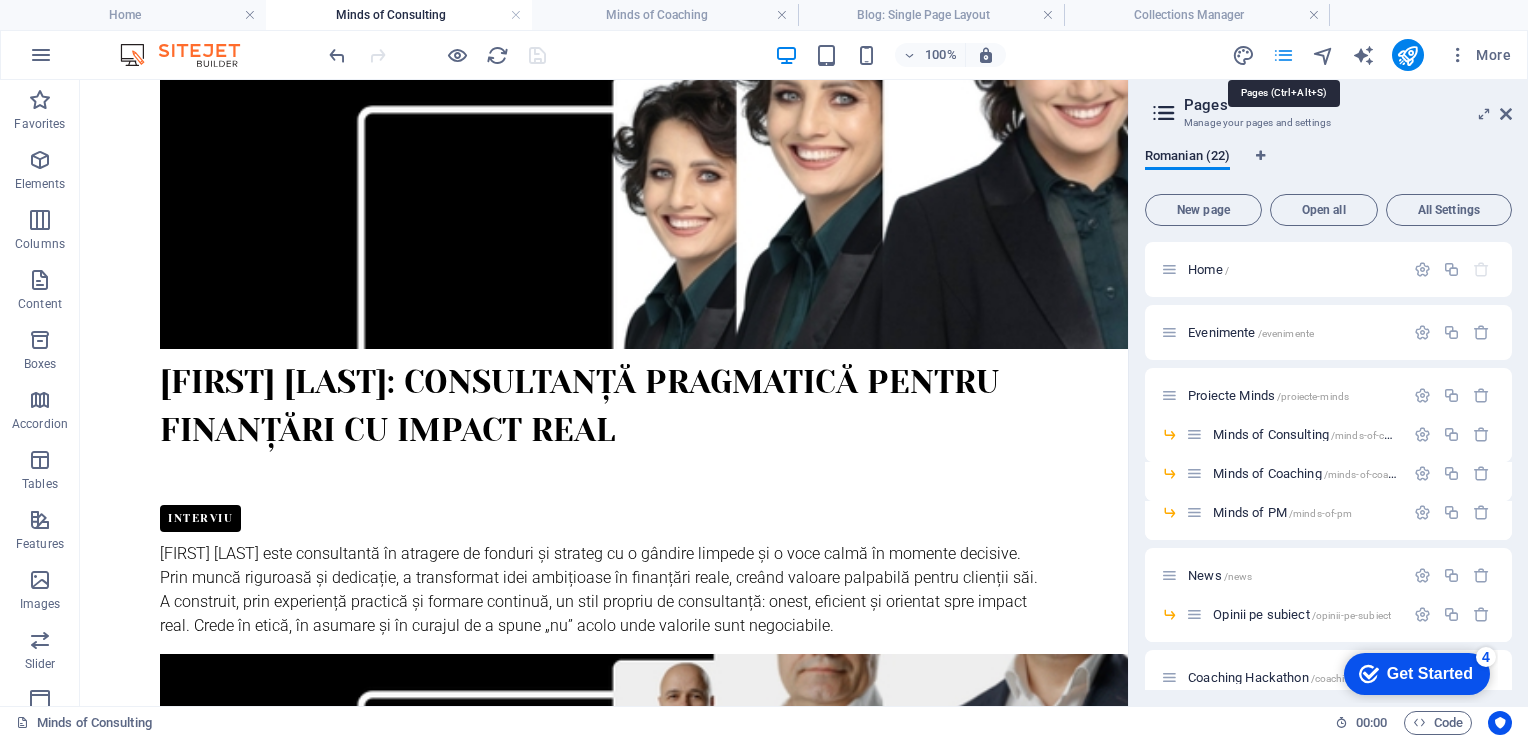 scroll, scrollTop: 3592, scrollLeft: 0, axis: vertical 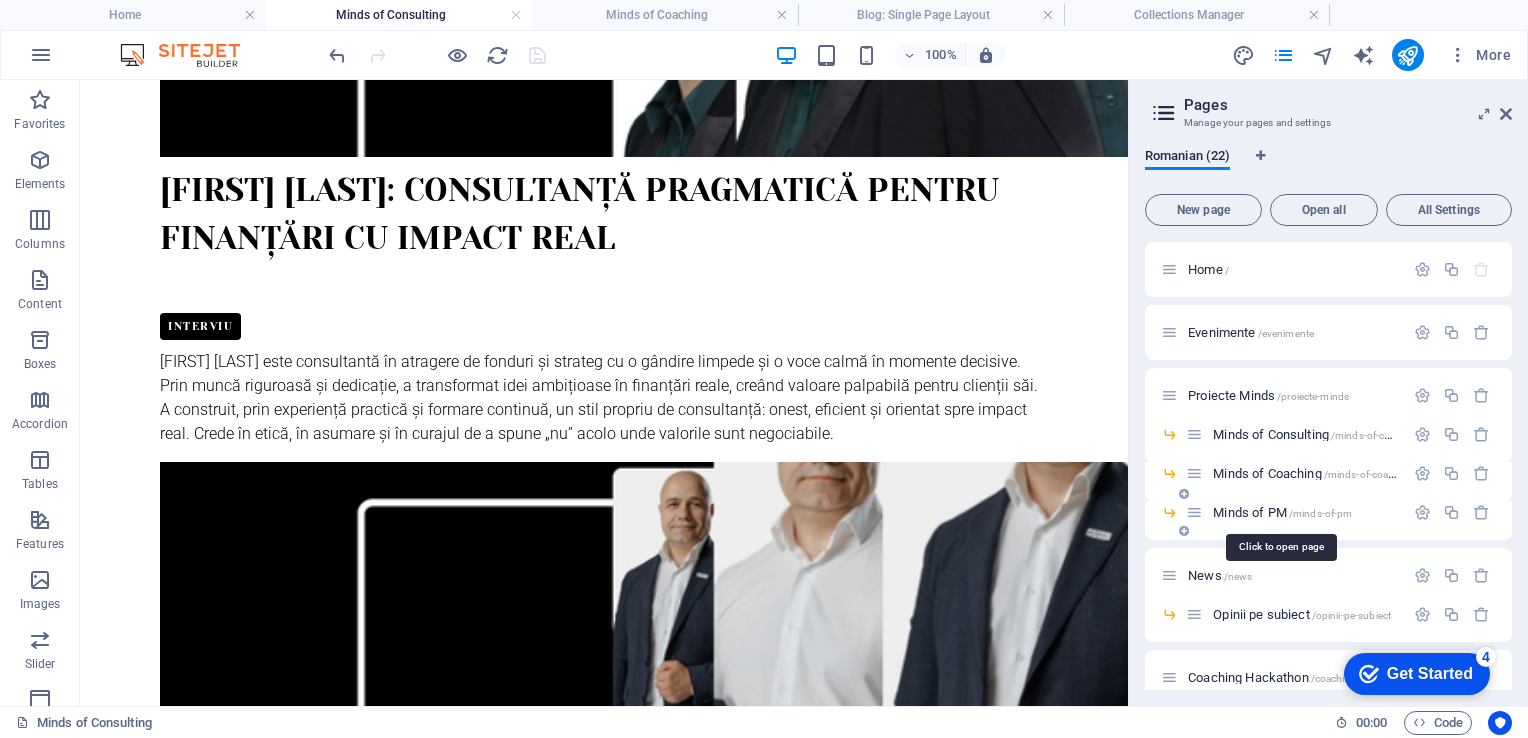 click on "Minds of PM /minds-of-pm" at bounding box center (1282, 512) 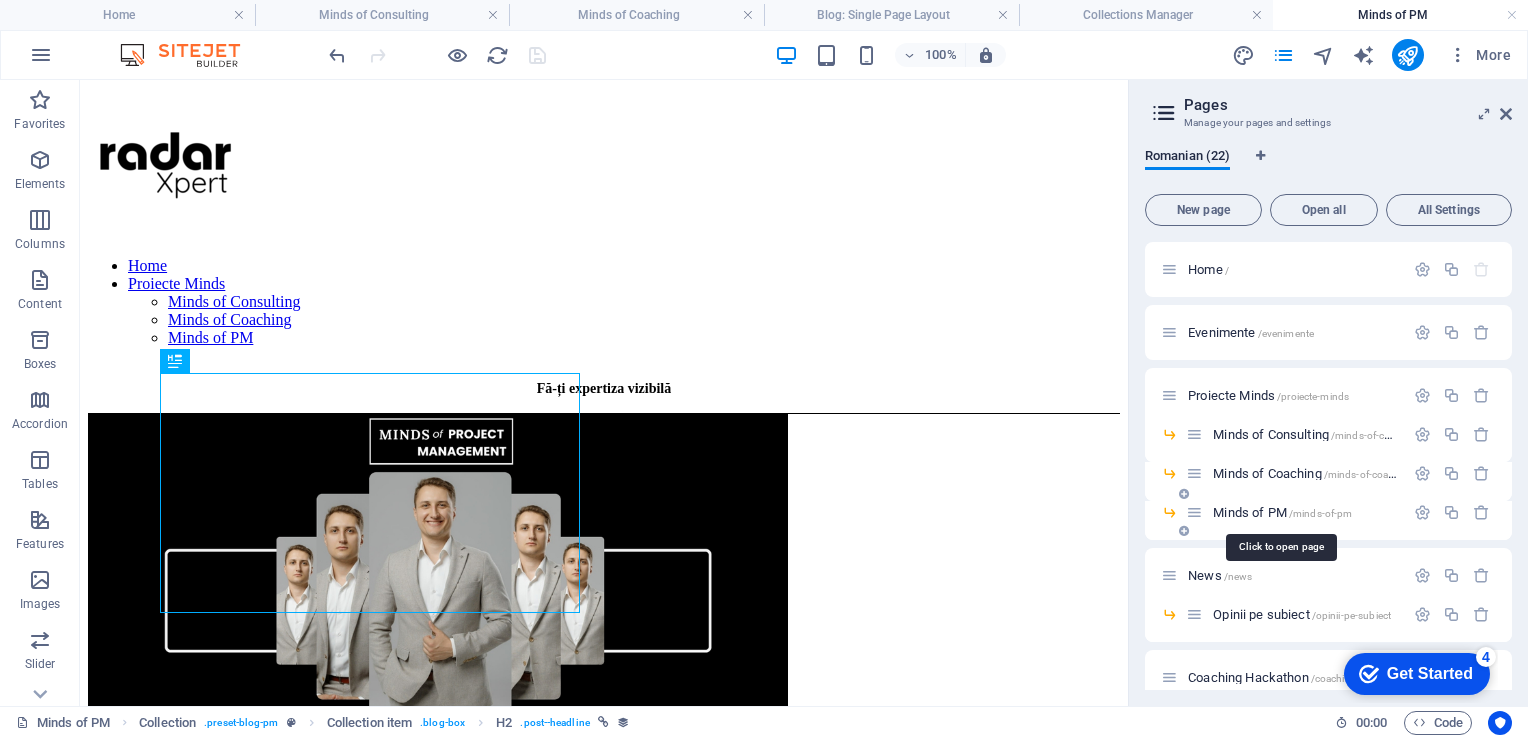 scroll, scrollTop: 376, scrollLeft: 0, axis: vertical 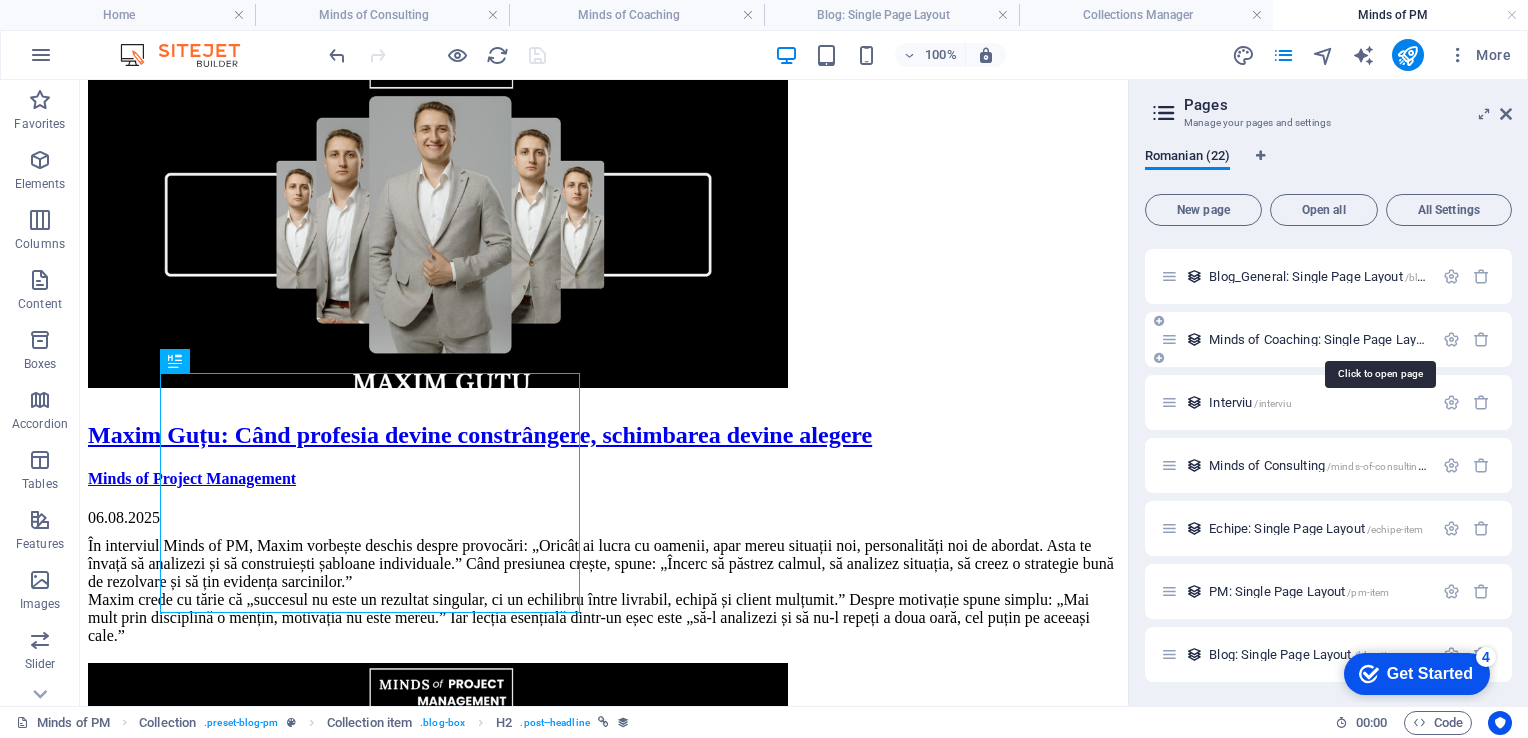 click on "Minds of Coaching: Single Page Layout /minds-of-coaching-item" at bounding box center [1379, 339] 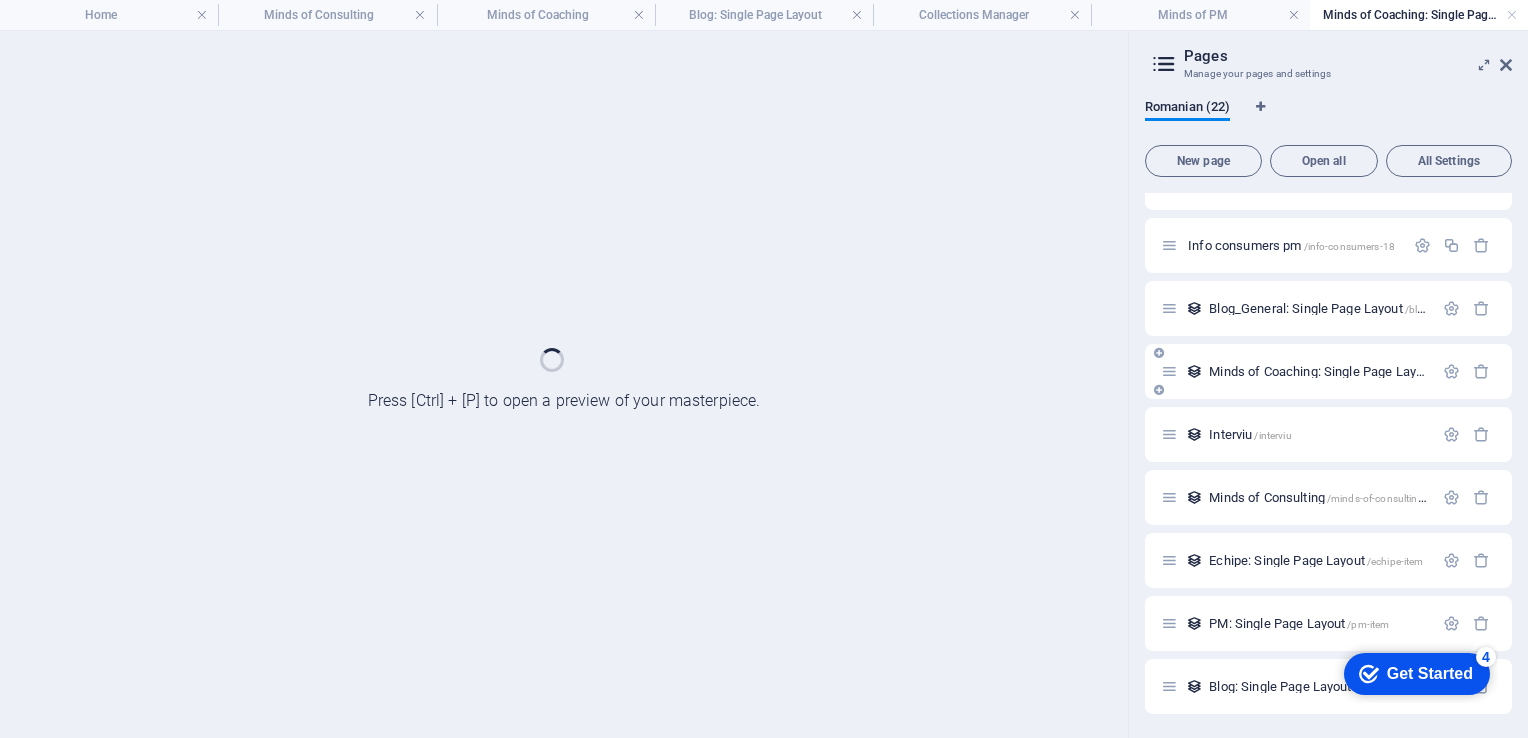 scroll, scrollTop: 0, scrollLeft: 0, axis: both 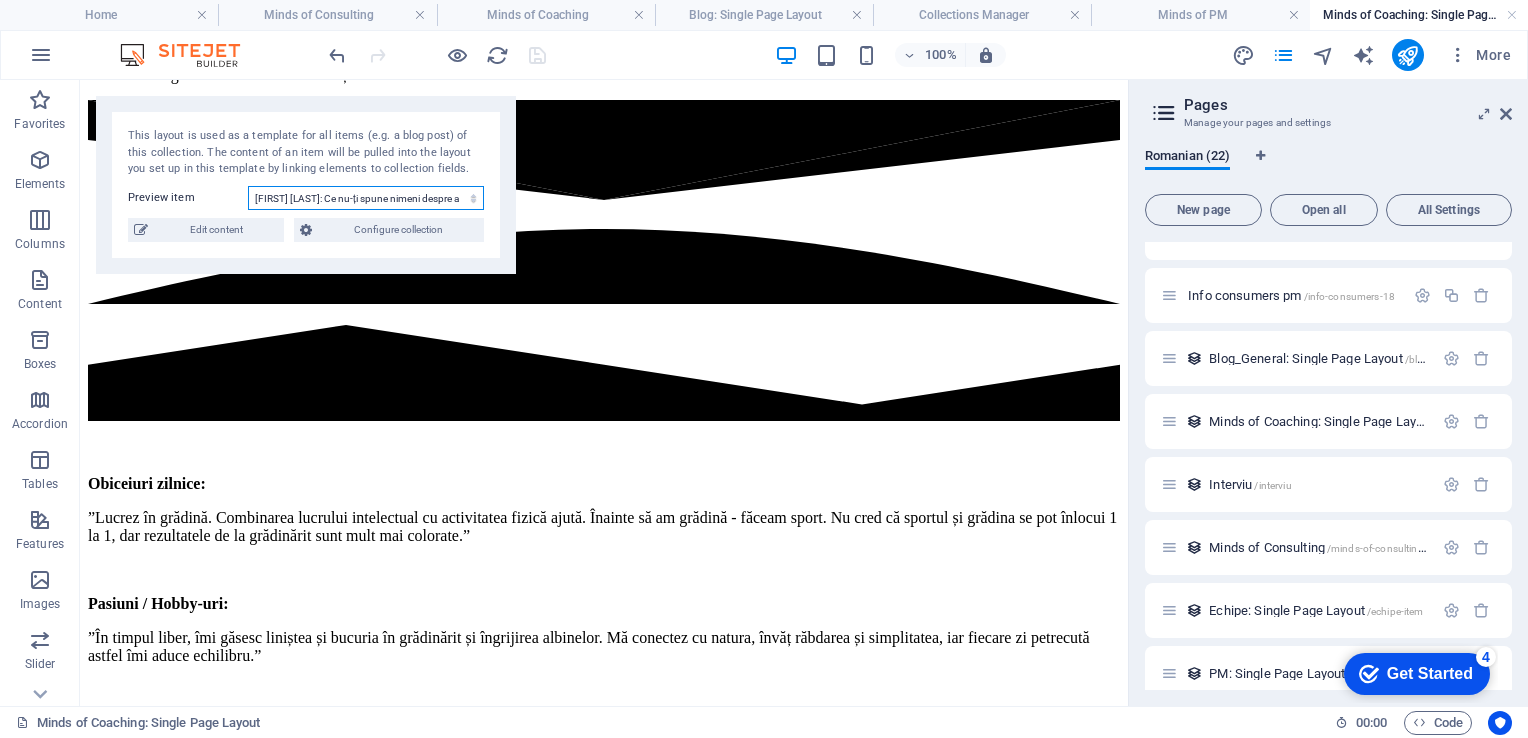 click on "[FIRST_NAME] [LAST_NAME]: Ce nu-ți spune nimeni despre a conduce un proiect Blog Post 6" at bounding box center (366, 198) 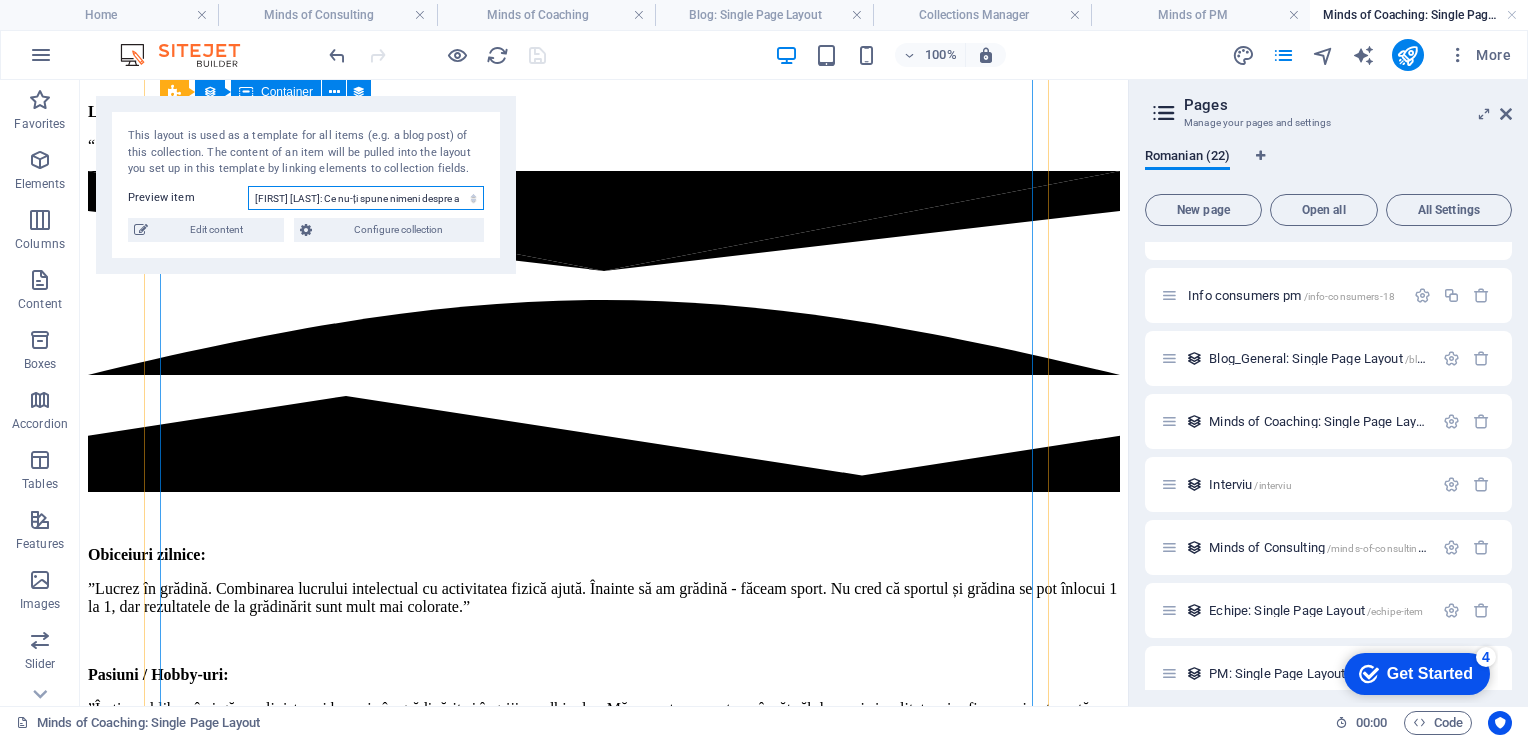 scroll, scrollTop: 4297, scrollLeft: 0, axis: vertical 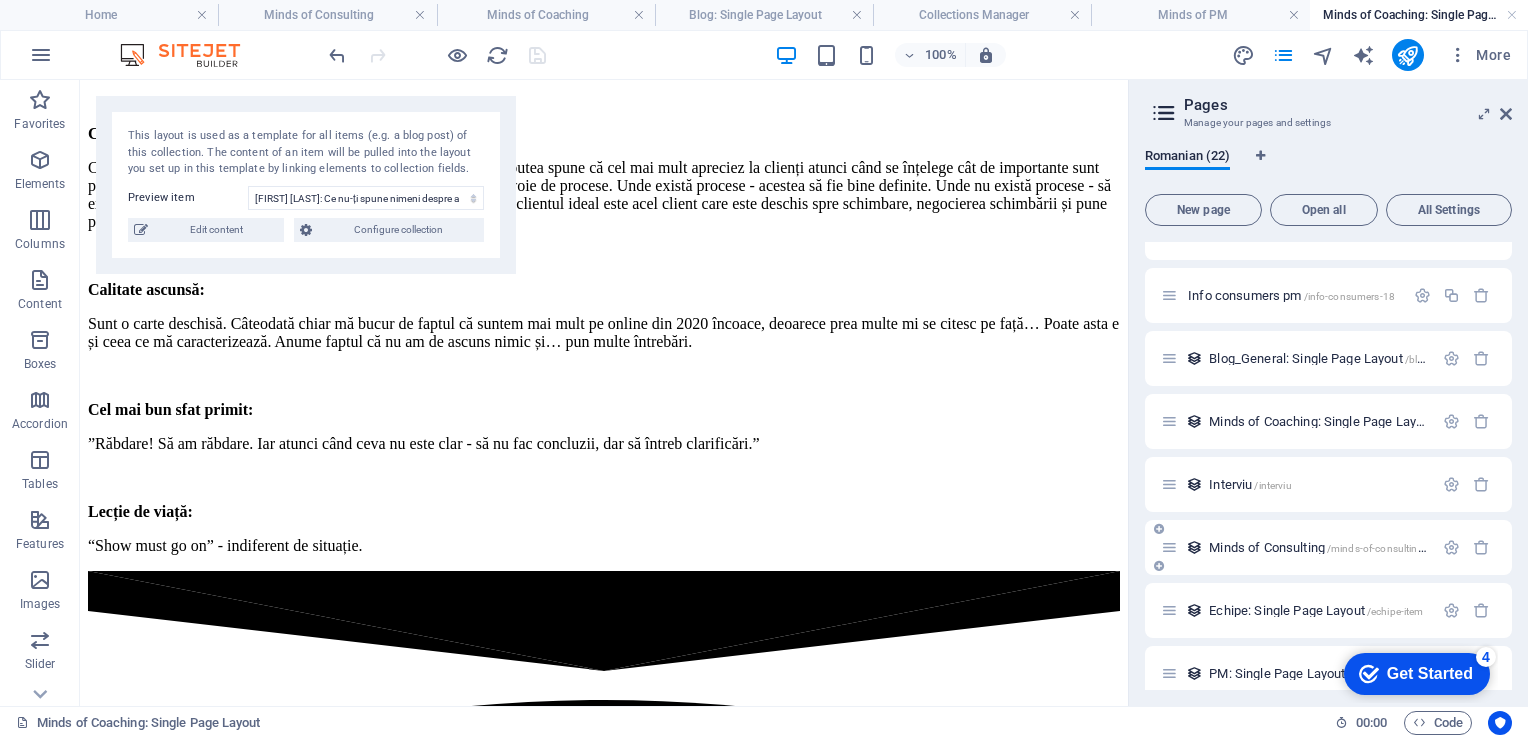 click on "Minds of Consulting /minds-of-consulting-item" at bounding box center [1297, 547] 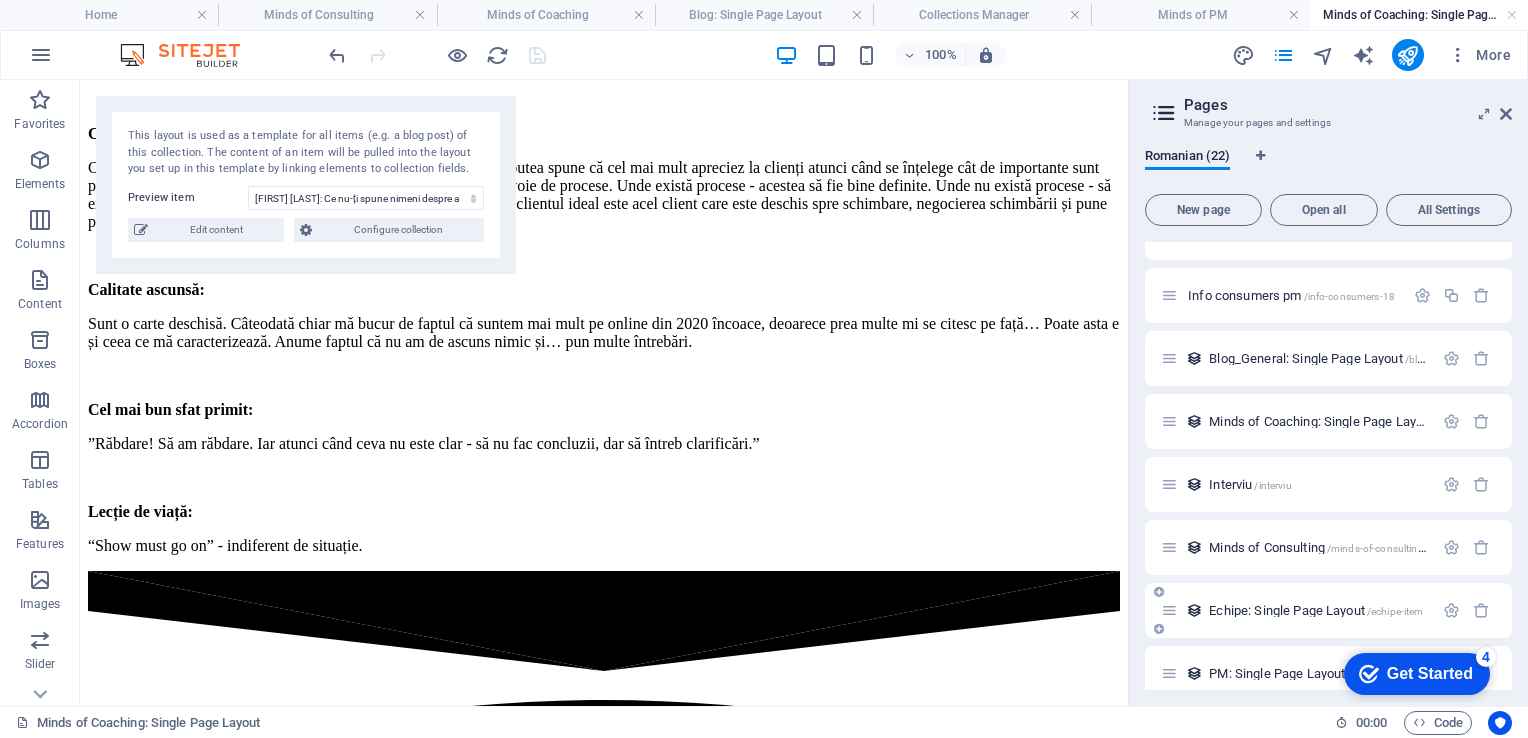click on "Minds of Consulting /minds-of-consulting-item" at bounding box center [1327, 547] 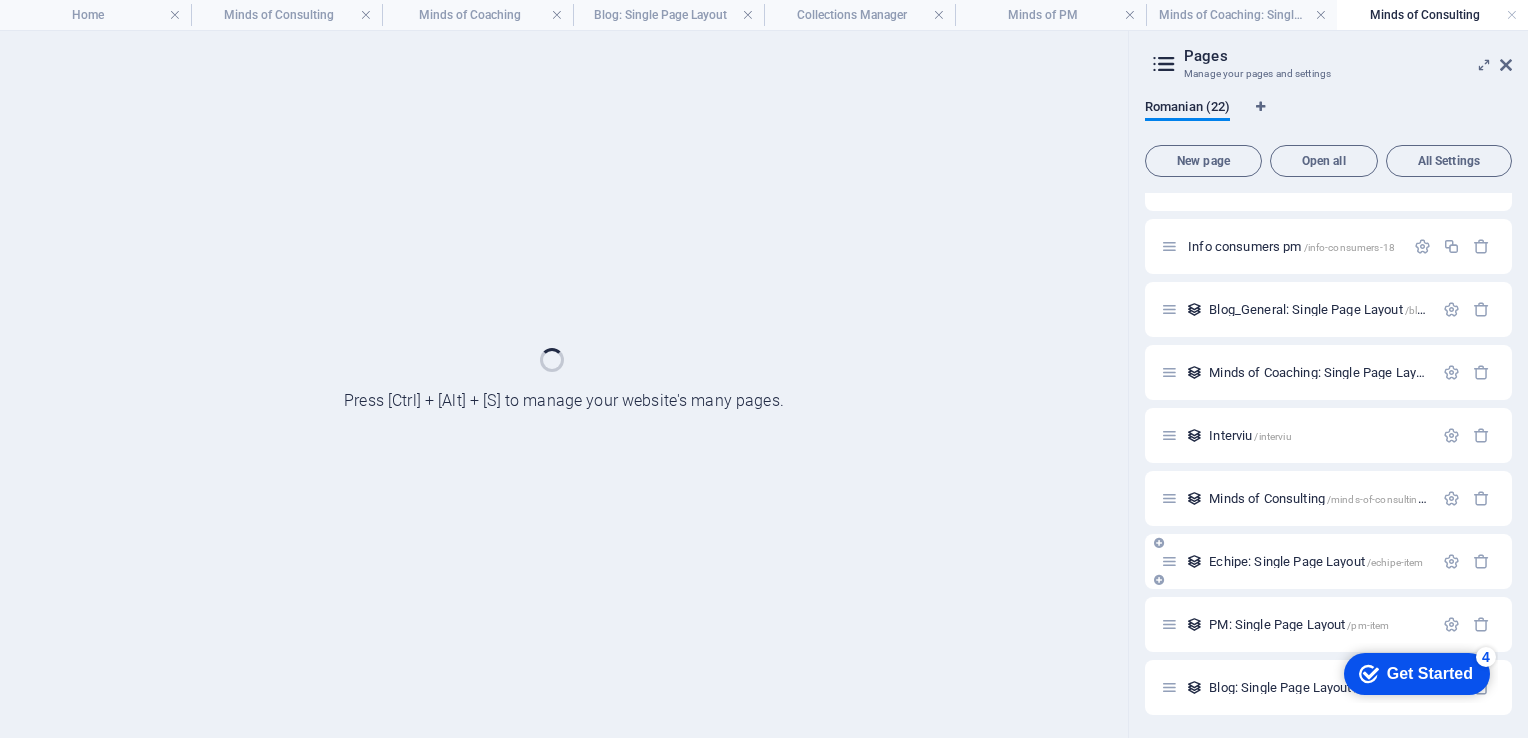 scroll, scrollTop: 0, scrollLeft: 0, axis: both 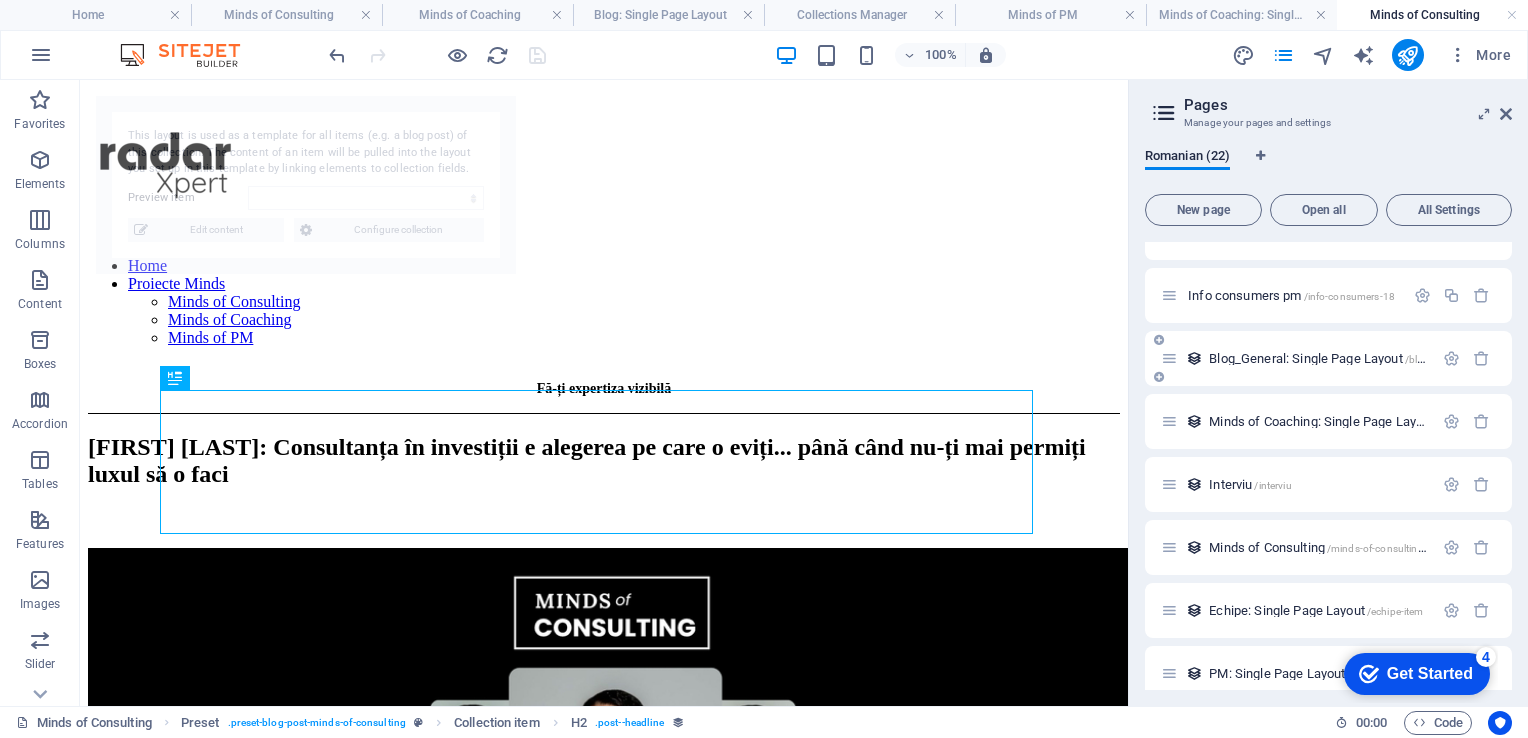 select on "[ID]" 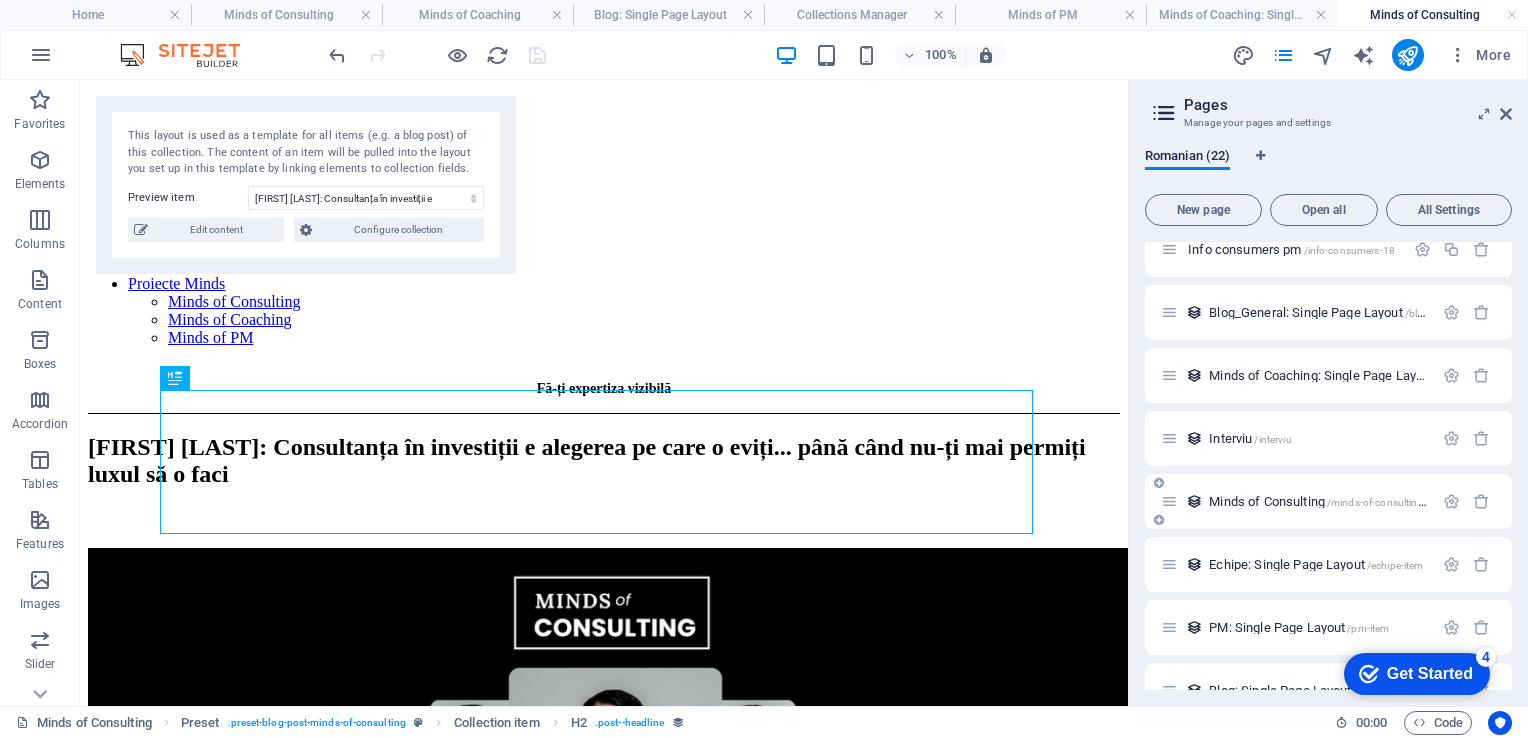 scroll, scrollTop: 842, scrollLeft: 0, axis: vertical 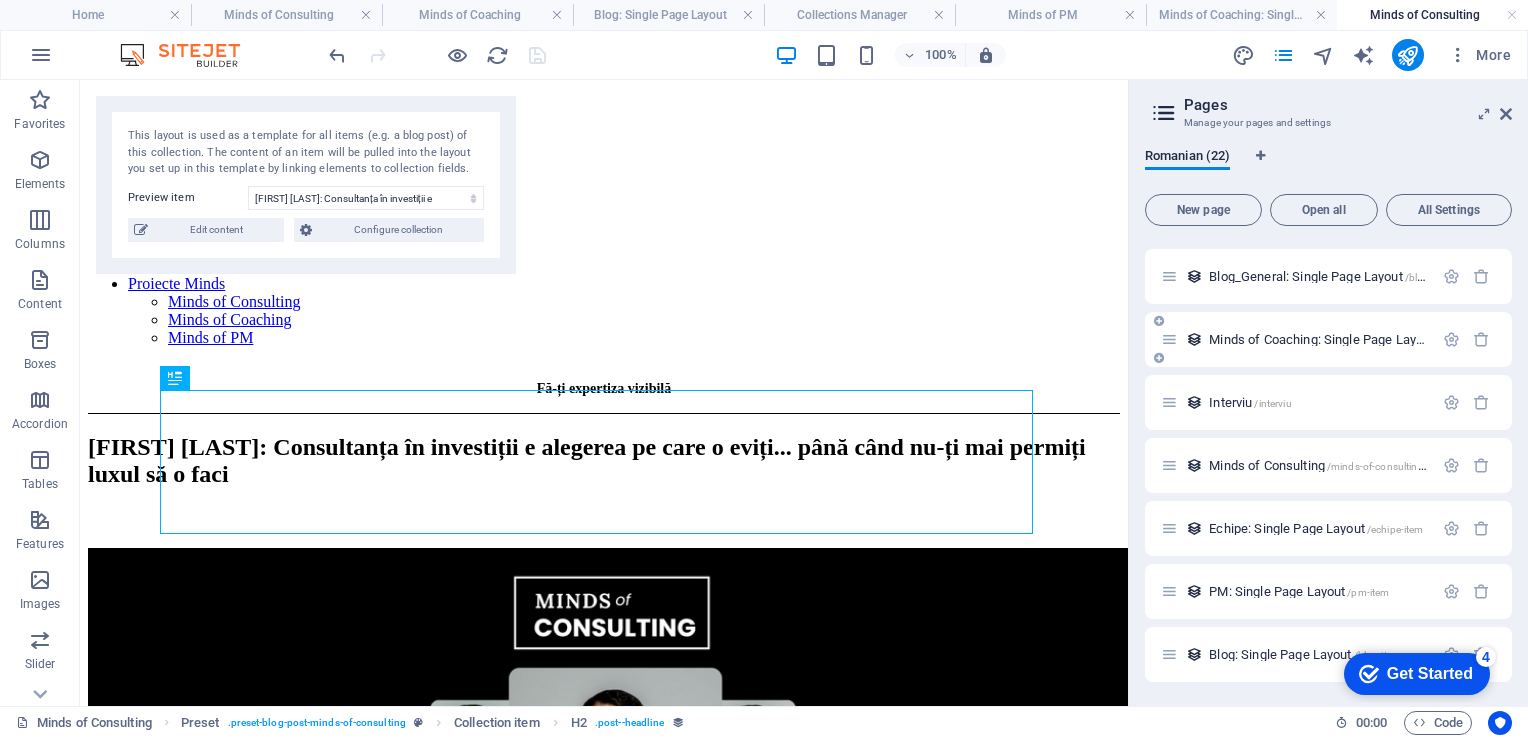 click on "Minds of Coaching: Single Page Layout /minds-of-coaching-item" at bounding box center [1297, 339] 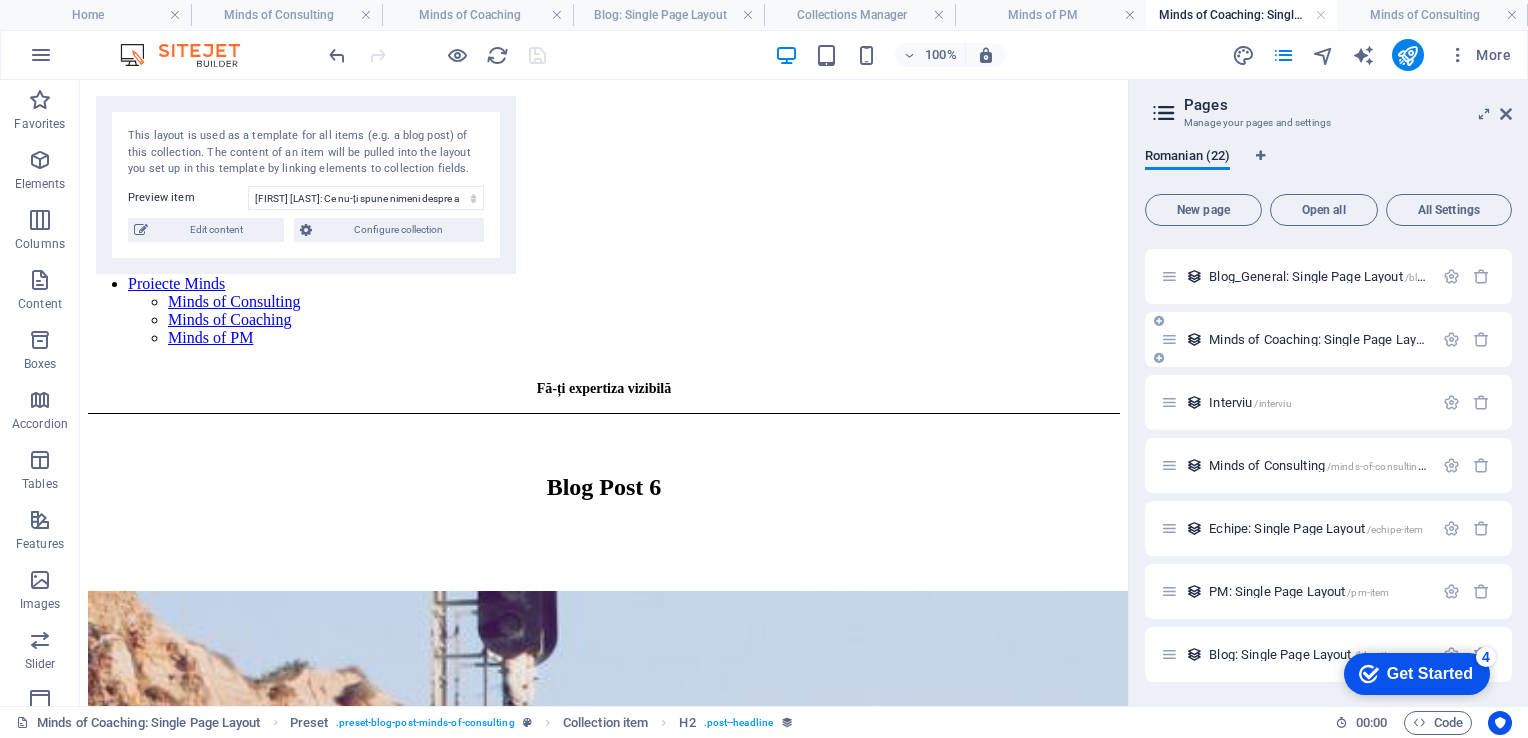 scroll, scrollTop: 4297, scrollLeft: 0, axis: vertical 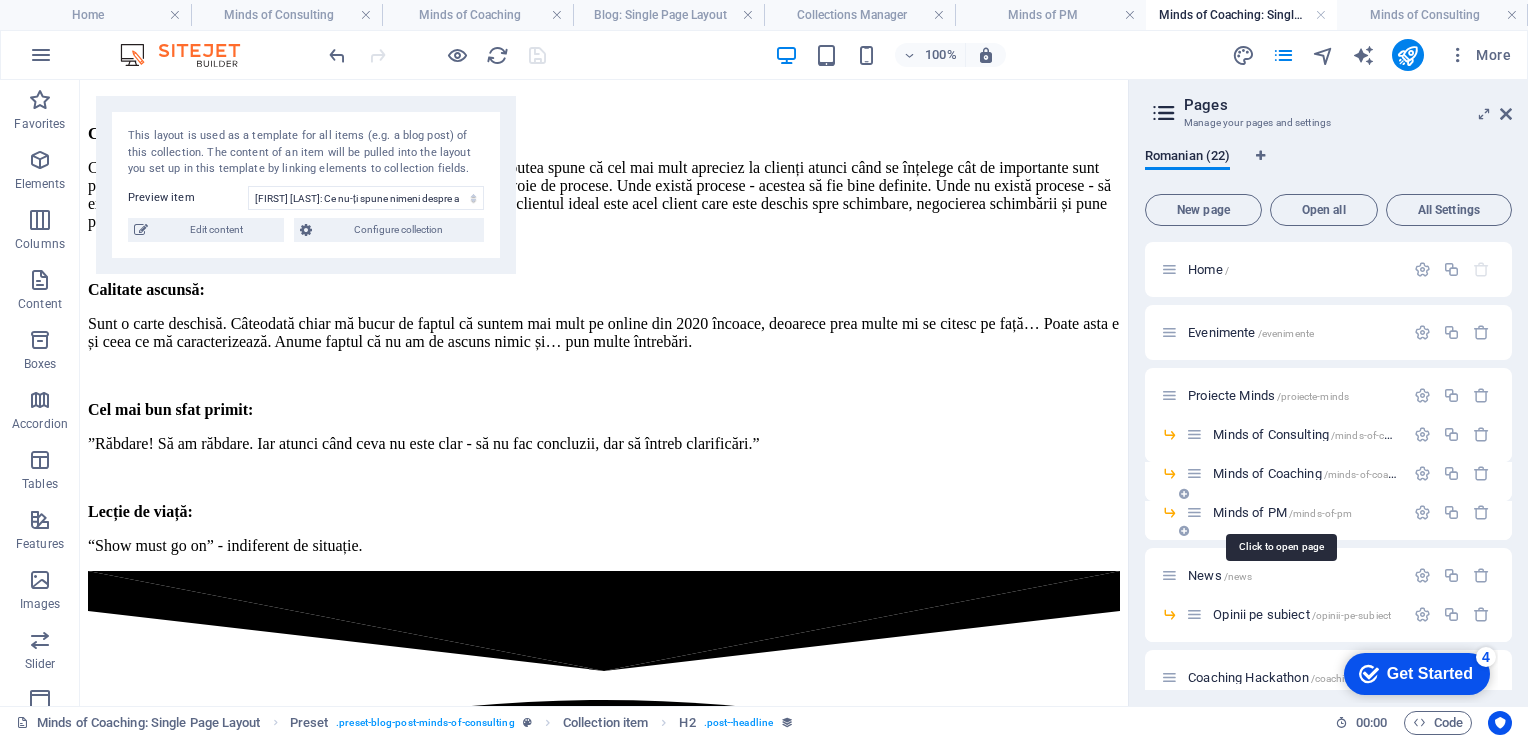 click on "Minds of PM /minds-of-pm" at bounding box center [1282, 512] 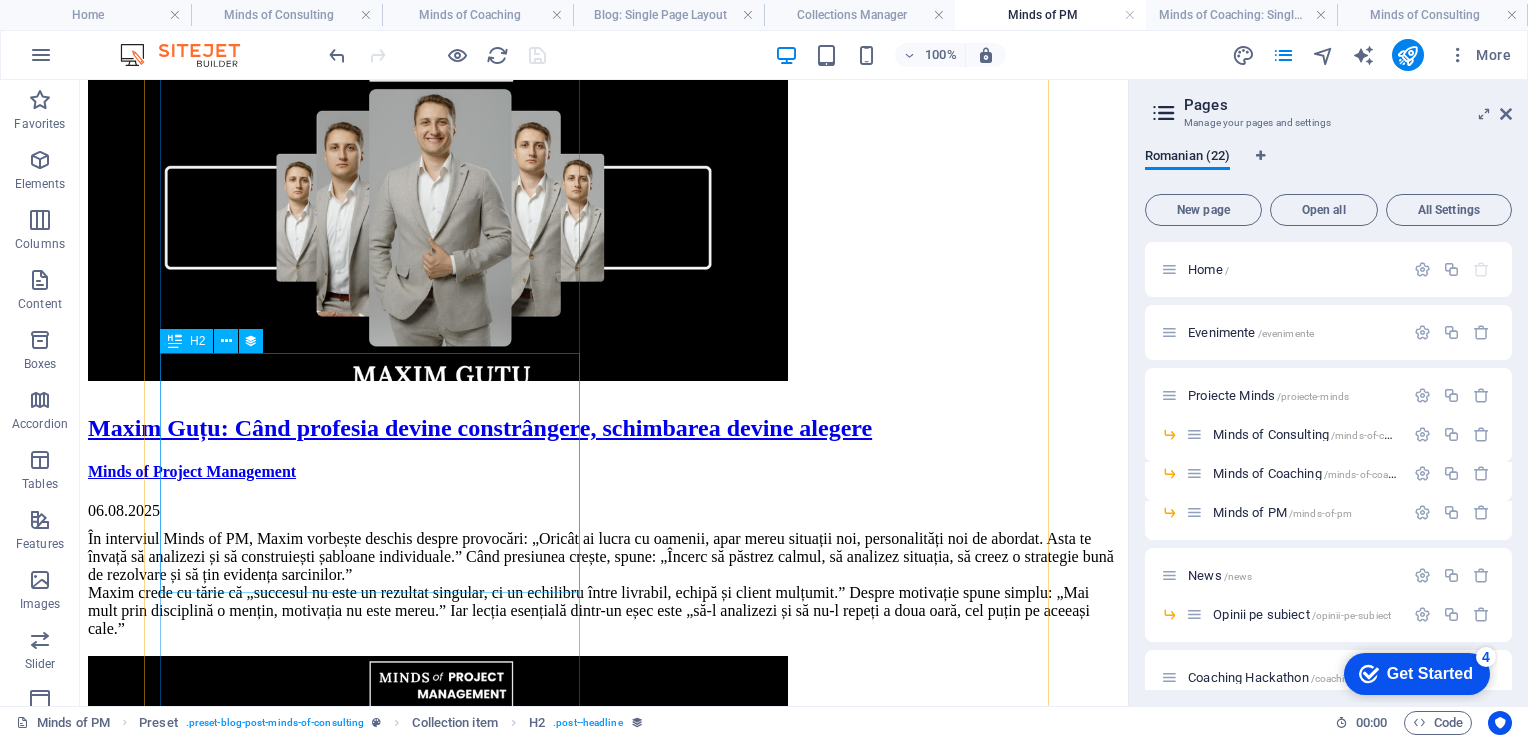 scroll, scrollTop: 400, scrollLeft: 0, axis: vertical 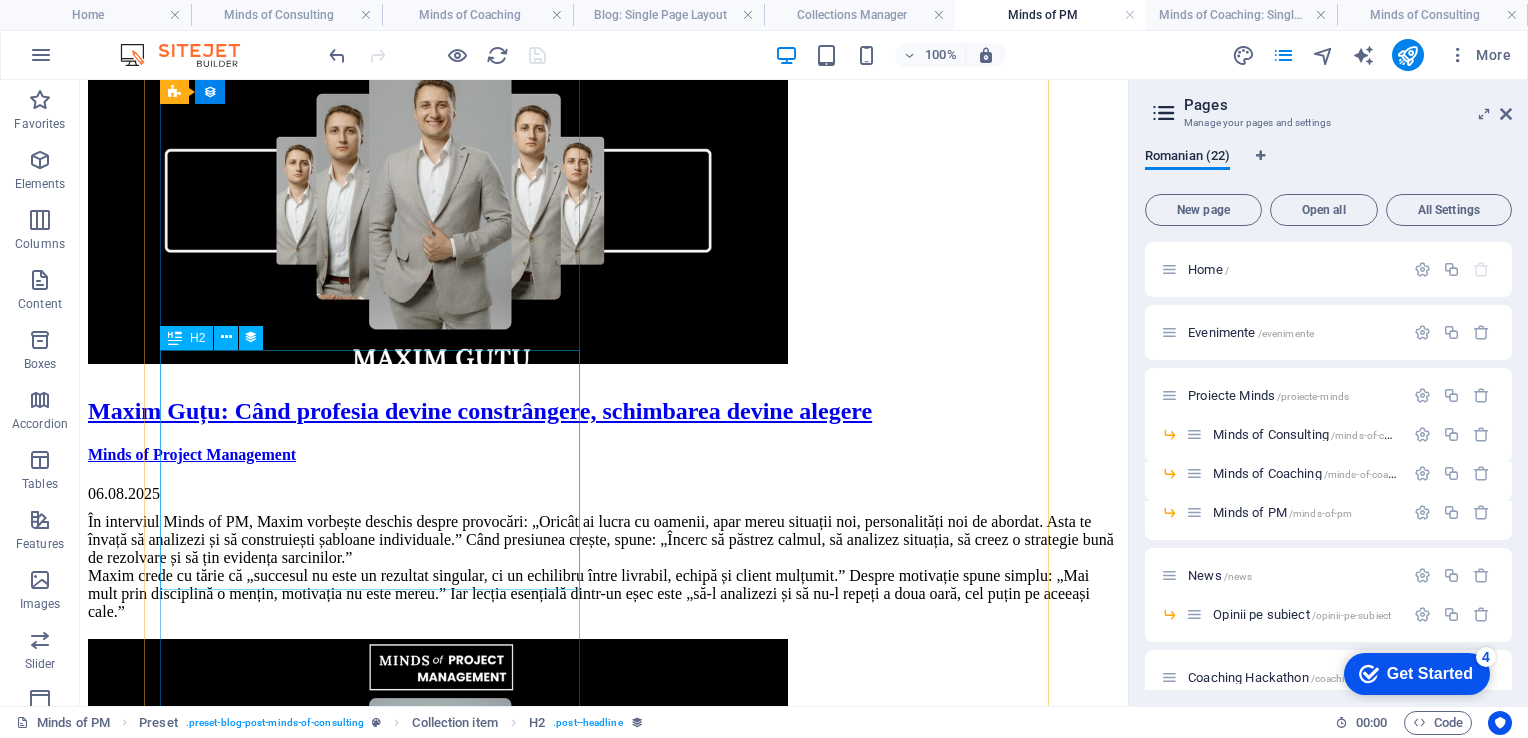 click on "Maxim Guțu: Când profesia devine constrângere, schimbarea devine alegere" at bounding box center (604, 411) 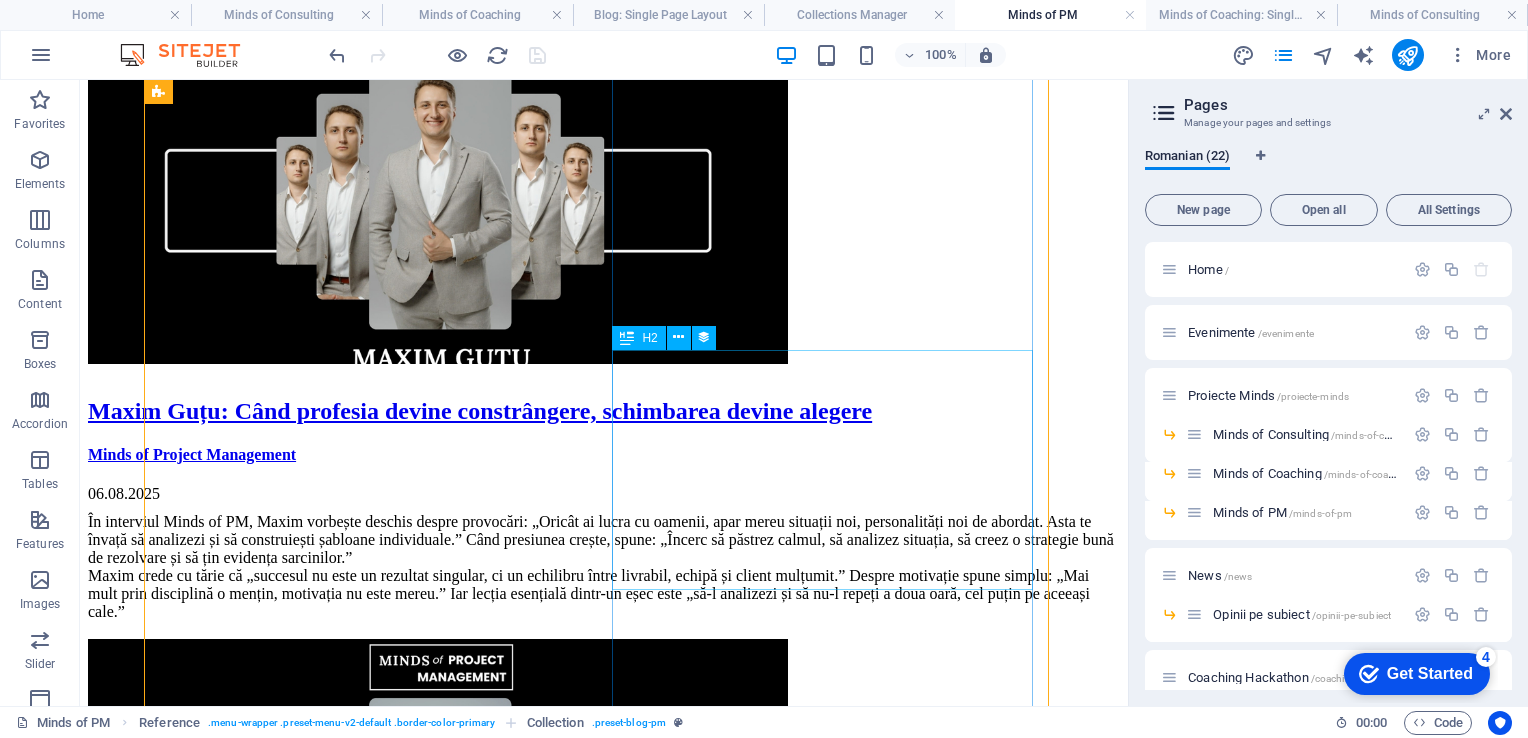 click on "Angela Sîrbu: Managementul proiectelor unește oameni, procese și sens" at bounding box center [604, 1036] 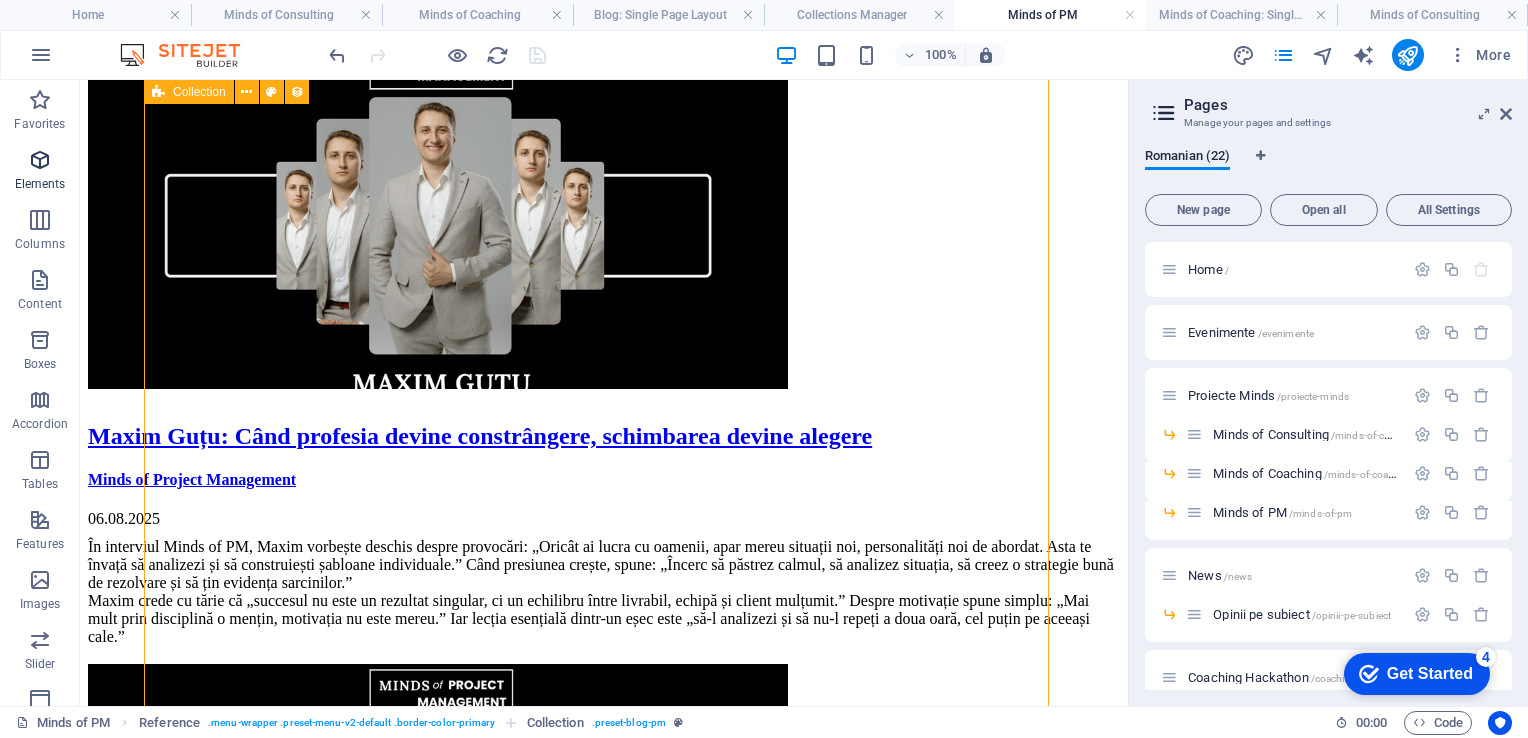 scroll, scrollTop: 300, scrollLeft: 0, axis: vertical 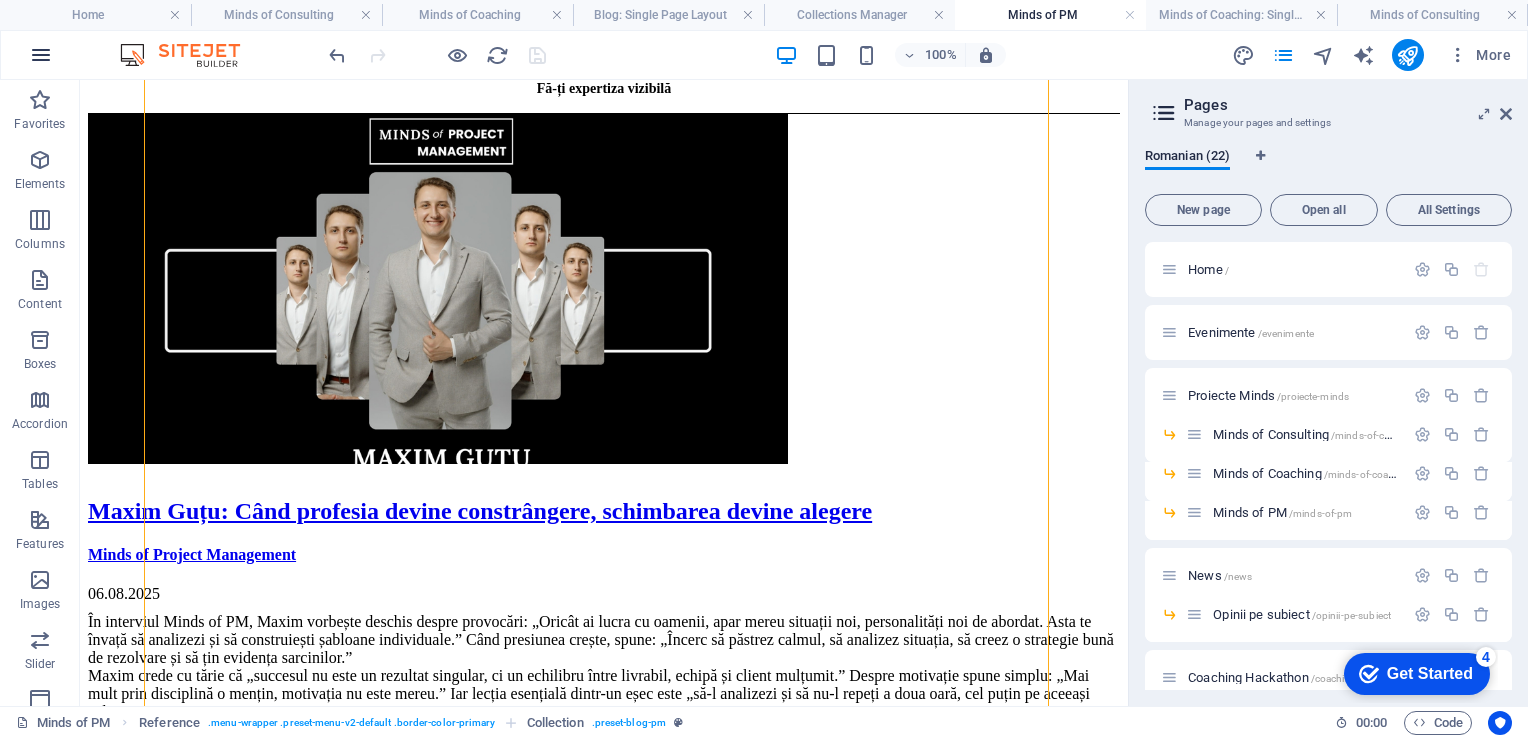 click at bounding box center (41, 55) 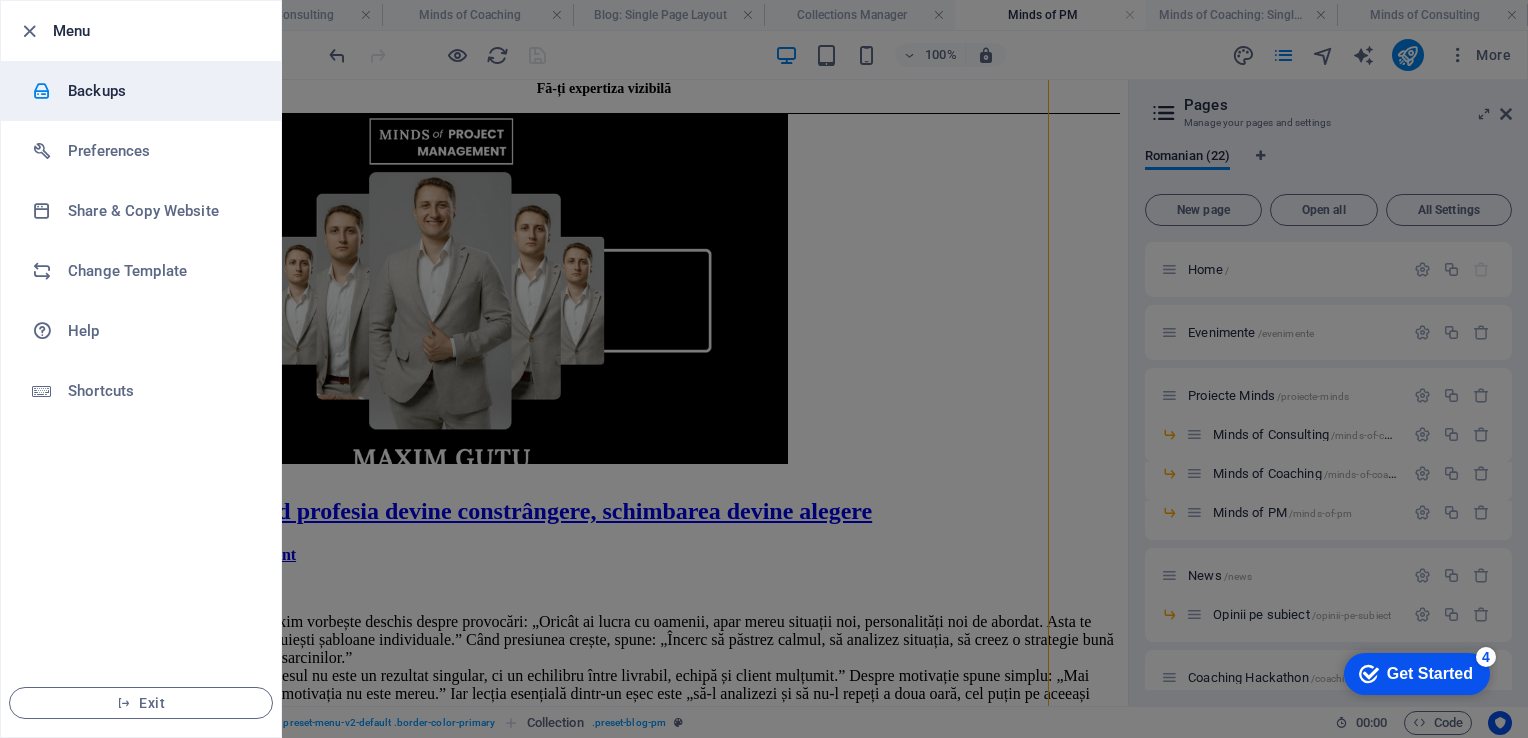 click on "Backups" at bounding box center (160, 91) 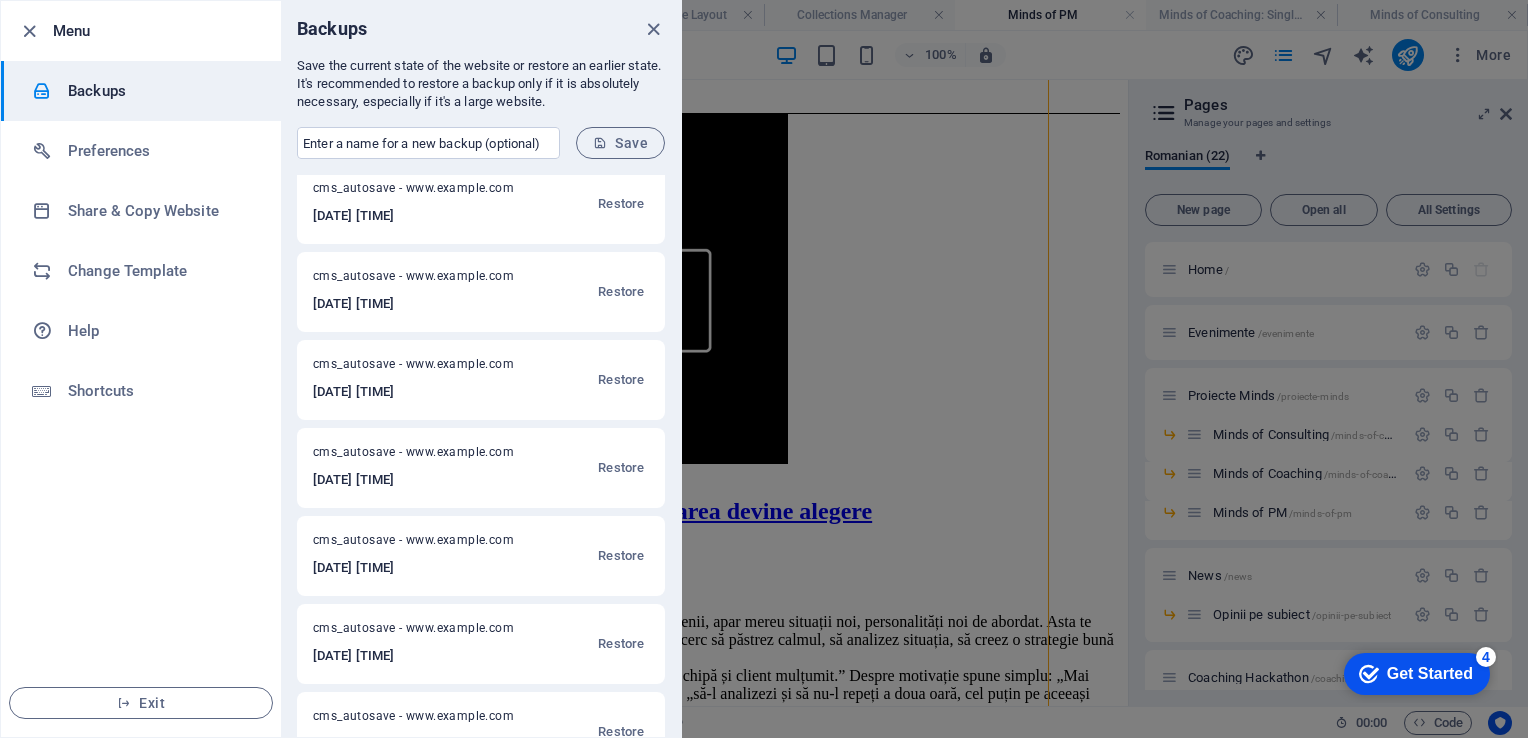scroll, scrollTop: 900, scrollLeft: 0, axis: vertical 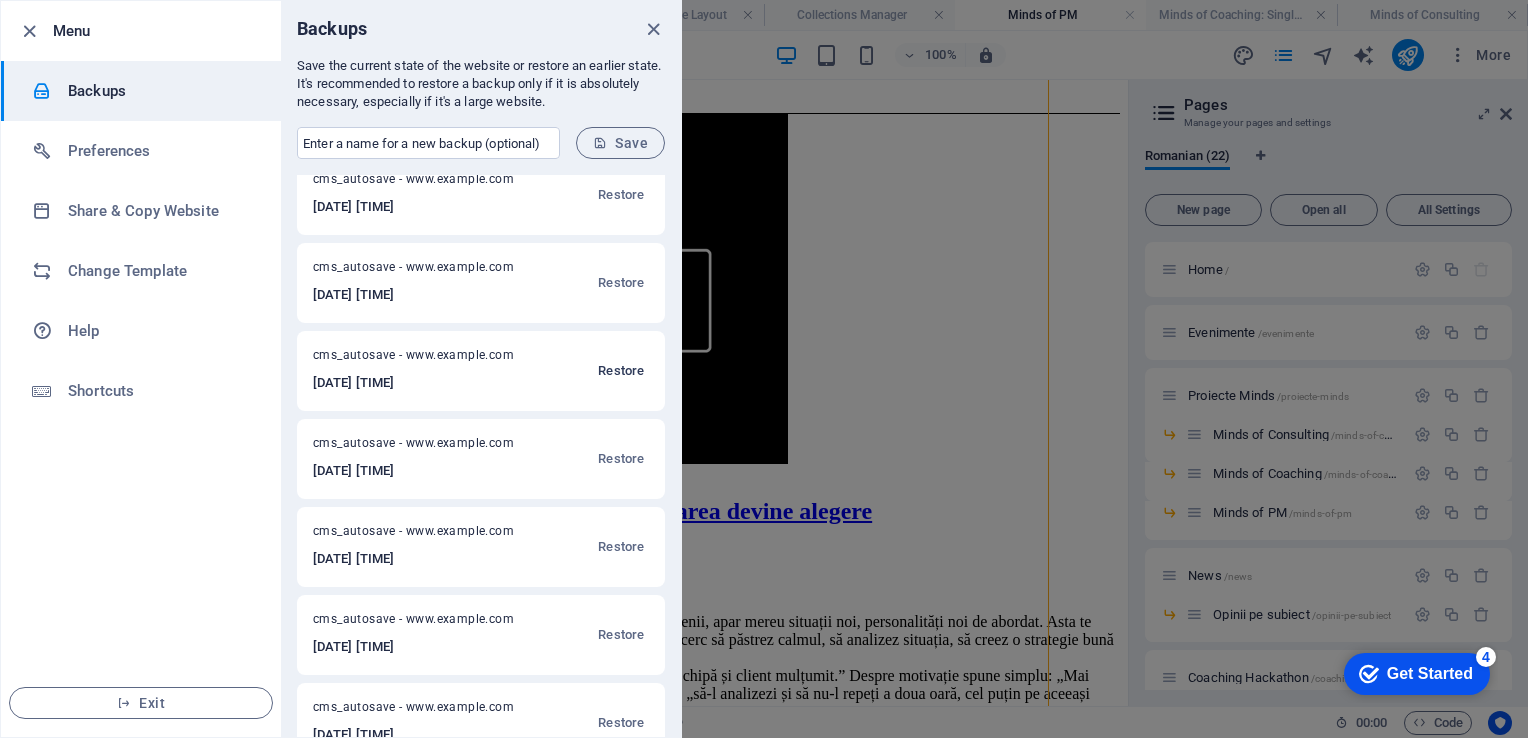click on "Restore" at bounding box center (621, 371) 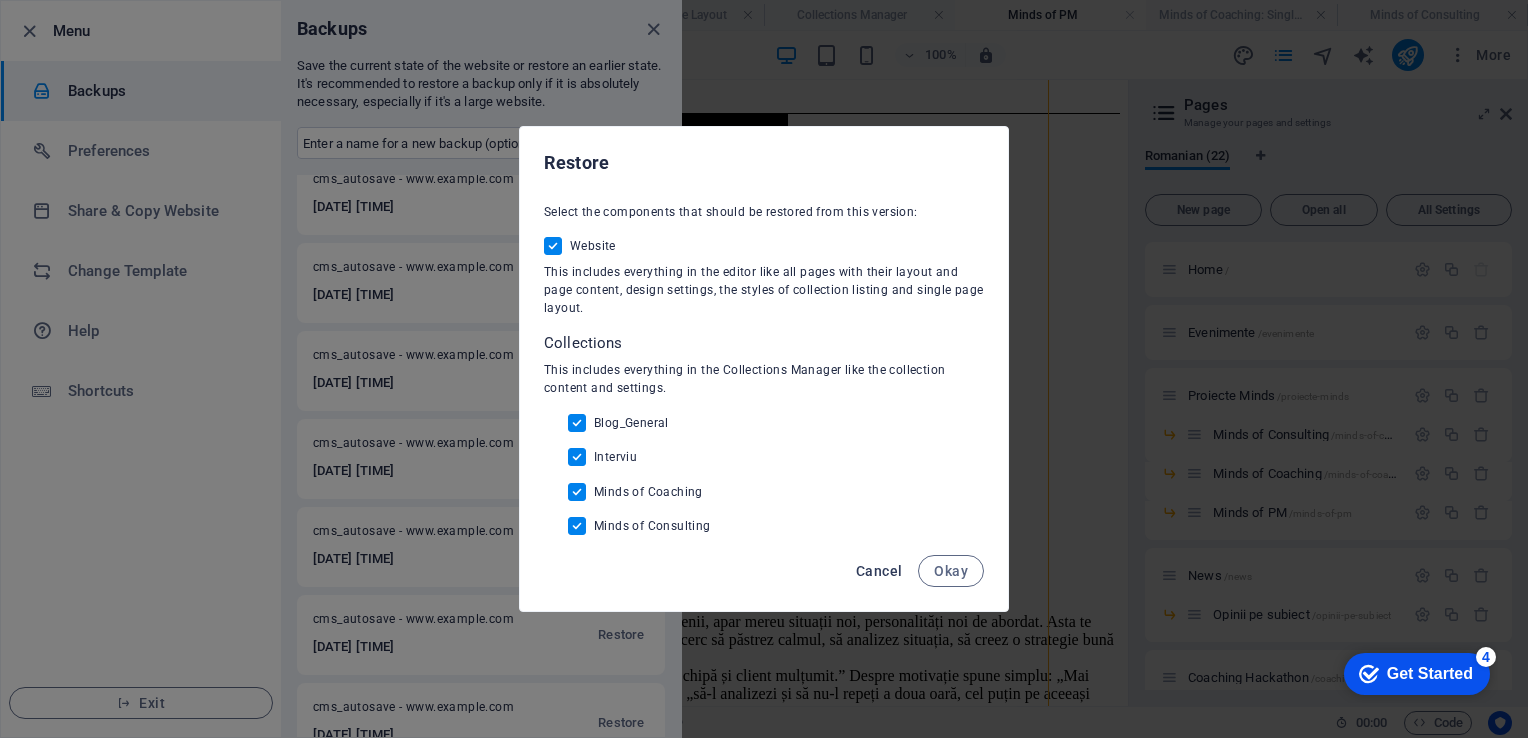 click on "Cancel" at bounding box center [879, 571] 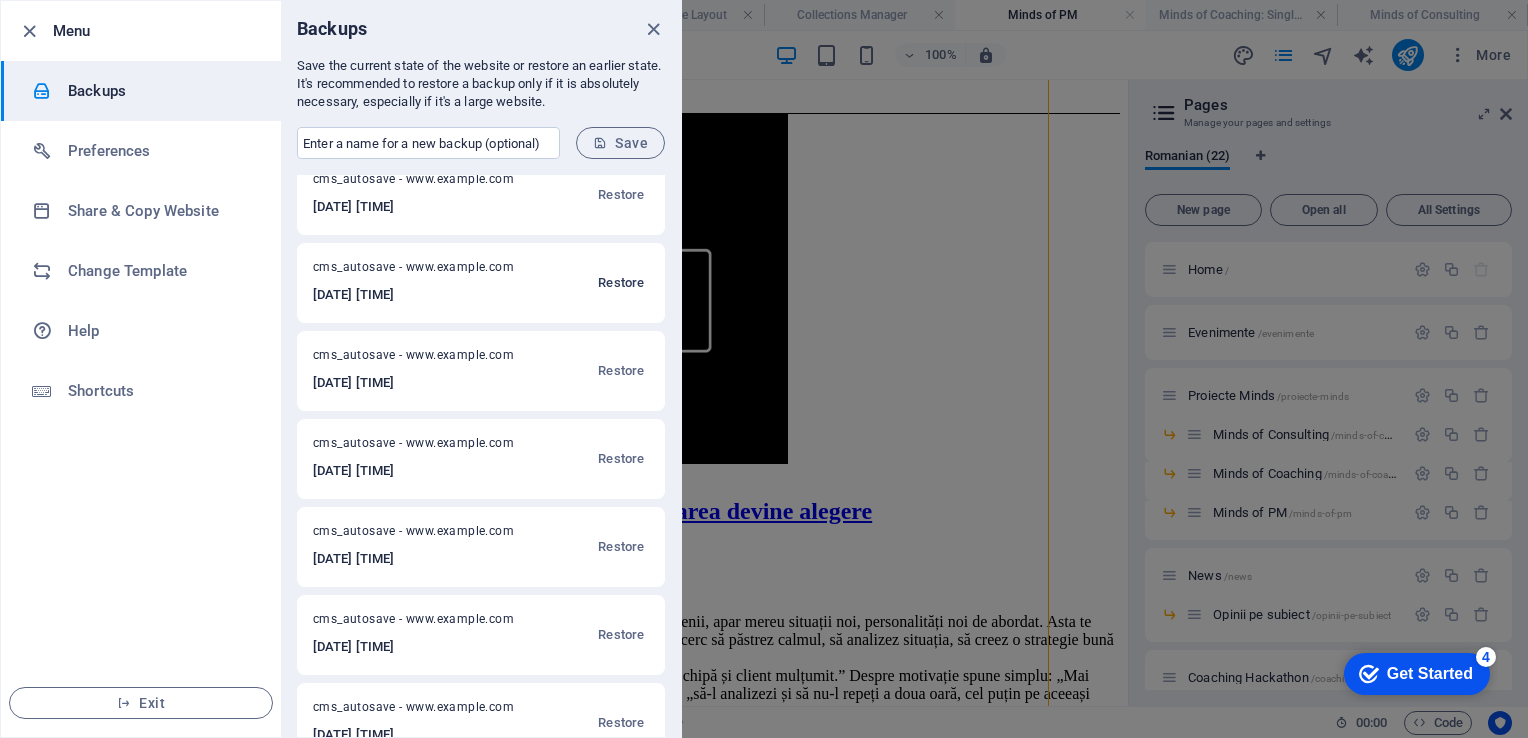 click on "Restore" at bounding box center [621, 283] 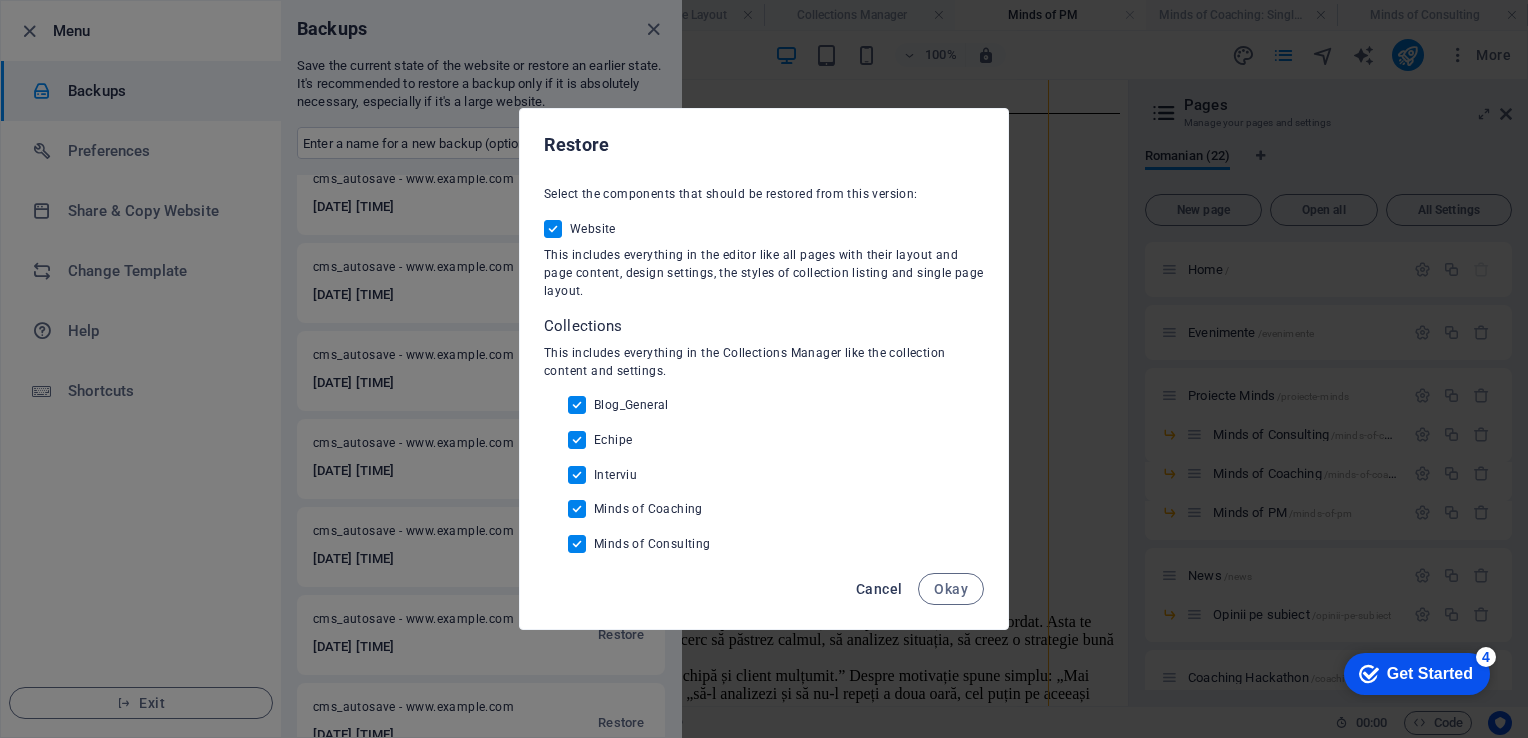 click on "Cancel" at bounding box center (879, 589) 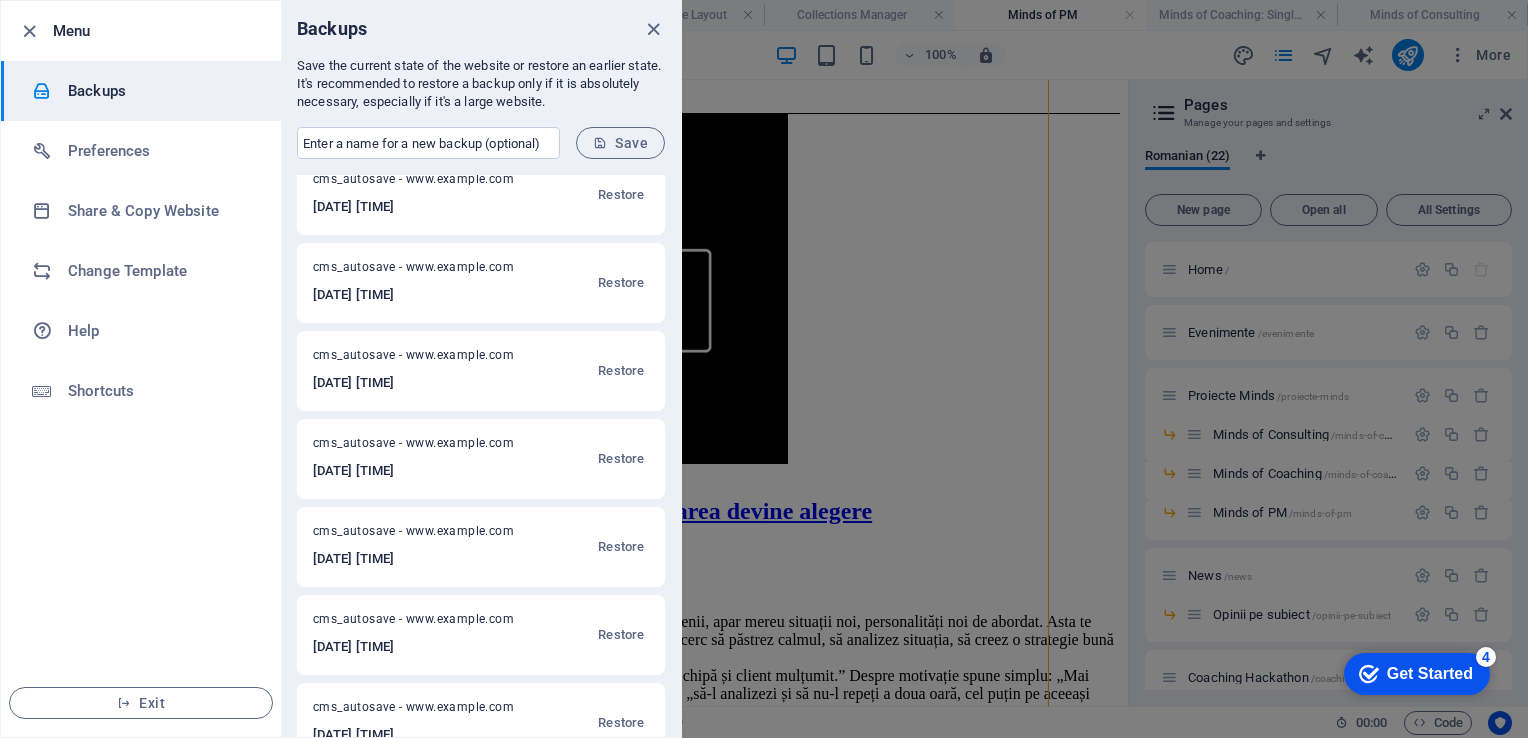 scroll, scrollTop: 800, scrollLeft: 0, axis: vertical 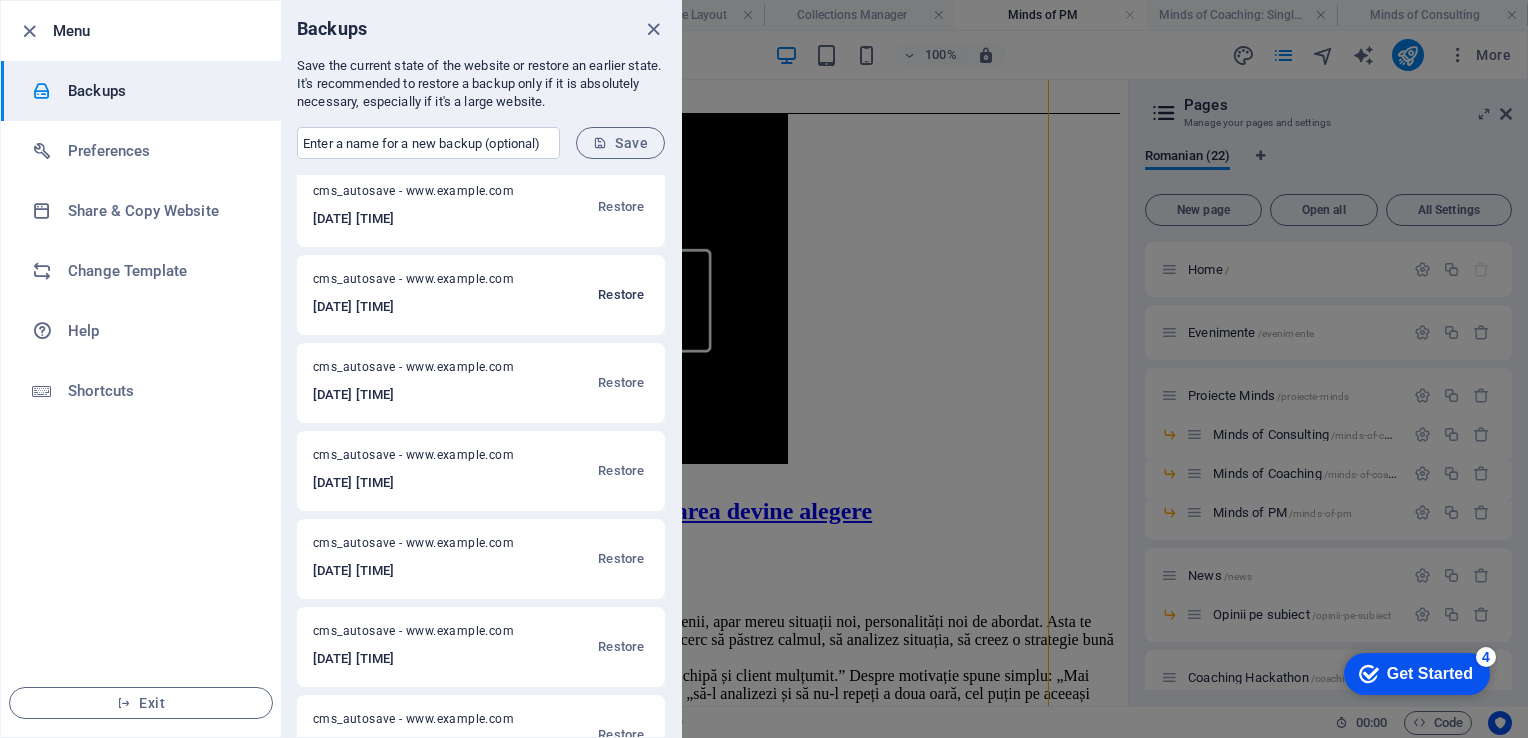 click on "Restore" at bounding box center [621, 295] 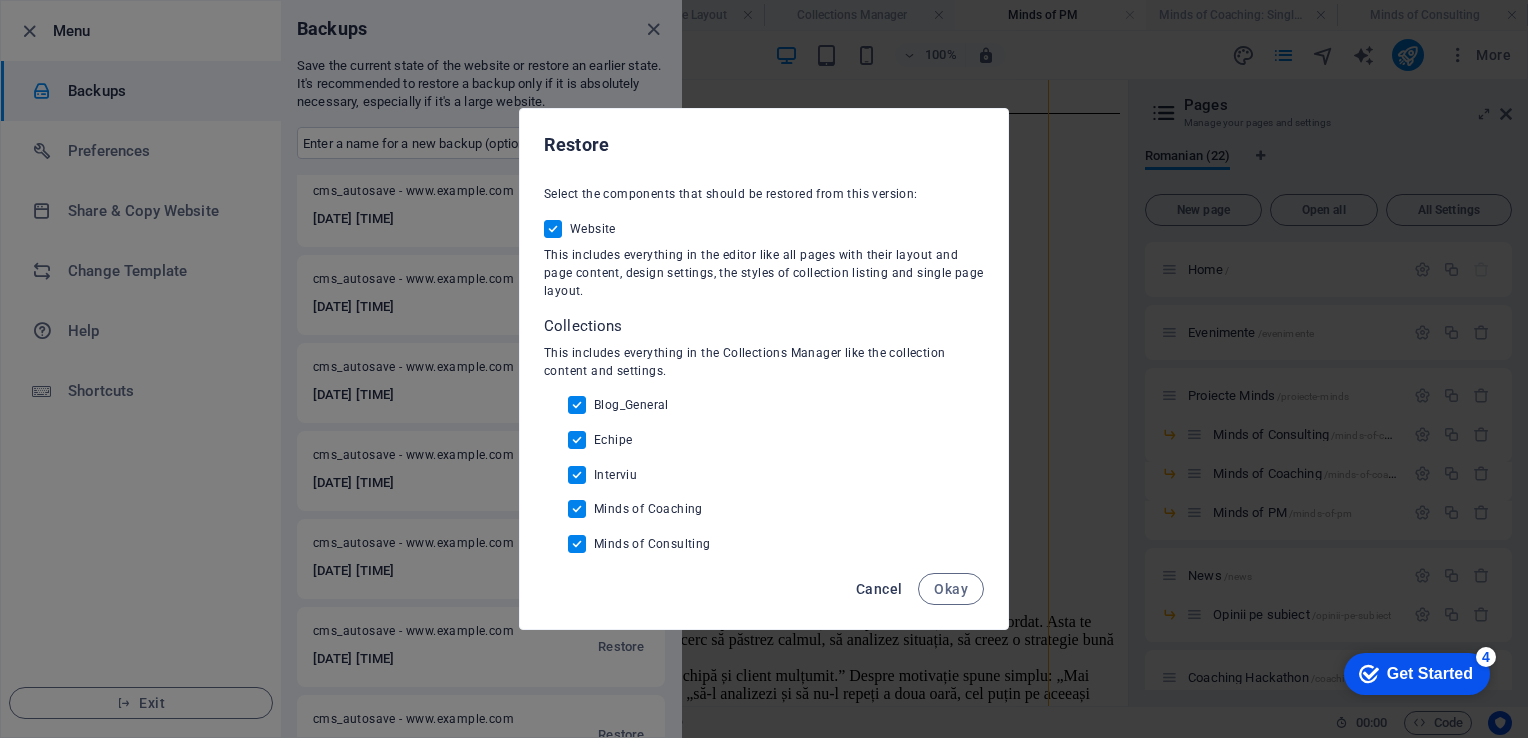 click on "Cancel" at bounding box center (879, 589) 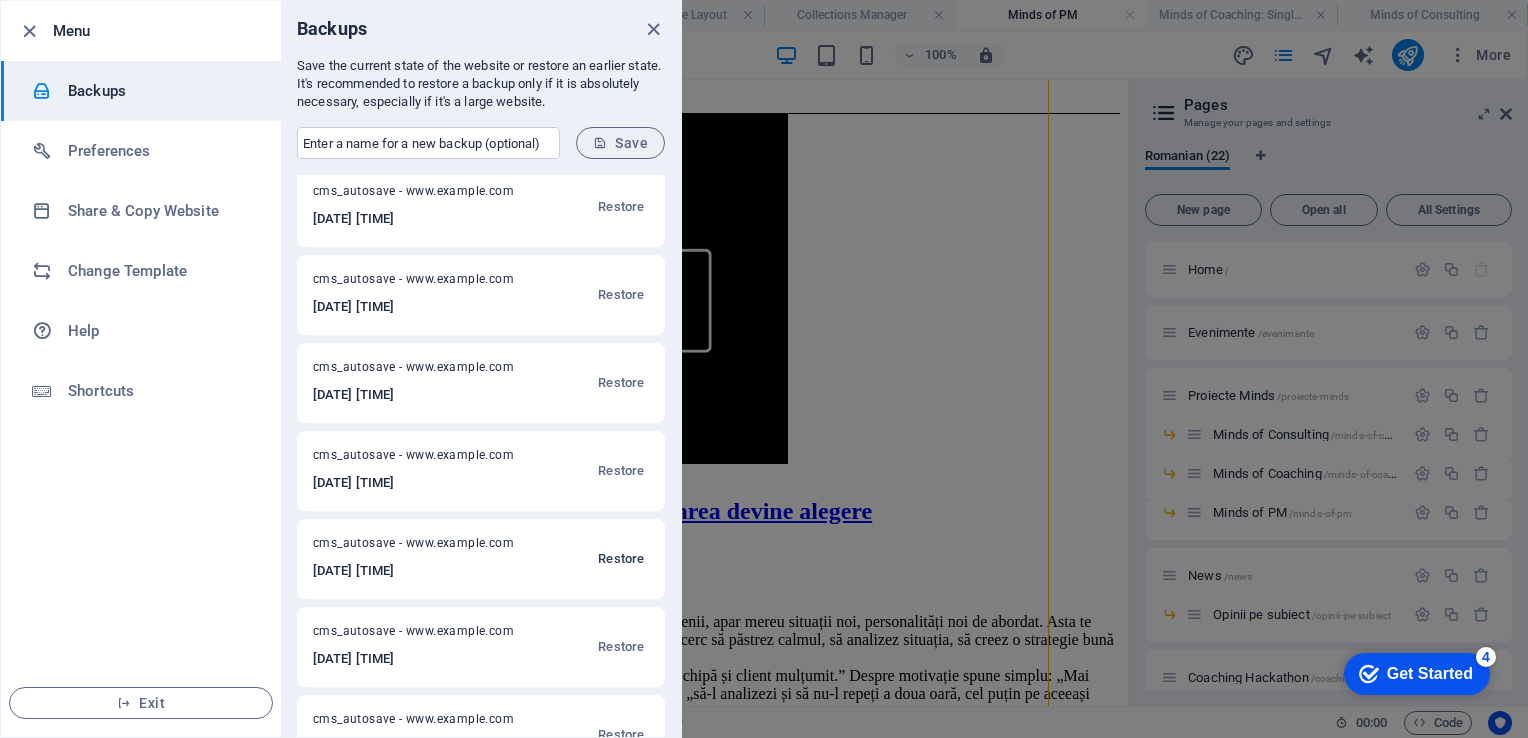 click on "Restore" at bounding box center (621, 559) 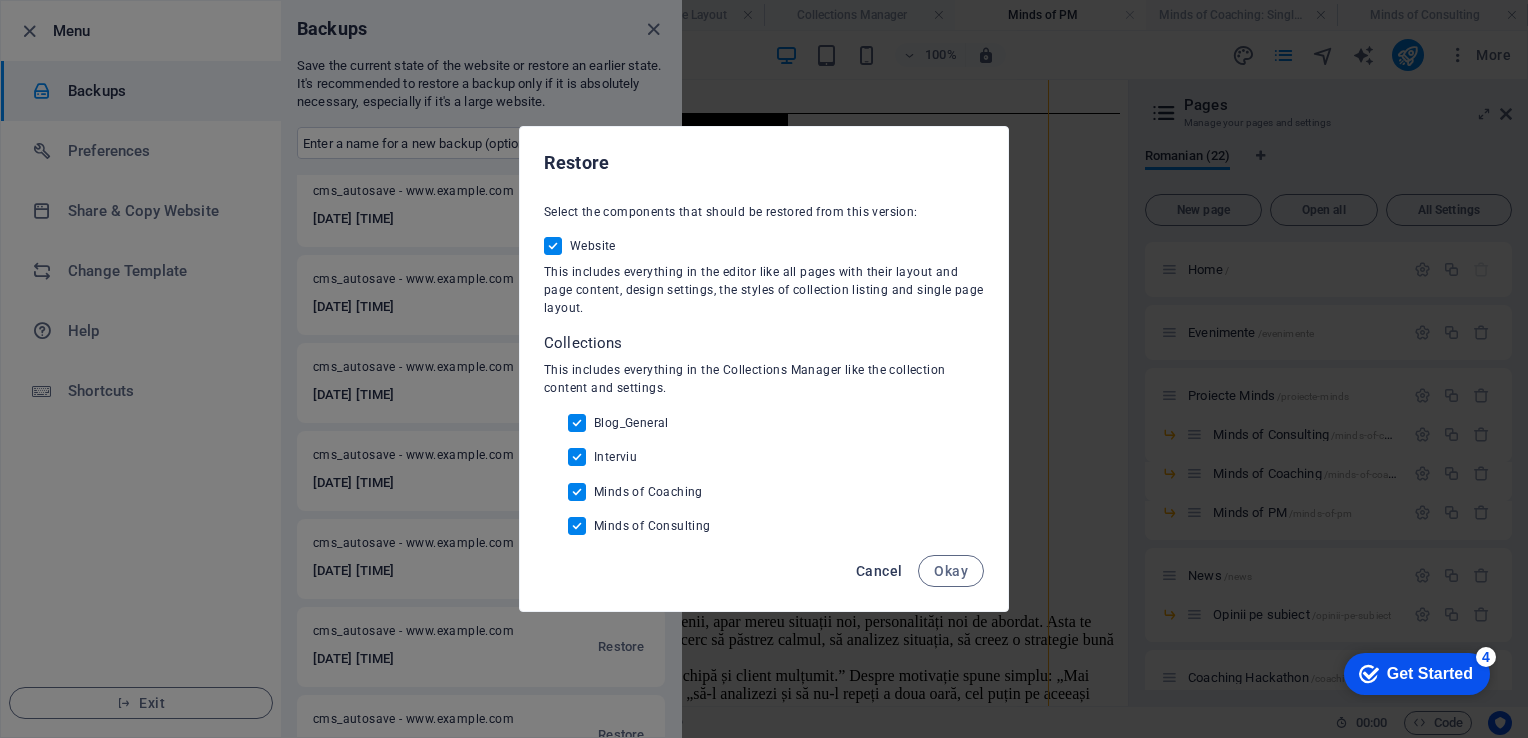 click on "Cancel" at bounding box center (879, 571) 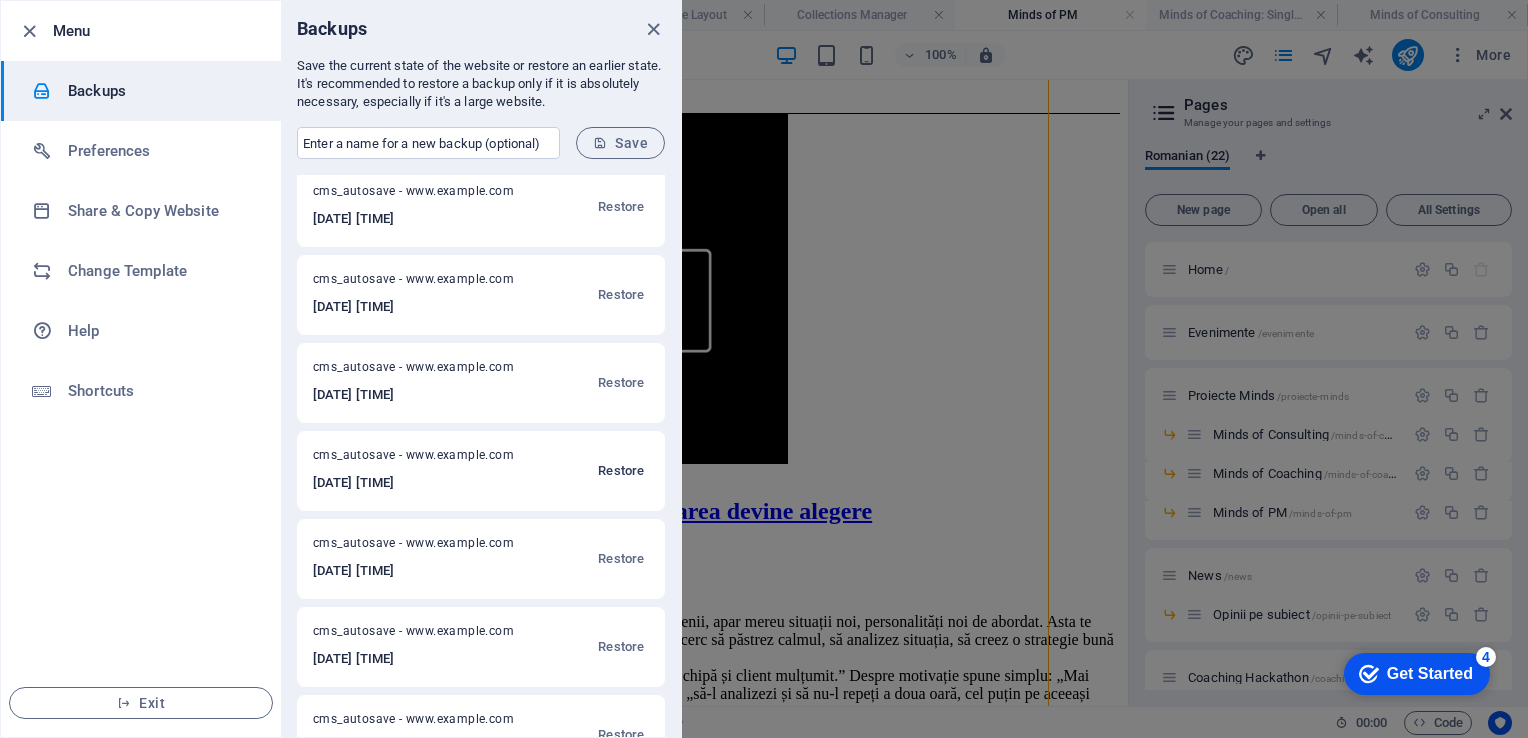 click on "Restore" at bounding box center (621, 471) 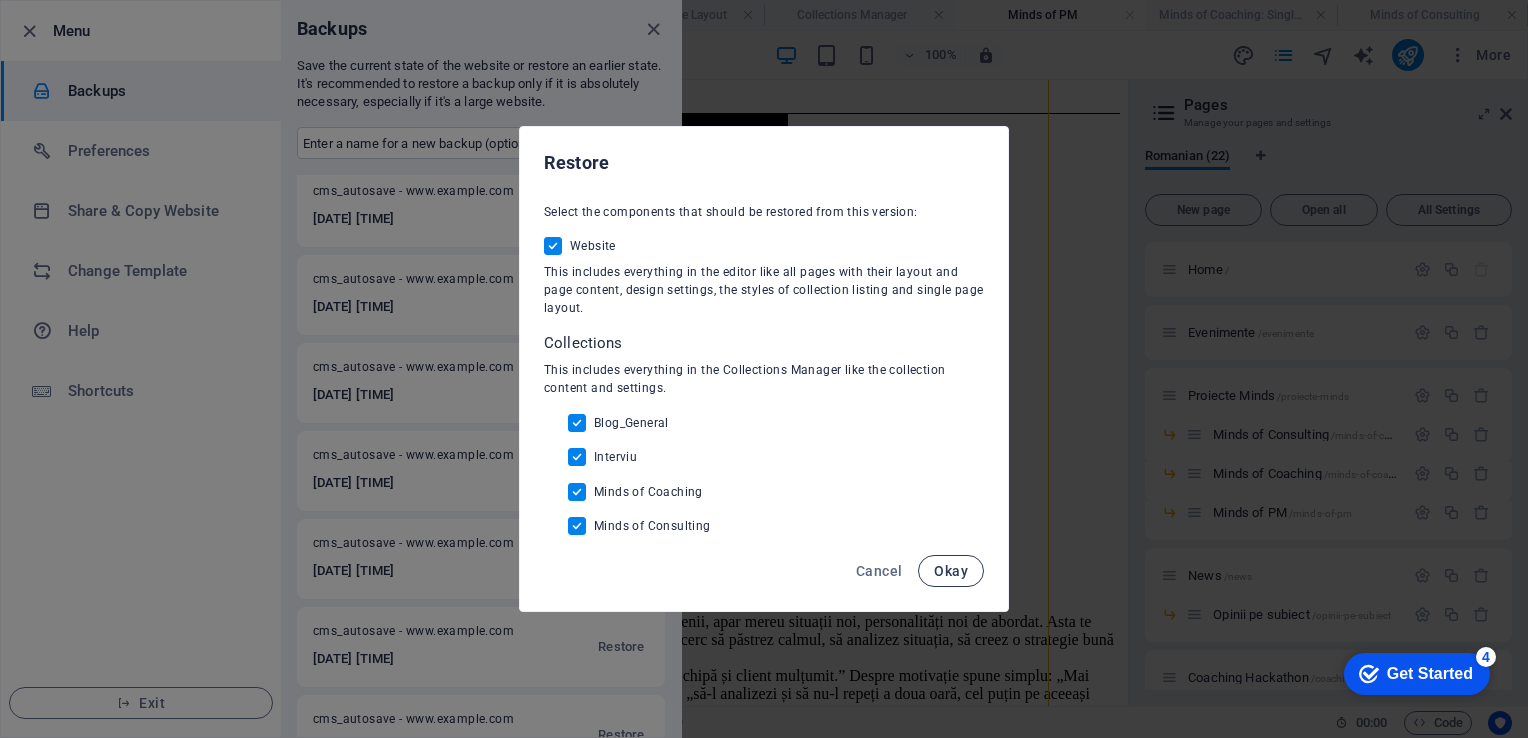 click on "Okay" at bounding box center (951, 571) 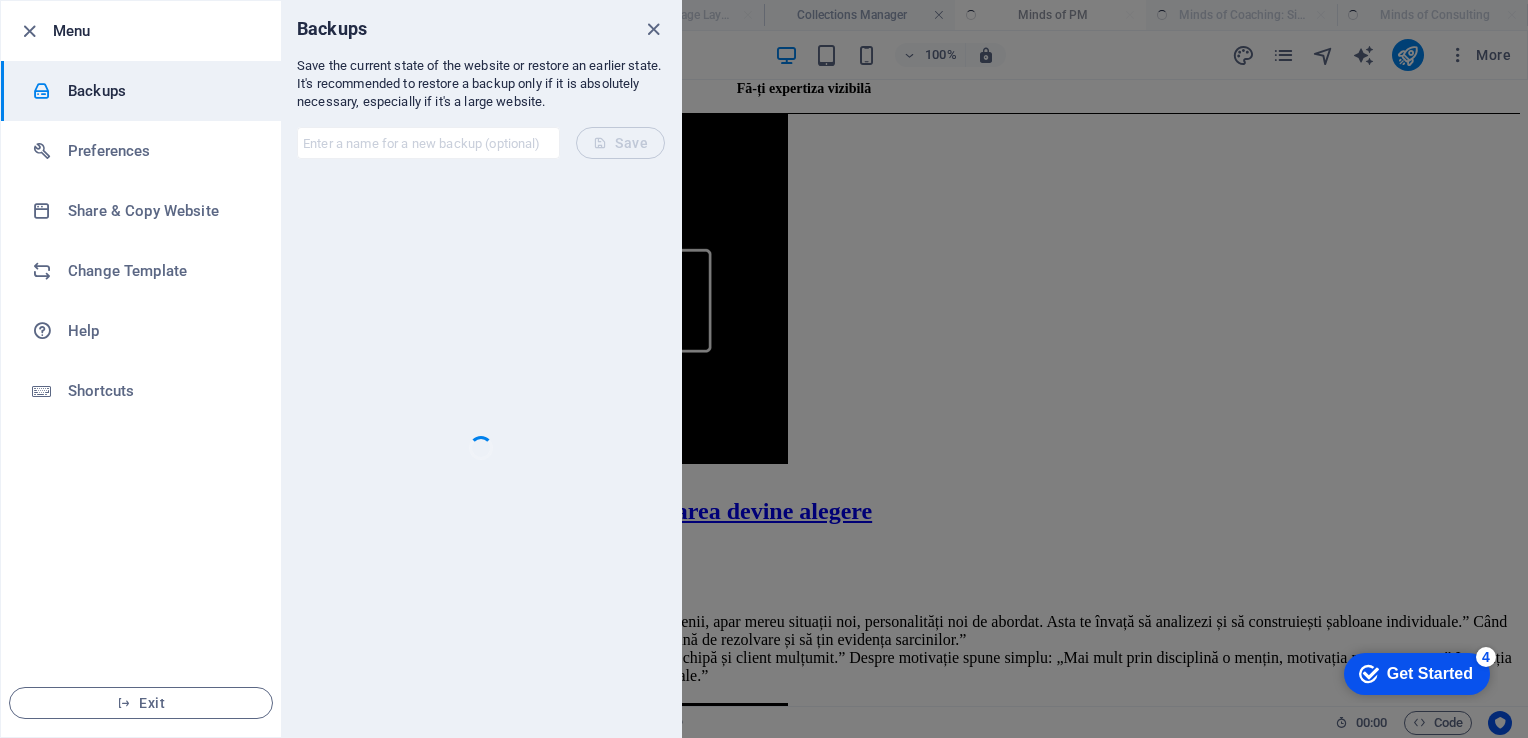 scroll, scrollTop: 0, scrollLeft: 0, axis: both 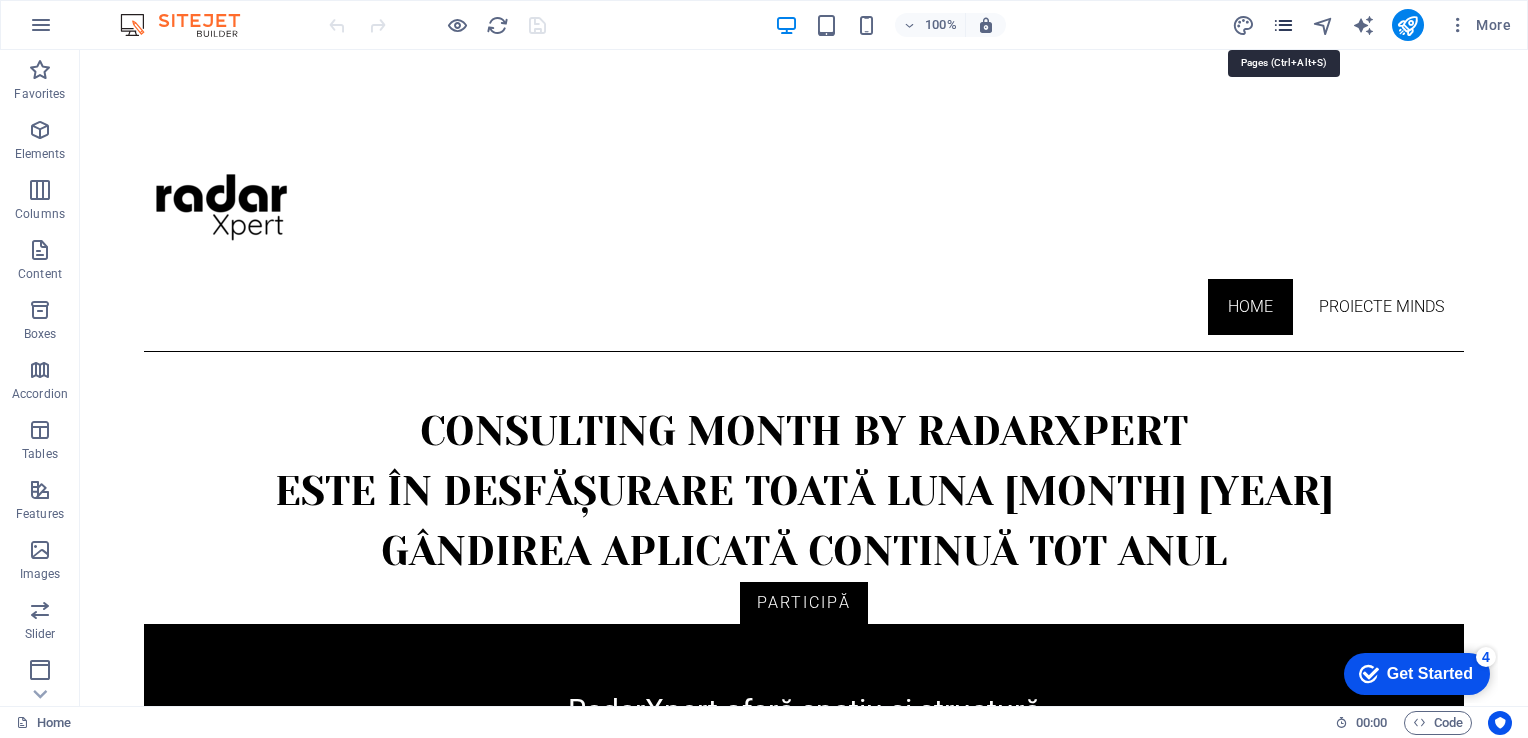 click at bounding box center (1283, 25) 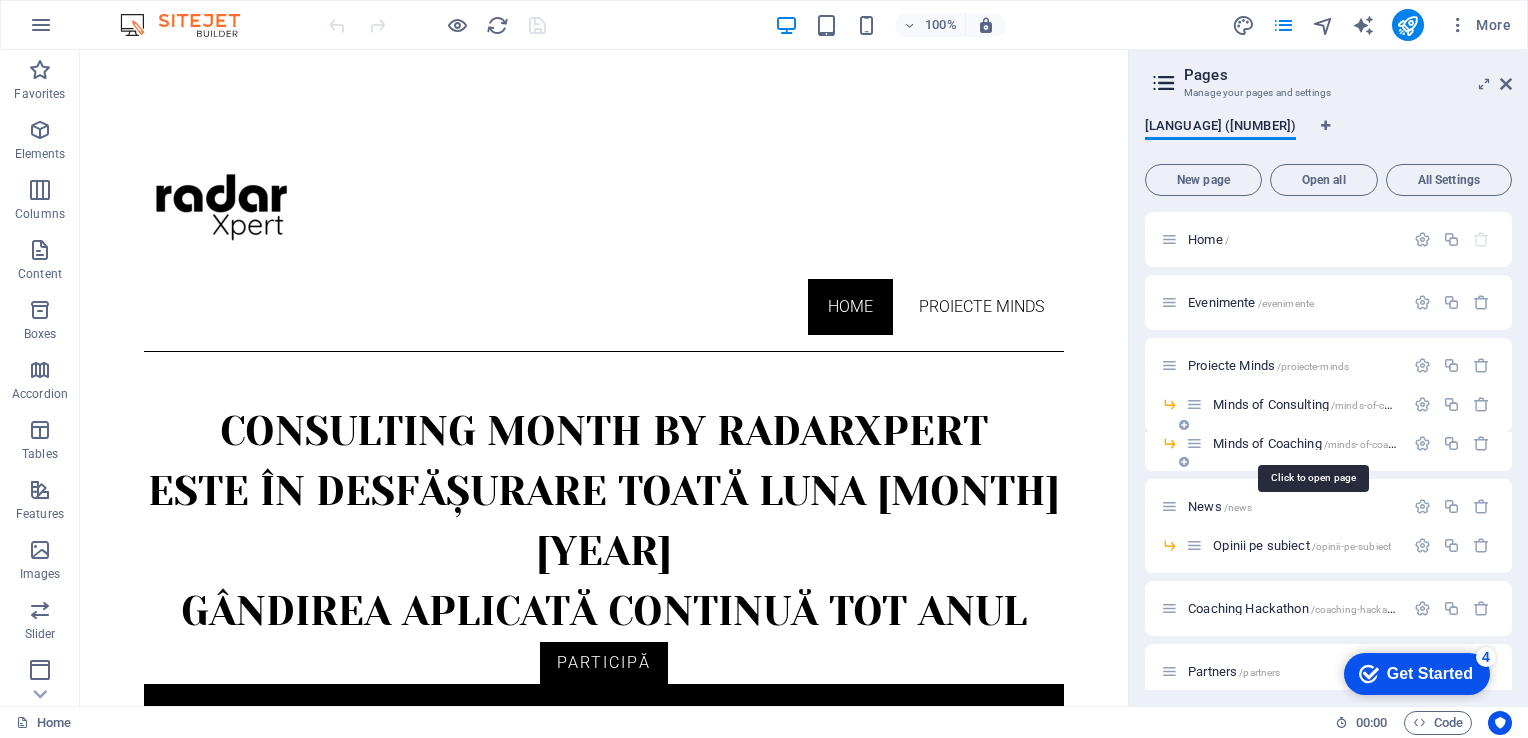 click on "Minds of Coaching /minds-of-coaching" at bounding box center (1313, 443) 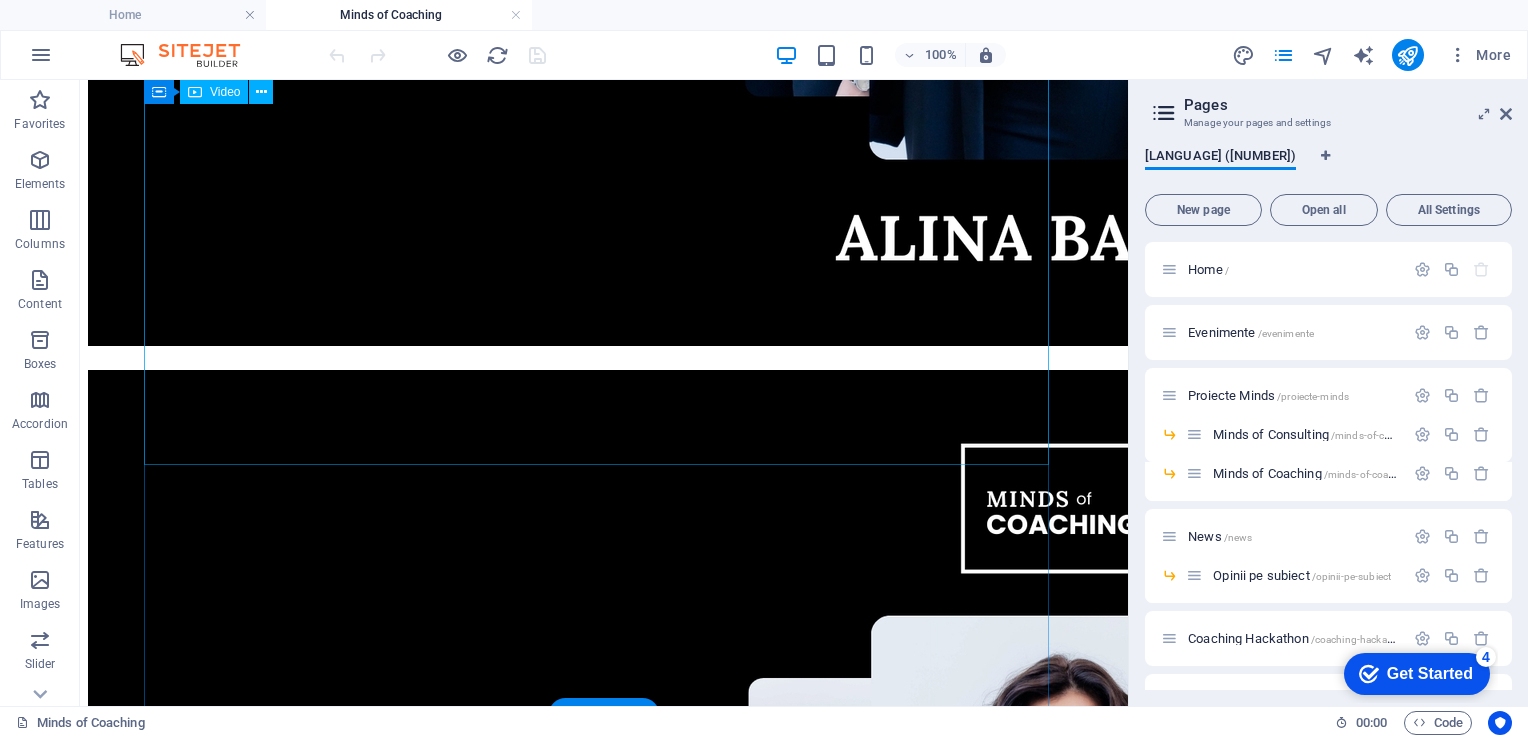 scroll, scrollTop: 4818, scrollLeft: 0, axis: vertical 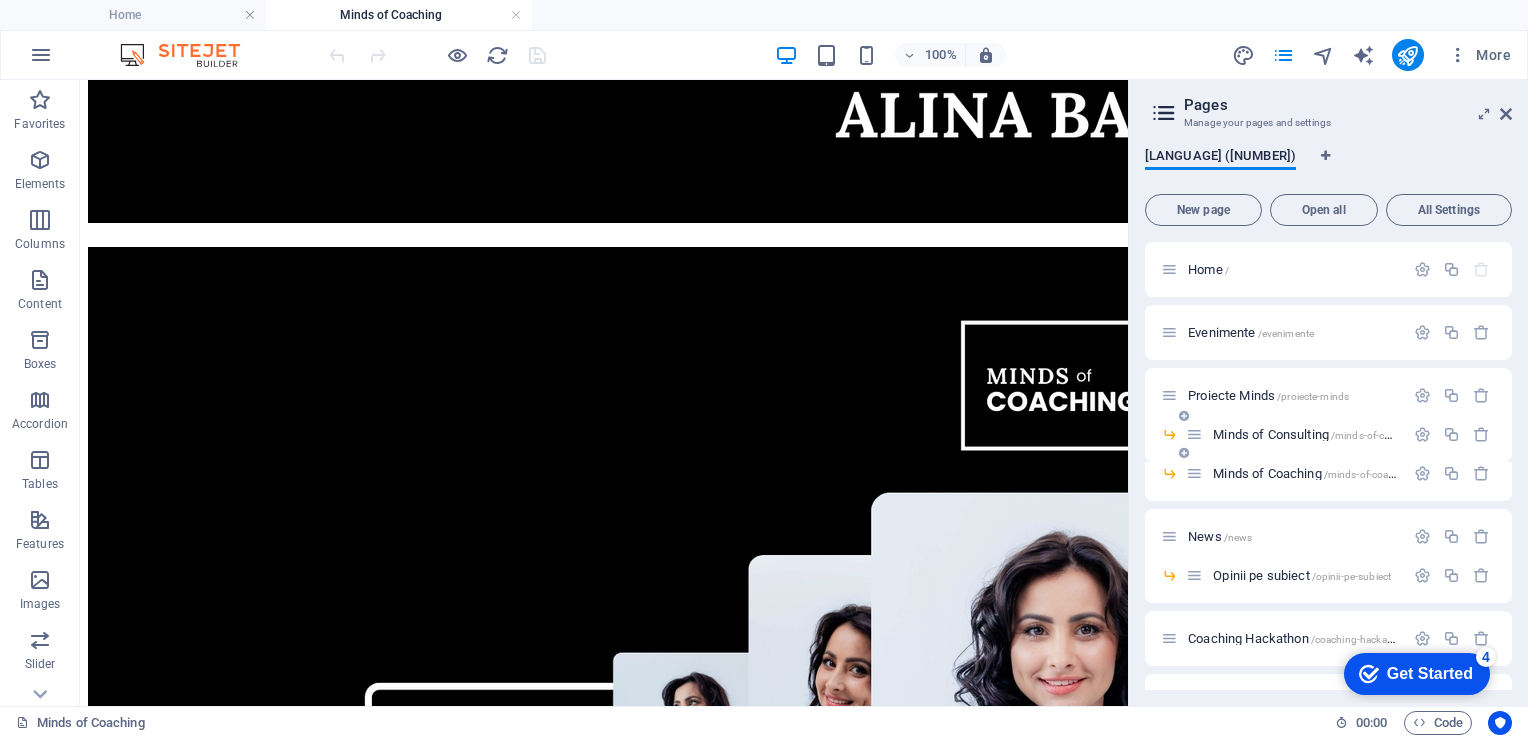 click at bounding box center (1184, 453) 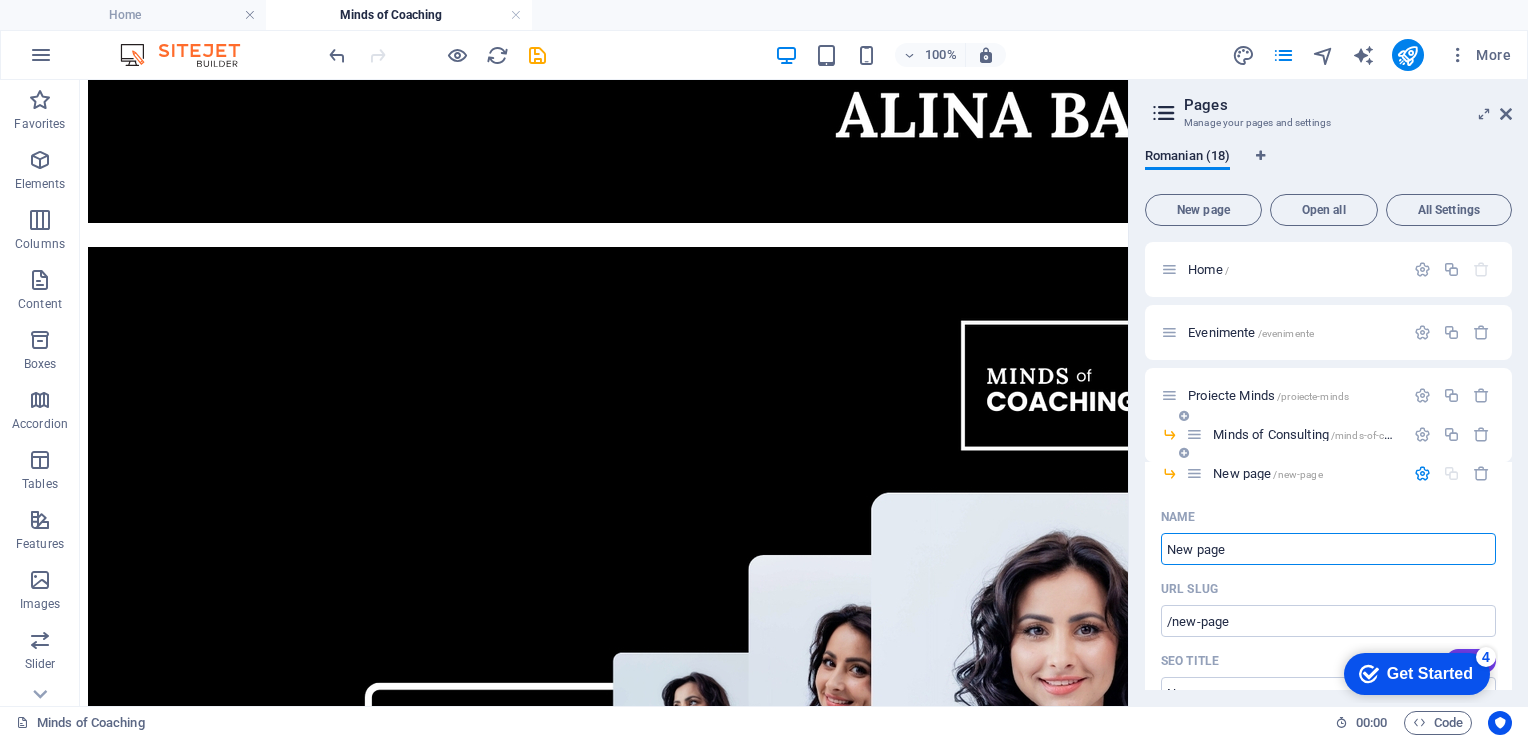 scroll, scrollTop: 100, scrollLeft: 0, axis: vertical 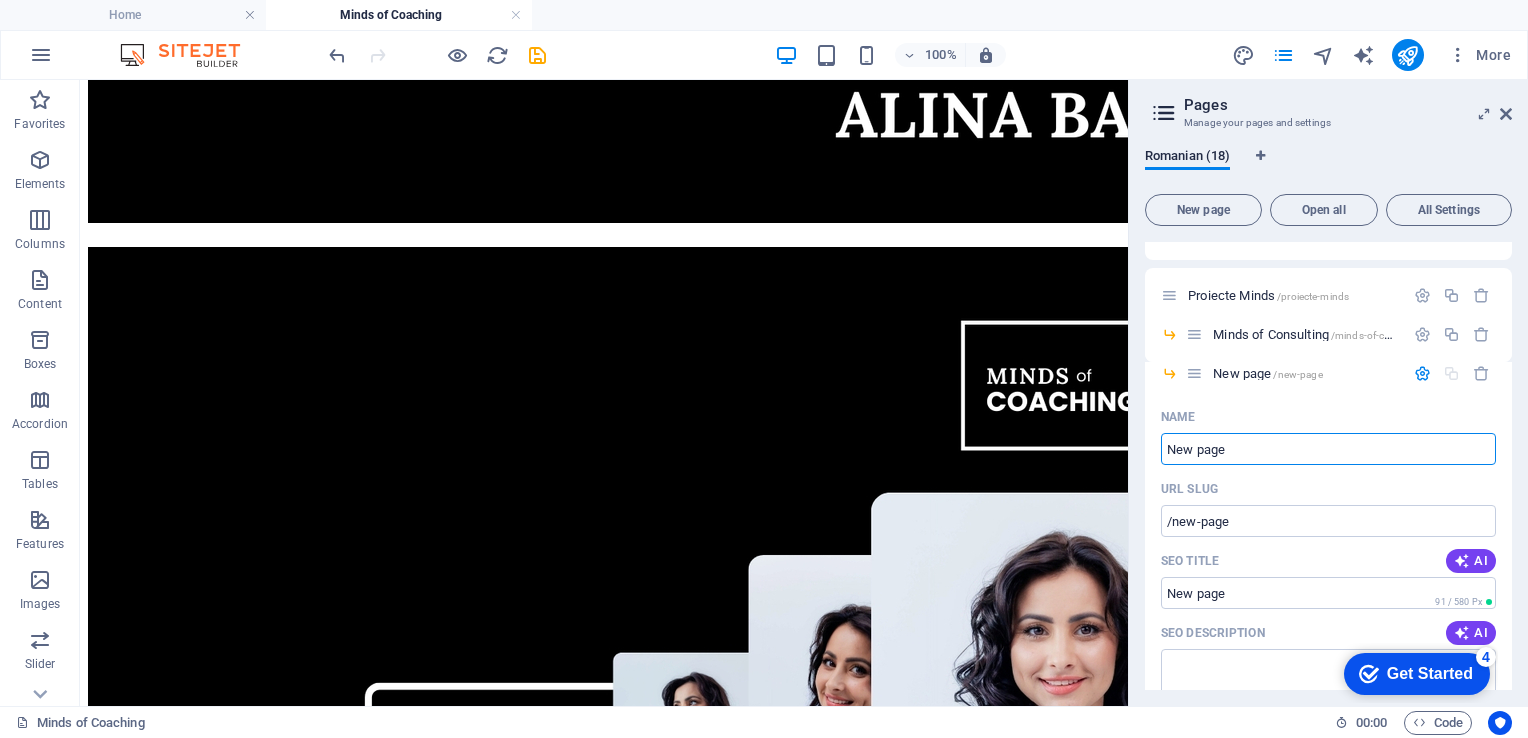 click on "Romanian (18) New page Open all All Settings Home / Evenimente /evenimente Proiecte Minds /proiecte-minds Minds of Consulting /minds-of-consulting New page /new-page Name New page ​ URL SLUG /new-page ​ SEO Title AI ​ 91 / 580 Px SEO Description AI ​ 0 / 990 Px SEO Keywords AI ​ Settings Menu Noindex Preview Mobile Desktop www.example.com new-page Meta tags ​ Preview Image (Open Graph) Drag files here, click to choose files or select files from Files or our free stock photos & videos More Settings Minds of Coaching /minds-of-coaching News /news Opinii pe subiect /opinii-pe-subiect Coaching Hackathon /coaching-hackathon Partners /partners Contacts /contacts Legal Notice /legal-notice Privacy /privacy Info consumers /info-consumers Blog_General: Single Page Layout /blog-general-item Minds of Coaching: Single Page Layout /minds-of-coaching-item Interviu /interviu Minds of Consulting /minds-of-consulting-item" at bounding box center (1328, 419) 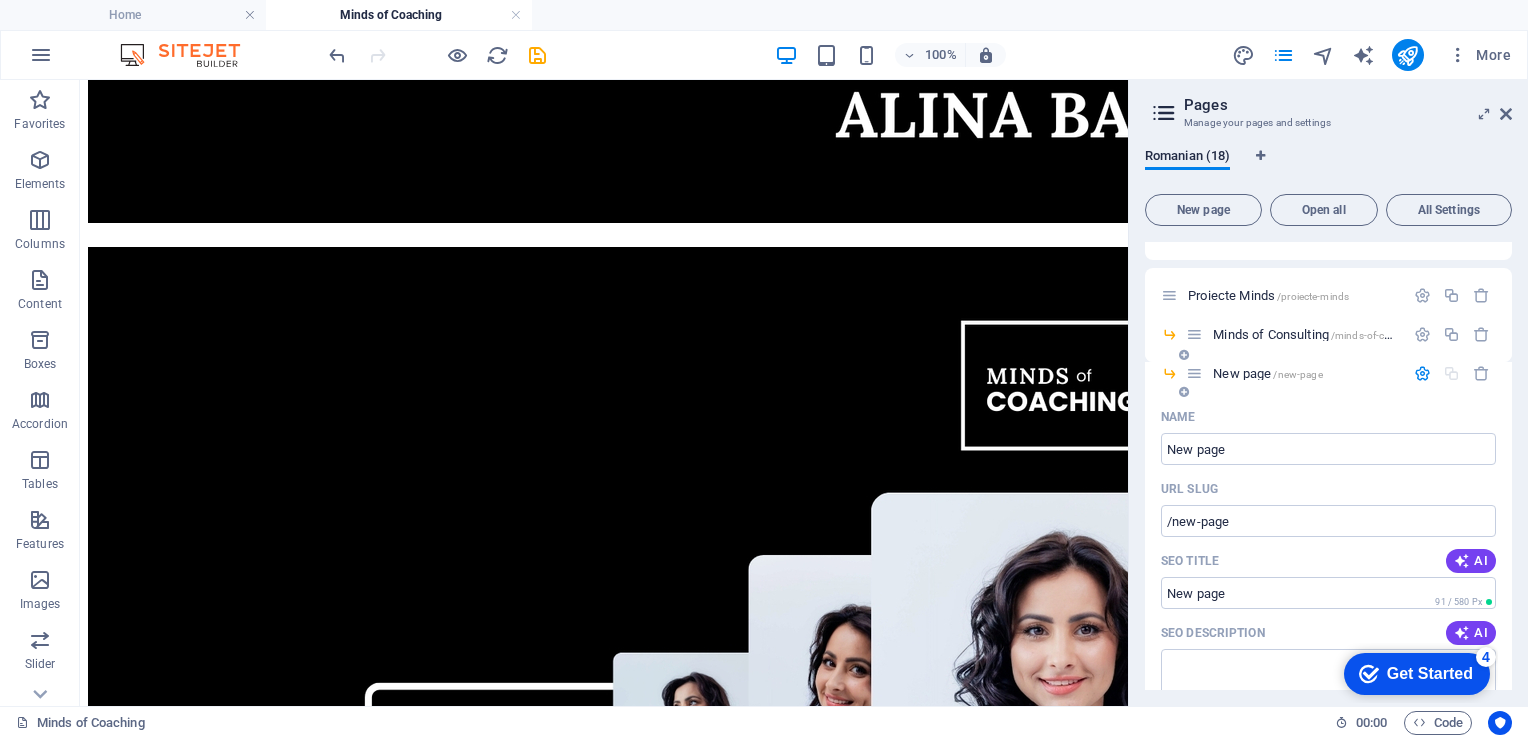 click on "Name" at bounding box center [1328, 417] 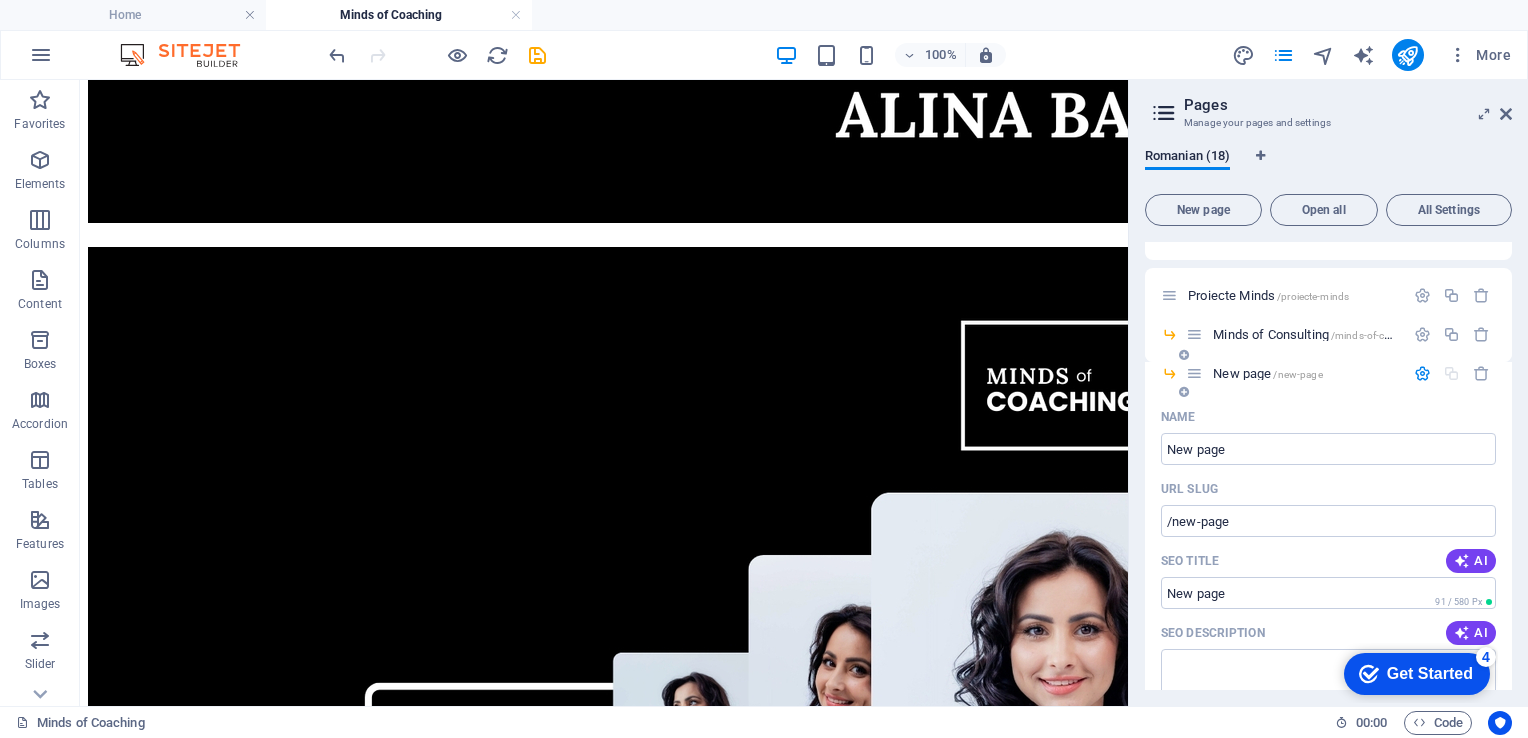 click on "/new-page" at bounding box center [1297, 374] 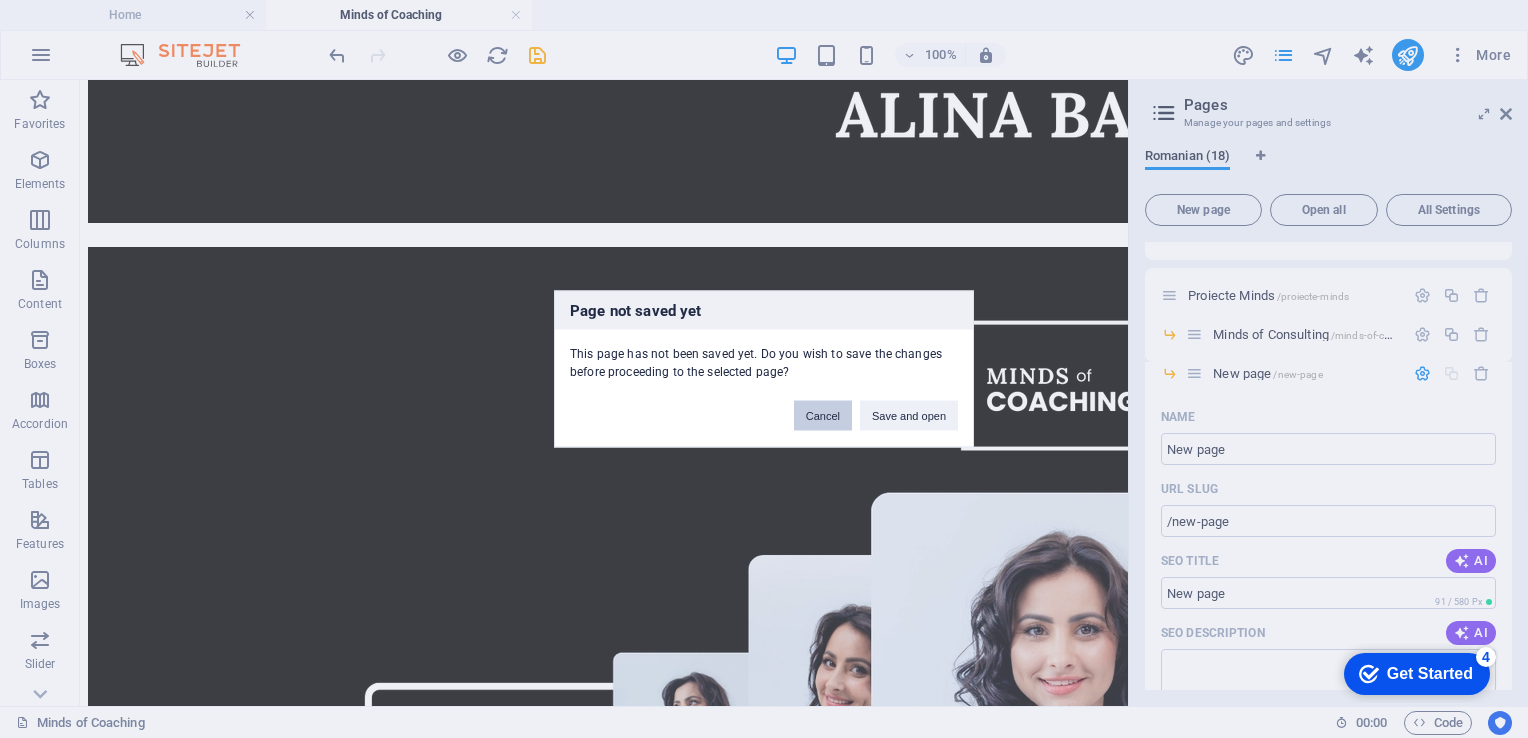 click on "Cancel" at bounding box center [823, 416] 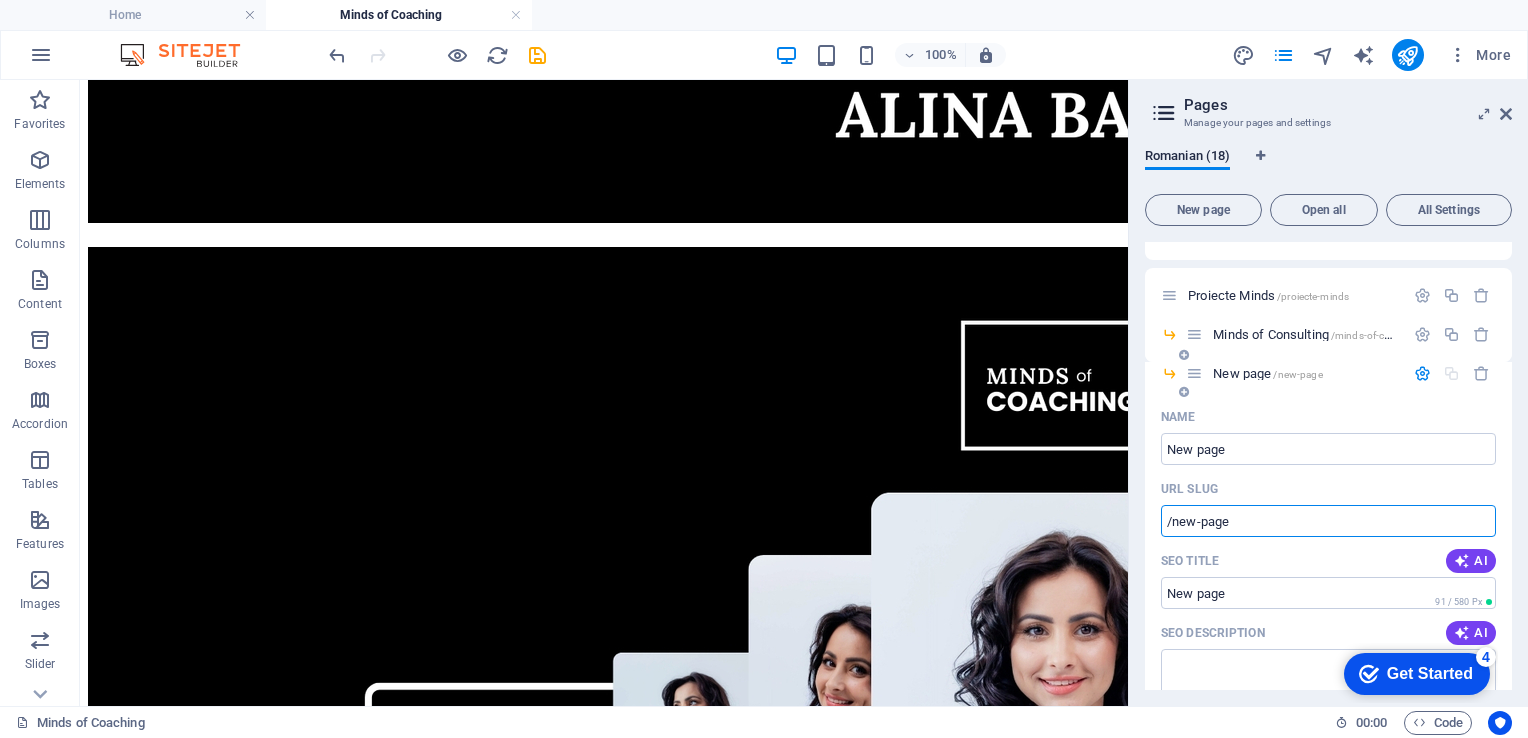 click on "/new-page" at bounding box center (1328, 521) 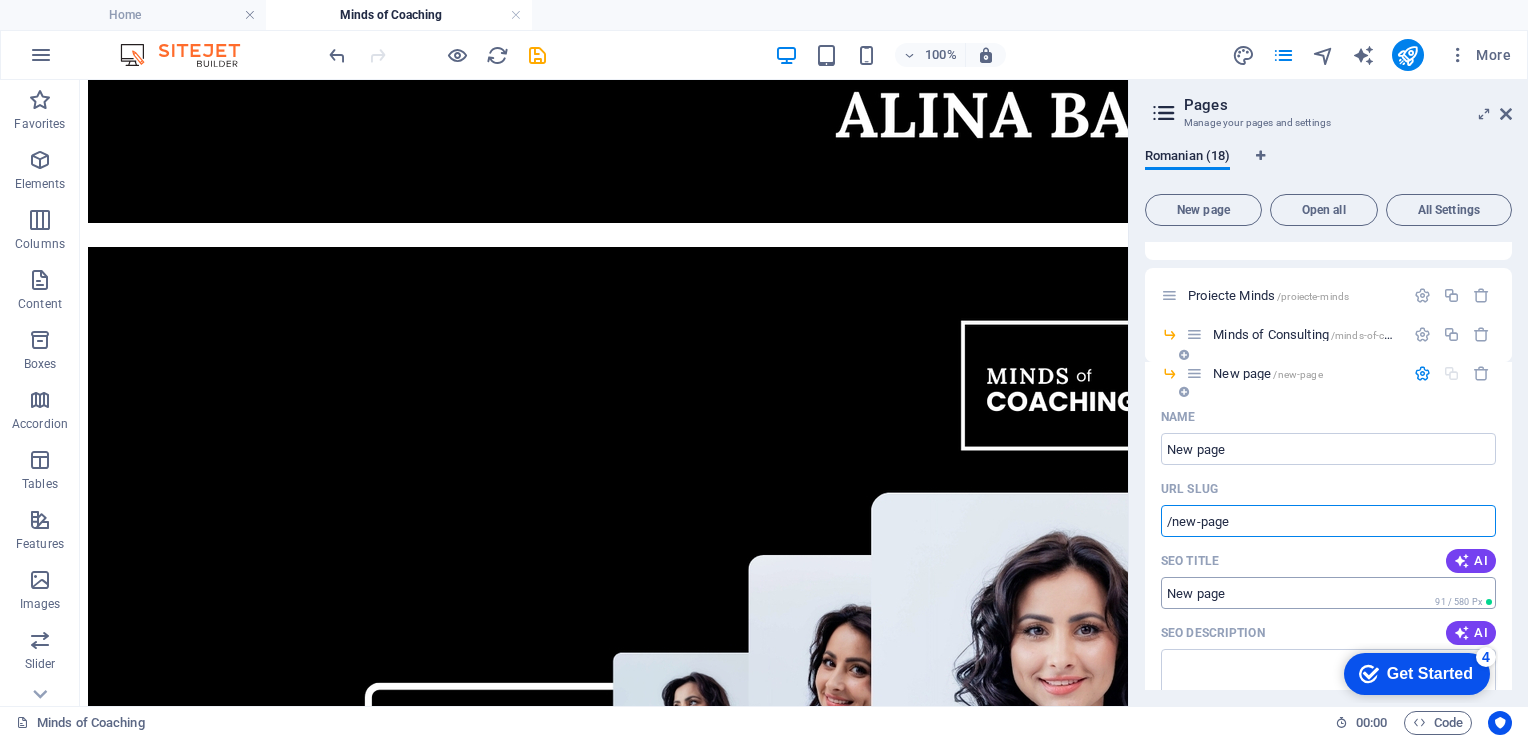click on "SEO Title" at bounding box center [1328, 593] 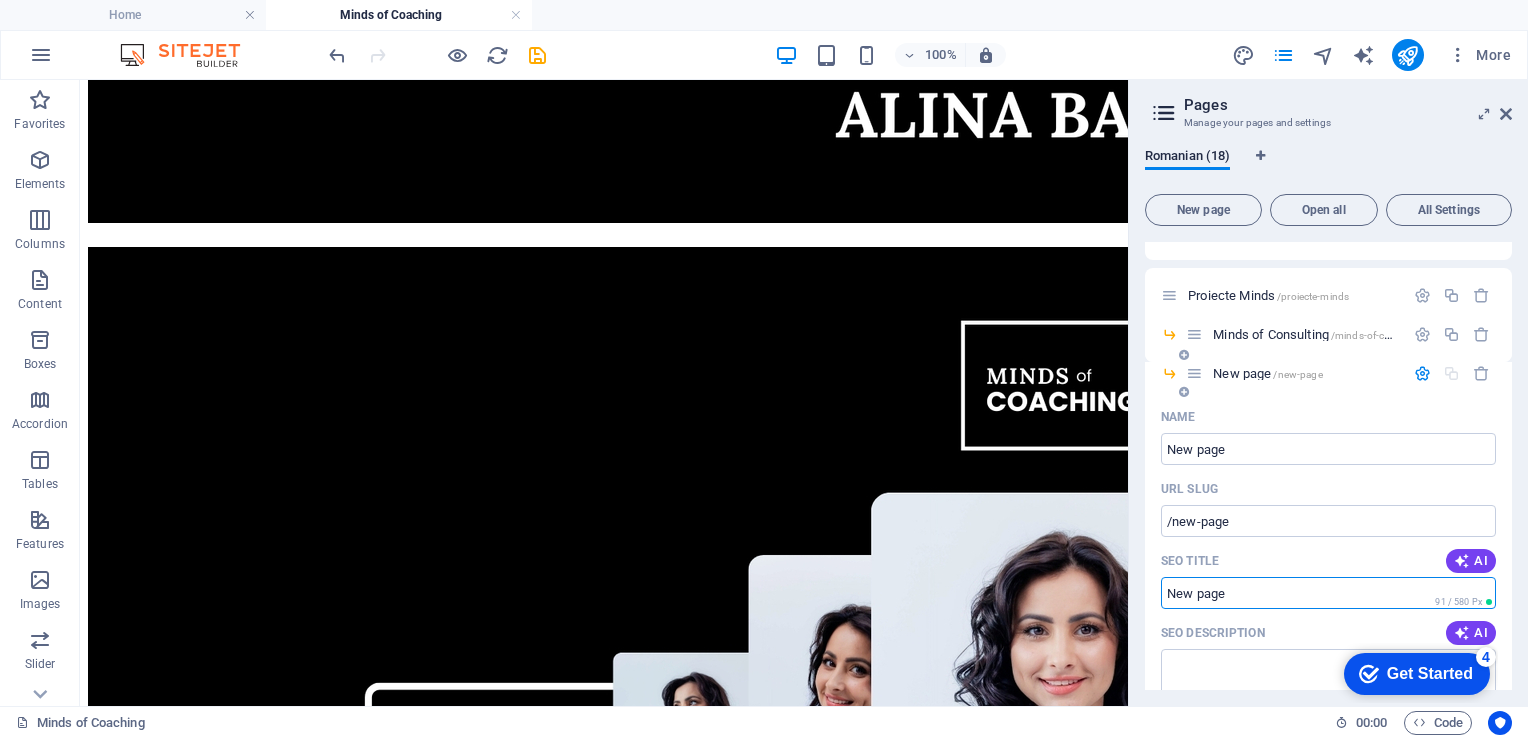 scroll, scrollTop: 400, scrollLeft: 0, axis: vertical 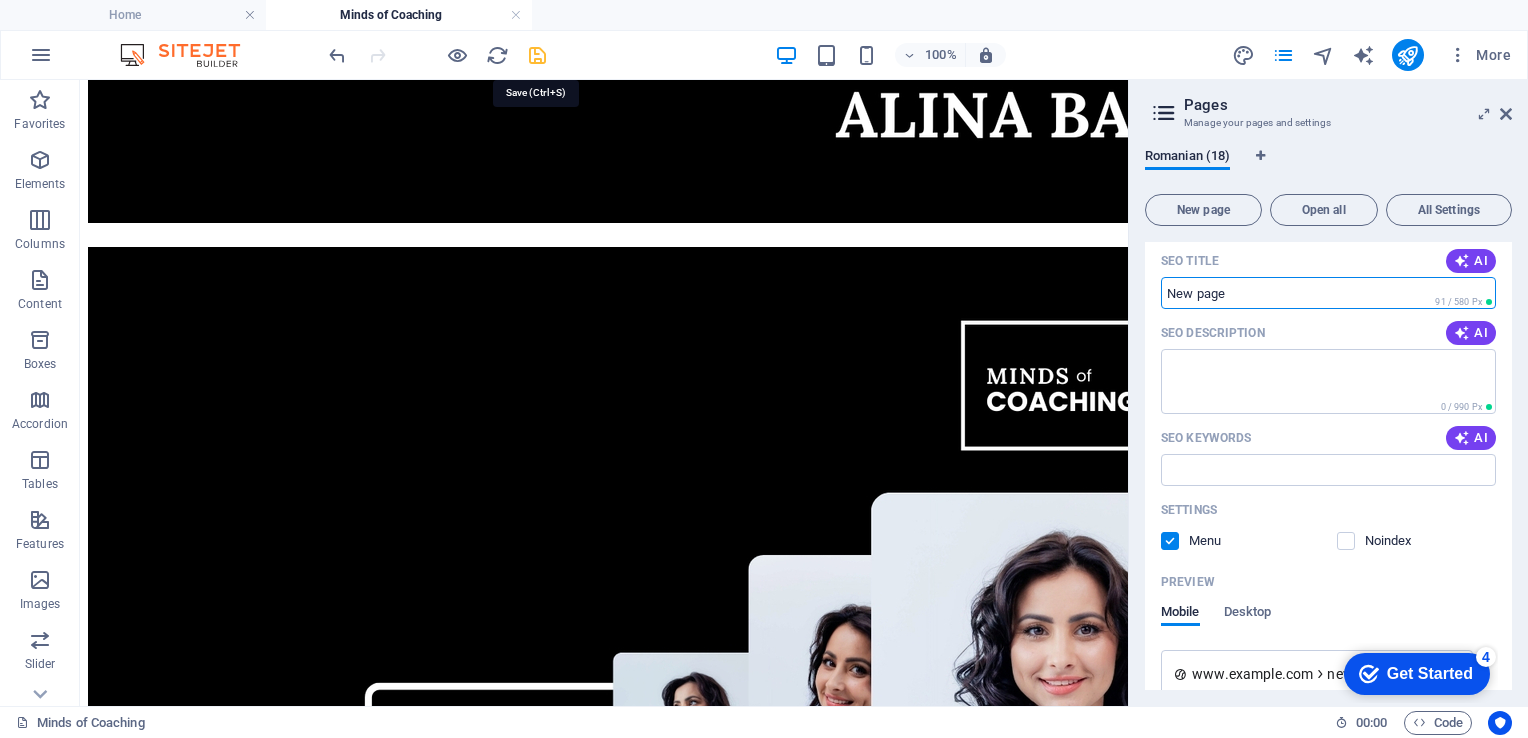 click at bounding box center (537, 55) 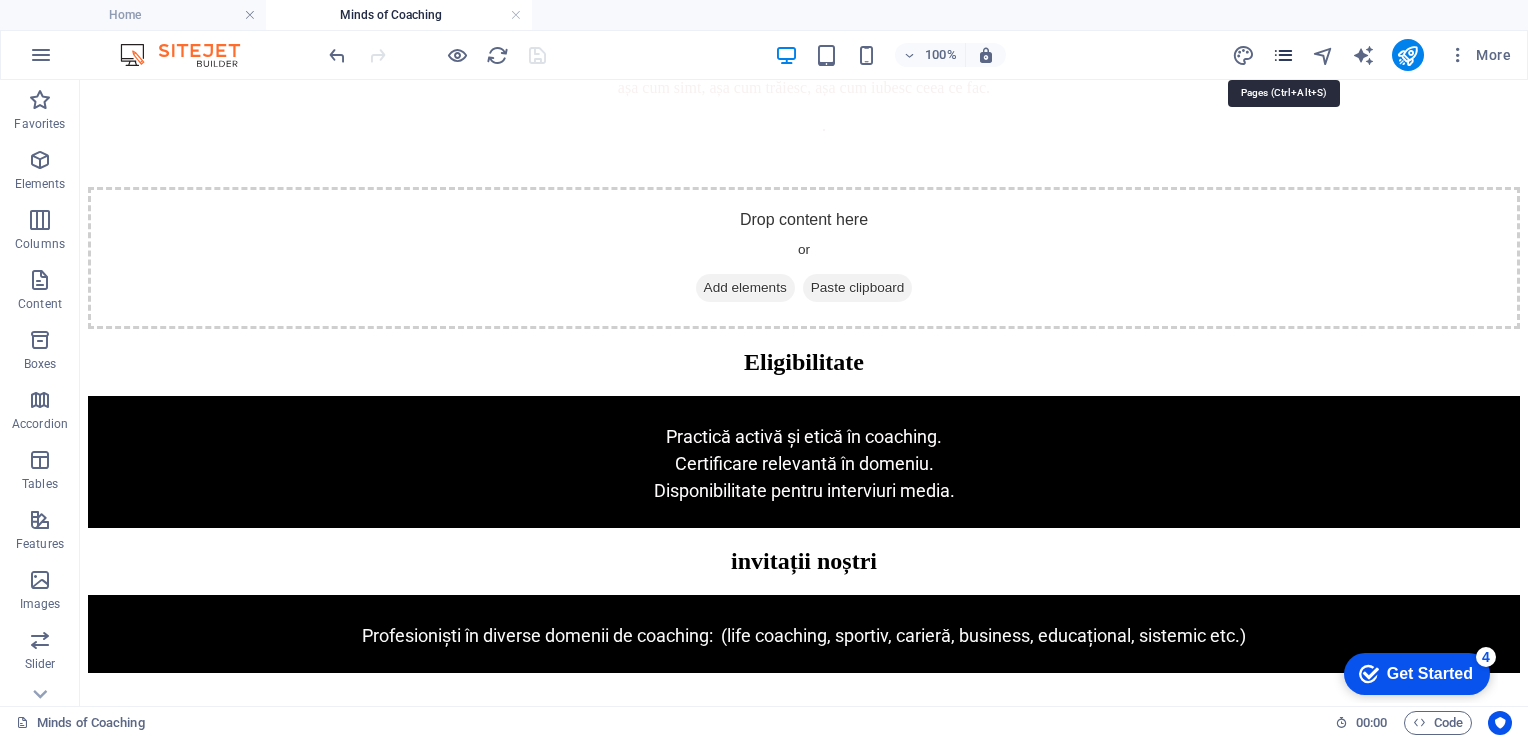 click at bounding box center [1283, 55] 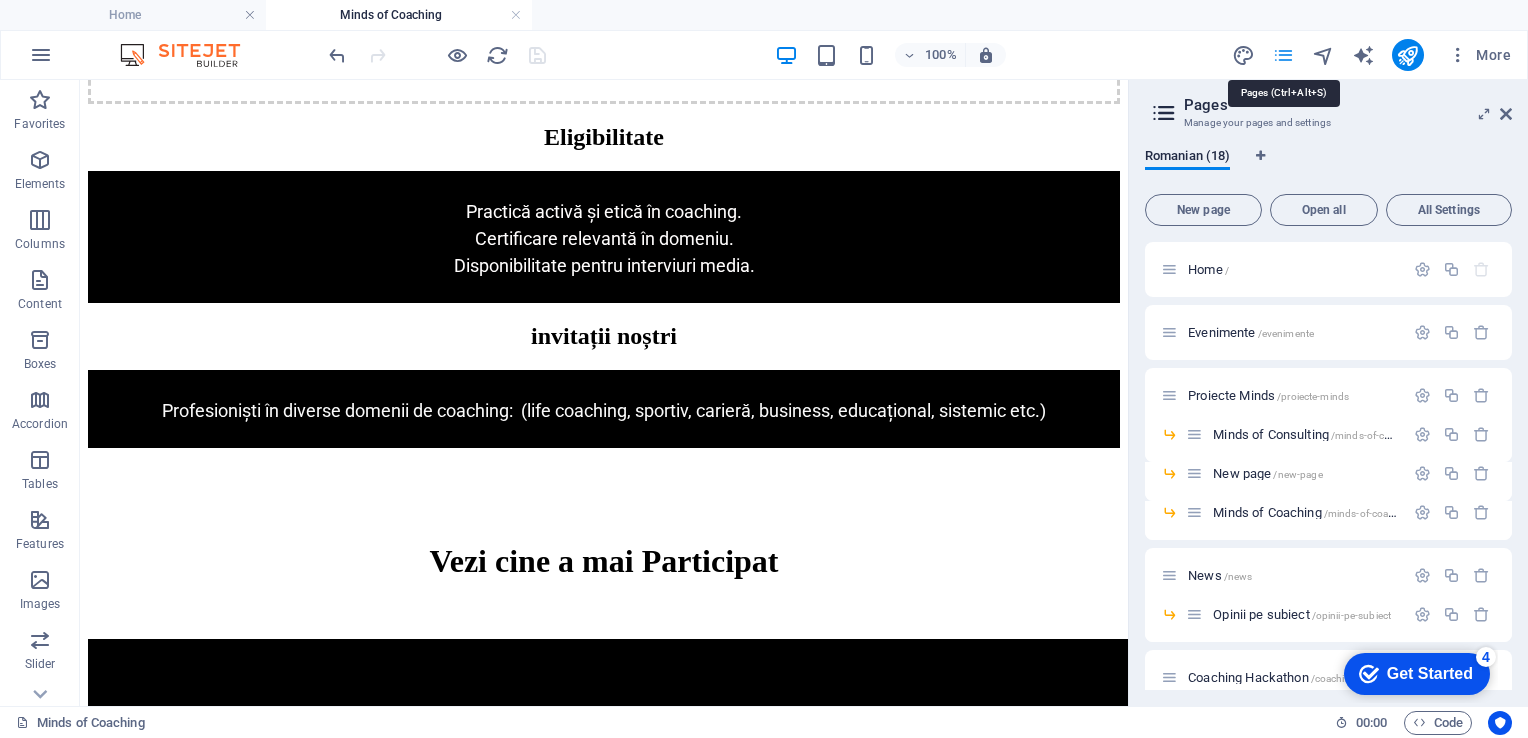 scroll, scrollTop: 1993, scrollLeft: 0, axis: vertical 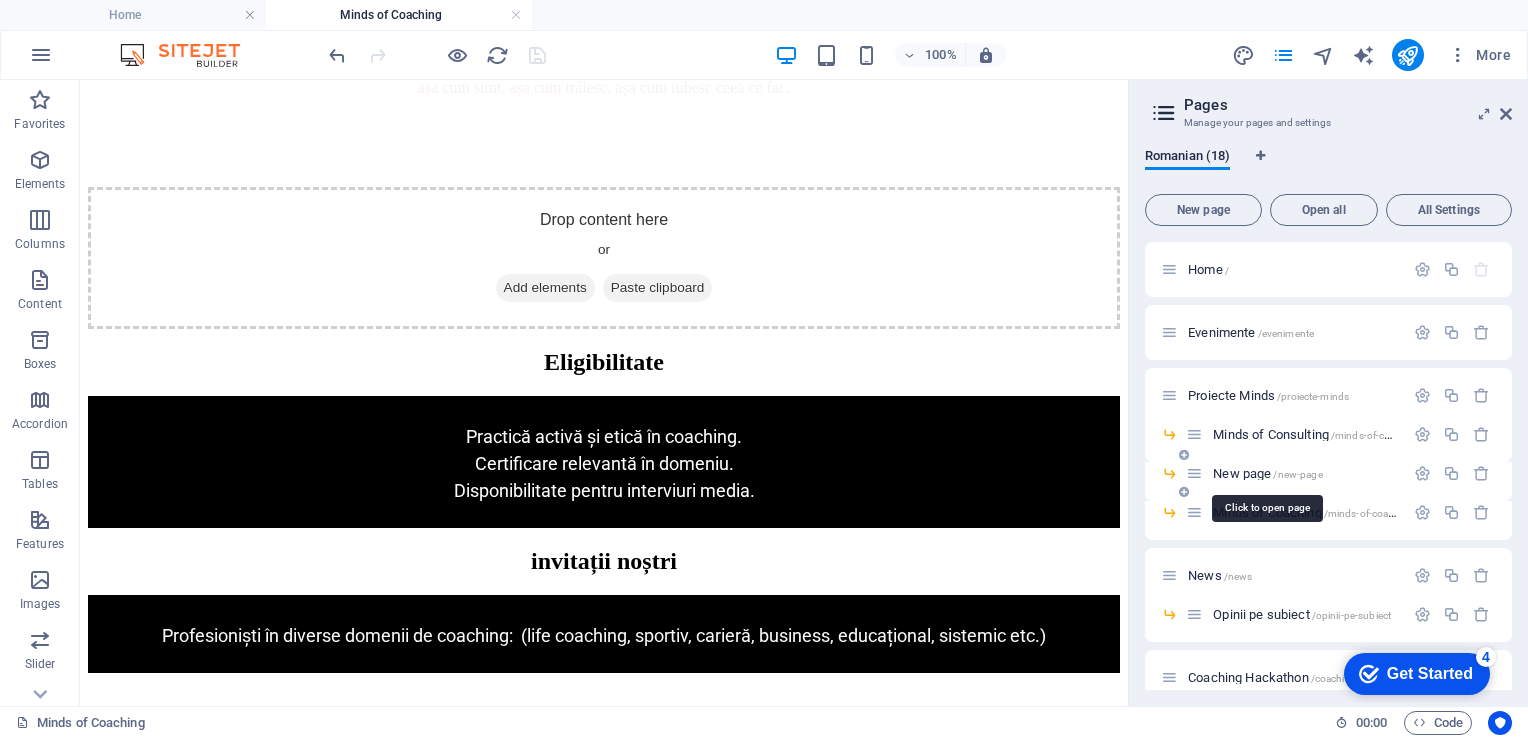 click on "New page /new-page" at bounding box center (1267, 473) 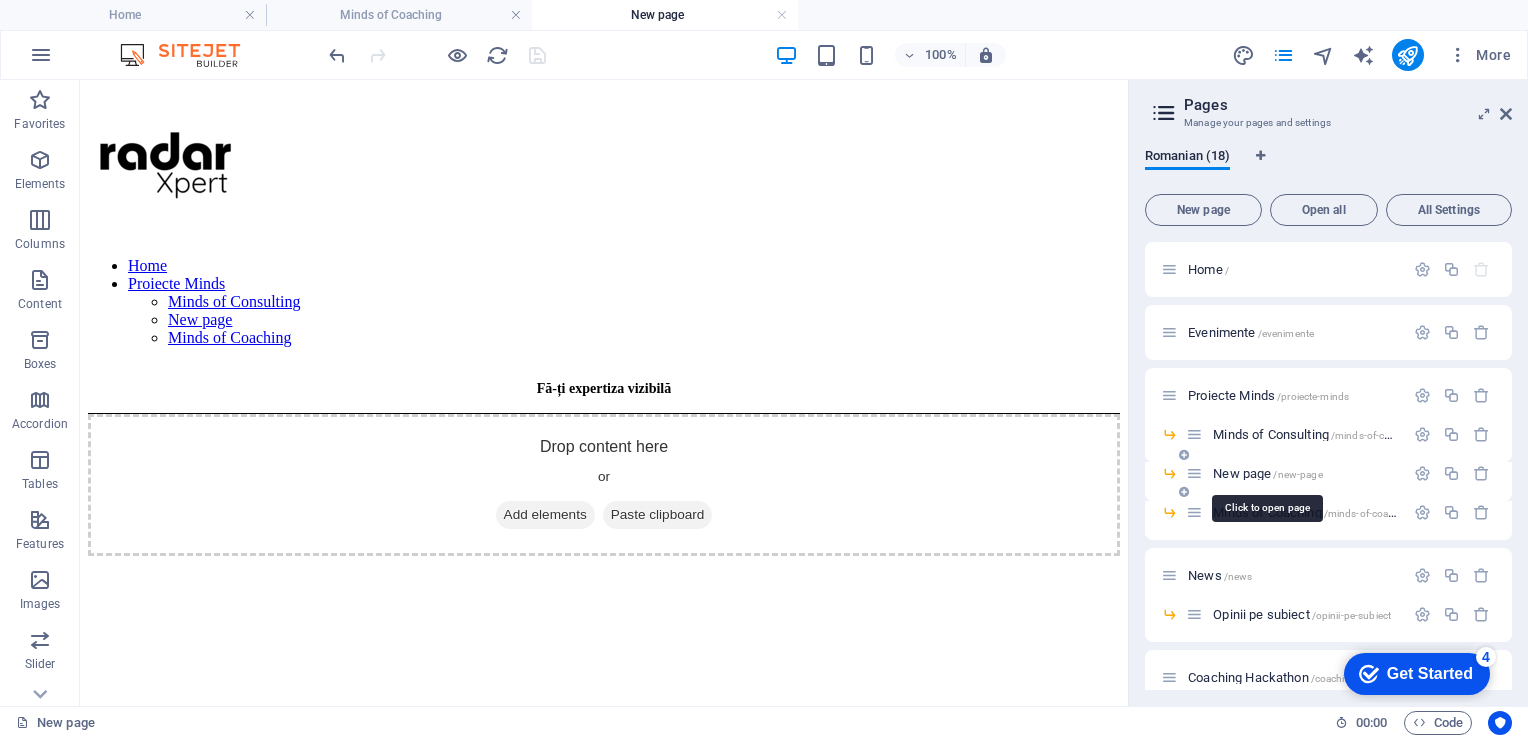scroll, scrollTop: 0, scrollLeft: 0, axis: both 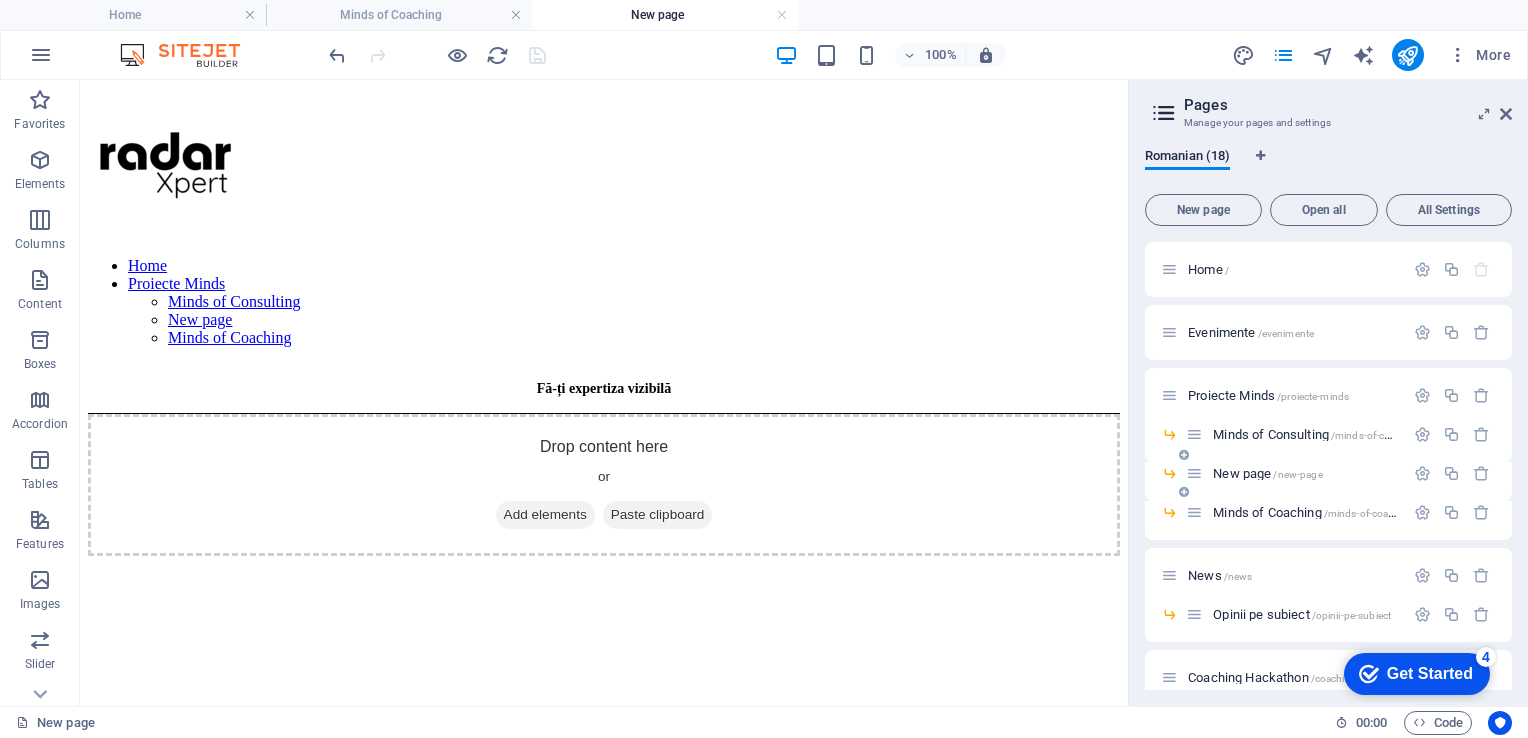 click at bounding box center [1184, 492] 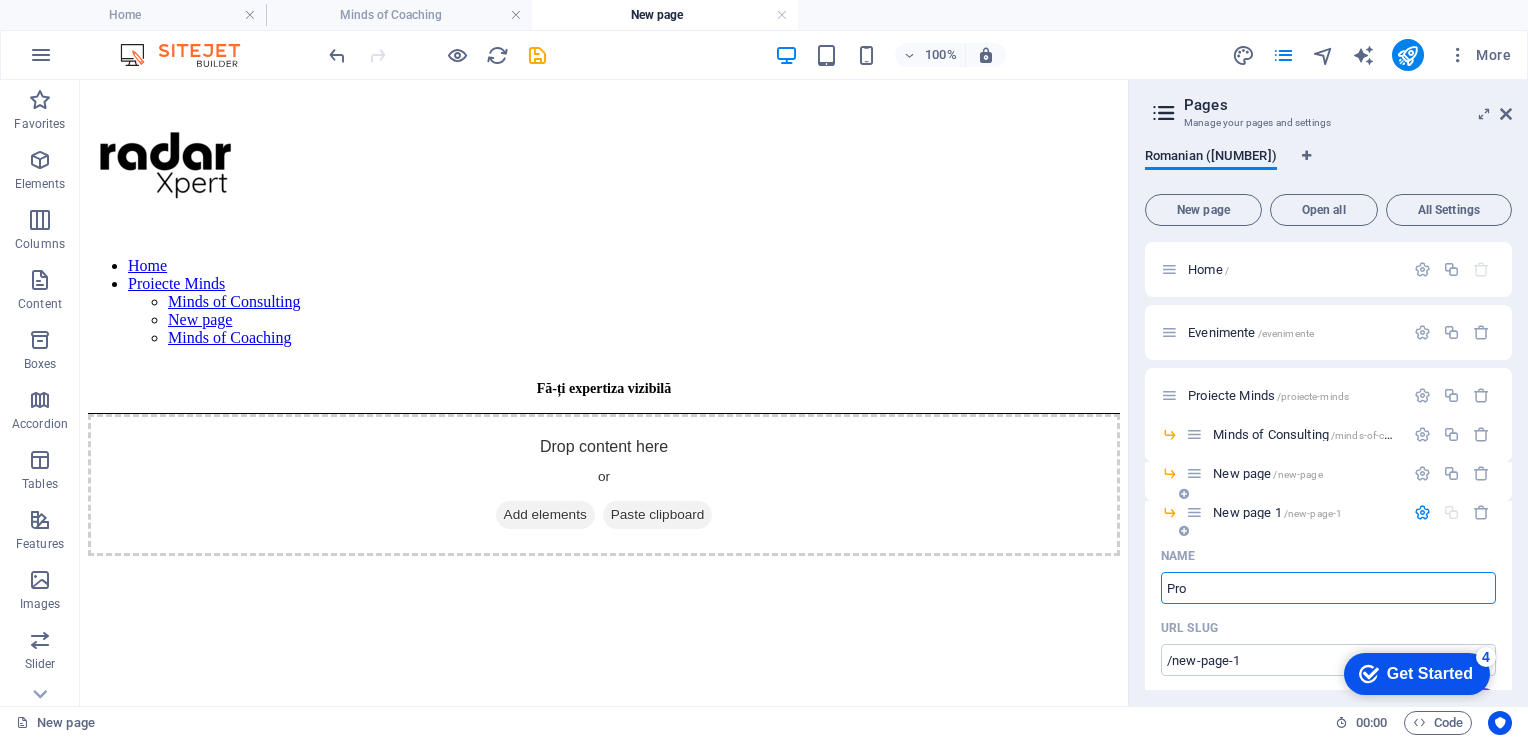 type on "Pro" 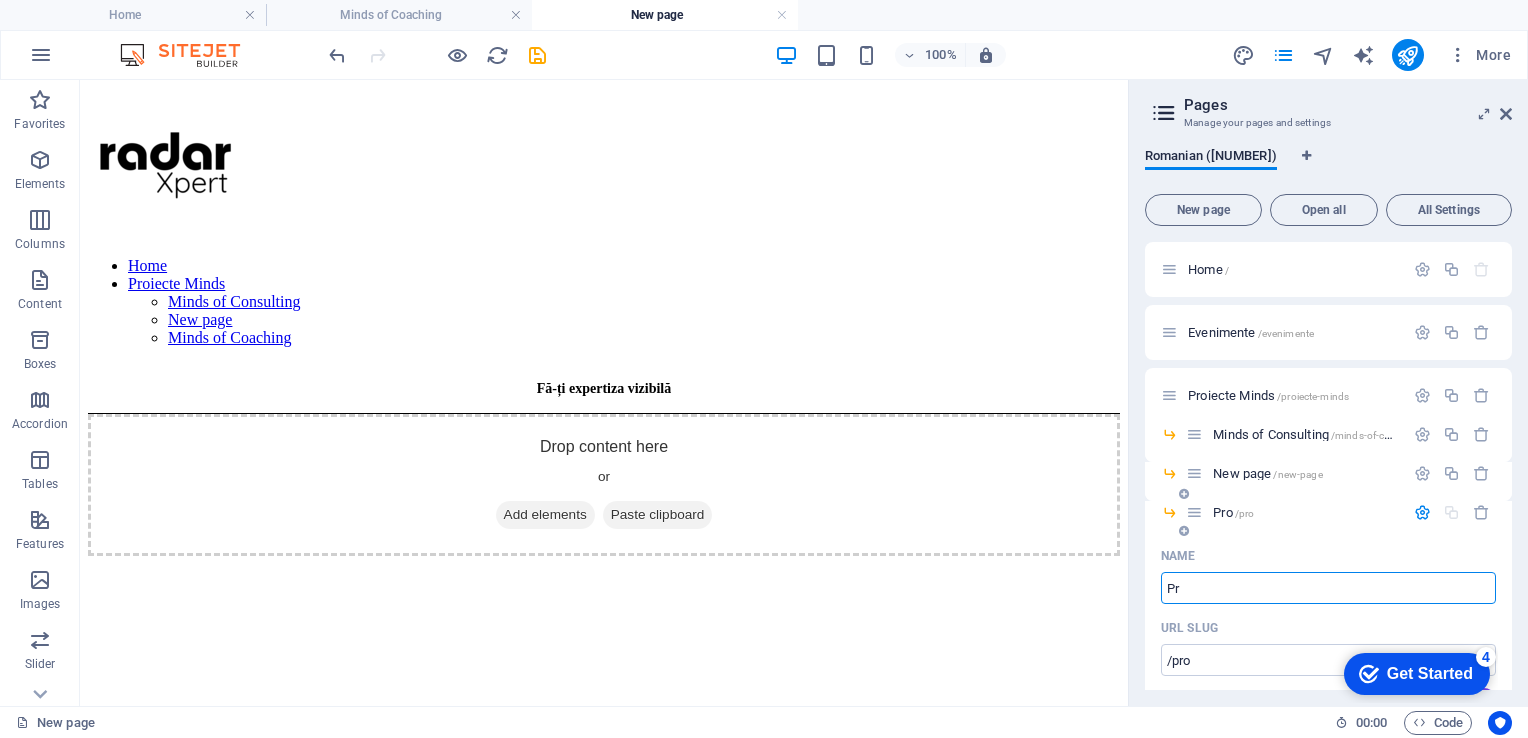 type on "P" 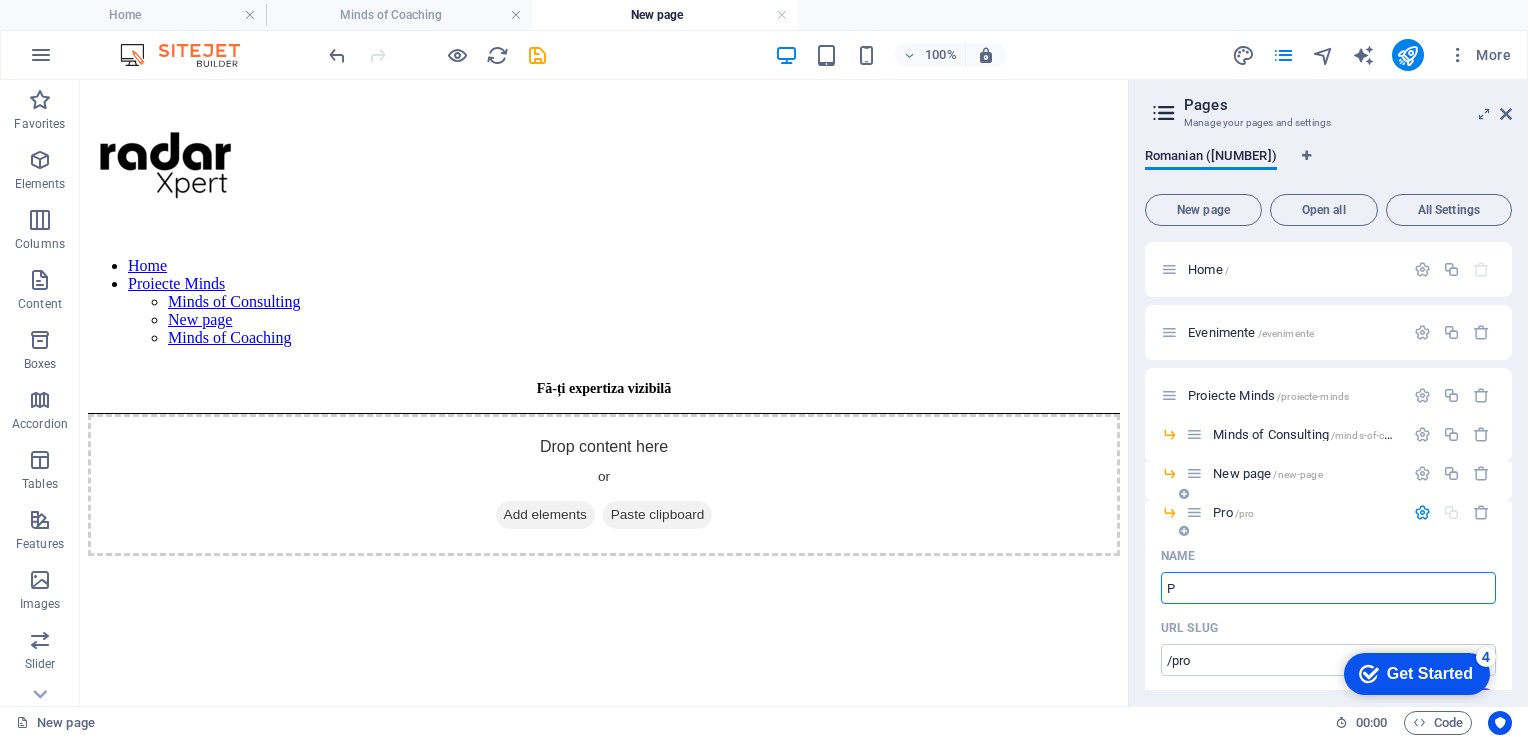 type on "/pr" 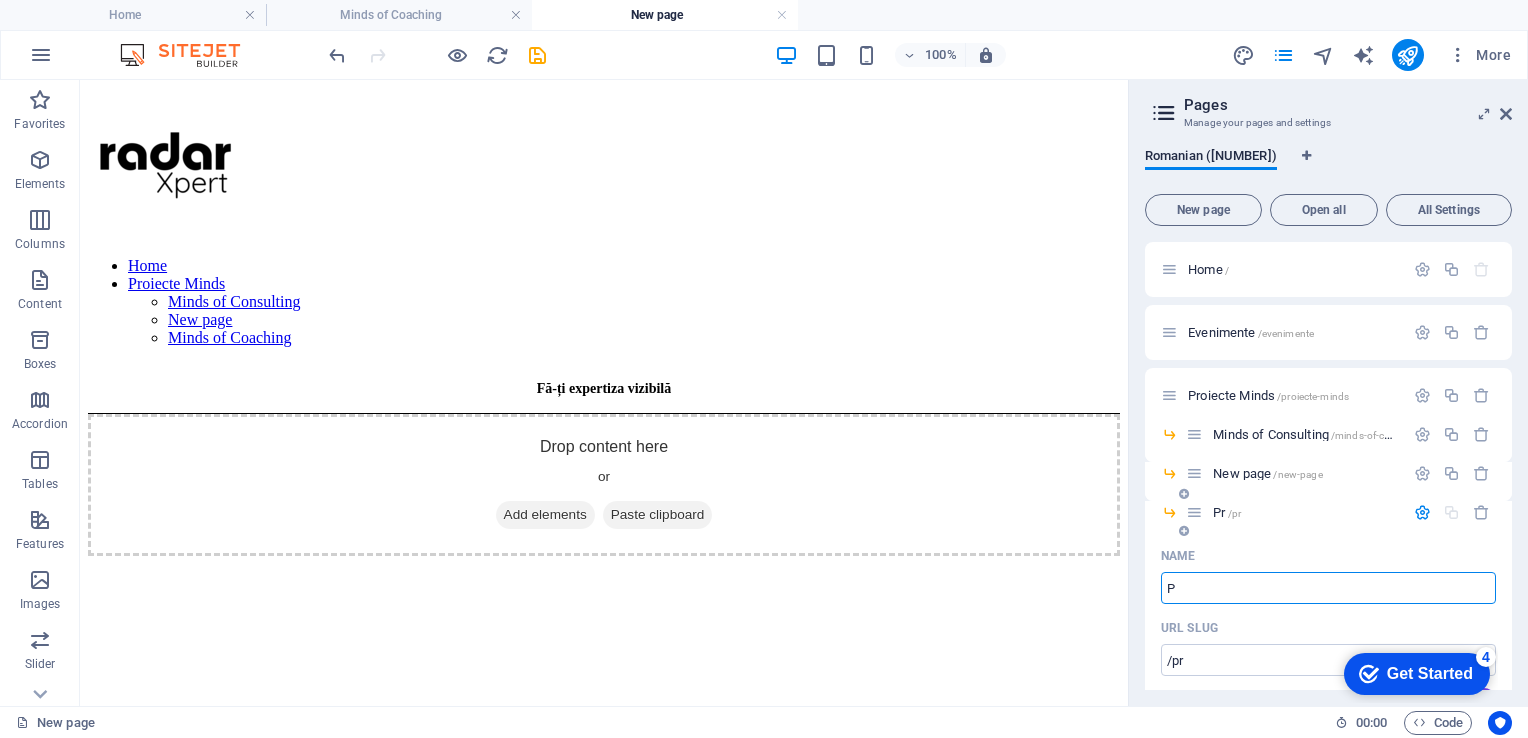 type 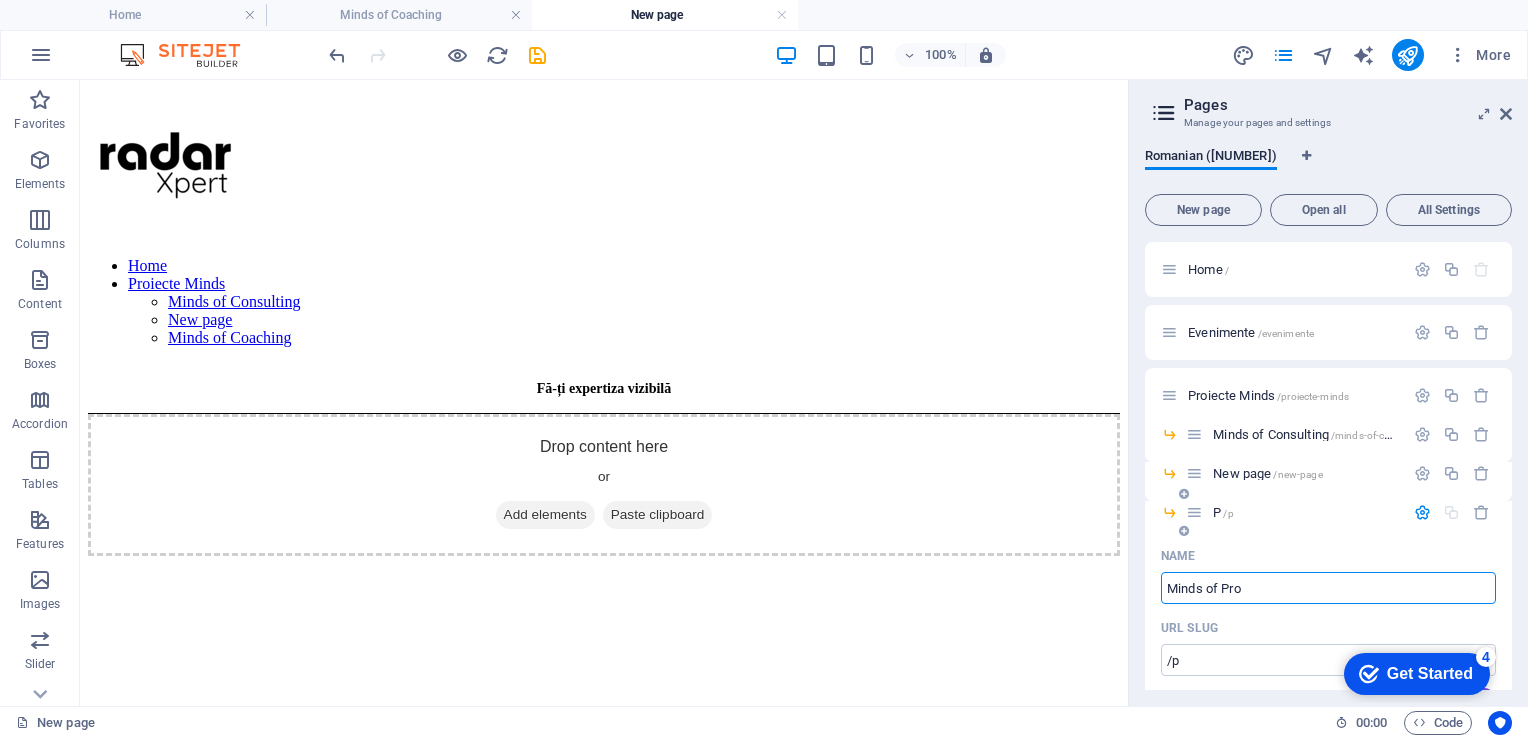 type on "Minds of Pro" 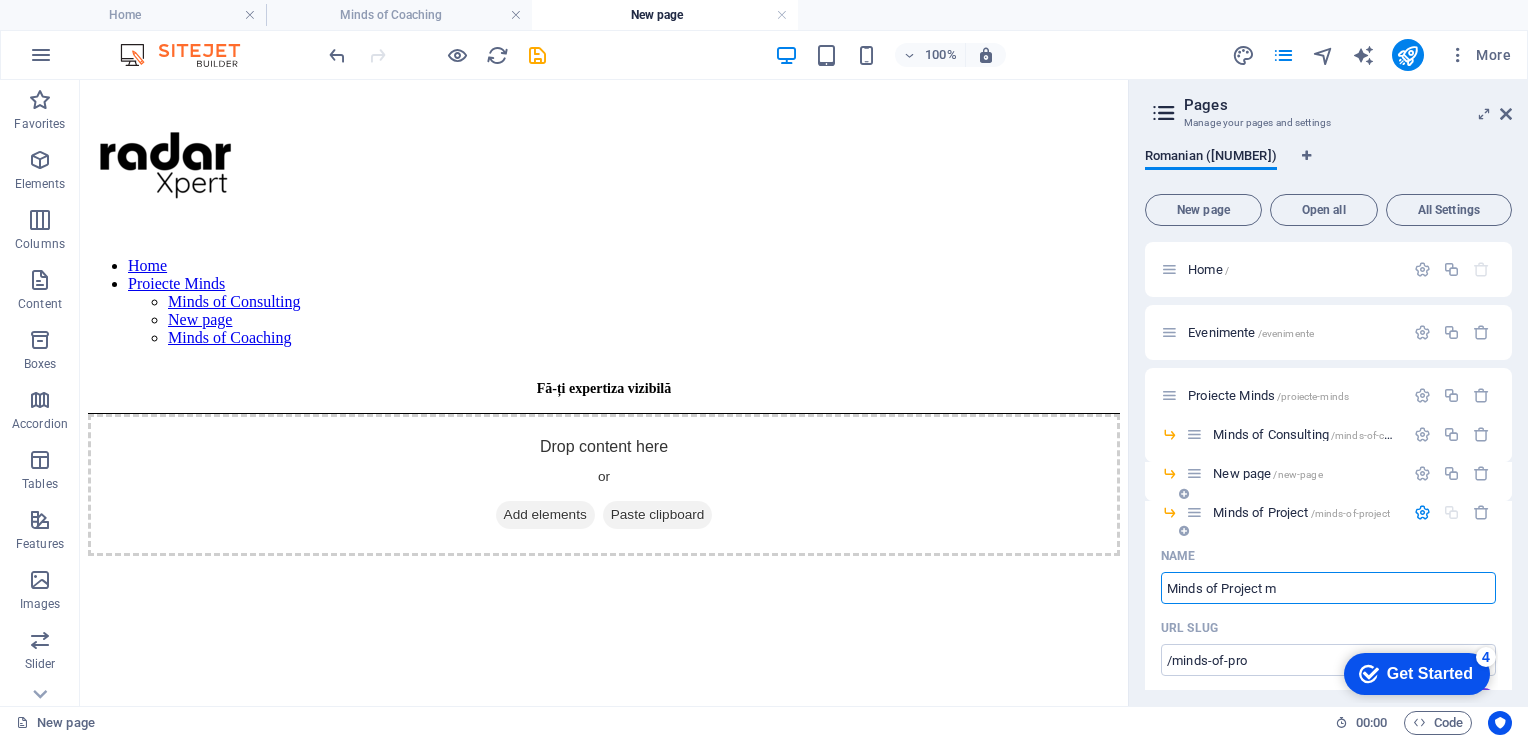 type on "Minds of Project ma" 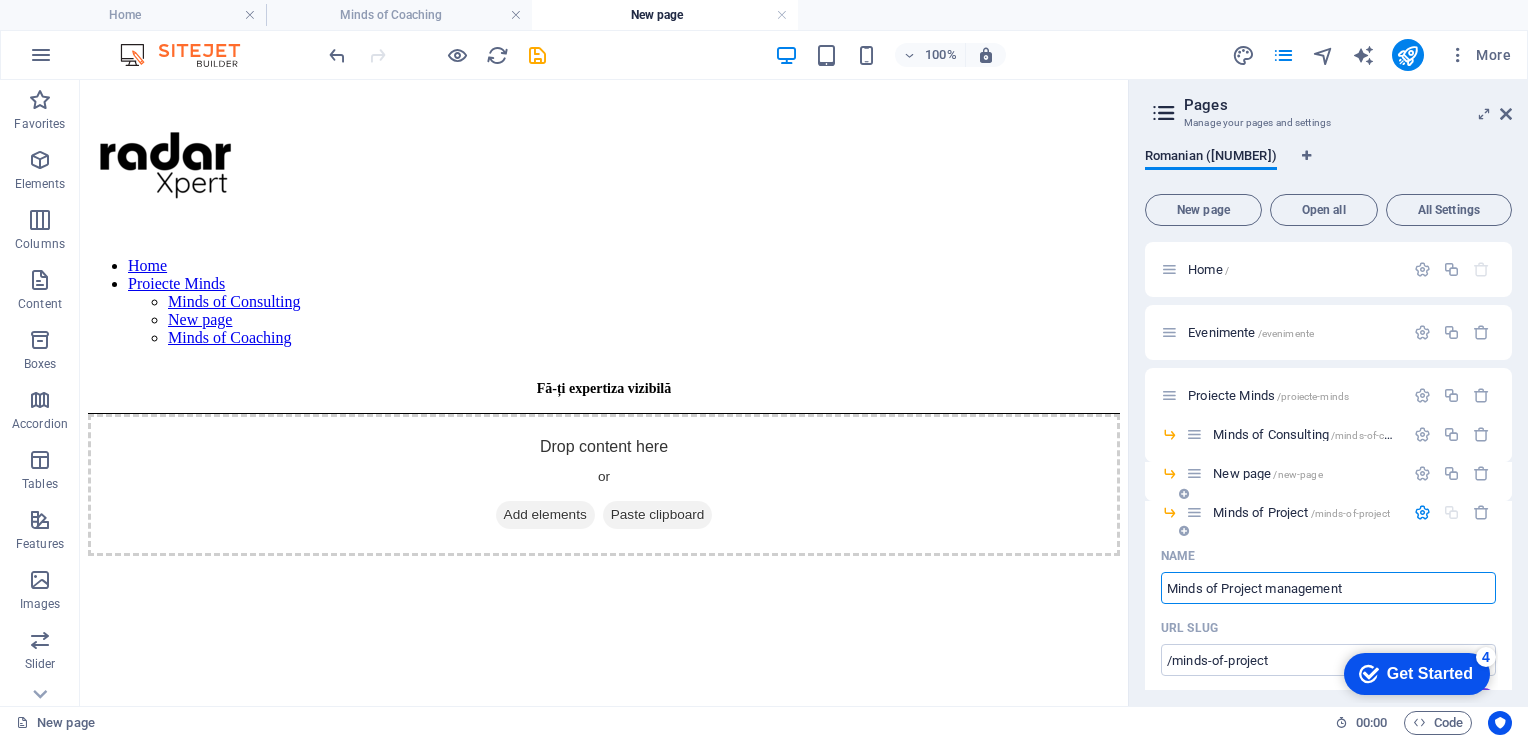 type on "Minds of Project management" 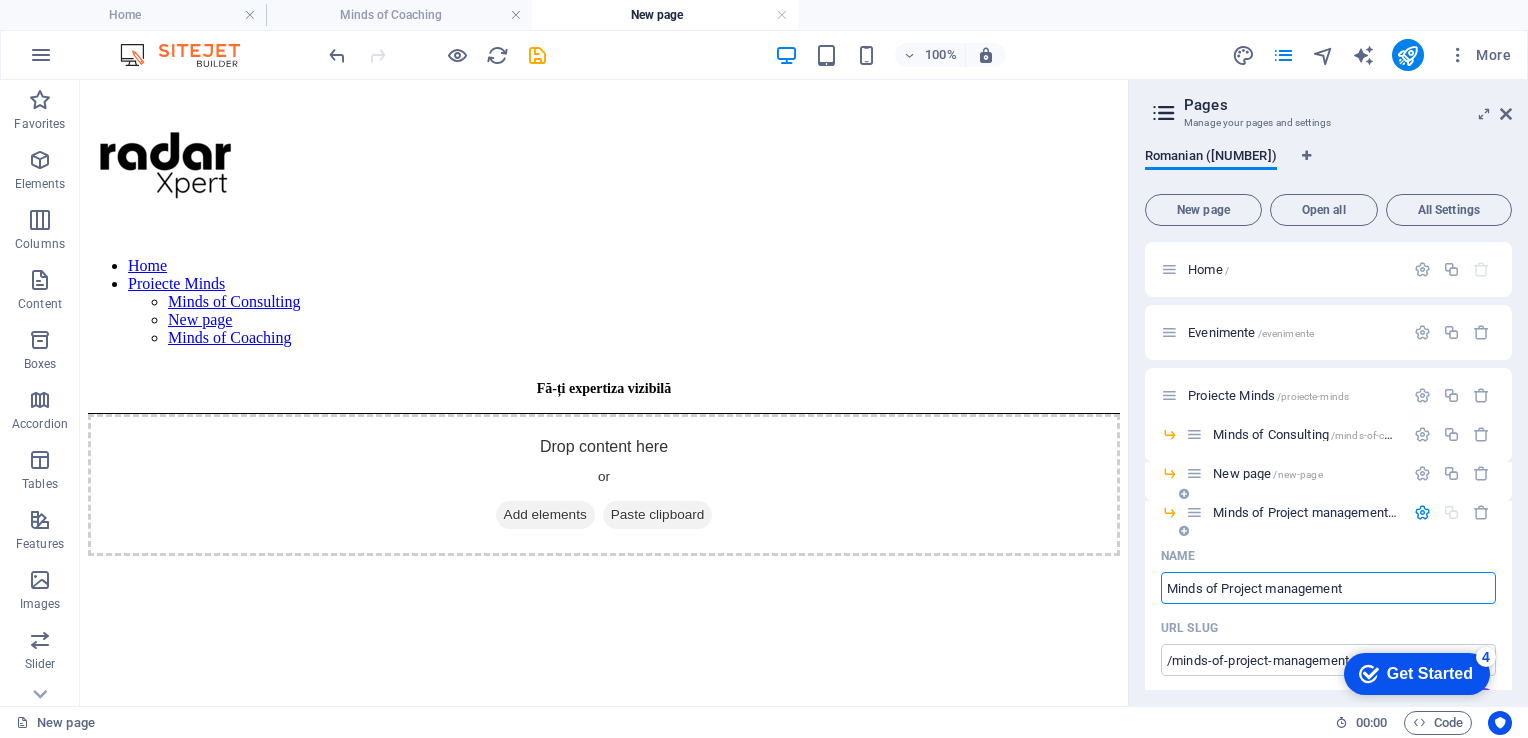 click on "Name" at bounding box center (1328, 556) 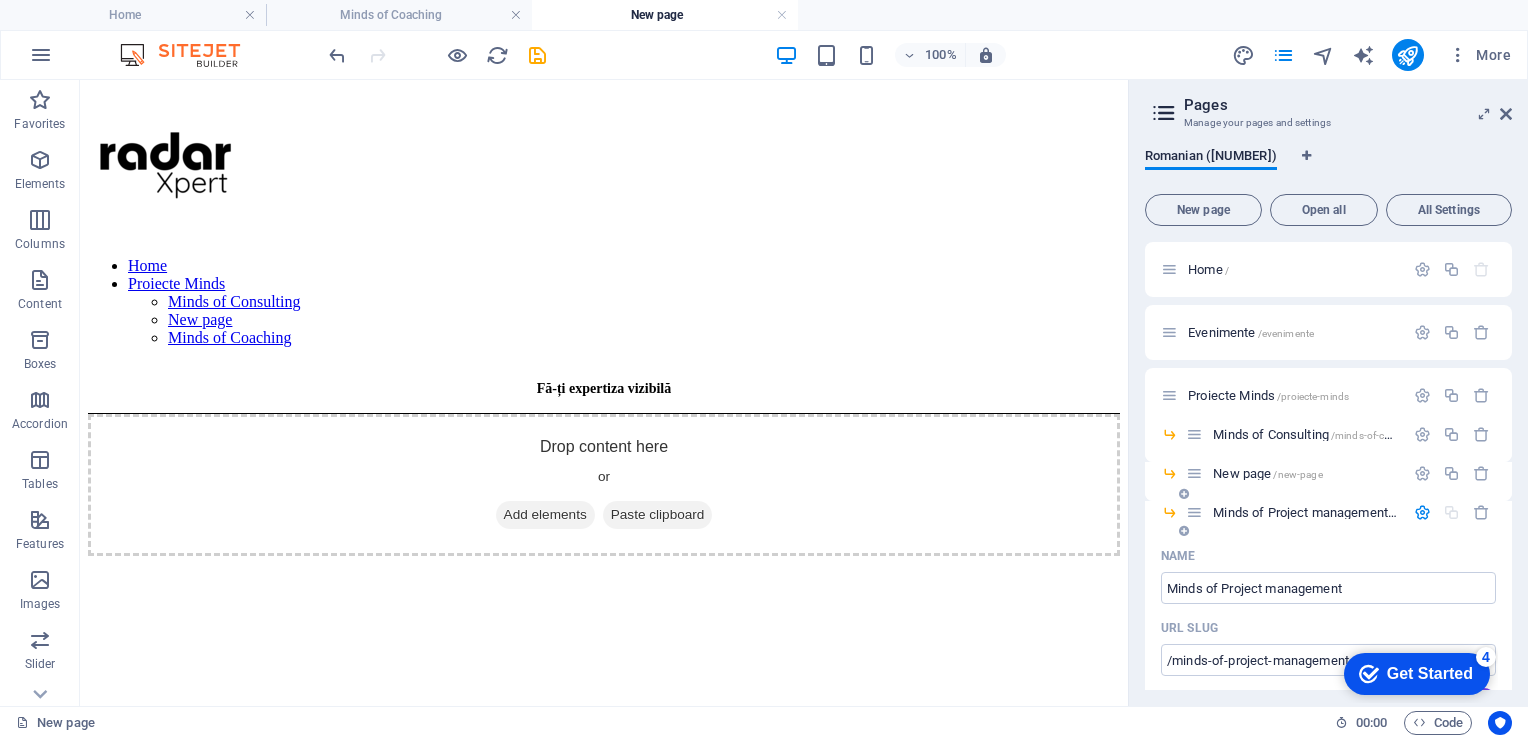 scroll, scrollTop: 200, scrollLeft: 0, axis: vertical 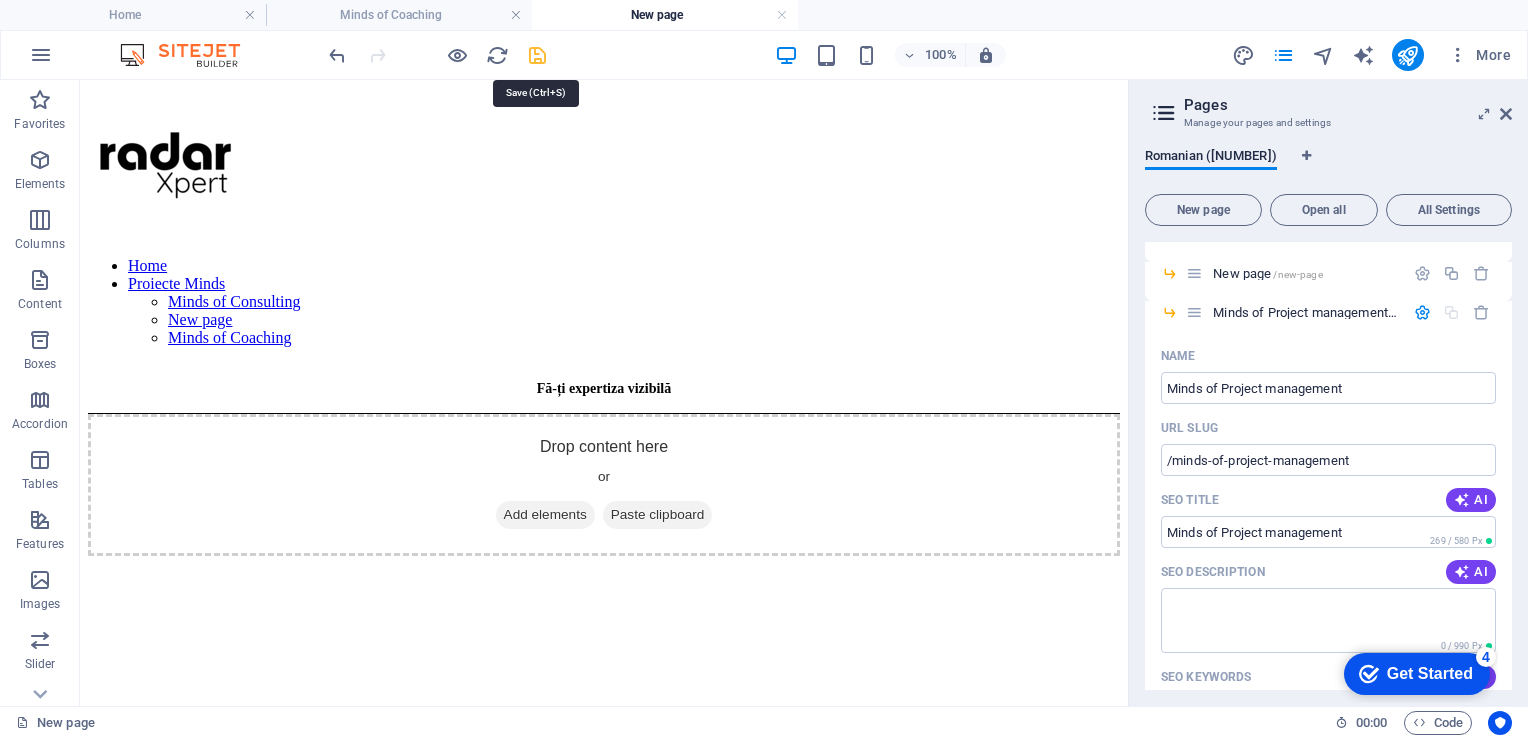click at bounding box center (537, 55) 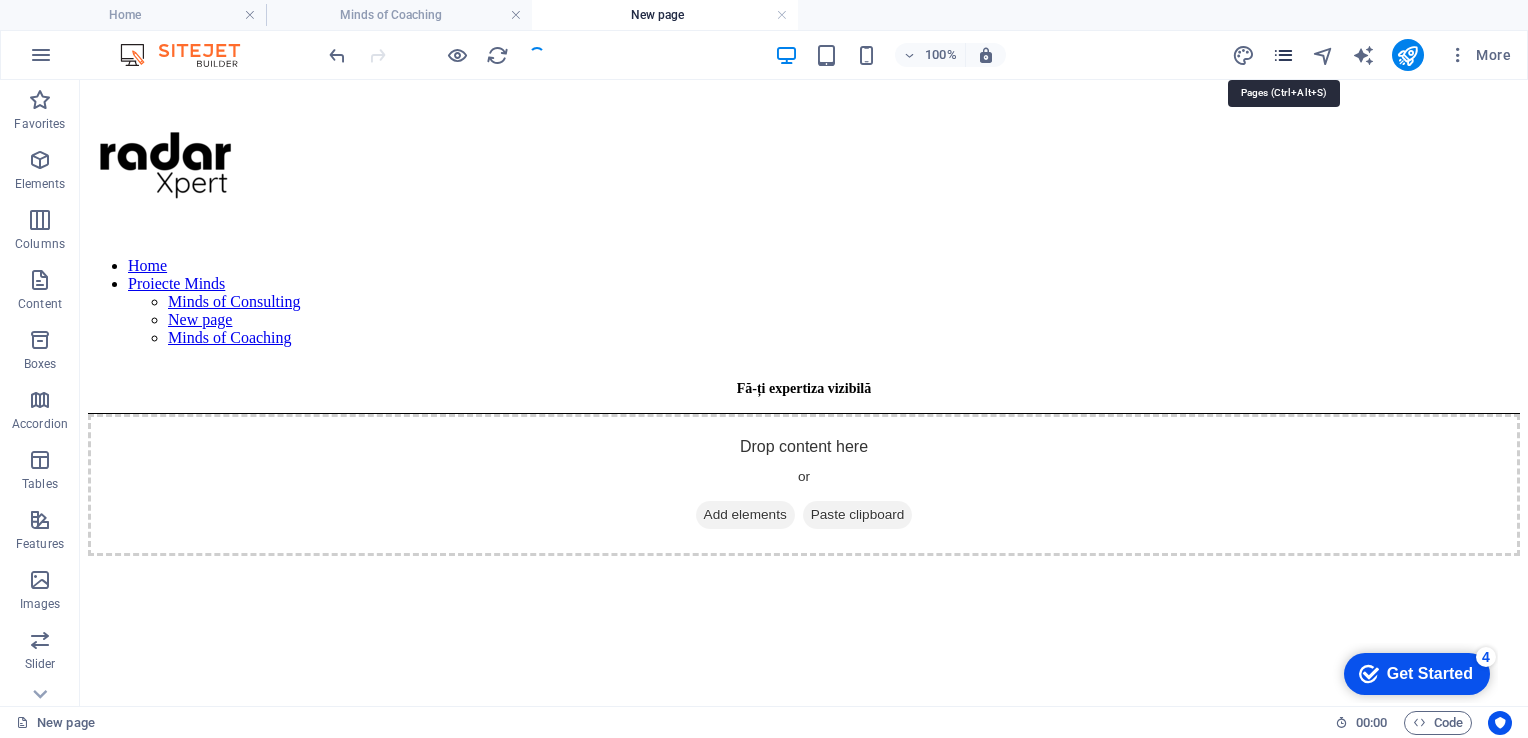 click at bounding box center (1283, 55) 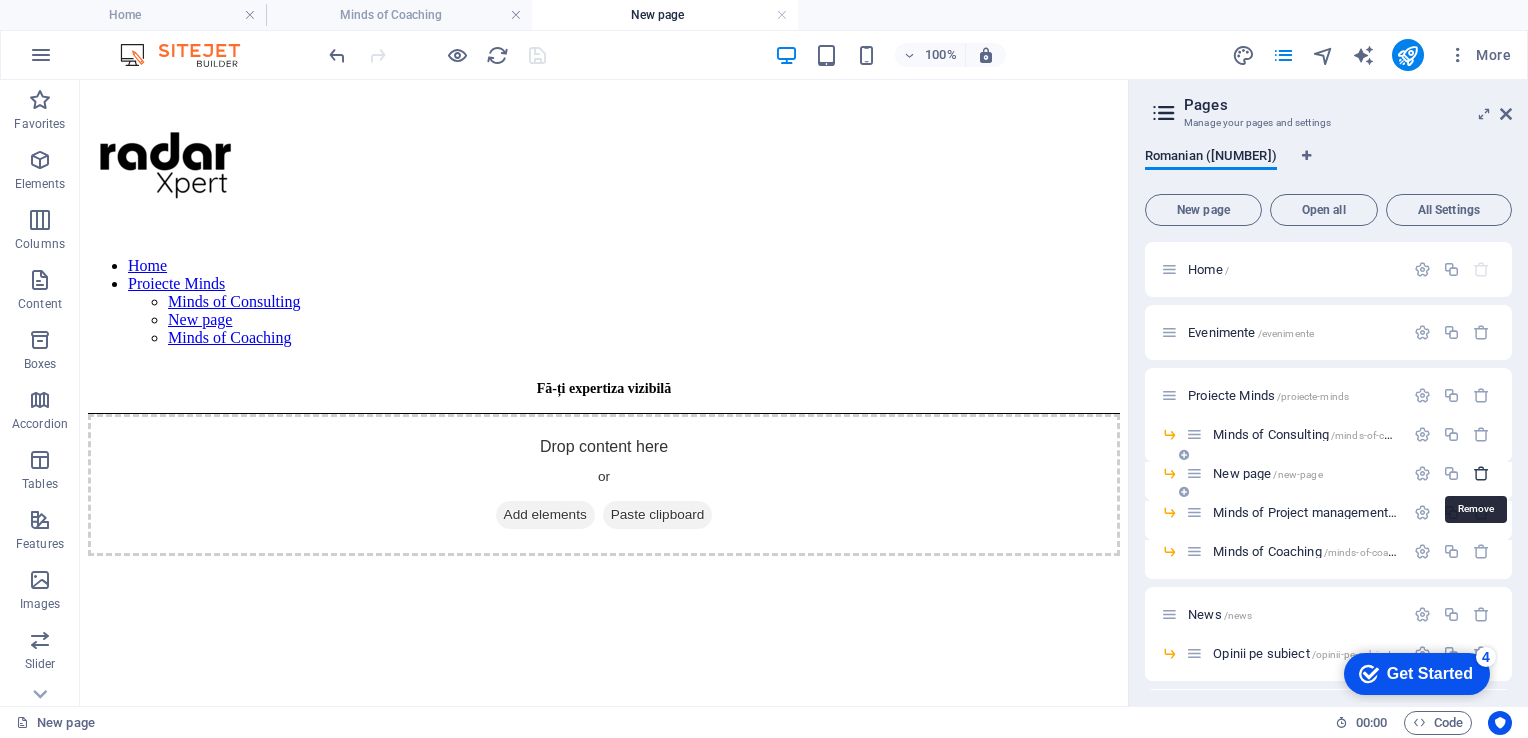 click at bounding box center (1481, 473) 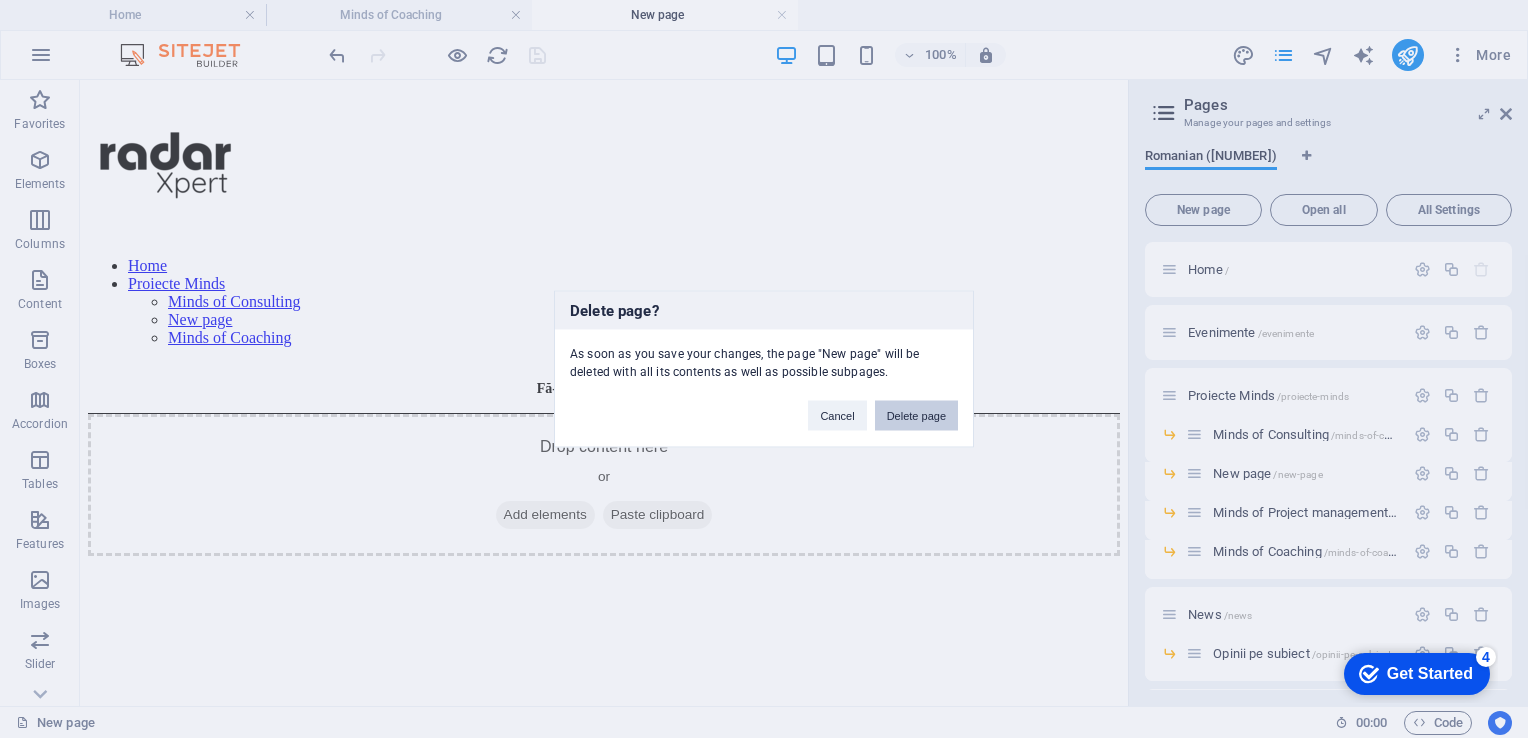 click on "Delete page" at bounding box center (916, 416) 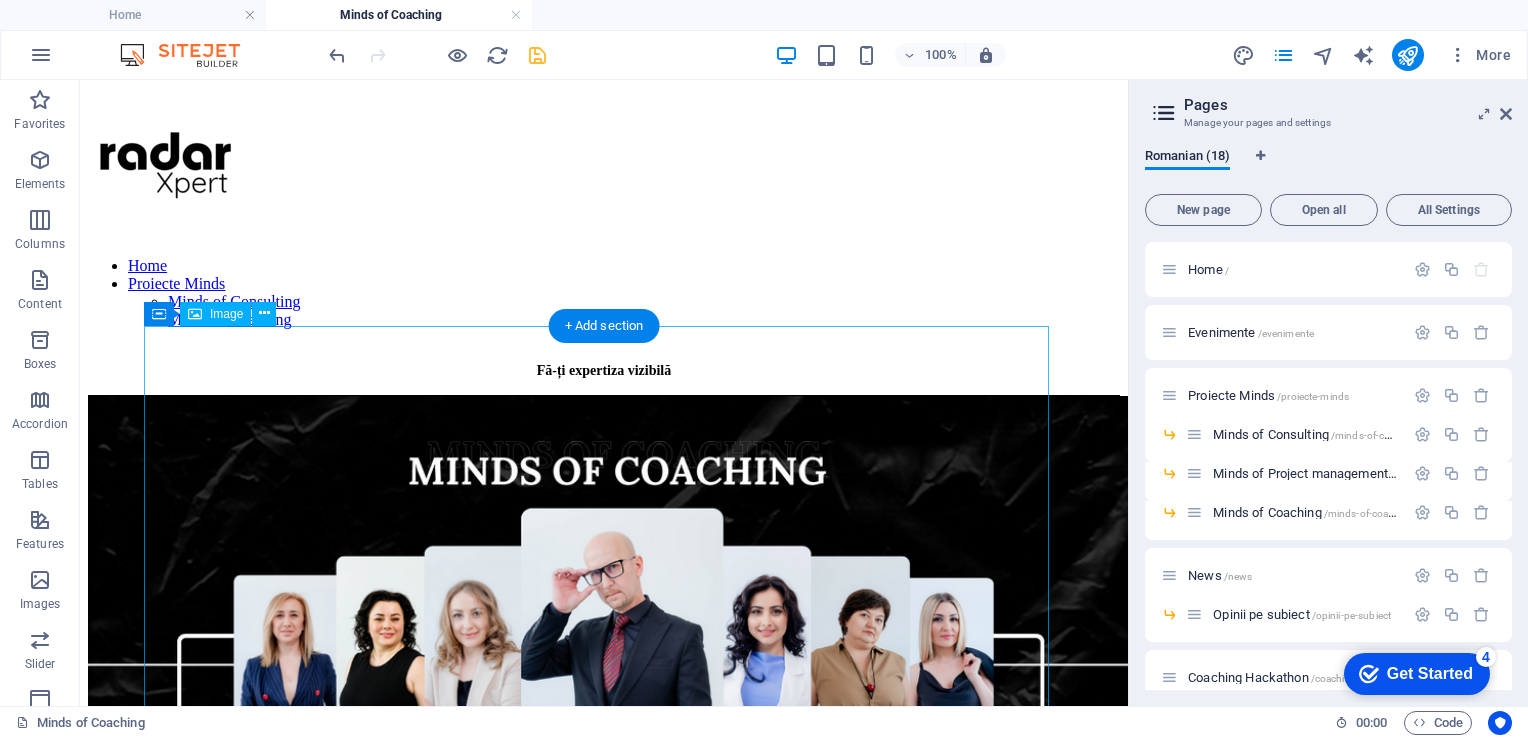 scroll, scrollTop: 1993, scrollLeft: 0, axis: vertical 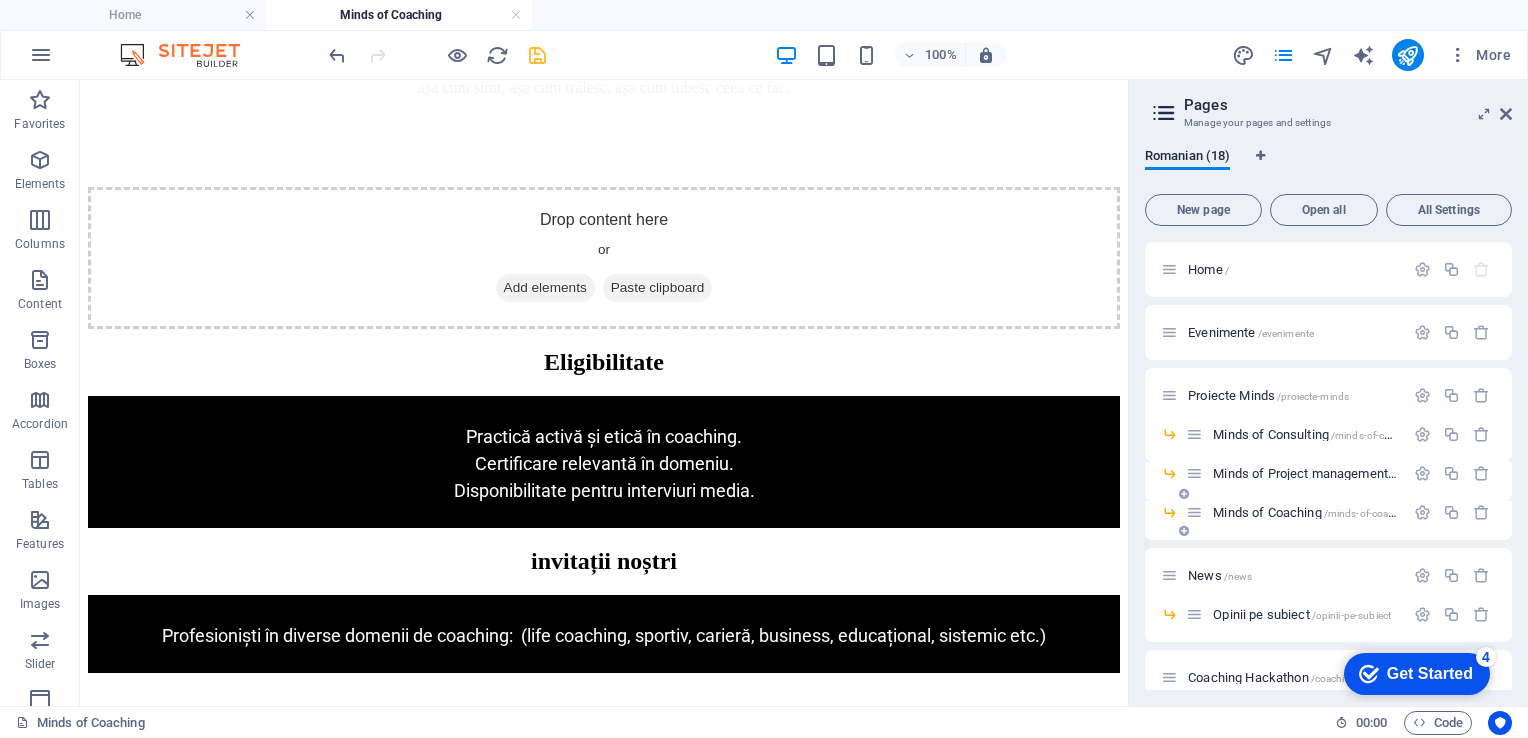 click on "Minds of Coaching /minds-of-coaching" at bounding box center (1313, 512) 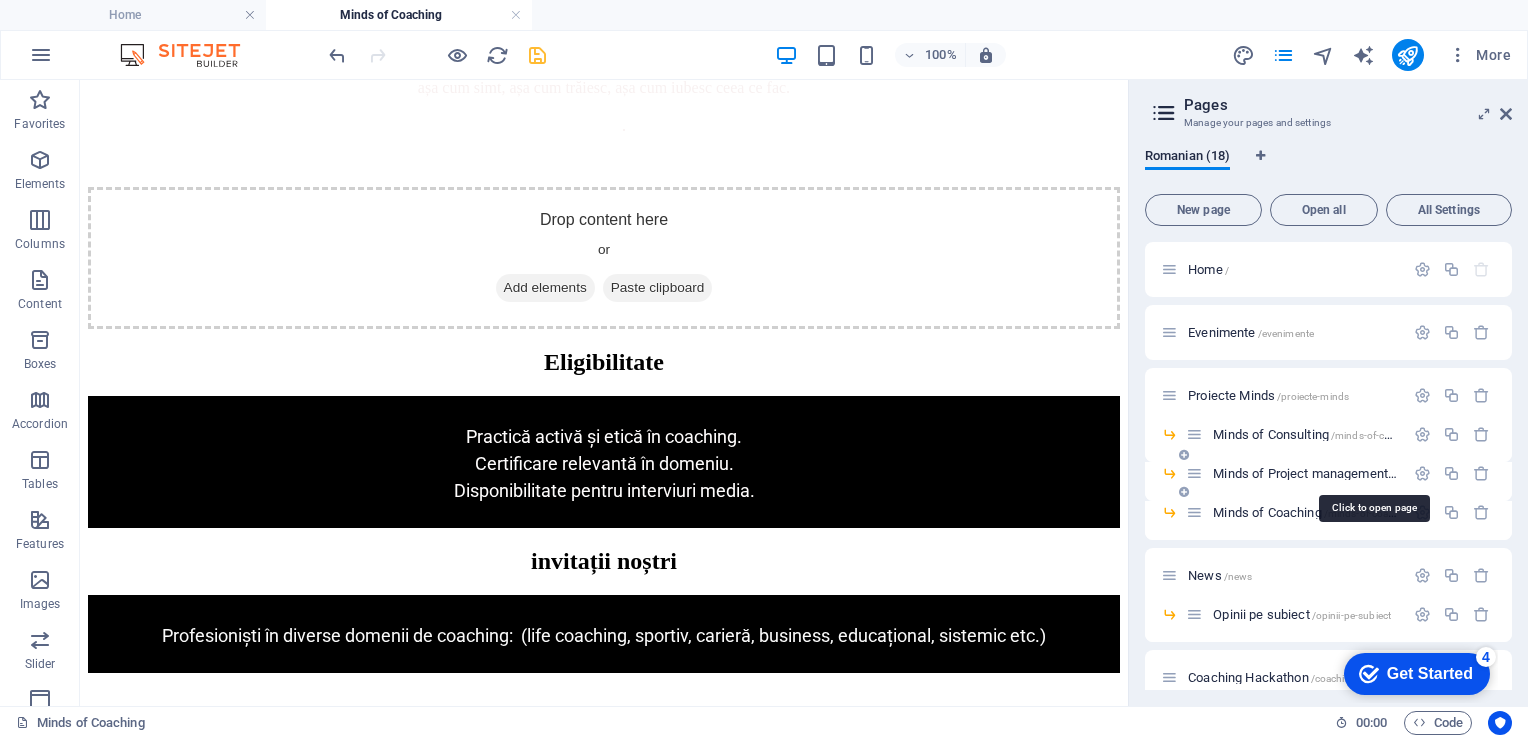 click on "Minds of Project management /minds-of-project-management" at bounding box center (1373, 473) 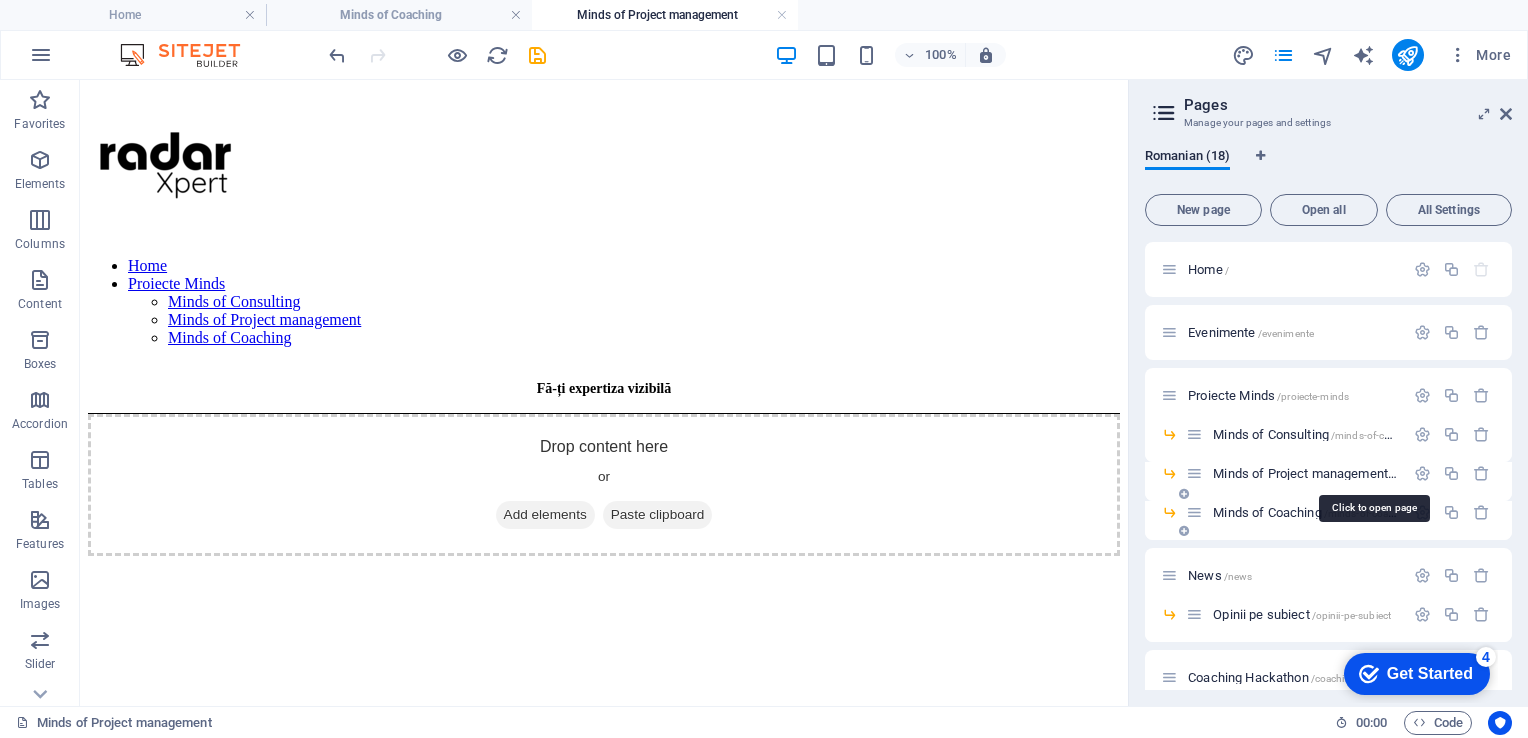 scroll, scrollTop: 0, scrollLeft: 0, axis: both 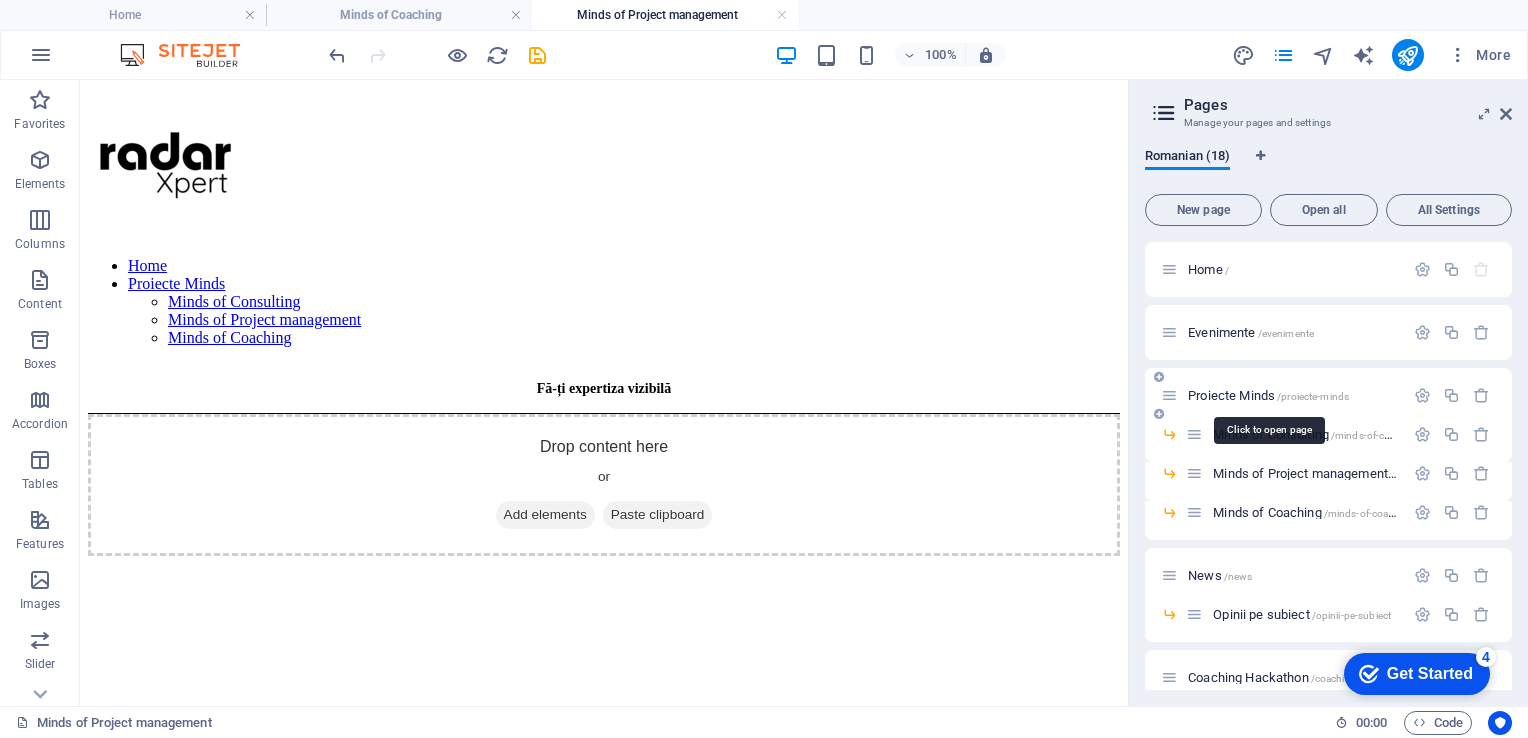 click on "Proiecte Minds /proiecte-minds" at bounding box center (1268, 395) 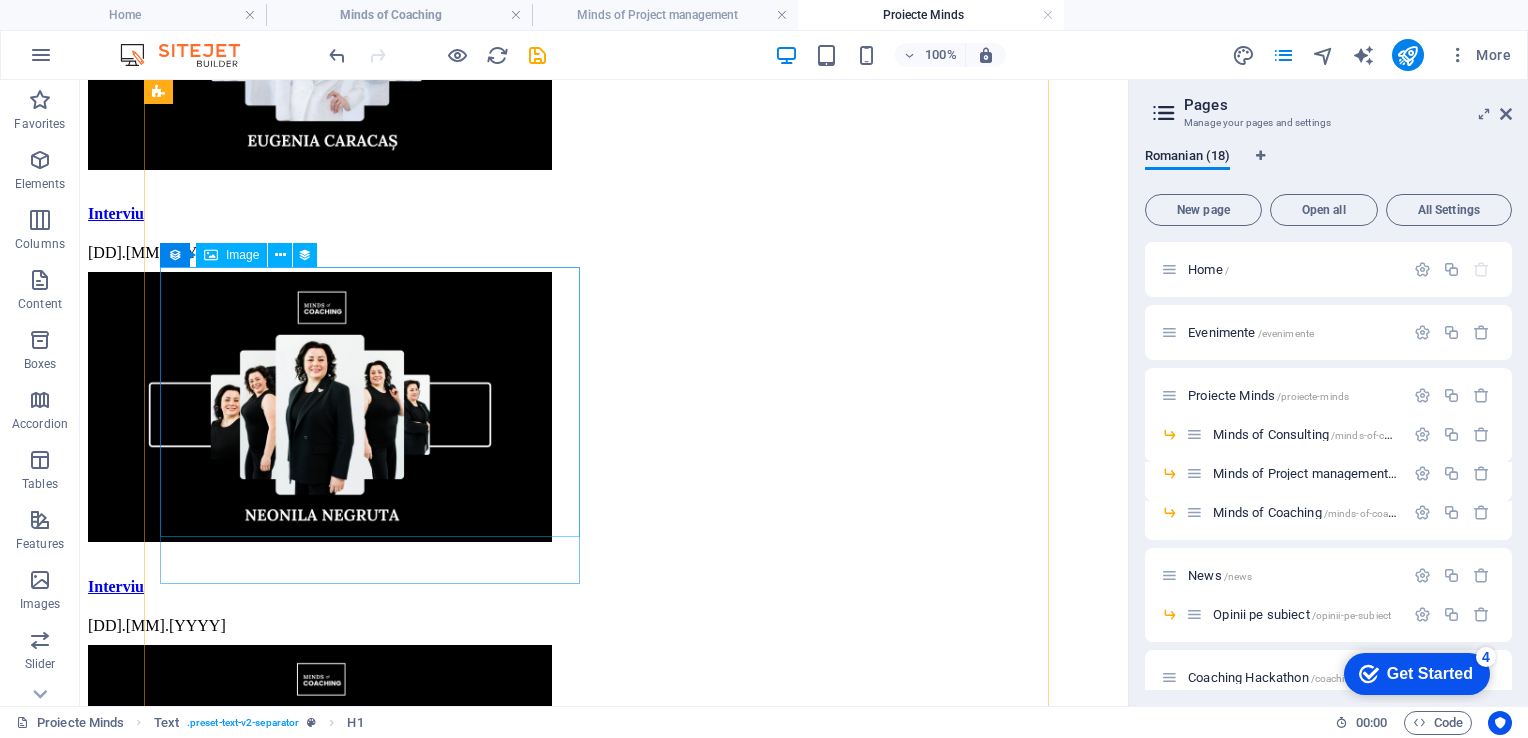 scroll, scrollTop: 3507, scrollLeft: 0, axis: vertical 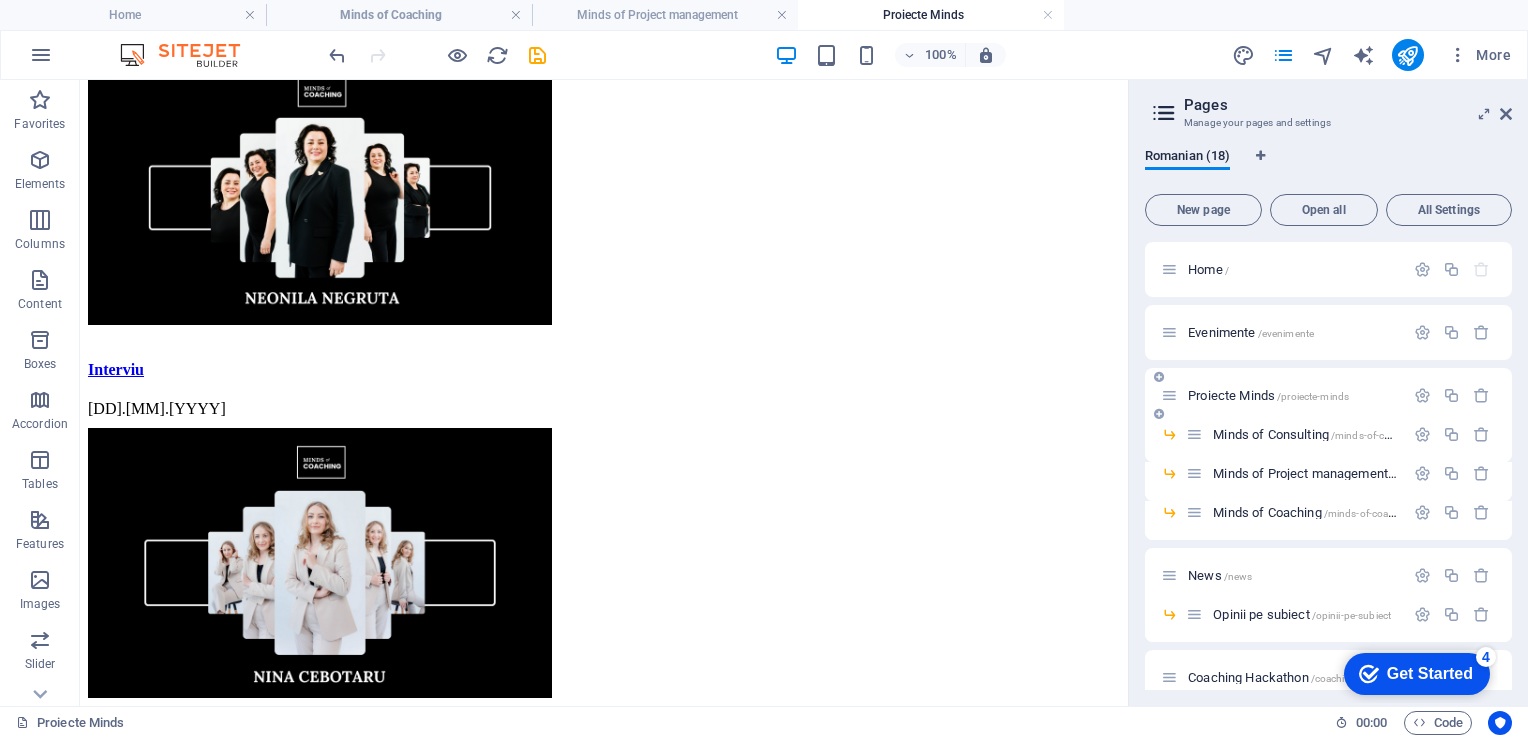 click on "Proiecte Minds /proiecte-minds" at bounding box center (1268, 395) 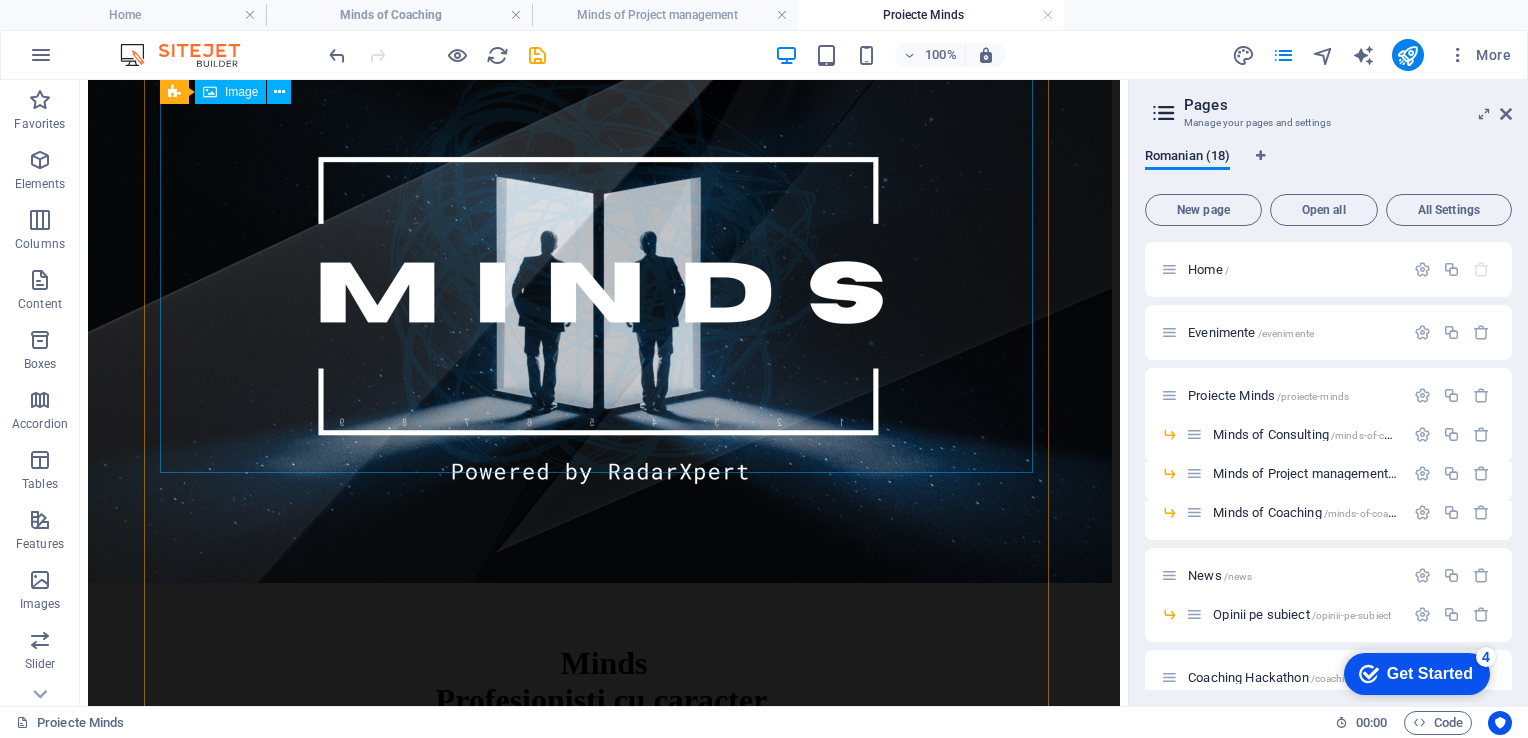 scroll, scrollTop: 0, scrollLeft: 0, axis: both 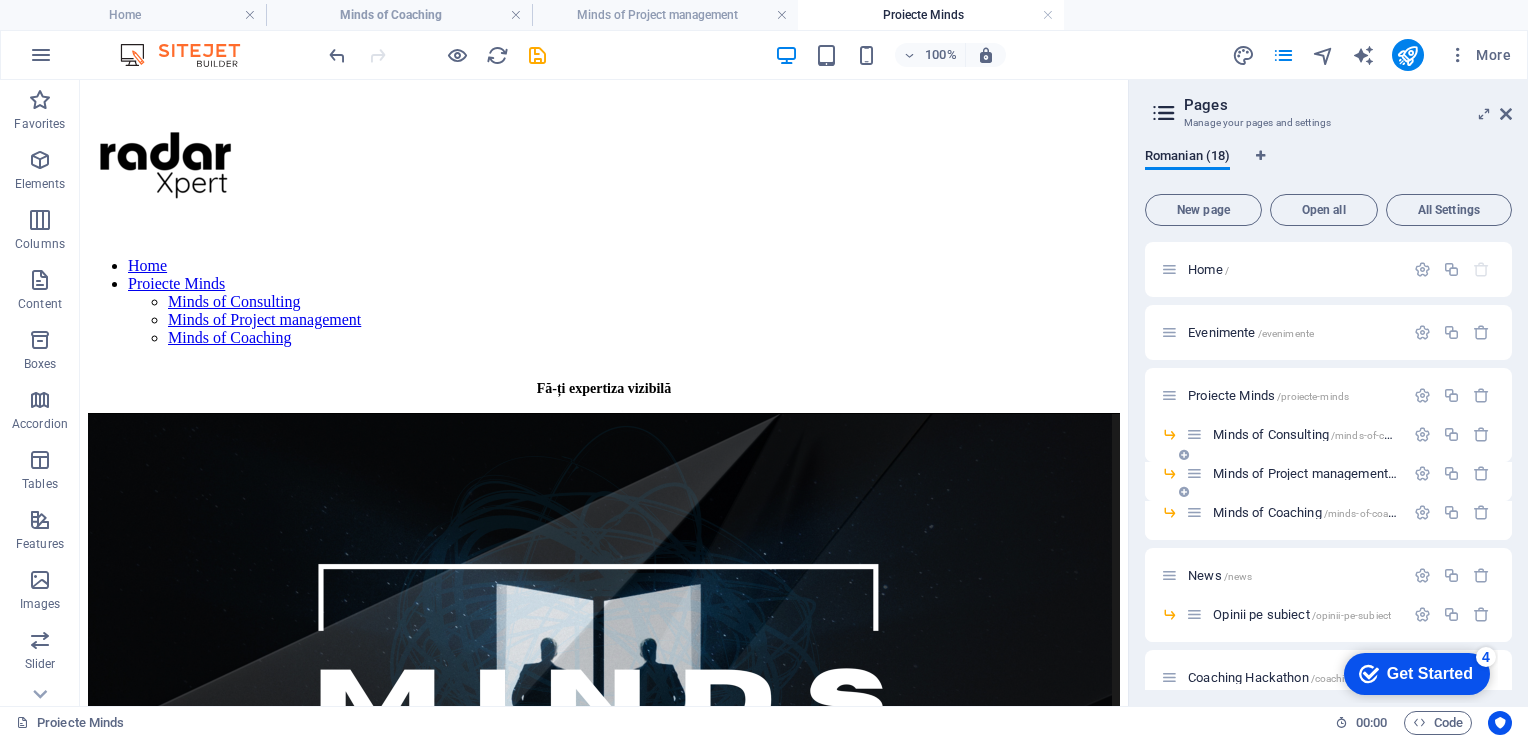 click on "Minds of Project management /minds-of-project-management" at bounding box center (1373, 473) 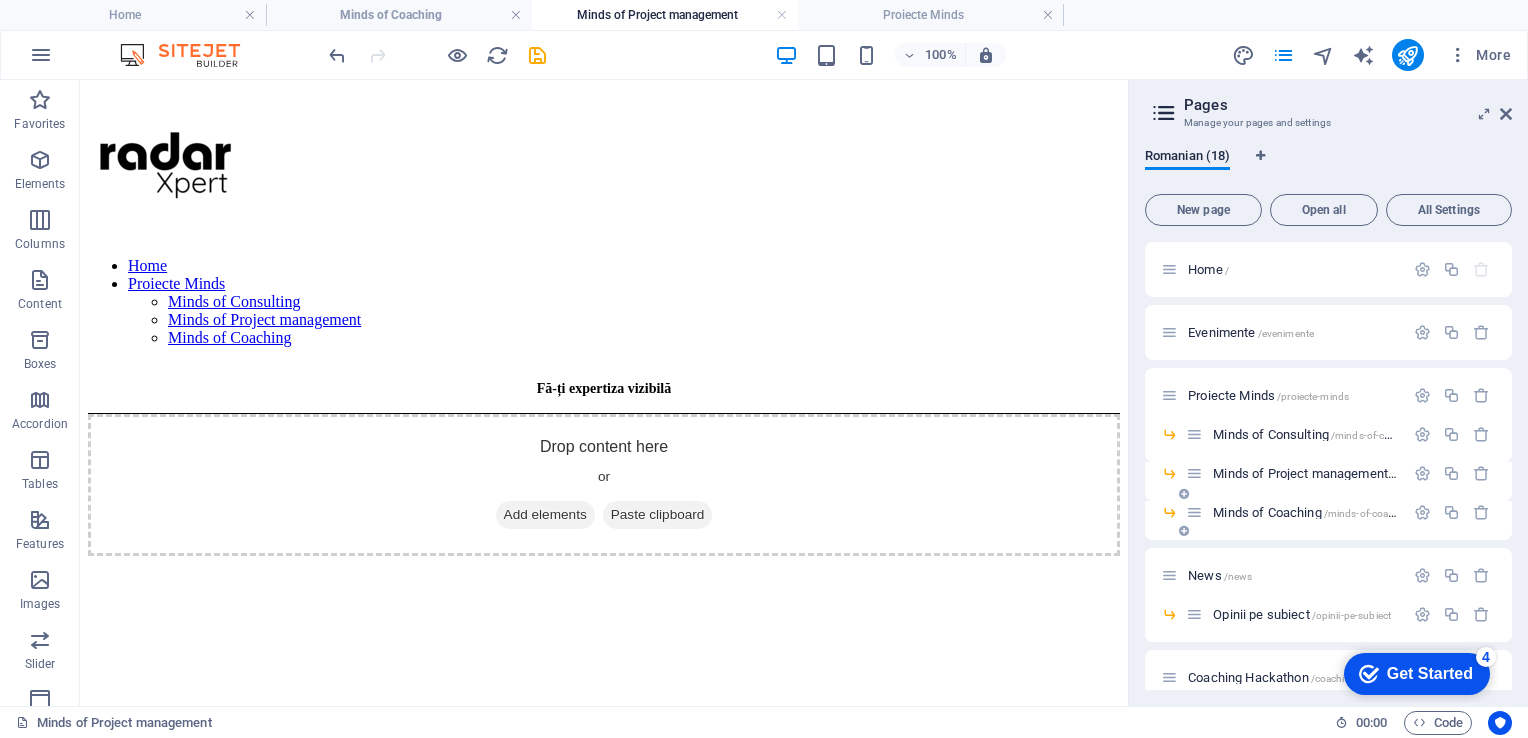 click on "Minds of Coaching /minds-of-coaching" at bounding box center [1313, 512] 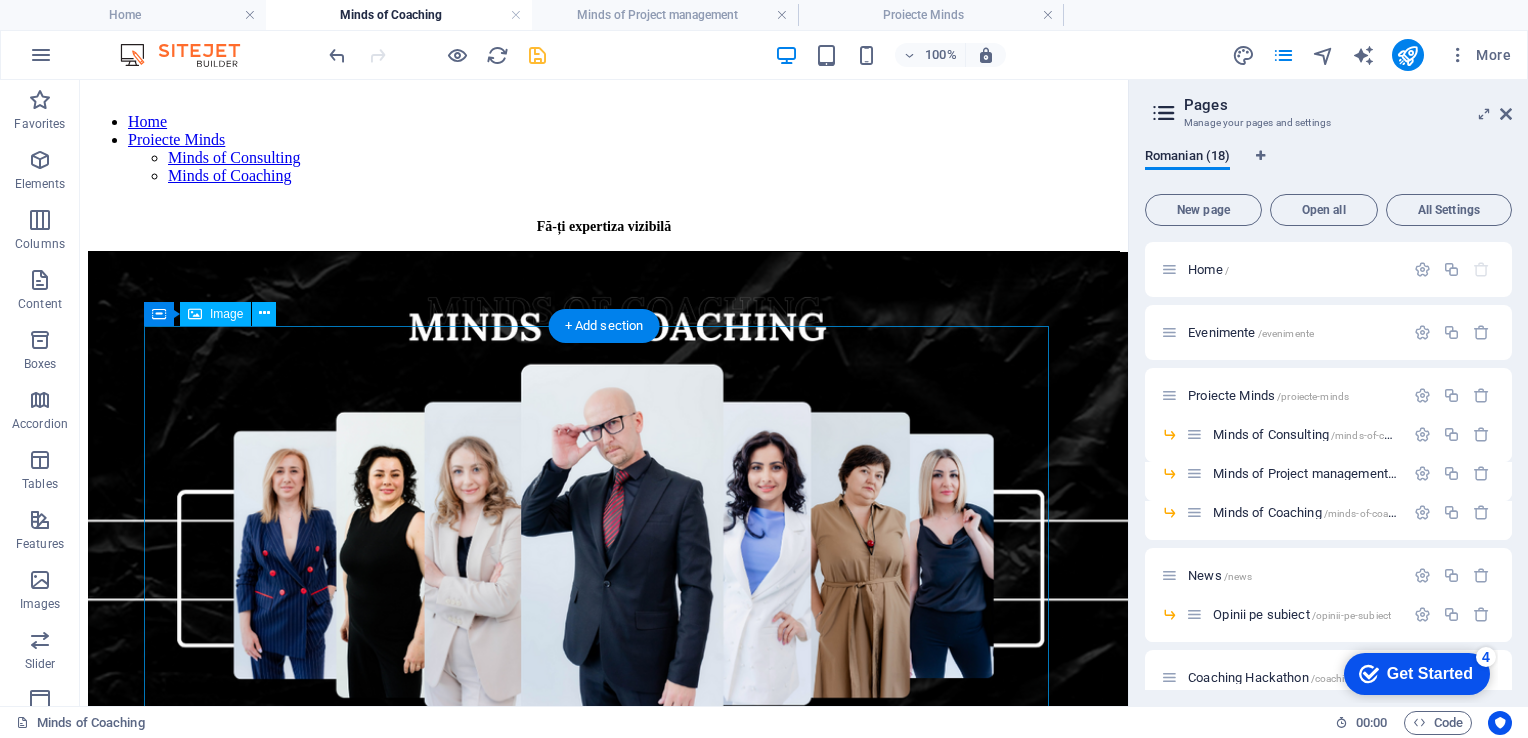 scroll, scrollTop: 0, scrollLeft: 0, axis: both 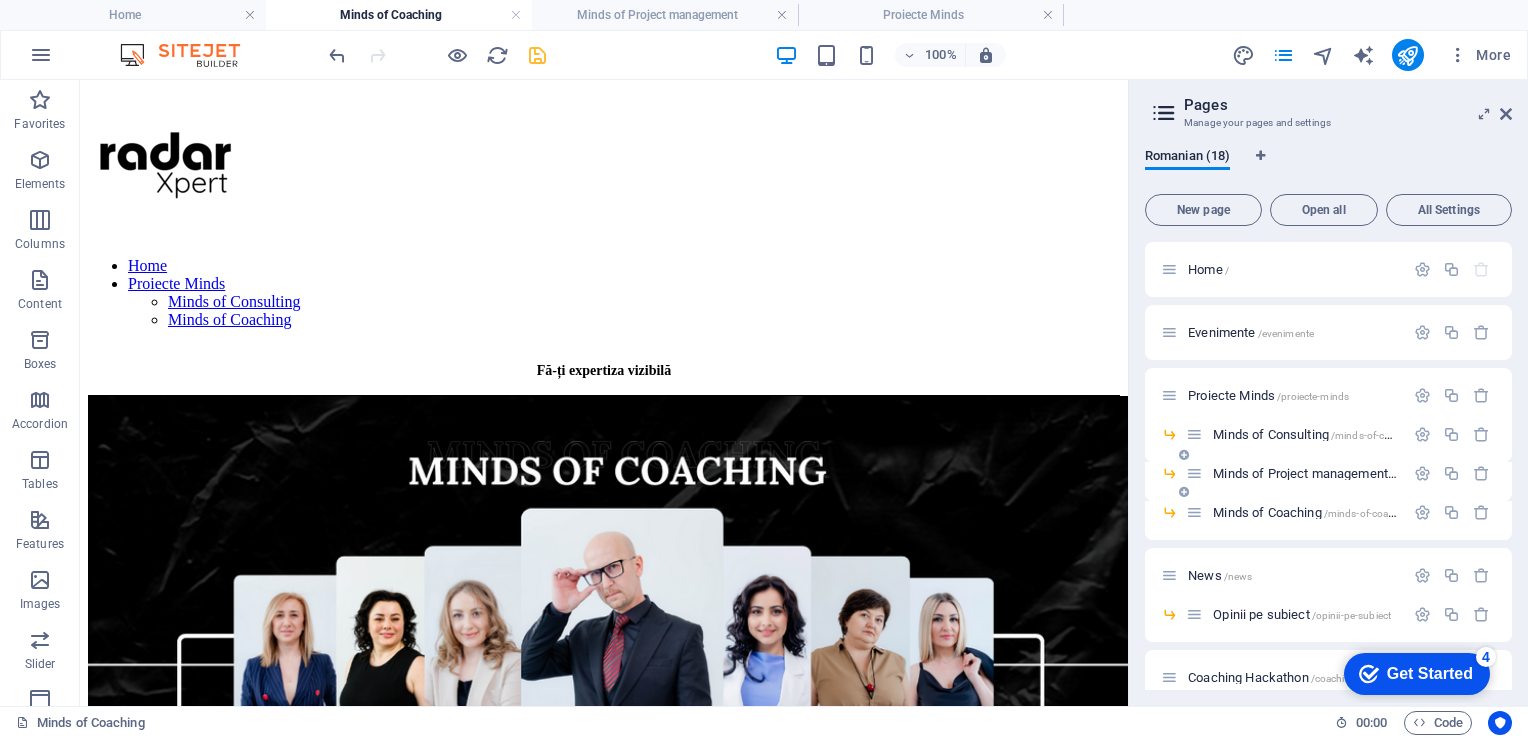 click on "Minds of Project management /minds-of-project-management" at bounding box center [1373, 473] 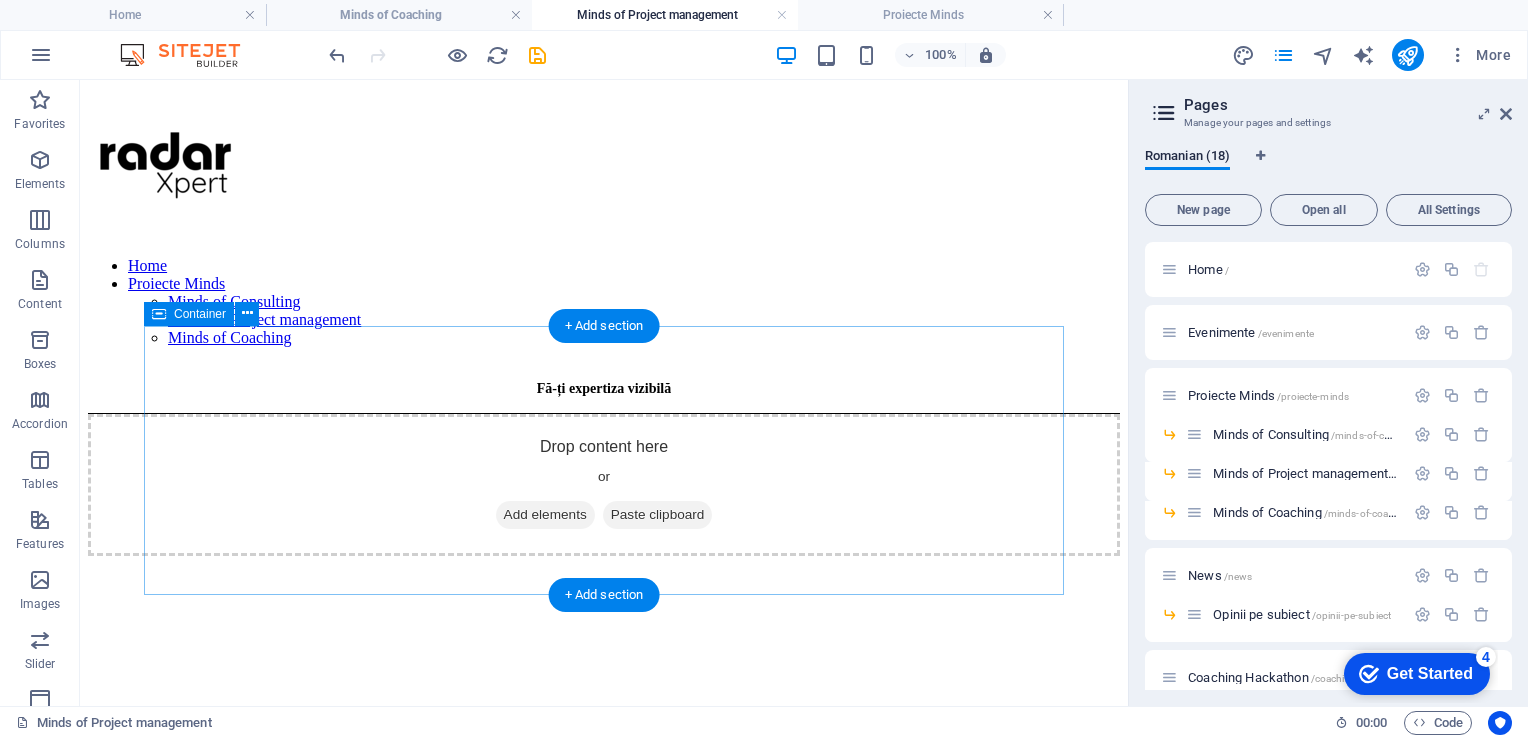 click on "Add elements" at bounding box center [545, 515] 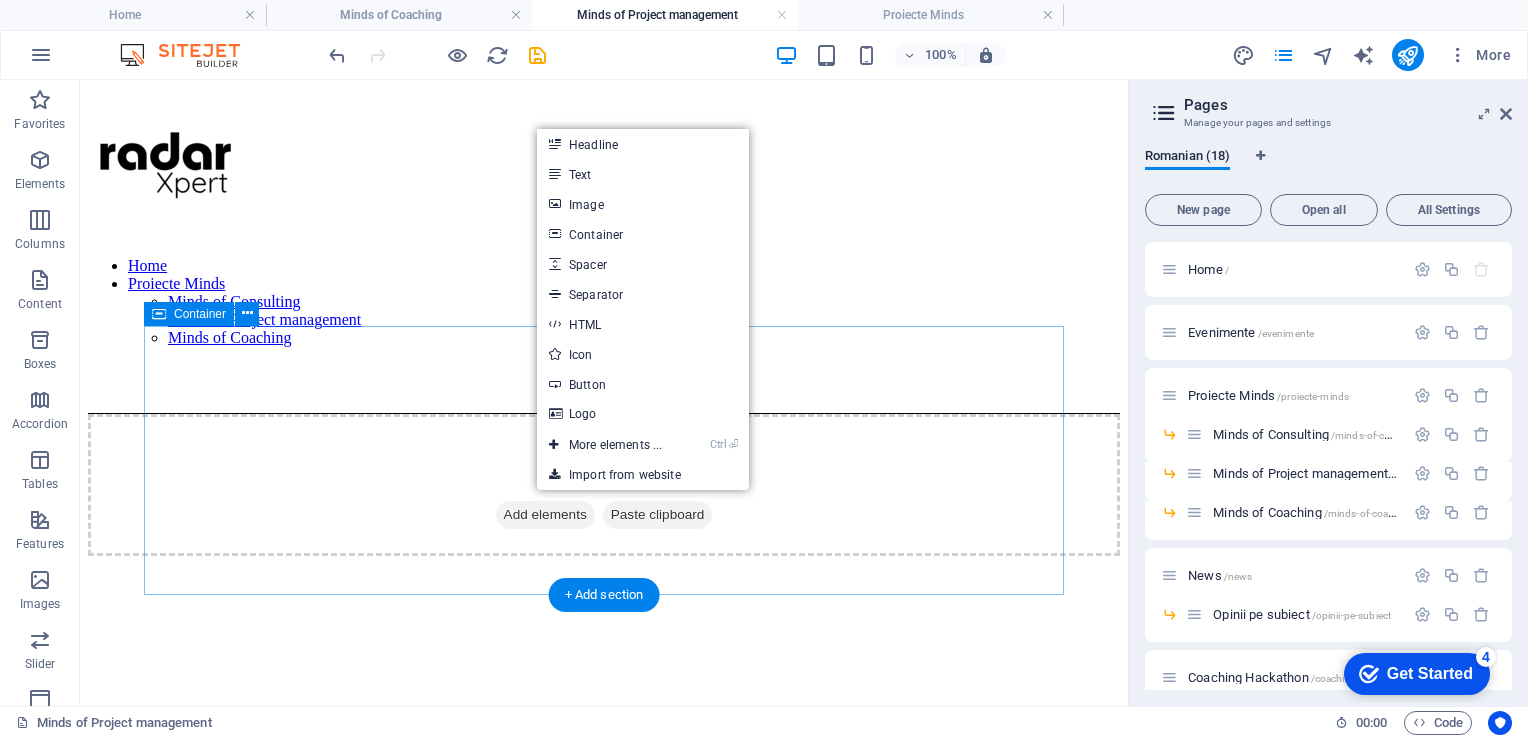 click on "Add elements" at bounding box center (545, 515) 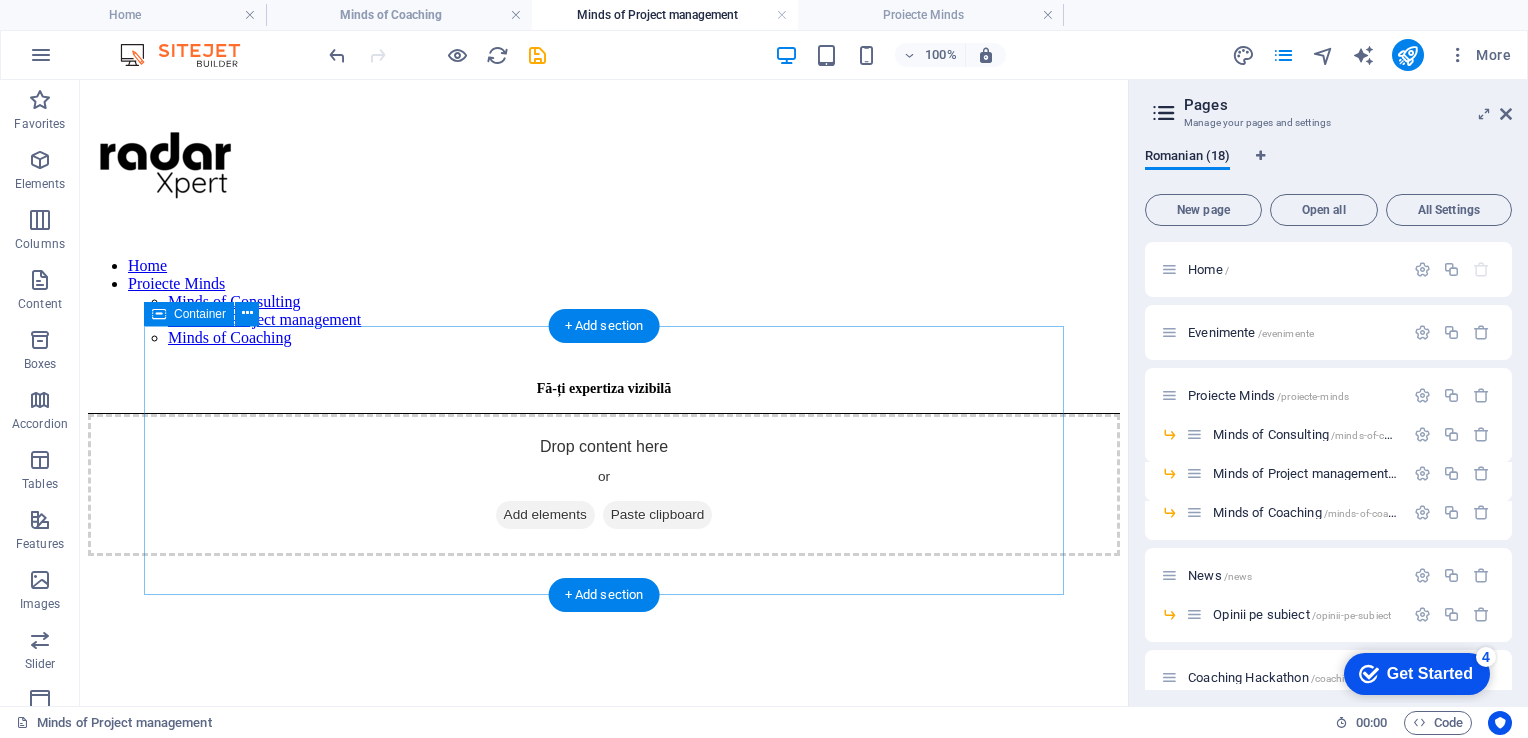 click on "Add elements" at bounding box center (545, 515) 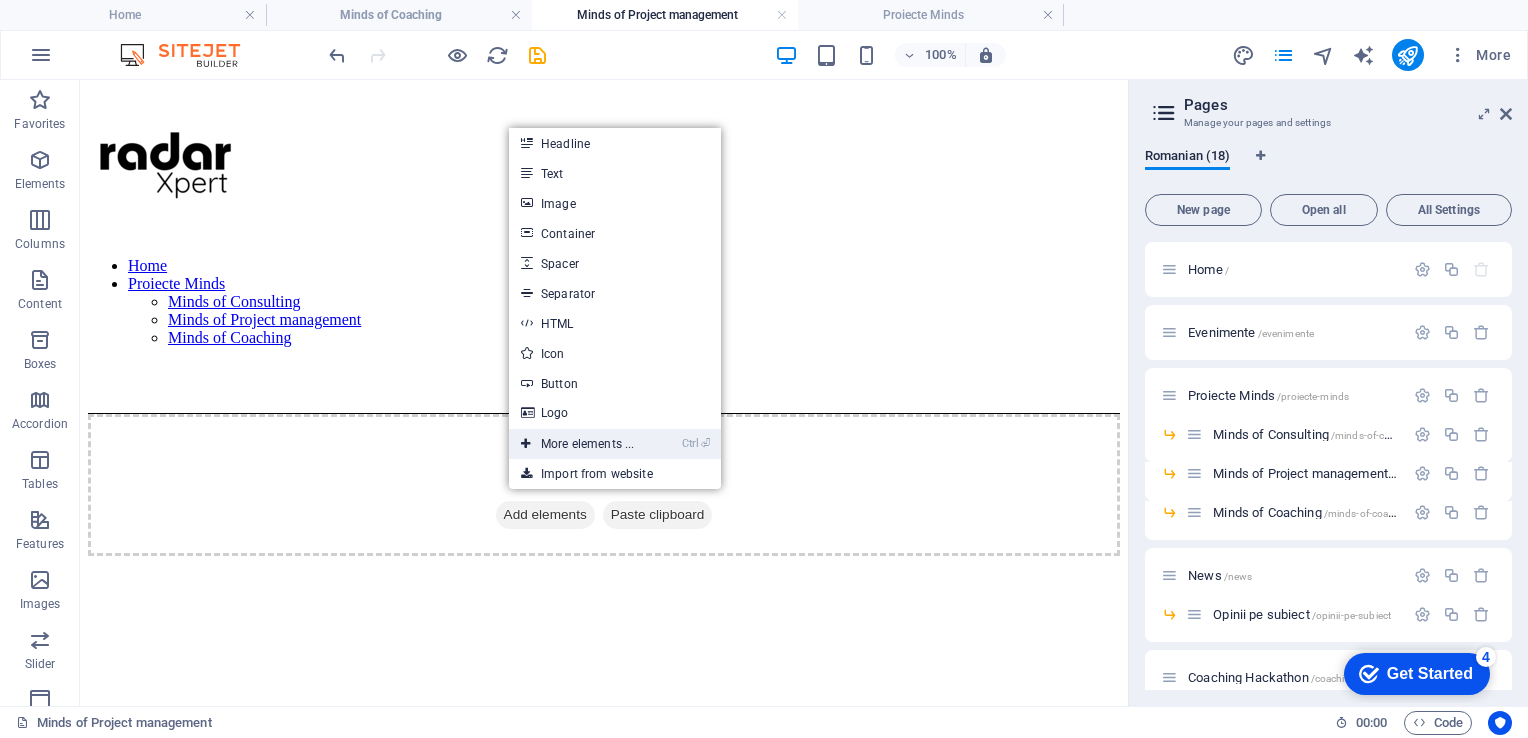 click on "Ctrl ⏎  More elements ..." at bounding box center [577, 444] 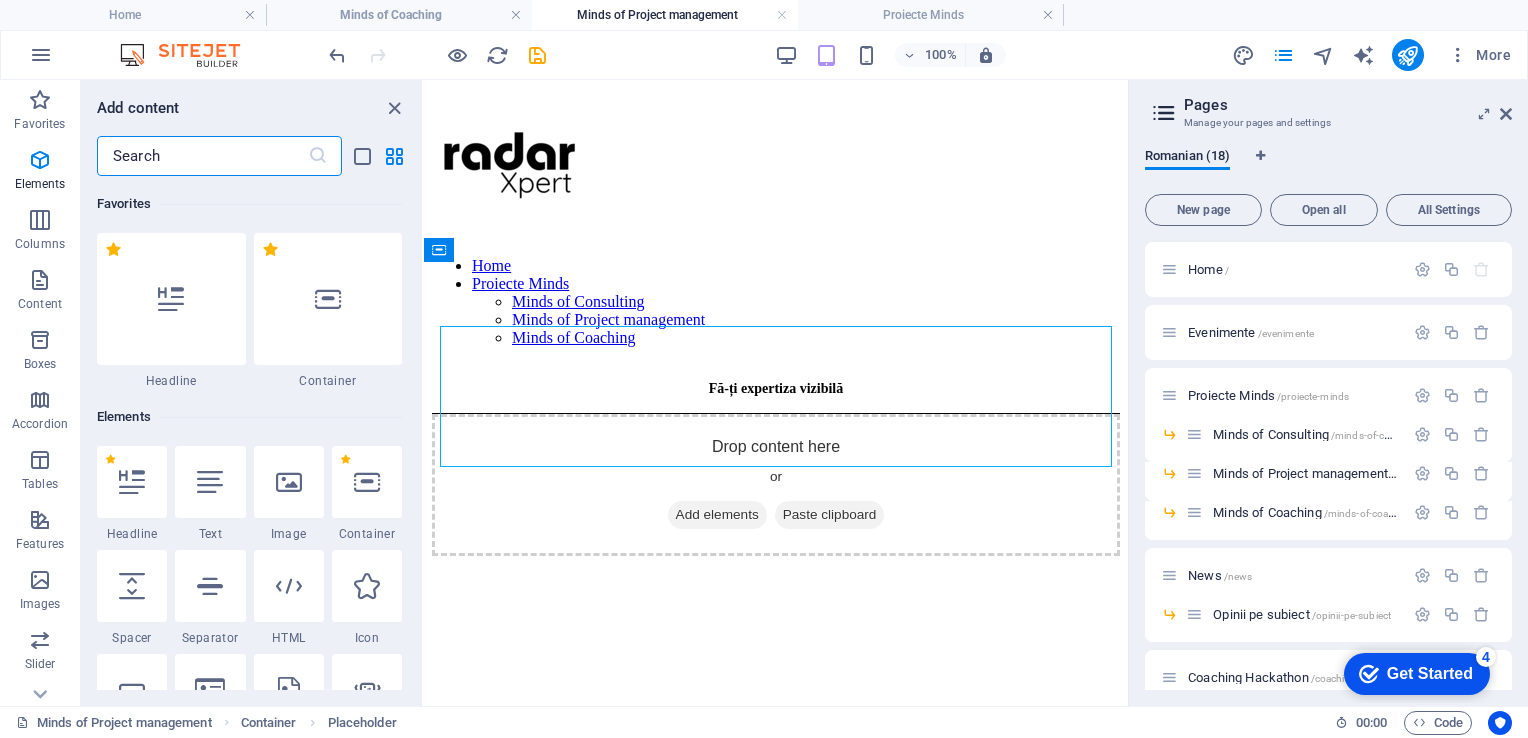 scroll, scrollTop: 213, scrollLeft: 0, axis: vertical 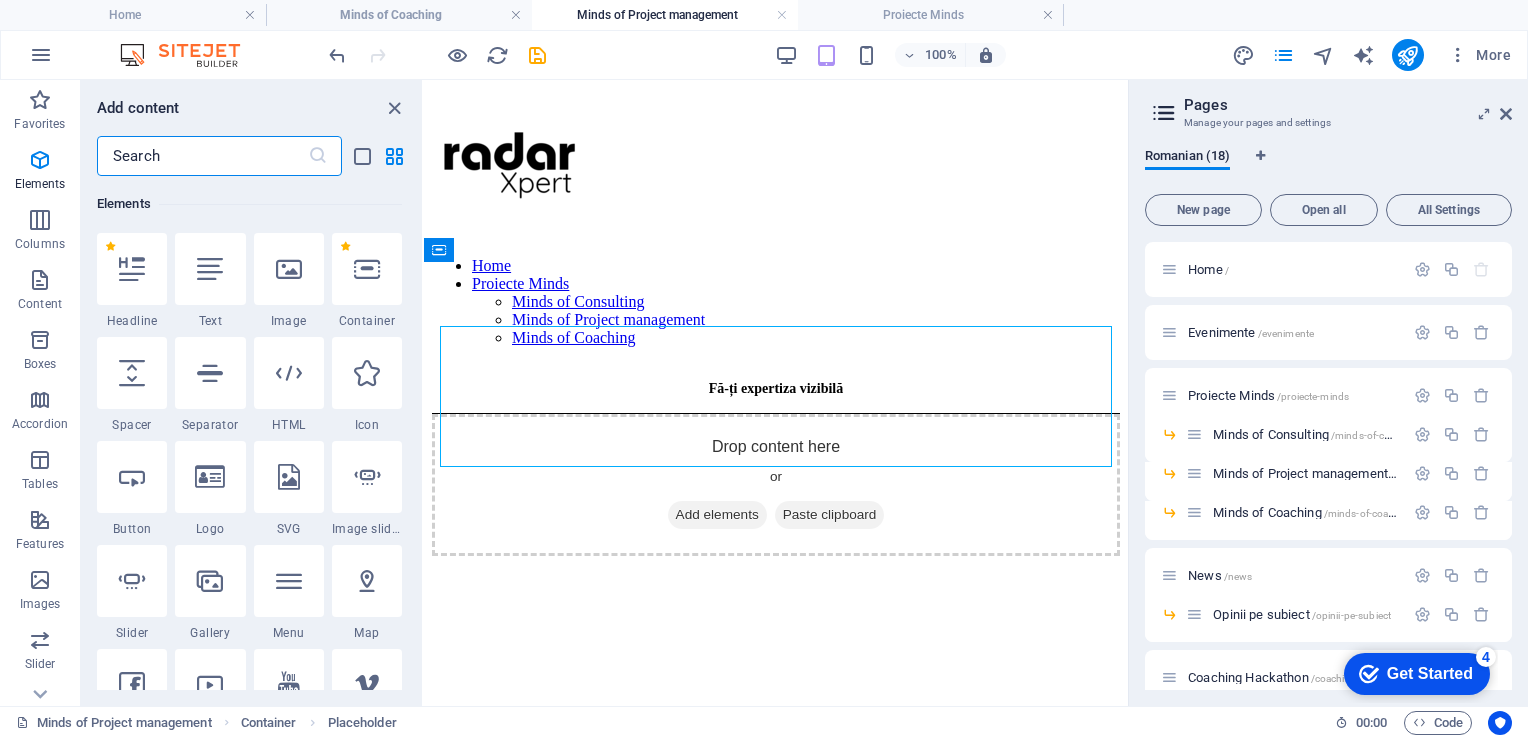 click at bounding box center (202, 156) 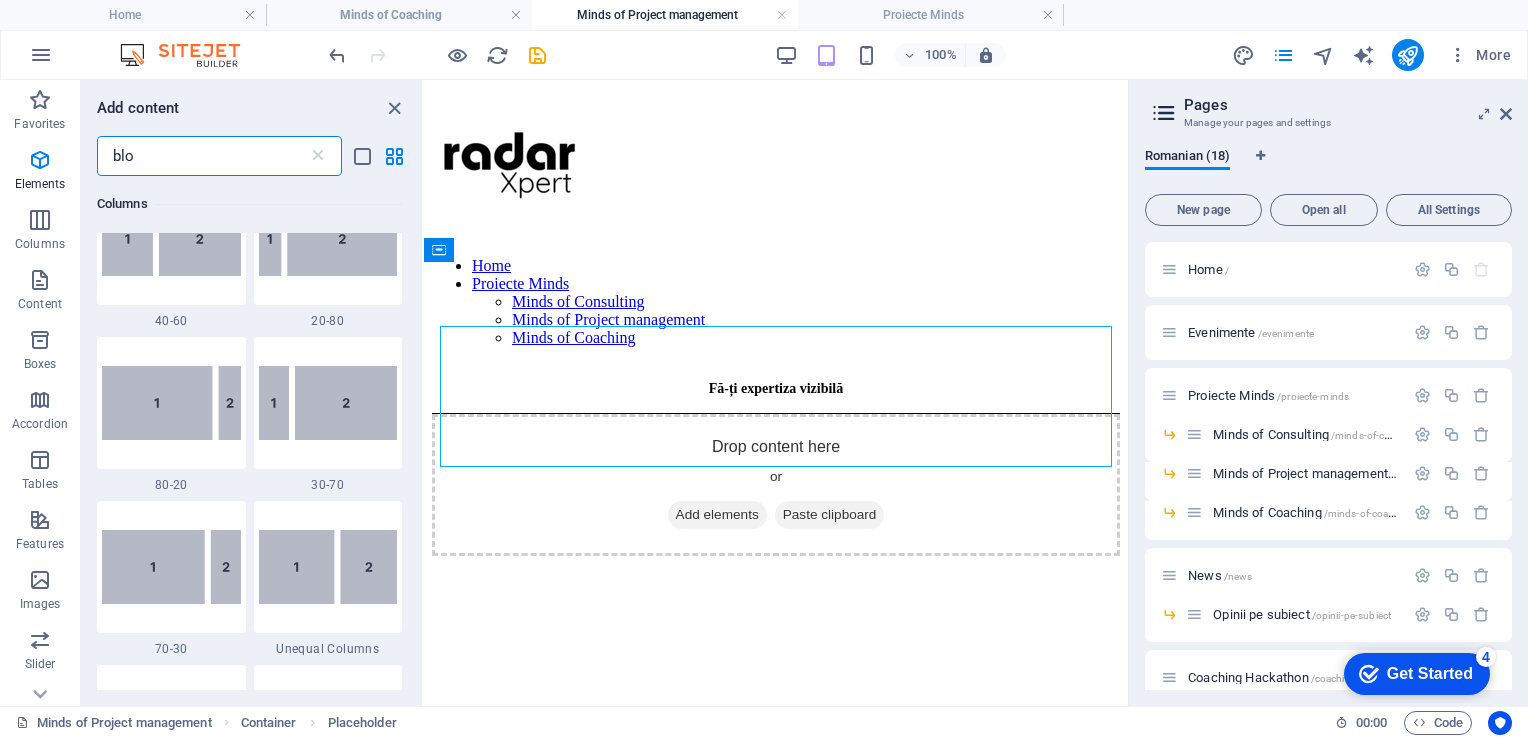 scroll, scrollTop: 0, scrollLeft: 0, axis: both 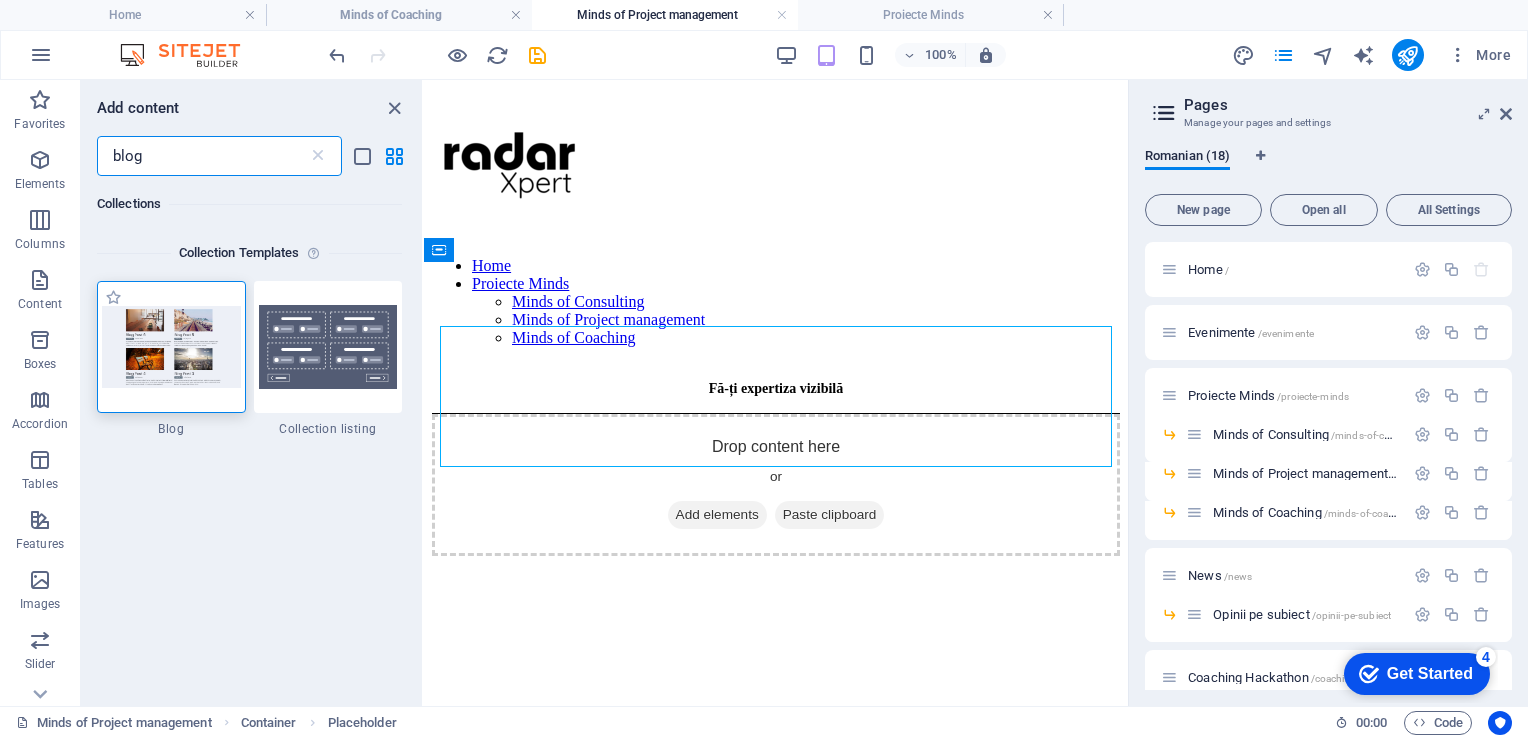 type on "blog" 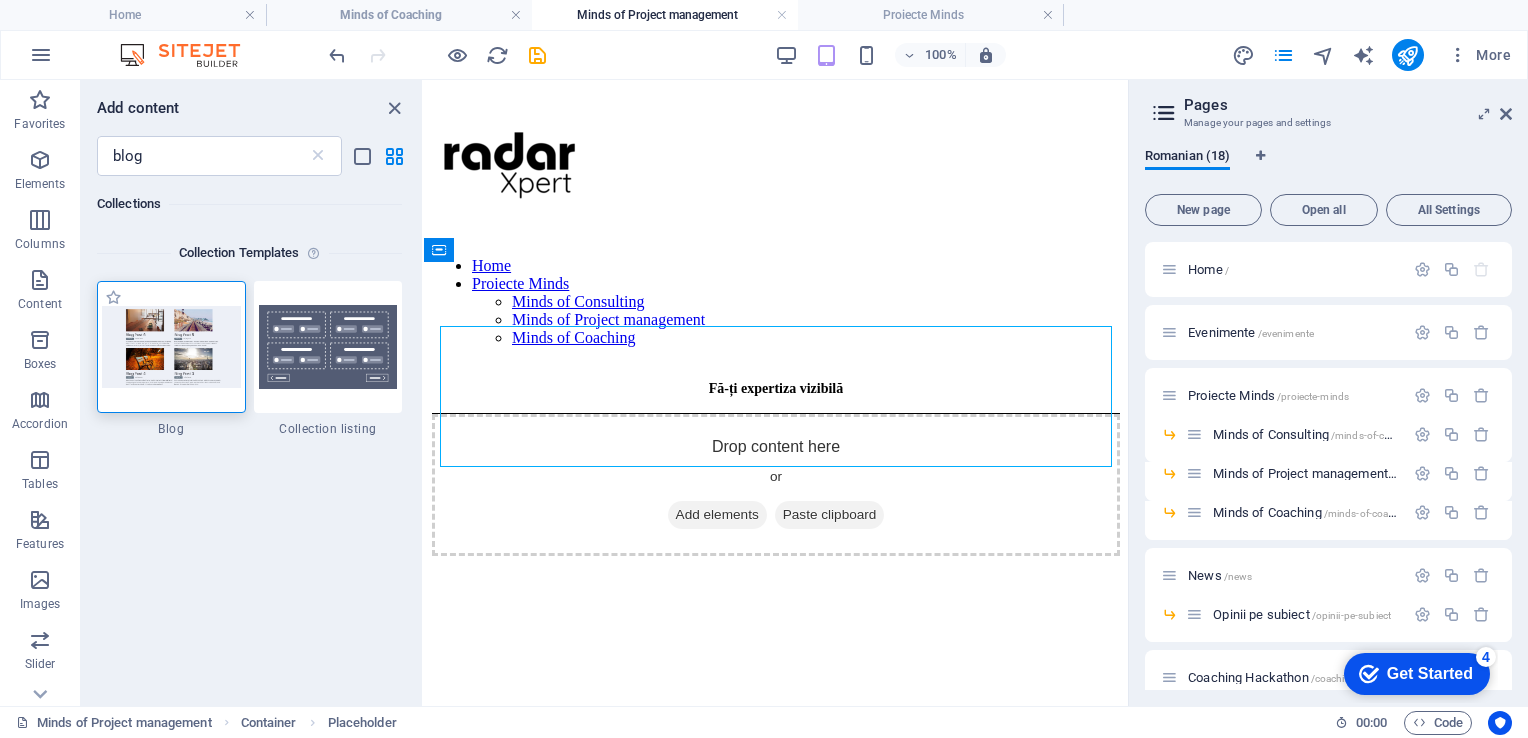 click at bounding box center (171, 346) 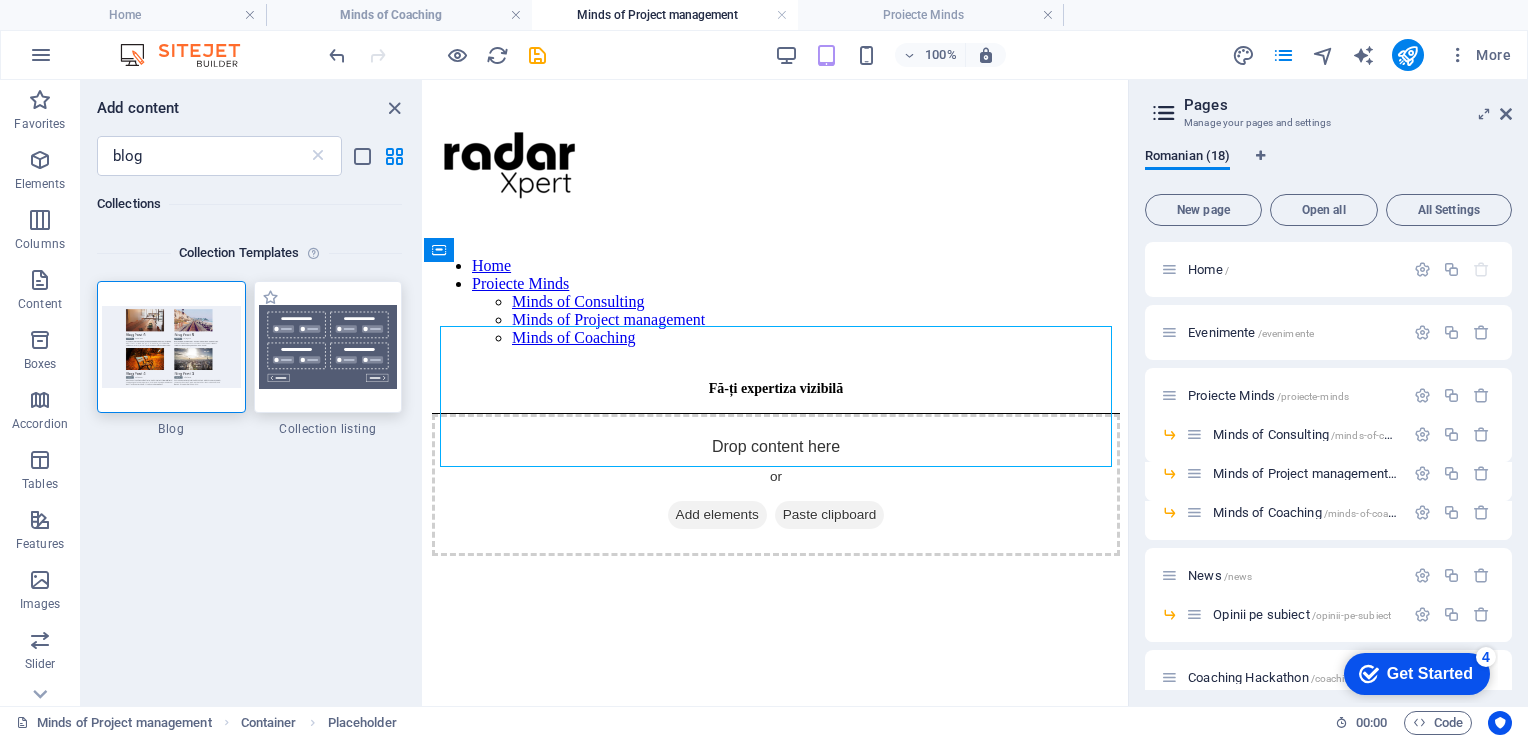click at bounding box center (328, 347) 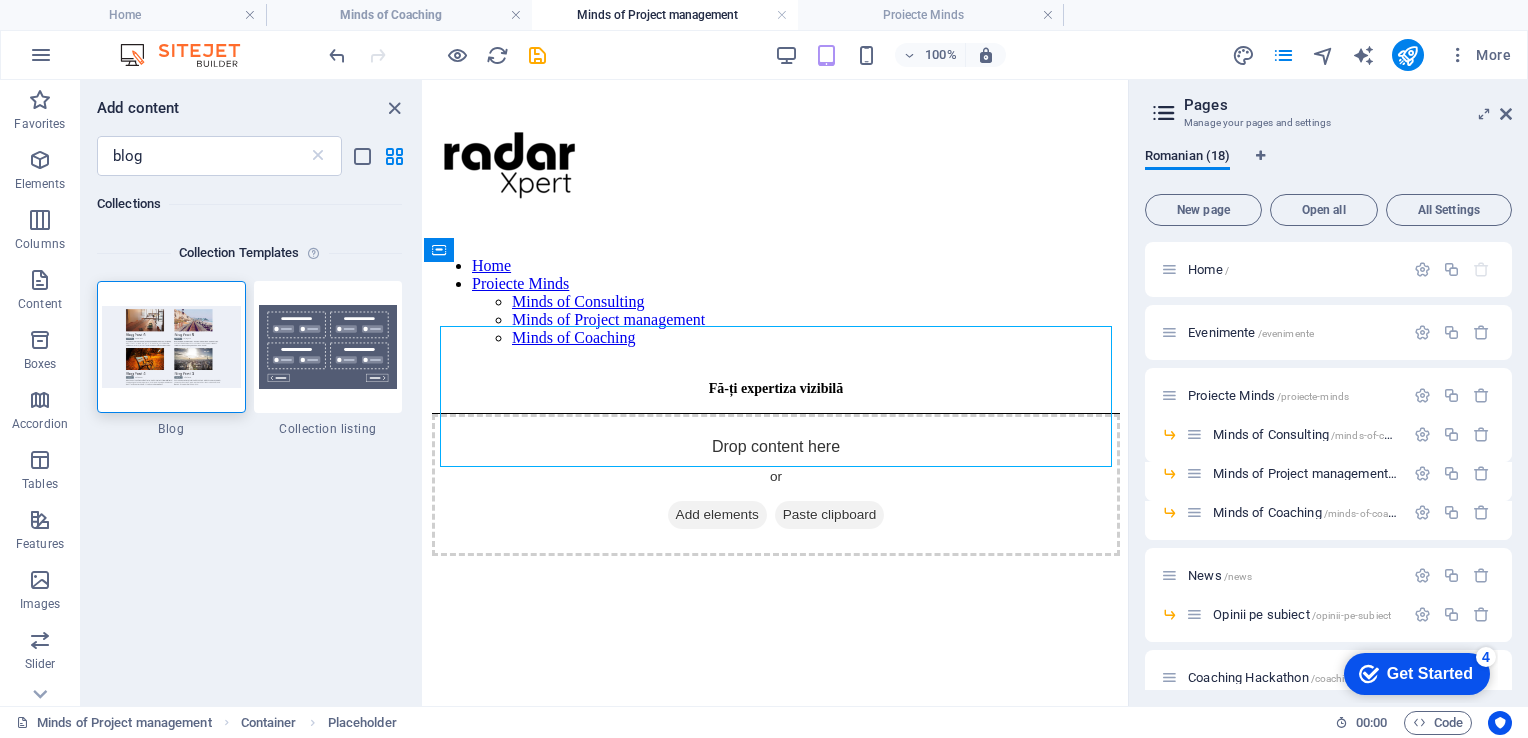 click on "Drag here to replace the existing content. Press “Ctrl” if you want to create a new element.
Placeholder   Container" at bounding box center (776, 393) 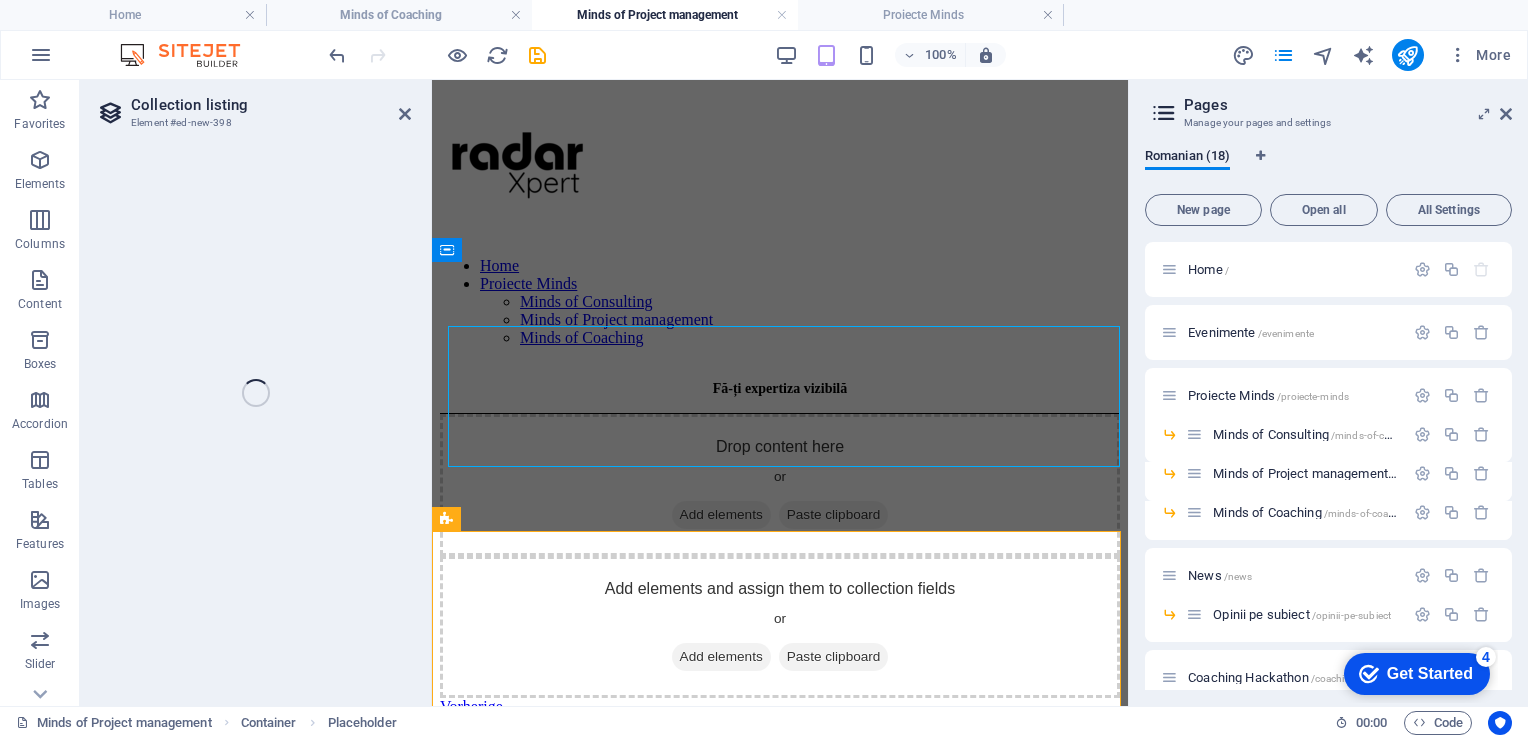 select 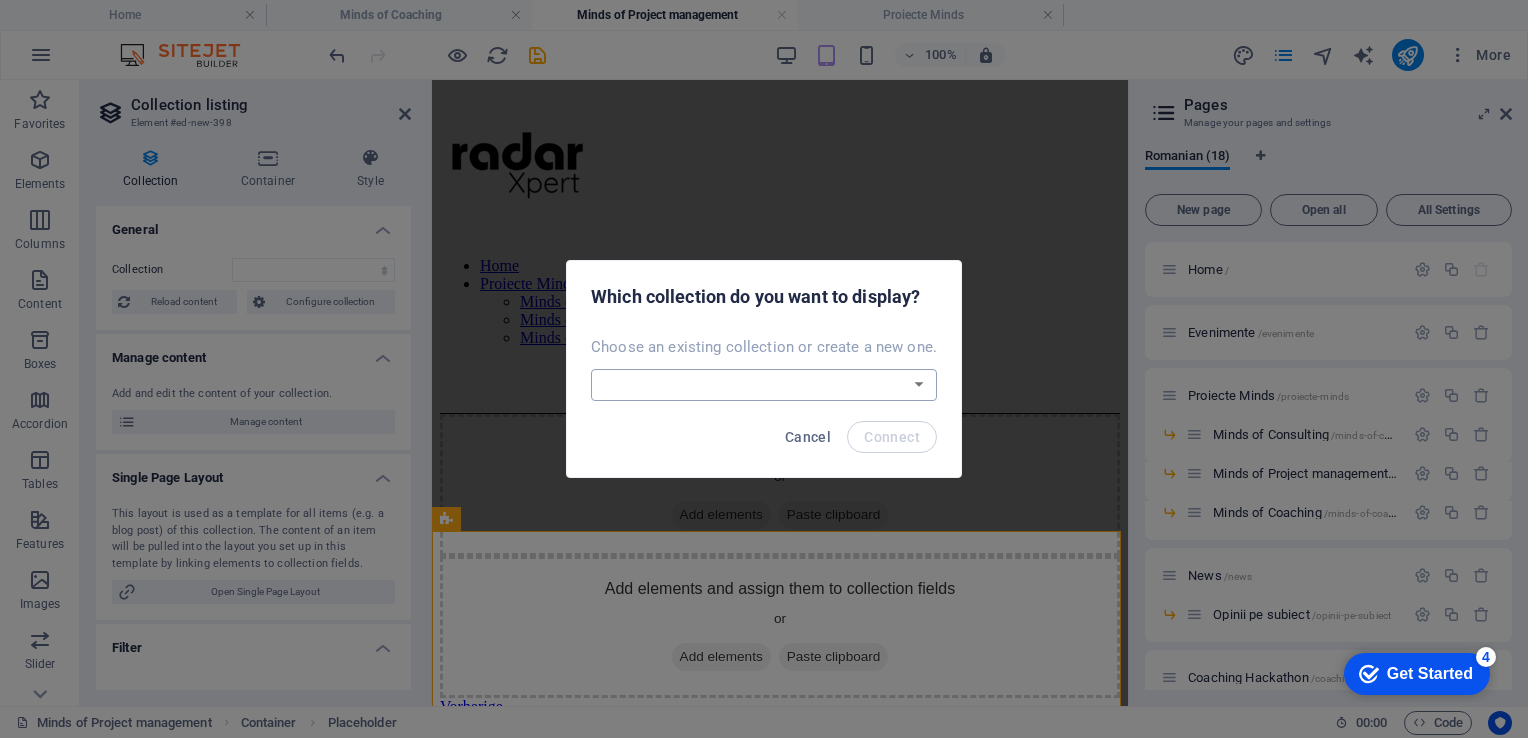 drag, startPoint x: 319, startPoint y: 348, endPoint x: 659, endPoint y: 382, distance: 341.69577 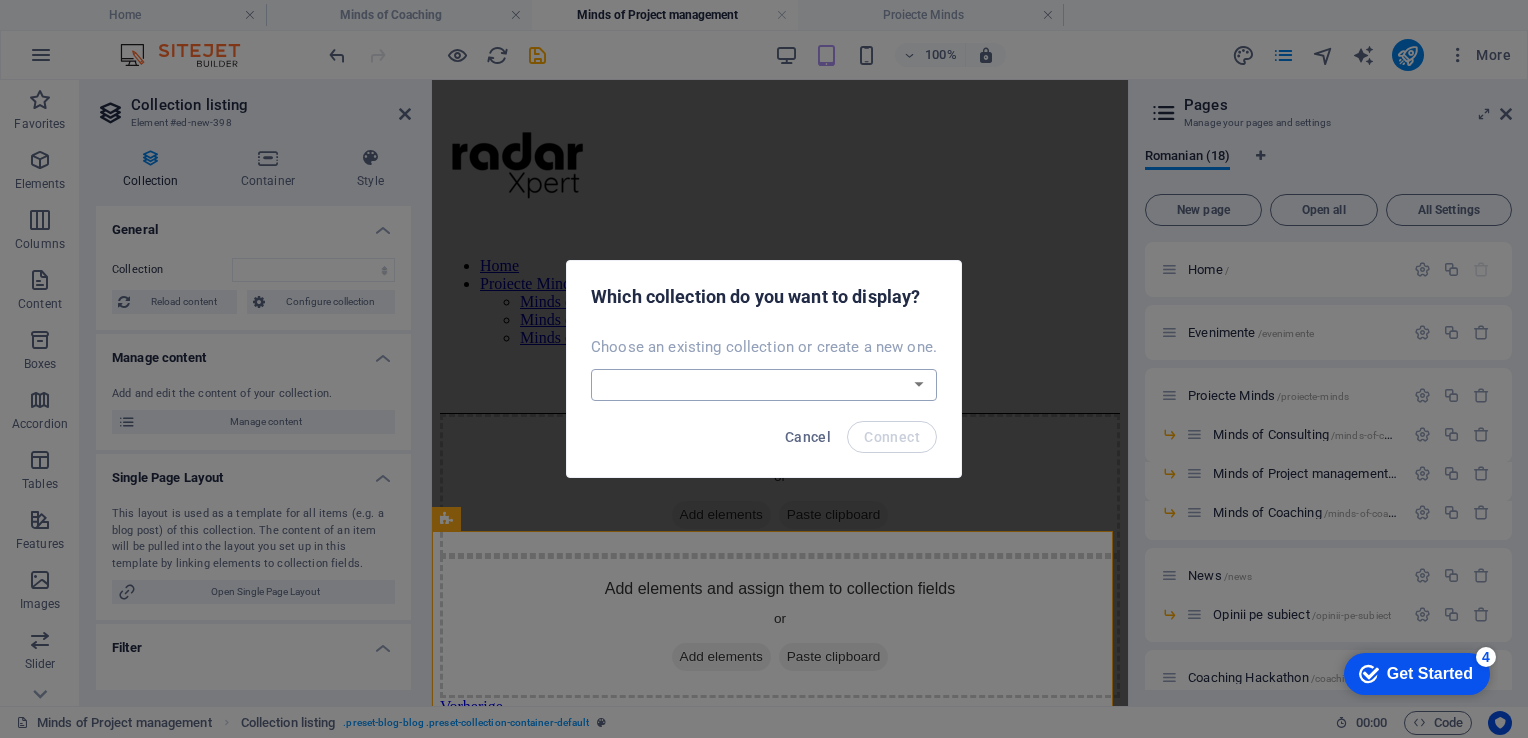 click on "Blog Blog_General Echipe Interviu Minds of Coaching Minds of Consulting PM Project Management Create a new collection" at bounding box center (764, 385) 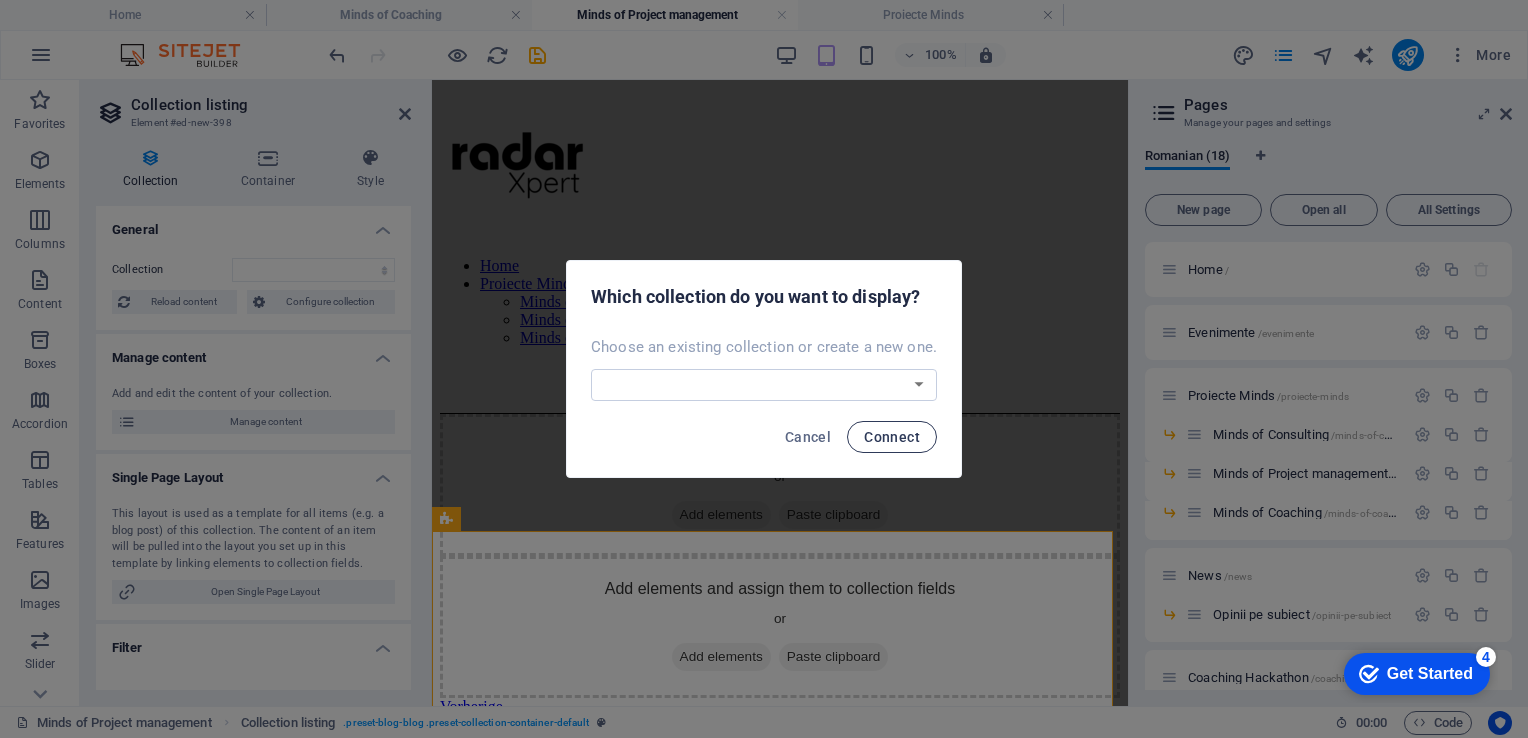 click on "Connect" at bounding box center [892, 437] 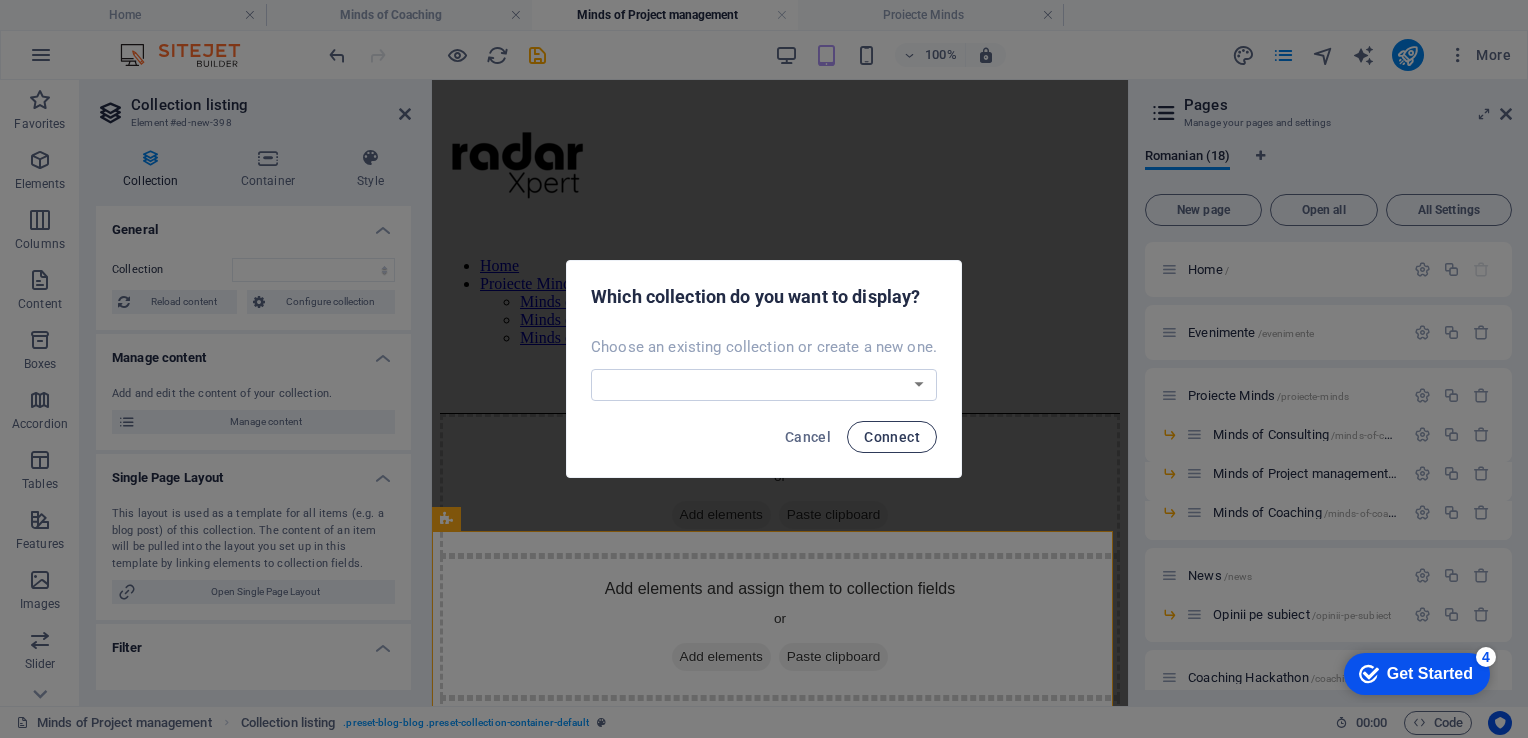 select on "68888dec32832666bc0eb02b" 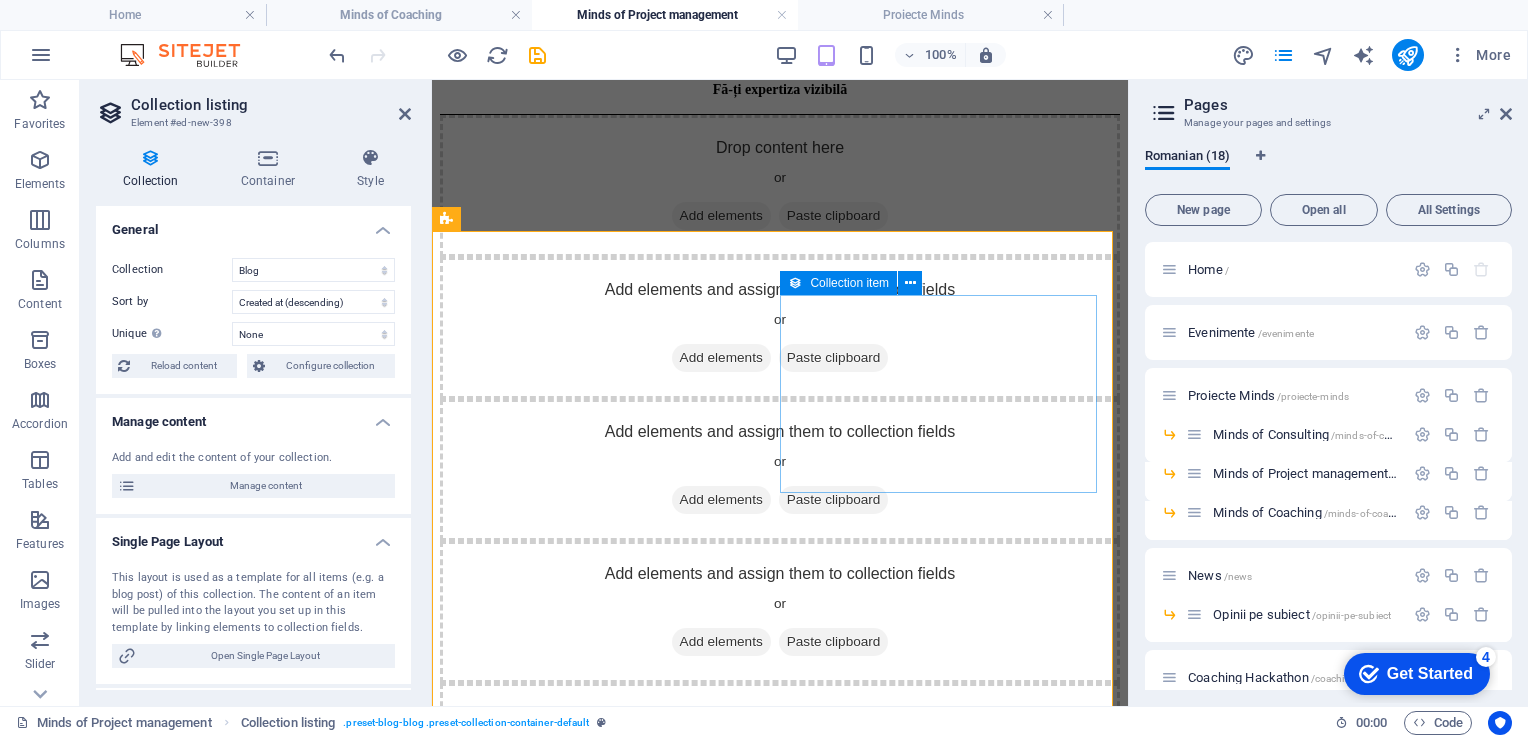 scroll, scrollTop: 300, scrollLeft: 0, axis: vertical 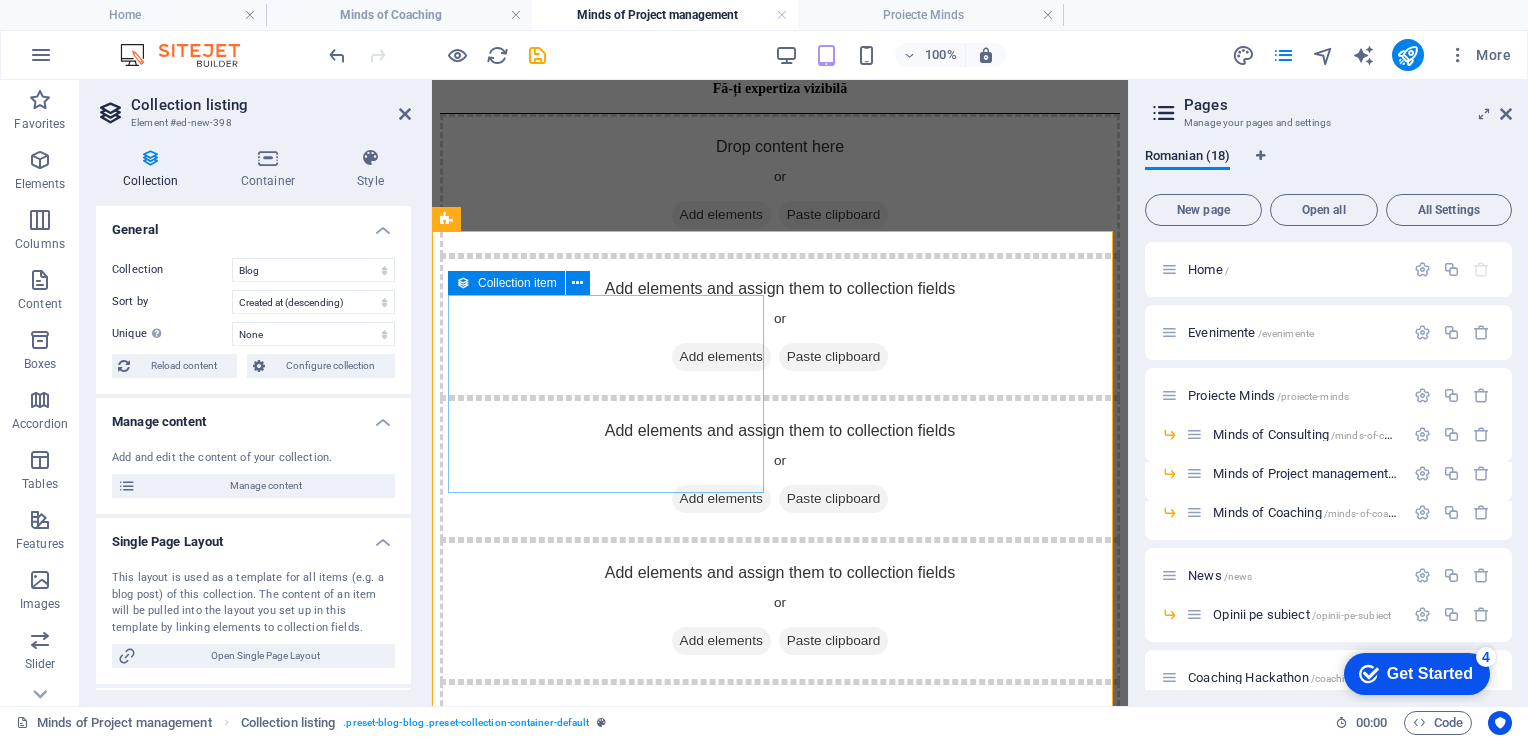 click on "Add elements" at bounding box center [721, 357] 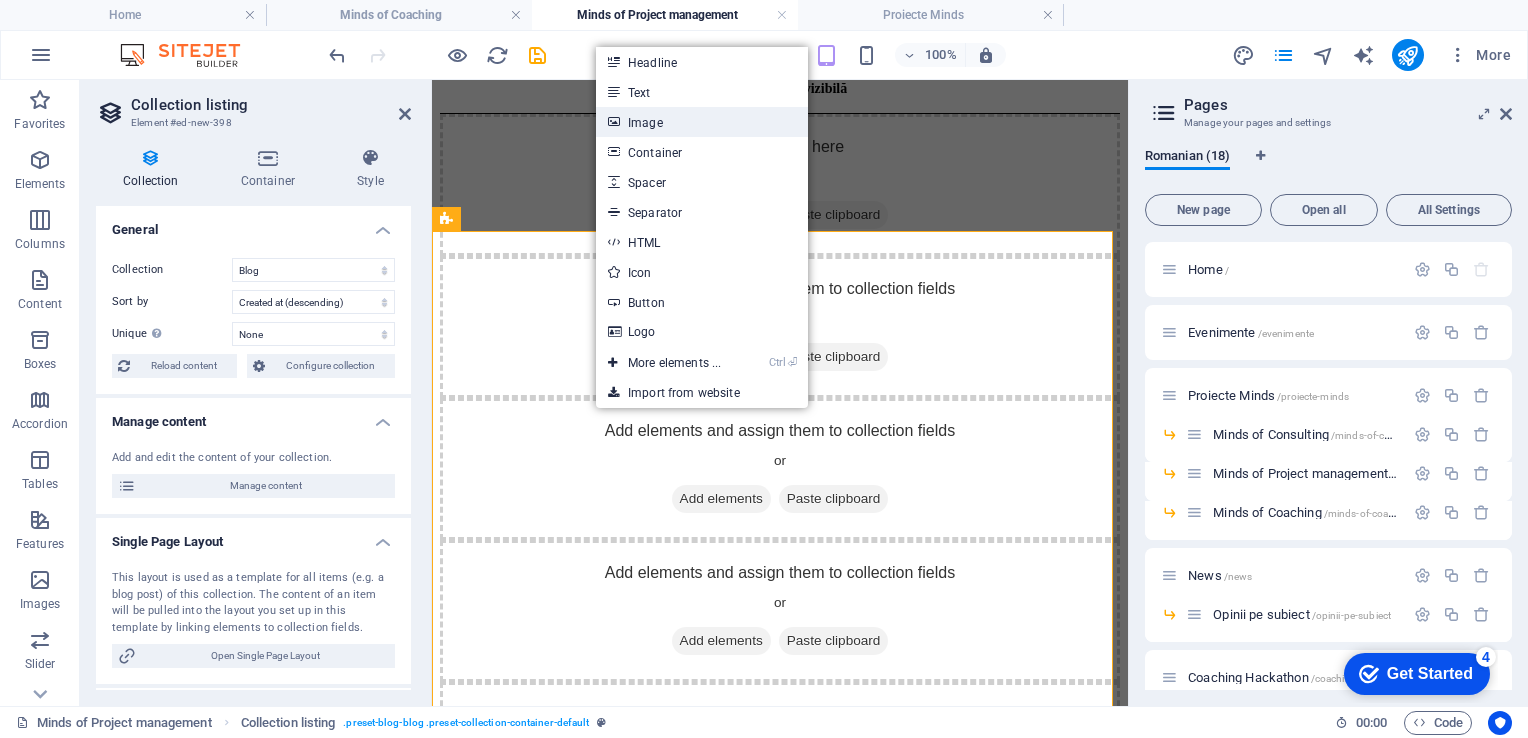 click on "Image" at bounding box center [702, 122] 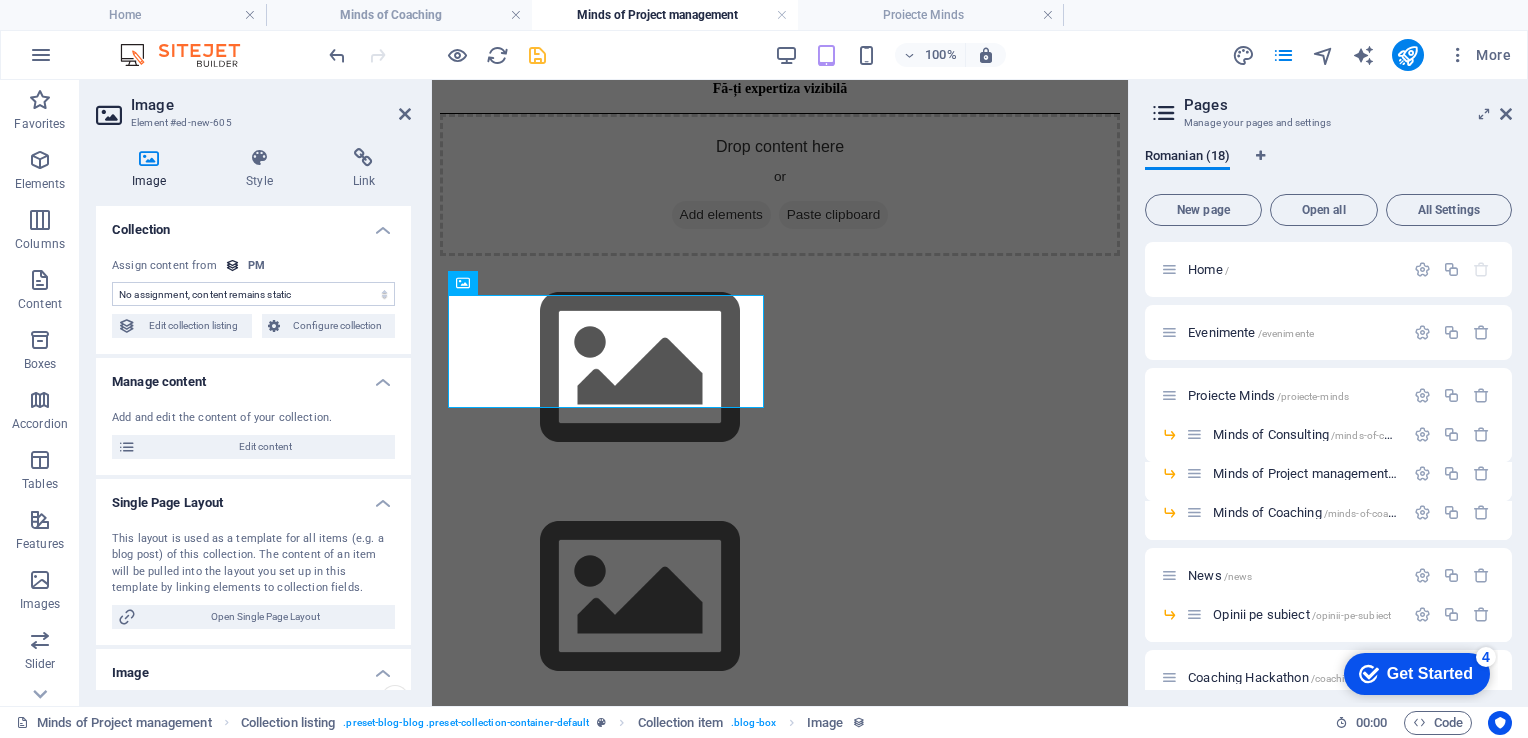 click at bounding box center [537, 55] 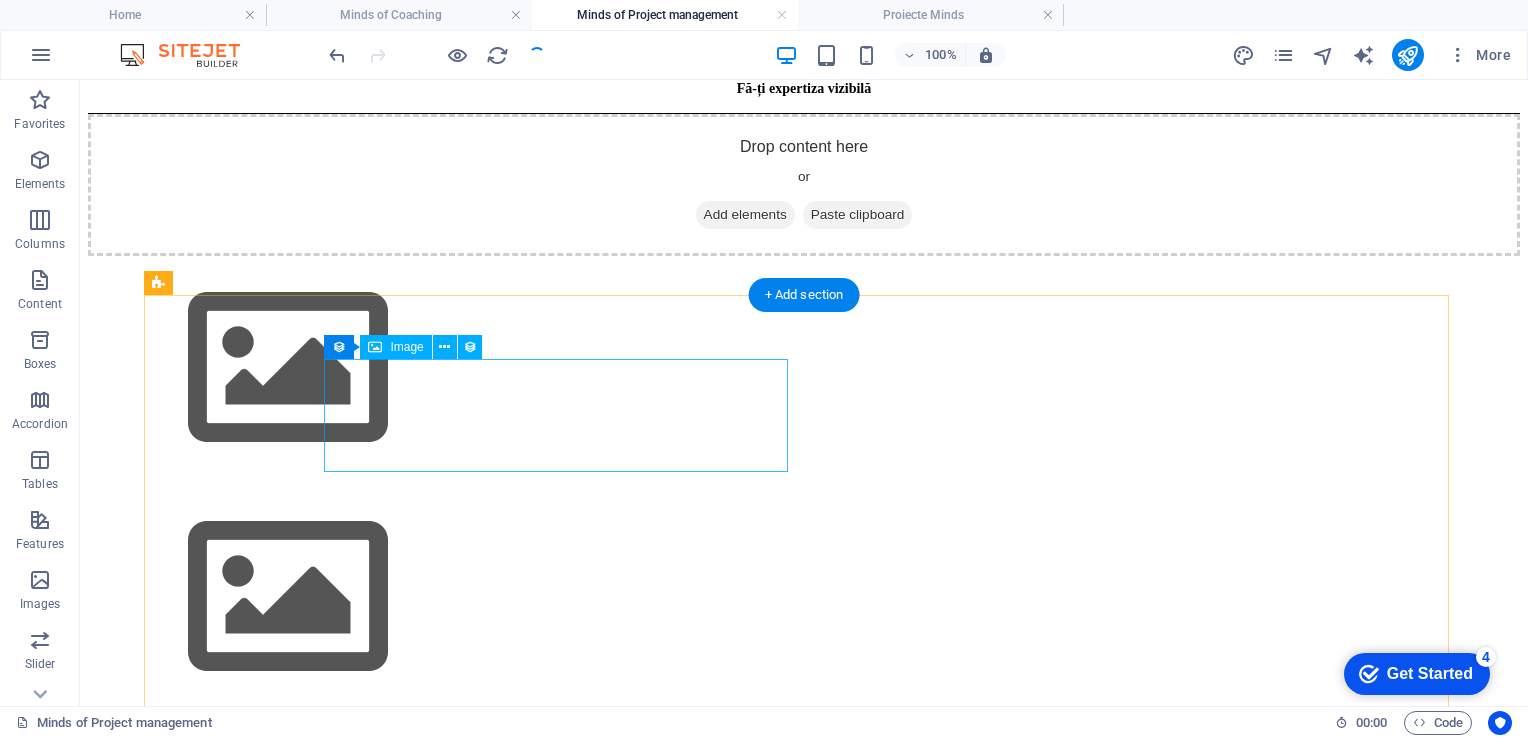 click at bounding box center [804, 370] 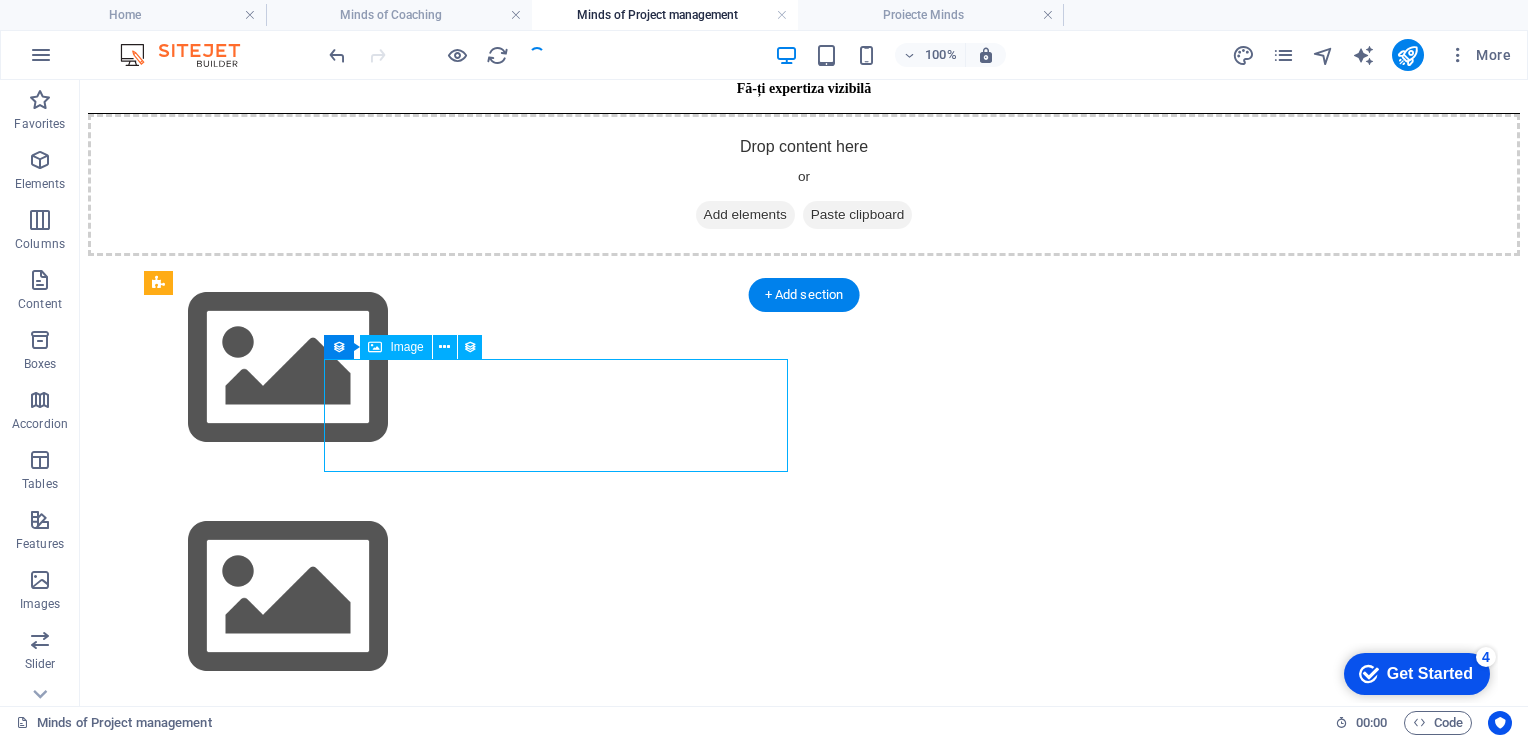 click at bounding box center (804, 370) 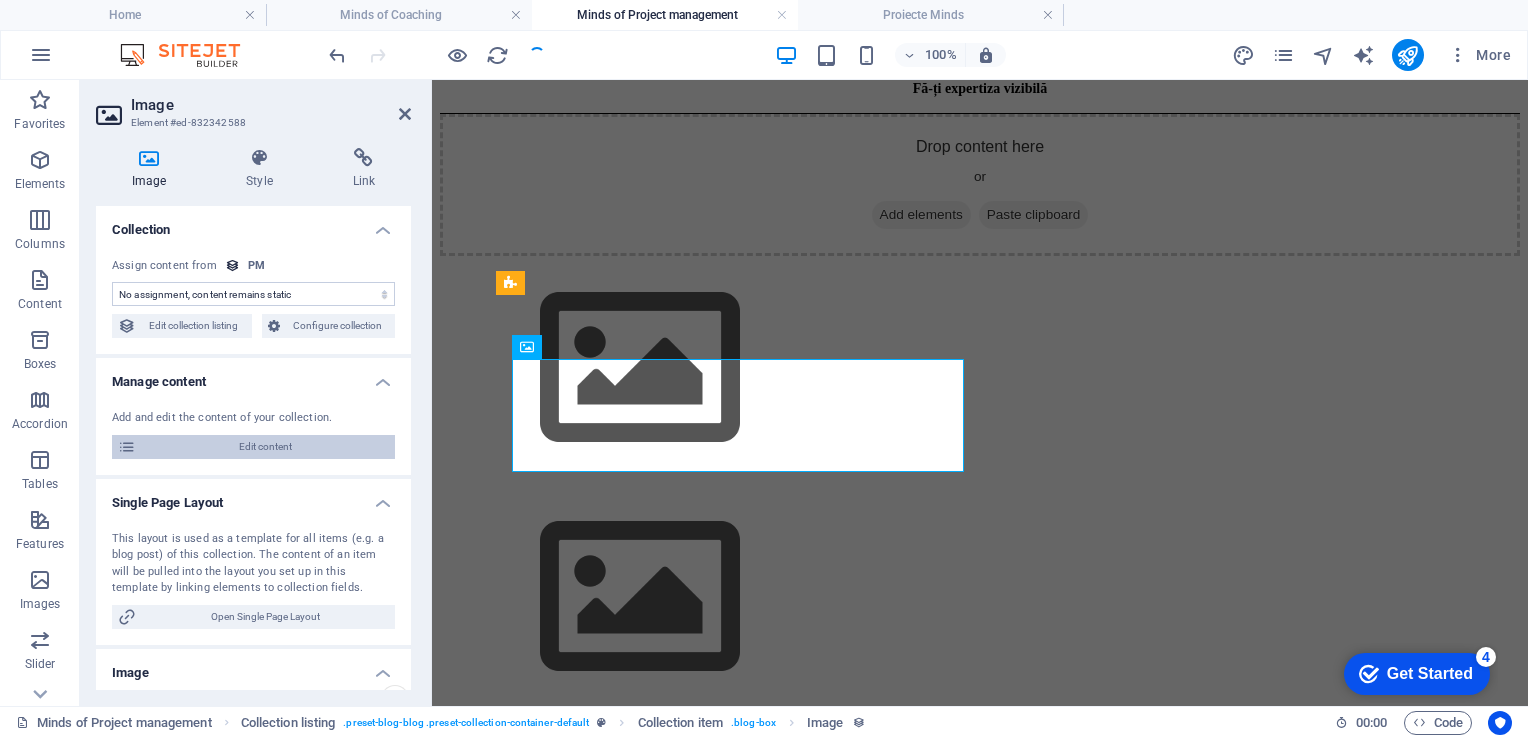 click on "Edit content" at bounding box center [265, 447] 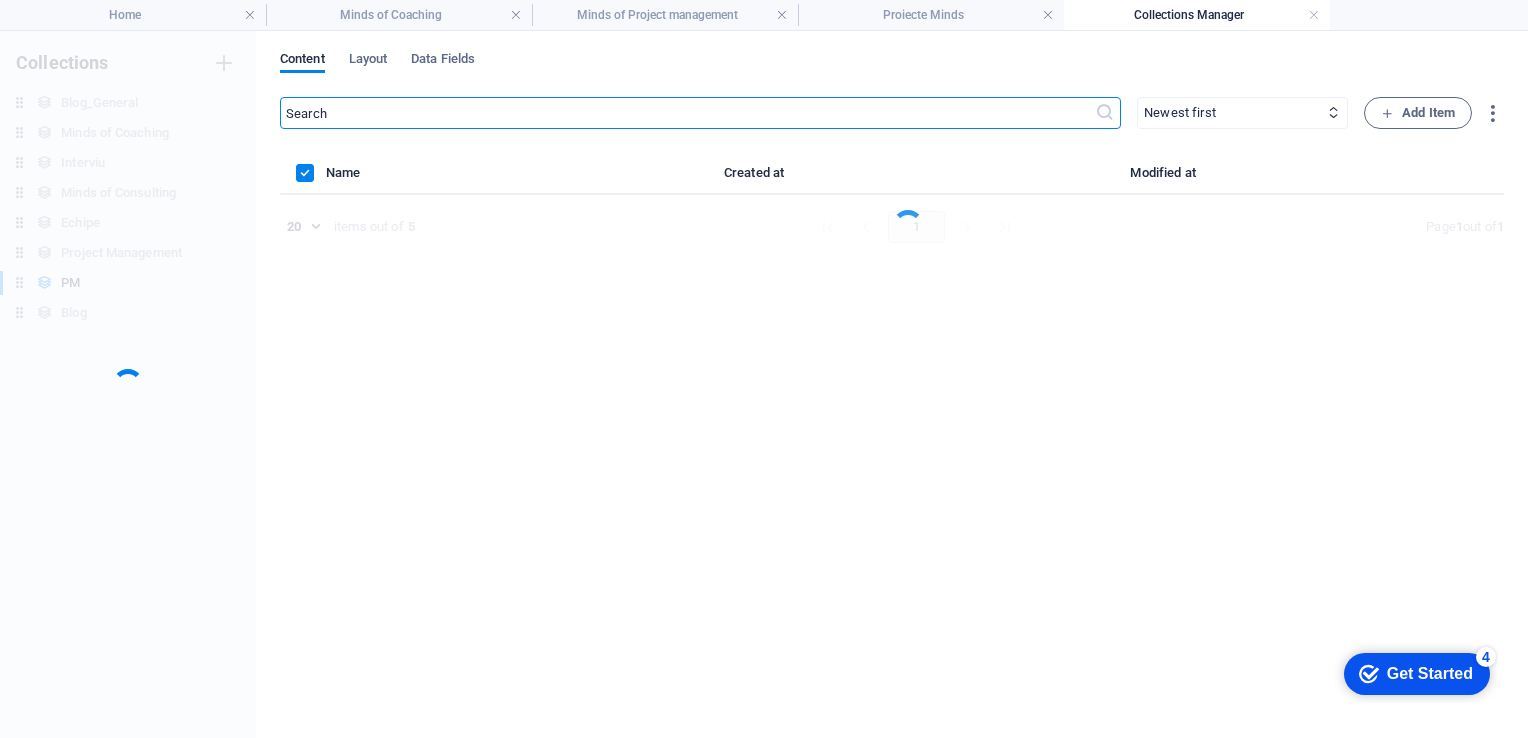scroll, scrollTop: 0, scrollLeft: 0, axis: both 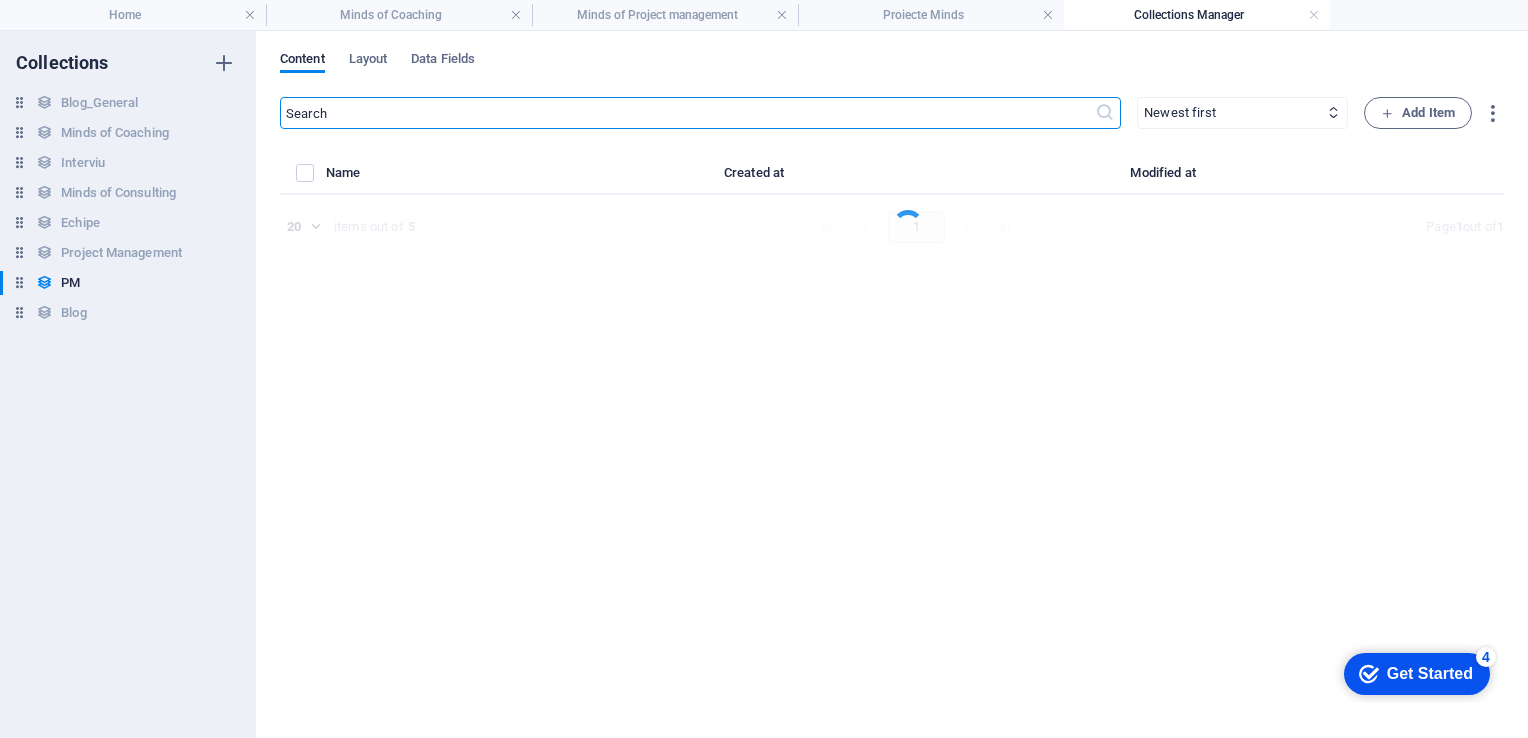 select on "Minds of Project Management" 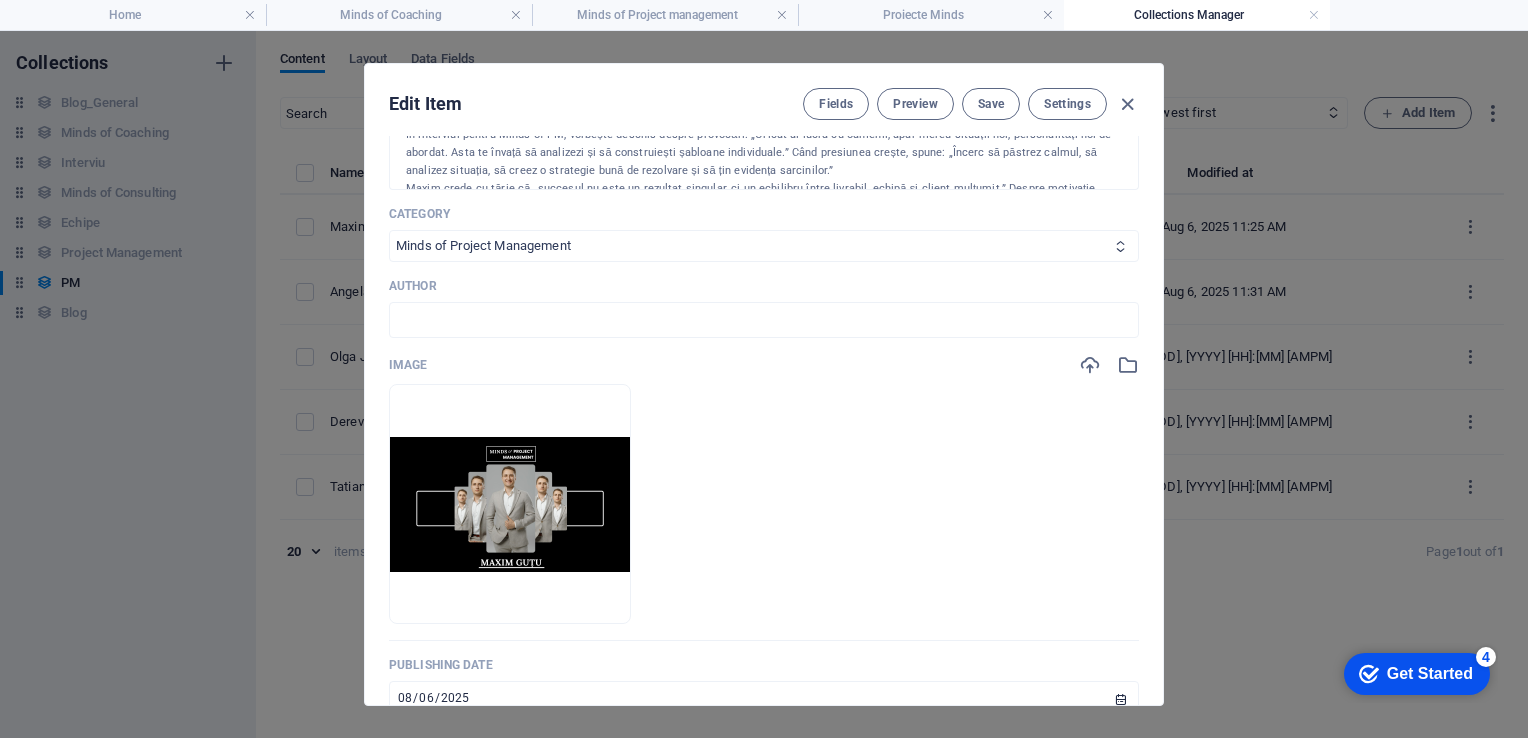 scroll, scrollTop: 600, scrollLeft: 0, axis: vertical 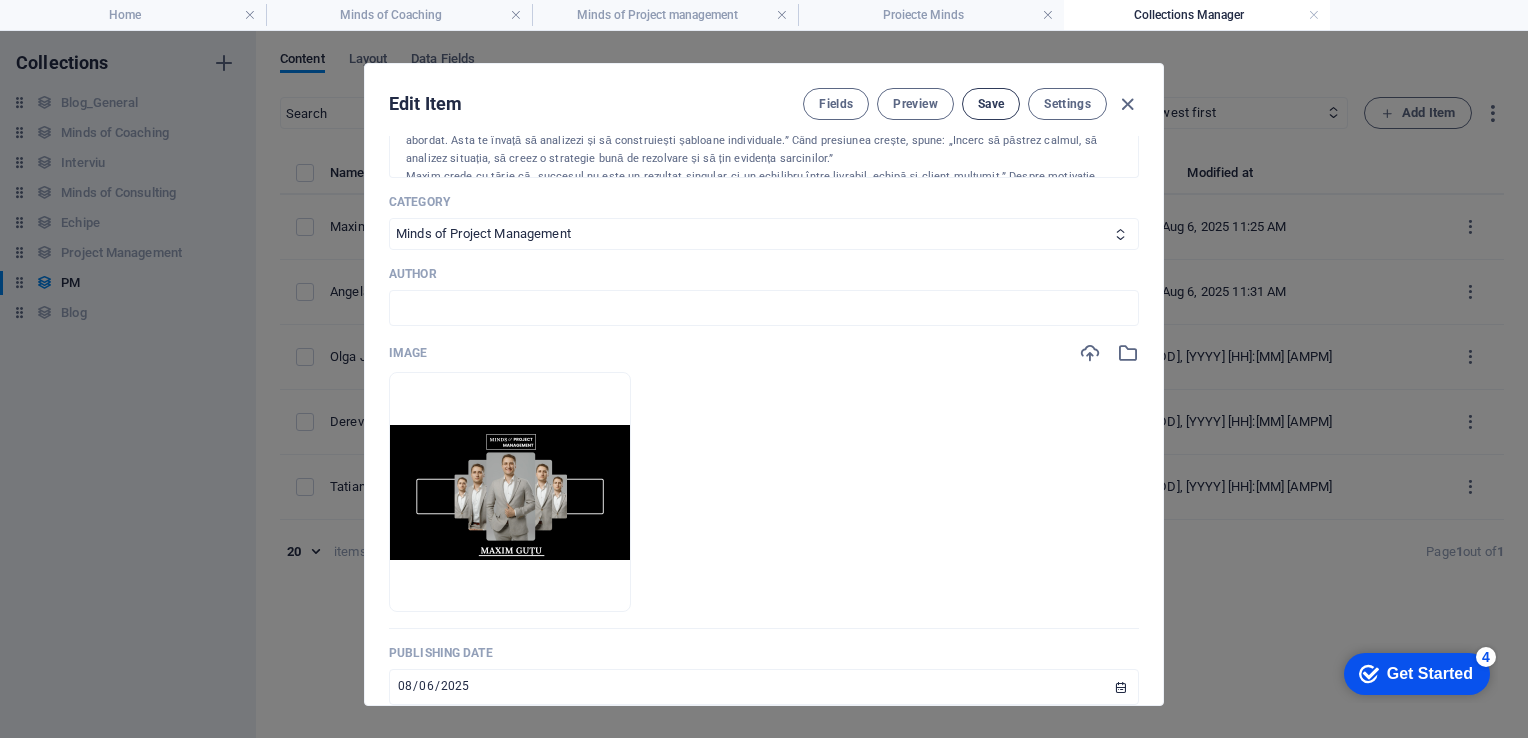 click on "Save" at bounding box center [991, 104] 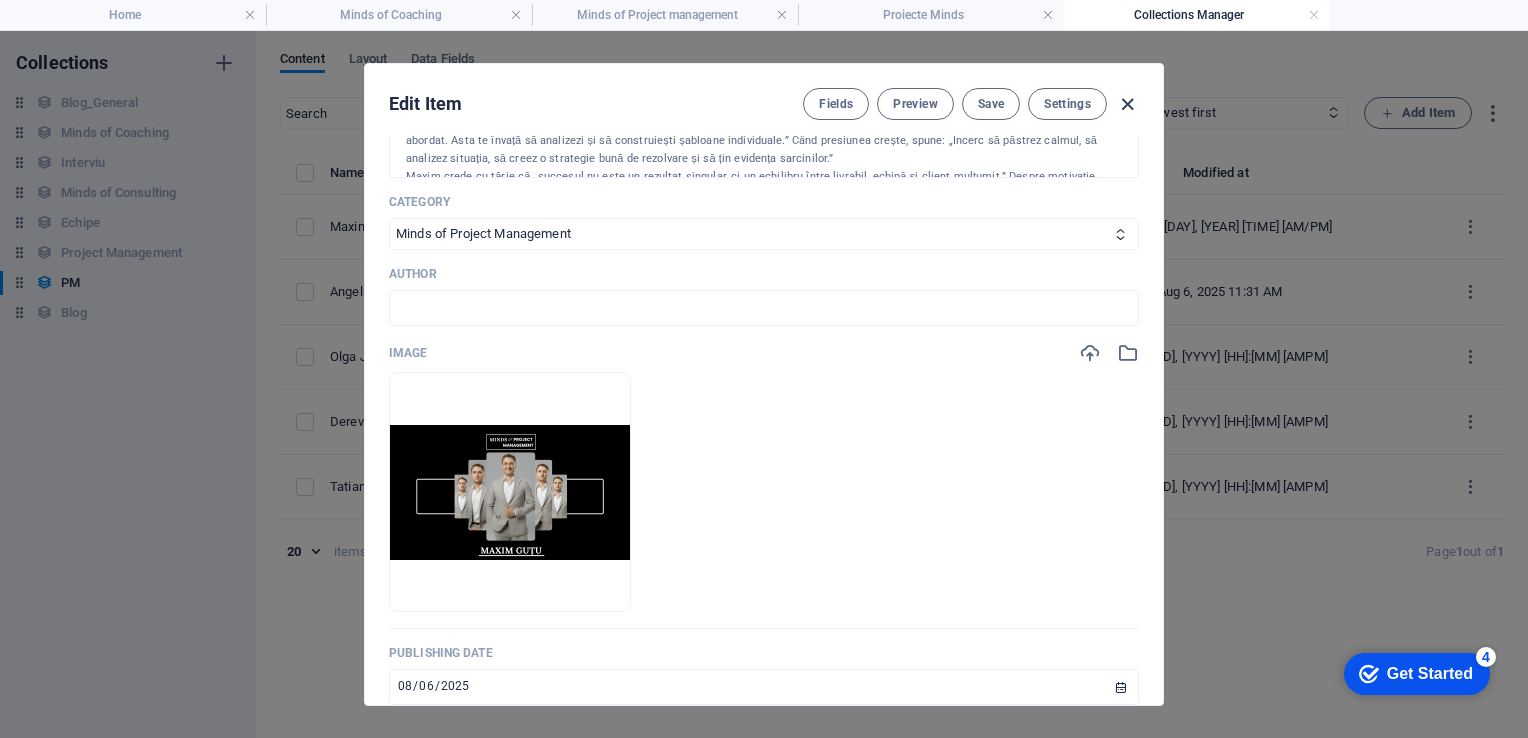 click at bounding box center [1127, 104] 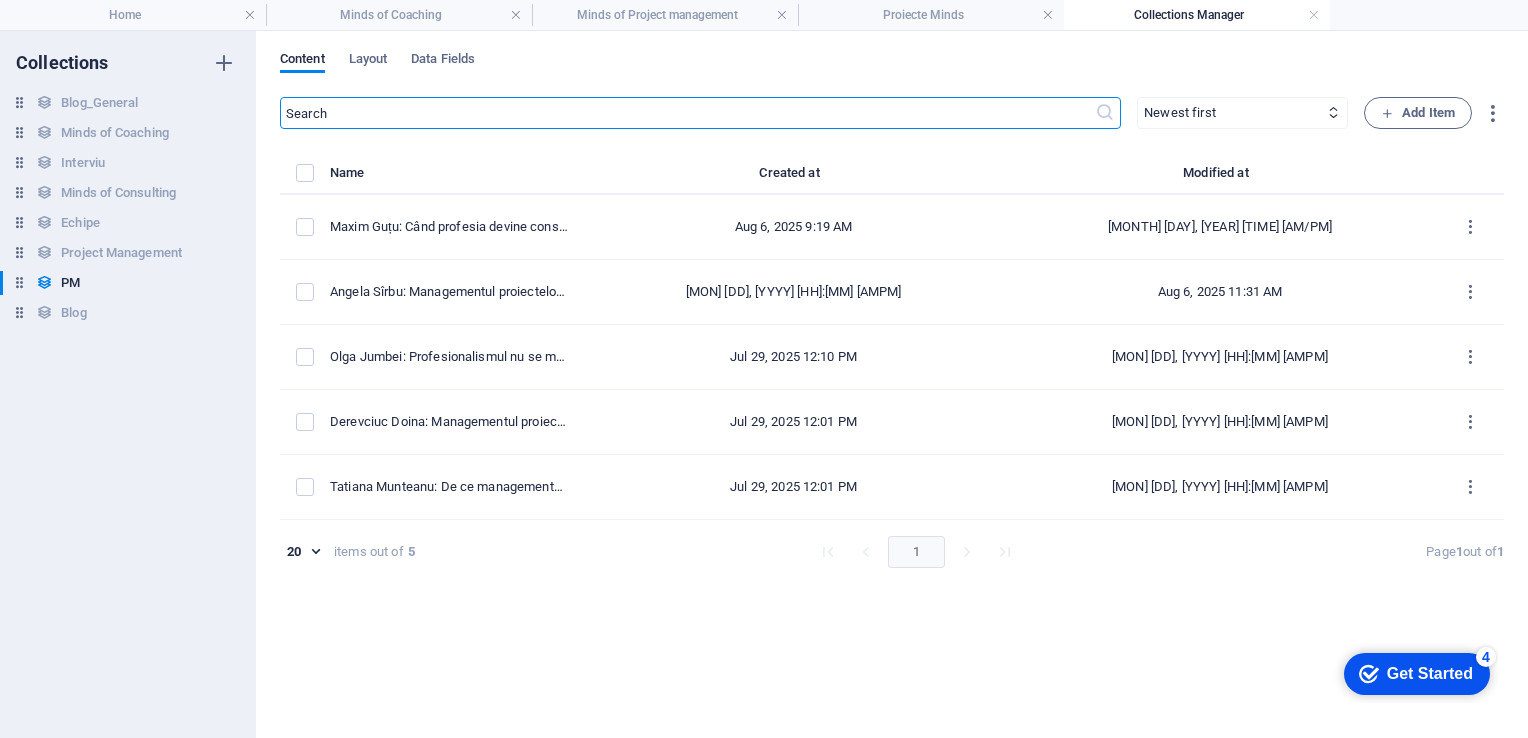 type on "[DAY].[MONTH].[YEAR]" 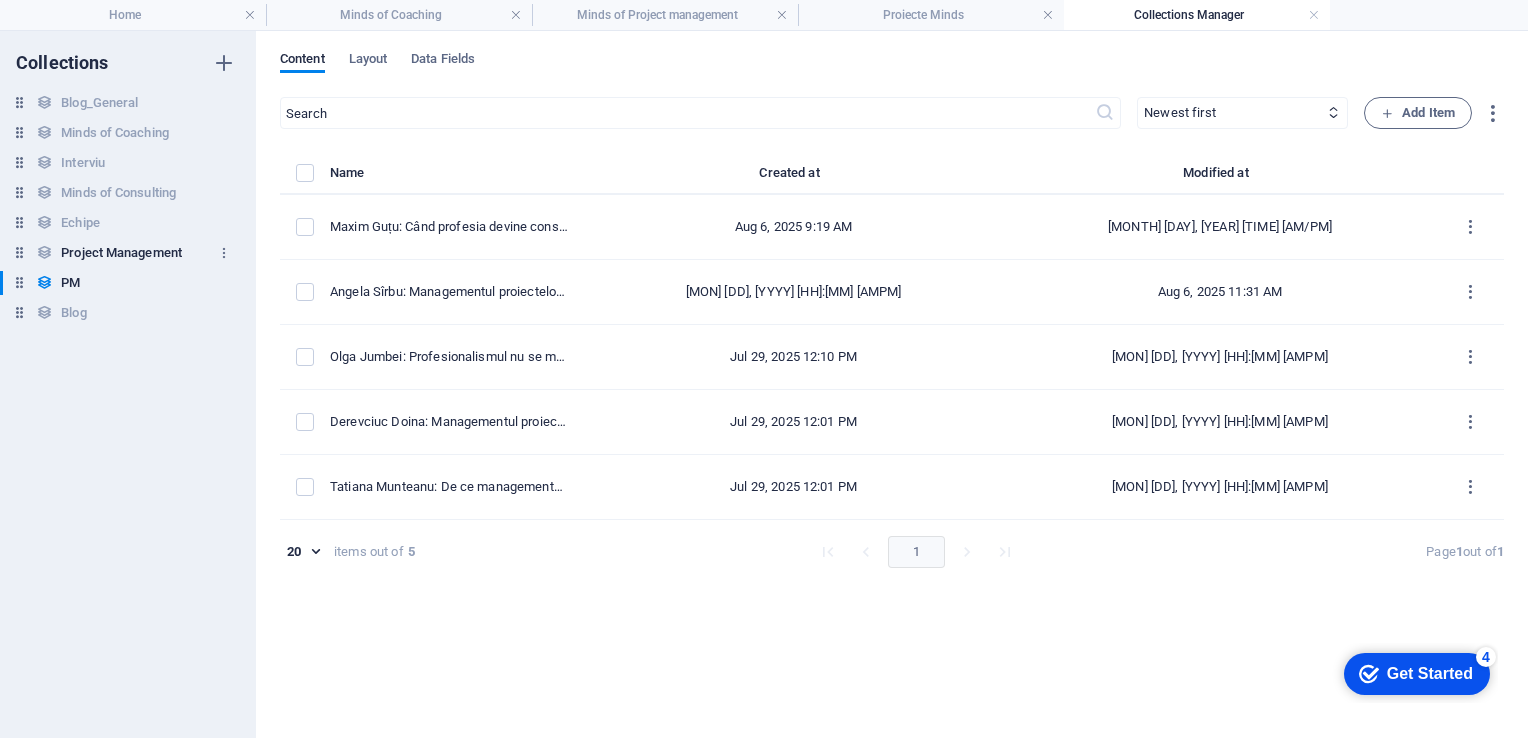 click on "Project Management" at bounding box center (121, 253) 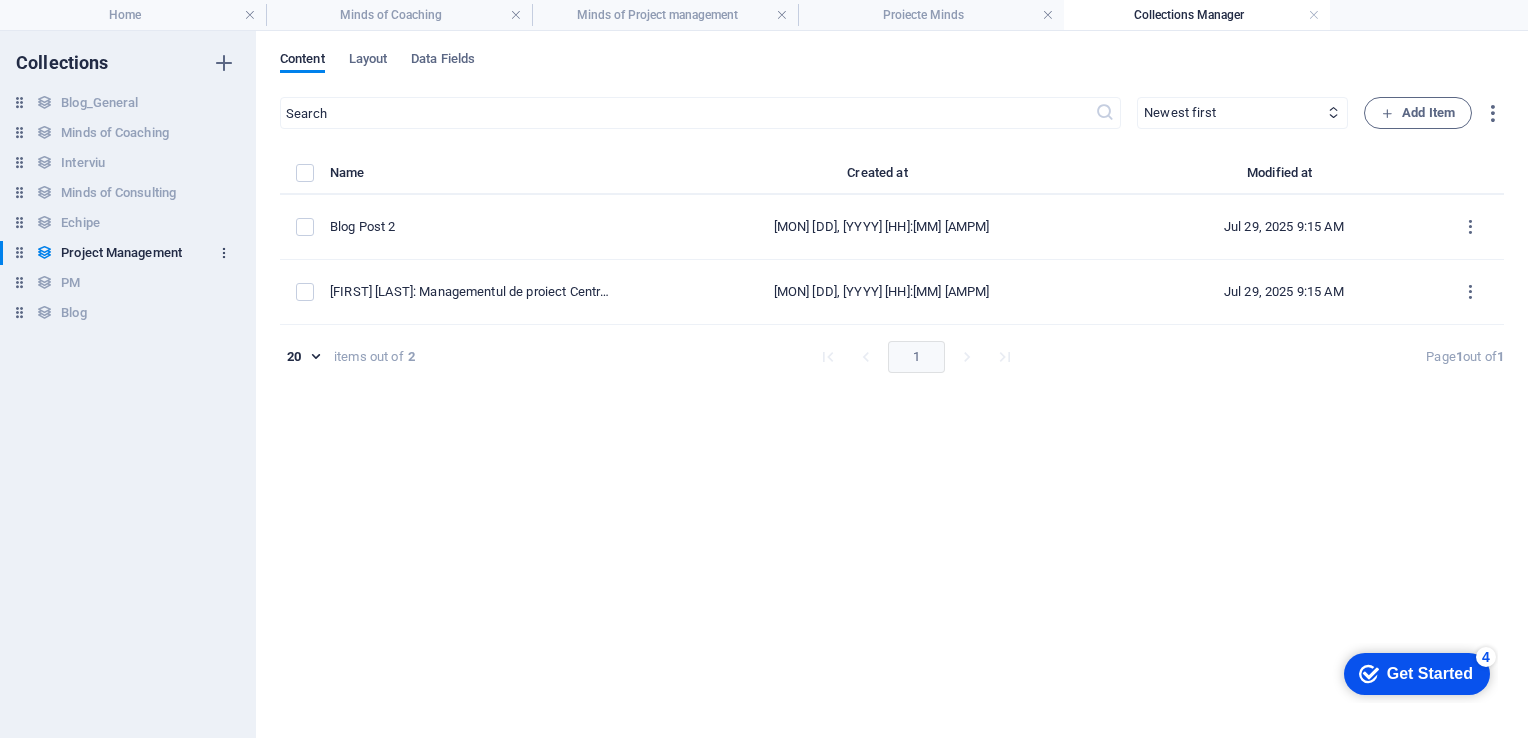 click at bounding box center (224, 253) 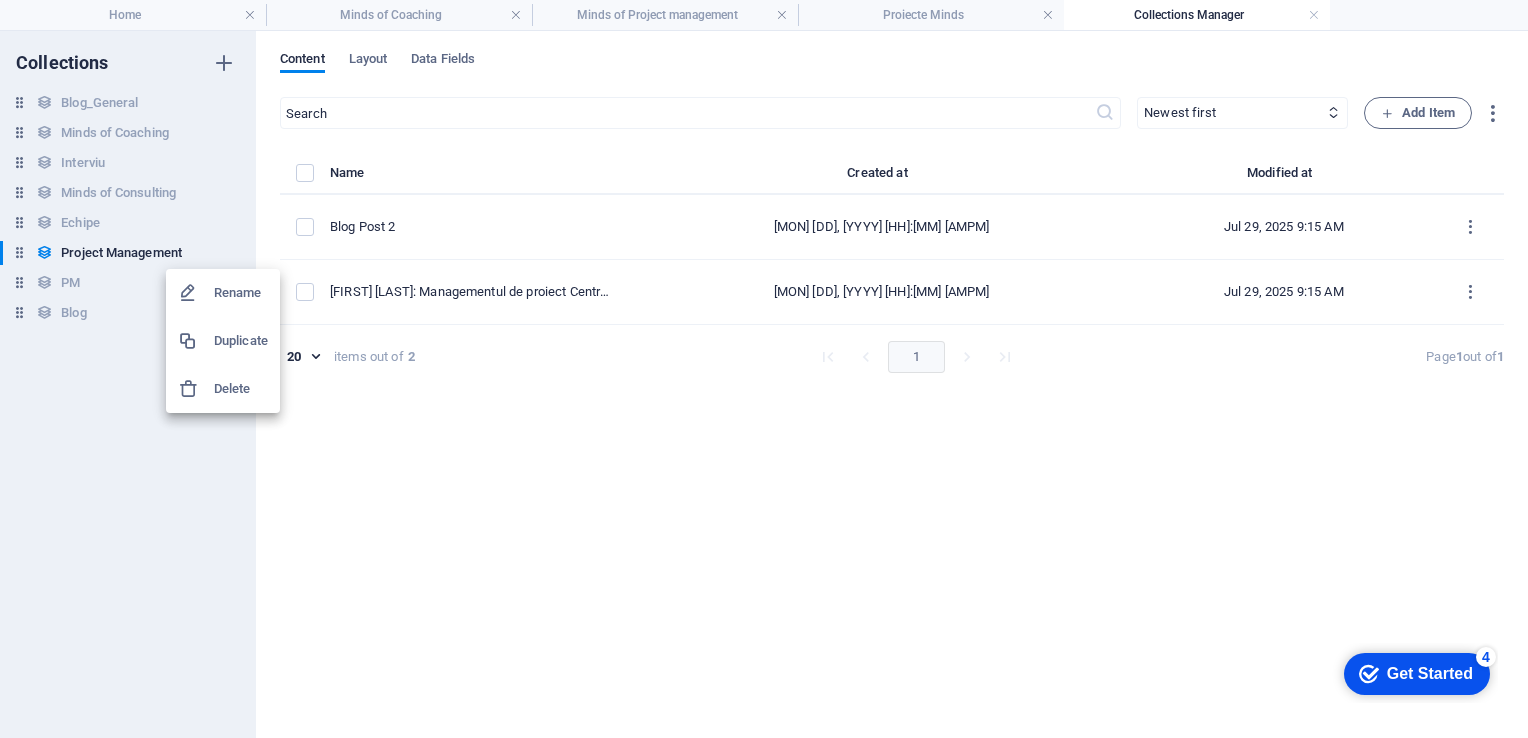 click on "Delete" at bounding box center [241, 389] 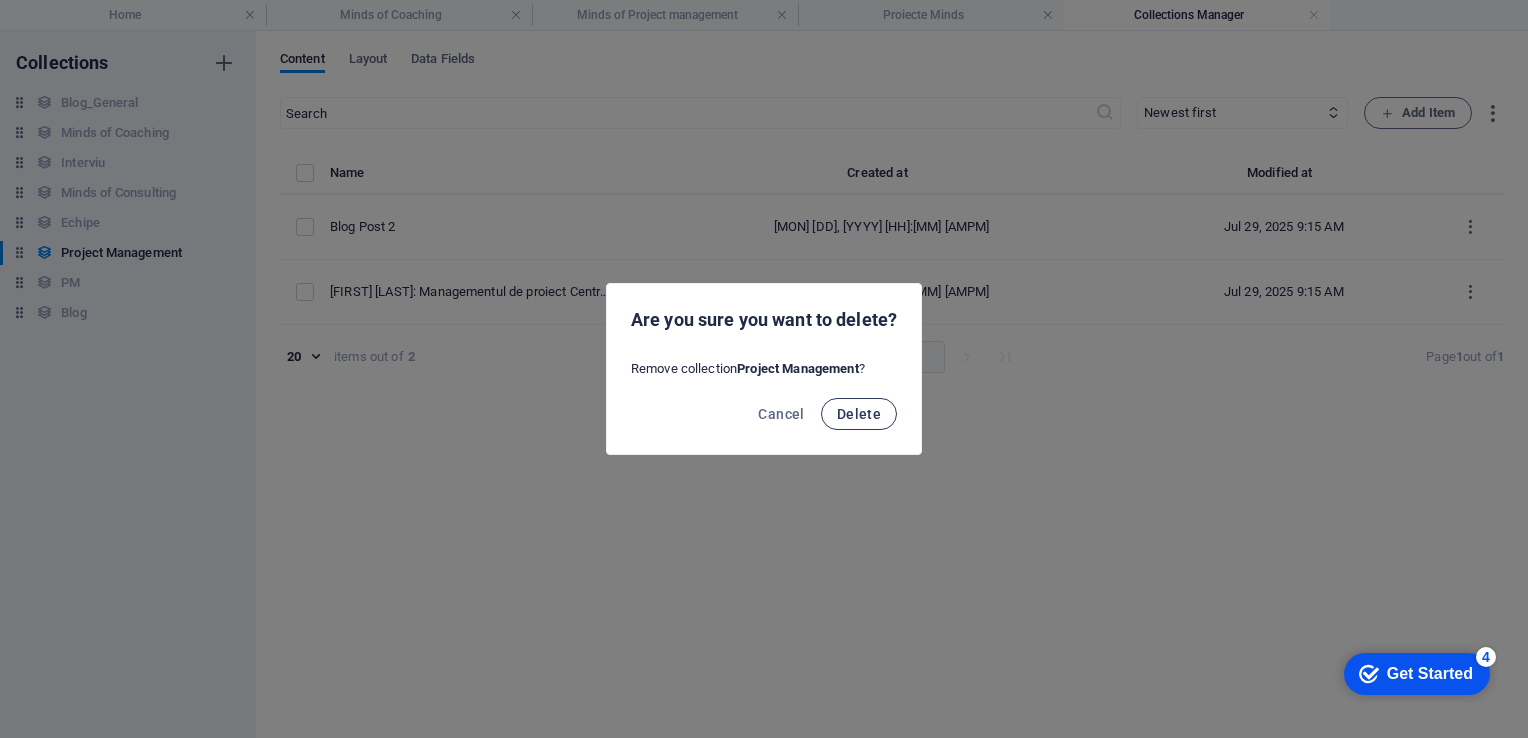 click on "Delete" at bounding box center (859, 414) 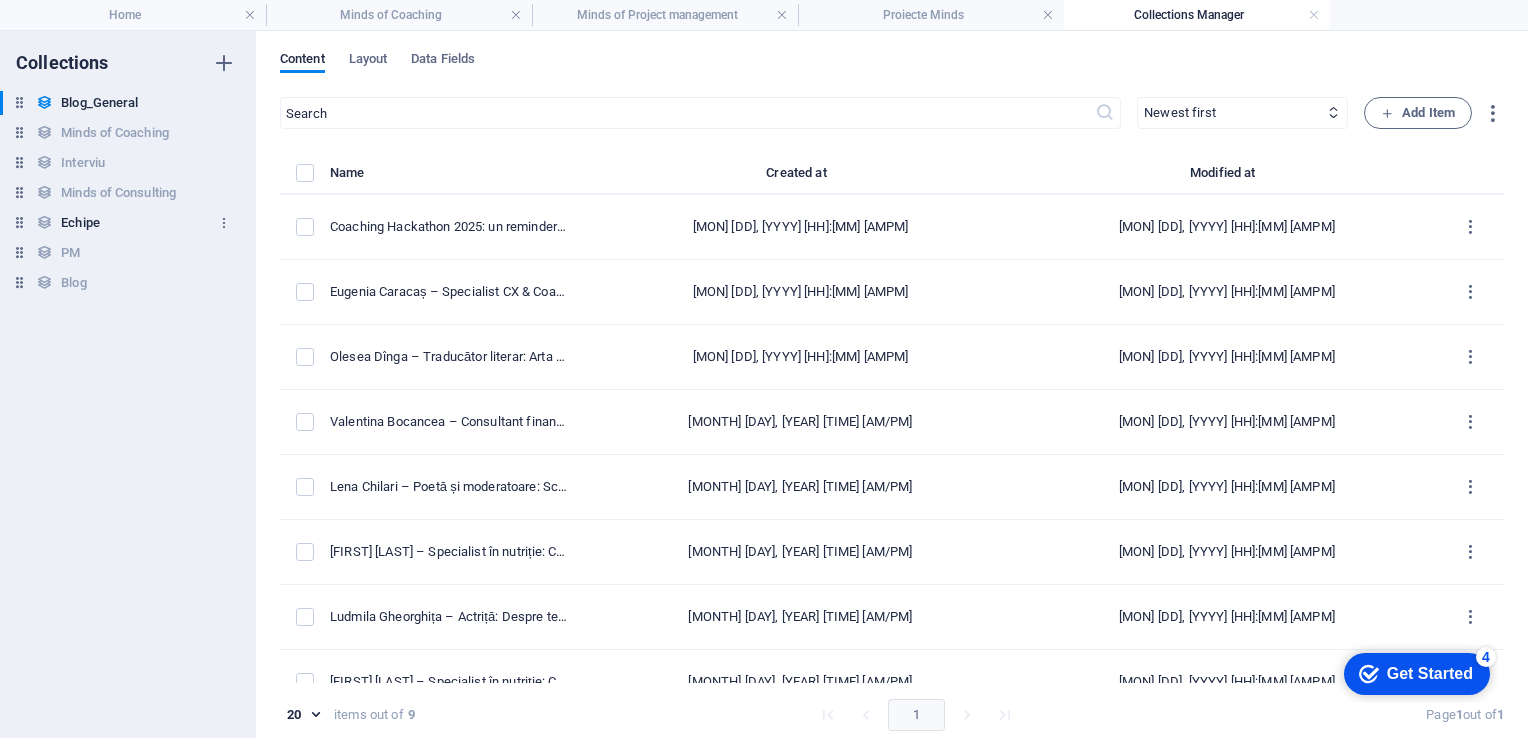 click on "Echipe Echipe" at bounding box center (118, 223) 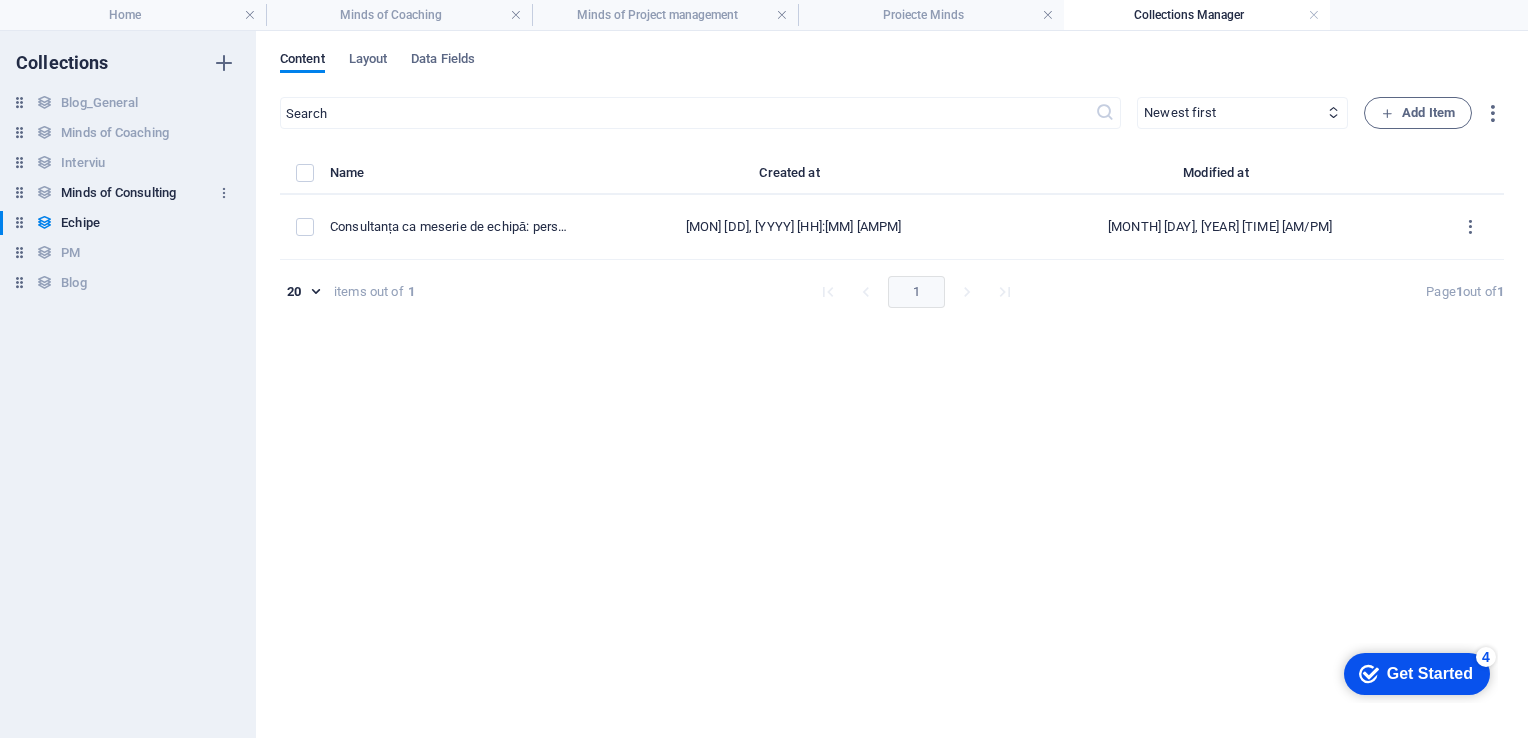 click on "Minds of Consulting" at bounding box center [118, 193] 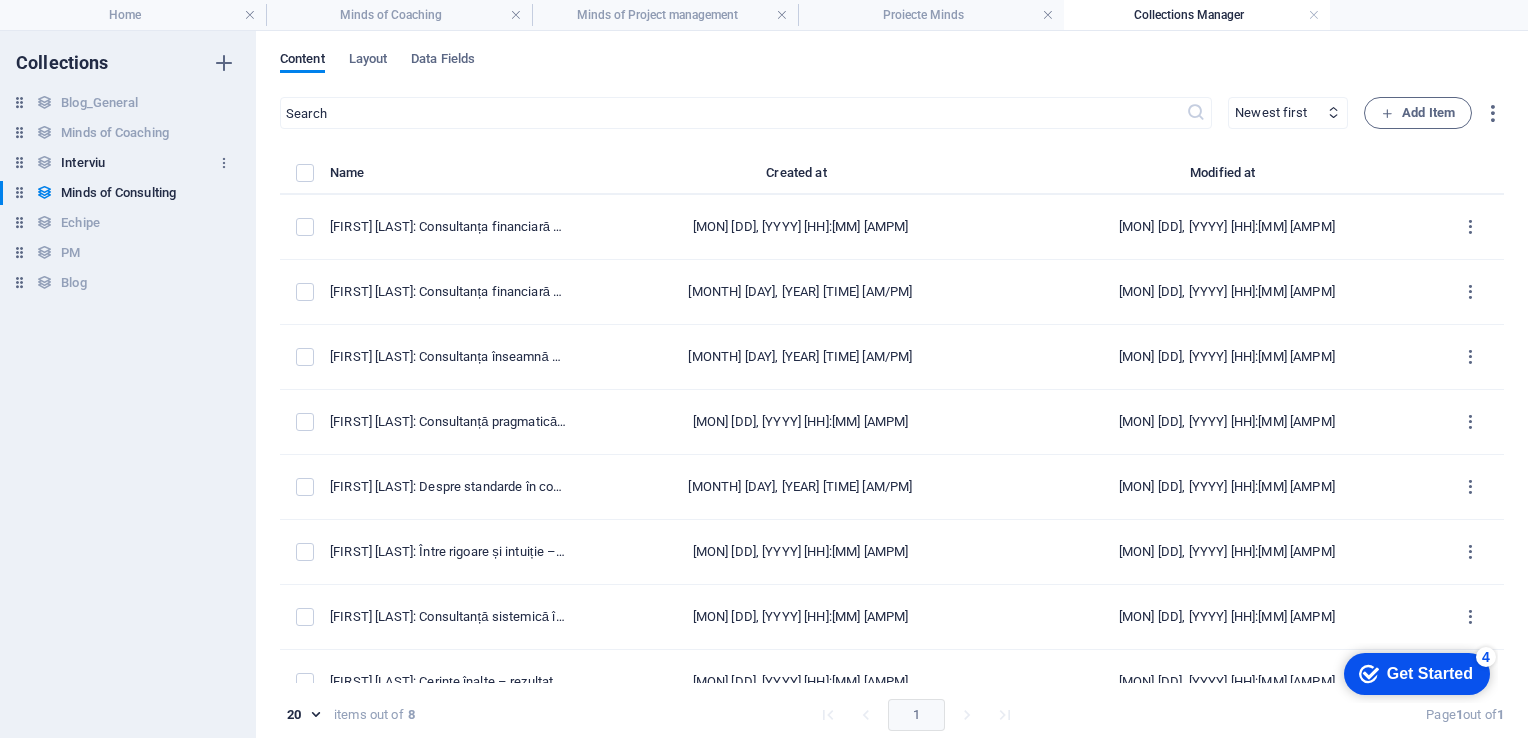 click on "Interviu" at bounding box center (83, 163) 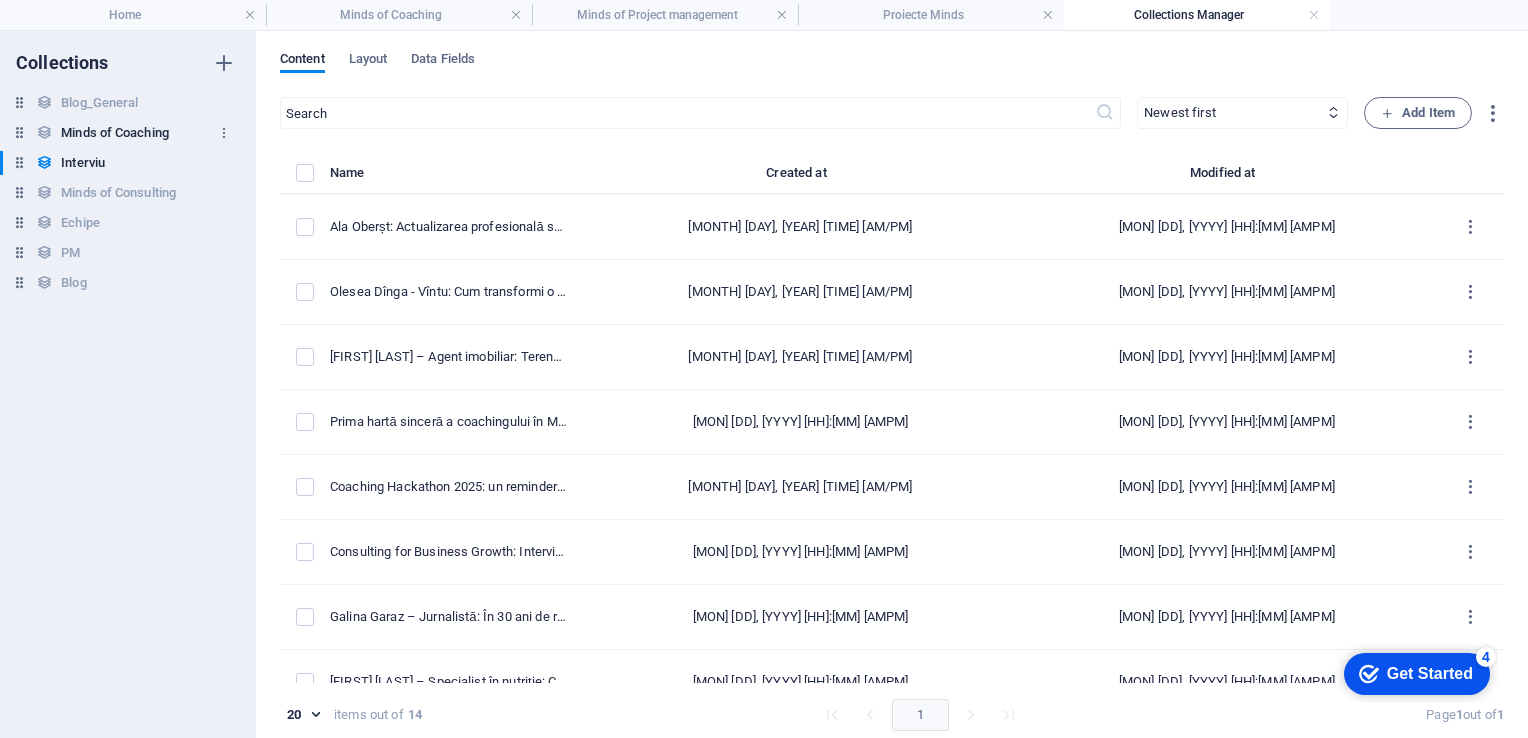click on "Minds of Coaching" at bounding box center [115, 133] 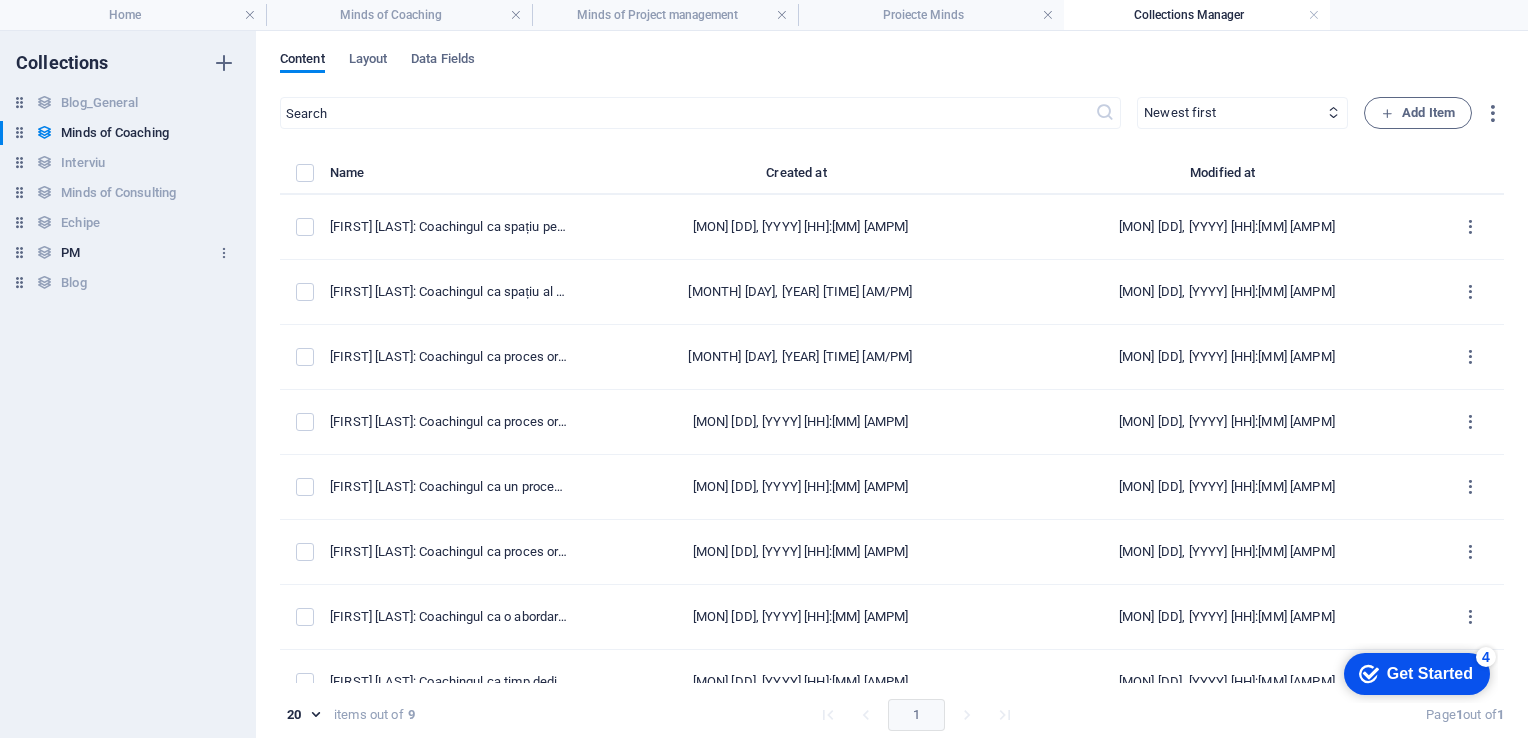 click on "PM" at bounding box center [70, 253] 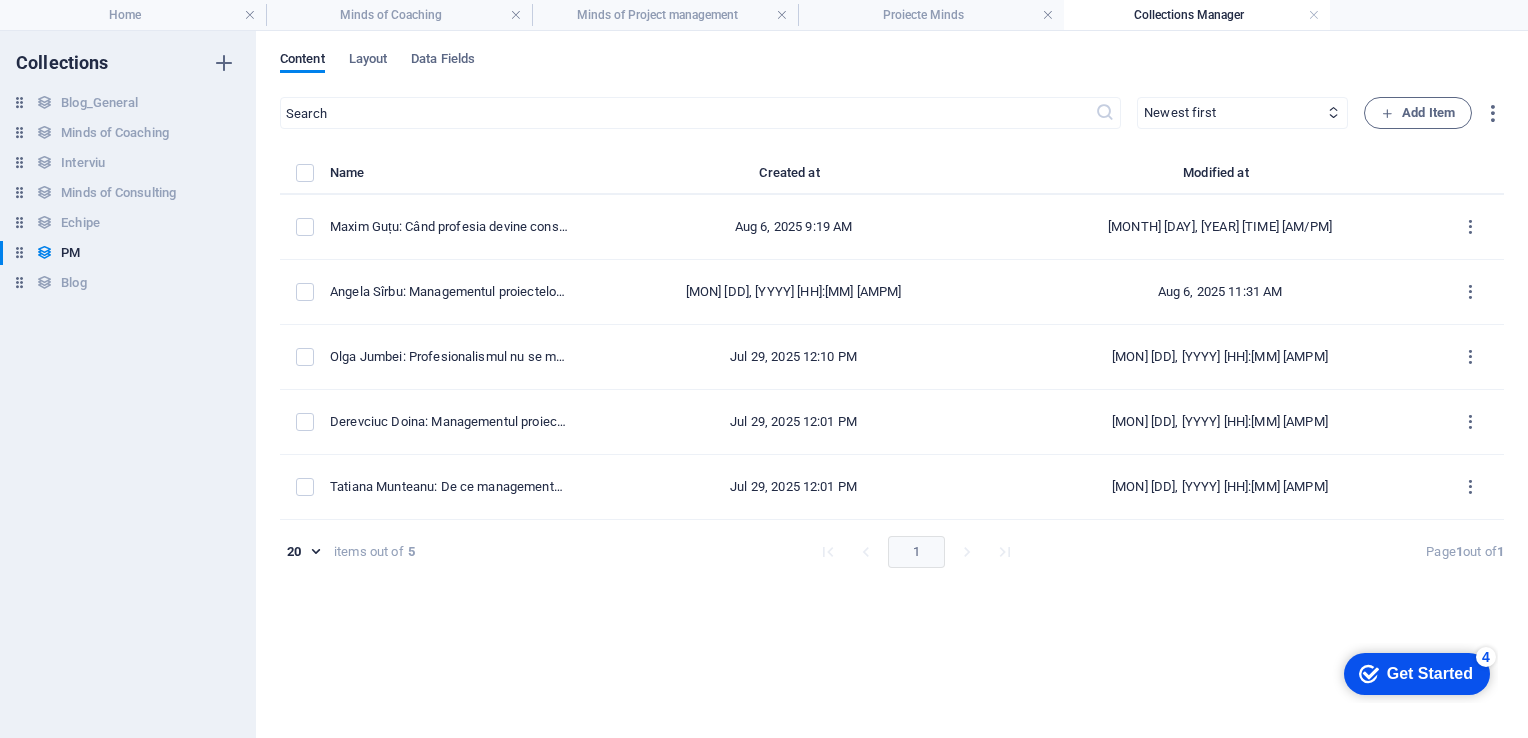 click on "Collections Blog_General Blog_General Minds of Coaching Minds of Coaching Interviu Interviu Minds of Consulting Minds of Consulting Echipe Echipe PM PM Blog Blog" at bounding box center (128, 384) 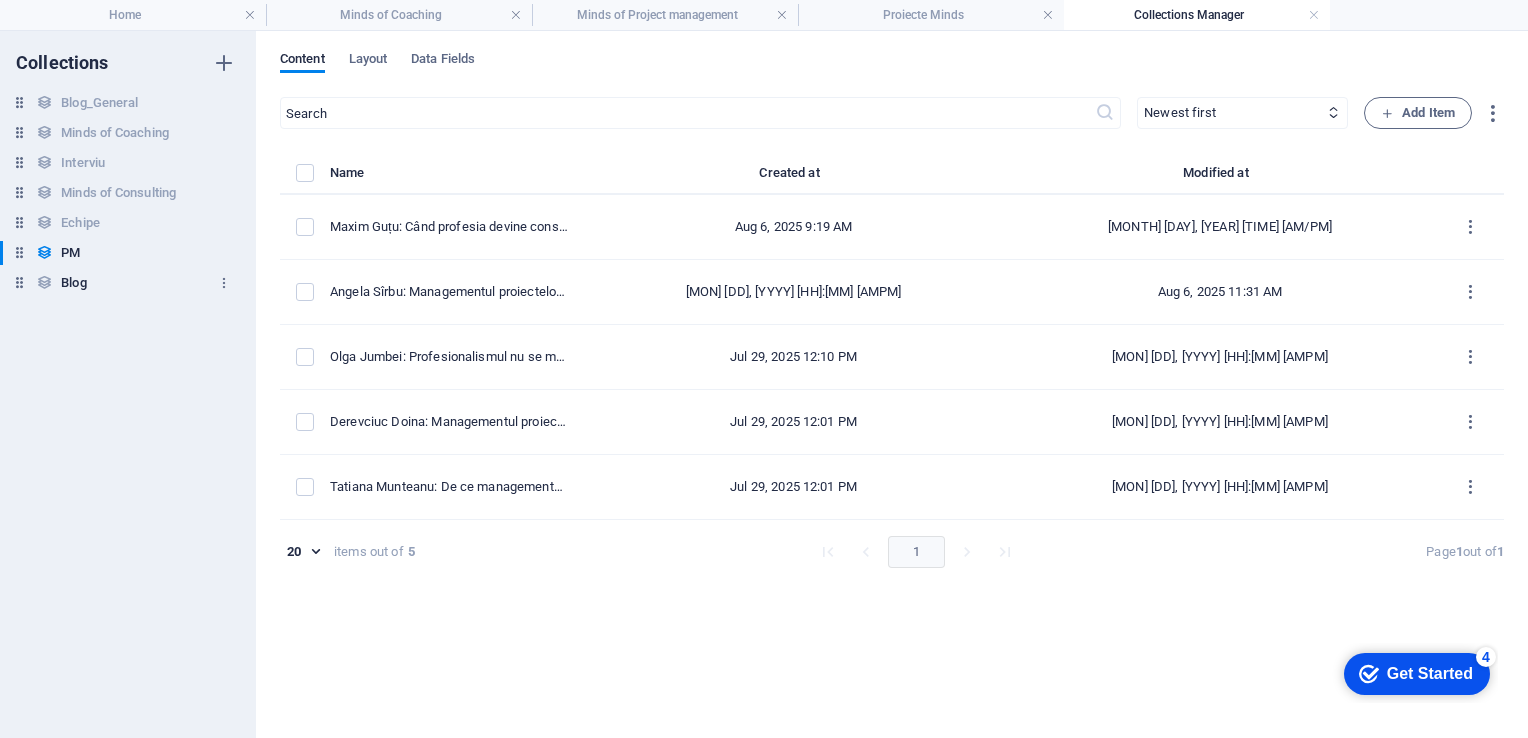 click on "Blog" at bounding box center [73, 283] 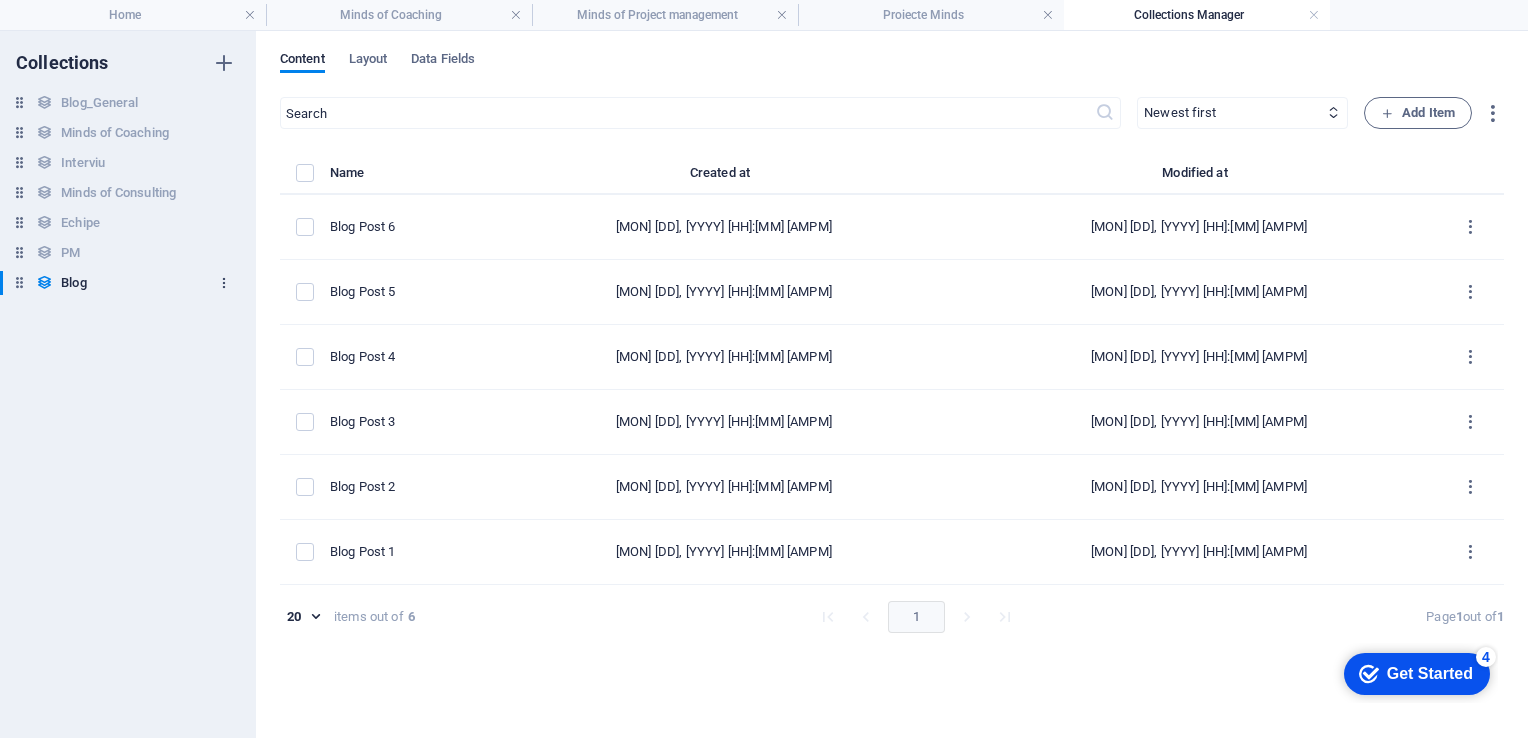 click at bounding box center [224, 283] 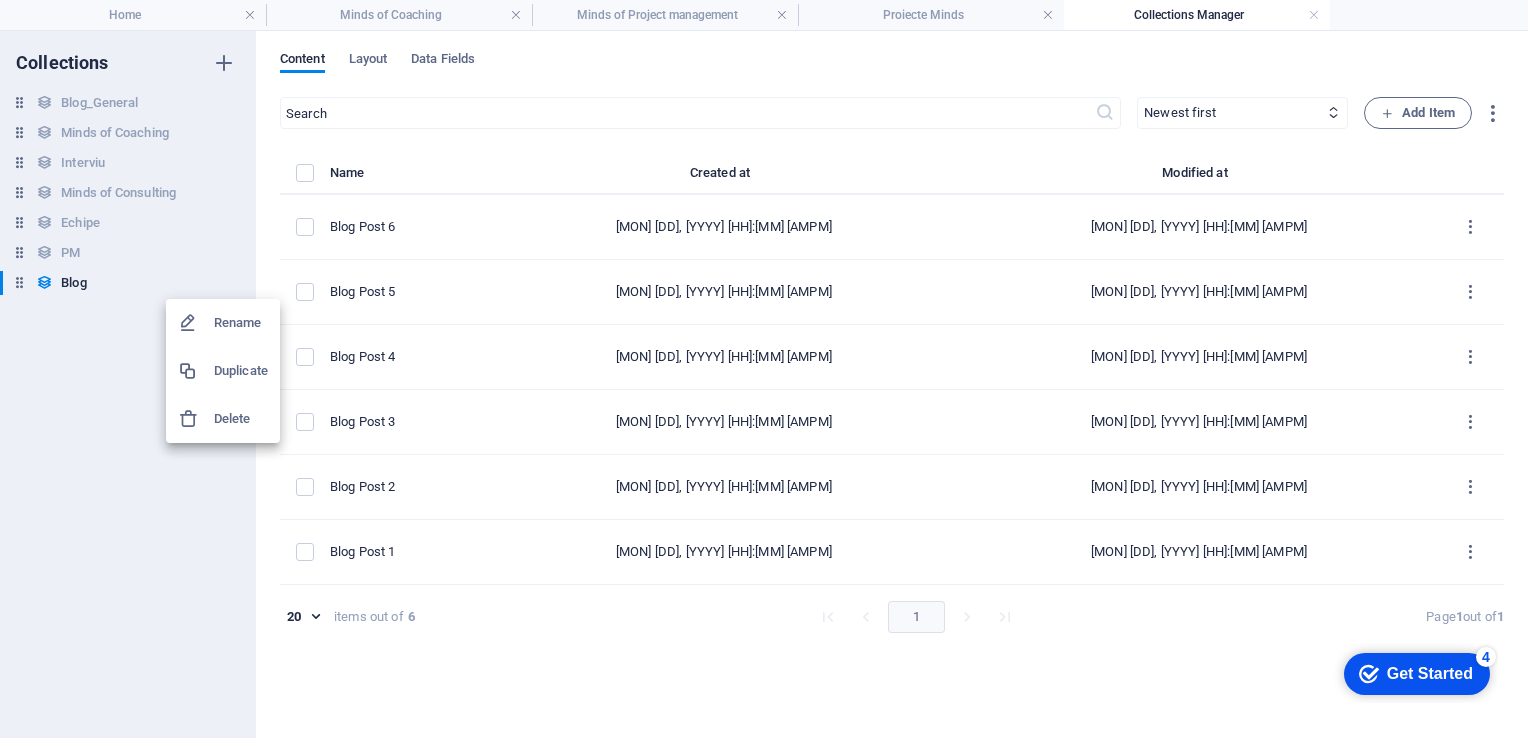 click on "Delete" at bounding box center [241, 419] 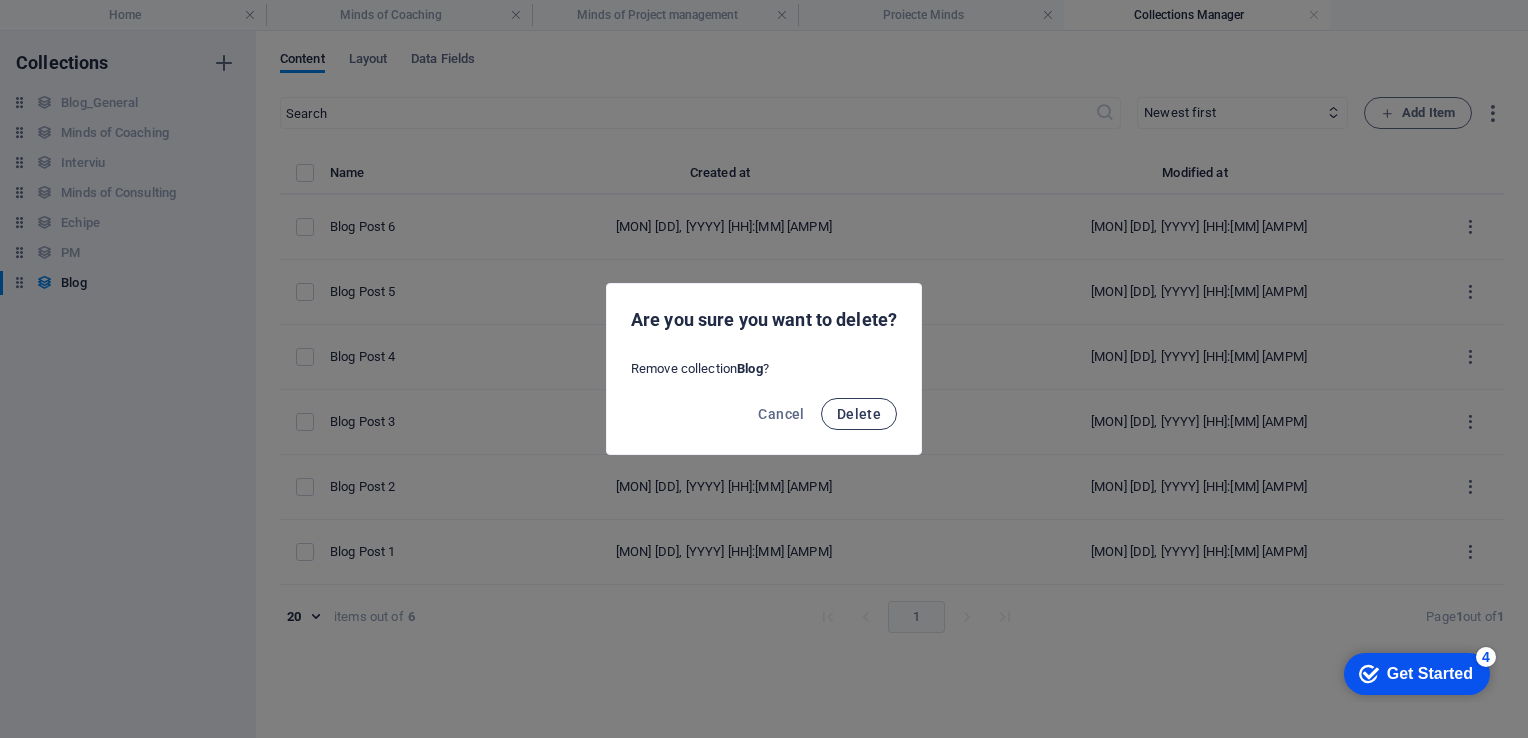click on "Delete" at bounding box center (859, 414) 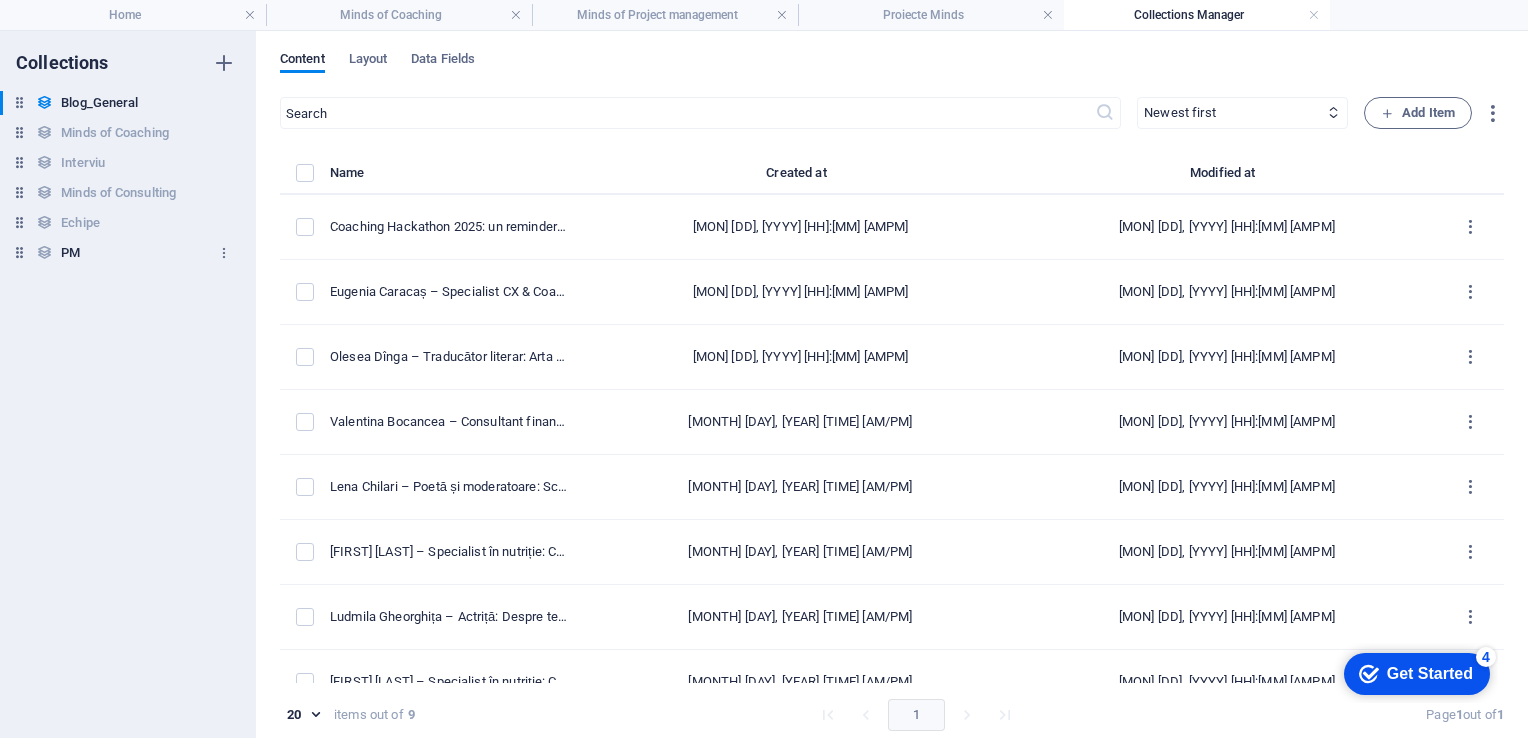 click on "PM" at bounding box center (70, 253) 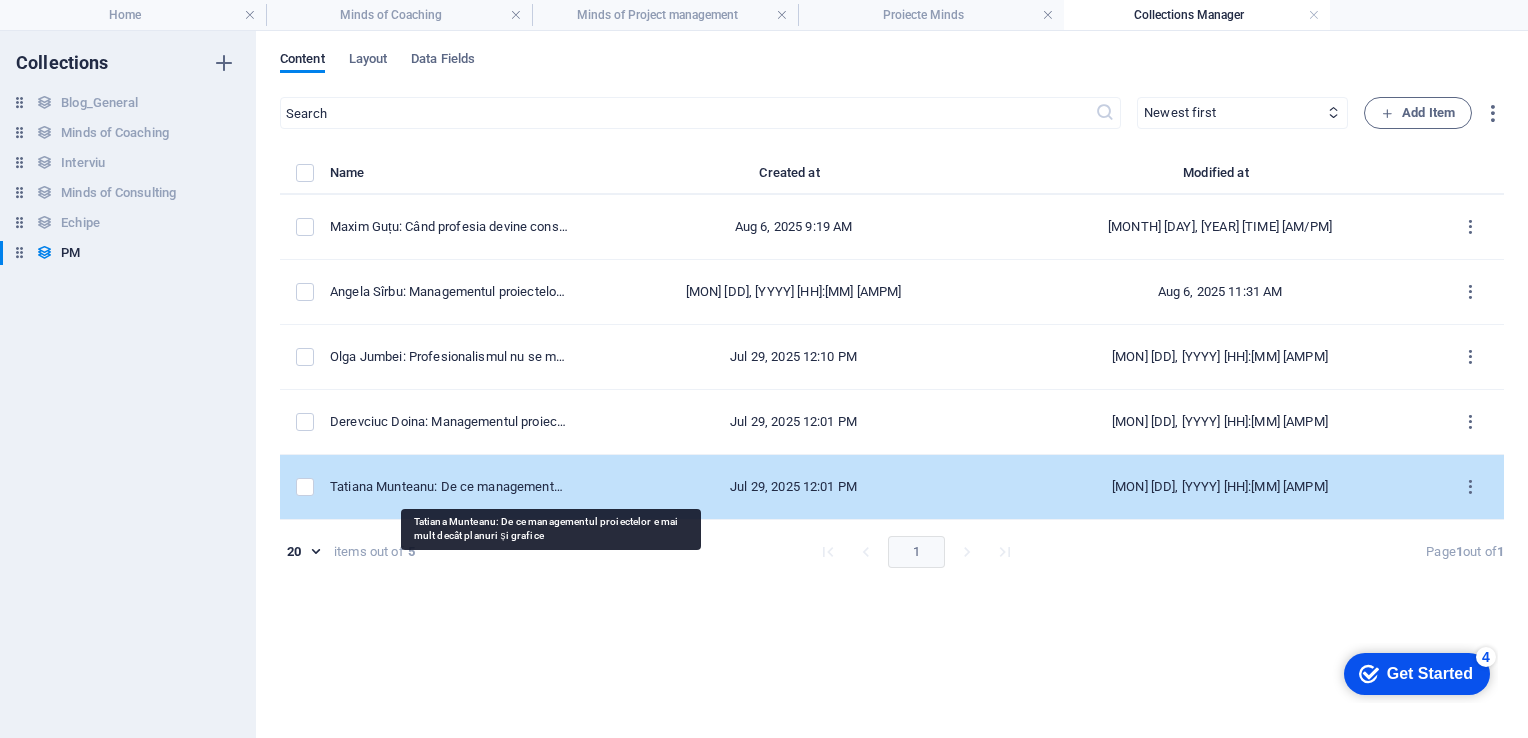 click on "Tatiana Munteanu: De ce managementul proiectelor e mai mult decât planuri și grafice" at bounding box center (449, 487) 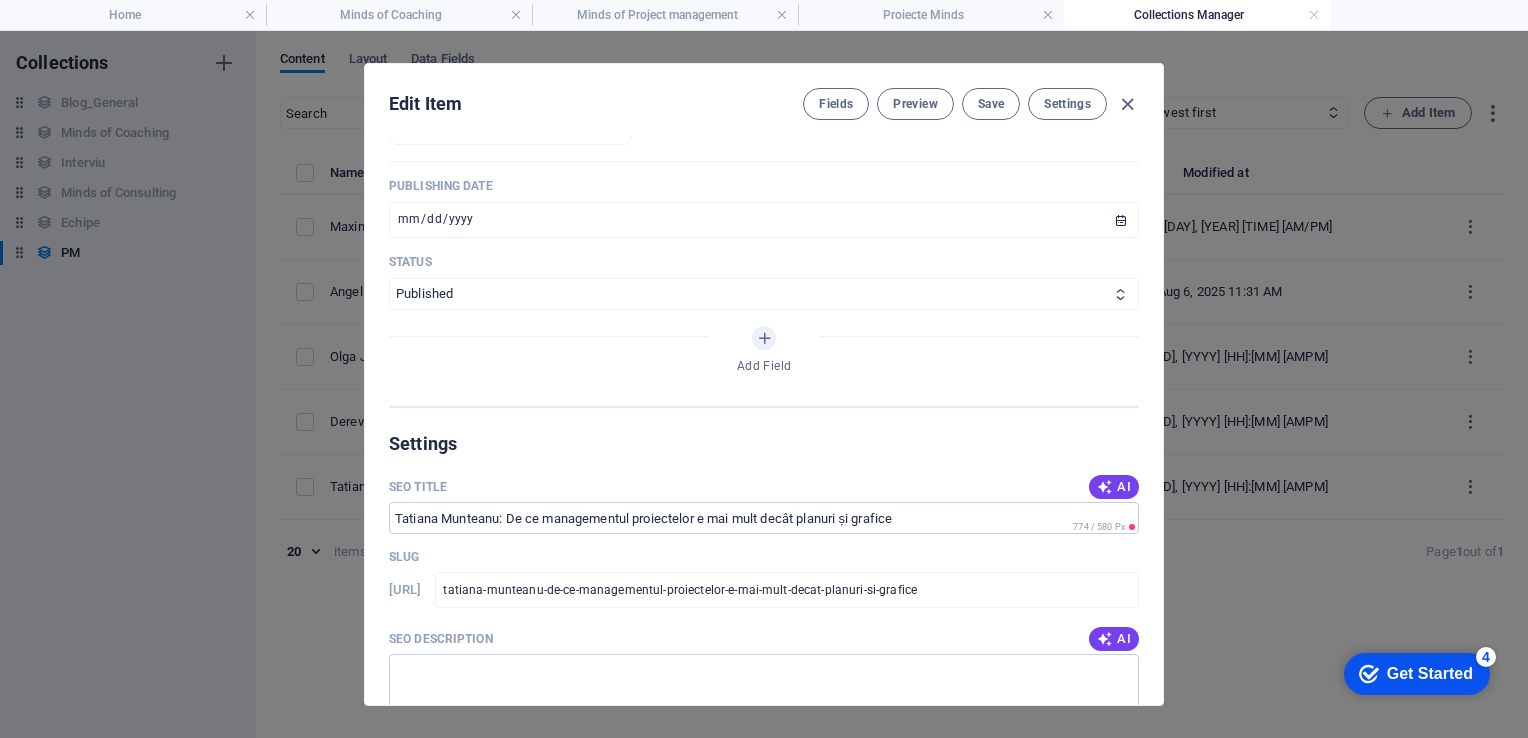 scroll, scrollTop: 1200, scrollLeft: 0, axis: vertical 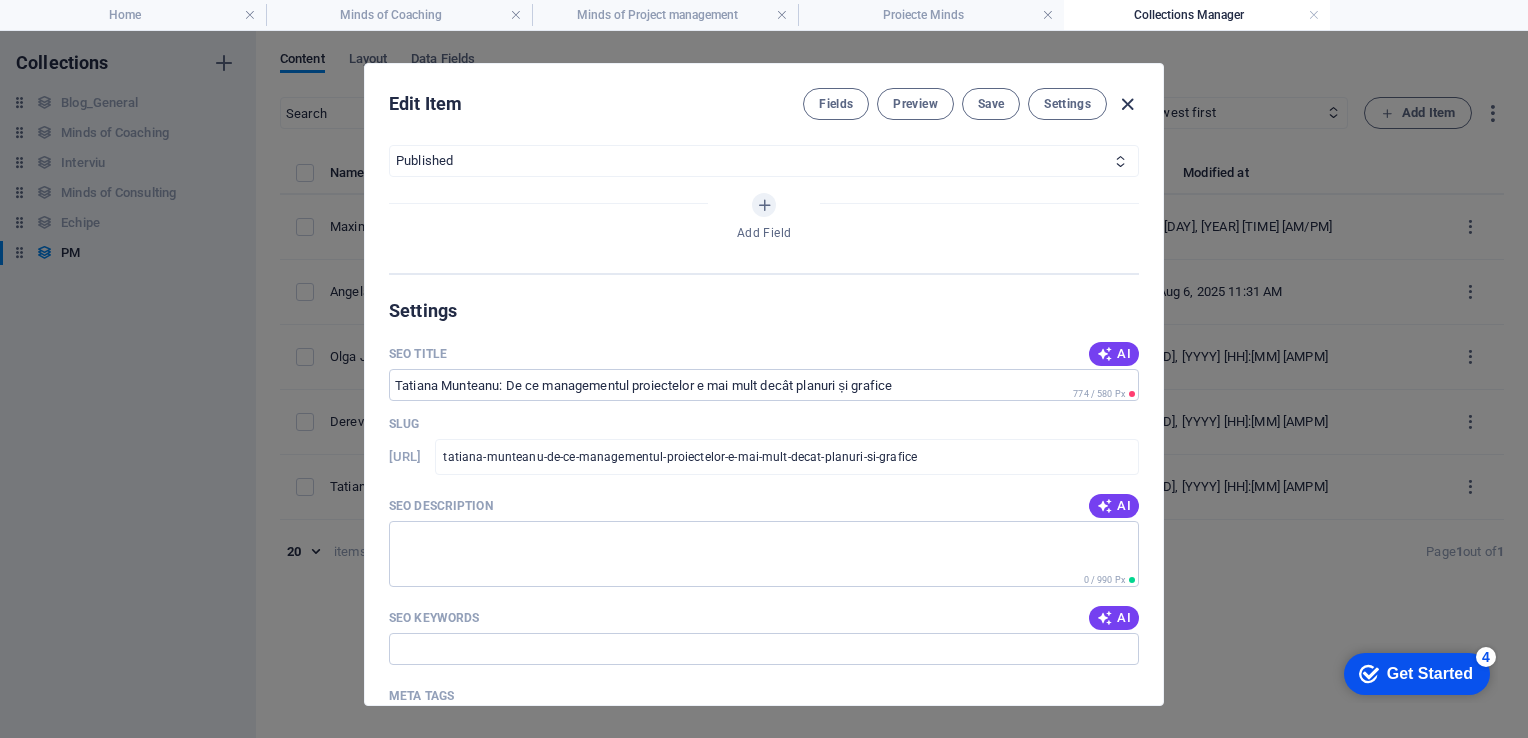click at bounding box center (1127, 104) 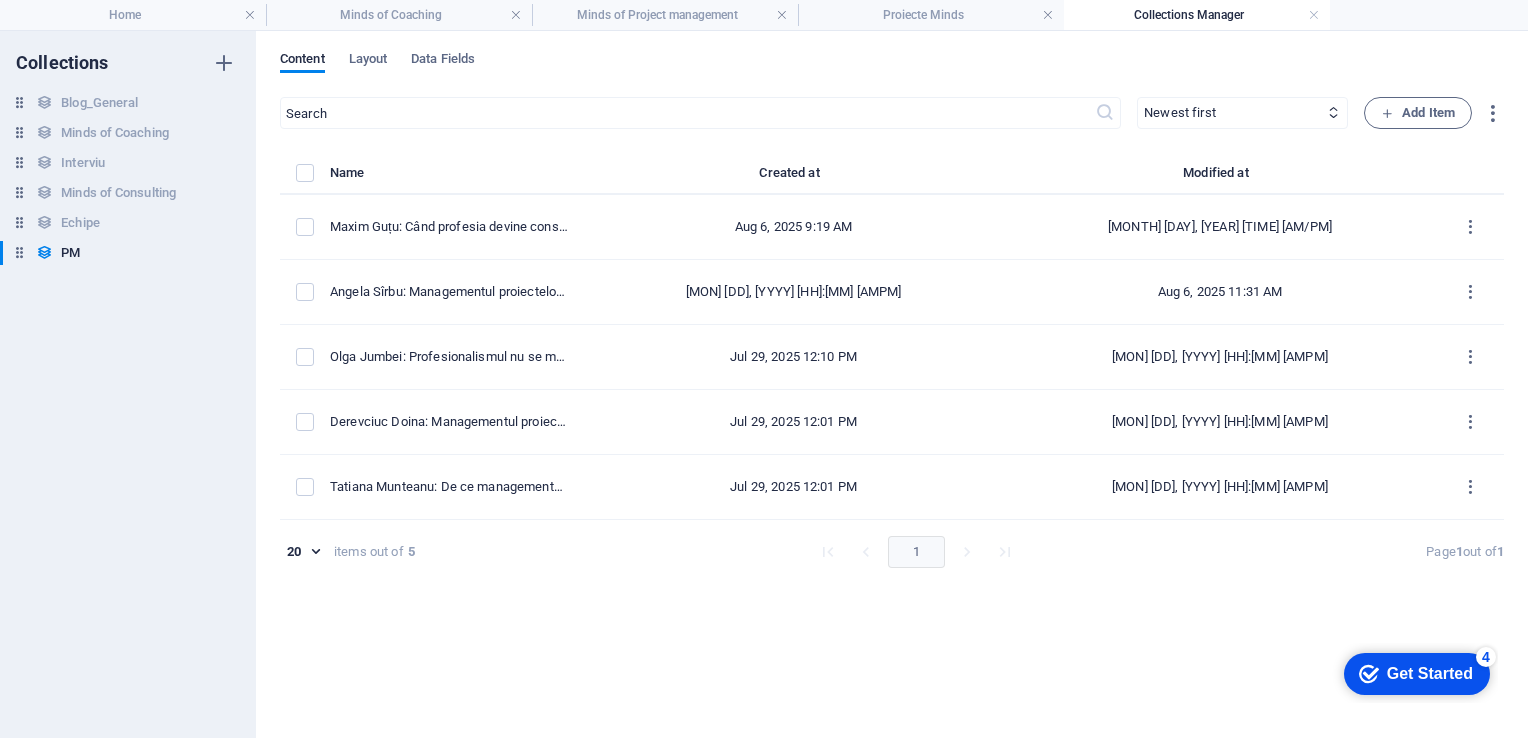 scroll, scrollTop: 0, scrollLeft: 0, axis: both 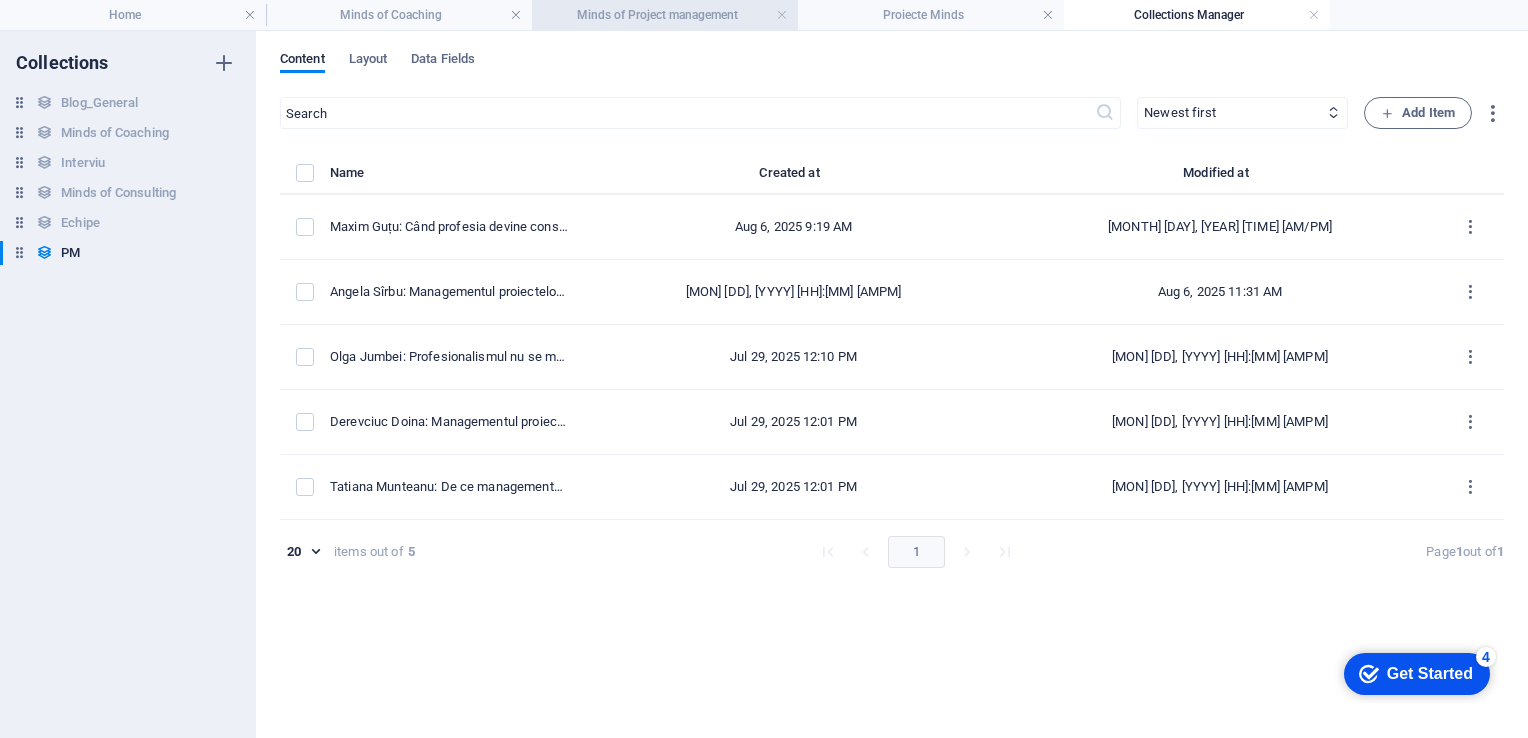 click on "Minds of Project management" at bounding box center (665, 15) 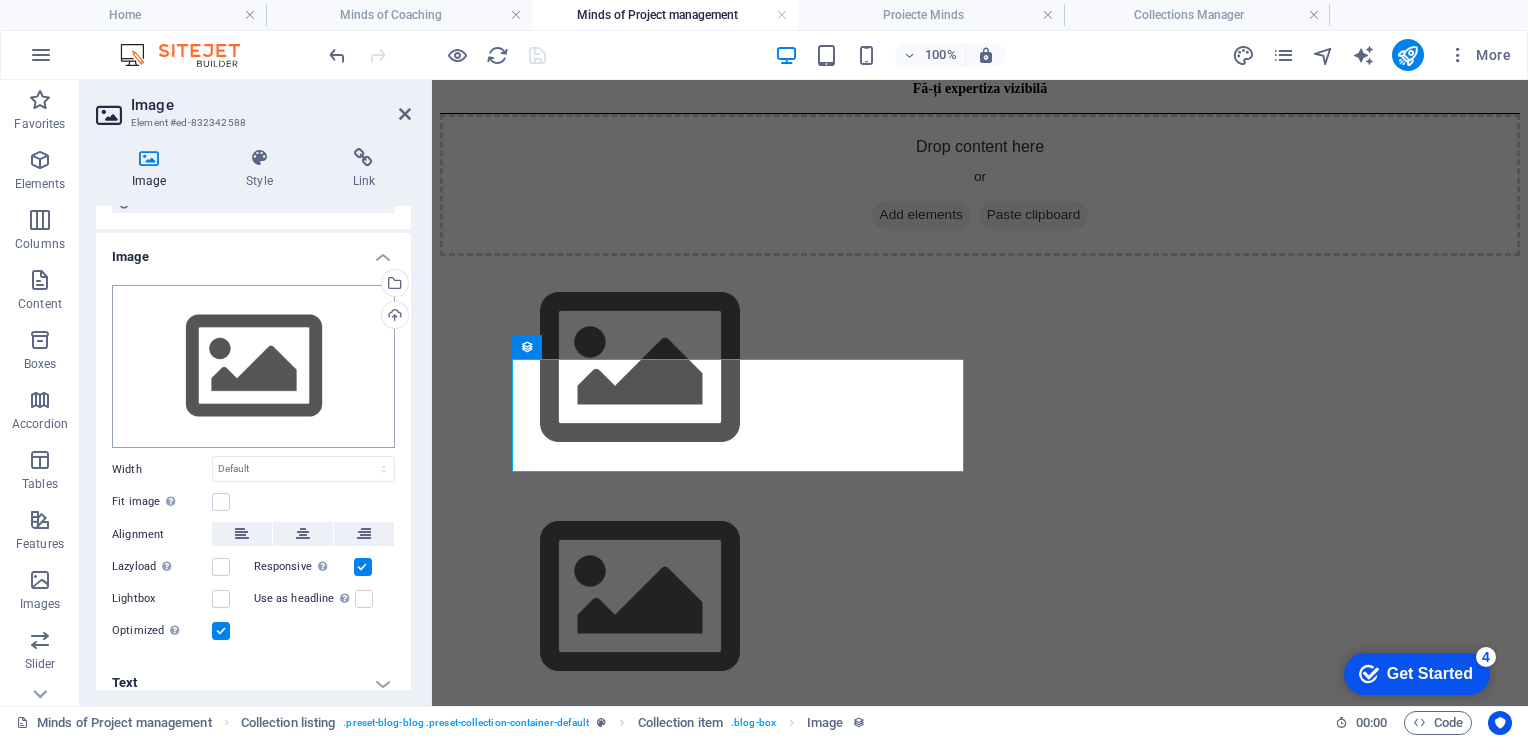 scroll, scrollTop: 400, scrollLeft: 0, axis: vertical 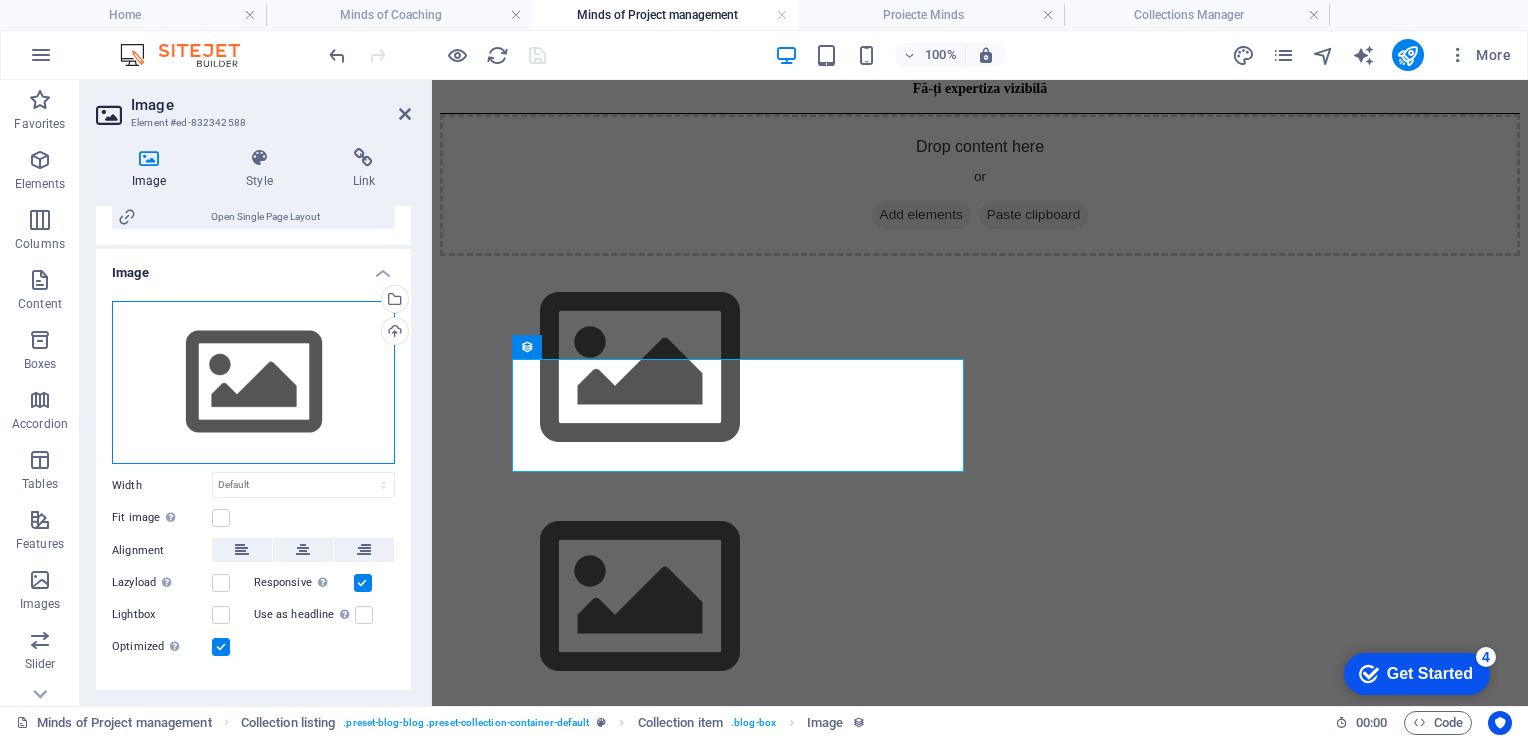 click on "Drag files here, click to choose files or select files from Files or our free stock photos & videos" at bounding box center [253, 383] 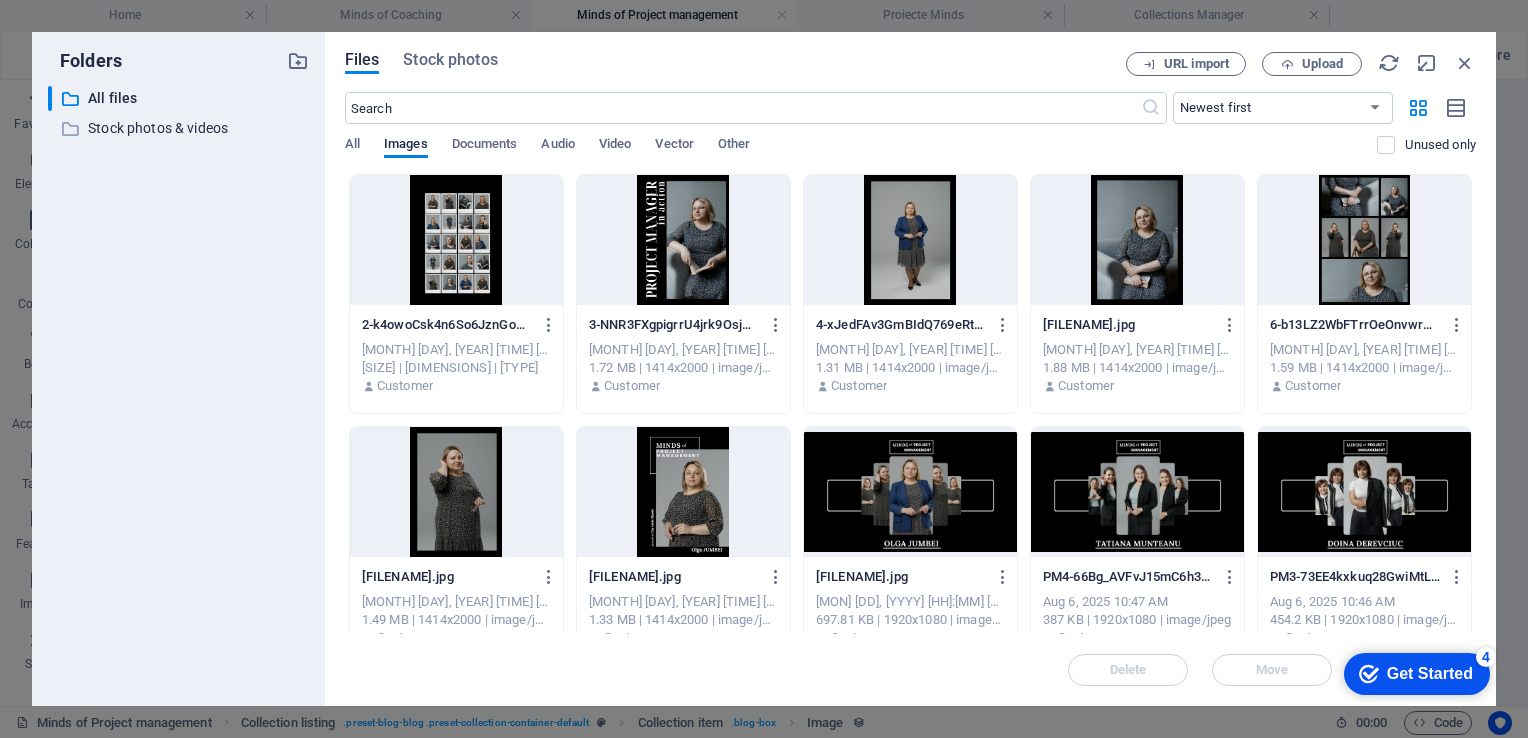 click at bounding box center [910, 492] 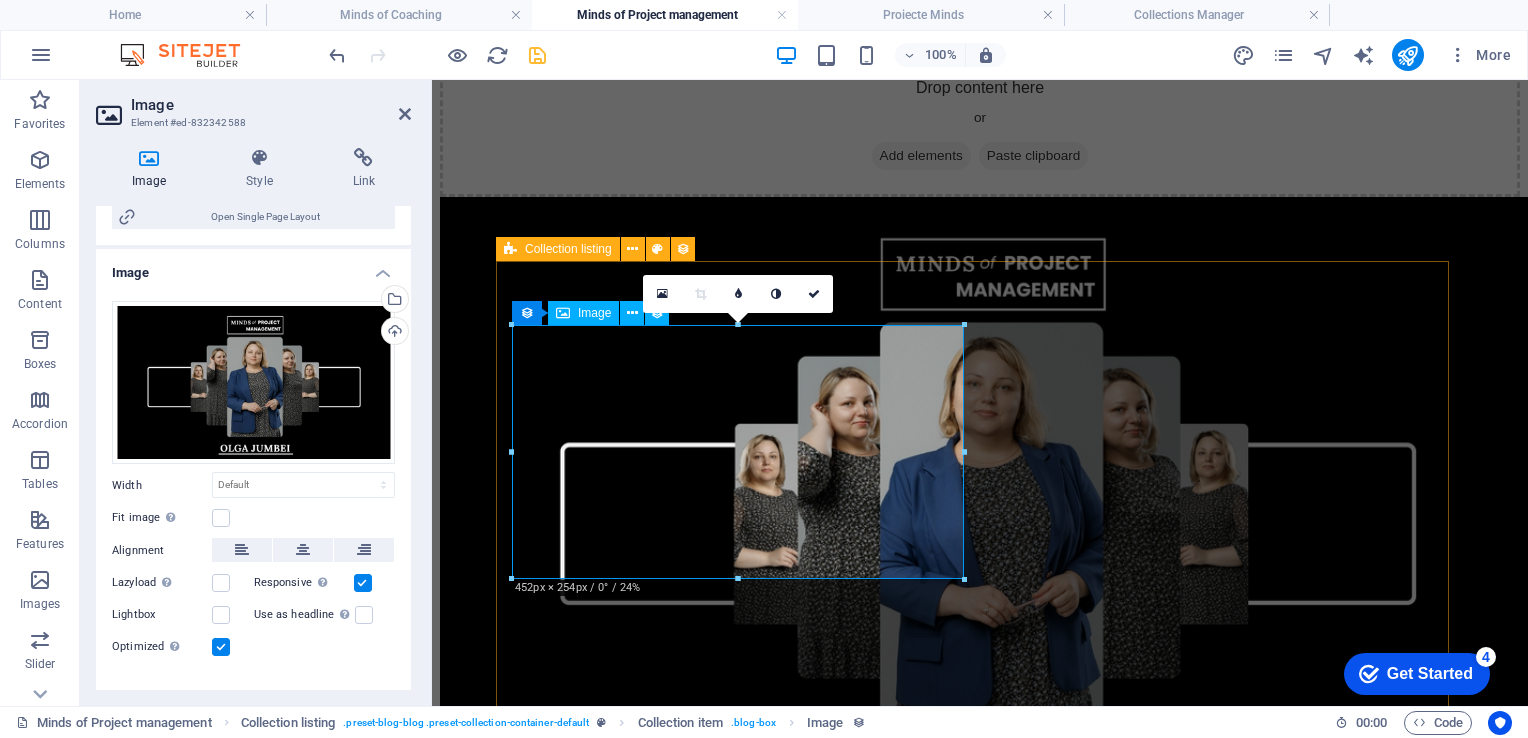 scroll, scrollTop: 334, scrollLeft: 0, axis: vertical 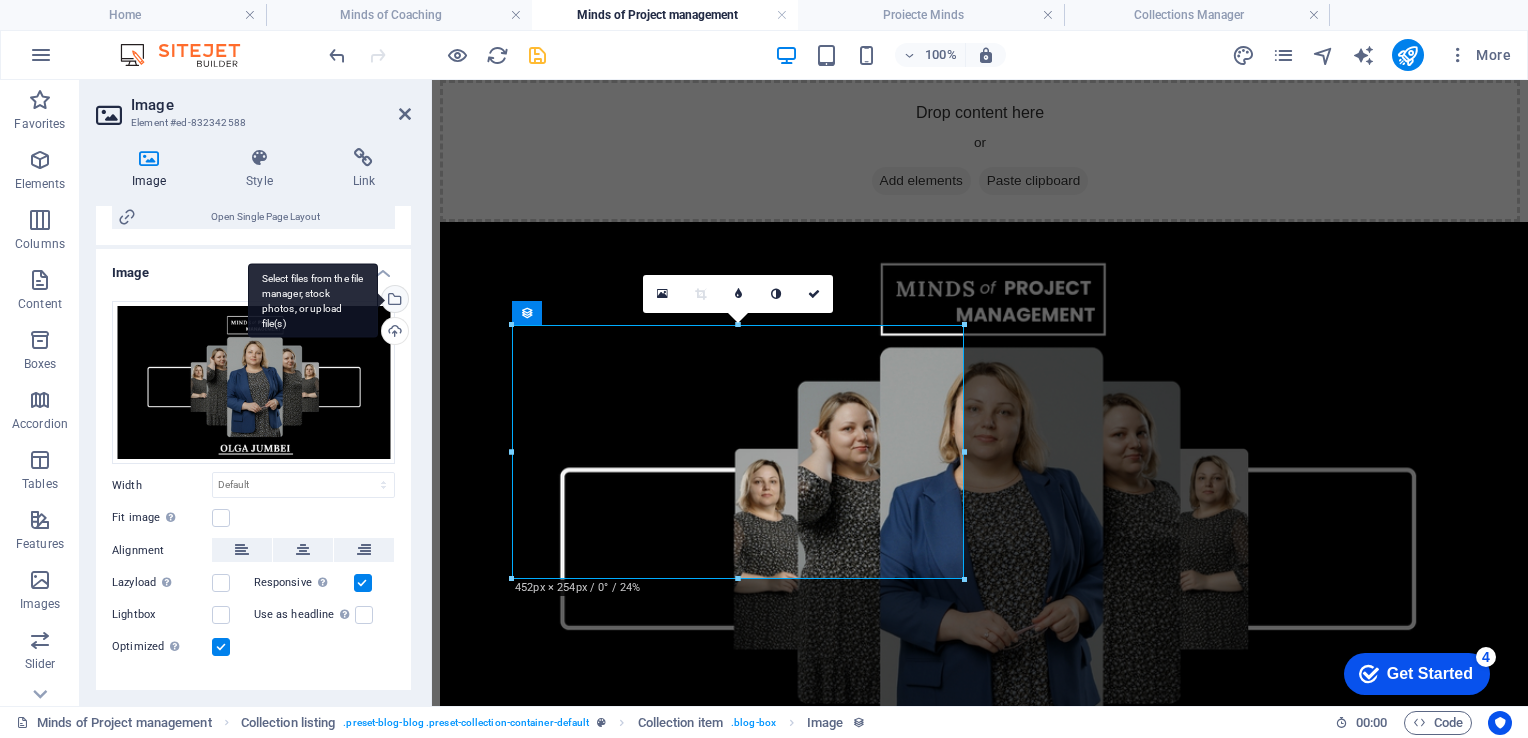 click on "Select files from the file manager, stock photos, or upload file(s)" at bounding box center (393, 301) 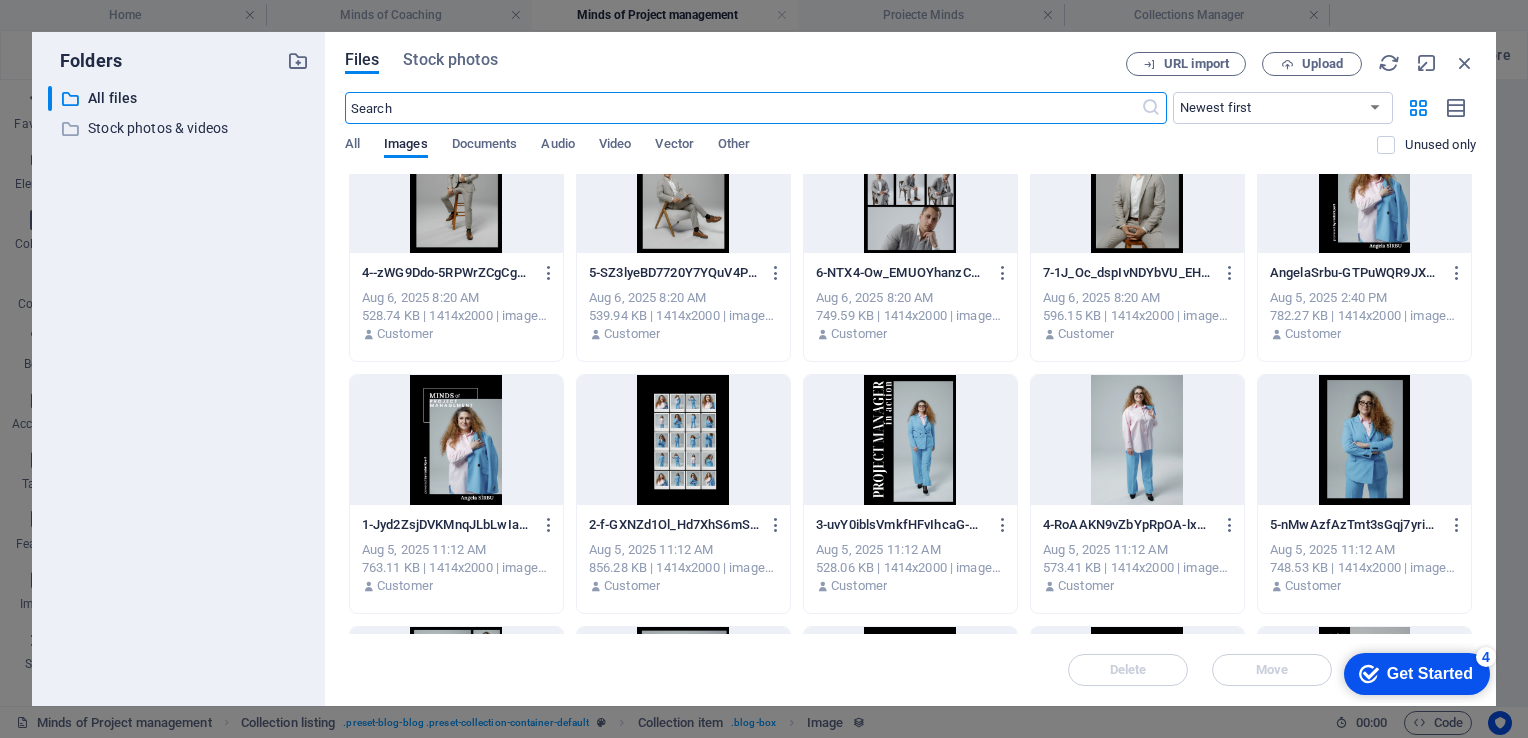 scroll, scrollTop: 1100, scrollLeft: 0, axis: vertical 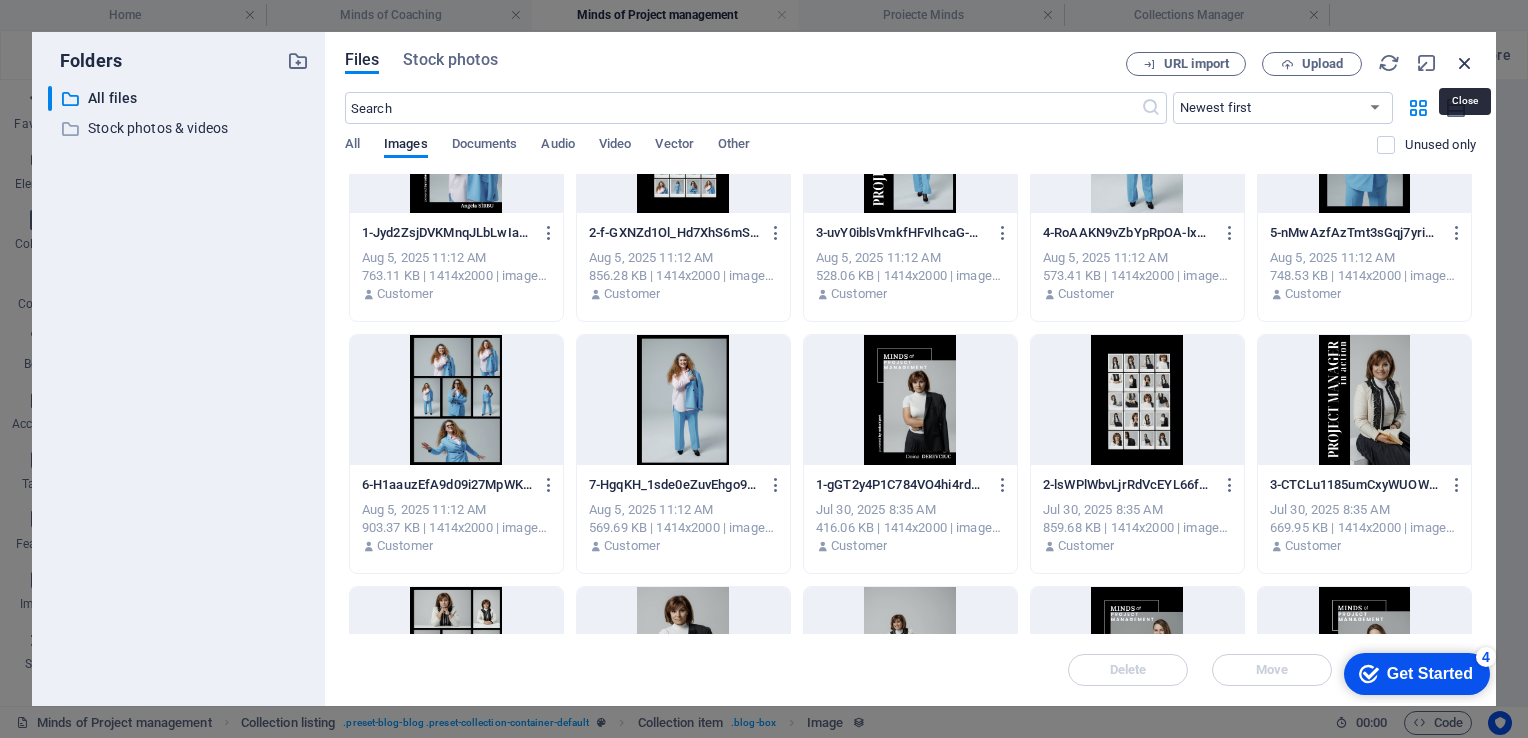 drag, startPoint x: 1466, startPoint y: 66, endPoint x: 928, endPoint y: 72, distance: 538.03345 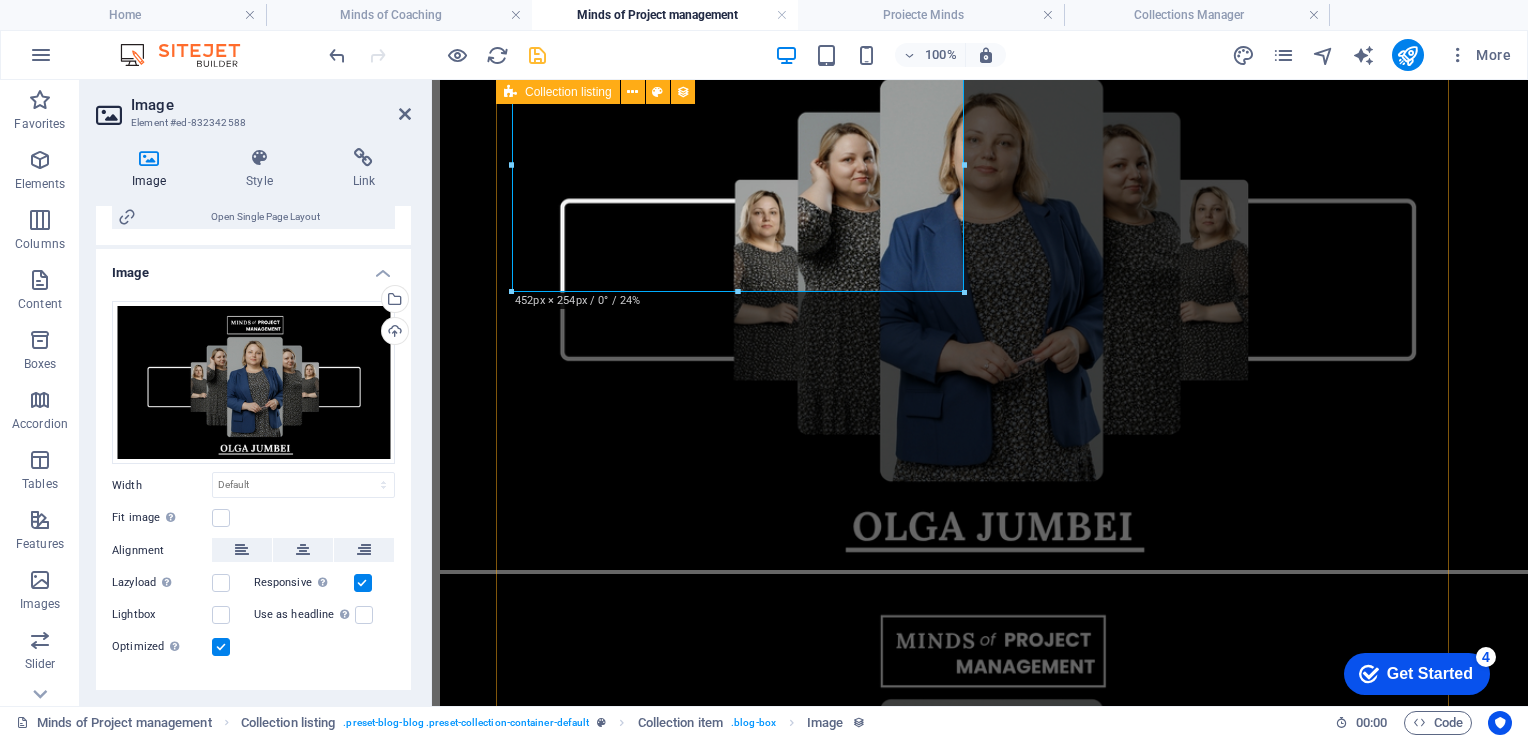 scroll, scrollTop: 621, scrollLeft: 0, axis: vertical 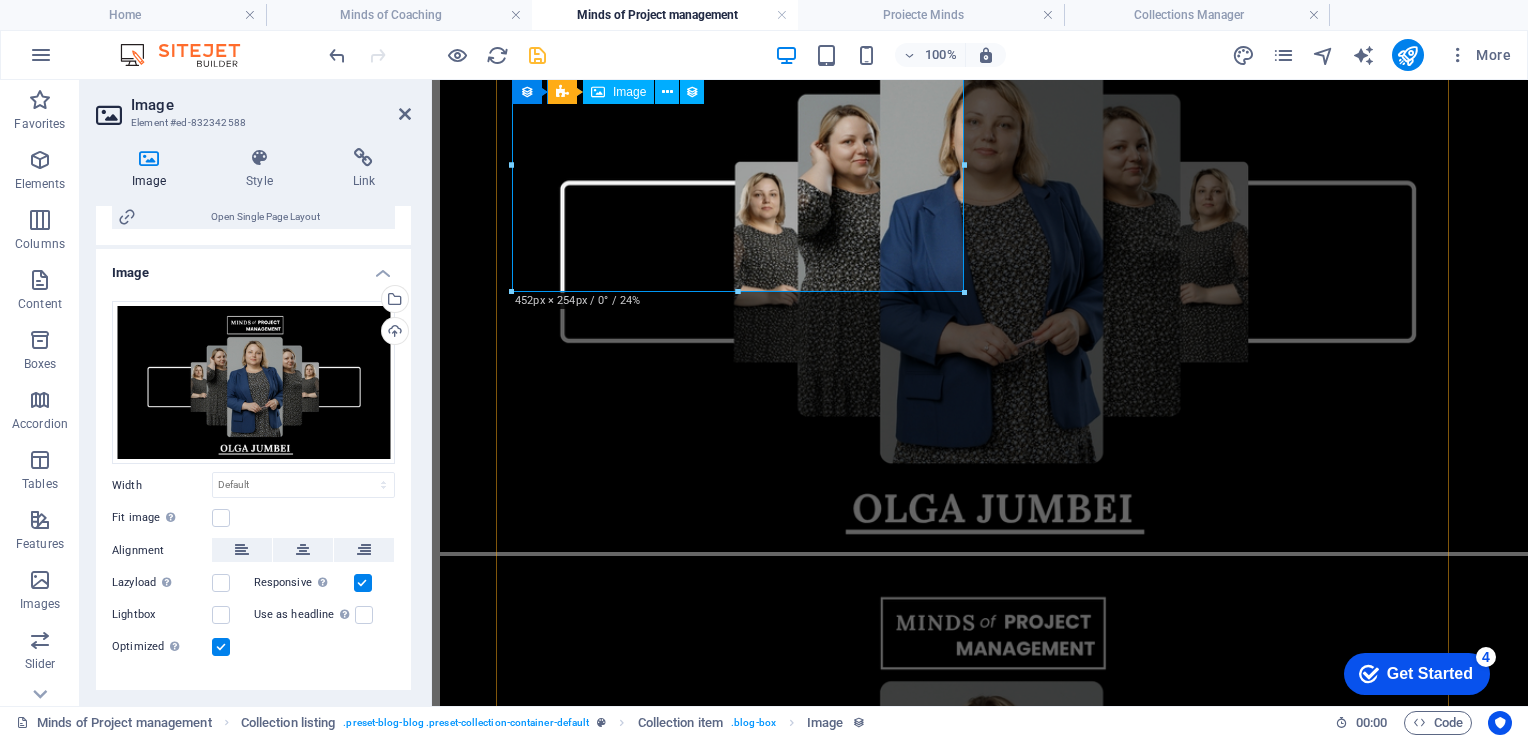 click at bounding box center [980, 245] 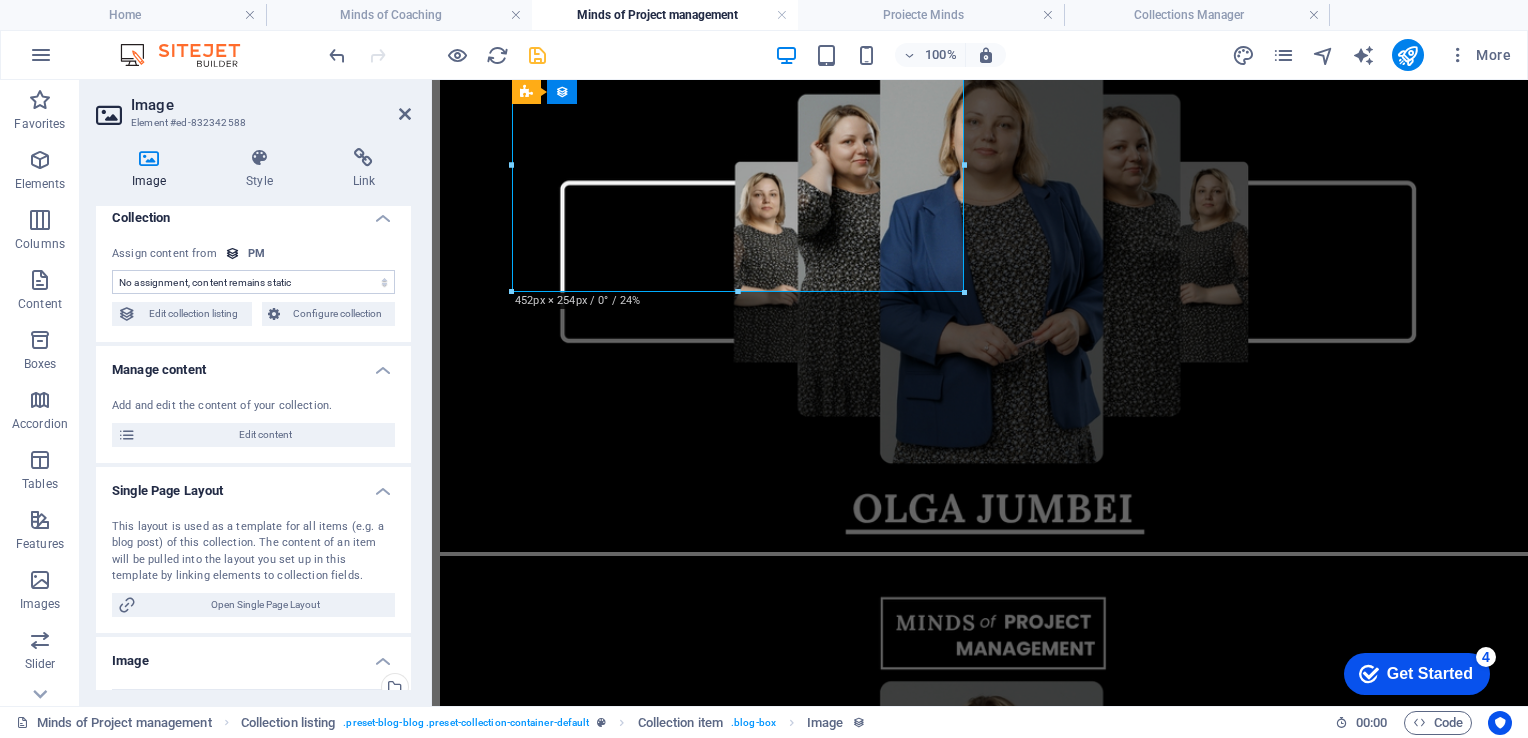 scroll, scrollTop: 0, scrollLeft: 0, axis: both 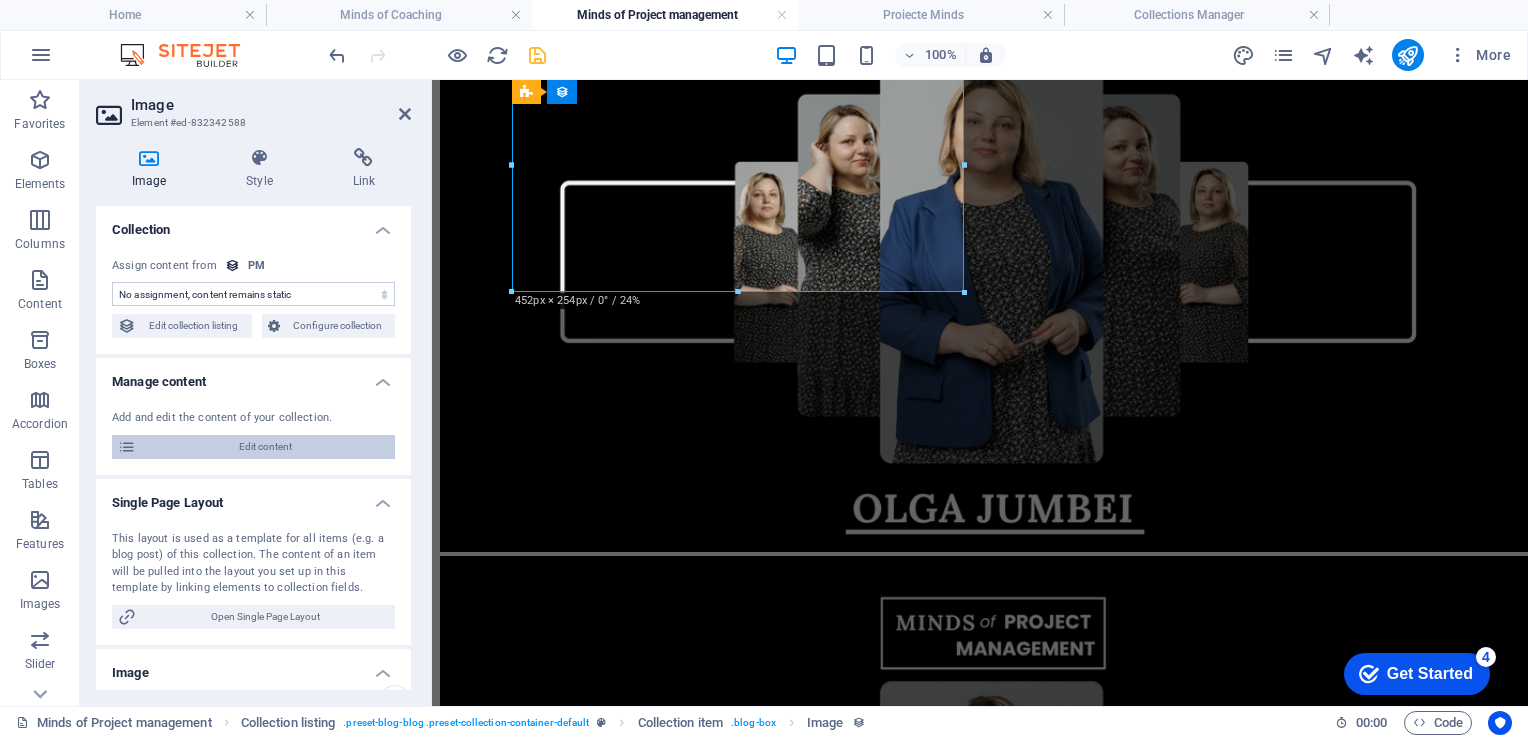 click on "Edit content" at bounding box center (265, 447) 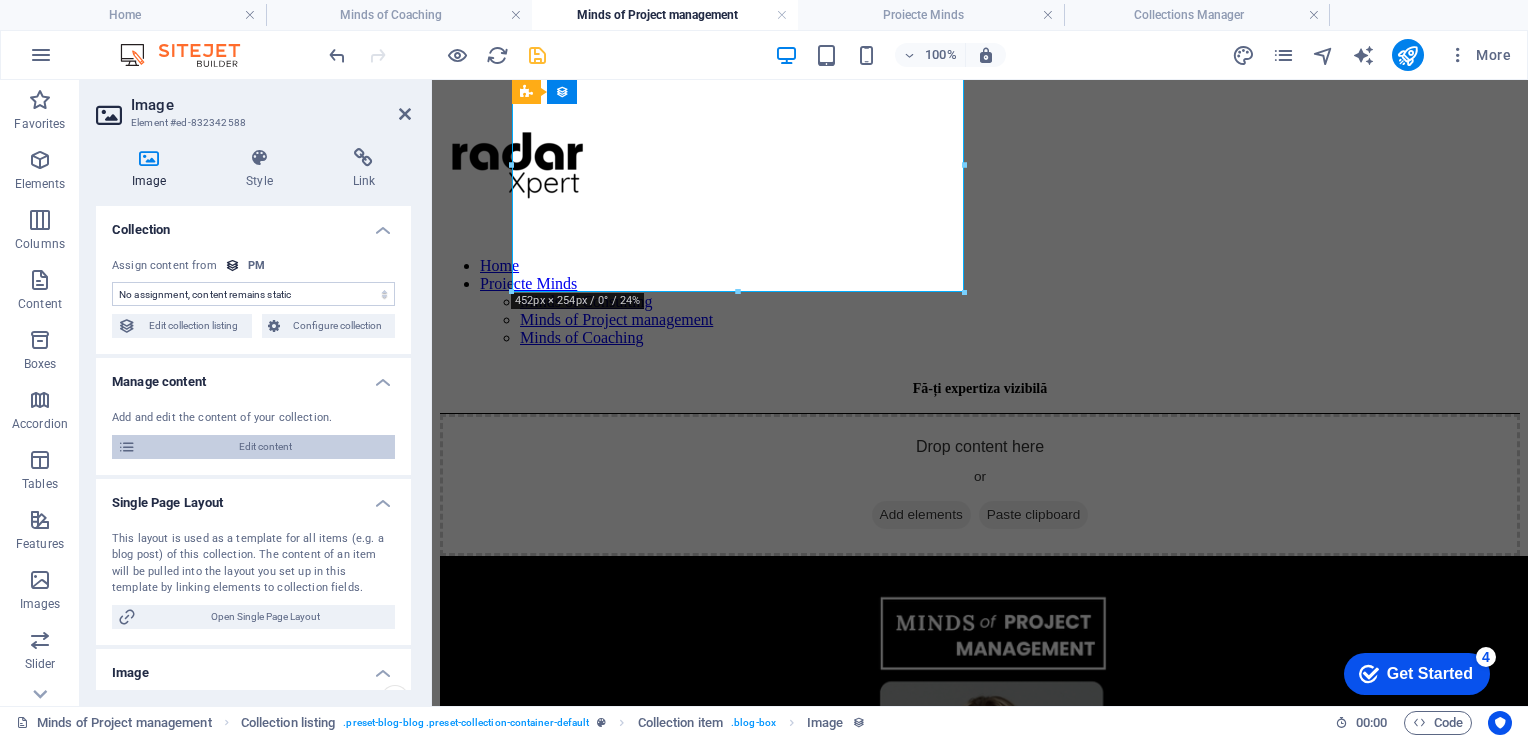 select on "Minds of Project Management" 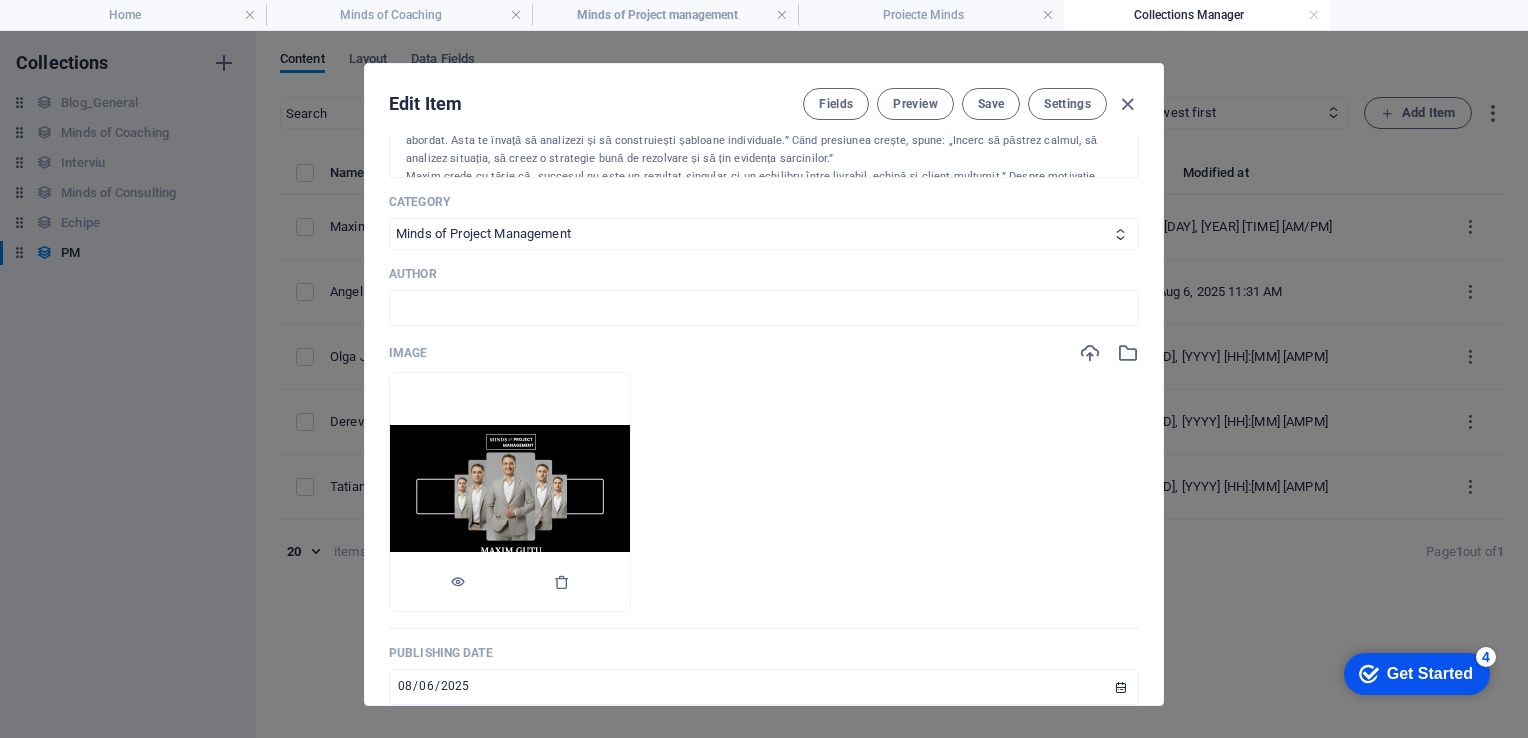 scroll, scrollTop: 900, scrollLeft: 0, axis: vertical 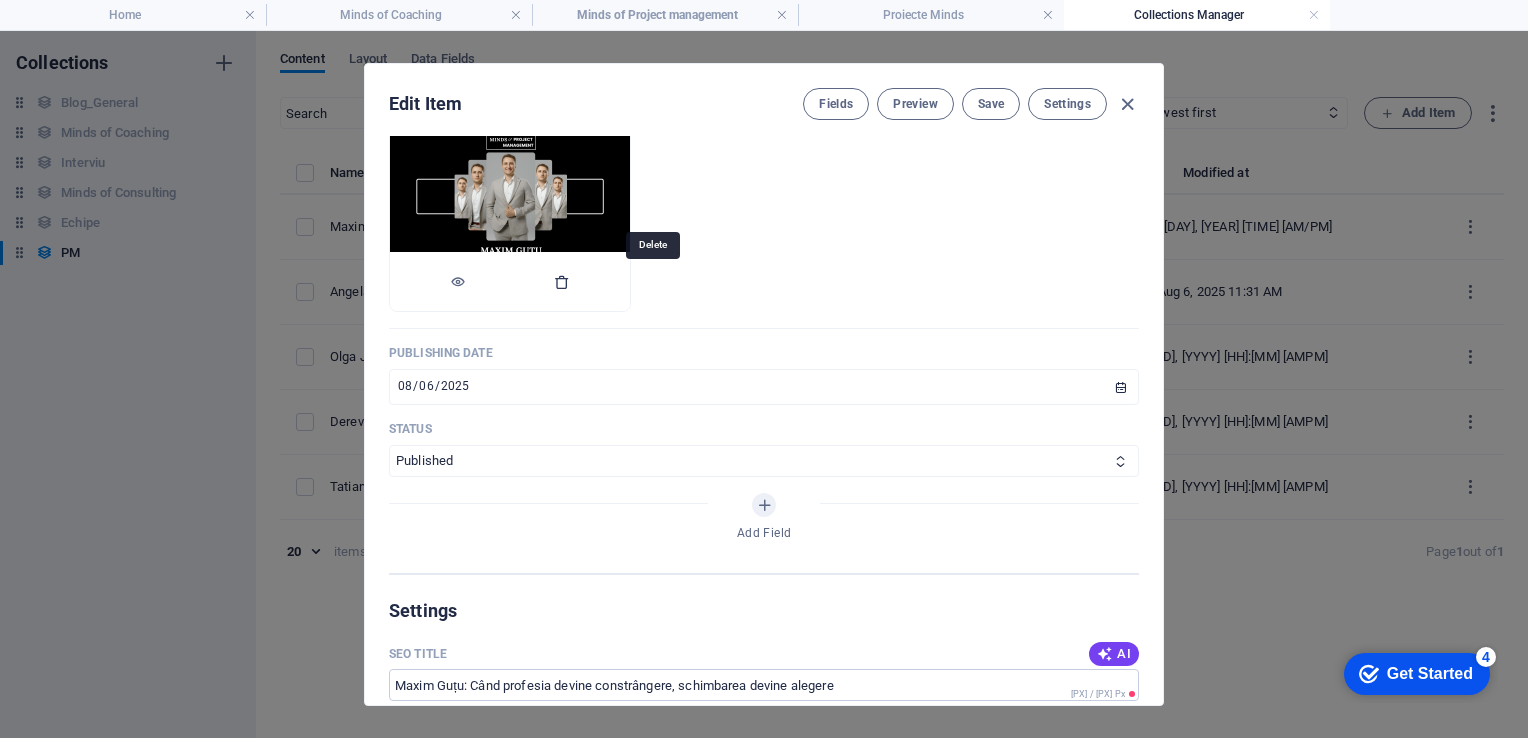 click at bounding box center [562, 282] 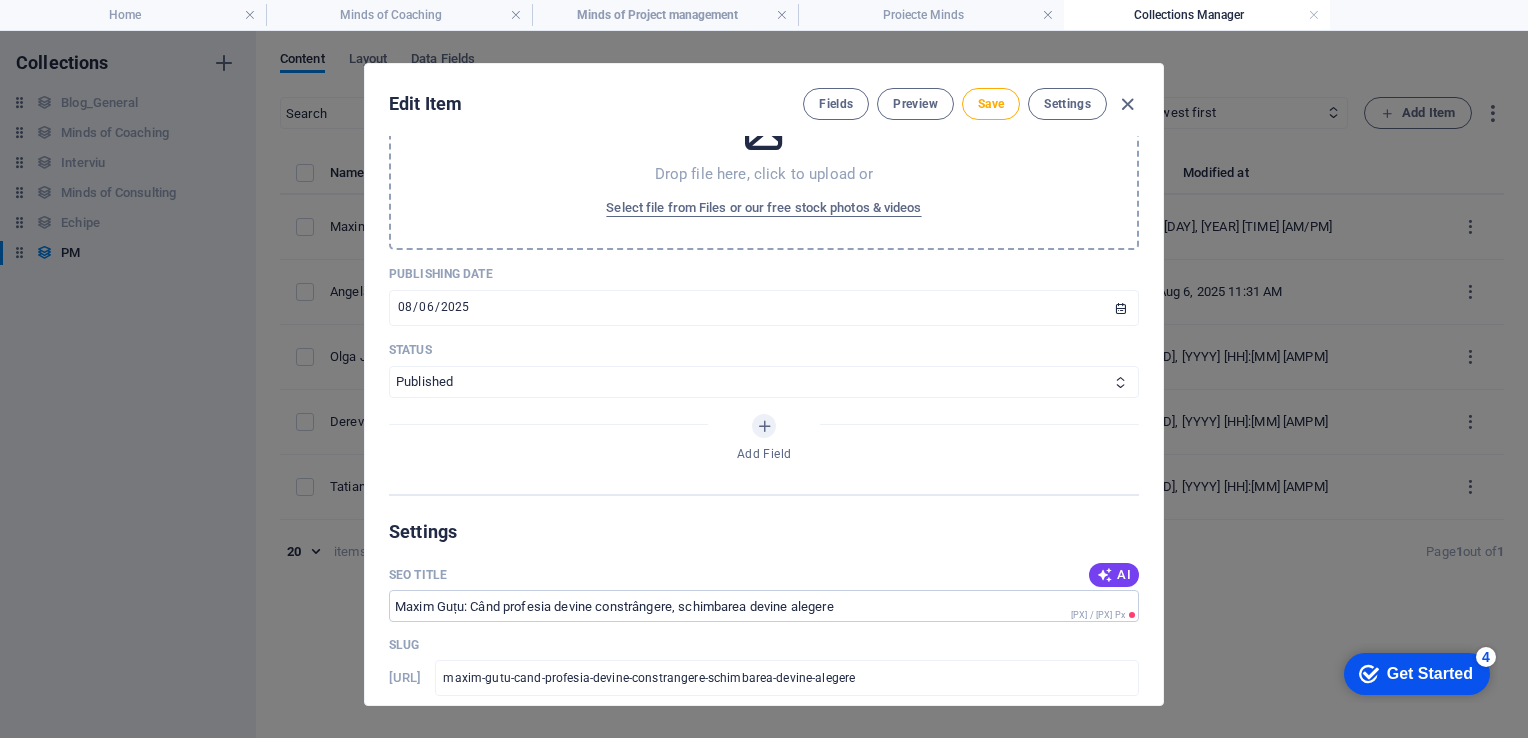scroll, scrollTop: 700, scrollLeft: 0, axis: vertical 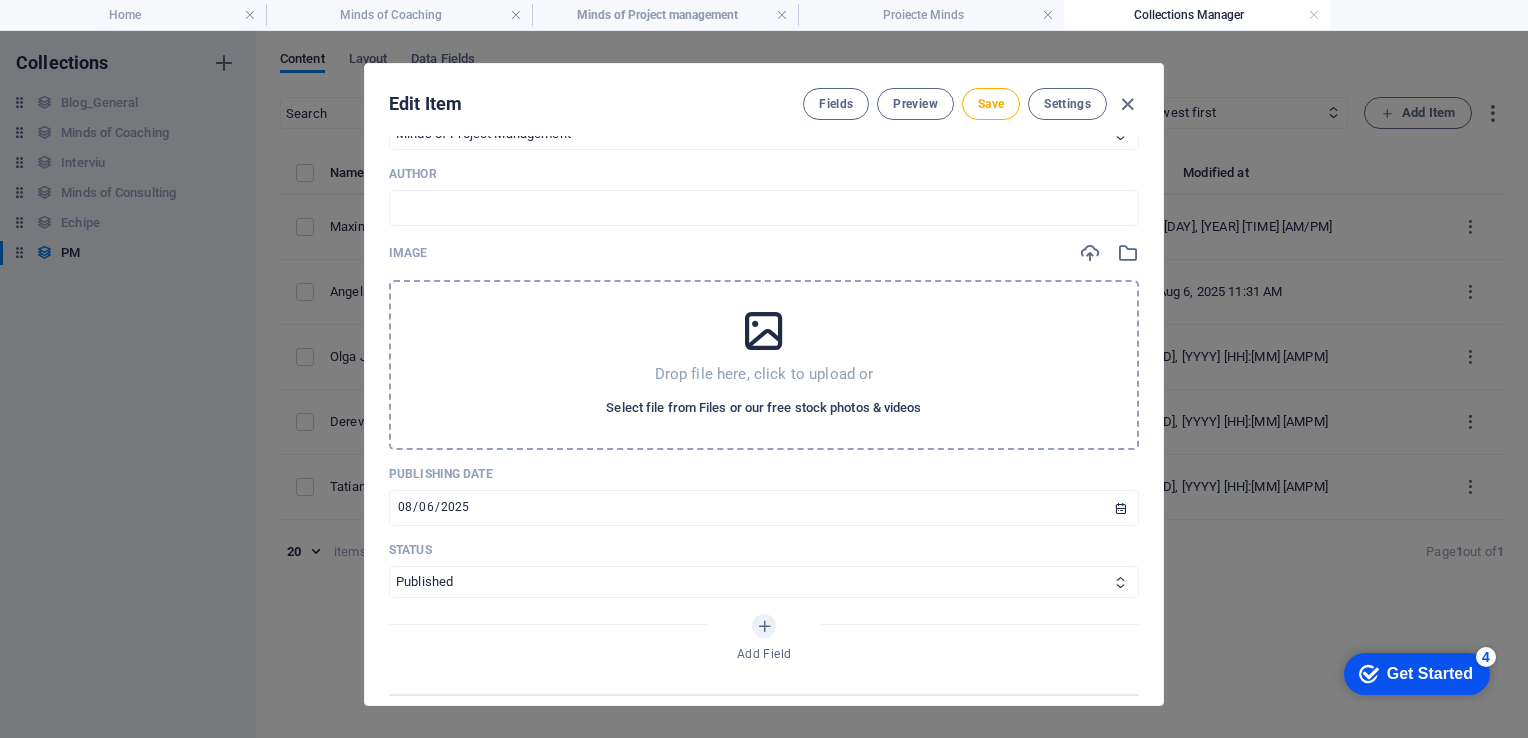 click on "Select file from Files or our free stock photos & videos" at bounding box center [763, 408] 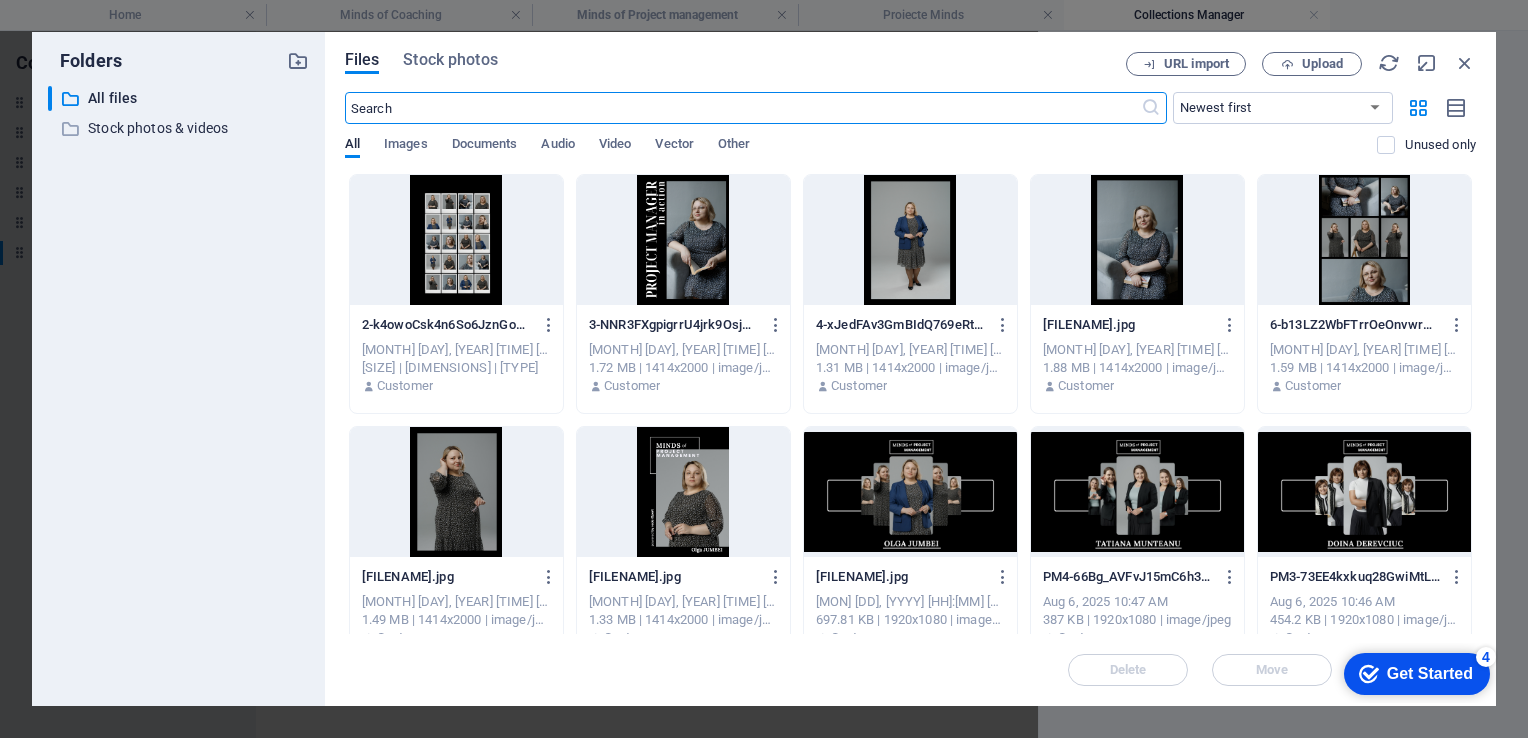 scroll, scrollTop: 300, scrollLeft: 0, axis: vertical 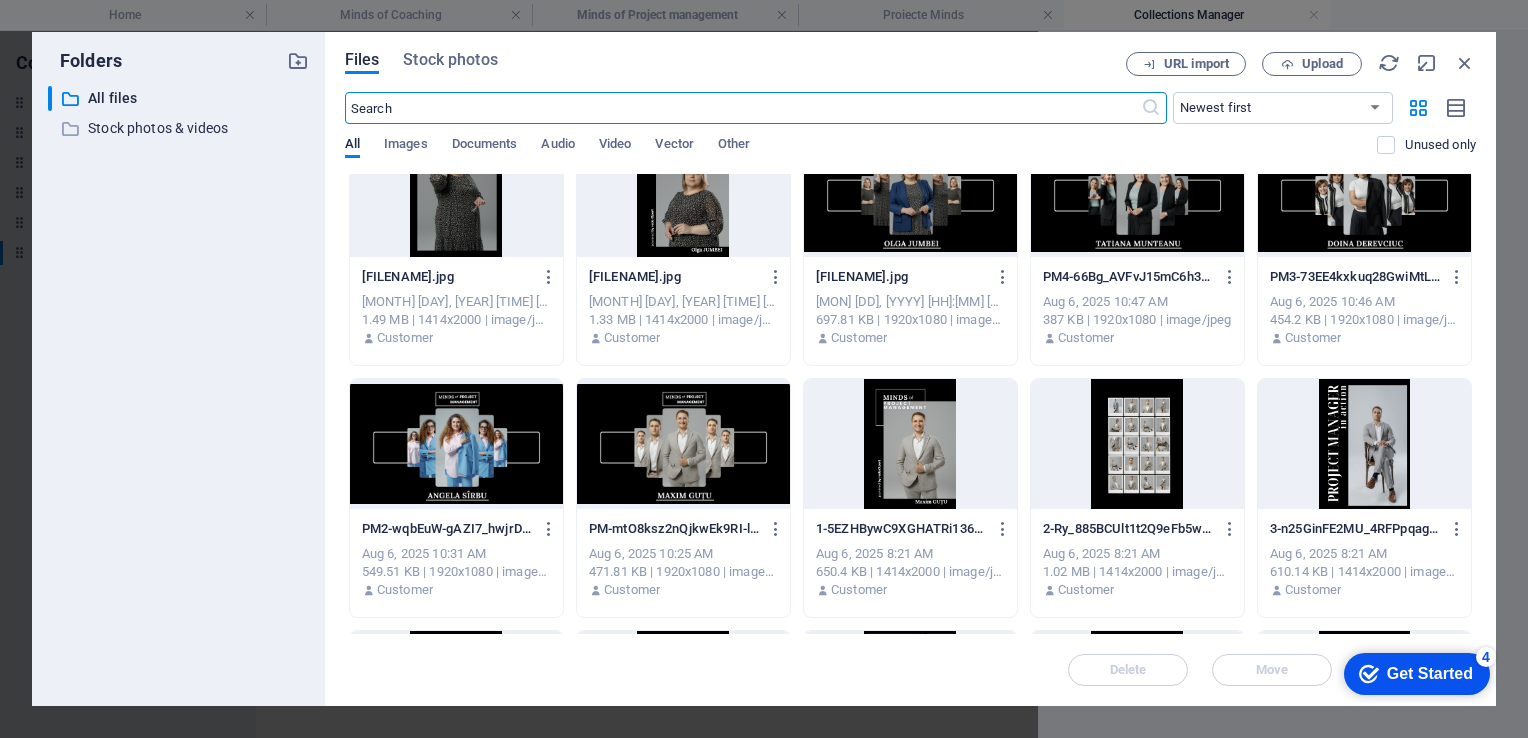 click at bounding box center [683, 444] 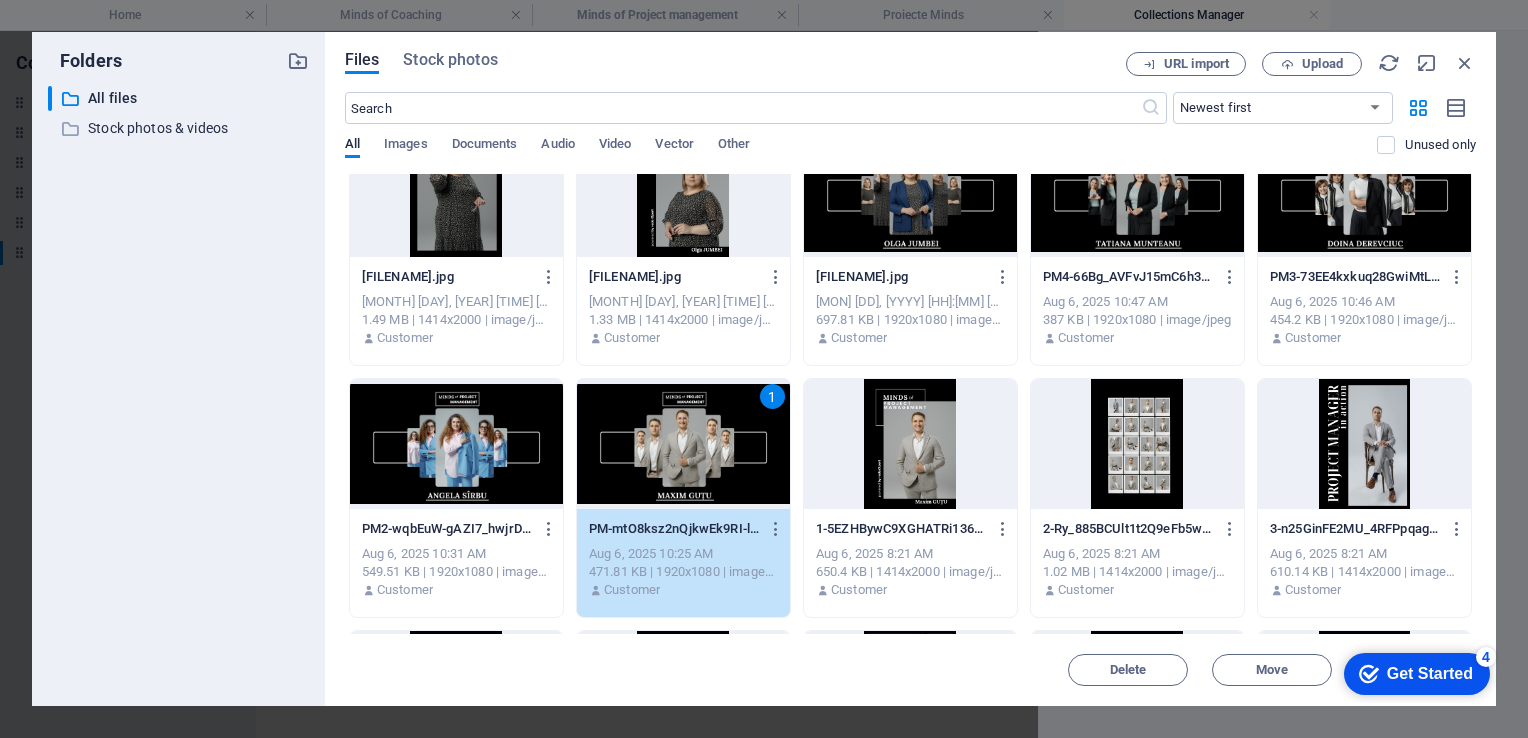 click on "1" at bounding box center [683, 444] 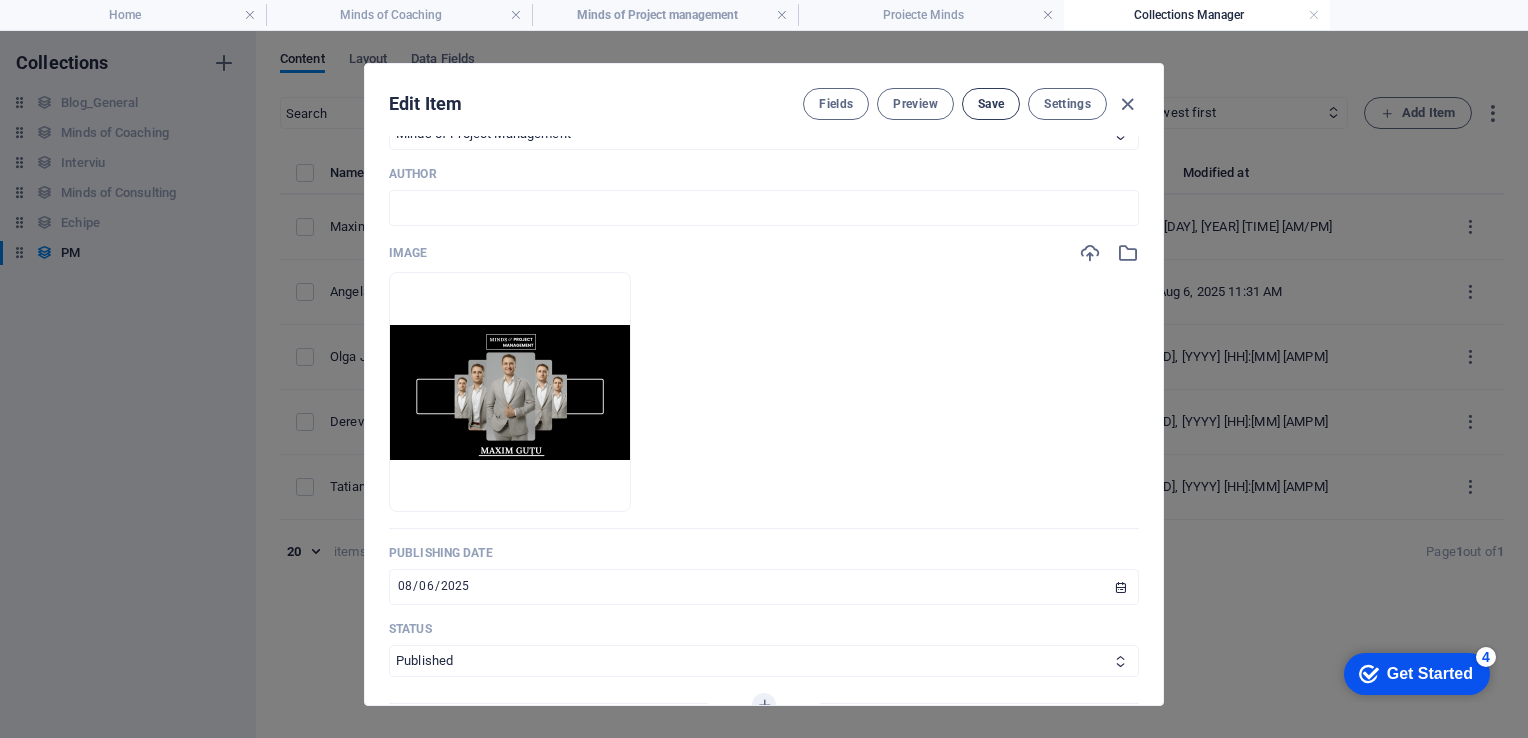 click on "Save" at bounding box center [991, 104] 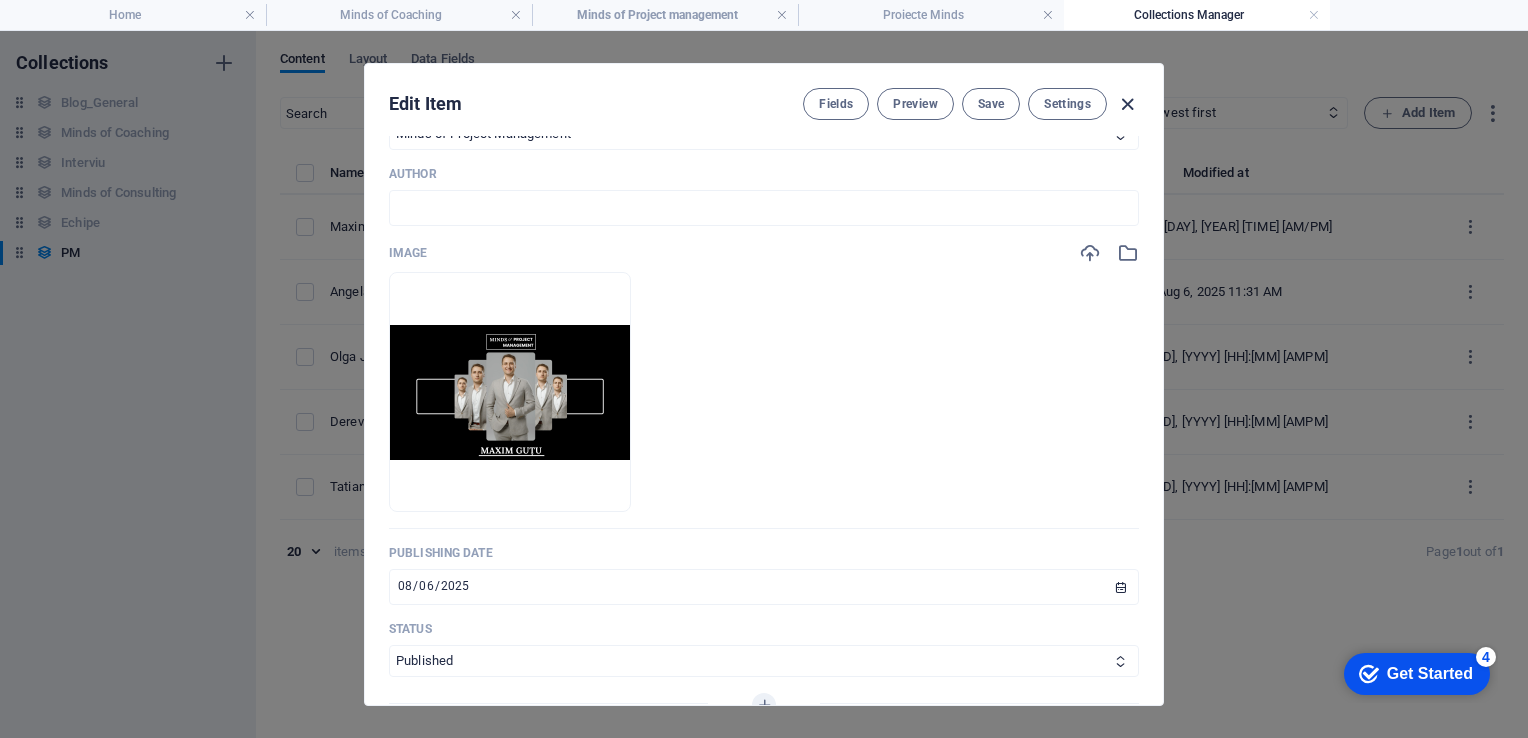 click at bounding box center (1127, 104) 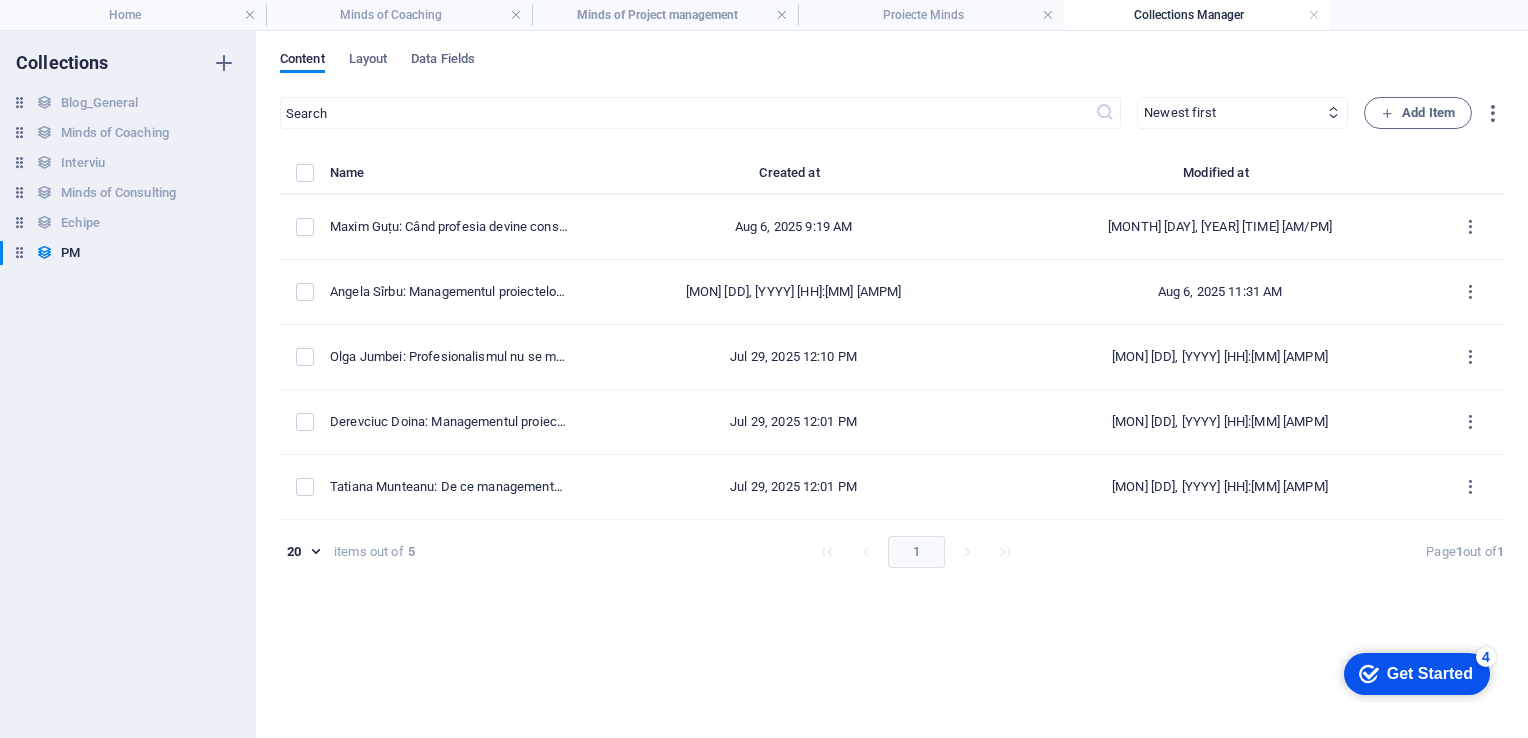 scroll, scrollTop: 0, scrollLeft: 0, axis: both 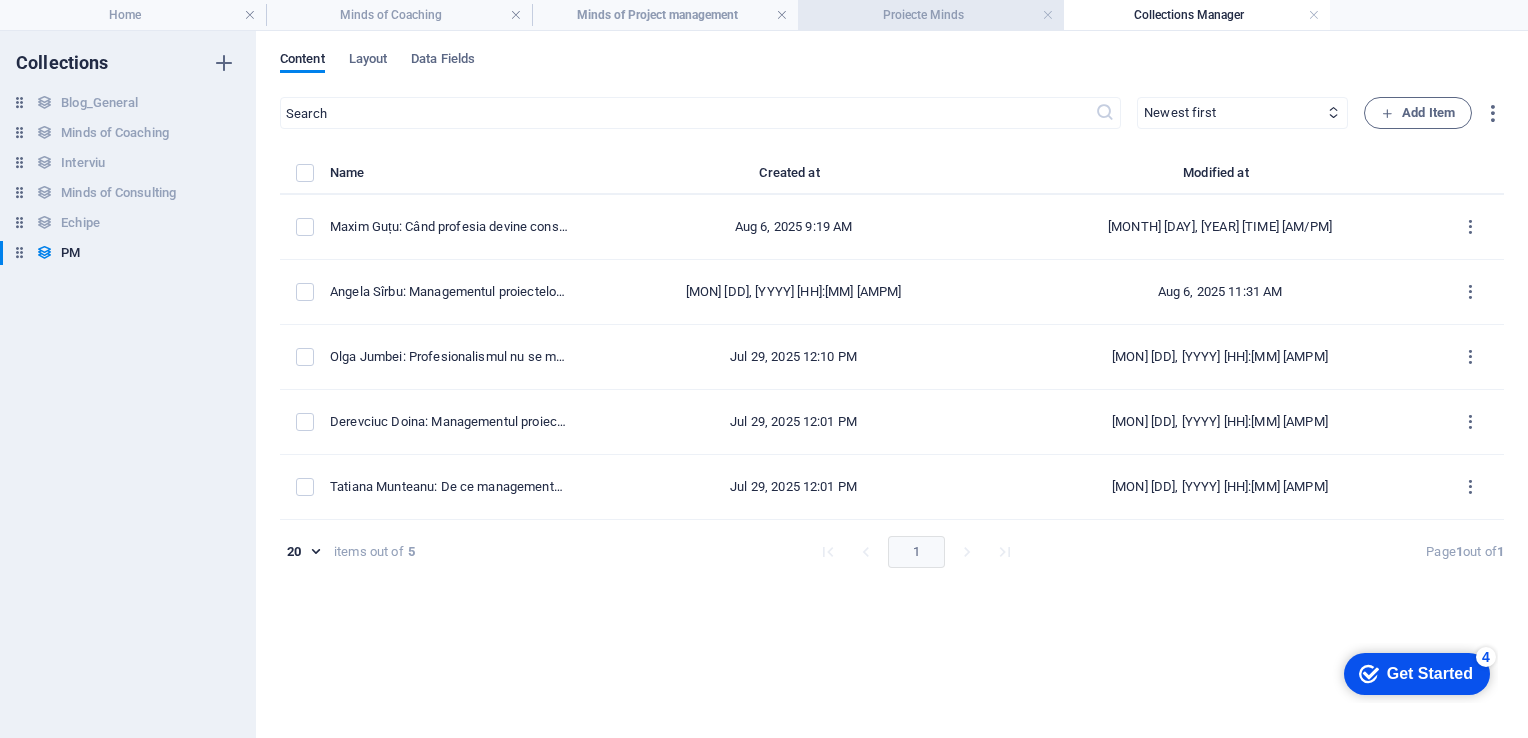 click on "Proiecte Minds" at bounding box center [931, 15] 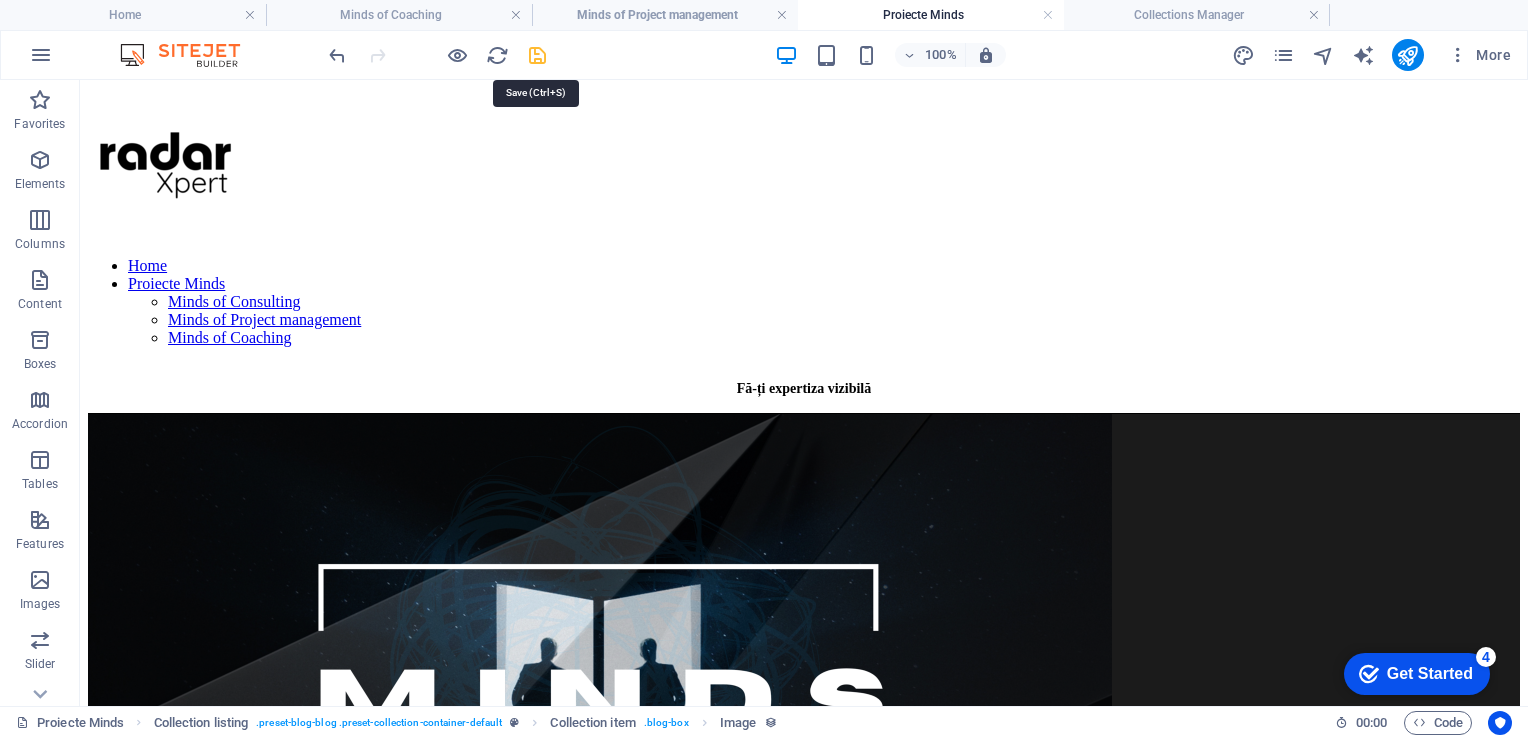 click at bounding box center (537, 55) 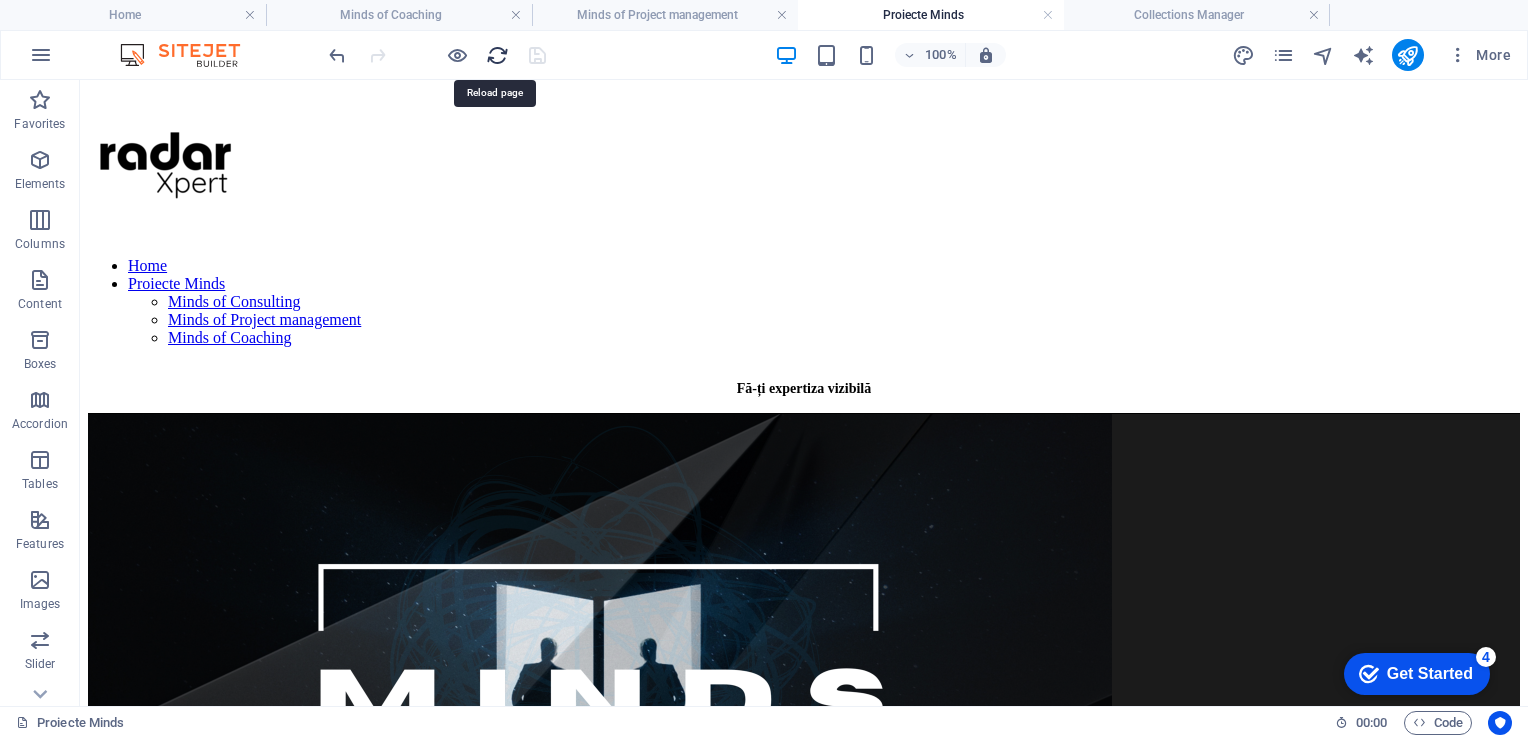 click at bounding box center [497, 55] 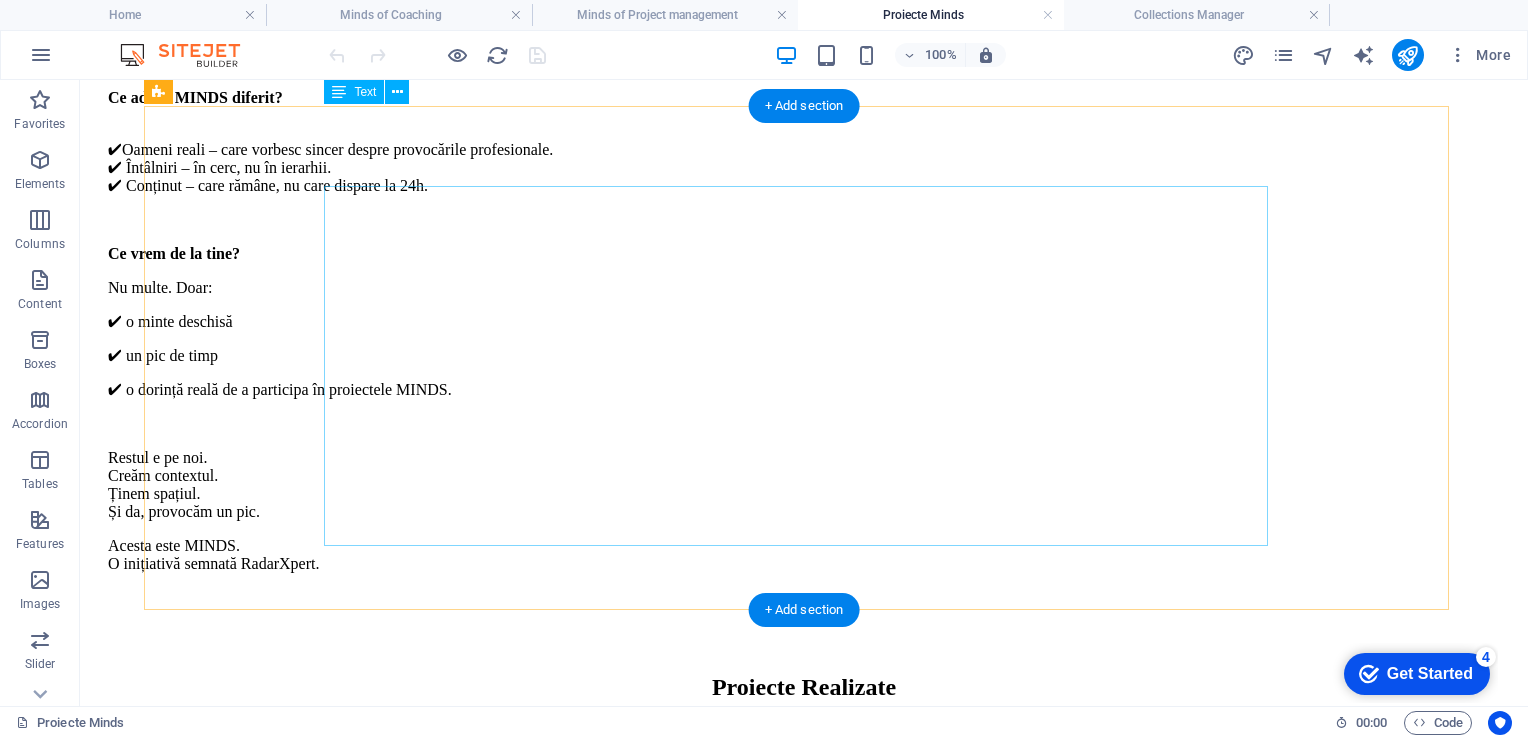 scroll, scrollTop: 1200, scrollLeft: 0, axis: vertical 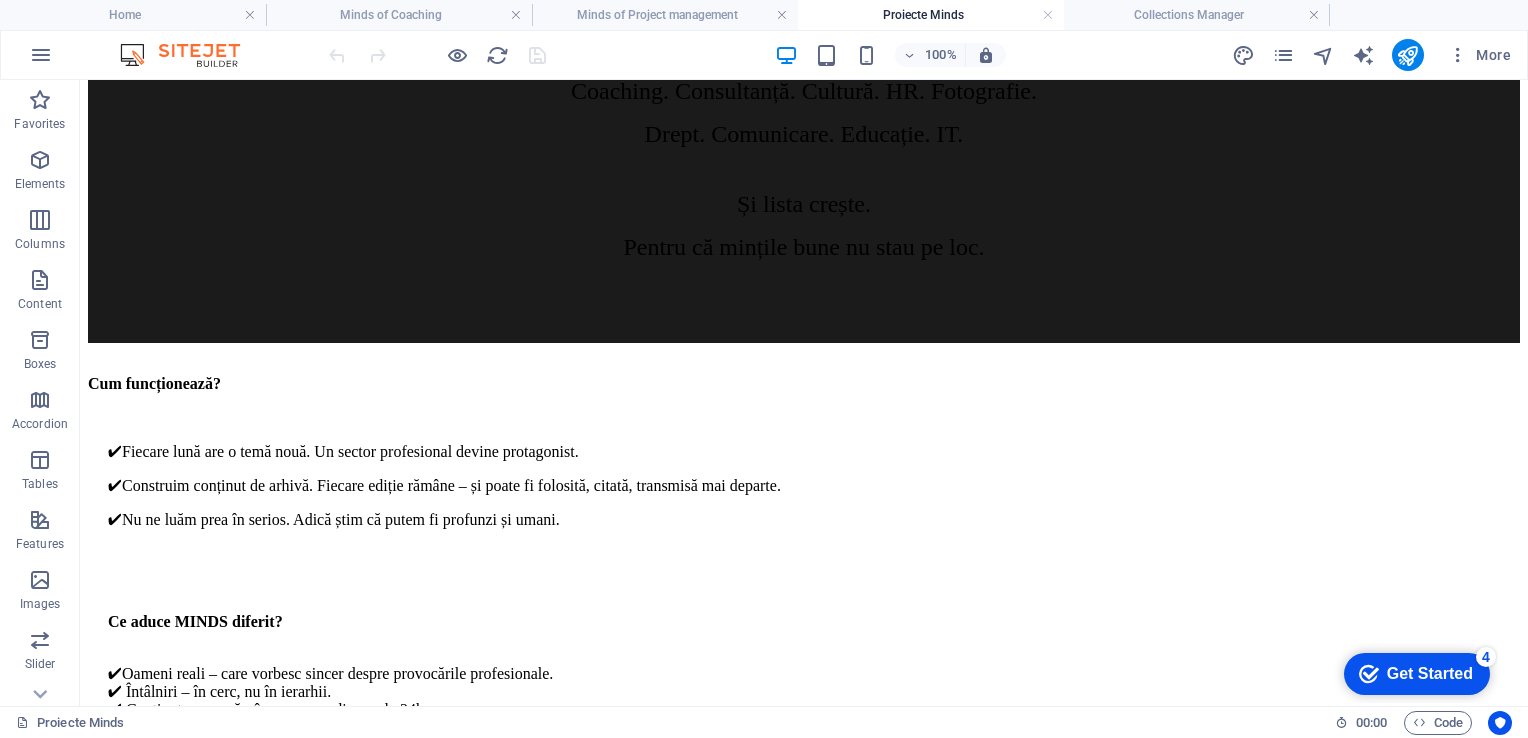 click at bounding box center [1314, 15] 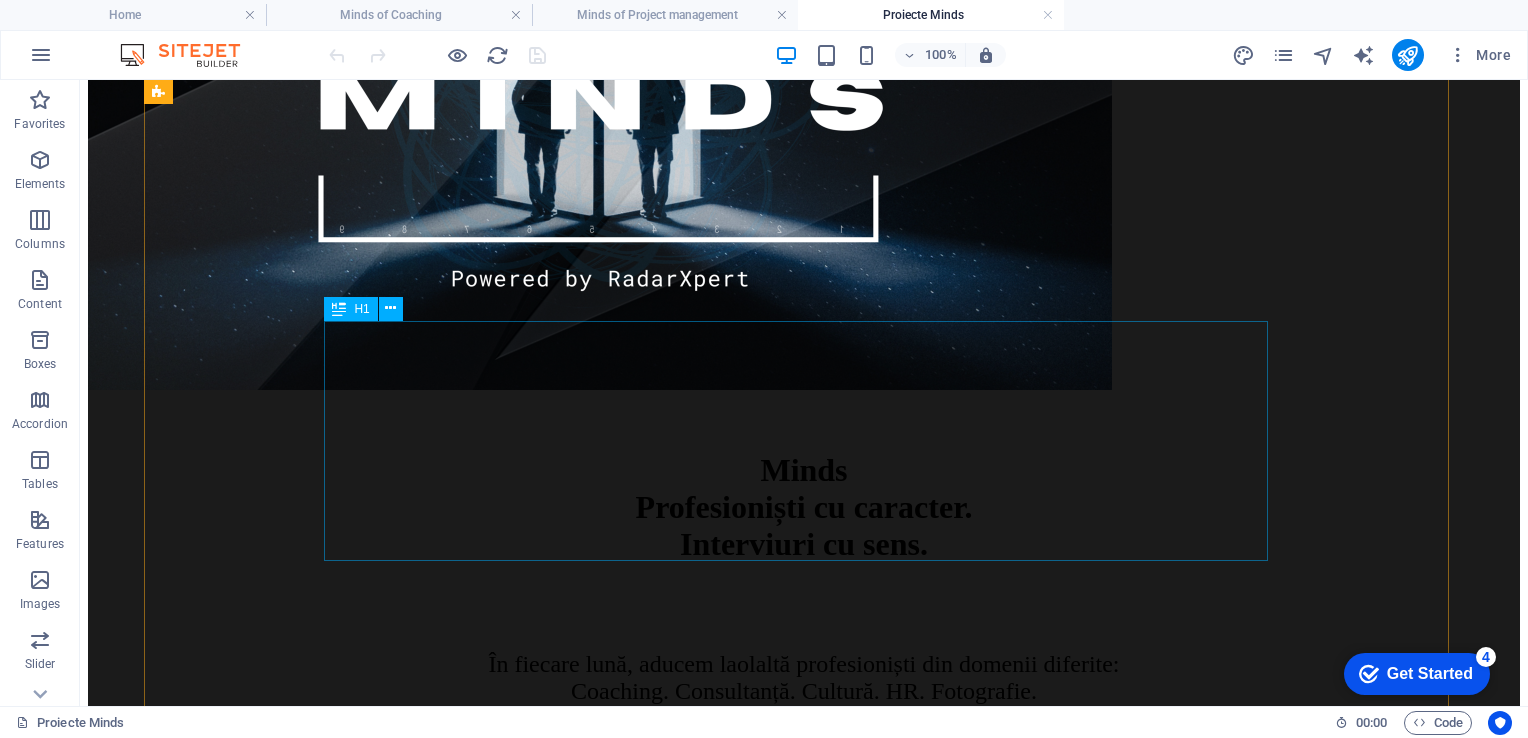 scroll, scrollTop: 0, scrollLeft: 0, axis: both 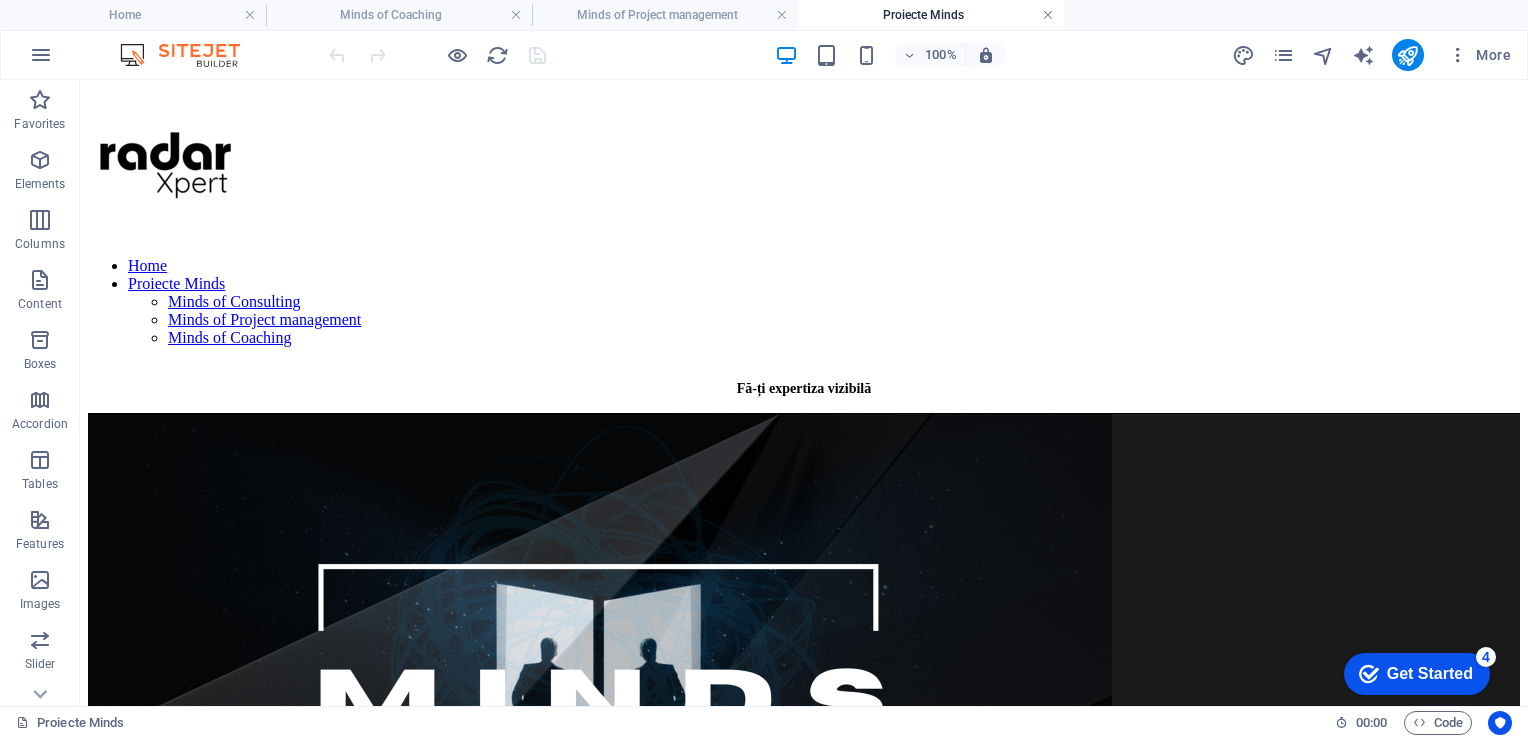 click at bounding box center [1048, 15] 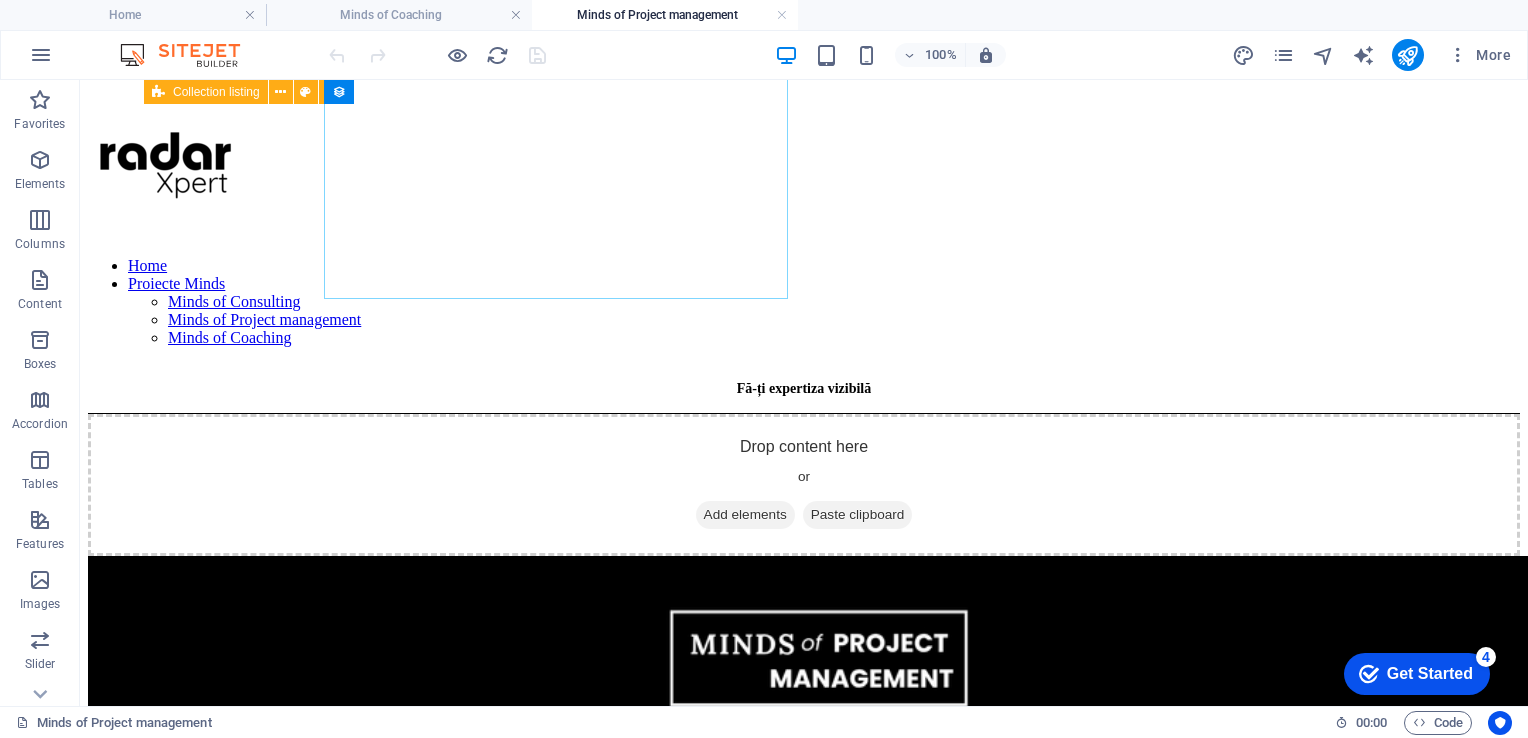 scroll, scrollTop: 621, scrollLeft: 0, axis: vertical 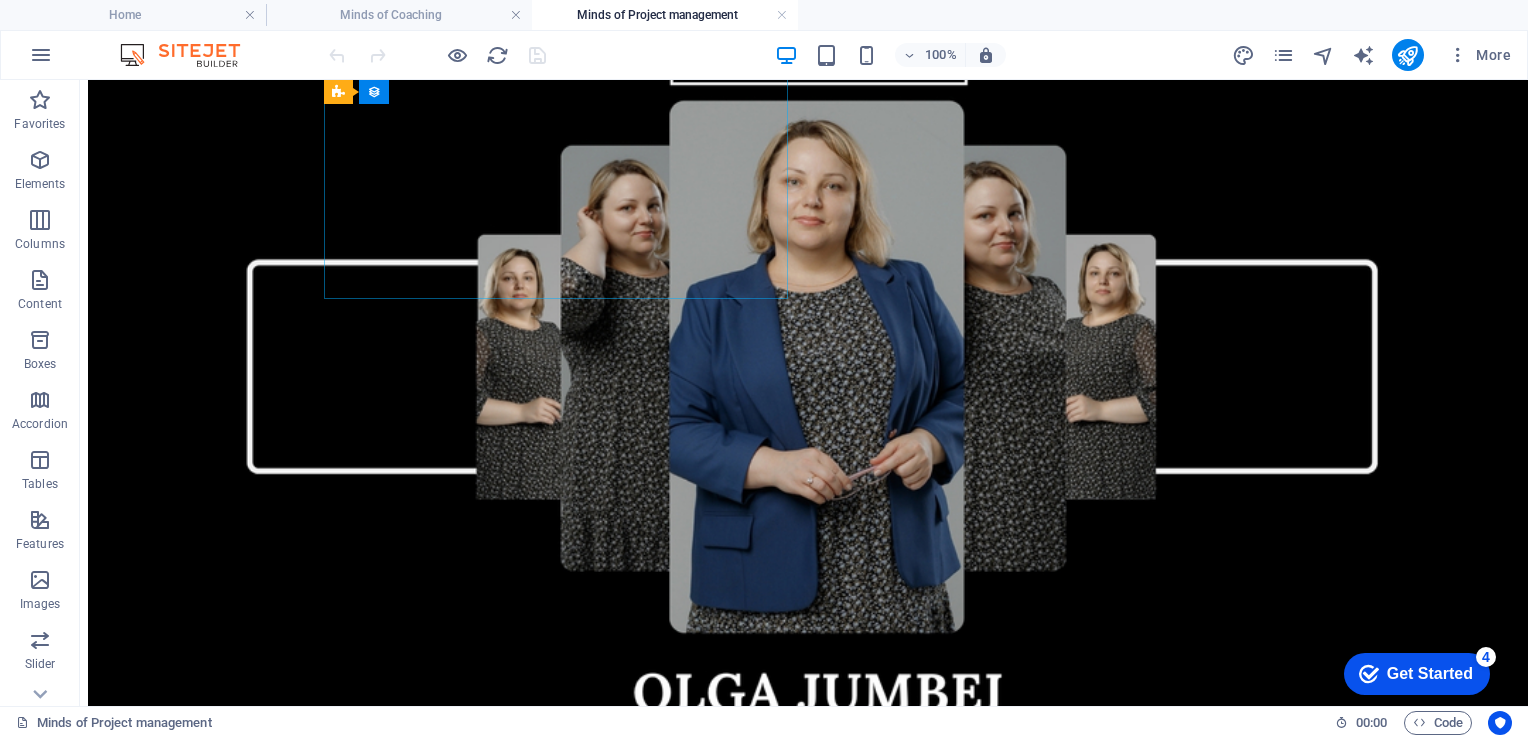 click on "Minds of Project management" at bounding box center [665, 15] 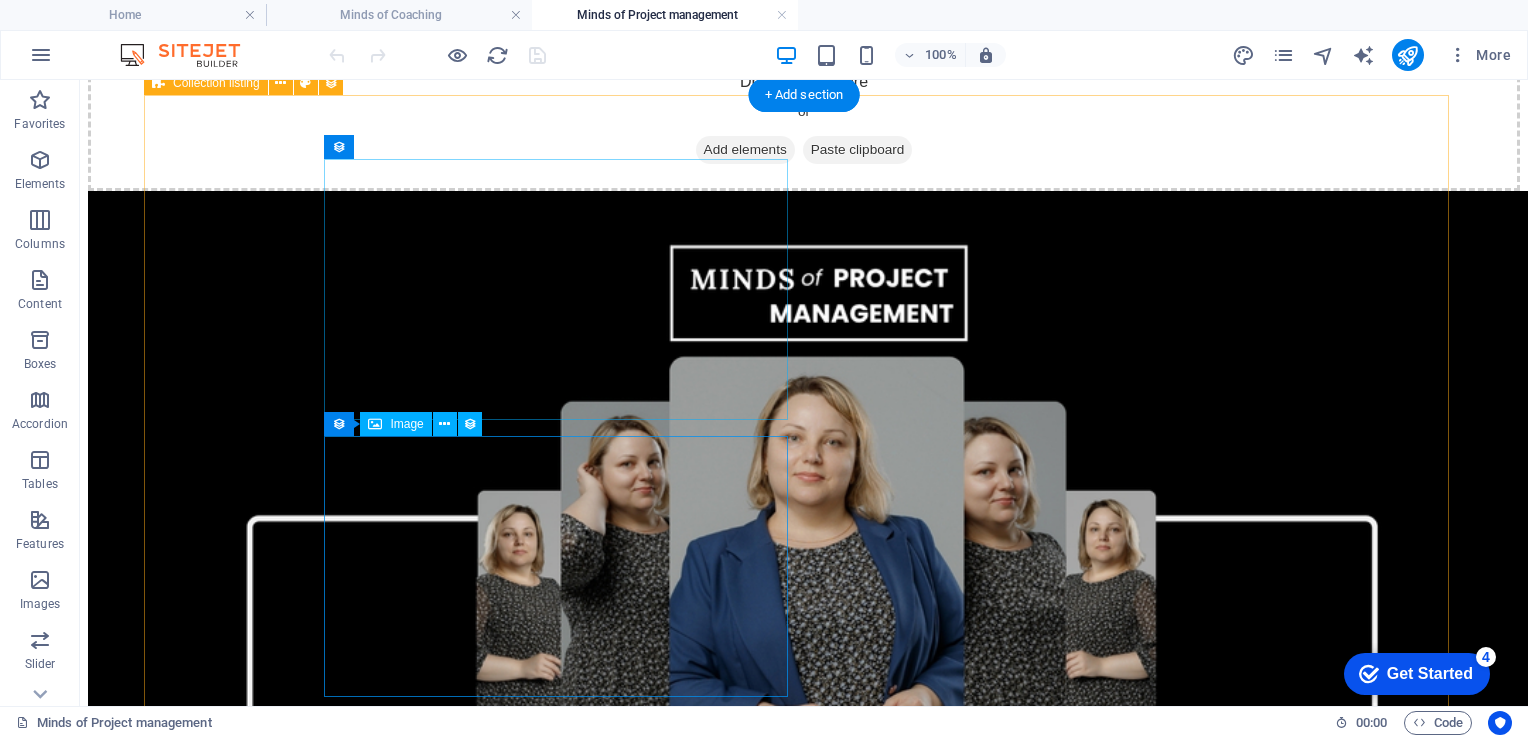 scroll, scrollTop: 500, scrollLeft: 0, axis: vertical 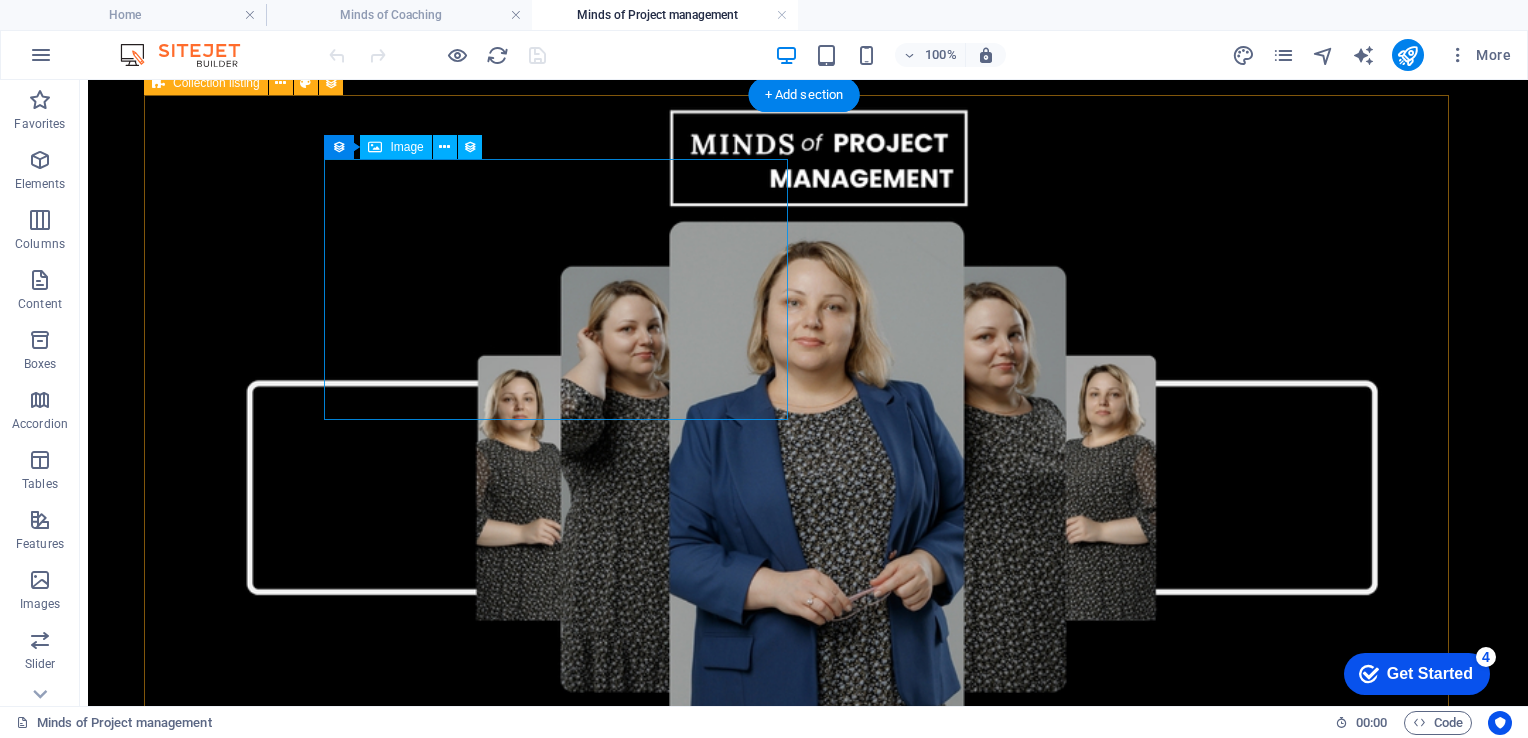 click at bounding box center (804, 465) 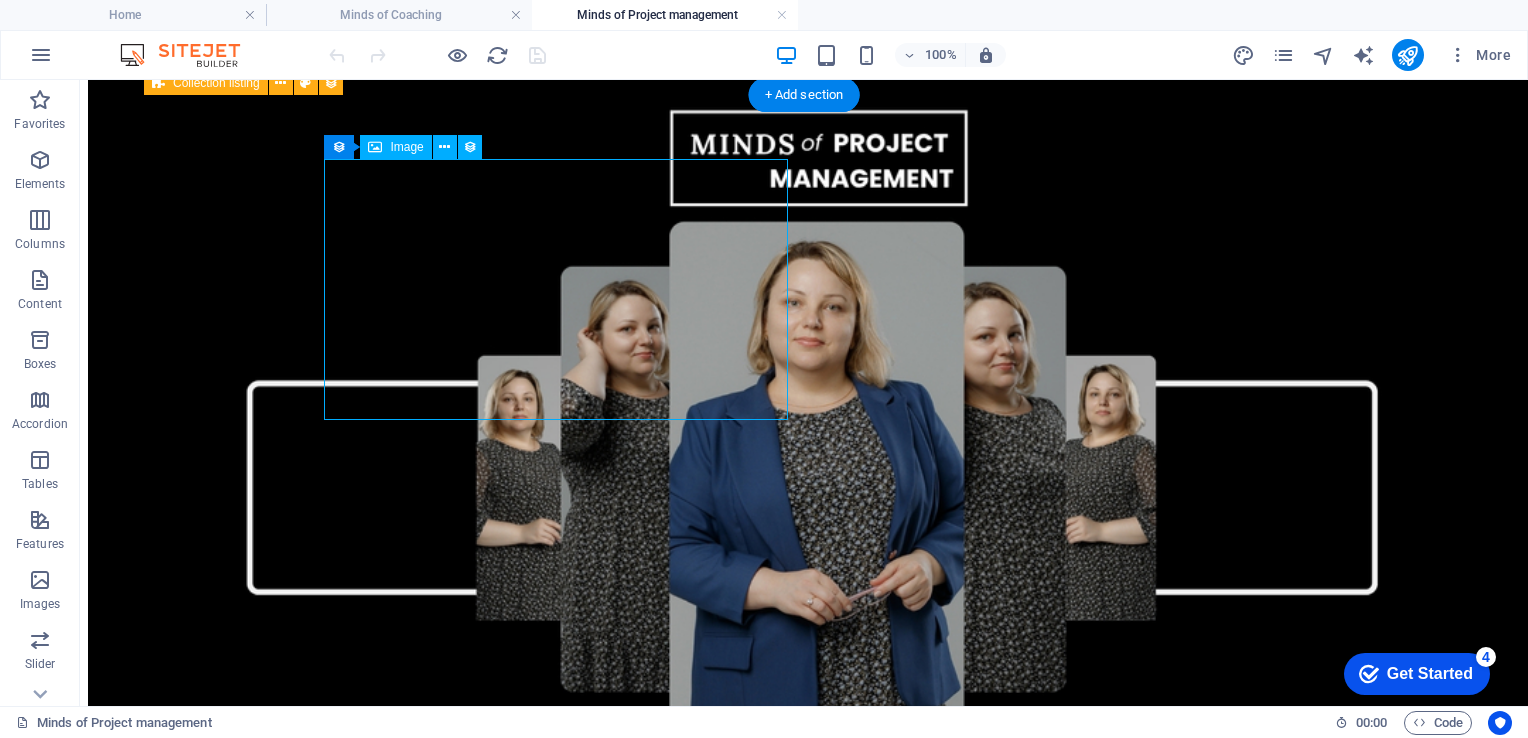 click at bounding box center (804, 465) 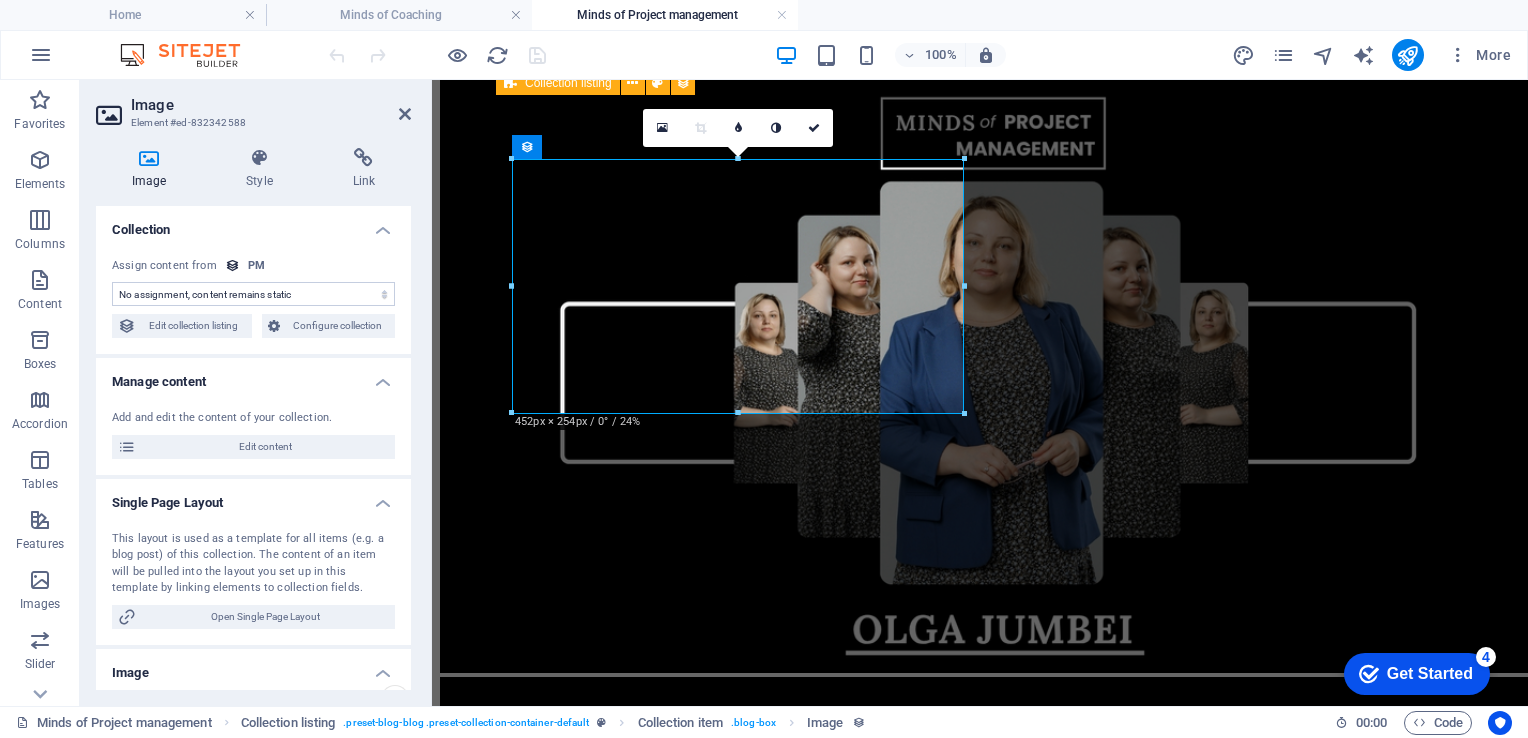 click on "No assignment, content remains static Created at (Date) Updated at (Date) Name (Plain Text) Slug (Plain Text) Description (Rich Text) Content (CMS) Category (Choice) Author (Plain Text) Image (File) Publishing Date (Date) Status (Choice)" at bounding box center (253, 294) 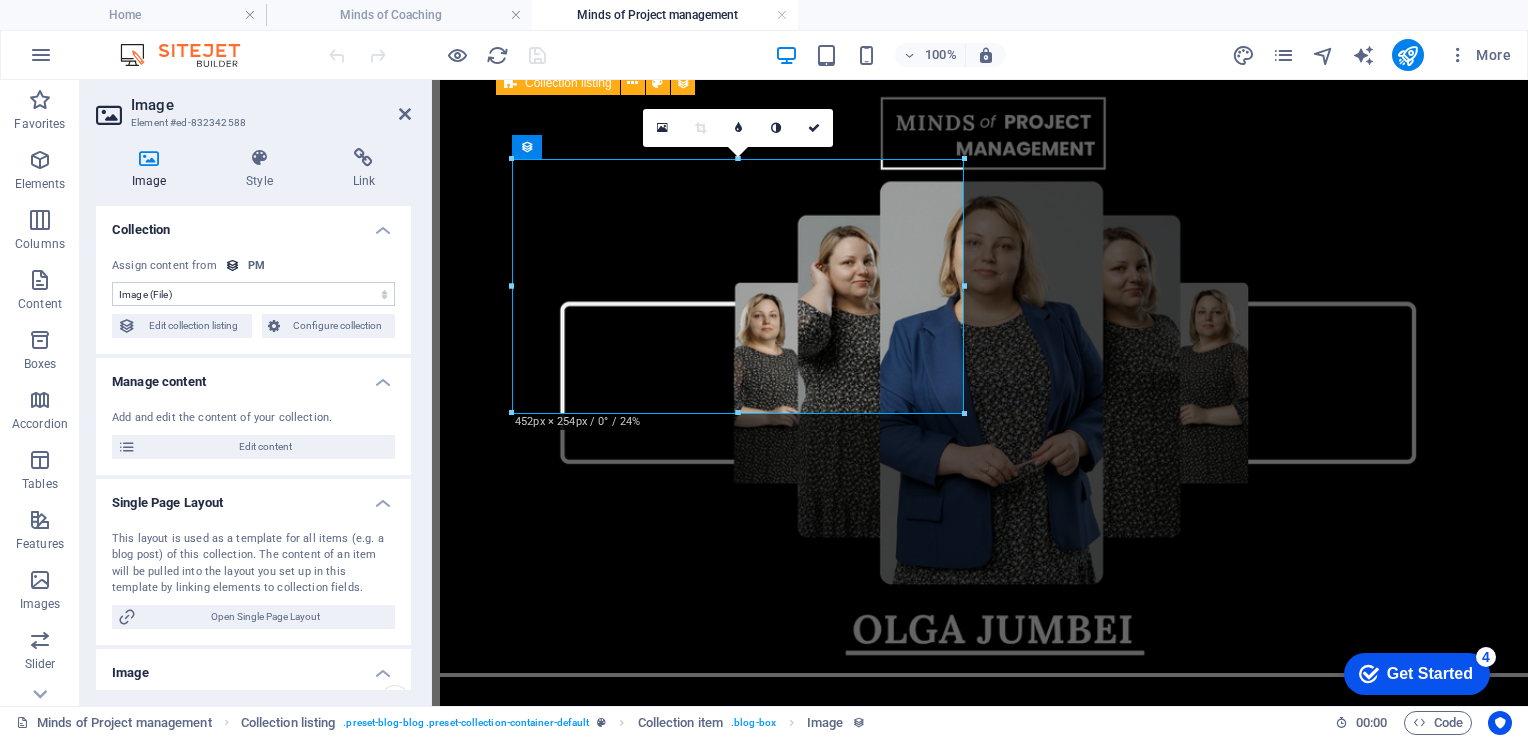 click on "No assignment, content remains static Created at (Date) Updated at (Date) Name (Plain Text) Slug (Plain Text) Description (Rich Text) Content (CMS) Category (Choice) Author (Plain Text) Image (File) Publishing Date (Date) Status (Choice)" at bounding box center [253, 294] 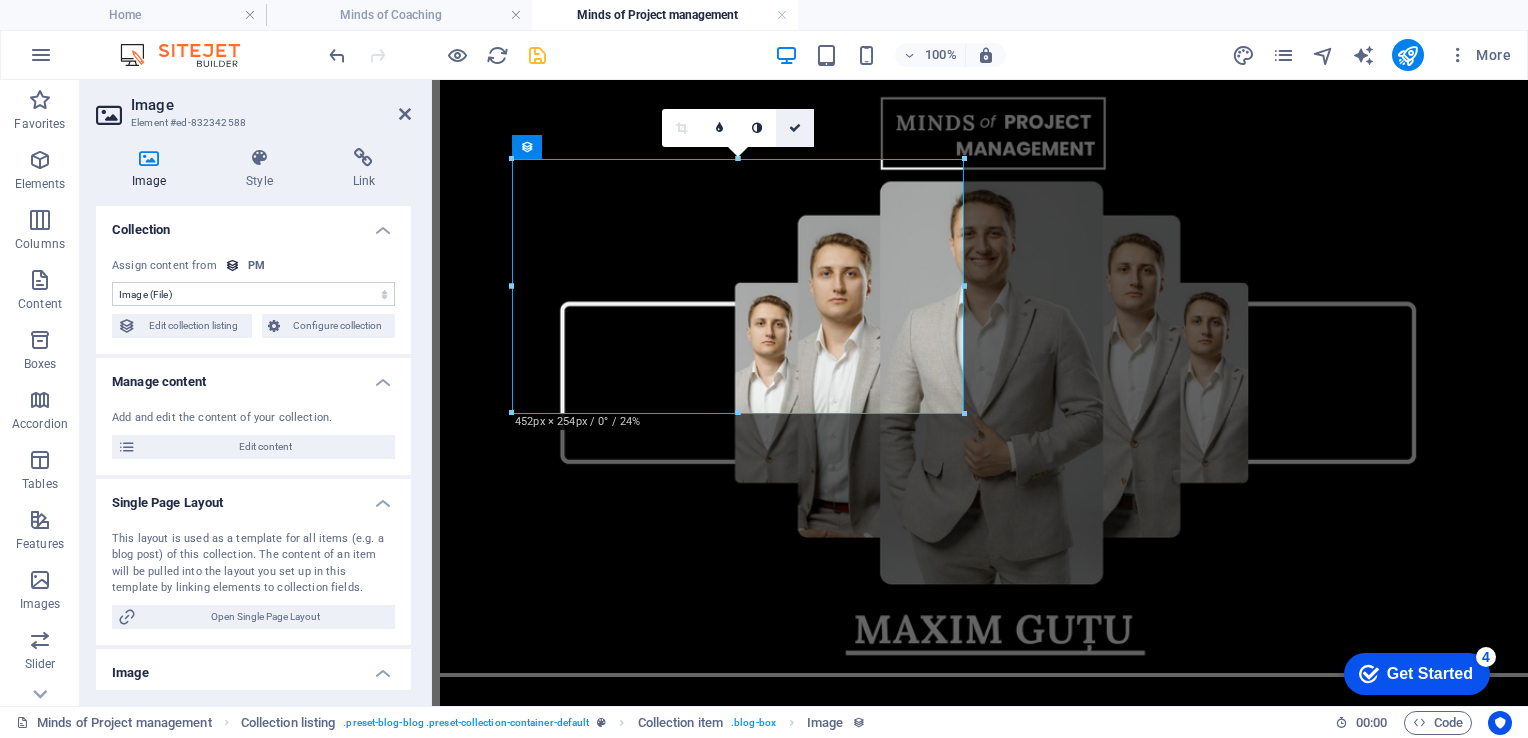 click at bounding box center (795, 128) 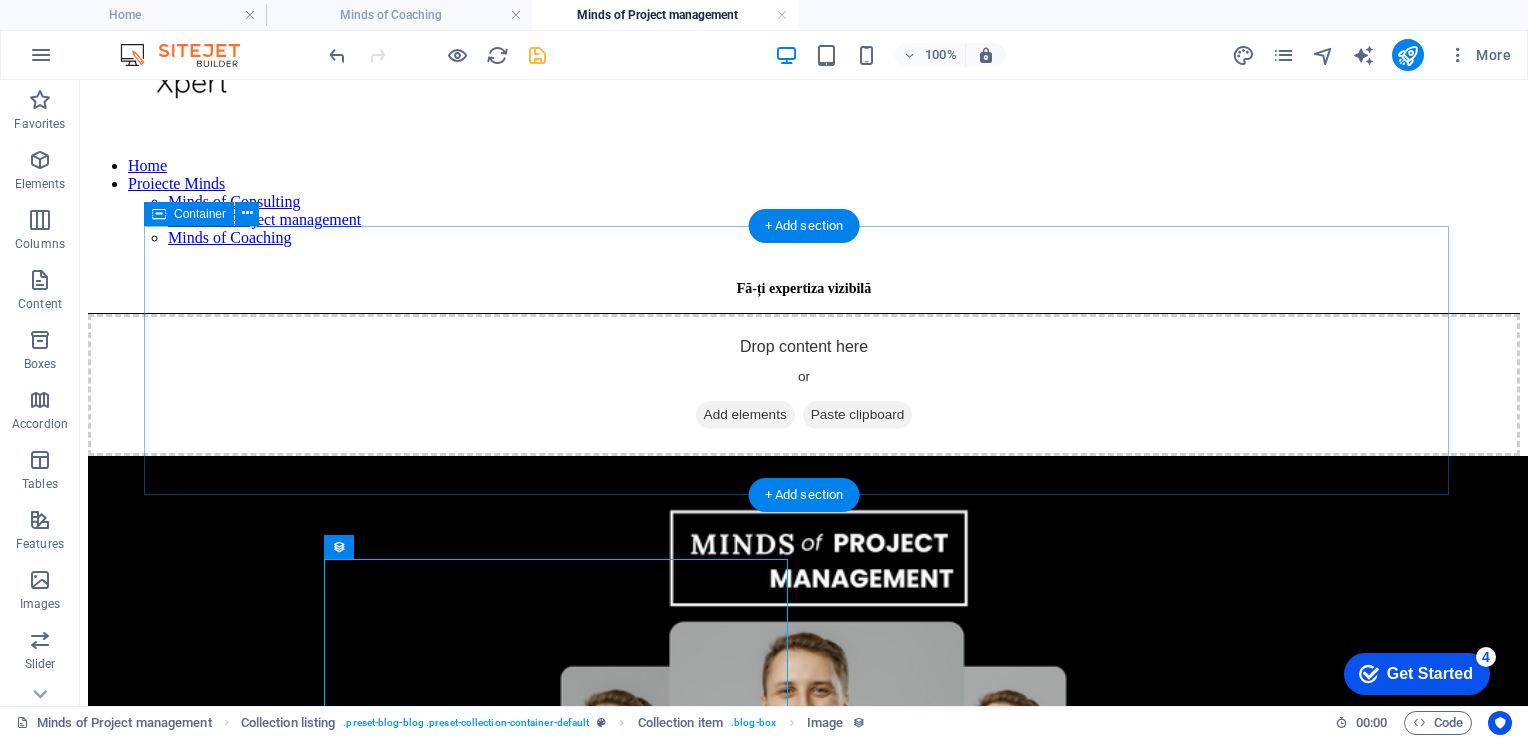 scroll, scrollTop: 100, scrollLeft: 0, axis: vertical 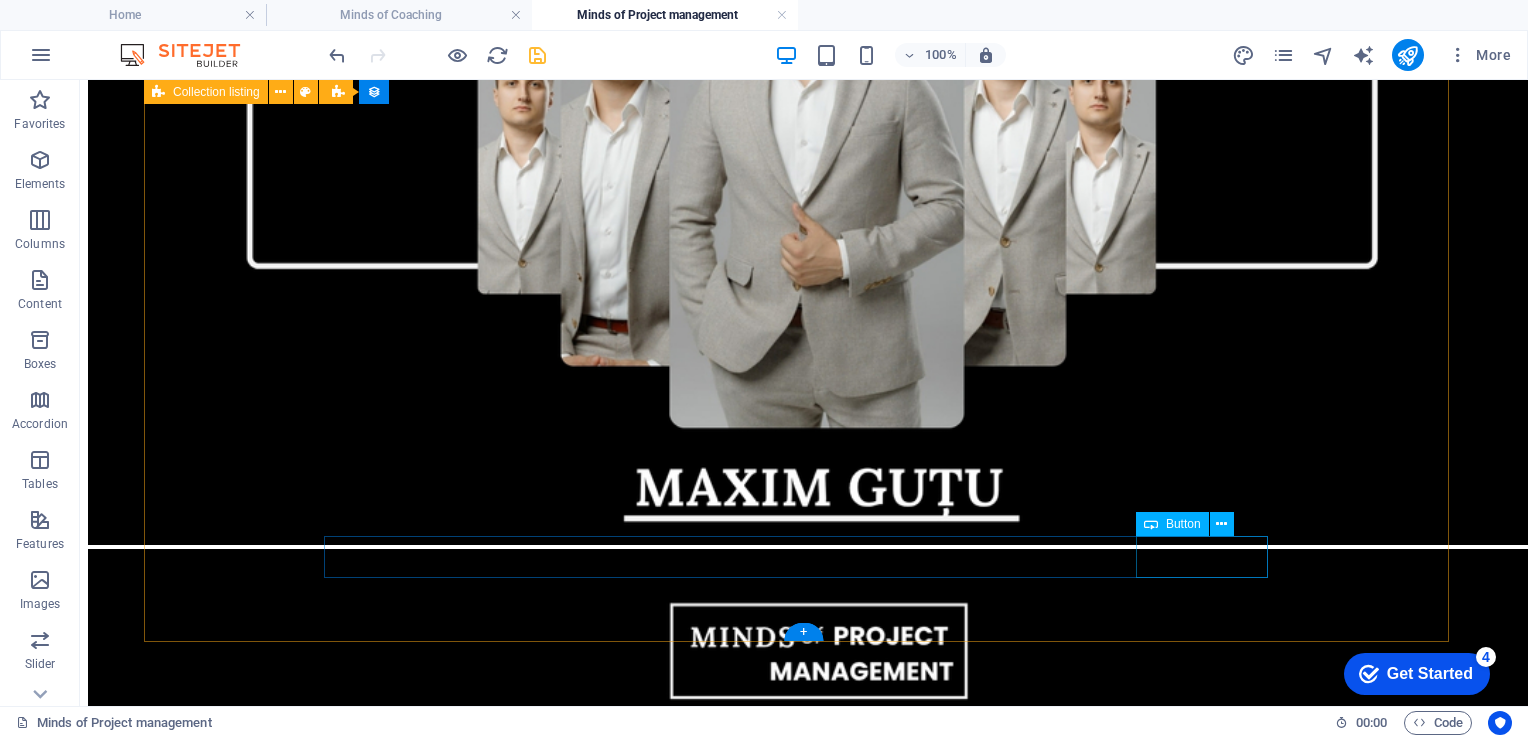 click on "Nächste" at bounding box center (804, 3850) 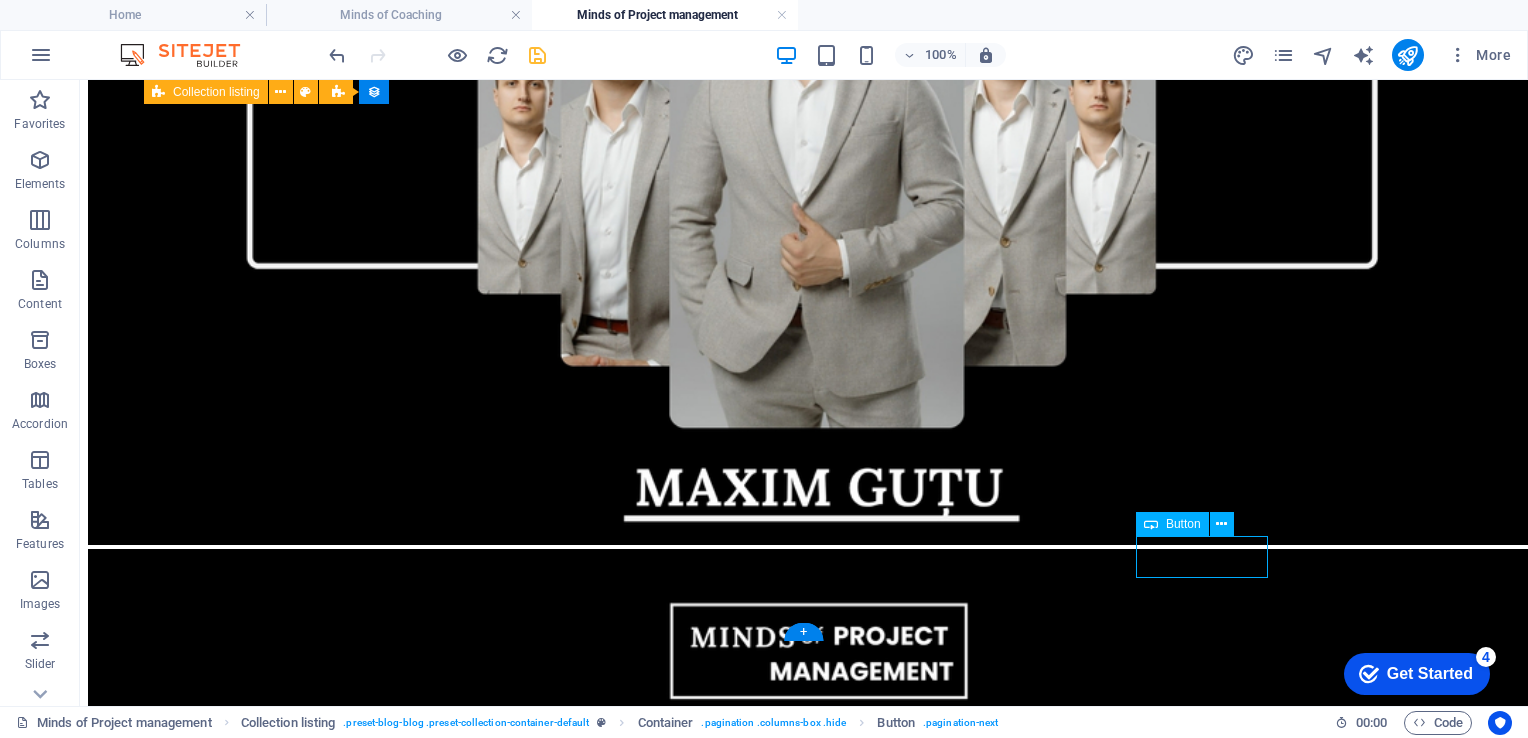 click on "Nächste" at bounding box center [804, 3850] 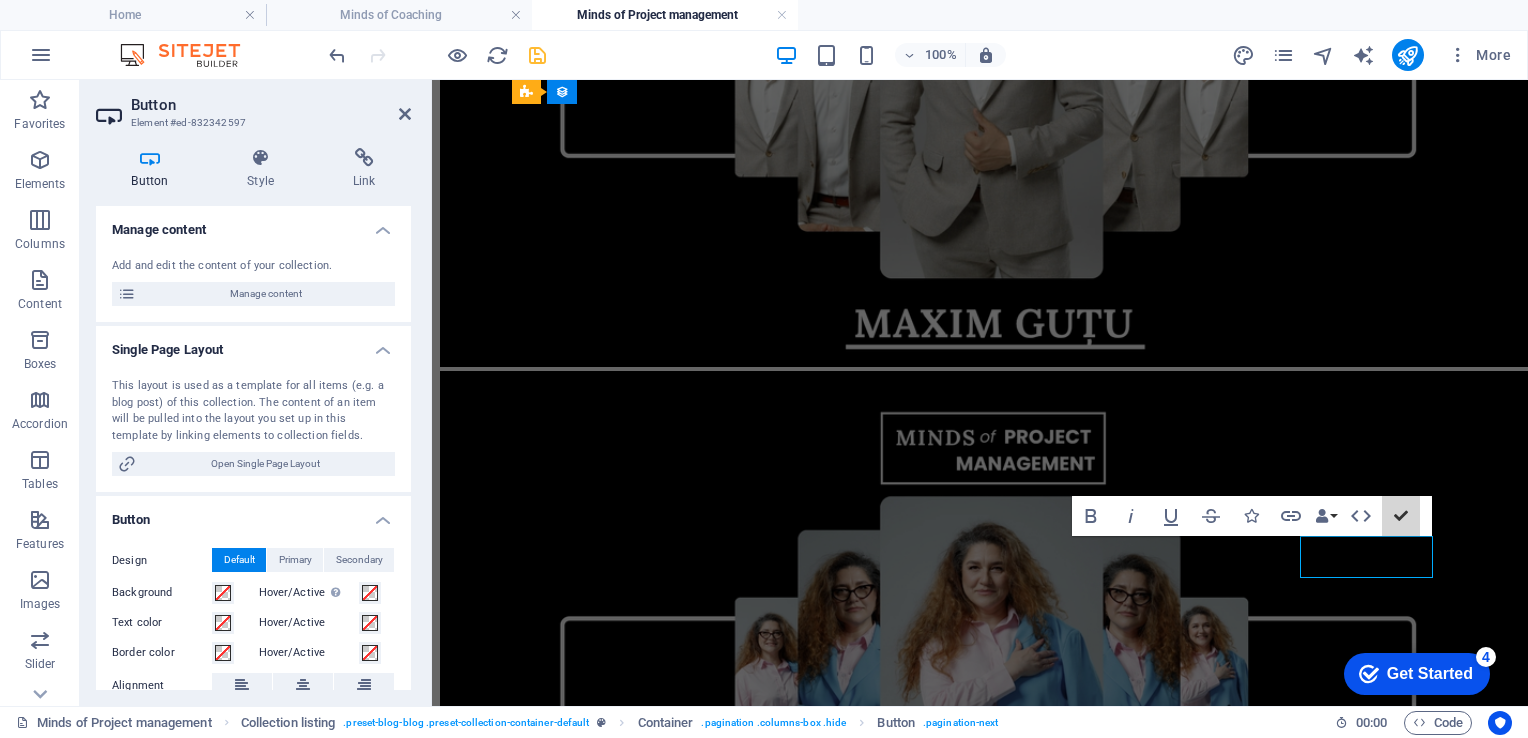 scroll, scrollTop: 684, scrollLeft: 0, axis: vertical 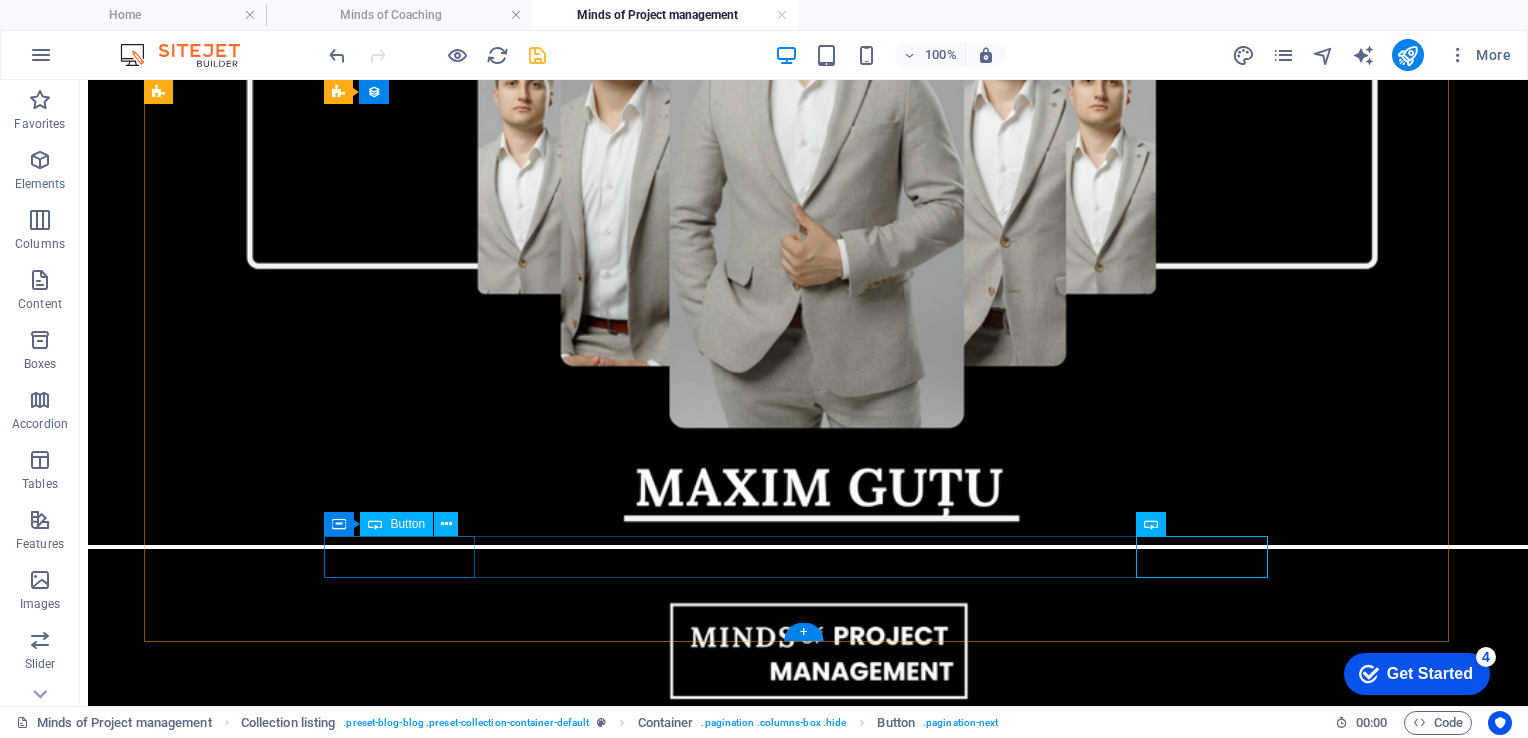 click on "Vorherige" at bounding box center [804, 3832] 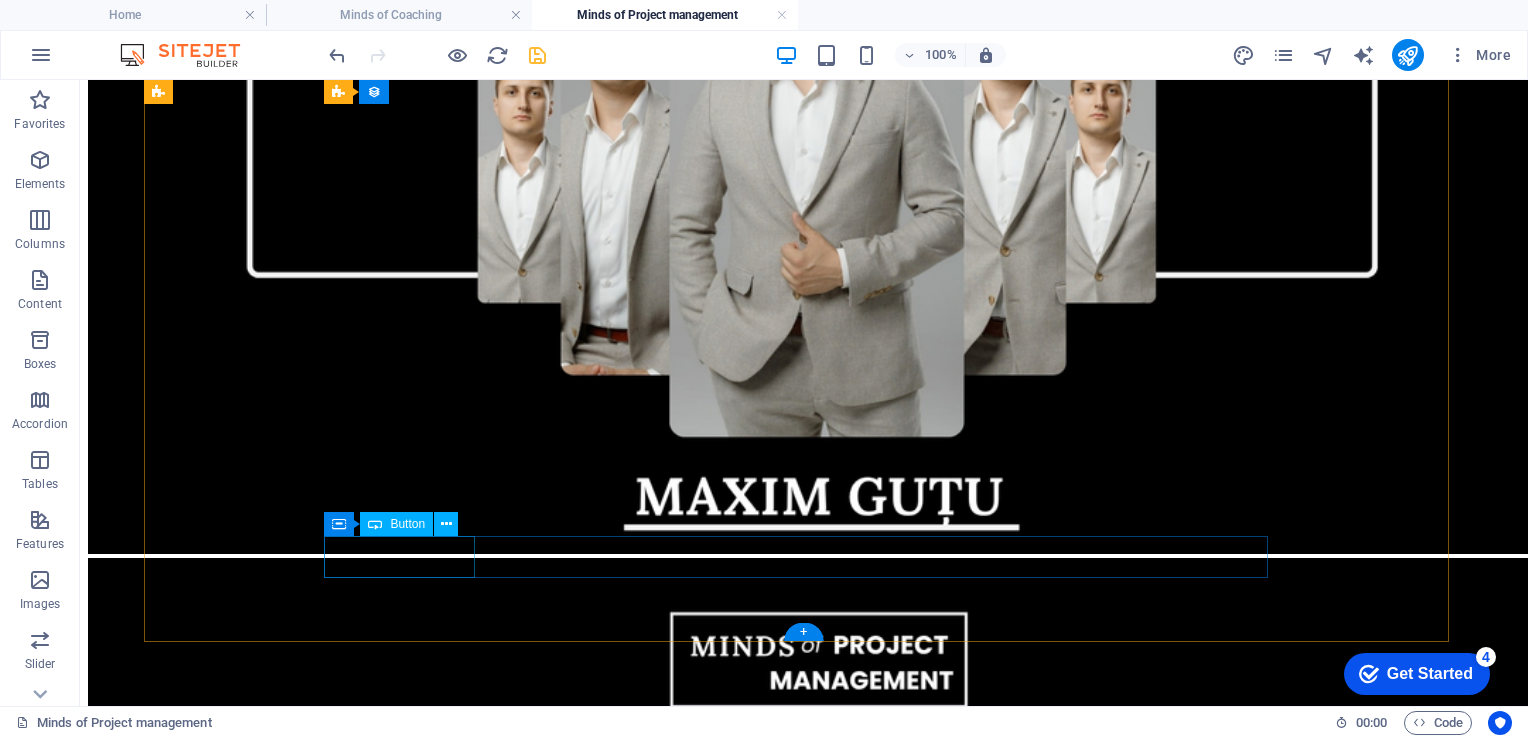 scroll, scrollTop: 684, scrollLeft: 0, axis: vertical 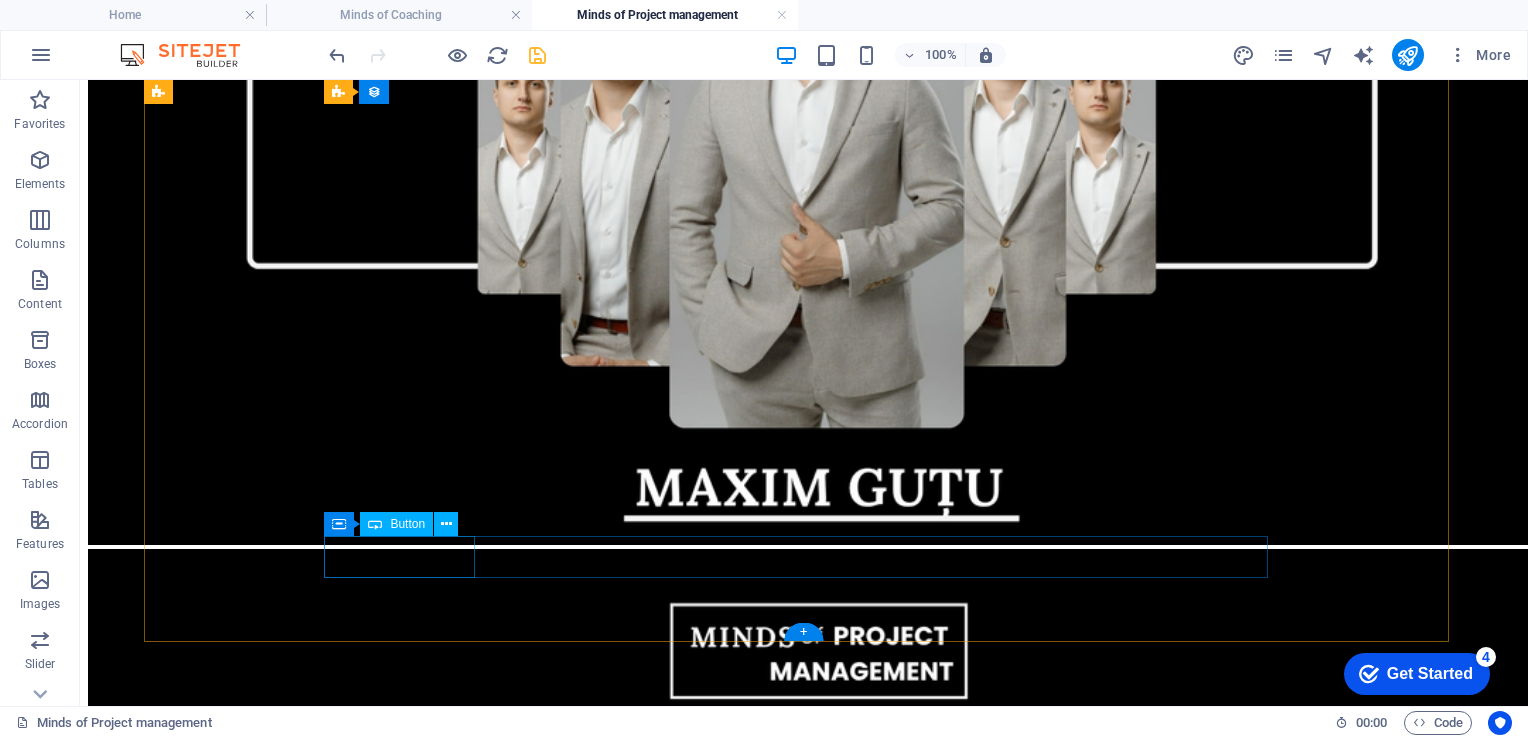 click on "Vorherige" at bounding box center [804, 3832] 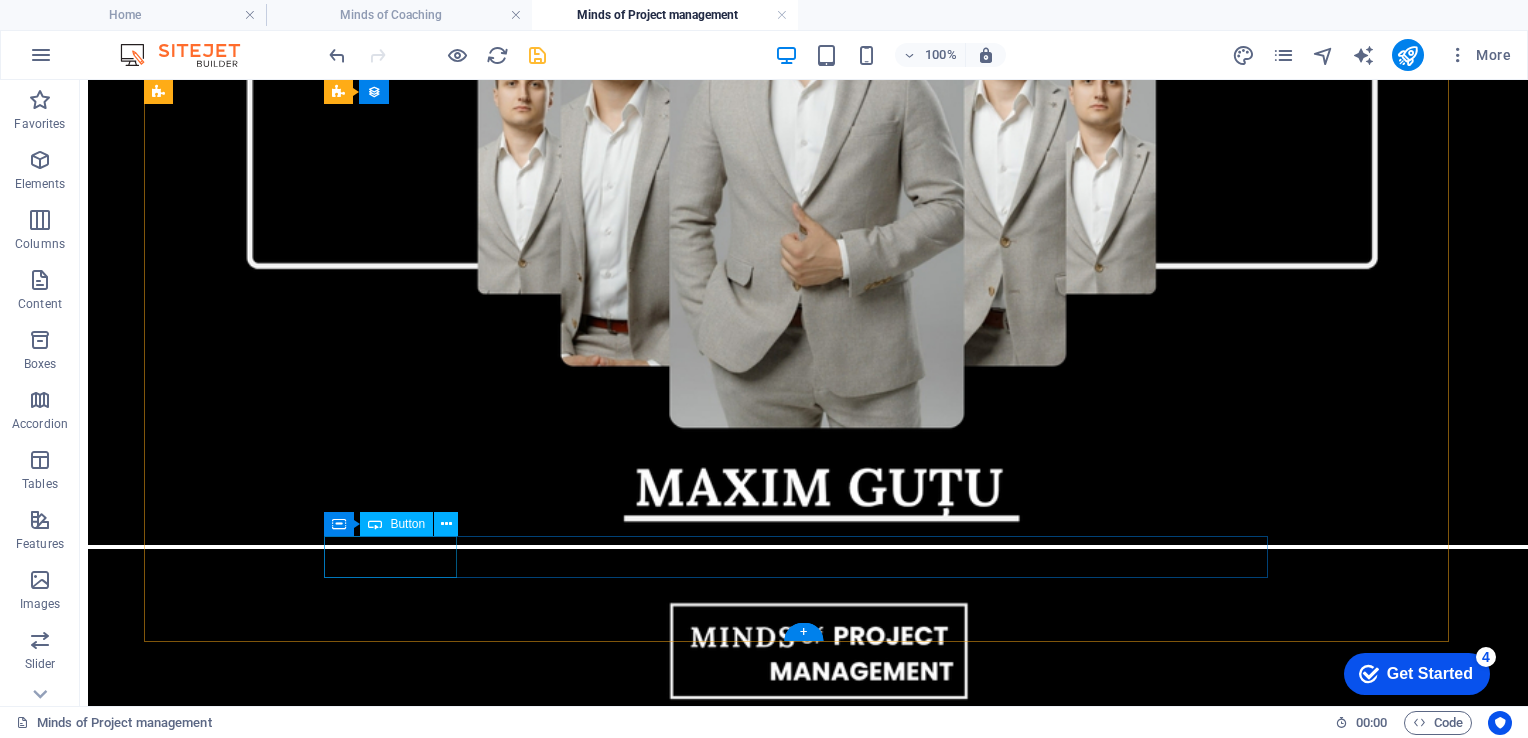 click on "Nächste" at bounding box center [804, 3832] 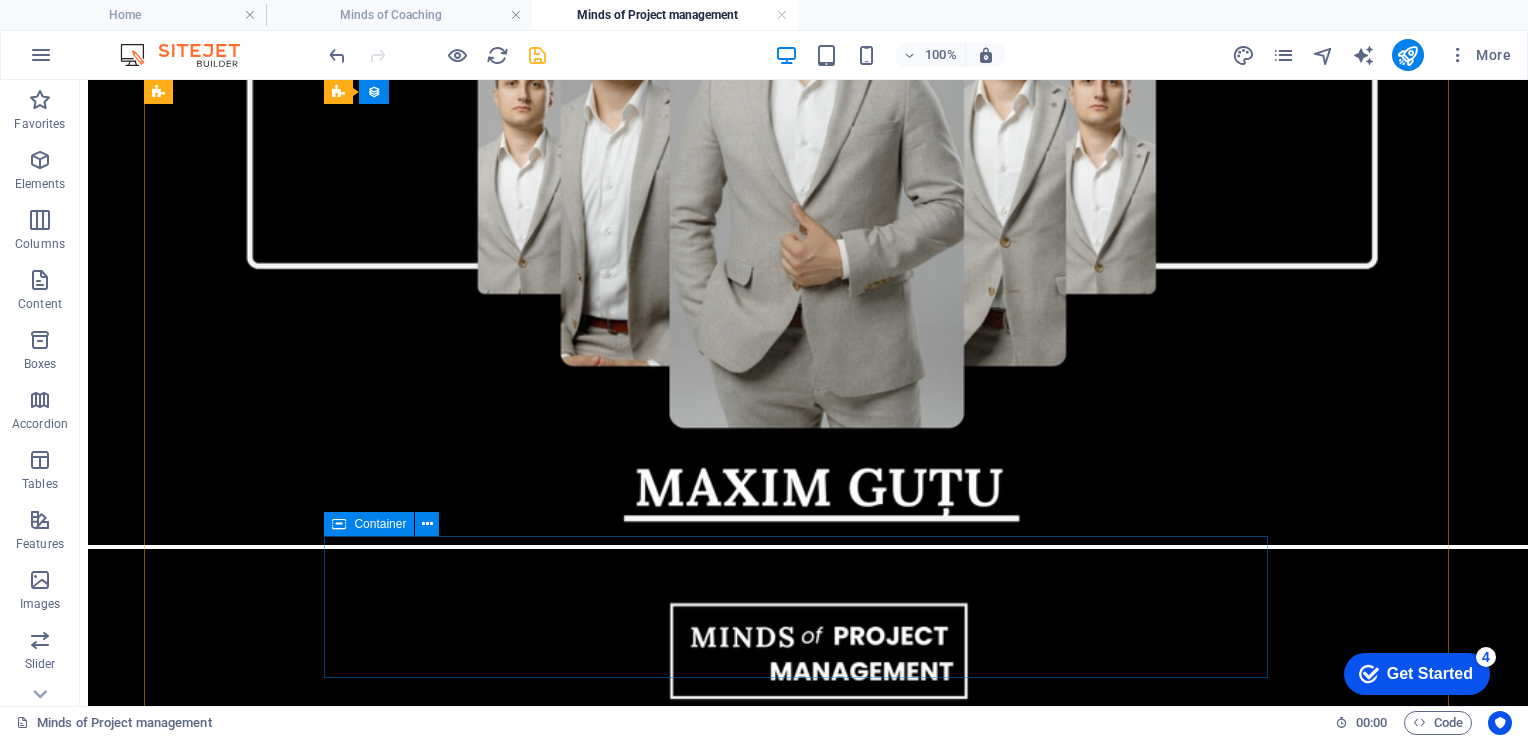 click on "Drop content here or  Add elements  Paste clipboard" at bounding box center [804, 3894] 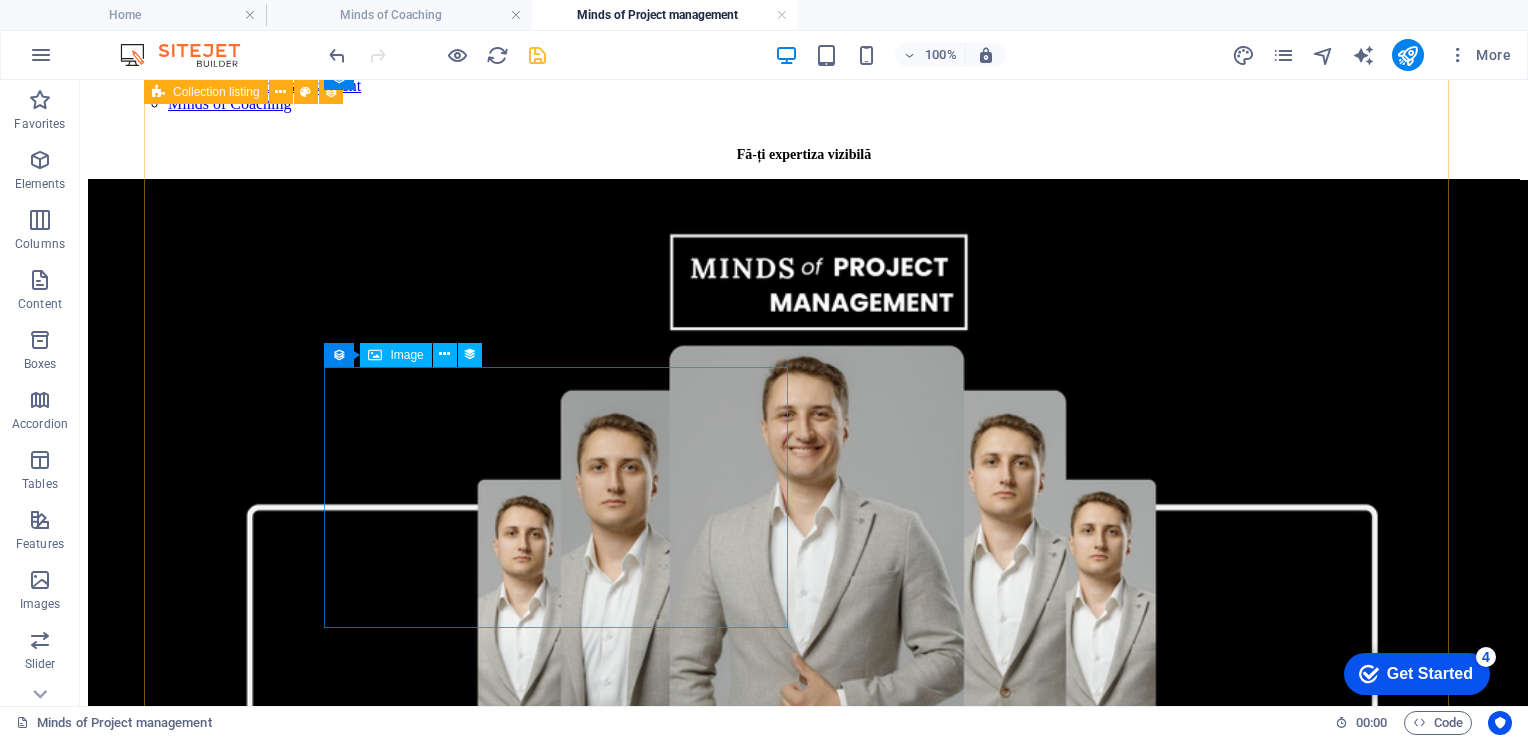 scroll, scrollTop: 300, scrollLeft: 0, axis: vertical 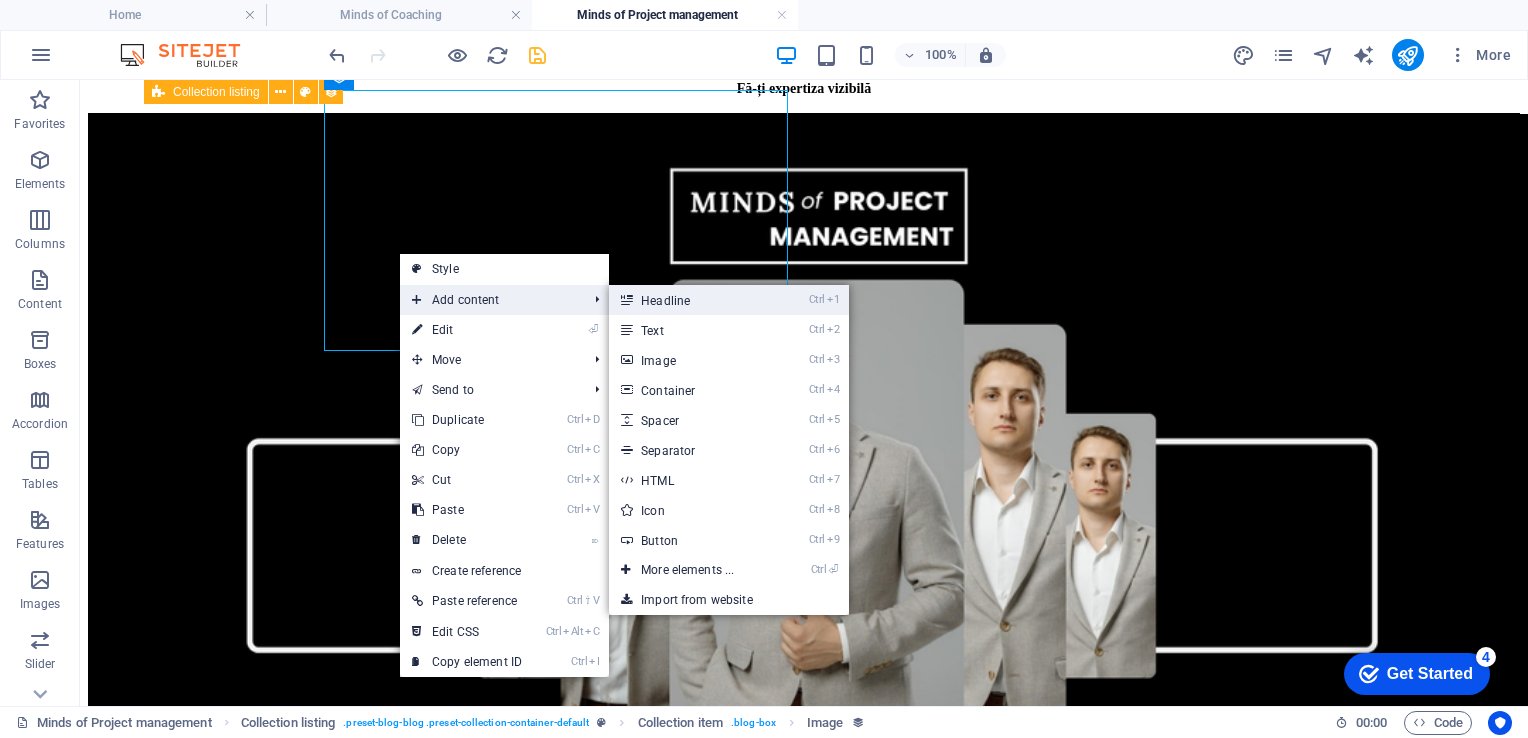 click on "Ctrl 1  Headline" at bounding box center (691, 300) 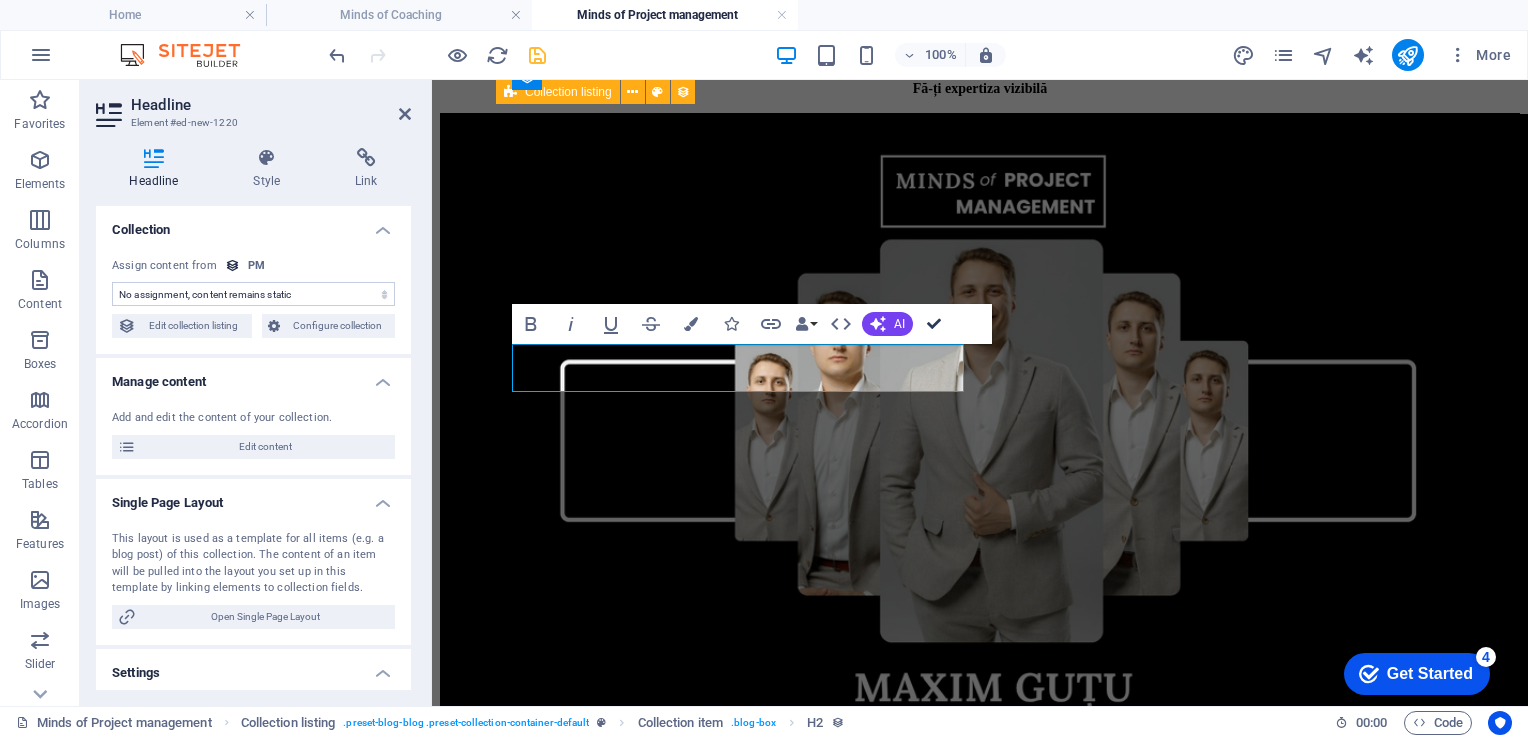 drag, startPoint x: 932, startPoint y: 324, endPoint x: 853, endPoint y: 244, distance: 112.432205 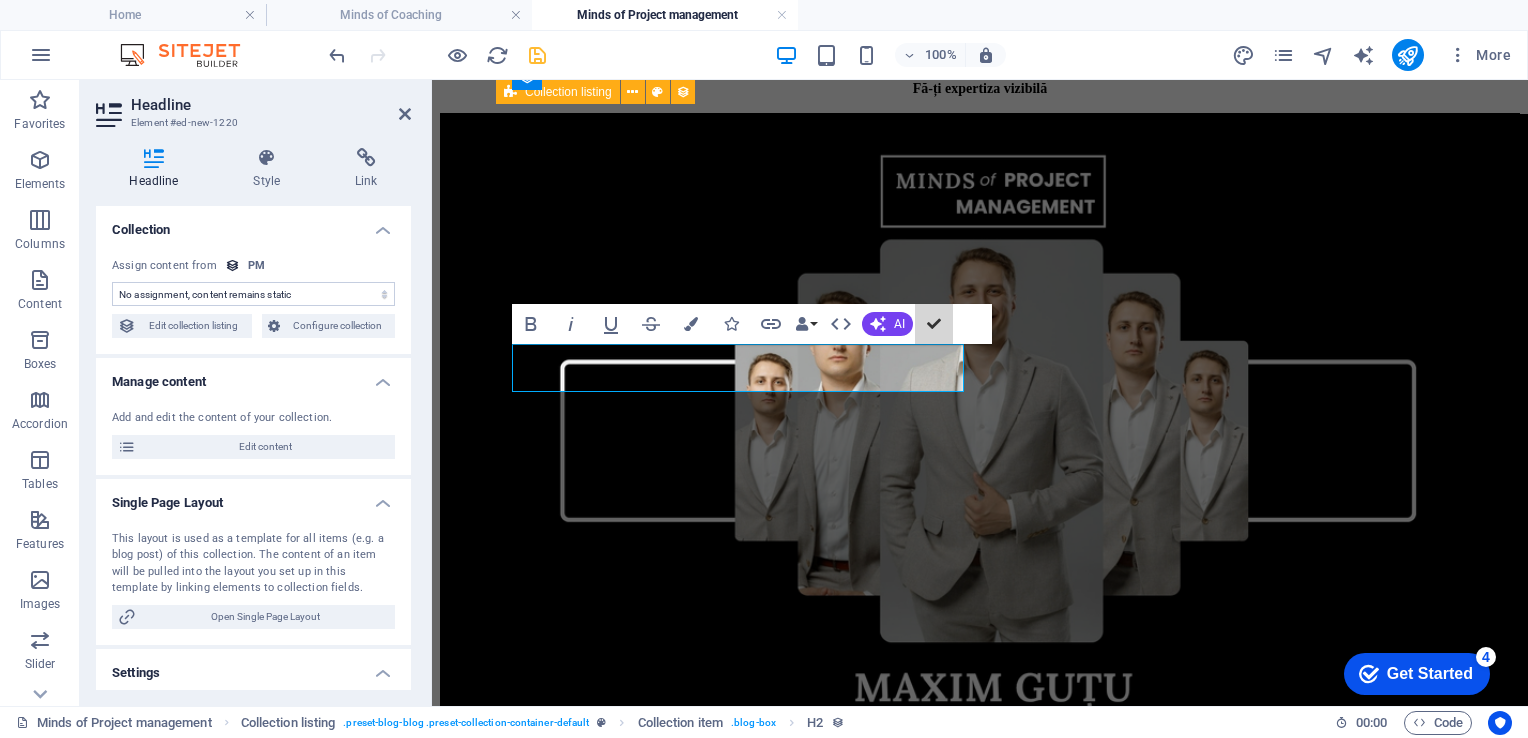 scroll, scrollTop: 306, scrollLeft: 0, axis: vertical 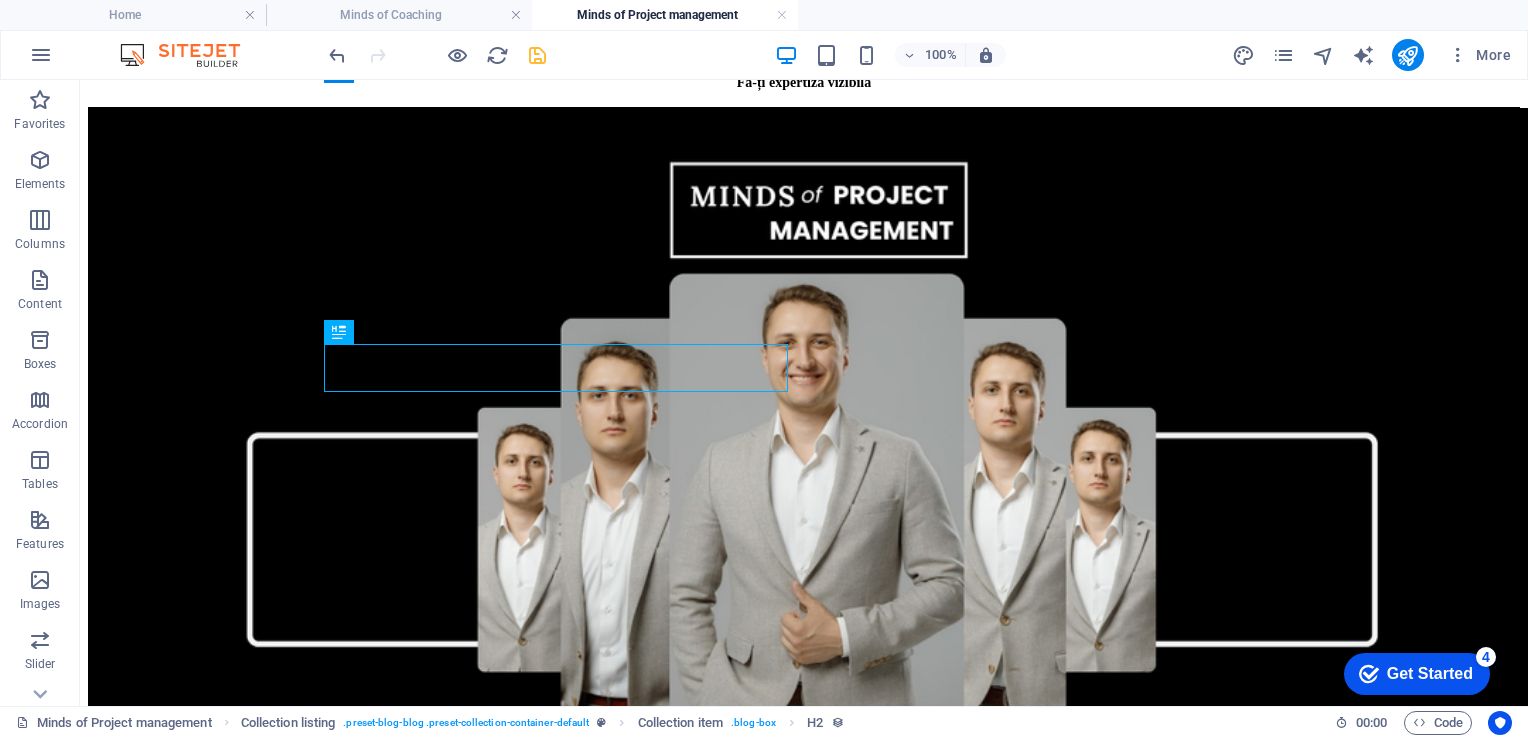 click at bounding box center [537, 55] 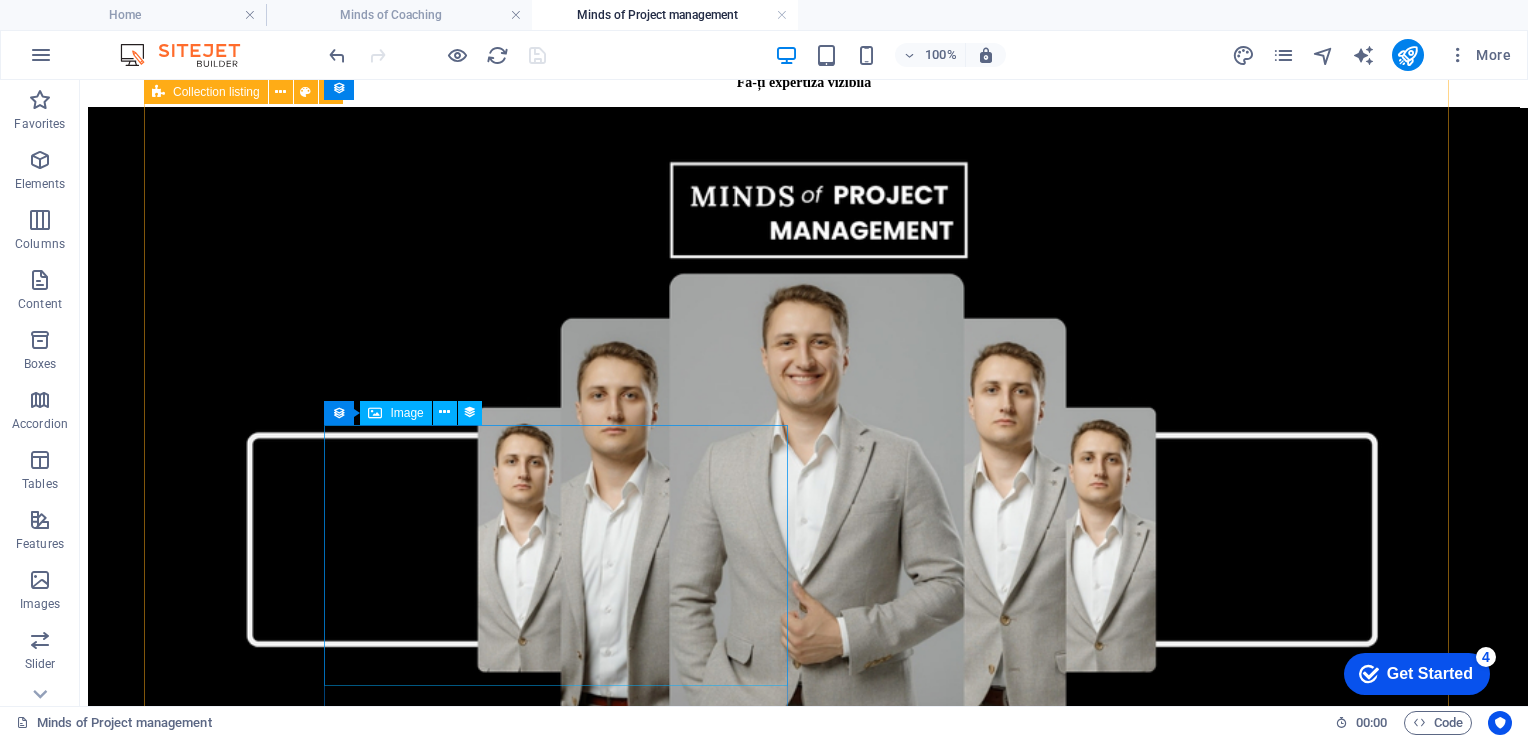 scroll, scrollTop: 106, scrollLeft: 0, axis: vertical 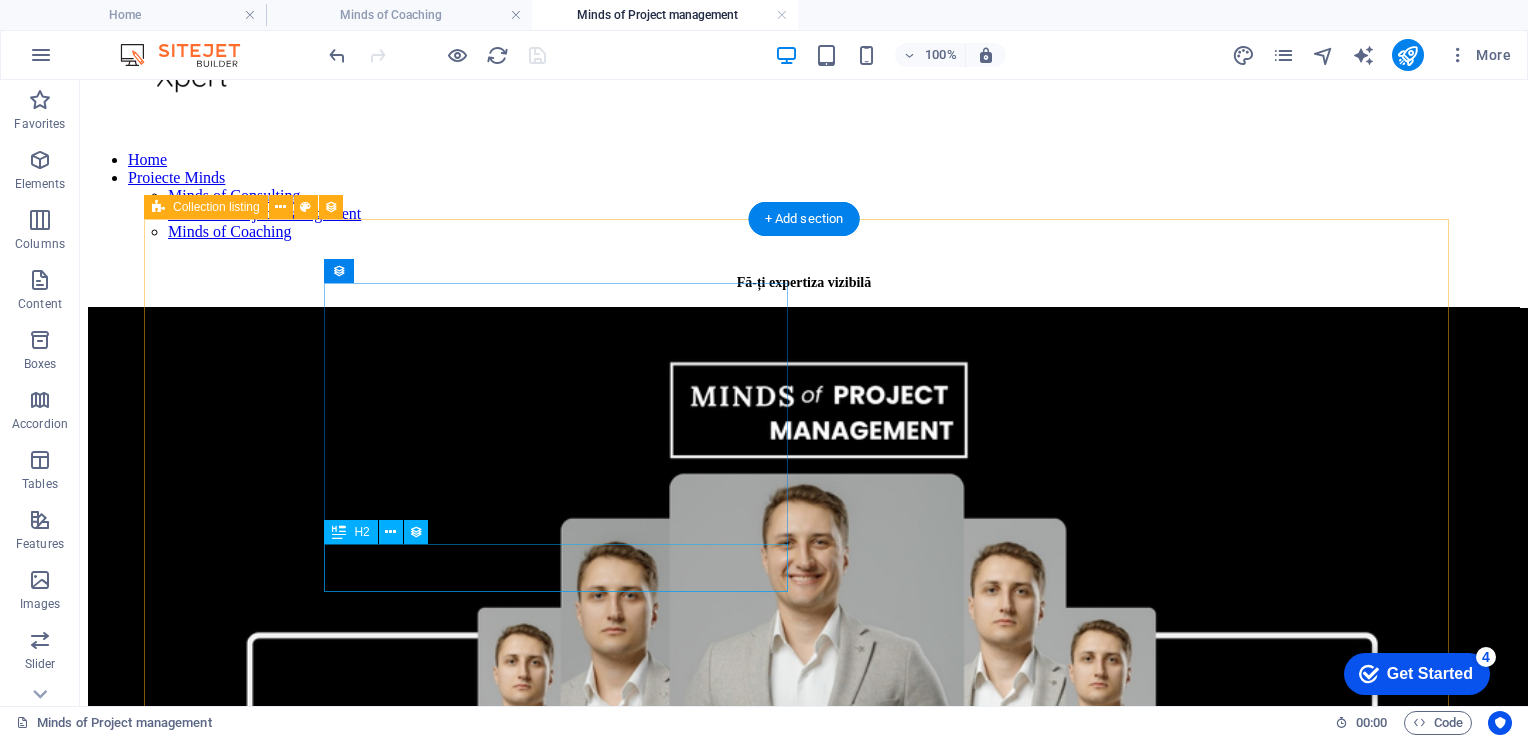 click on "New headline" at bounding box center (804, 1159) 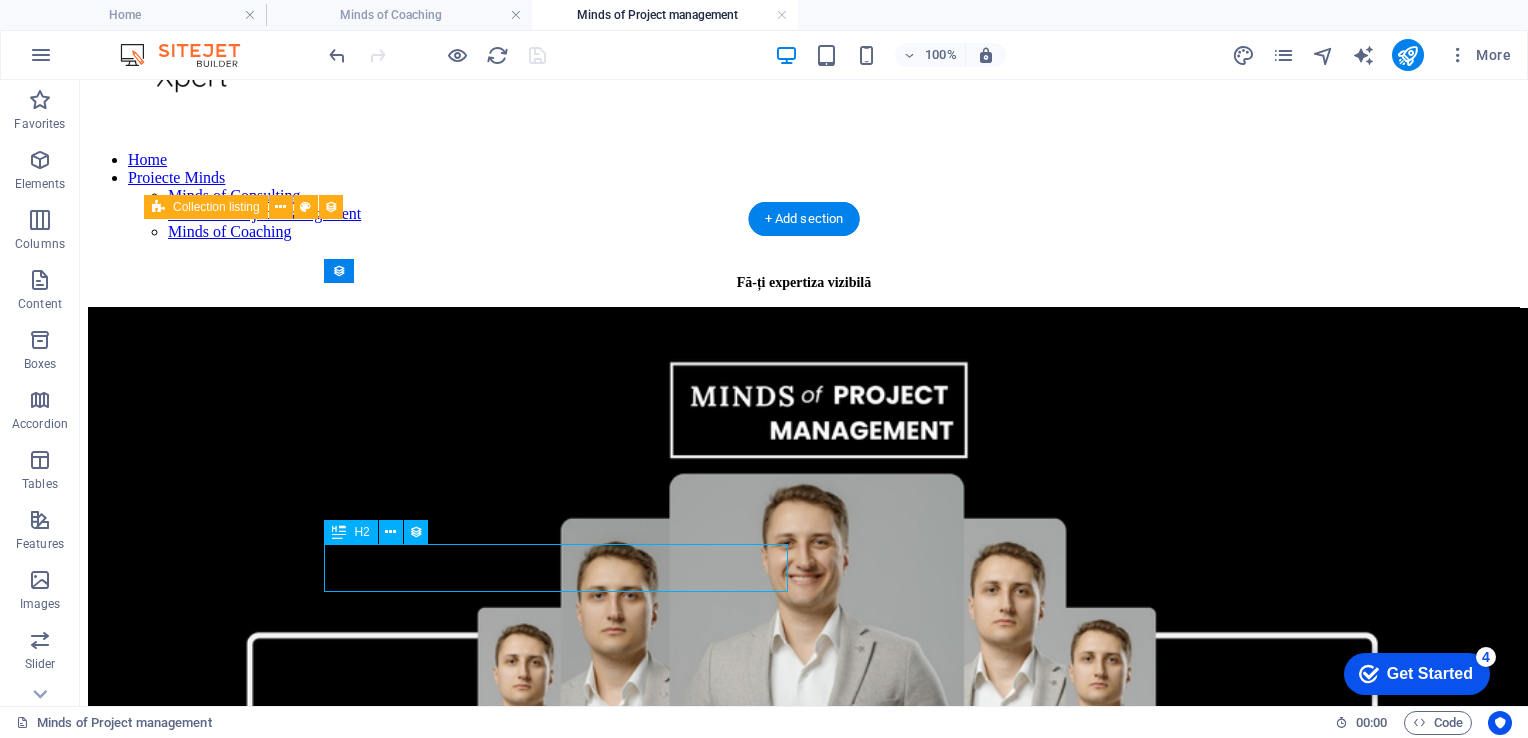 click on "New headline" at bounding box center (804, 1159) 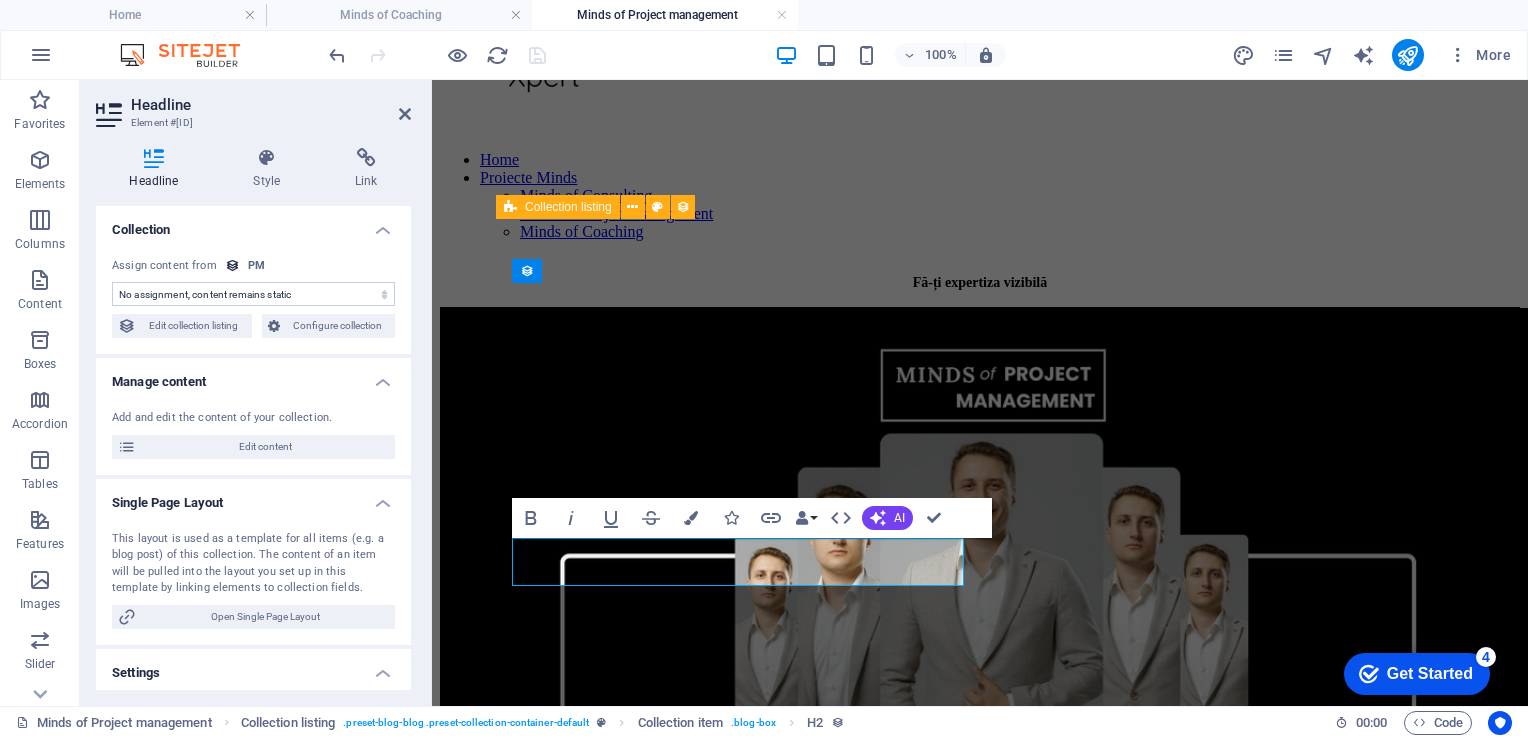 click on "No assignment, content remains static Created at (Date) Updated at (Date) Name (Plain Text) Slug (Plain Text) Description (Rich Text) Content (CMS) Category (Choice) Author (Plain Text) Image (File) Publishing Date (Date) Status (Choice)" at bounding box center [253, 294] 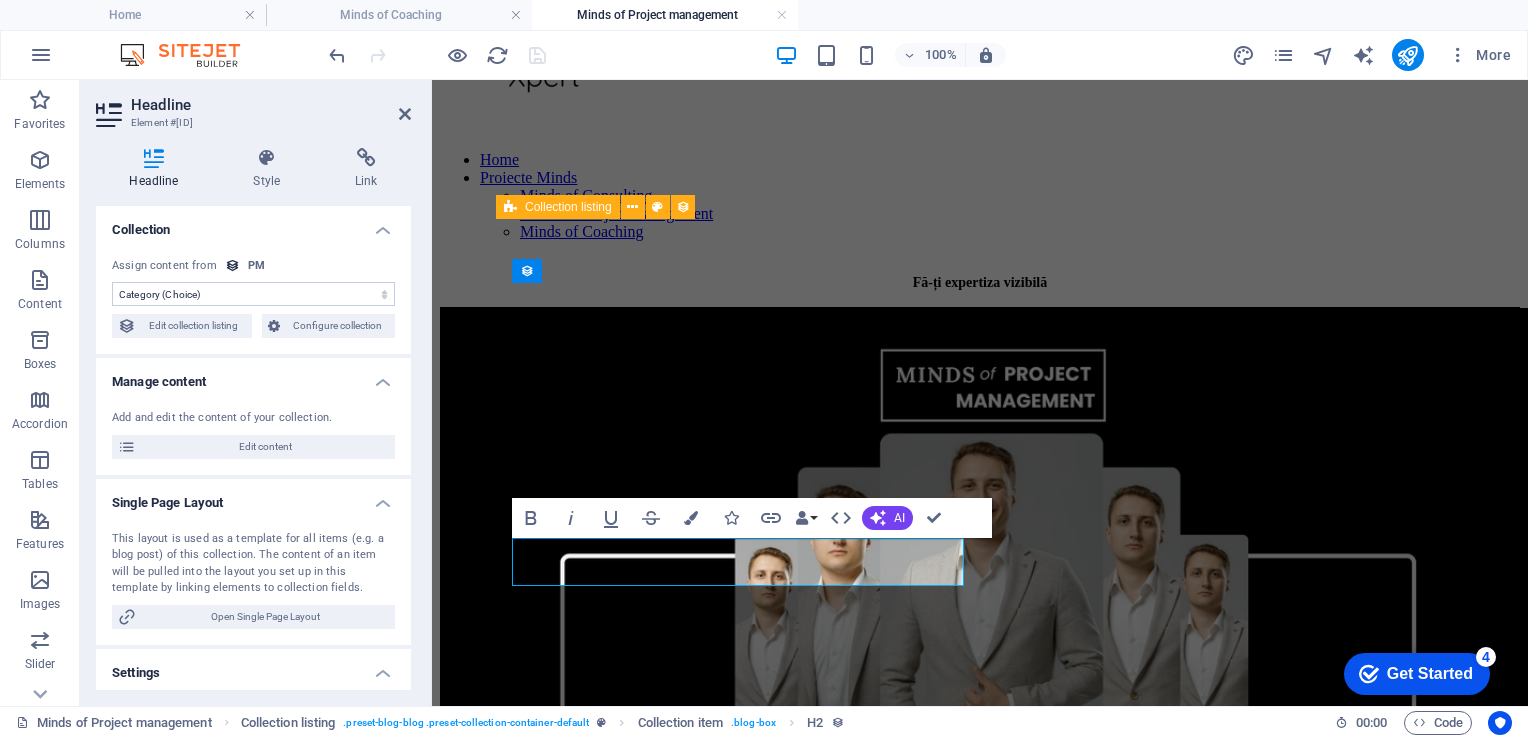 click on "No assignment, content remains static Created at (Date) Updated at (Date) Name (Plain Text) Slug (Plain Text) Description (Rich Text) Content (CMS) Category (Choice) Author (Plain Text) Image (File) Publishing Date (Date) Status (Choice)" at bounding box center [253, 294] 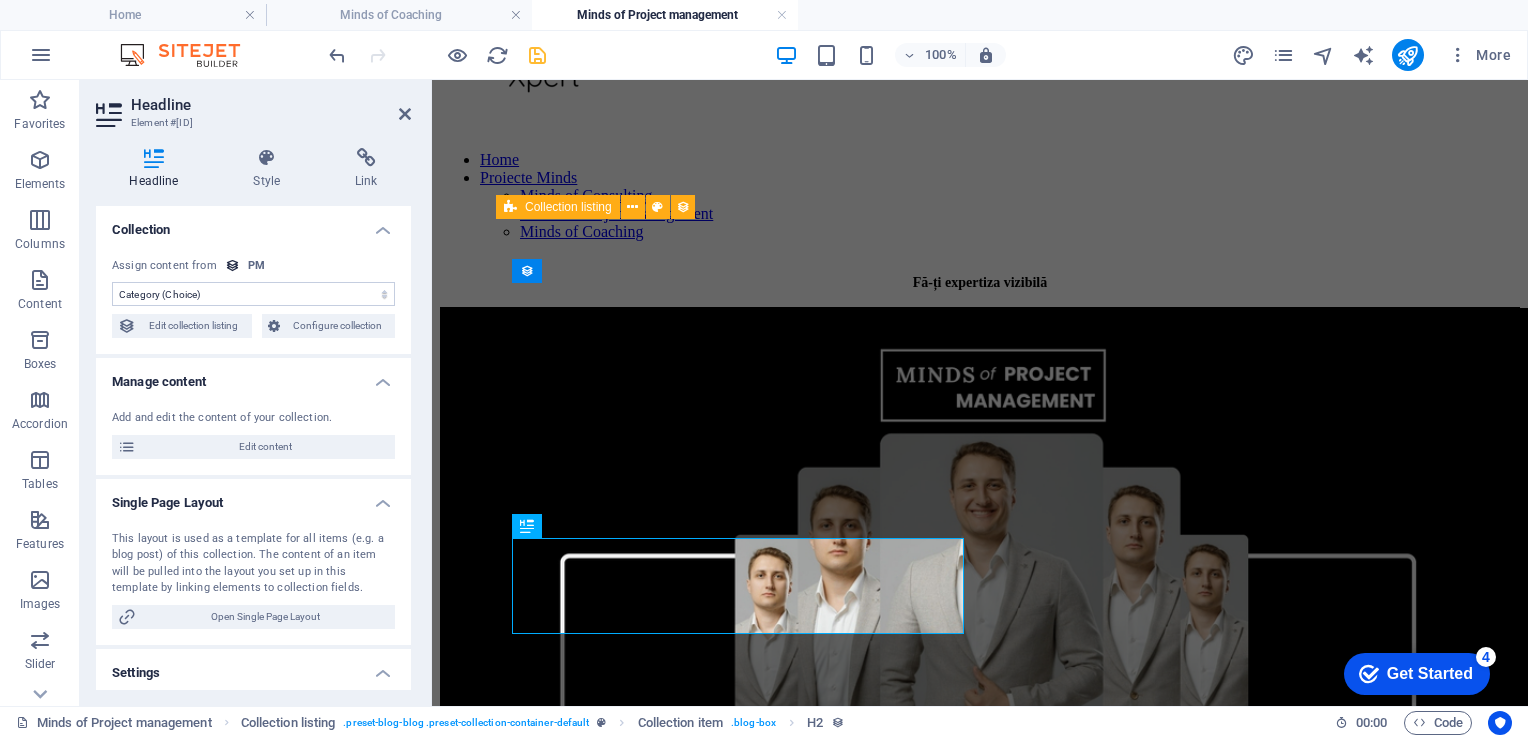 click on "No assignment, content remains static Created at (Date) Updated at (Date) Name (Plain Text) Slug (Plain Text) Description (Rich Text) Content (CMS) Category (Choice) Author (Plain Text) Image (File) Publishing Date (Date) Status (Choice)" at bounding box center [253, 294] 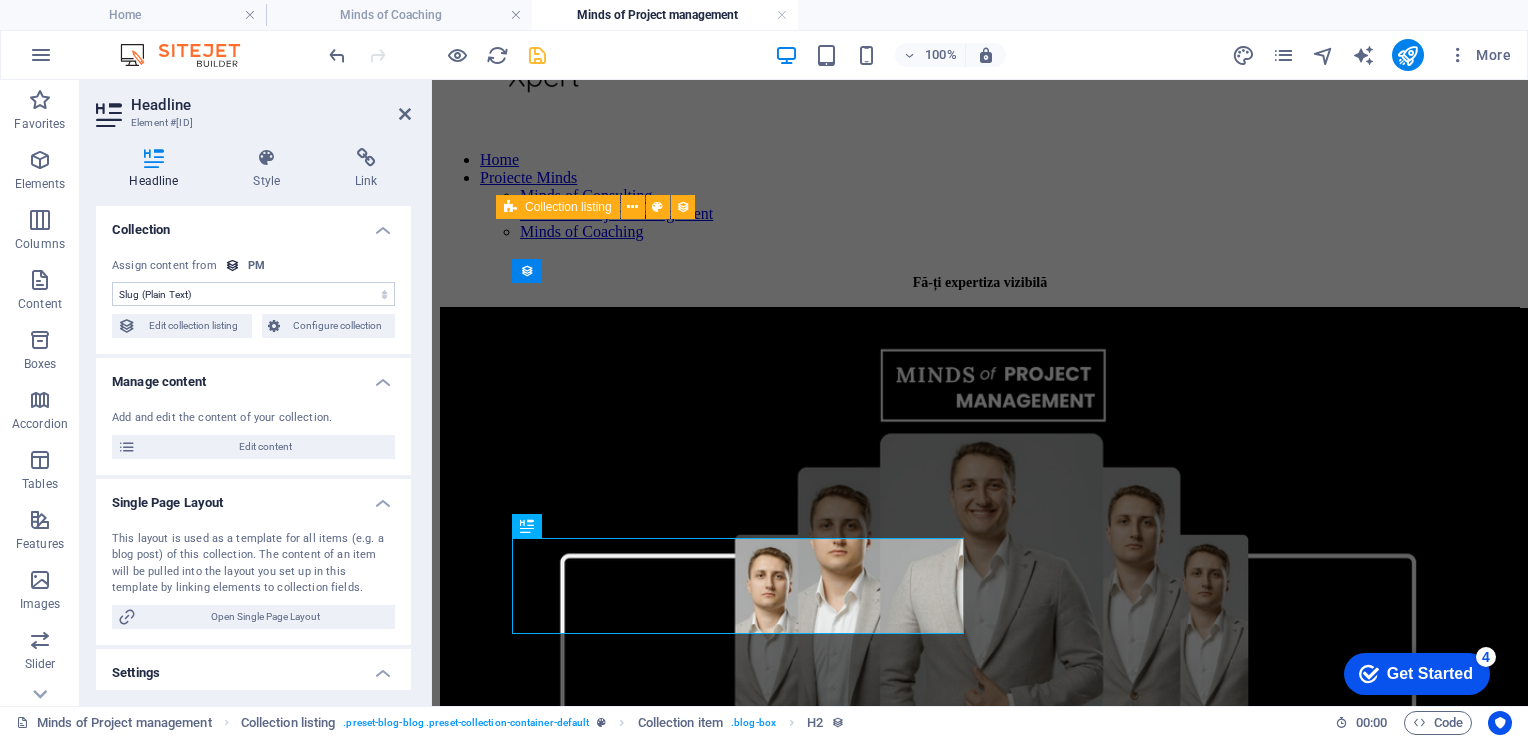 click on "No assignment, content remains static Created at (Date) Updated at (Date) Name (Plain Text) Slug (Plain Text) Description (Rich Text) Content (CMS) Category (Choice) Author (Plain Text) Image (File) Publishing Date (Date) Status (Choice)" at bounding box center (253, 294) 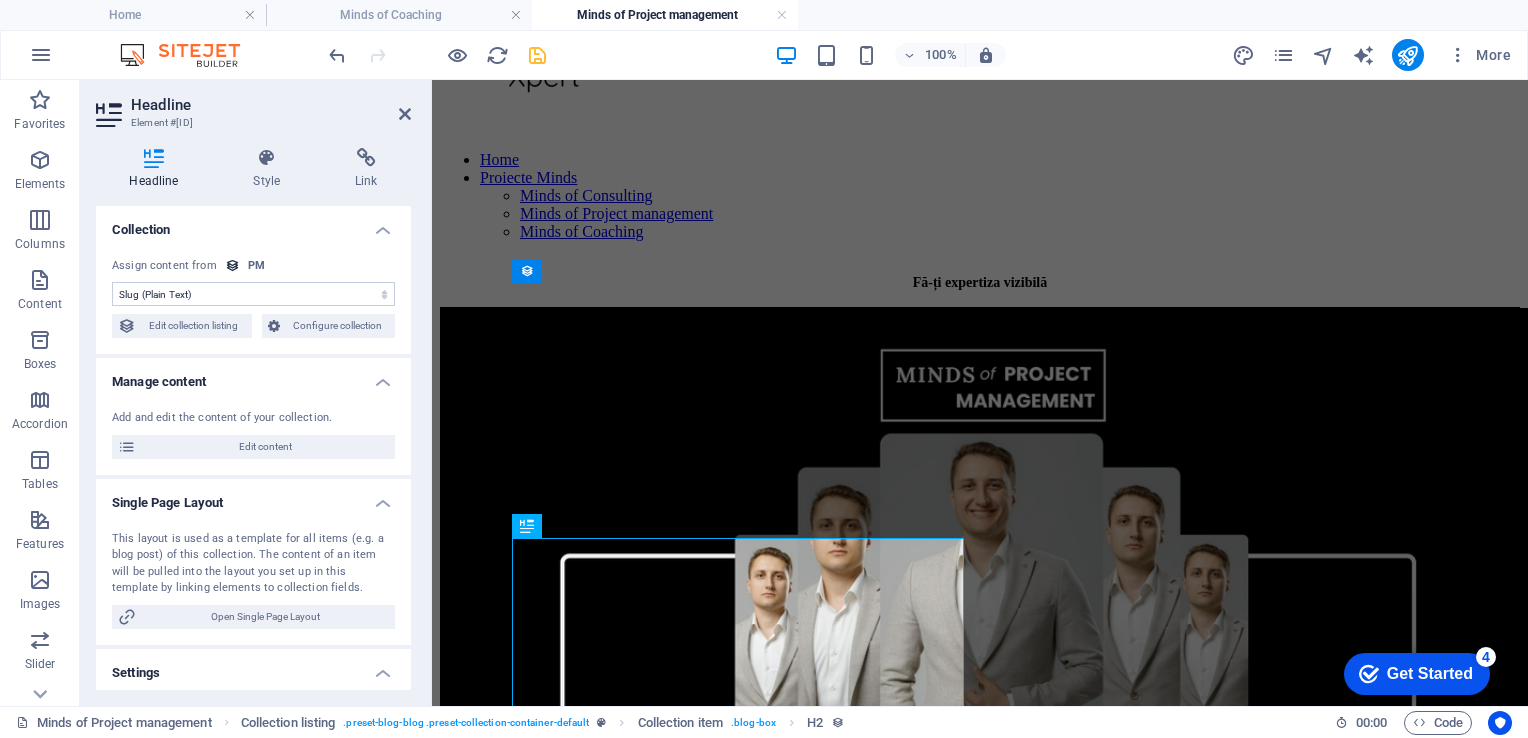 click on "No assignment, content remains static Created at (Date) Updated at (Date) Name (Plain Text) Slug (Plain Text) Description (Rich Text) Content (CMS) Category (Choice) Author (Plain Text) Image (File) Publishing Date (Date) Status (Choice)" at bounding box center (253, 294) 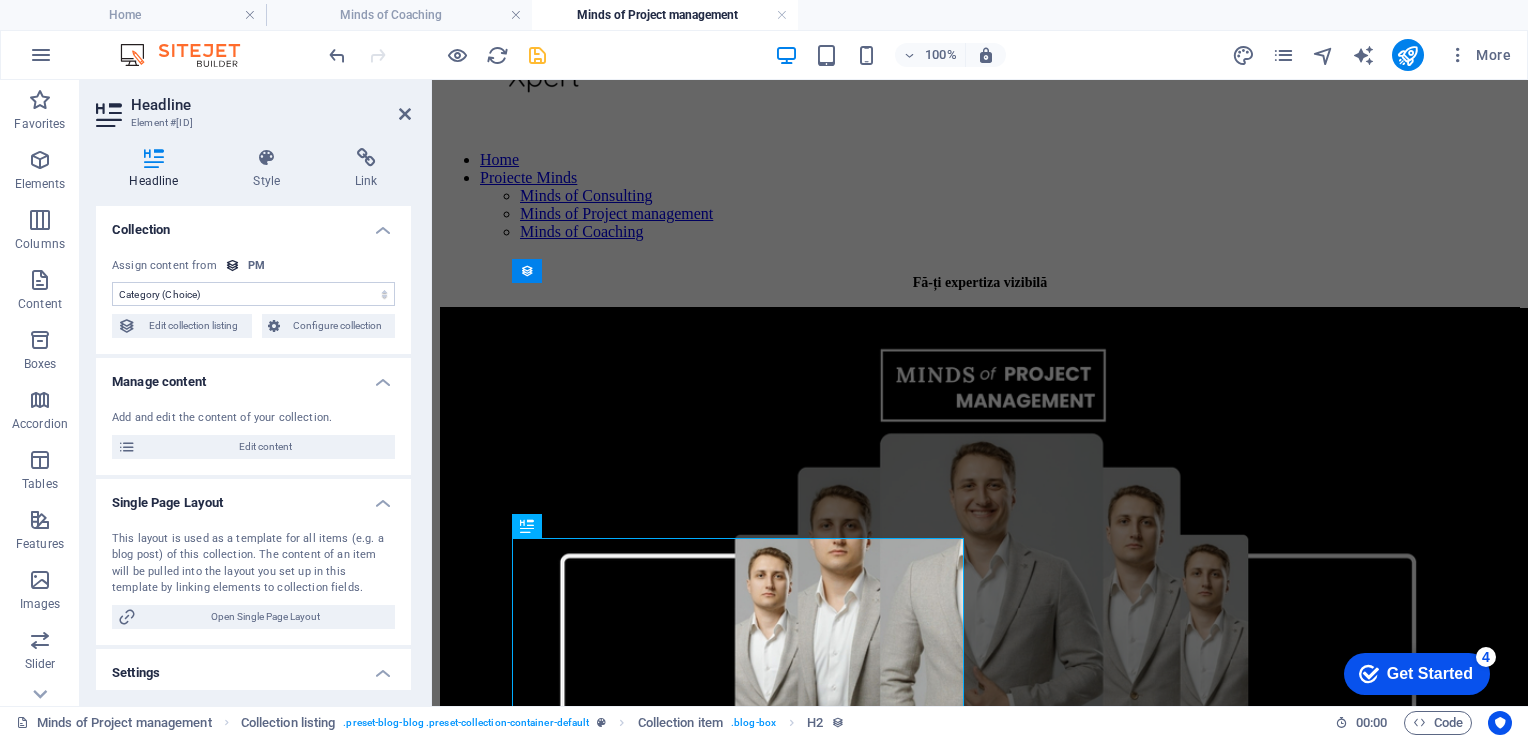 click on "No assignment, content remains static Created at (Date) Updated at (Date) Name (Plain Text) Slug (Plain Text) Description (Rich Text) Content (CMS) Category (Choice) Author (Plain Text) Image (File) Publishing Date (Date) Status (Choice)" at bounding box center (253, 294) 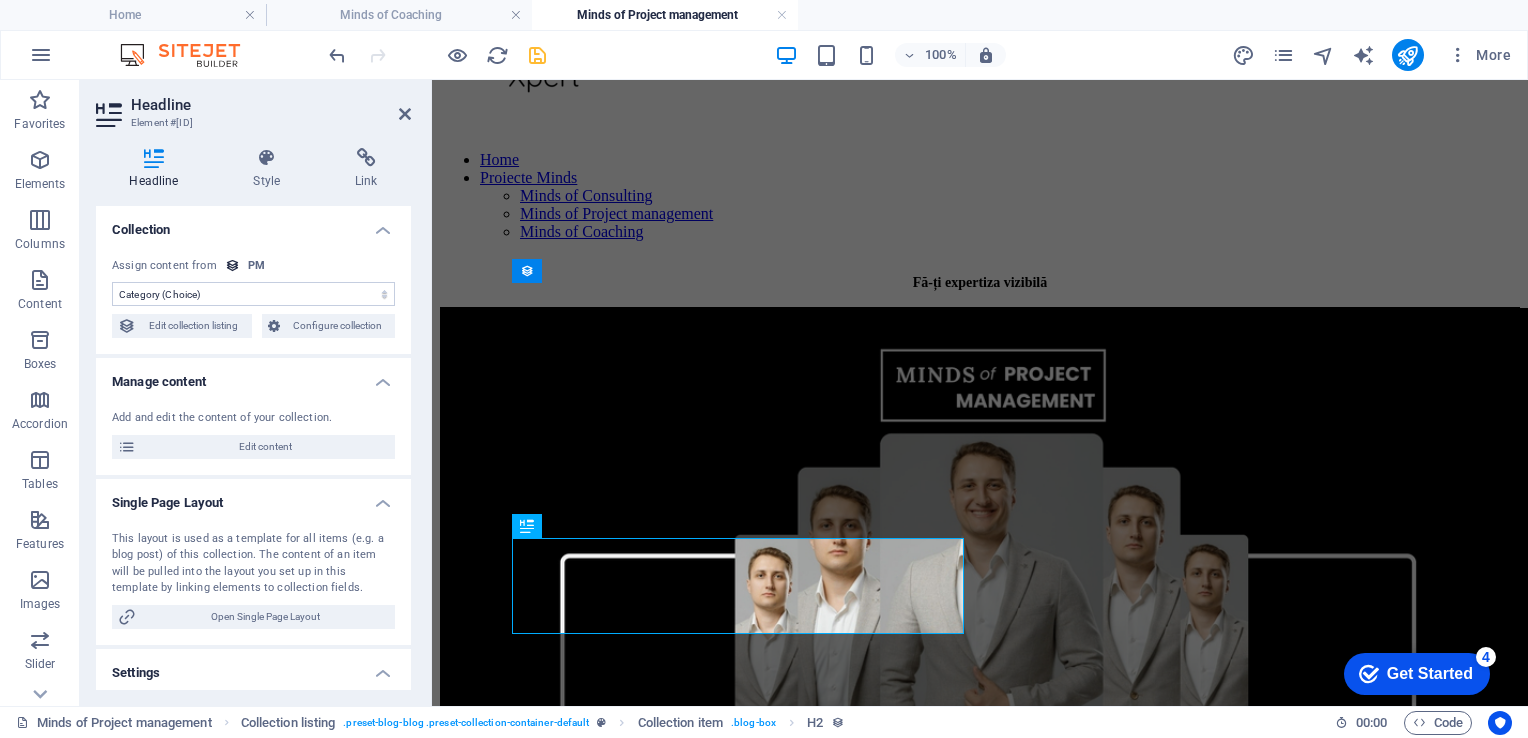 click on "No assignment, content remains static Created at (Date) Updated at (Date) Name (Plain Text) Slug (Plain Text) Description (Rich Text) Content (CMS) Category (Choice) Author (Plain Text) Image (File) Publishing Date (Date) Status (Choice)" at bounding box center [253, 294] 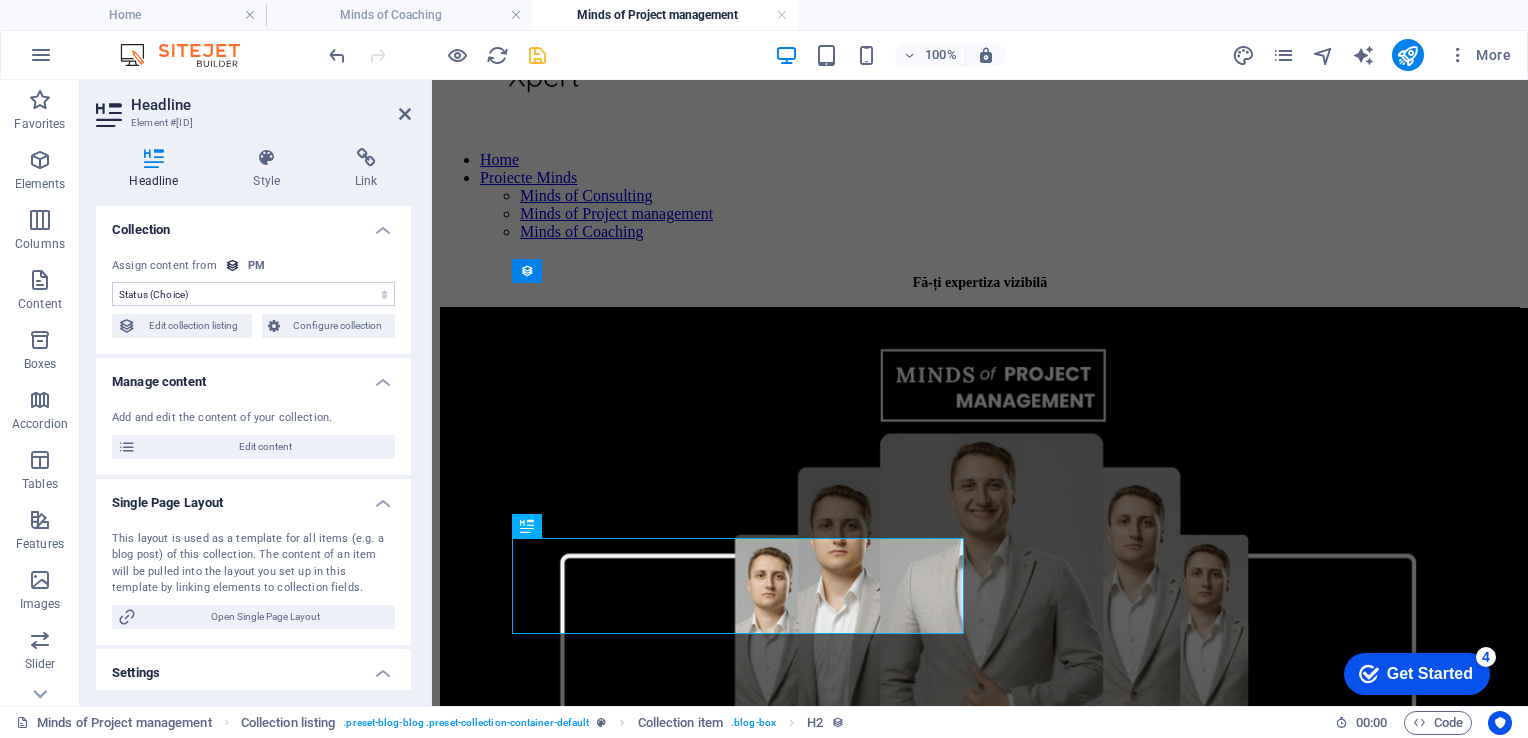 click on "No assignment, content remains static Created at (Date) Updated at (Date) Name (Plain Text) Slug (Plain Text) Description (Rich Text) Content (CMS) Category (Choice) Author (Plain Text) Image (File) Publishing Date (Date) Status (Choice)" at bounding box center (253, 294) 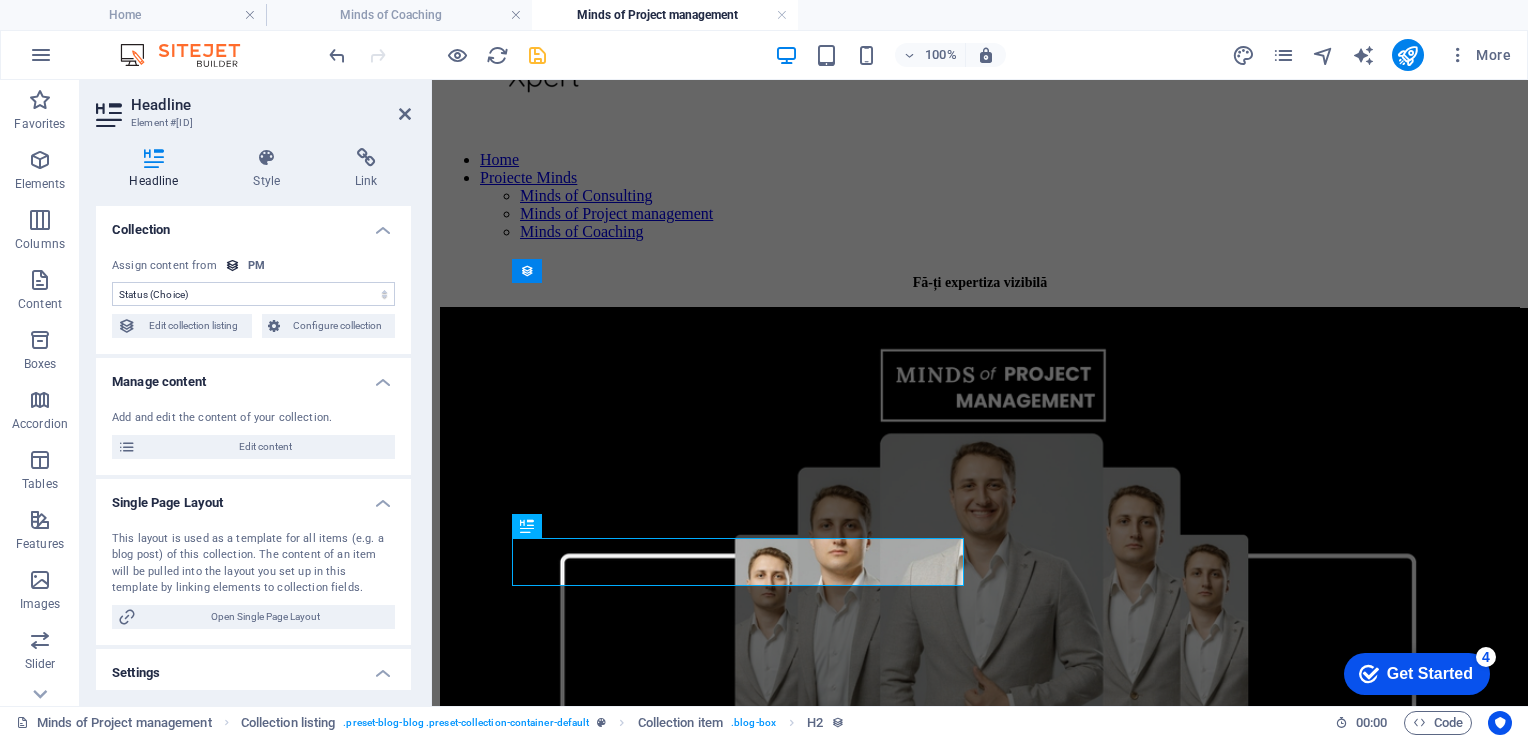 click on "No assignment, content remains static Created at (Date) Updated at (Date) Name (Plain Text) Slug (Plain Text) Description (Rich Text) Content (CMS) Category (Choice) Author (Plain Text) Image (File) Publishing Date (Date) Status (Choice)" at bounding box center (253, 294) 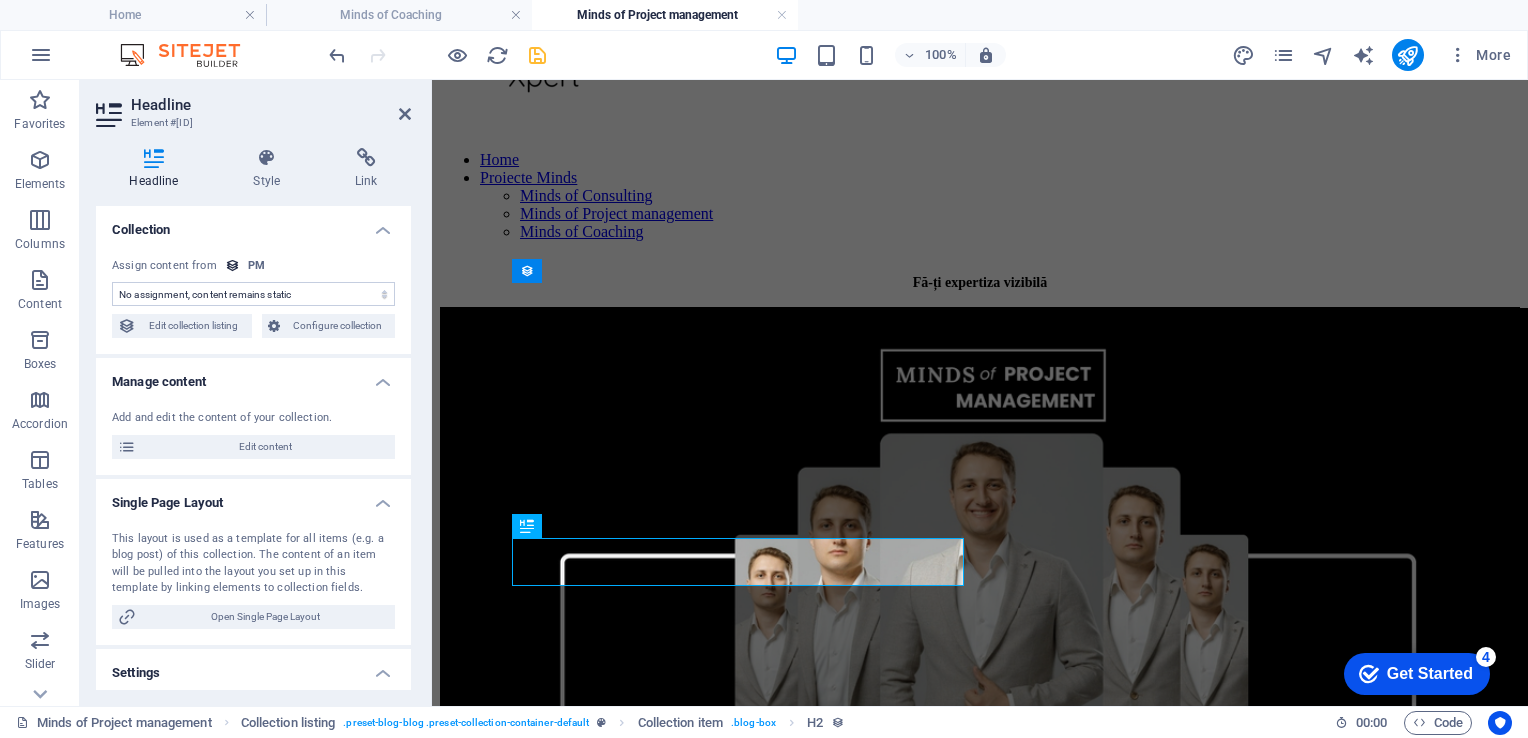 click on "No assignment, content remains static Created at (Date) Updated at (Date) Name (Plain Text) Slug (Plain Text) Description (Rich Text) Content (CMS) Category (Choice) Author (Plain Text) Image (File) Publishing Date (Date) Status (Choice)" at bounding box center (253, 294) 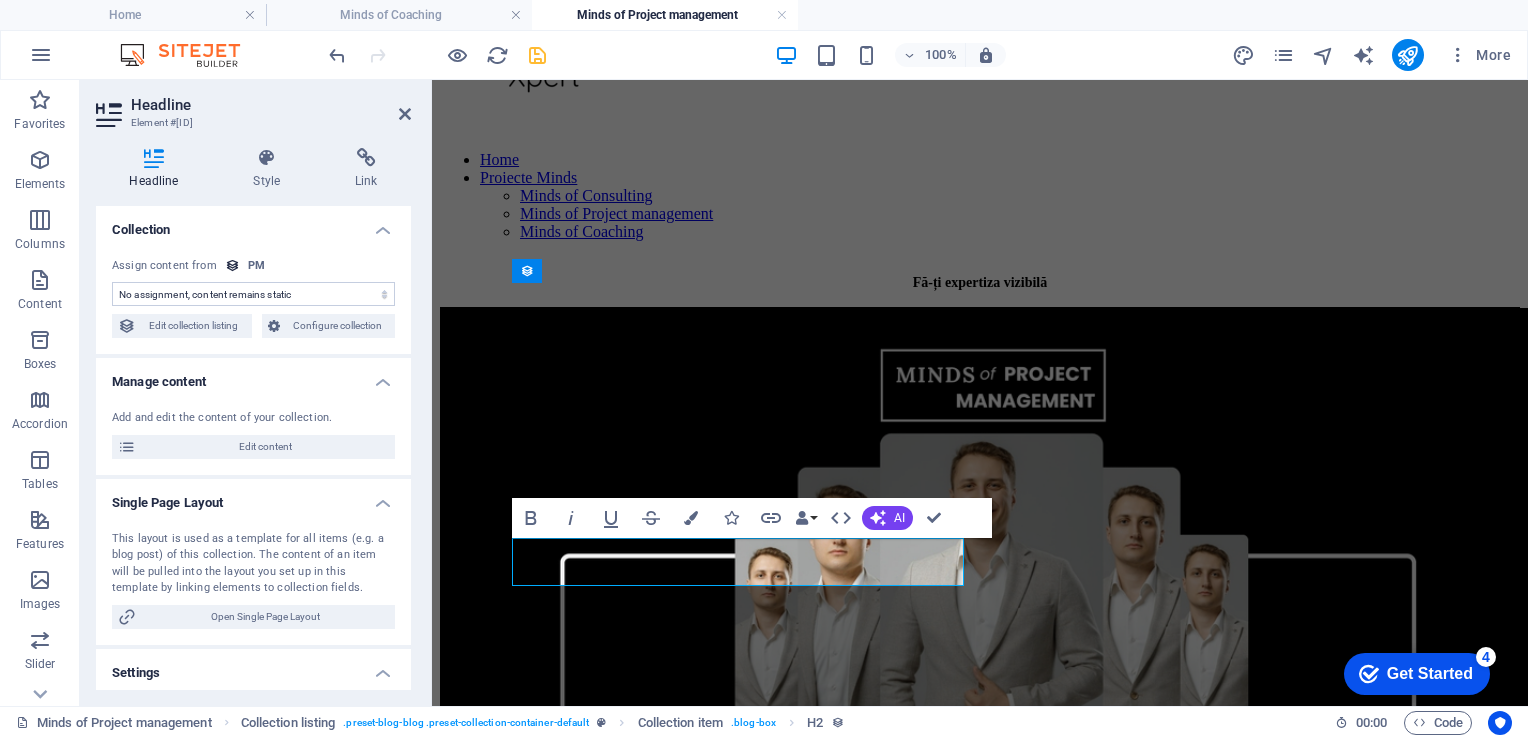 click on "No assignment, content remains static Created at (Date) Updated at (Date) Name (Plain Text) Slug (Plain Text) Description (Rich Text) Content (CMS) Category (Choice) Author (Plain Text) Image (File) Publishing Date (Date) Status (Choice)" at bounding box center [253, 294] 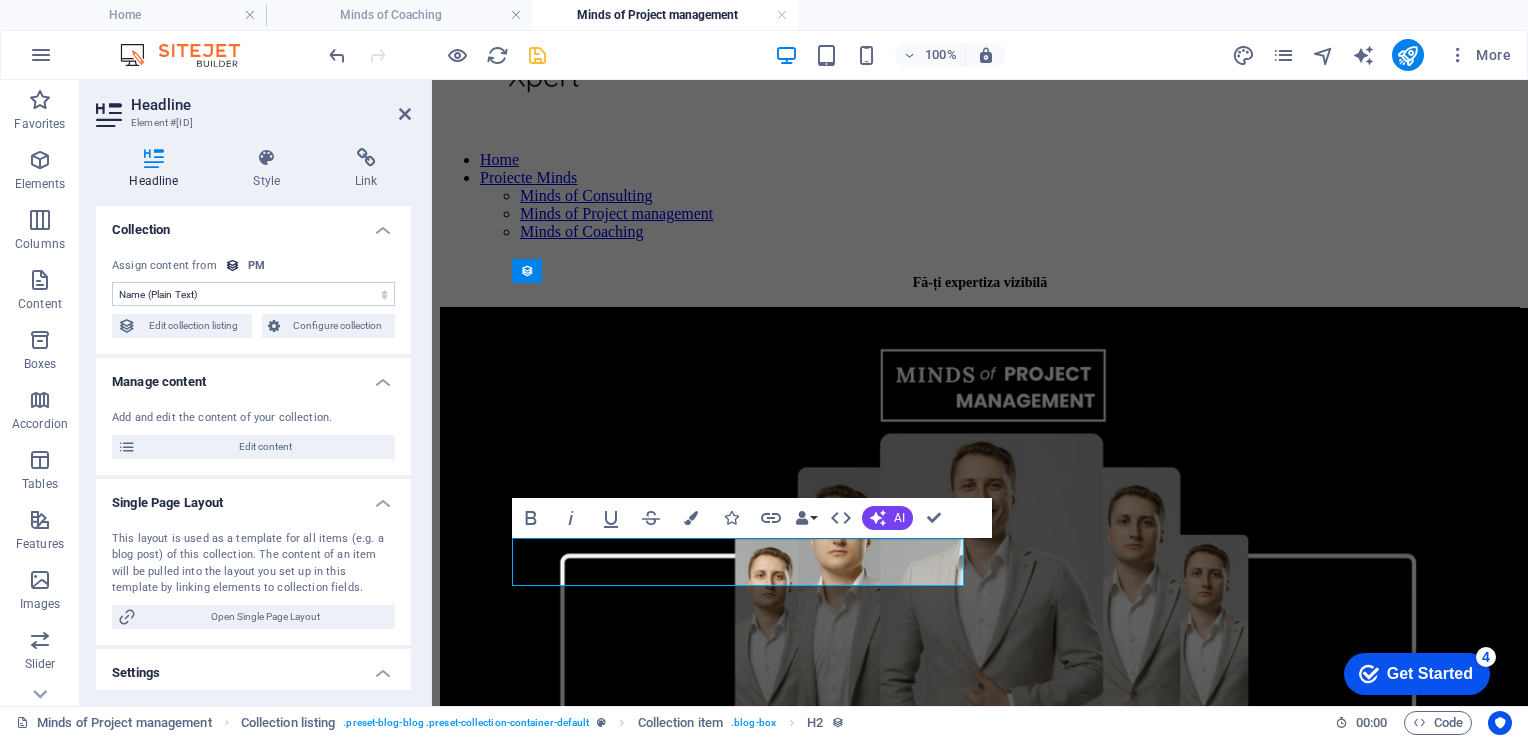 click on "No assignment, content remains static Created at (Date) Updated at (Date) Name (Plain Text) Slug (Plain Text) Description (Rich Text) Content (CMS) Category (Choice) Author (Plain Text) Image (File) Publishing Date (Date) Status (Choice)" at bounding box center [253, 294] 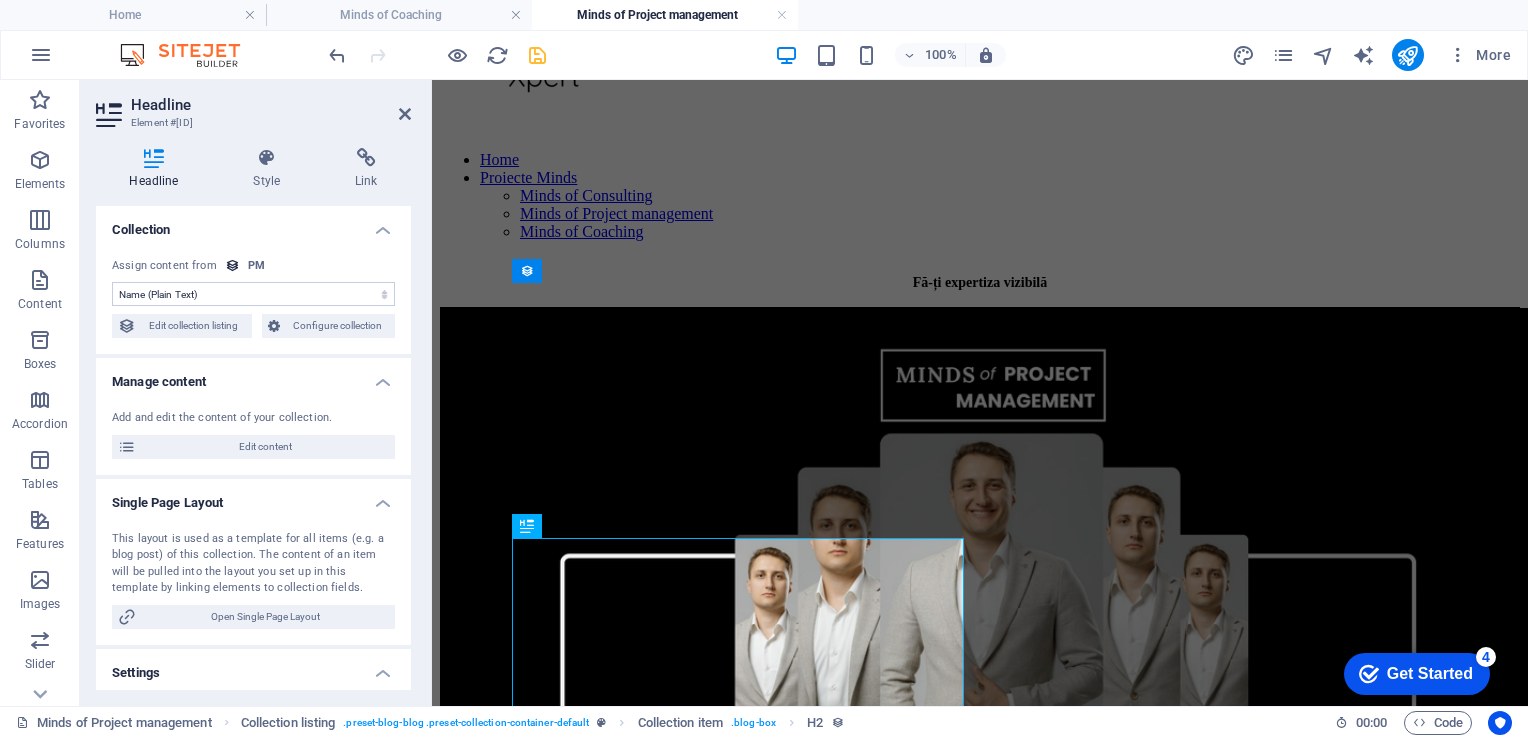click at bounding box center (537, 55) 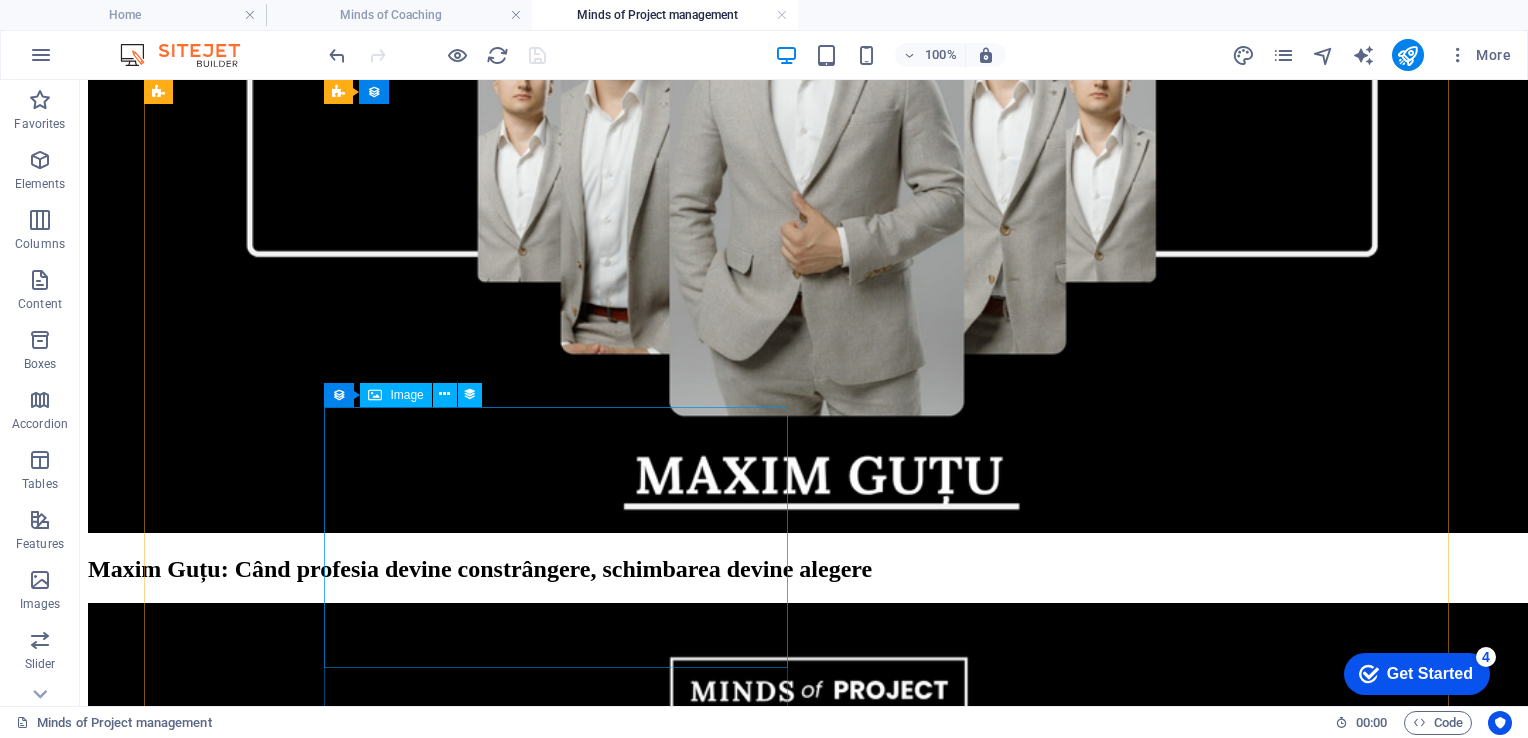 scroll, scrollTop: 500, scrollLeft: 0, axis: vertical 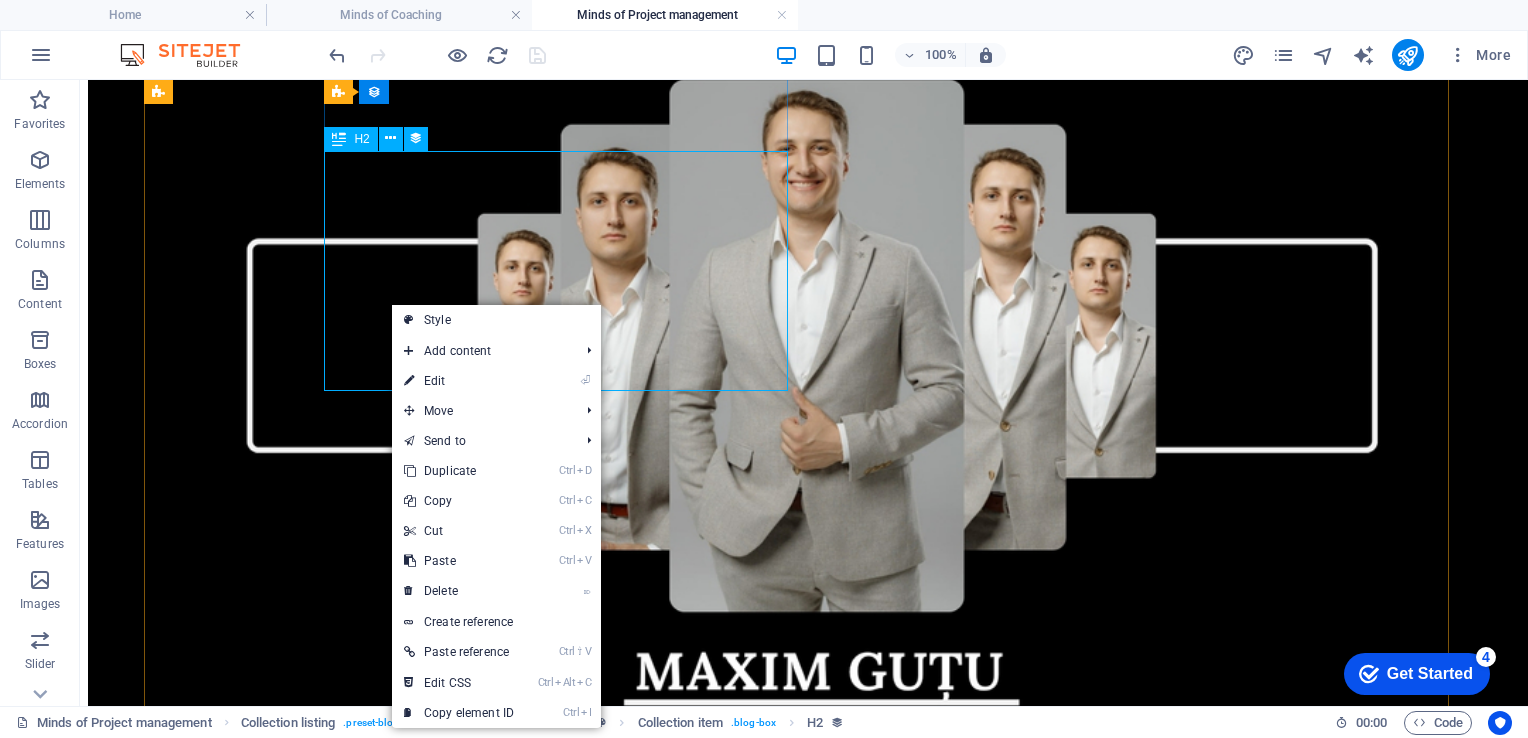 click on "Maxim Guțu: Când profesia devine constrângere, schimbarea devine alegere" at bounding box center [804, 765] 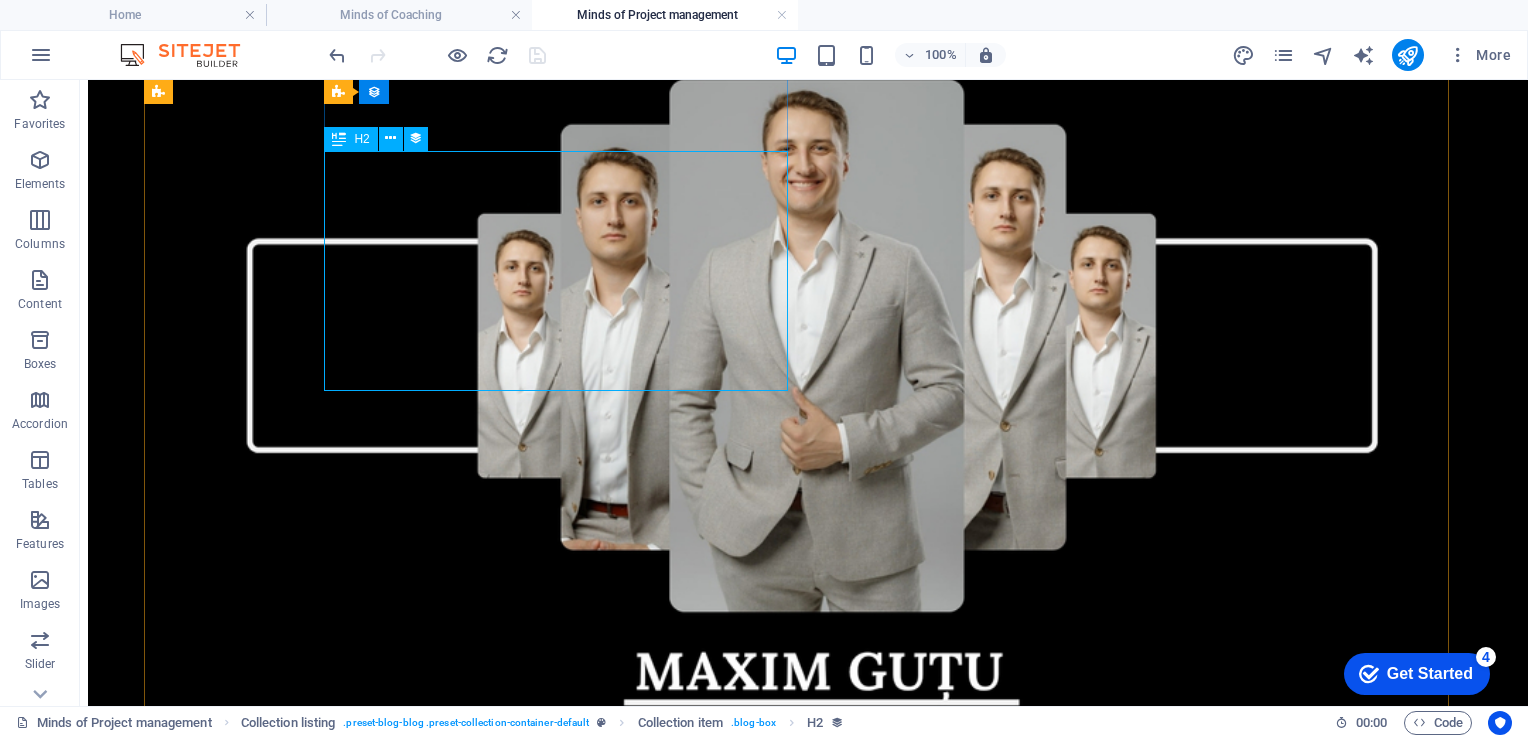 click on "Maxim Guțu: Când profesia devine constrângere, schimbarea devine alegere" at bounding box center [804, 765] 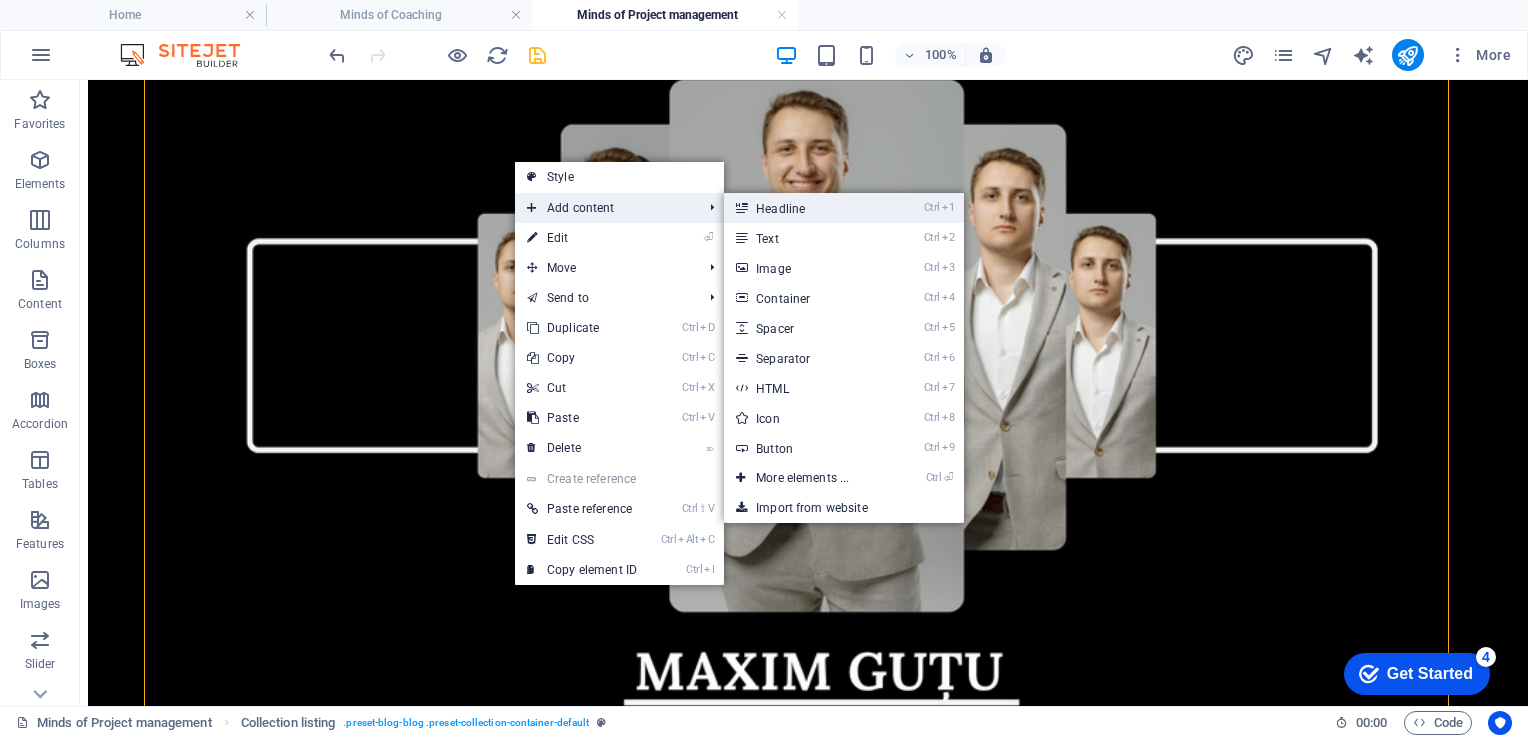 click on "Ctrl 1  Headline" at bounding box center (806, 208) 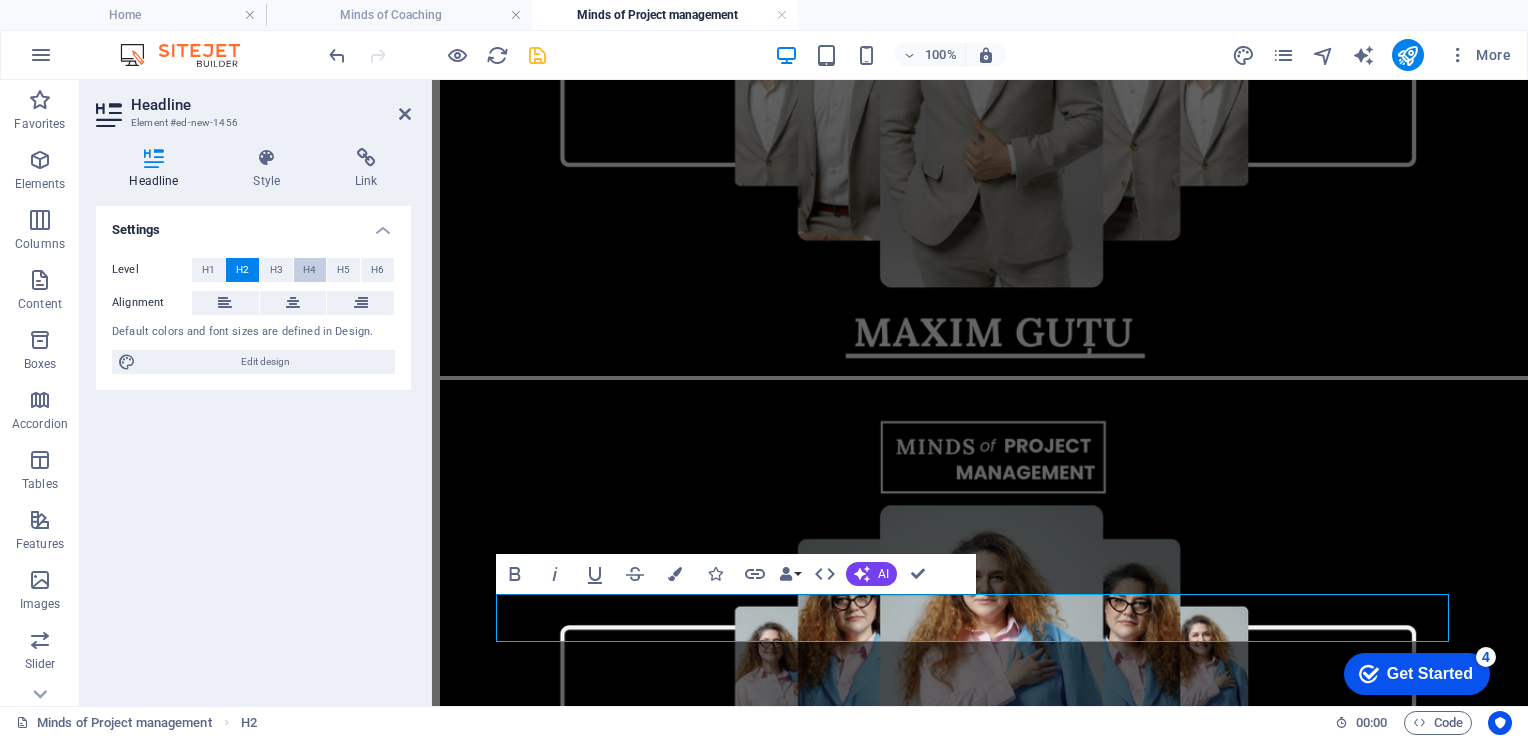 click on "H4" at bounding box center [310, 270] 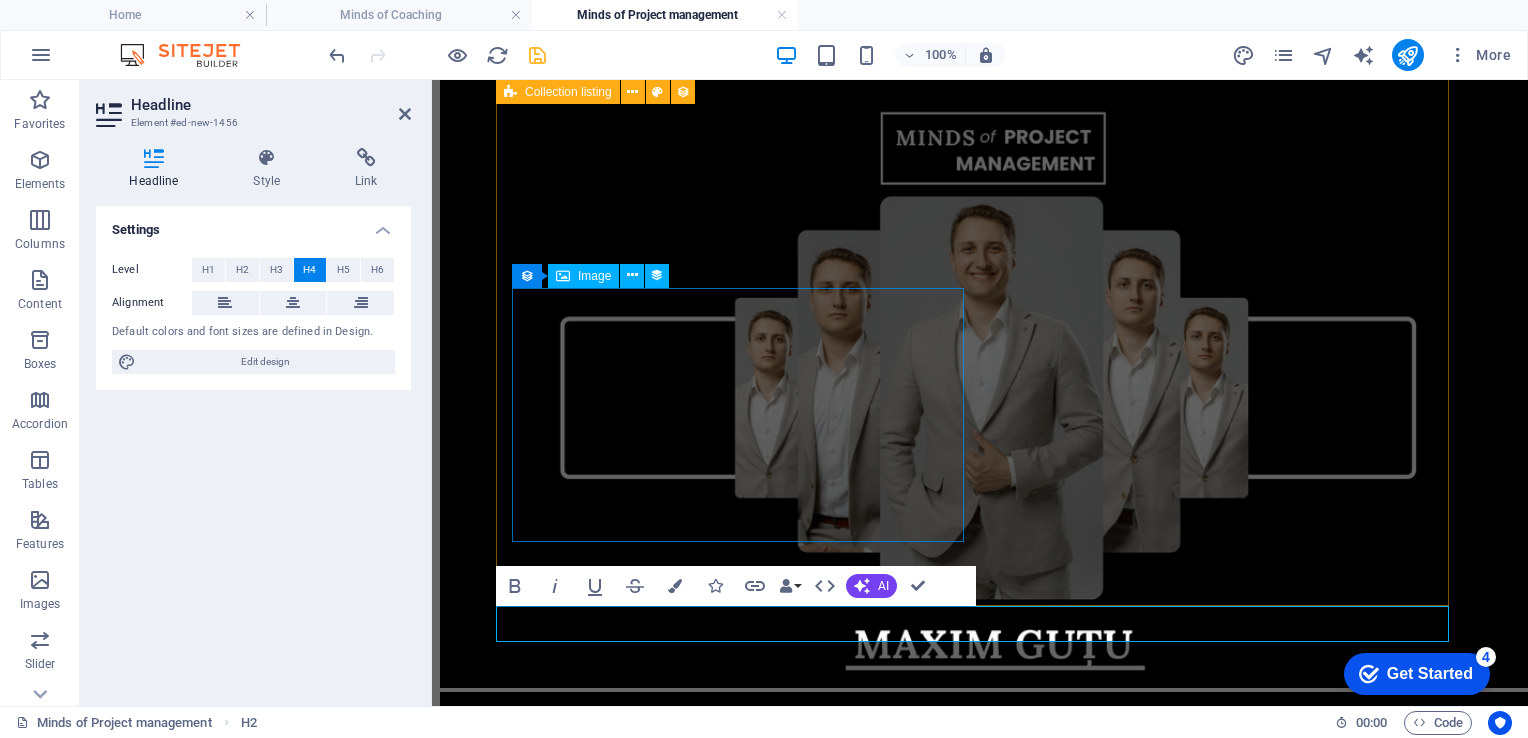 scroll, scrollTop: 643, scrollLeft: 0, axis: vertical 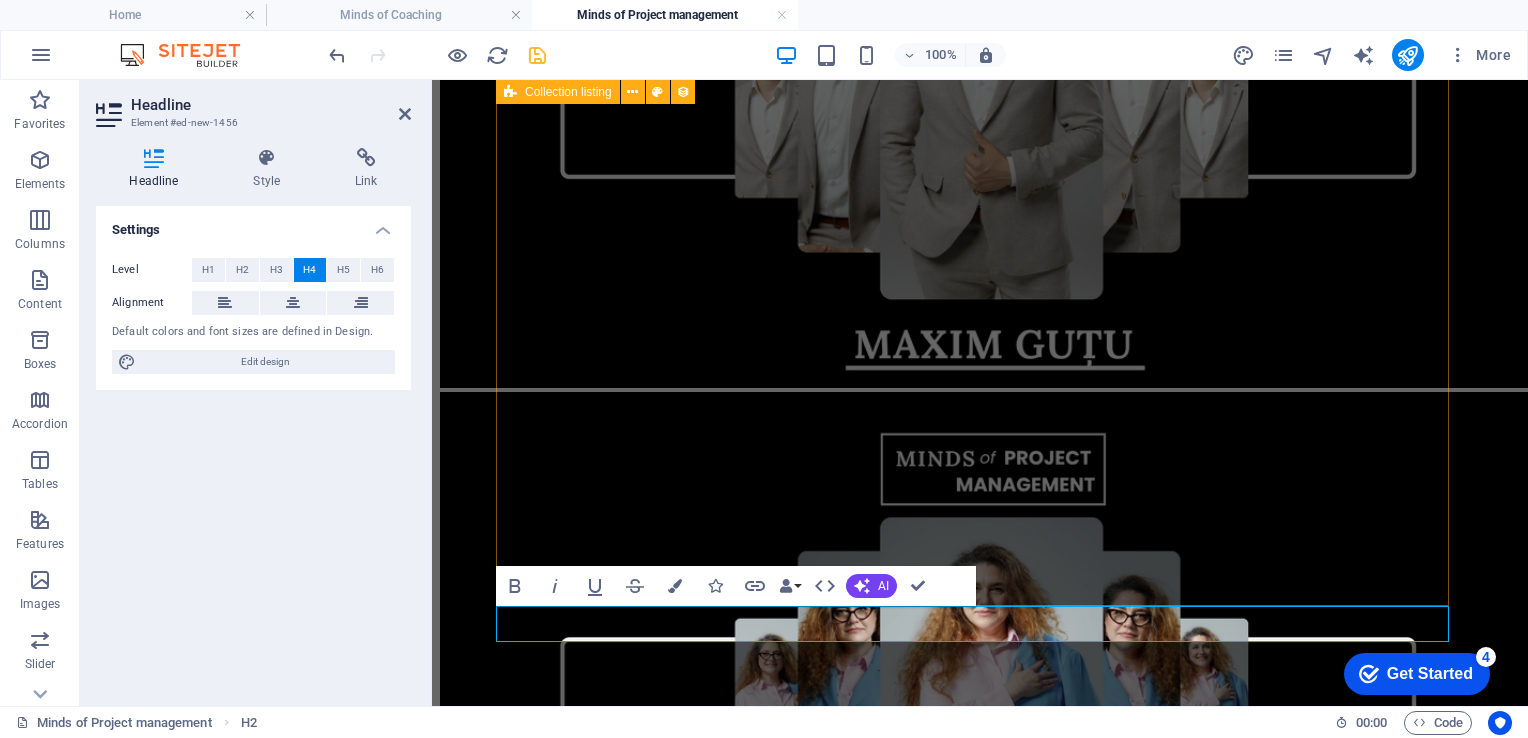 drag, startPoint x: 589, startPoint y: 631, endPoint x: 620, endPoint y: 438, distance: 195.47379 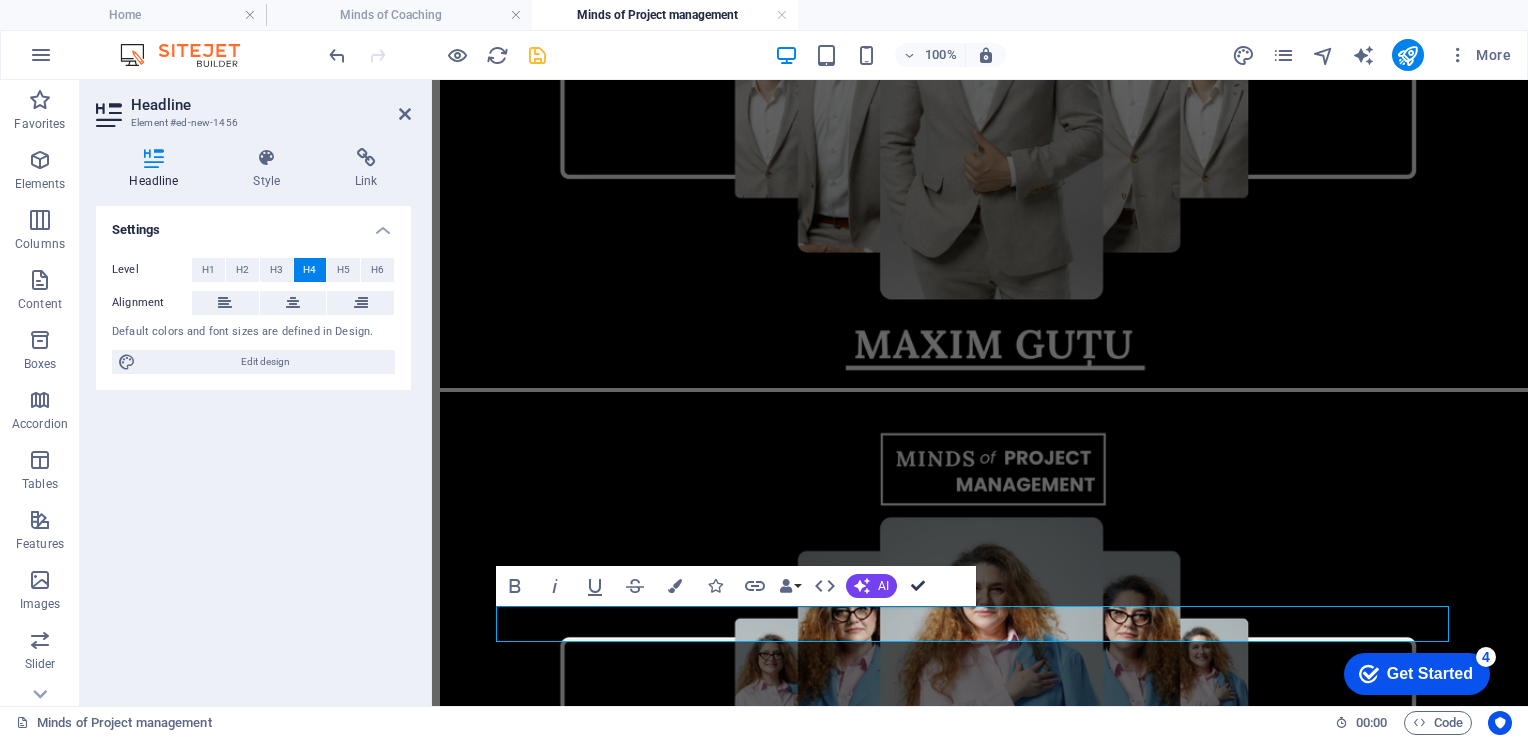 scroll, scrollTop: 662, scrollLeft: 0, axis: vertical 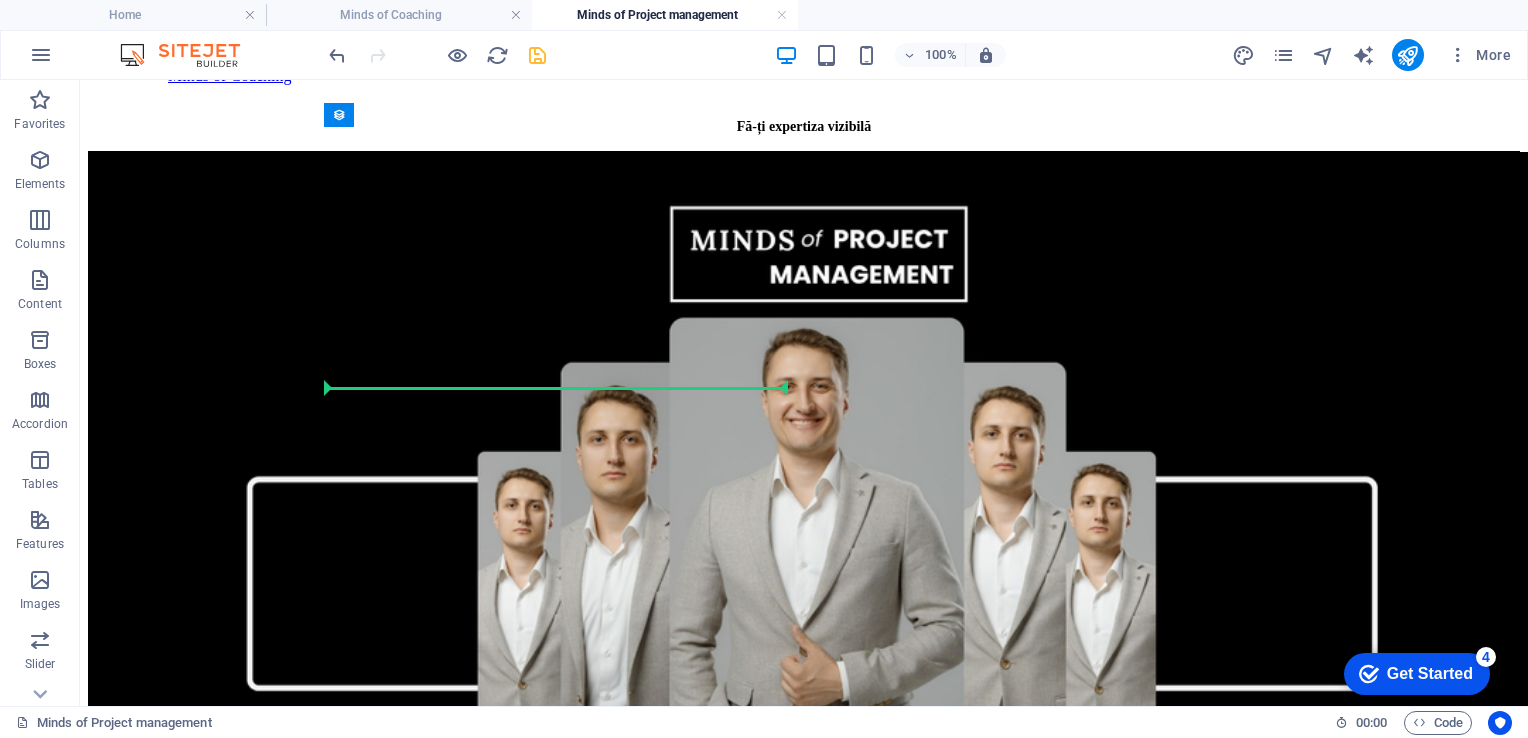 drag, startPoint x: 368, startPoint y: 630, endPoint x: 521, endPoint y: 356, distance: 313.8232 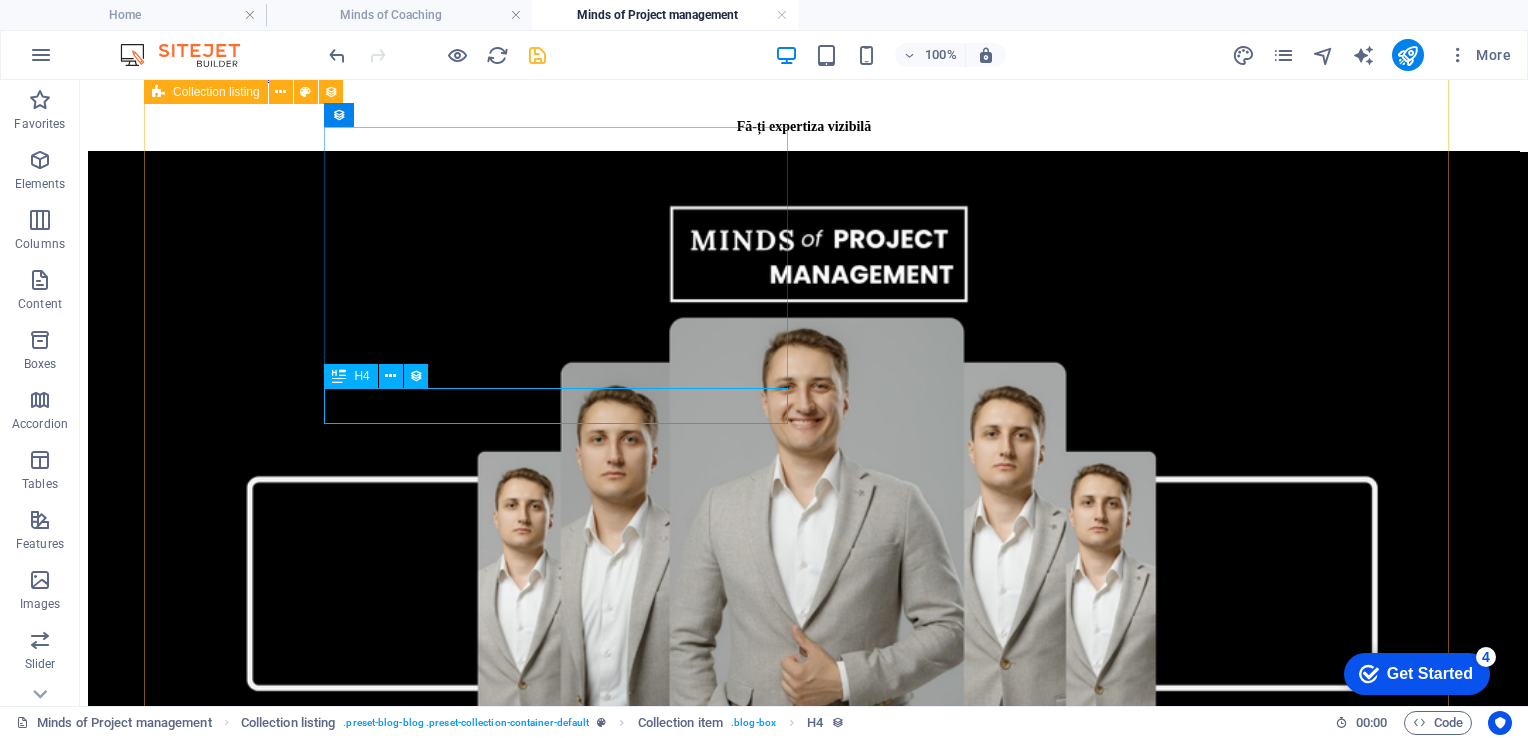 click on "New headline" at bounding box center [804, 1001] 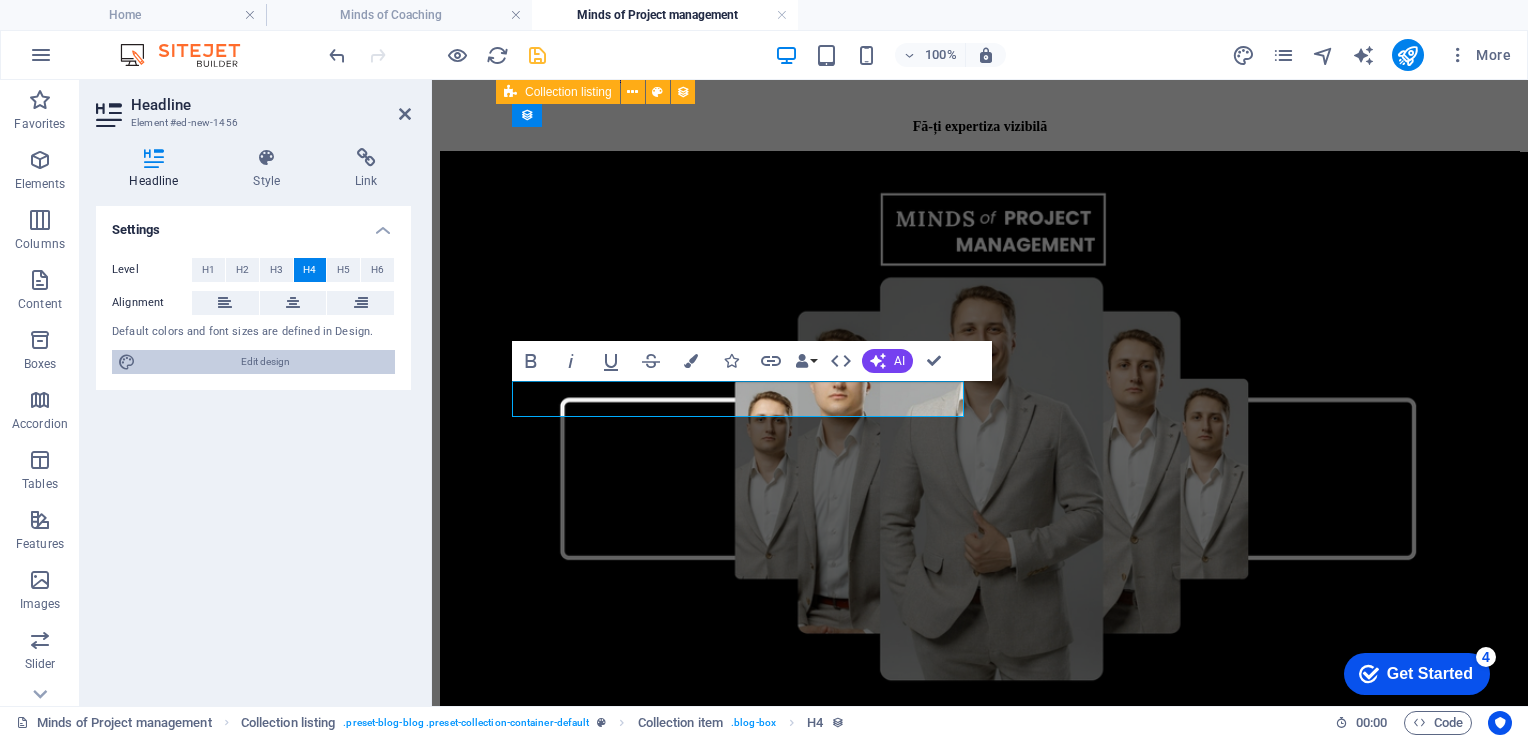 click on "Edit design" at bounding box center [265, 362] 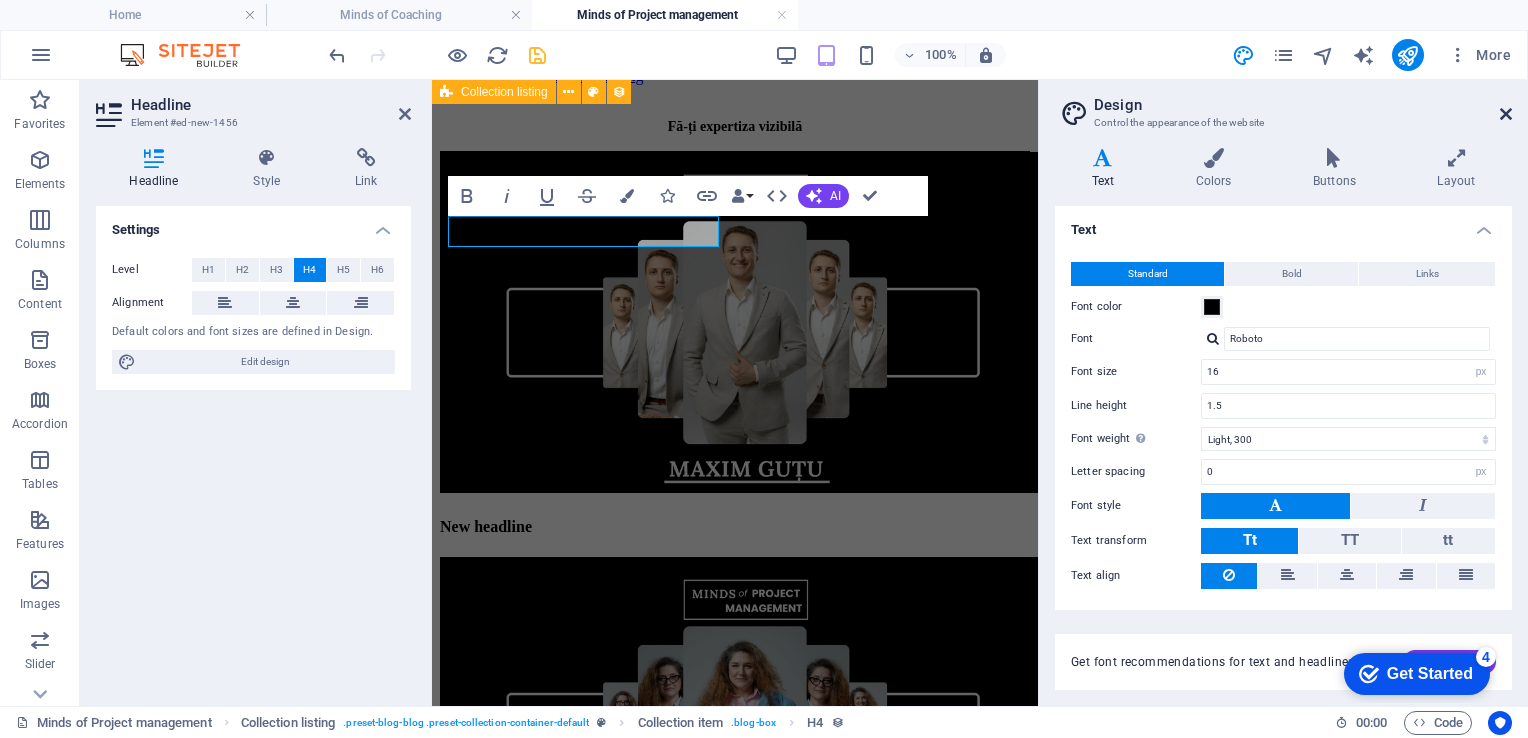 drag, startPoint x: 1504, startPoint y: 108, endPoint x: 160, endPoint y: 261, distance: 1352.6807 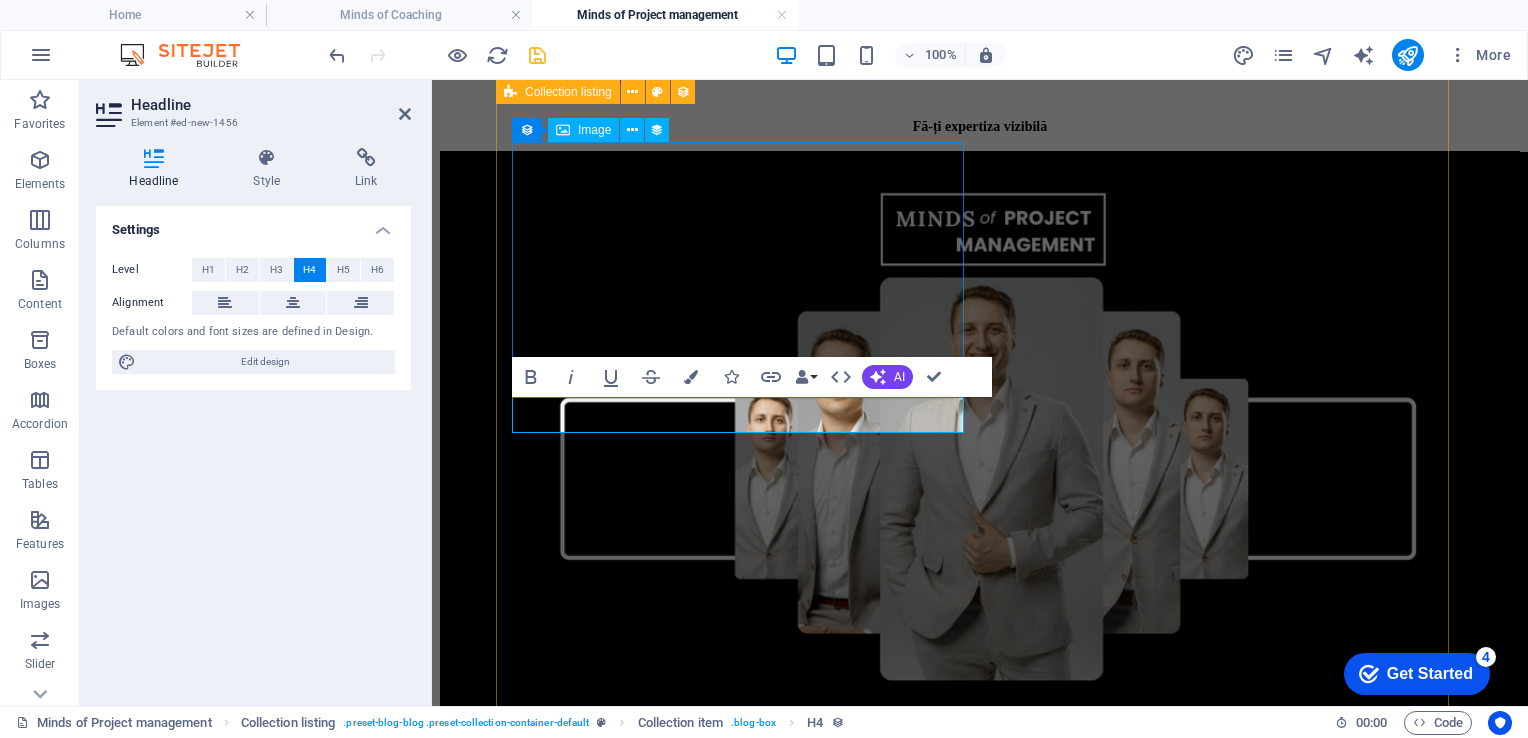 scroll, scrollTop: 247, scrollLeft: 0, axis: vertical 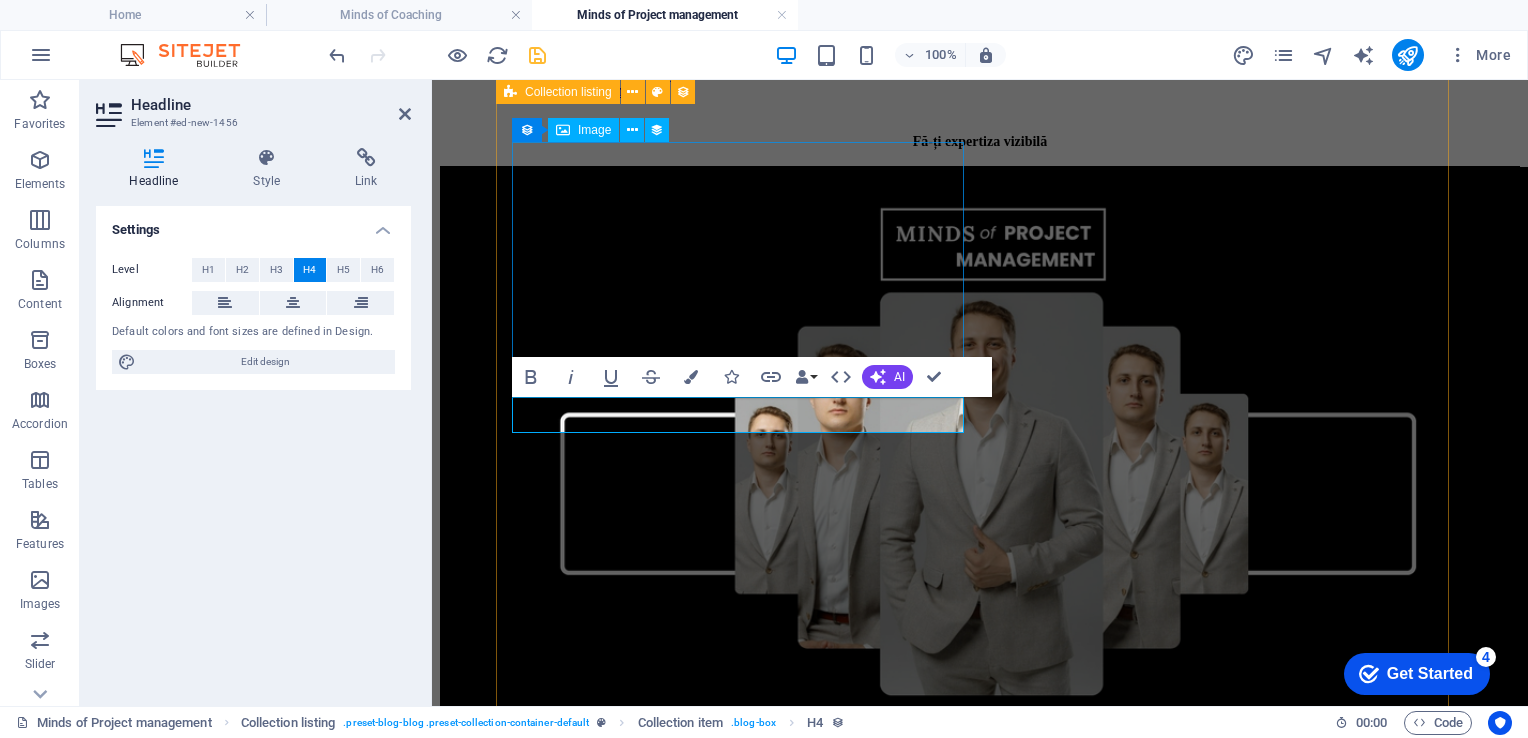 click at bounding box center (980, 477) 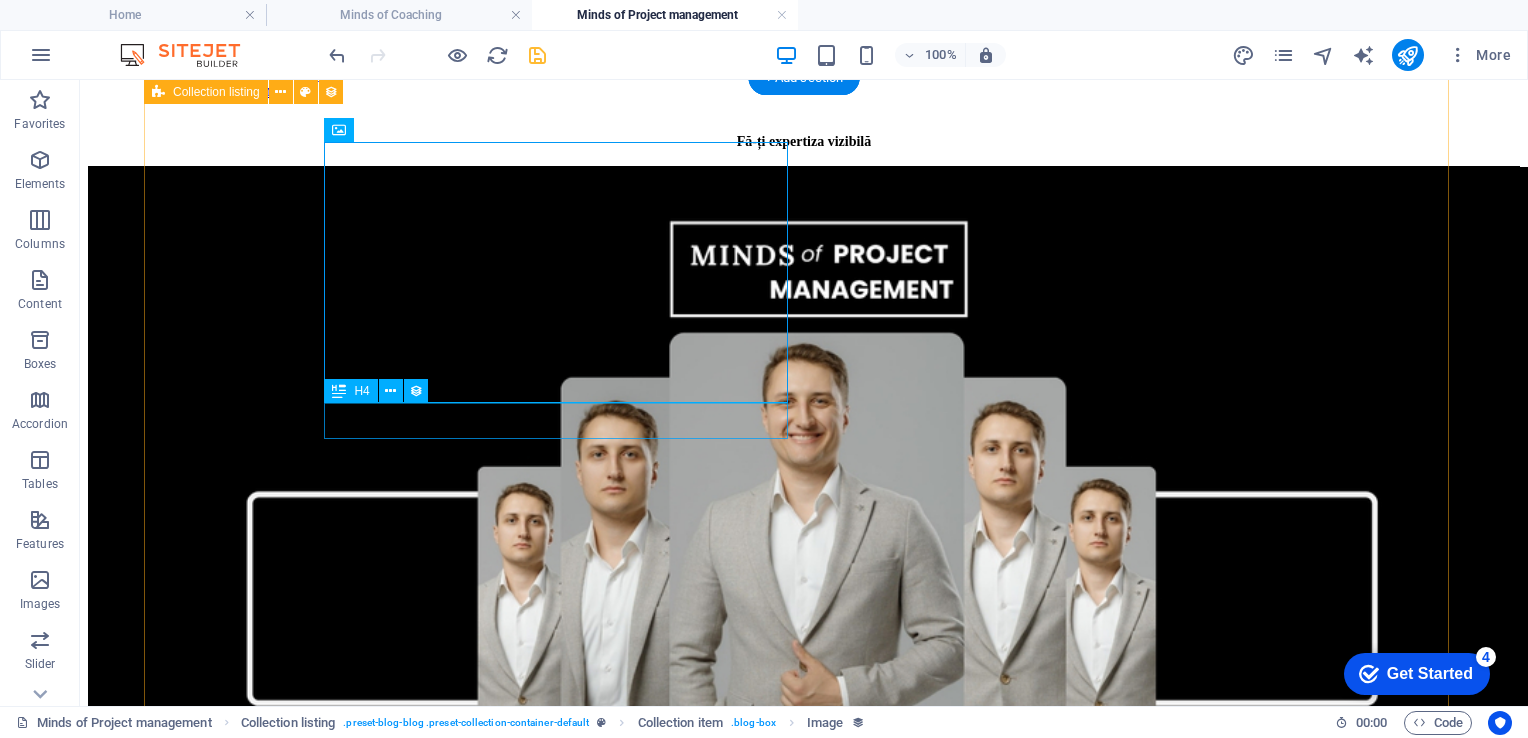click on "New headline" at bounding box center [804, 1016] 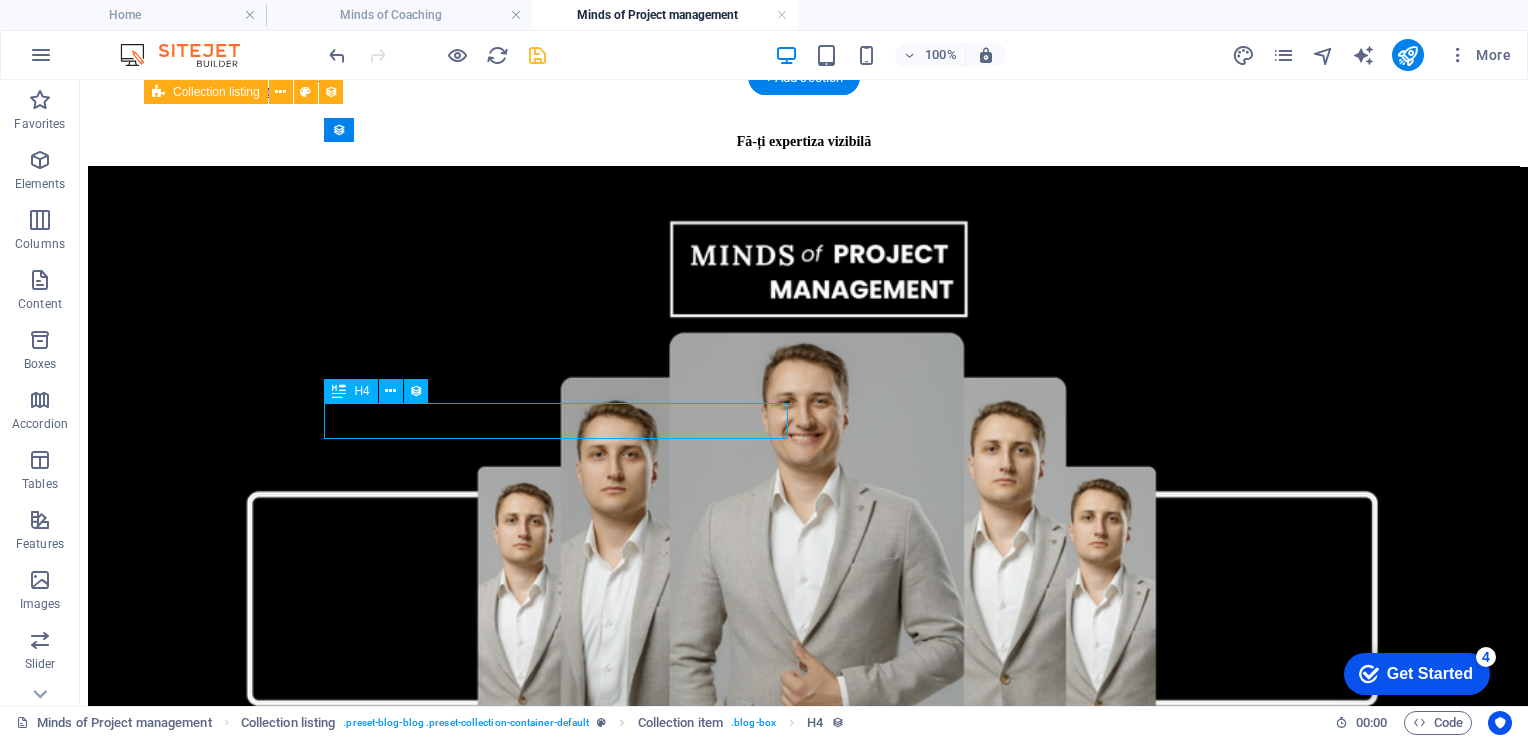 click on "New headline" at bounding box center (804, 1016) 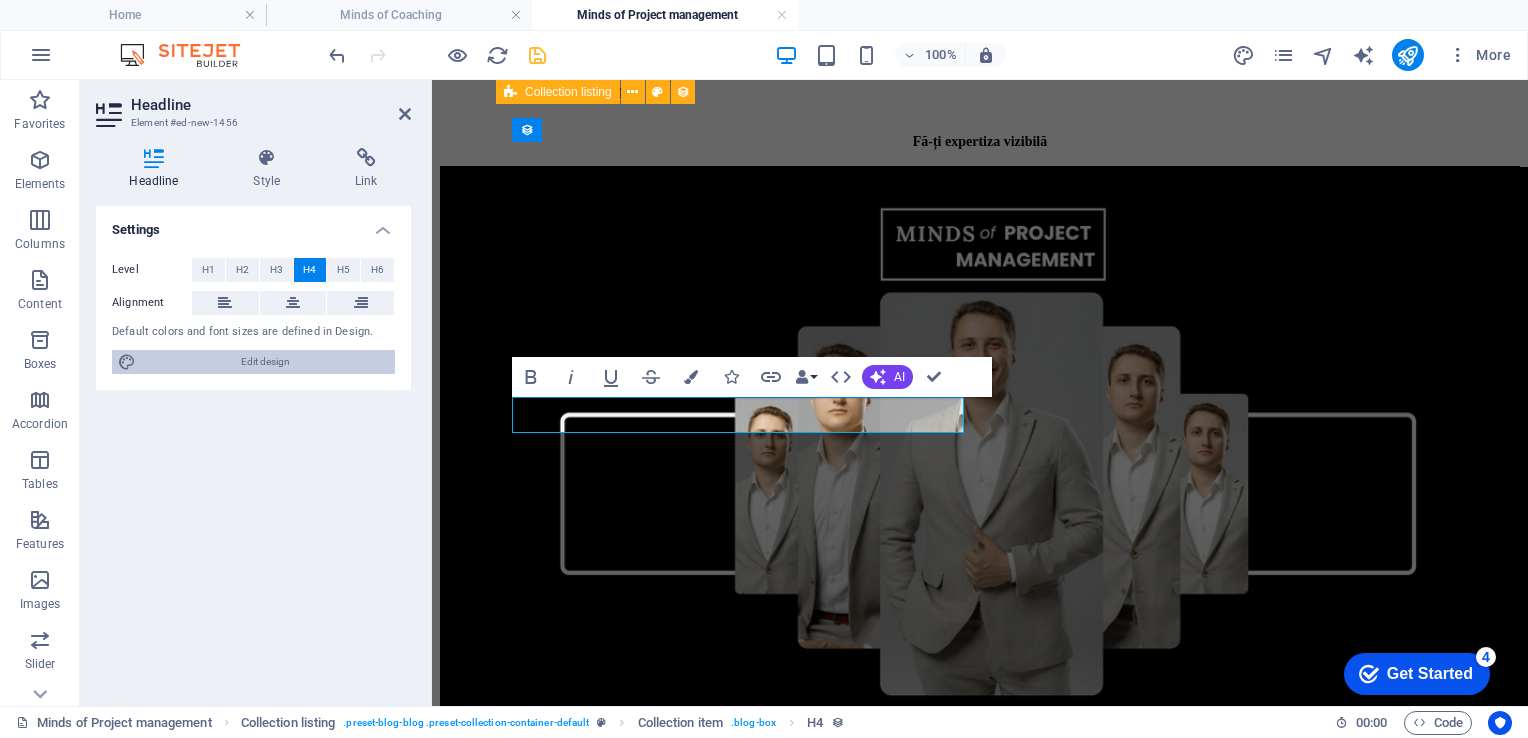 click on "Edit design" at bounding box center (265, 362) 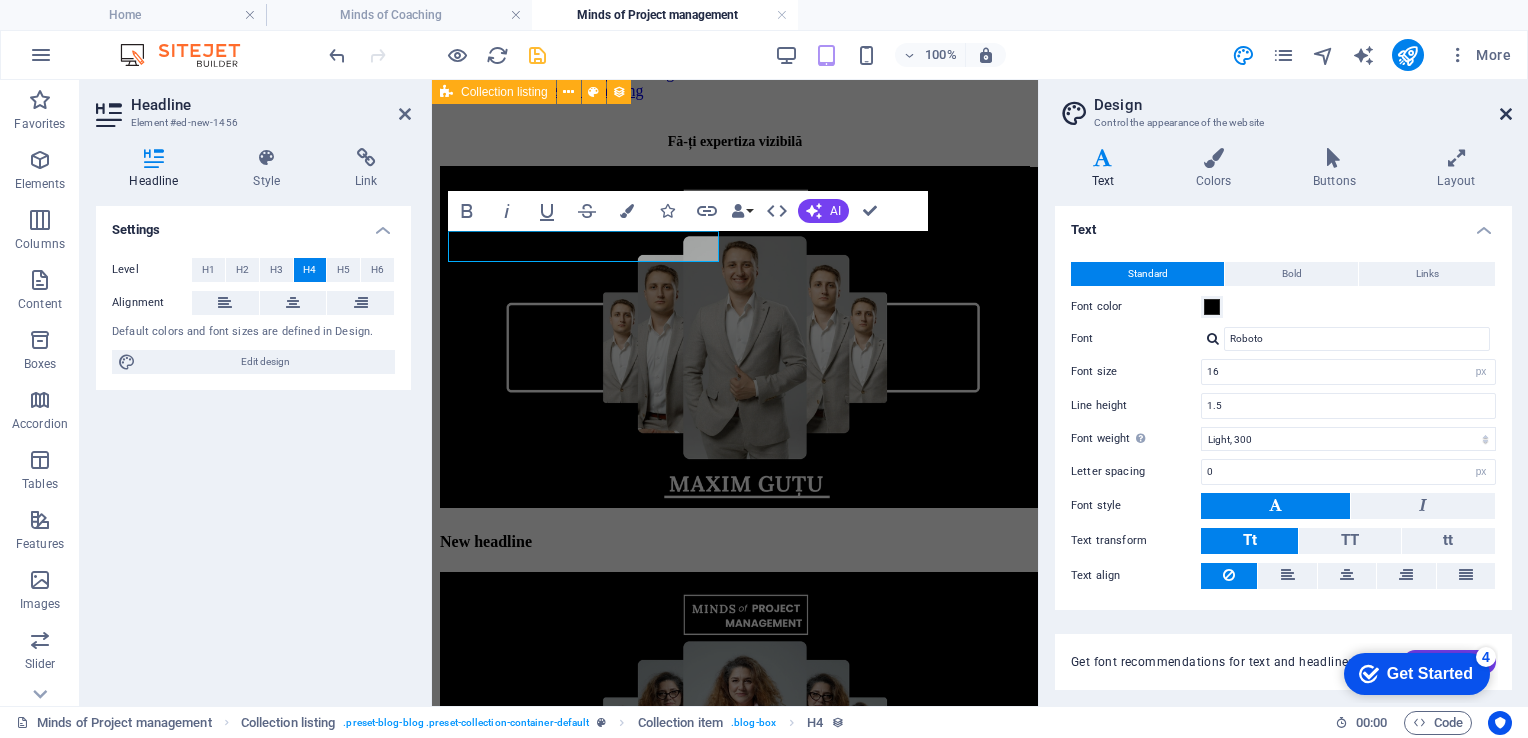 click at bounding box center (1506, 114) 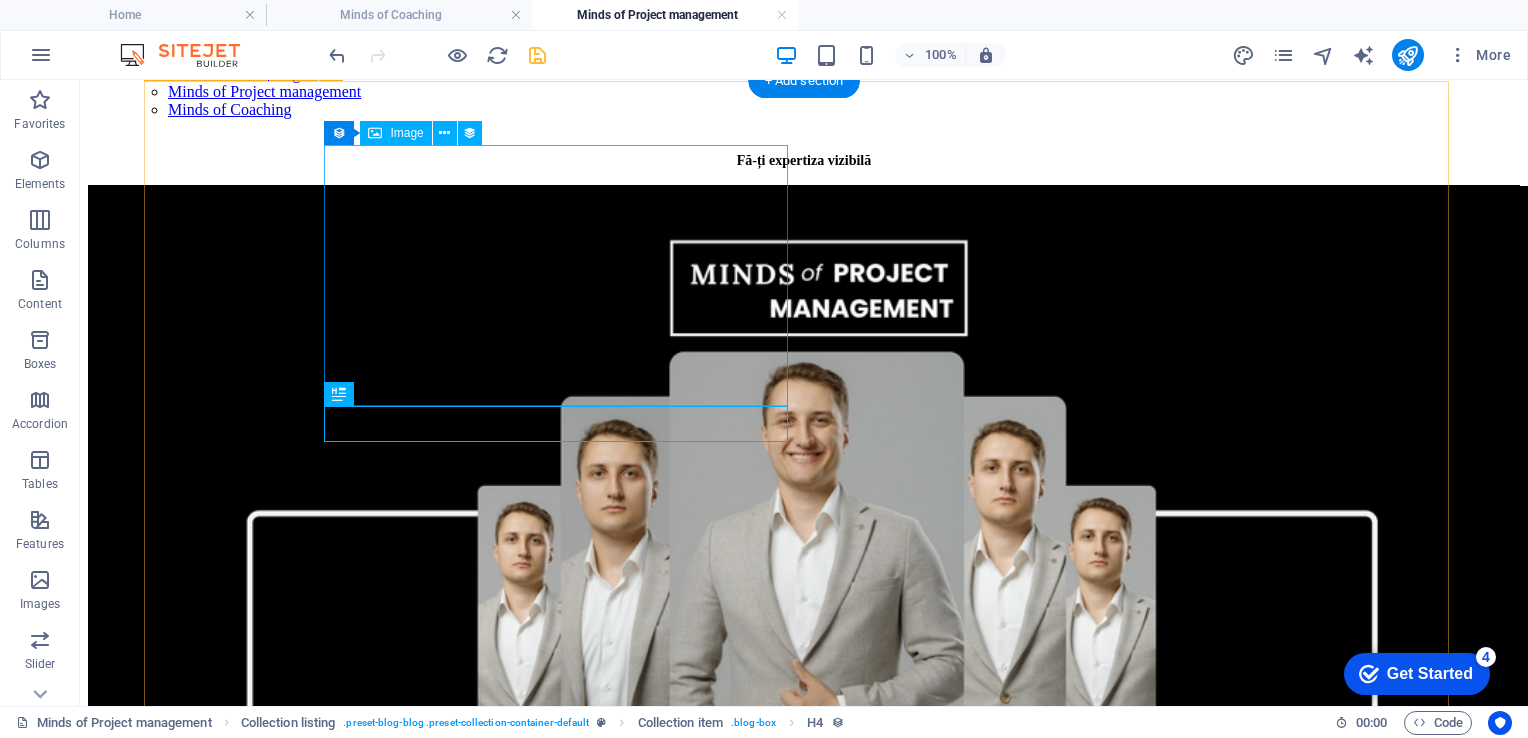 scroll, scrollTop: 0, scrollLeft: 0, axis: both 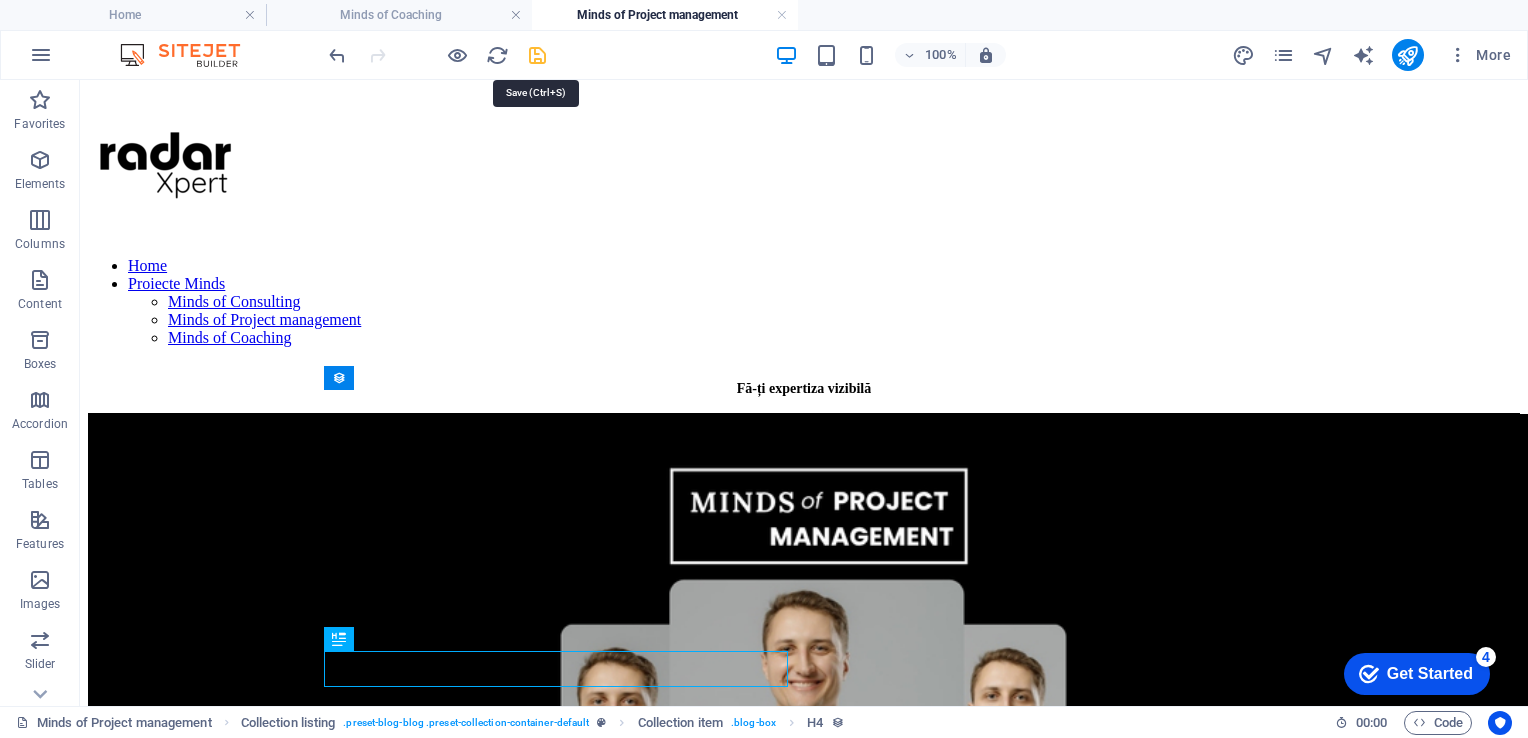 click at bounding box center (537, 55) 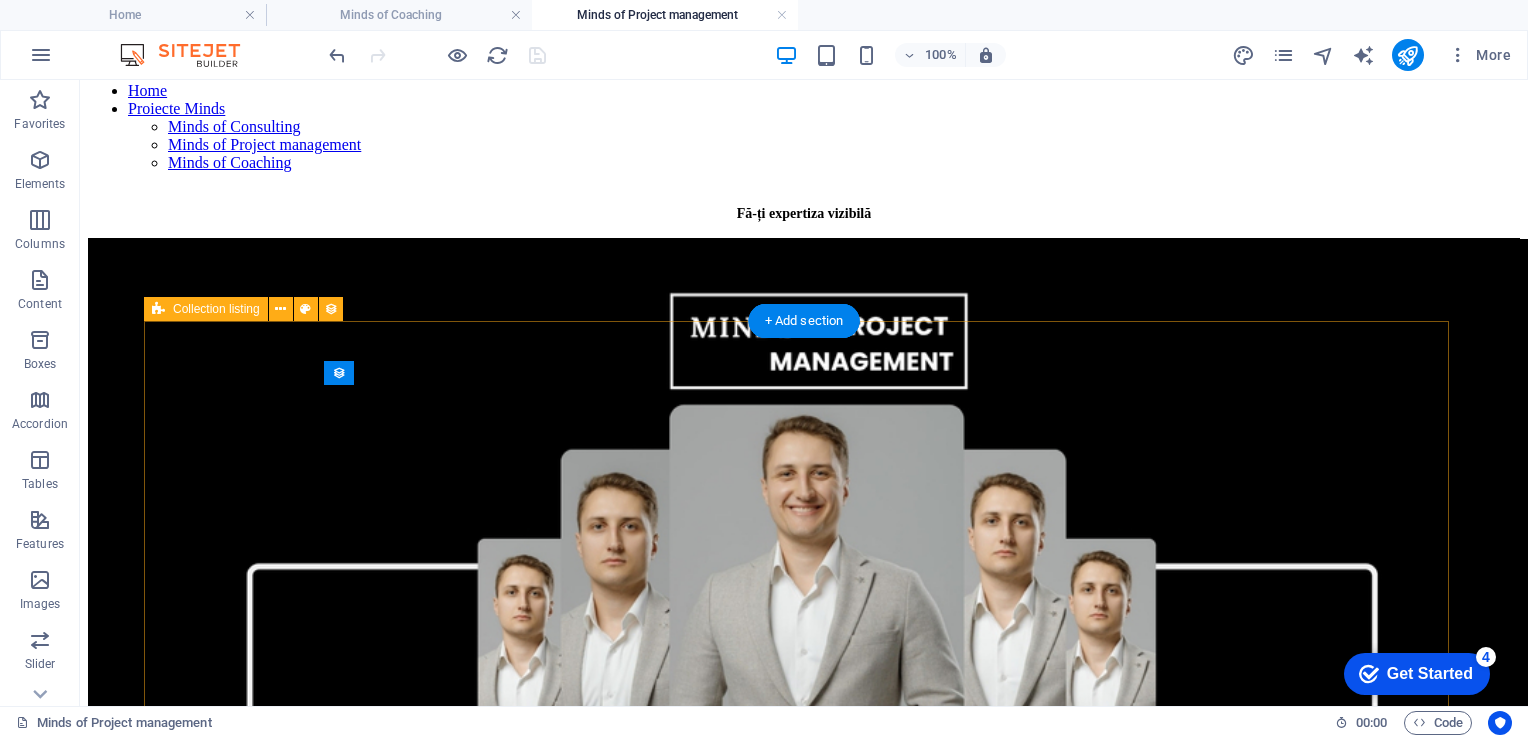 scroll, scrollTop: 0, scrollLeft: 0, axis: both 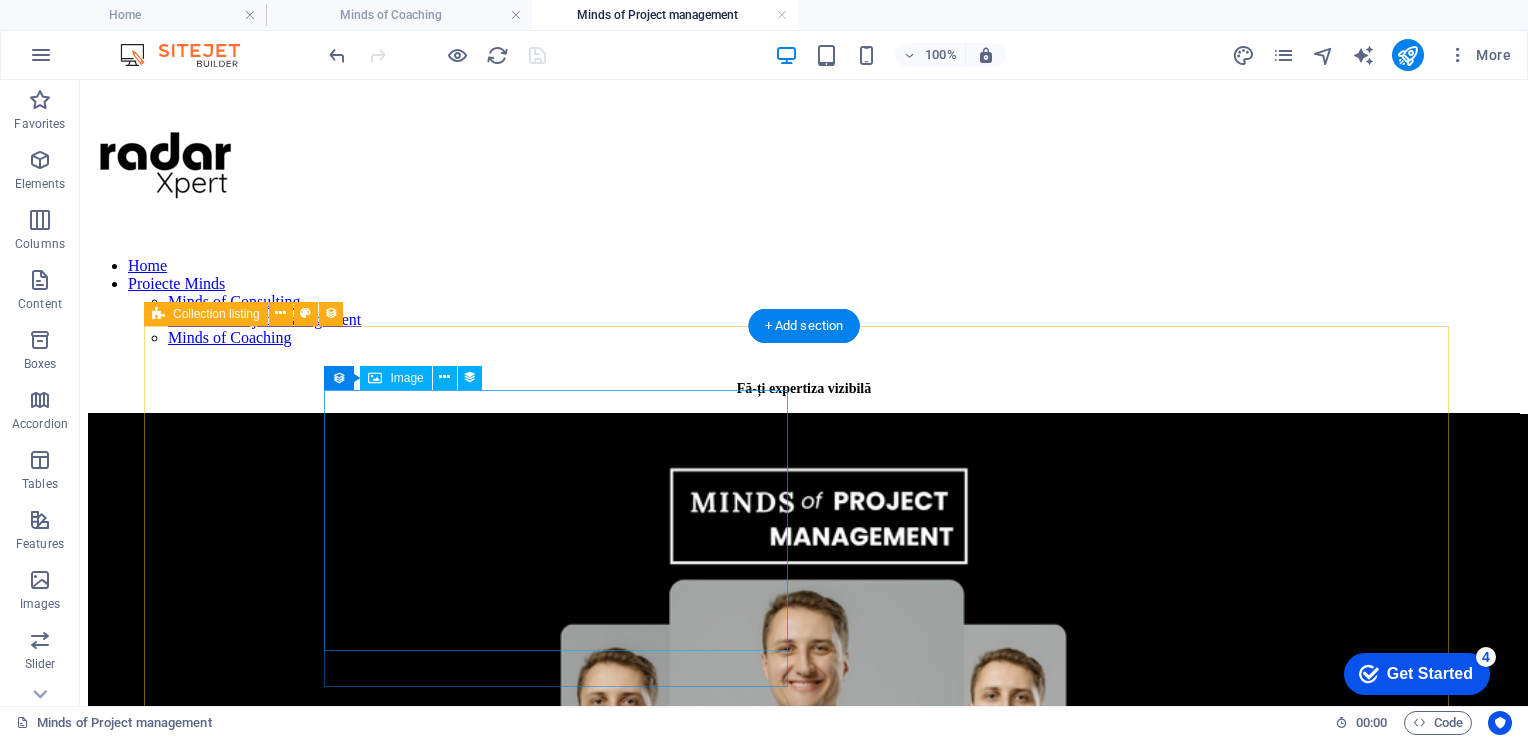 click at bounding box center [804, 823] 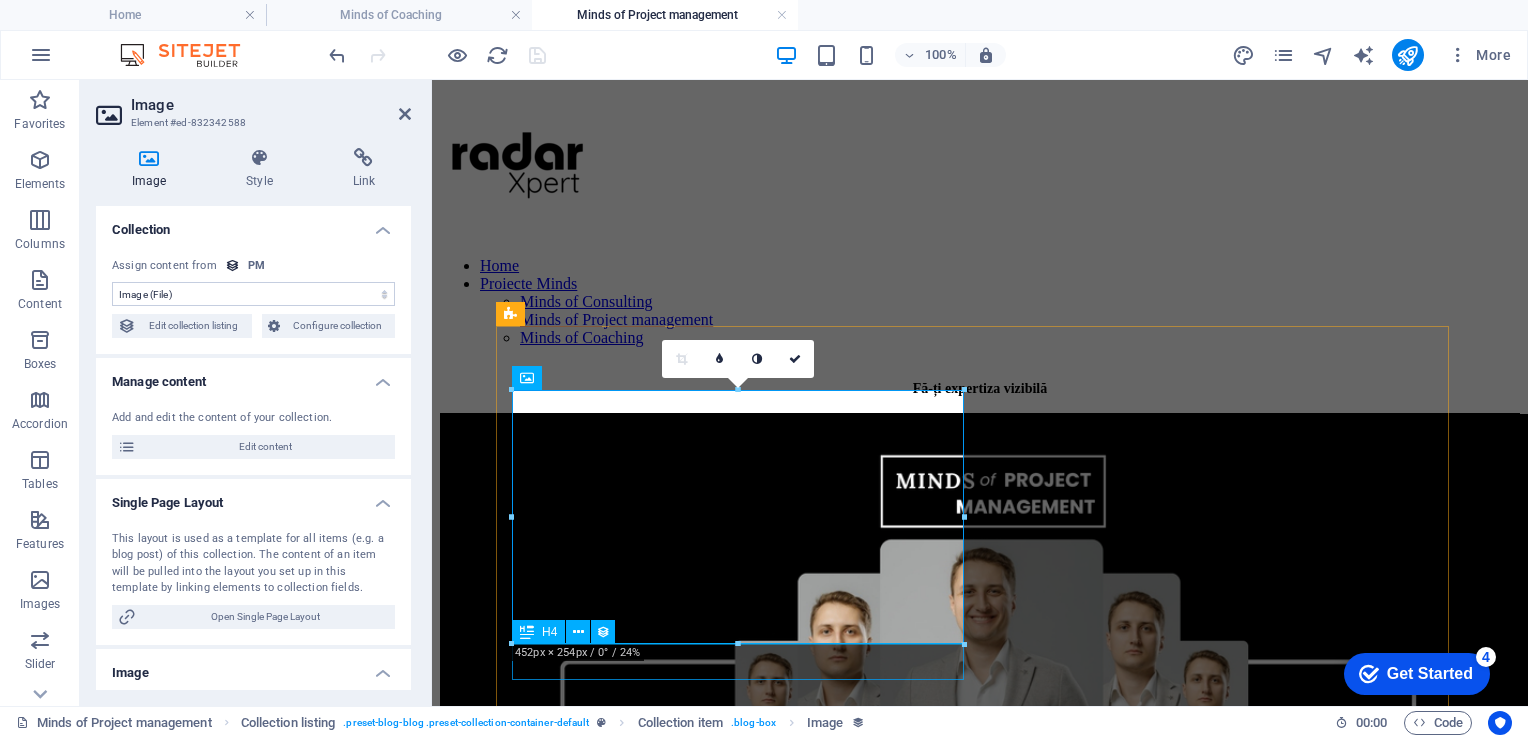 click on "New headline" at bounding box center (980, 1065) 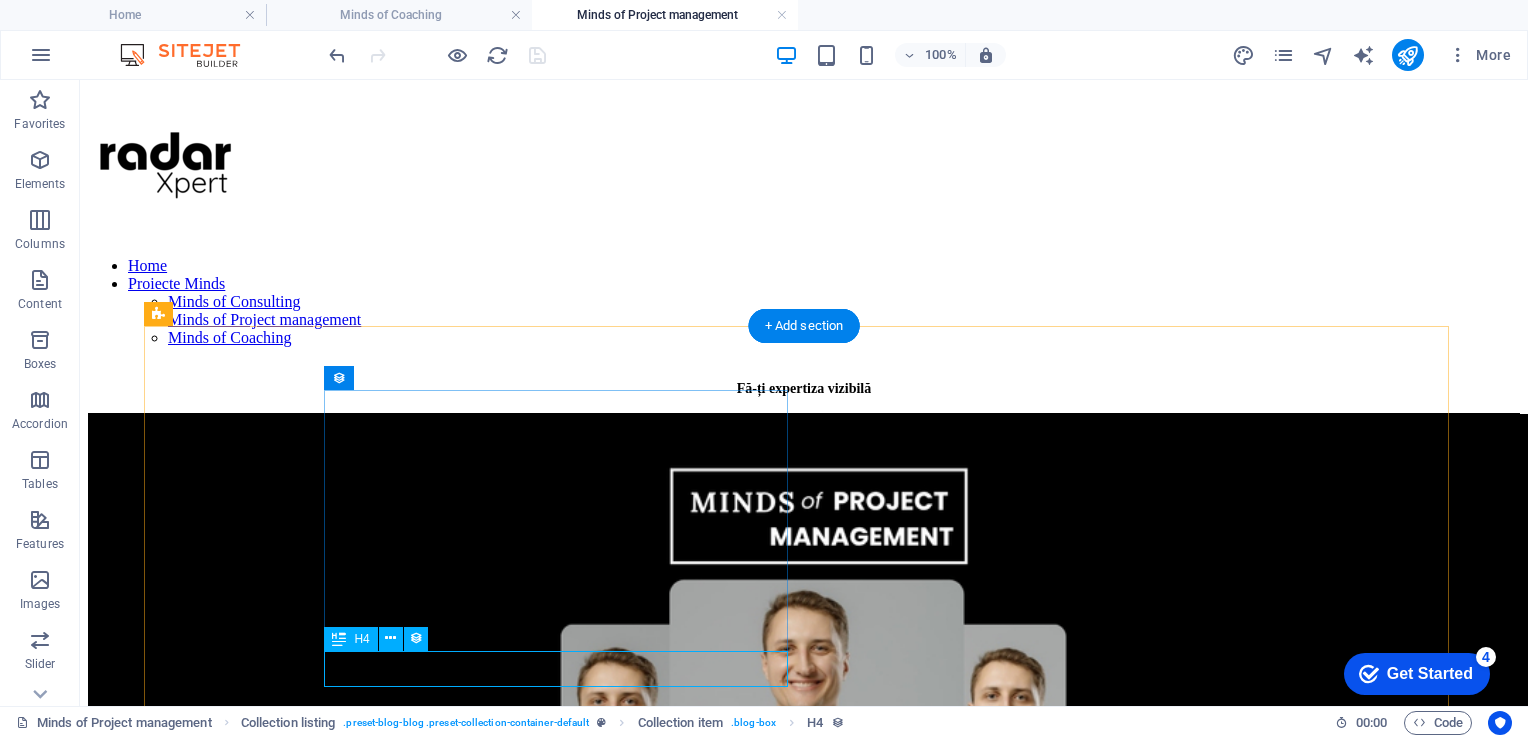 click on "New headline" at bounding box center (804, 1263) 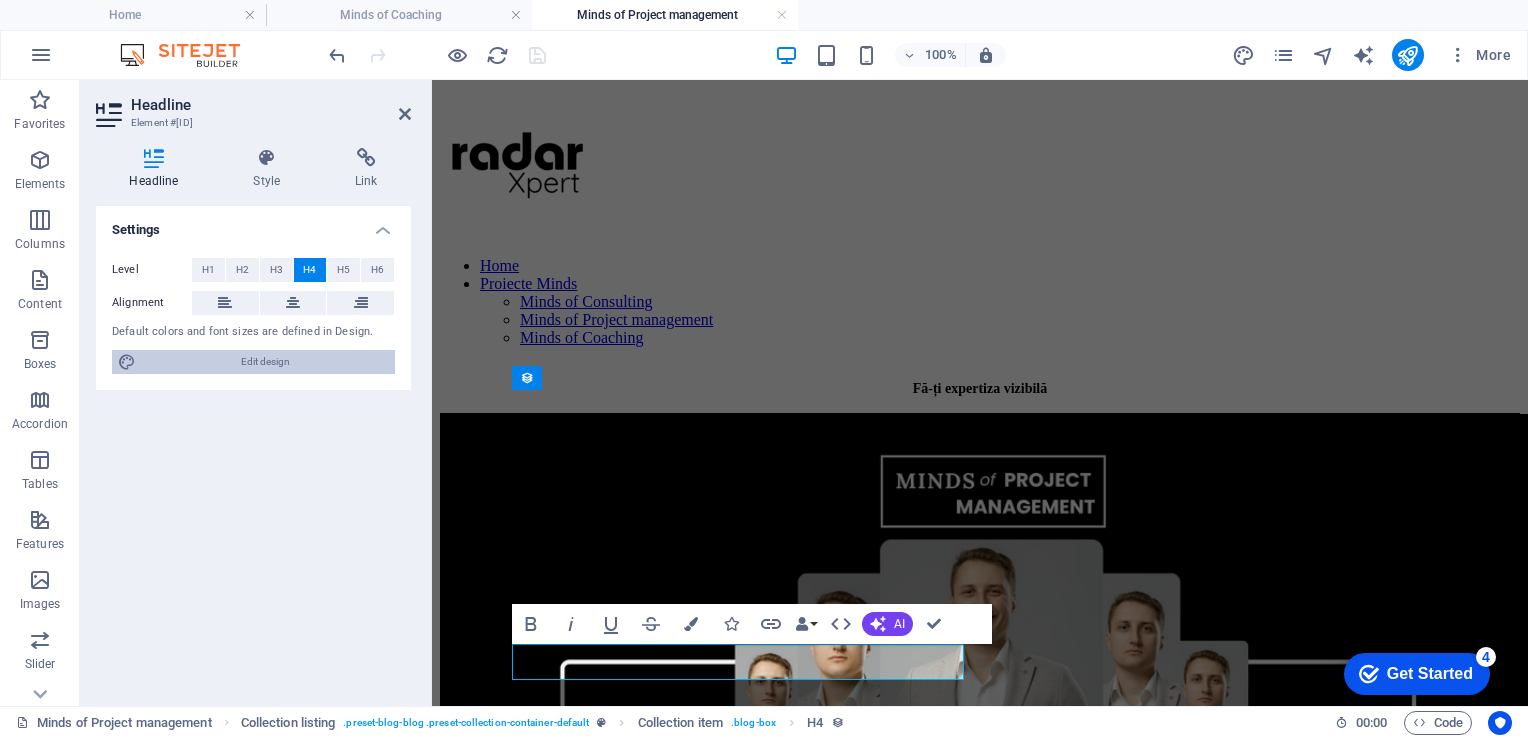 click on "Edit design" at bounding box center (265, 362) 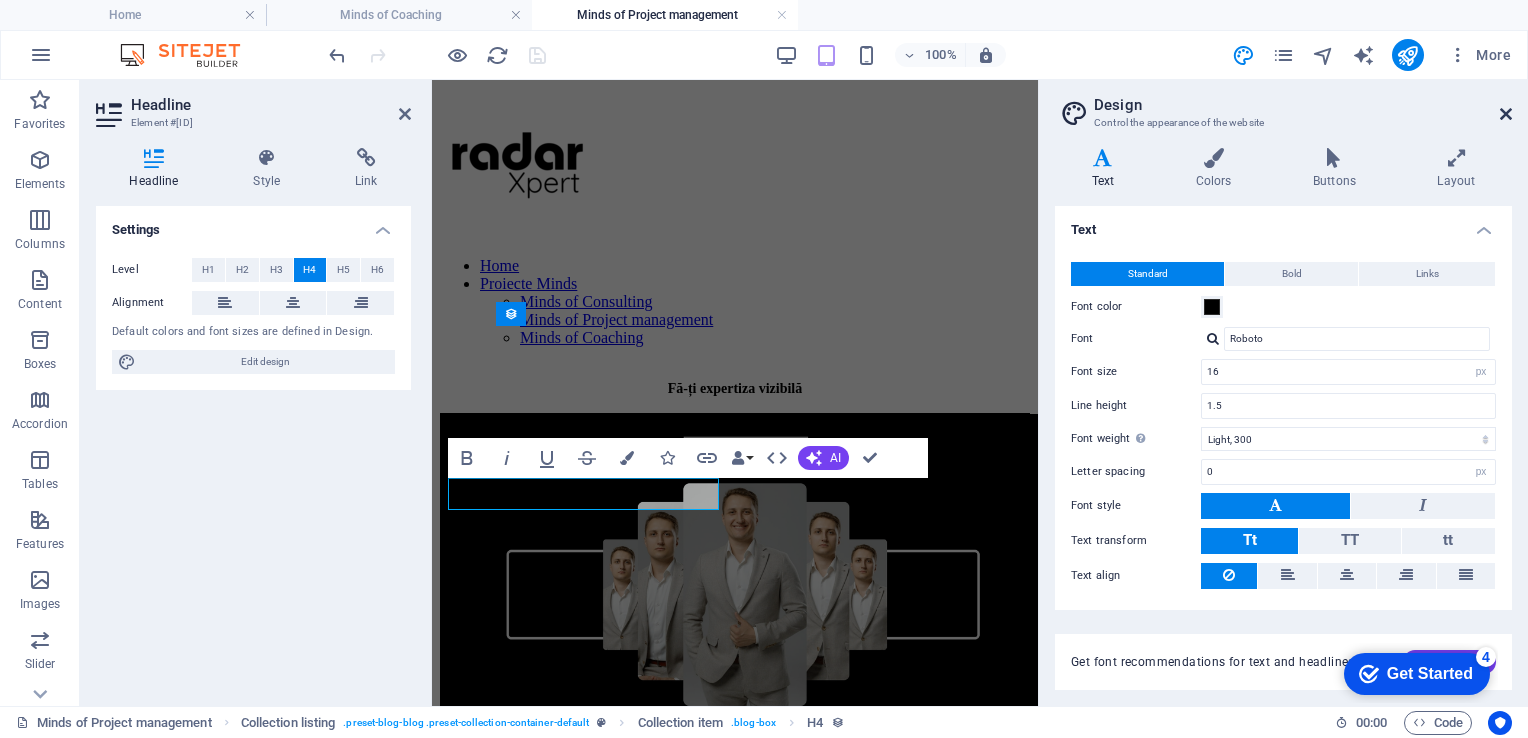click at bounding box center [1506, 114] 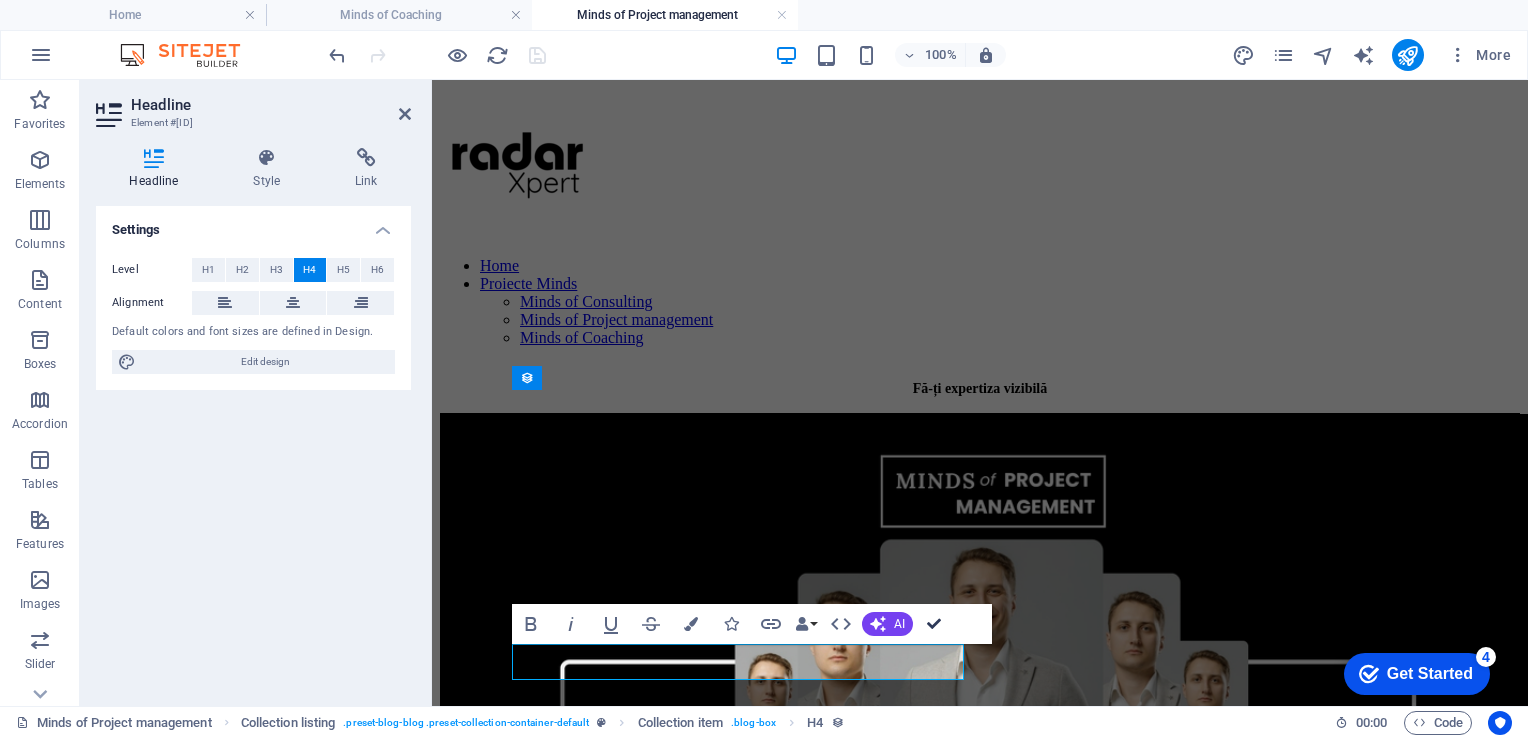 drag, startPoint x: 939, startPoint y: 624, endPoint x: 859, endPoint y: 543, distance: 113.84639 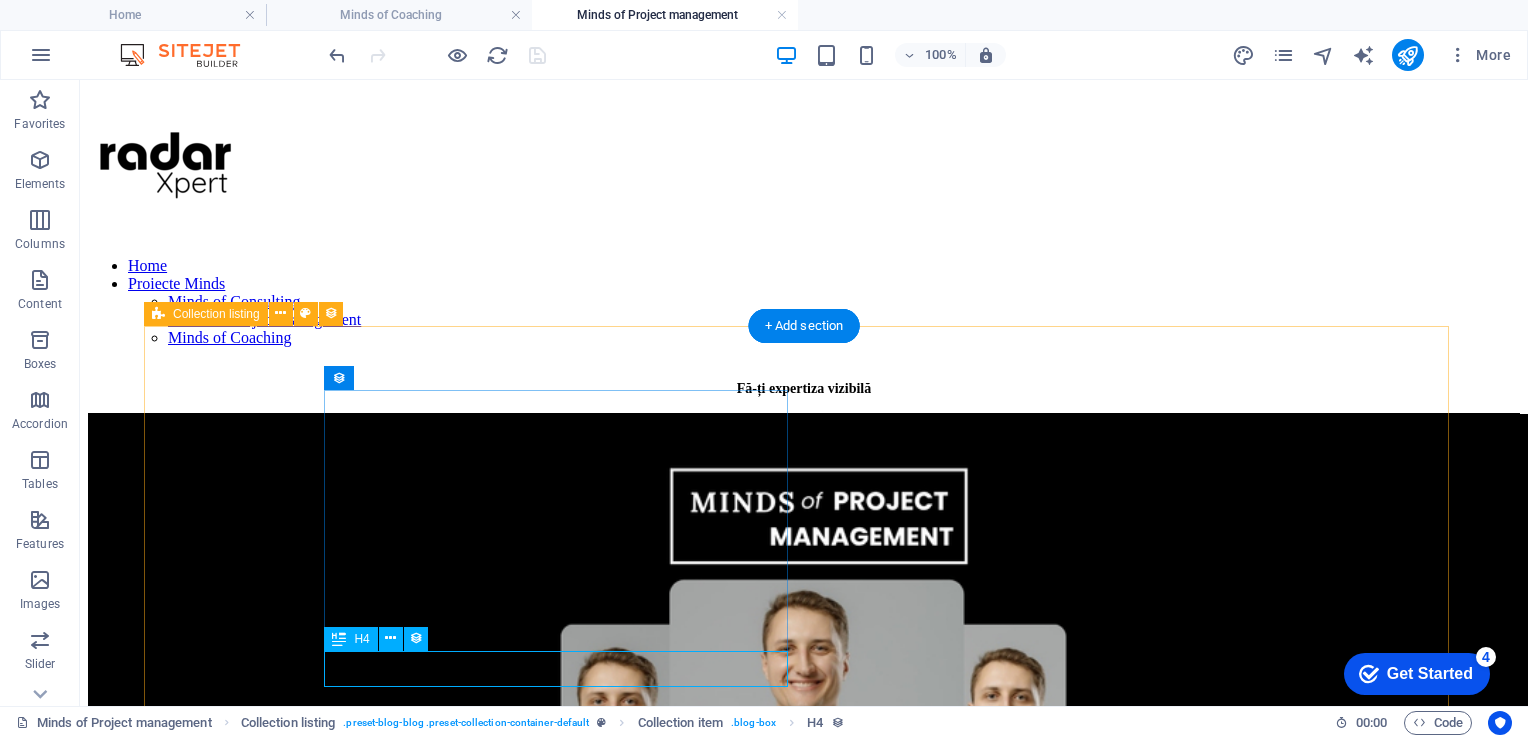 click on "New headline" at bounding box center (804, 1263) 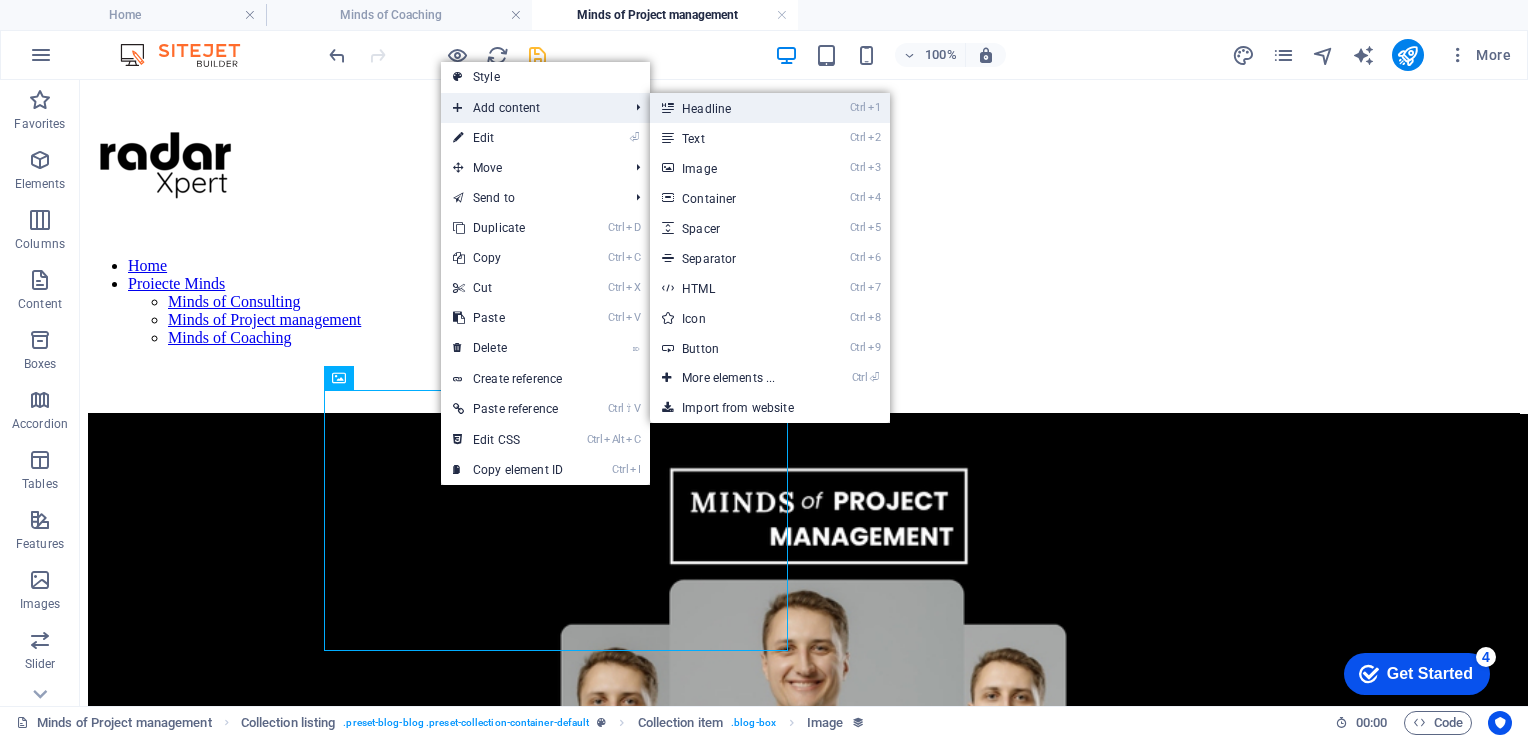 click on "Ctrl 1  Headline" at bounding box center (732, 108) 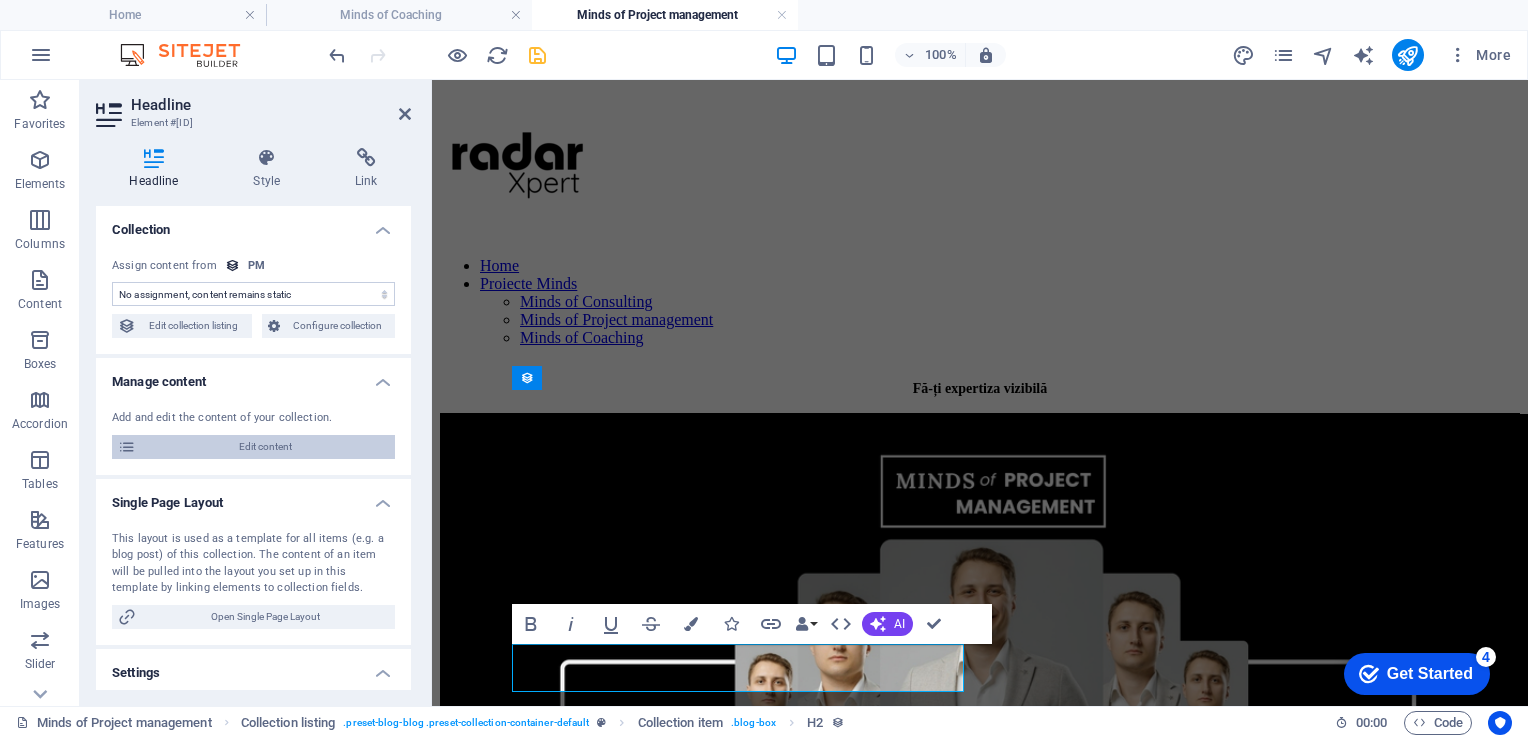 click on "Edit content" at bounding box center (265, 447) 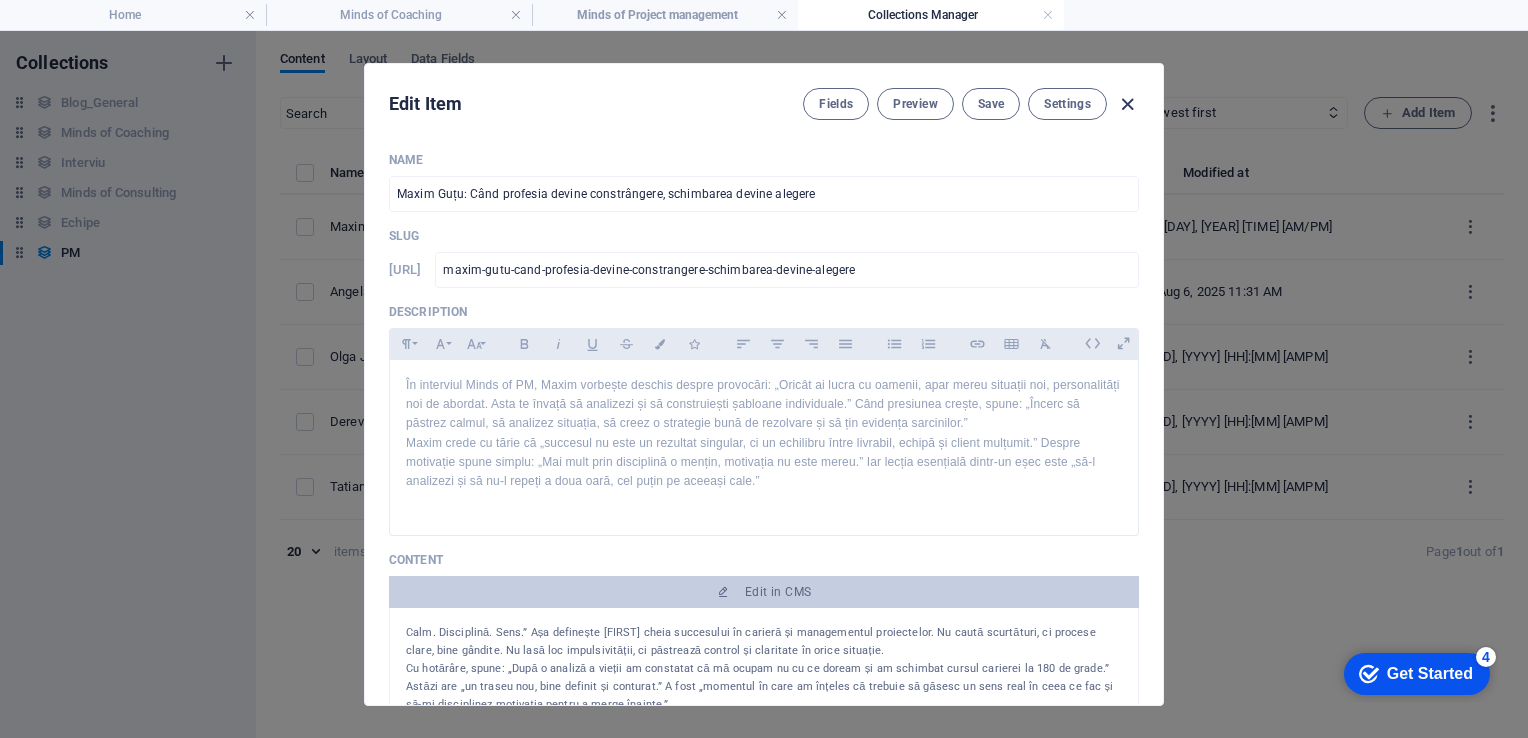 click at bounding box center [1127, 104] 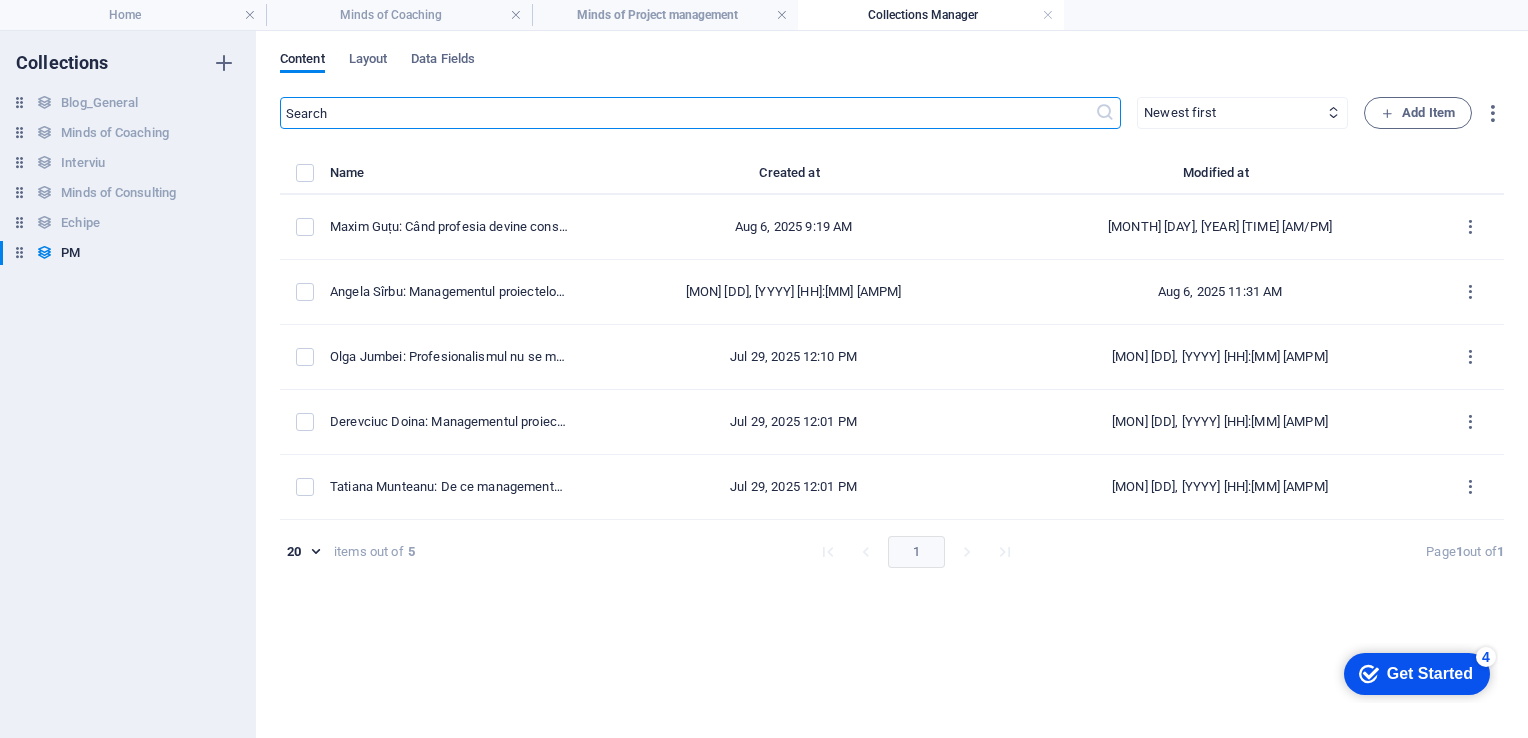 type on "[DAY].[MONTH].[YEAR]" 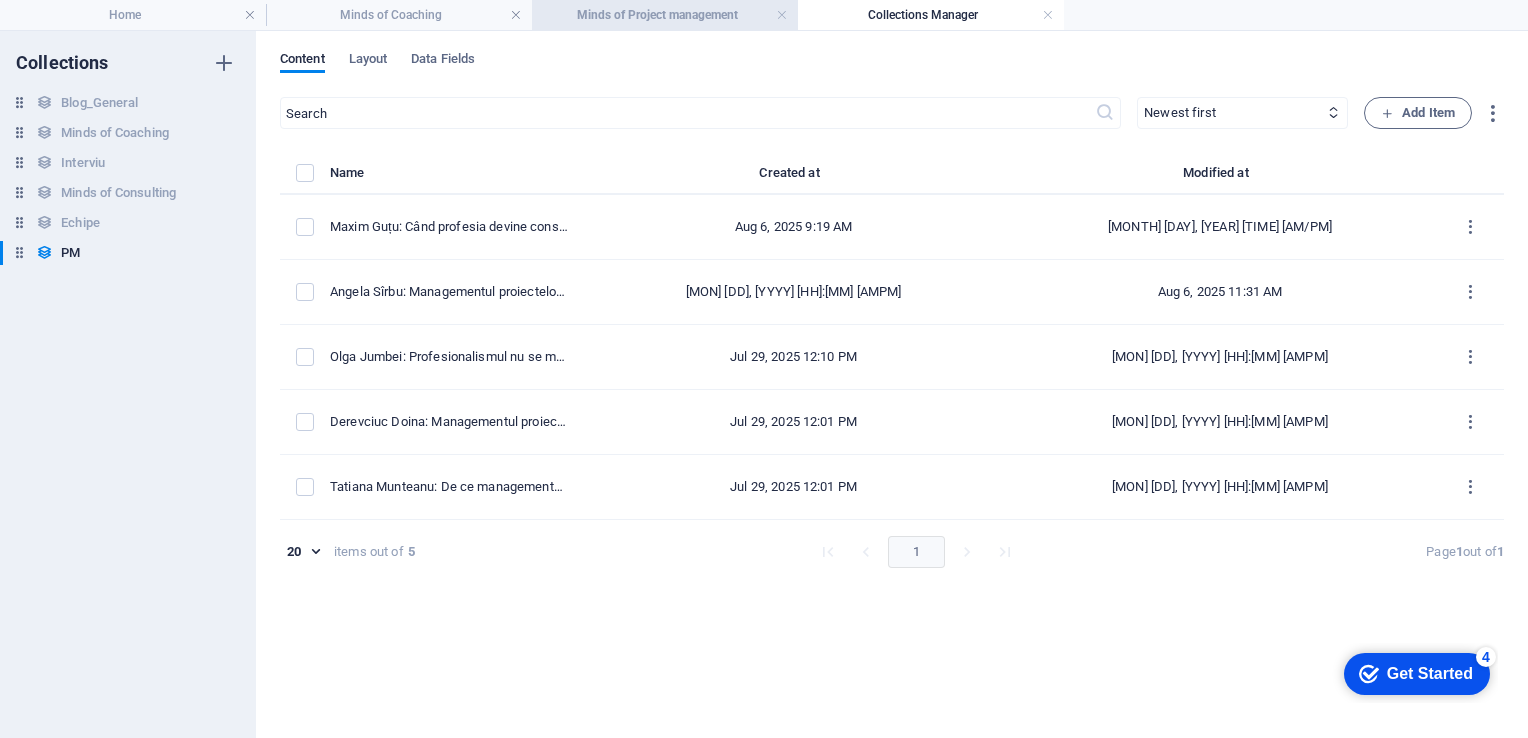 click on "Minds of Project management" at bounding box center [665, 15] 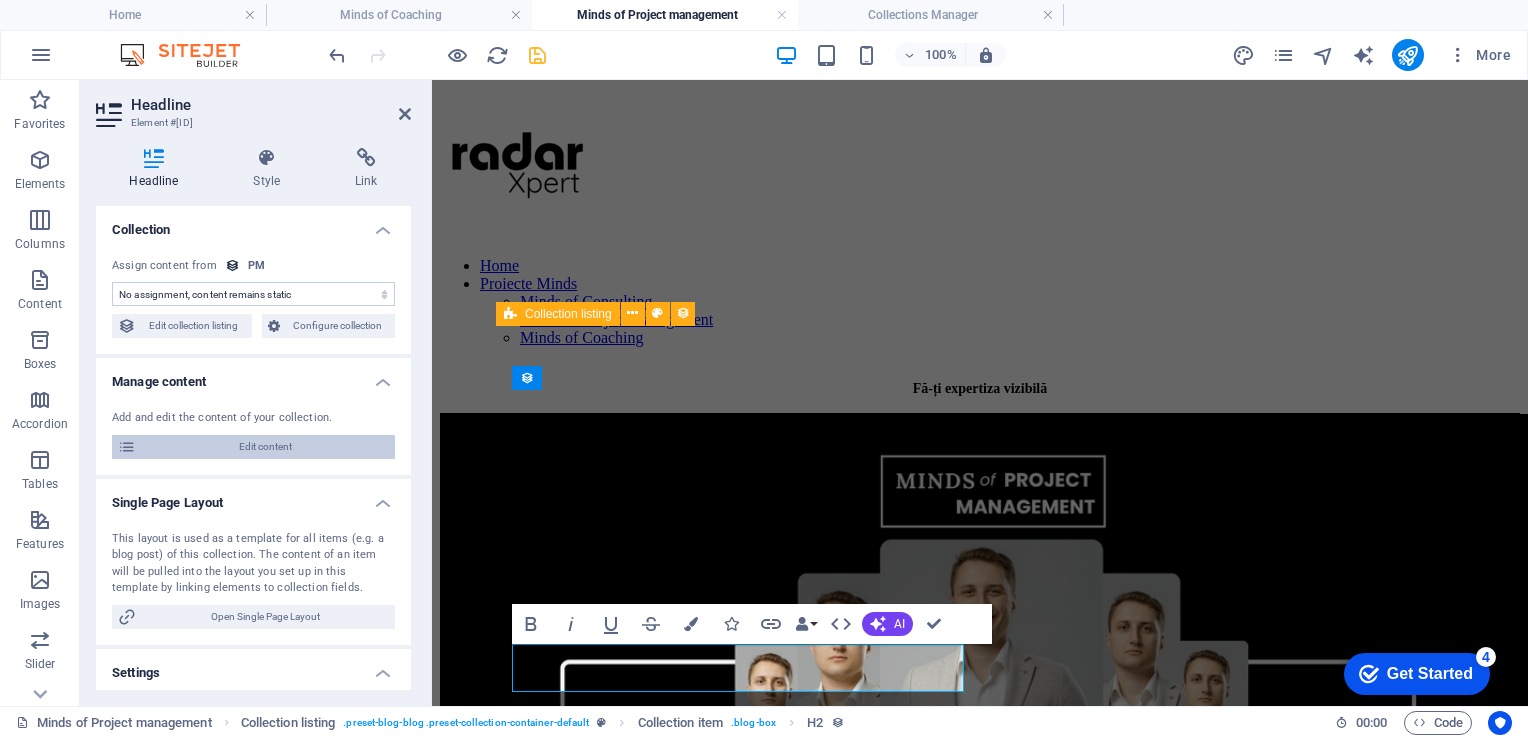 click on "Edit content" at bounding box center (265, 447) 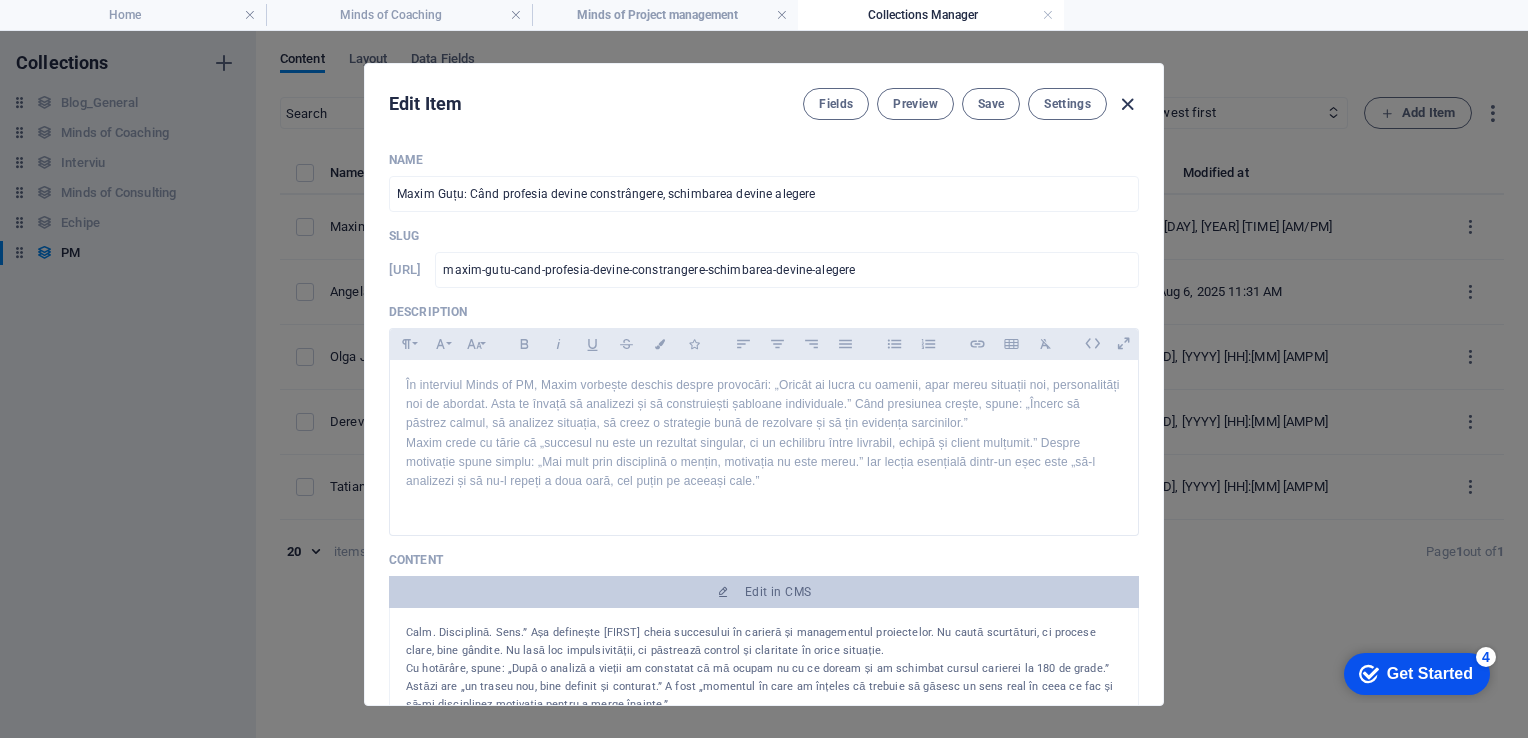 click at bounding box center (1127, 104) 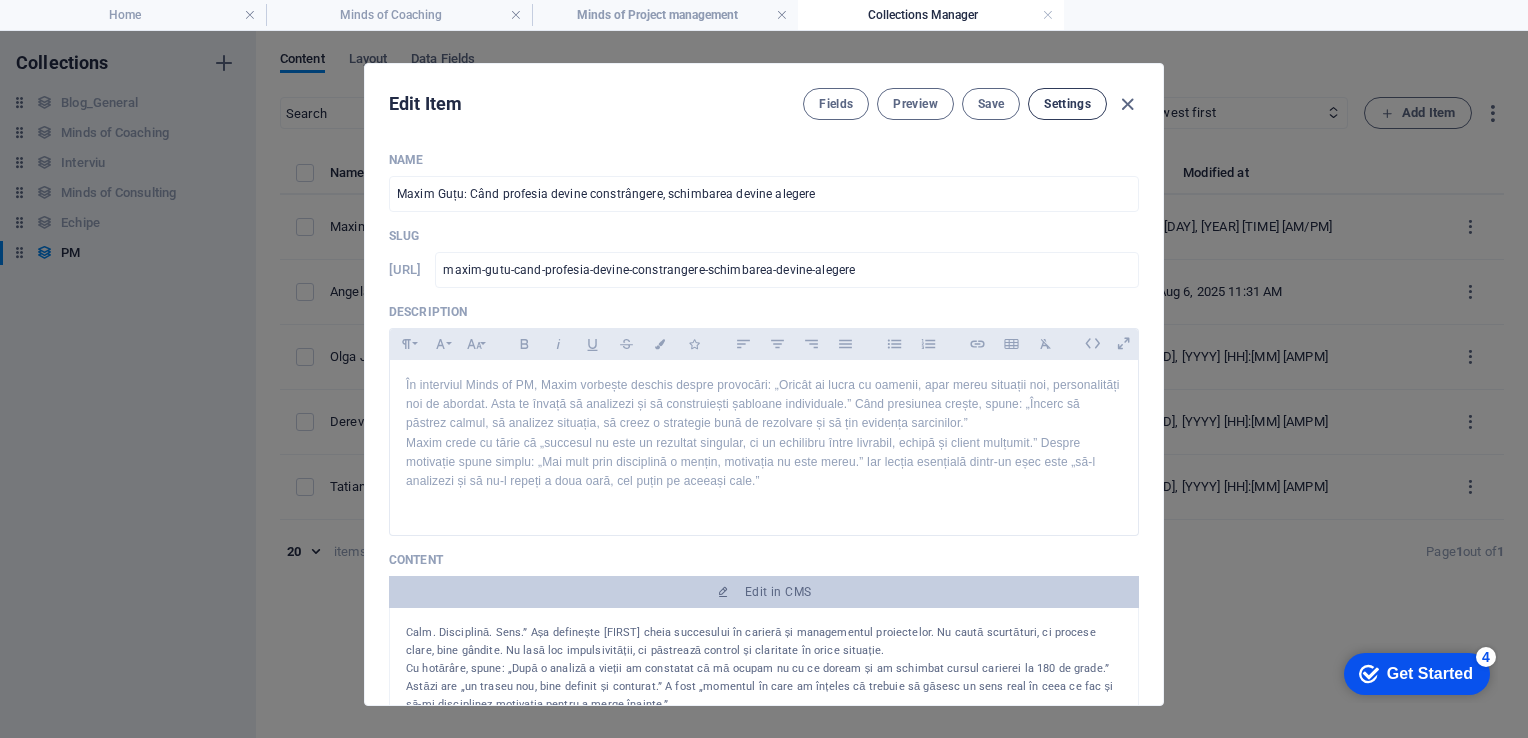 type on "[DAY].[MONTH].[YEAR]" 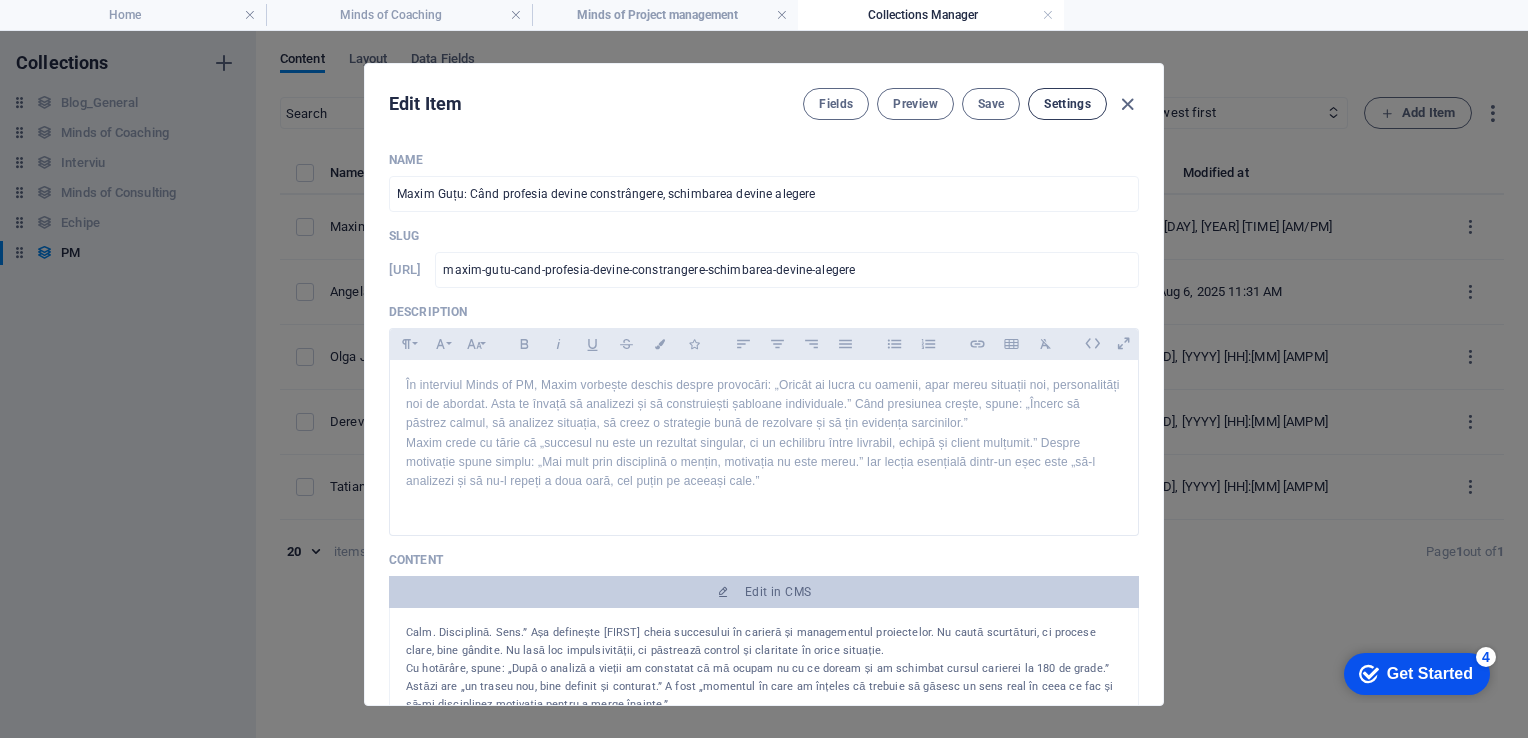type on "maxim-gutu-cand-profesia-devine-constrangere-schimbarea-devine-alegere" 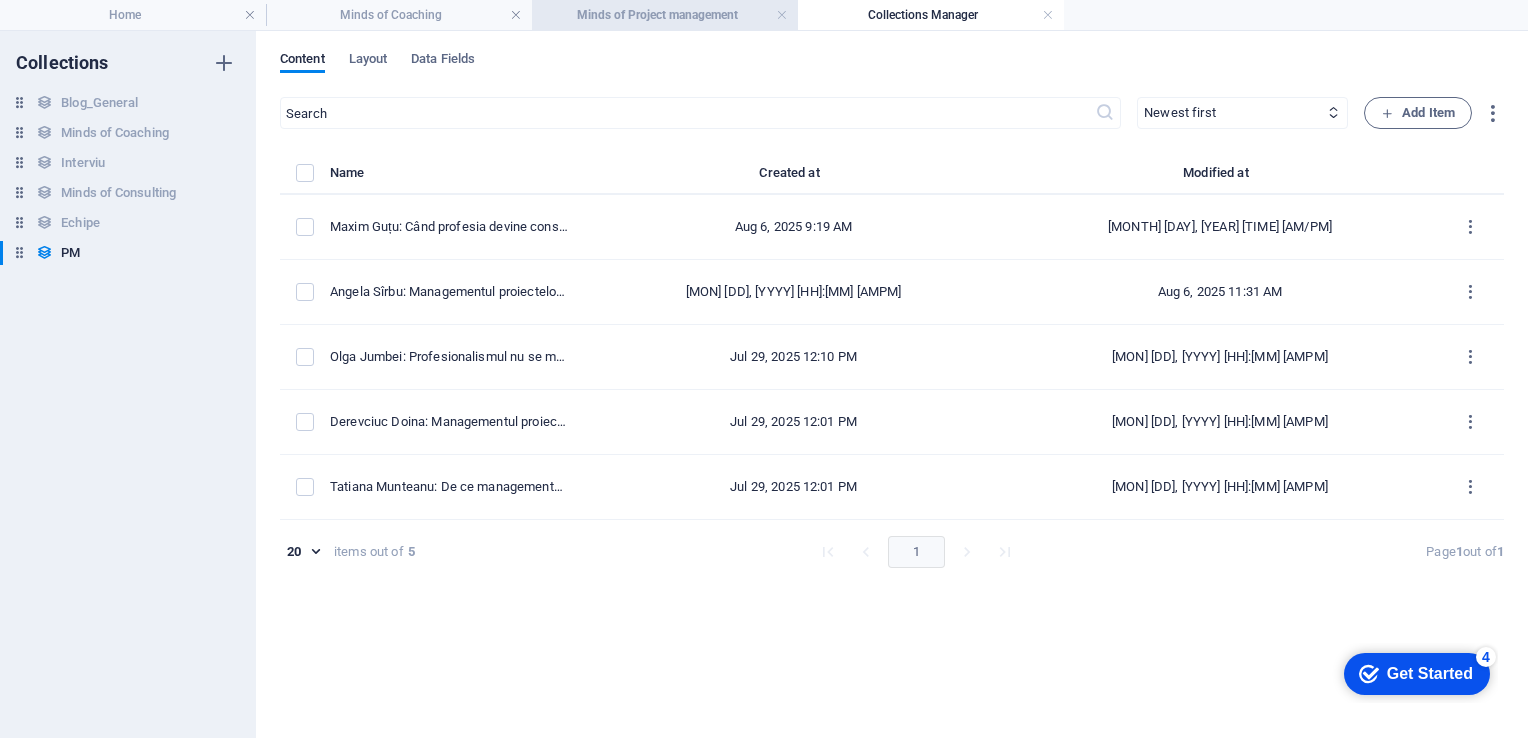 click on "Minds of Project management" at bounding box center (665, 15) 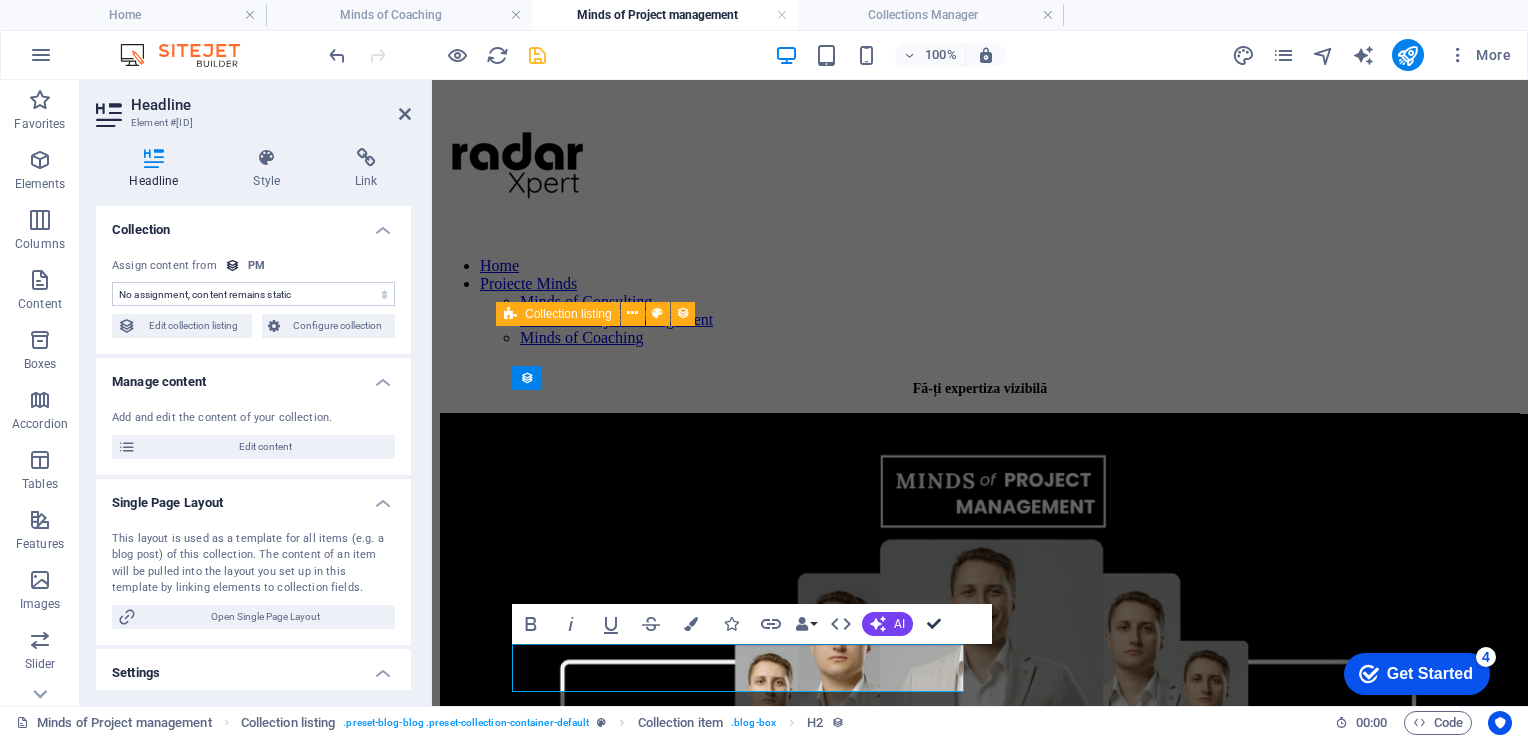 drag, startPoint x: 934, startPoint y: 622, endPoint x: 854, endPoint y: 542, distance: 113.137085 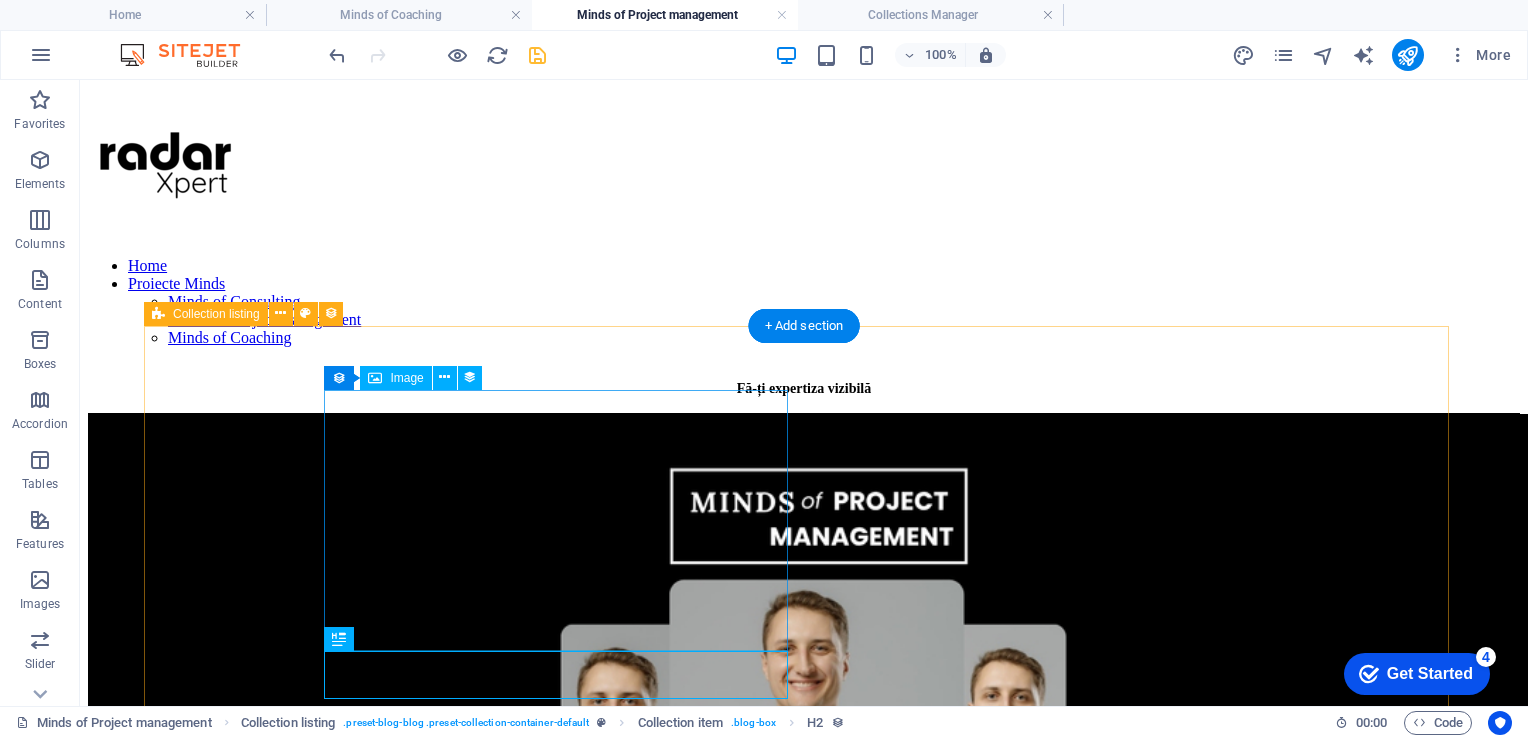 scroll, scrollTop: 200, scrollLeft: 0, axis: vertical 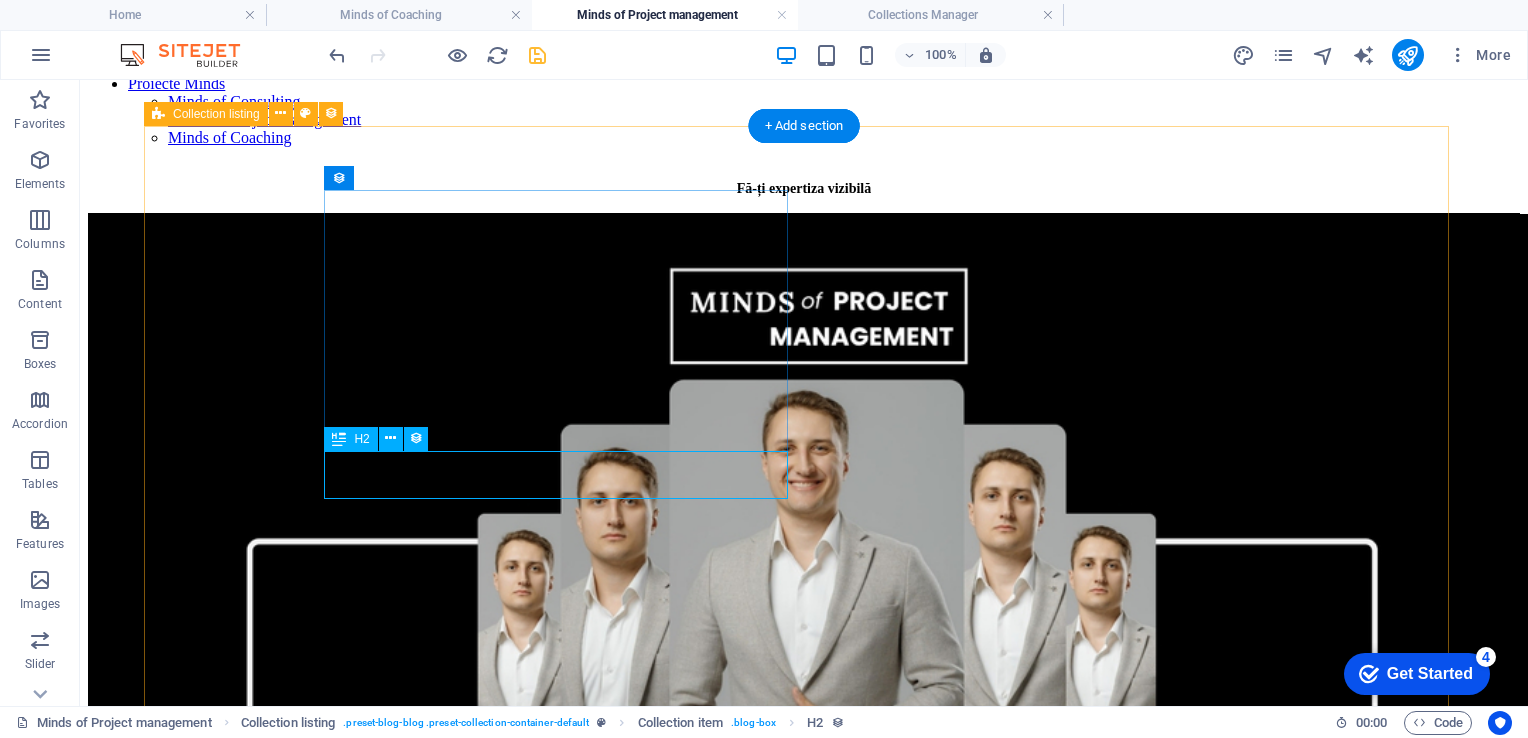 click on "New headline" at bounding box center (804, 1065) 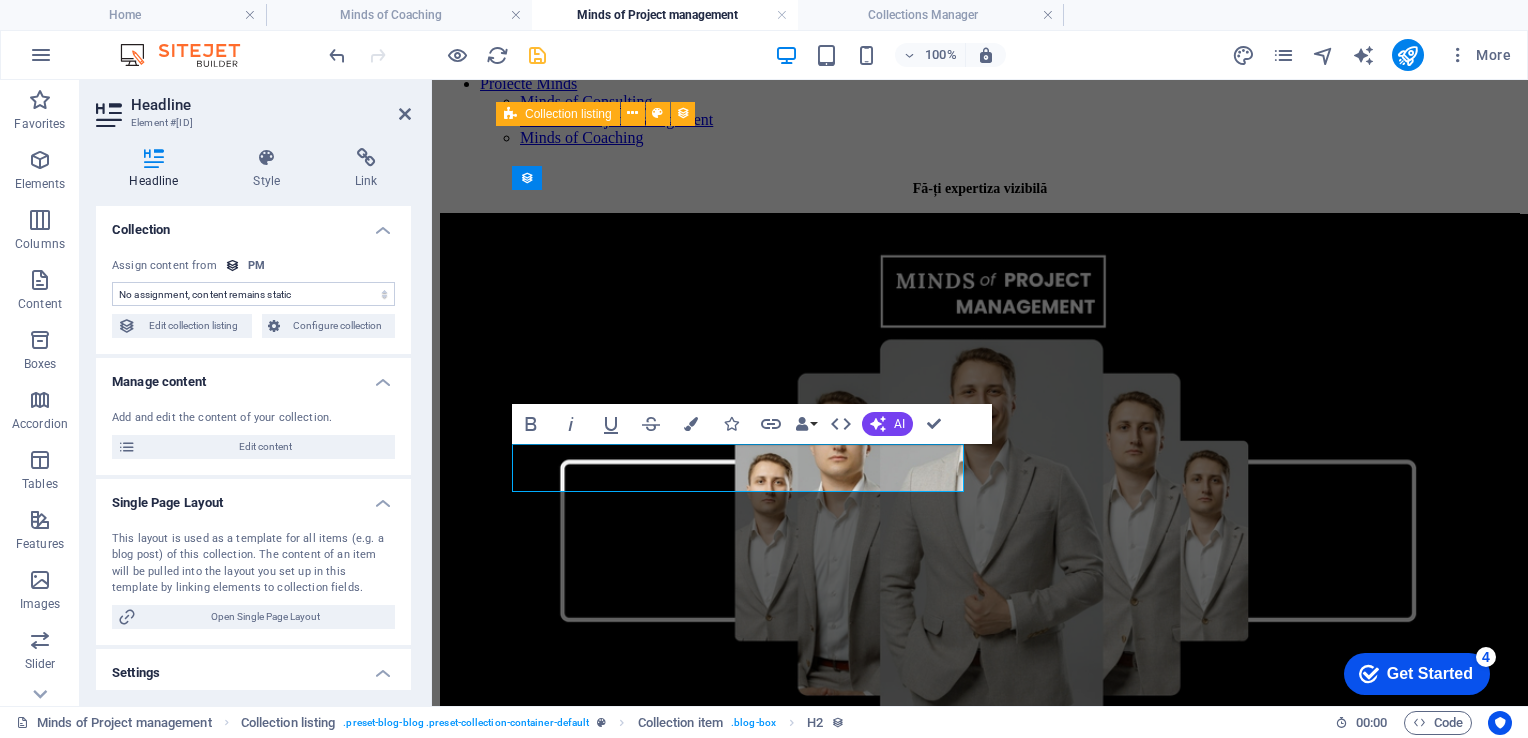 click on "Add and edit the content of your collection. Edit content" at bounding box center (253, 434) 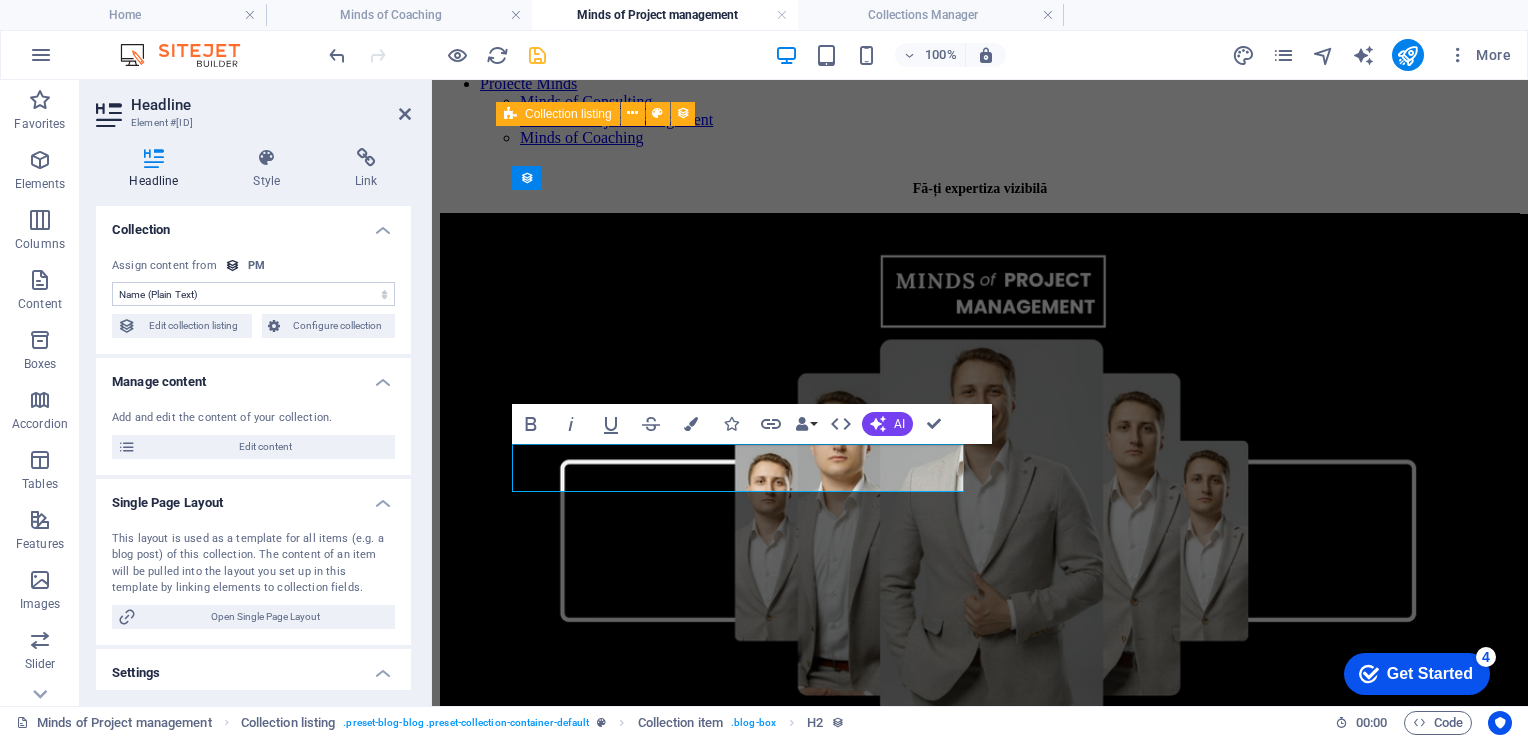 click on "No assignment, content remains static Created at (Date) Updated at (Date) Name (Plain Text) Slug (Plain Text) Description (Rich Text) Content (CMS) Category (Choice) Author (Plain Text) Image (File) Publishing Date (Date) Status (Choice)" at bounding box center [253, 294] 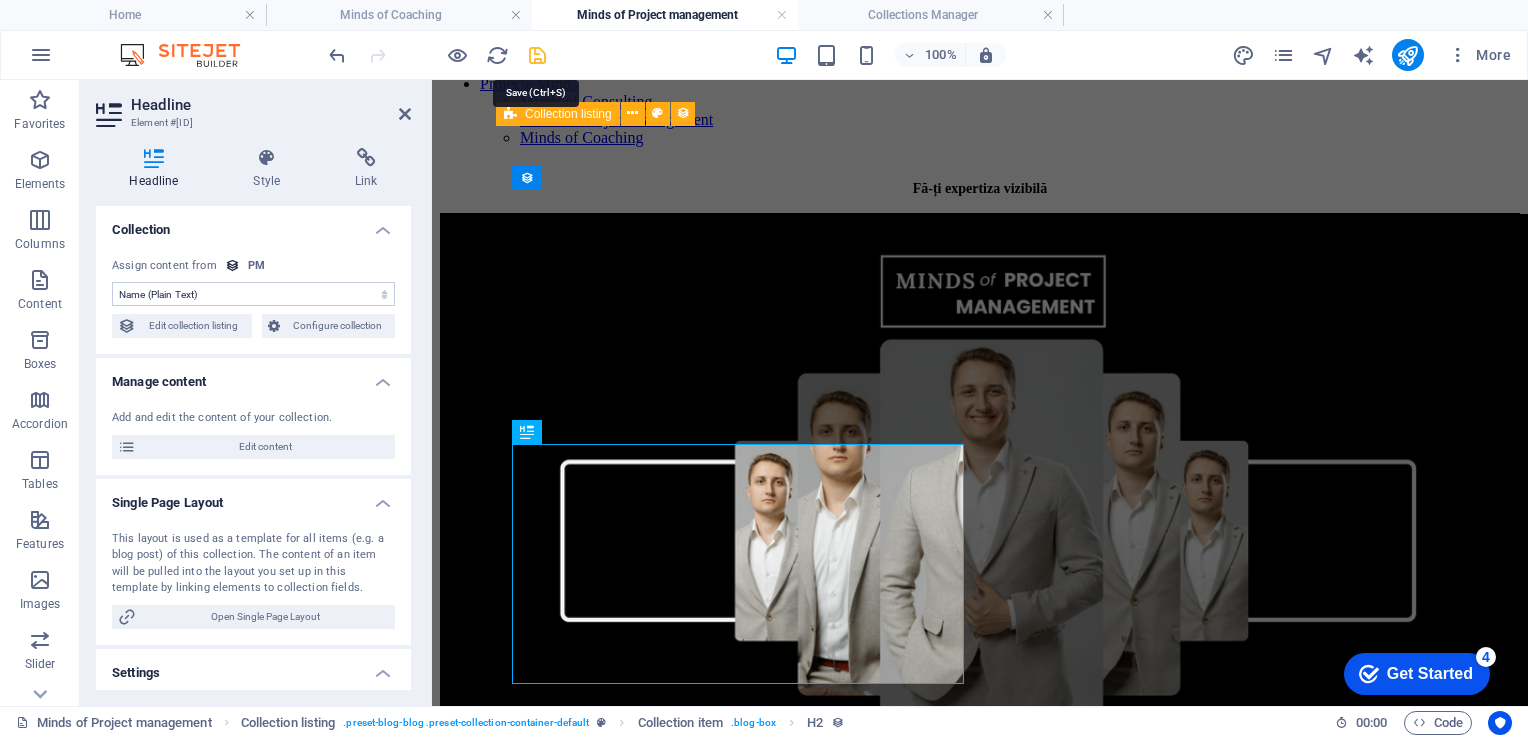 drag, startPoint x: 536, startPoint y: 49, endPoint x: 441, endPoint y: 42, distance: 95.257545 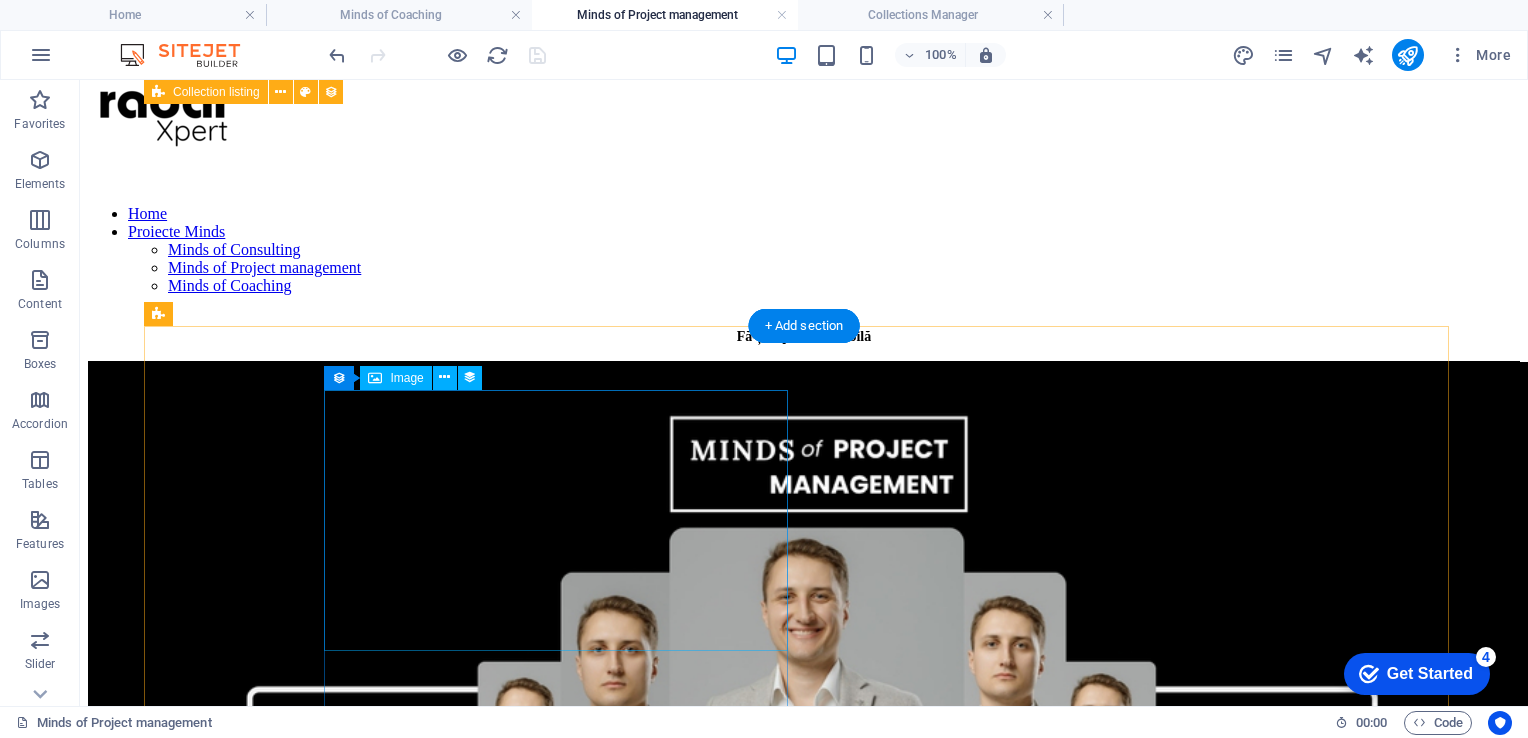 scroll, scrollTop: 0, scrollLeft: 0, axis: both 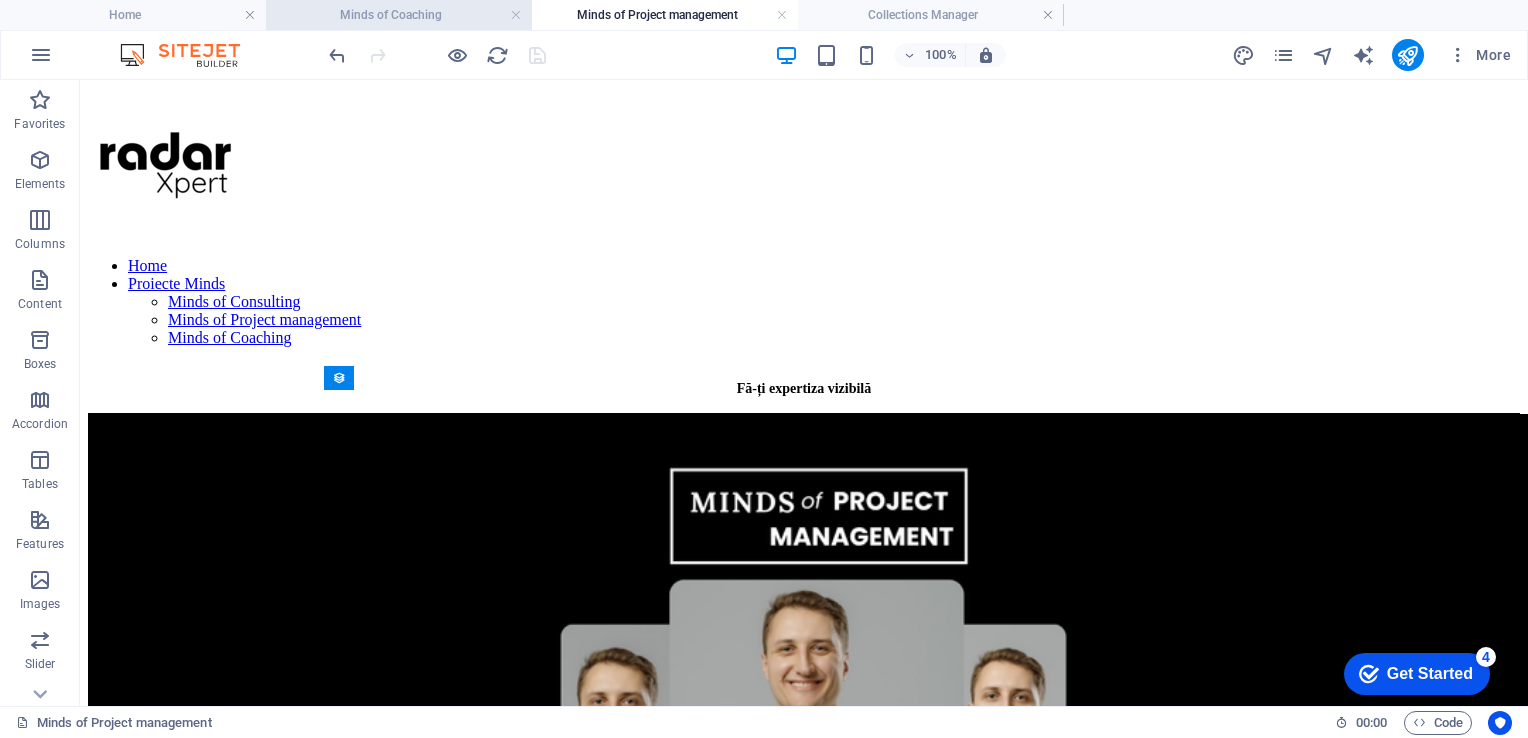 click on "Minds of Coaching" at bounding box center (399, 15) 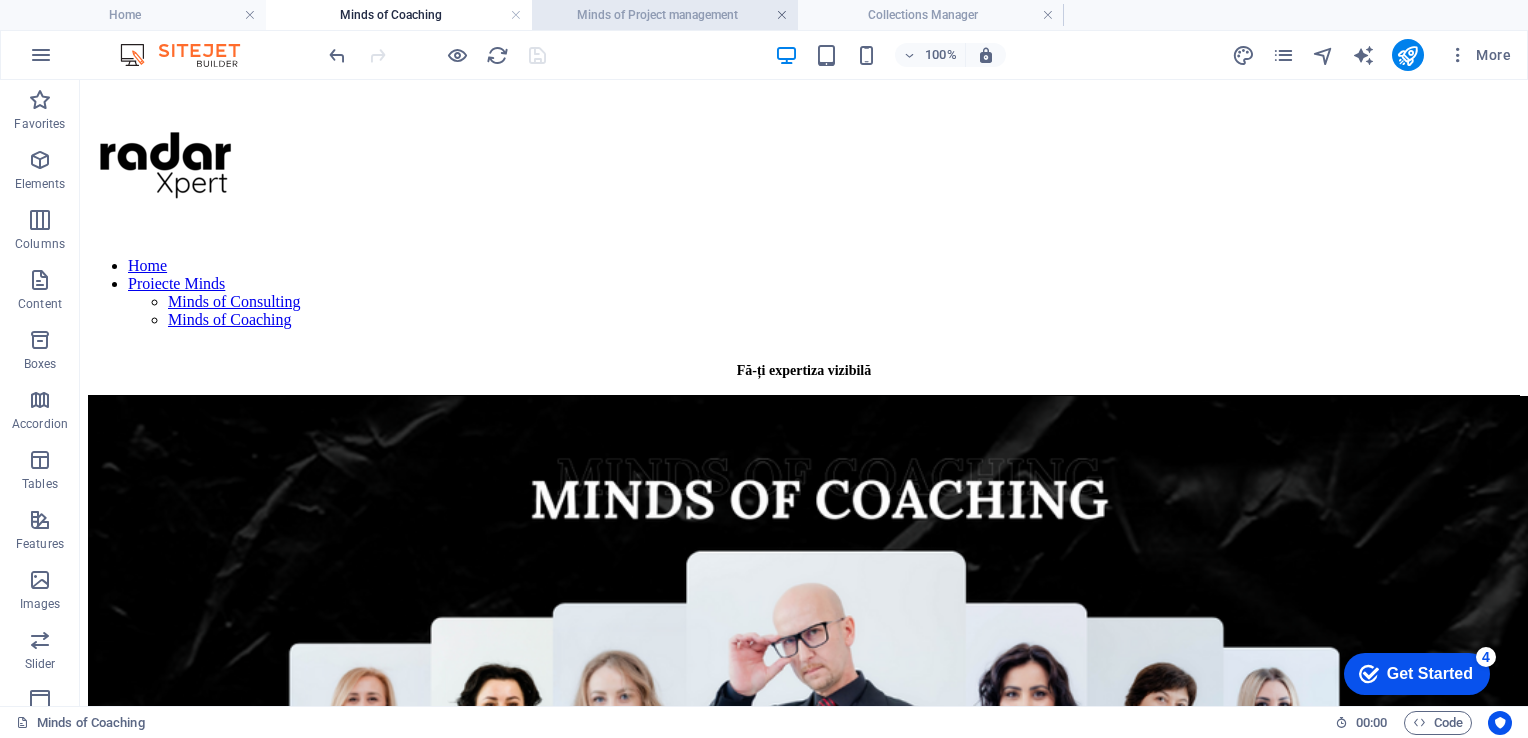 click at bounding box center [516, 15] 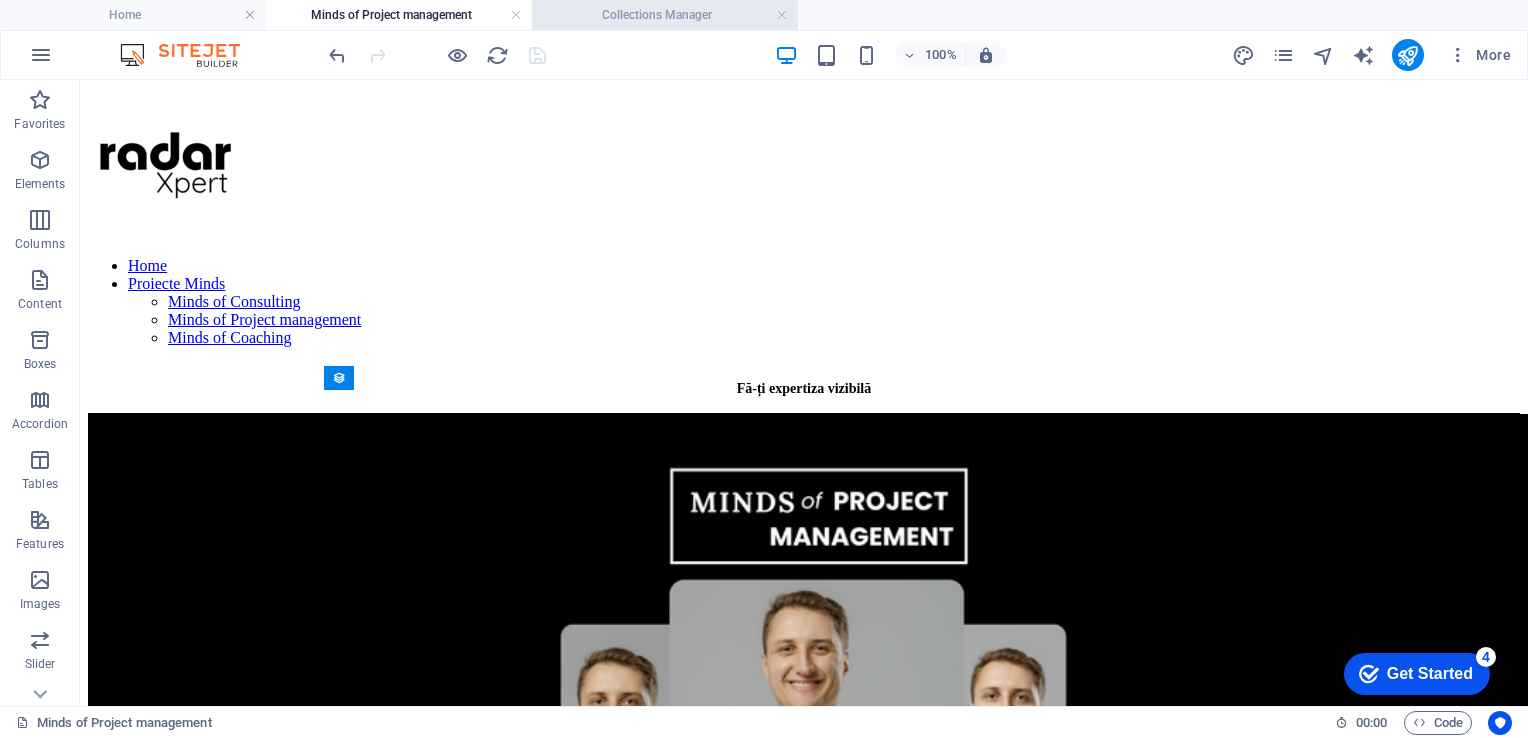 click on "Collections Manager" at bounding box center [665, 15] 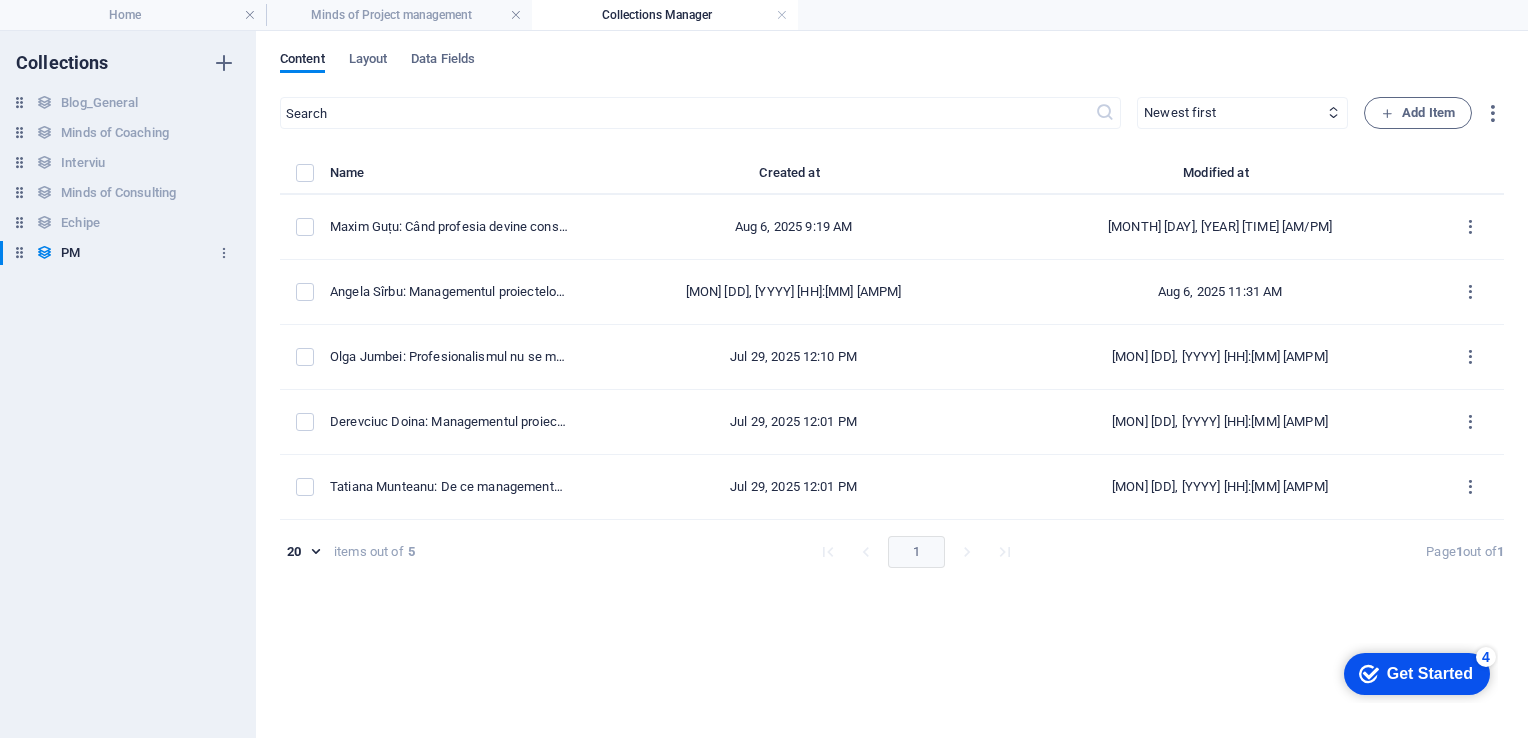 click on "PM" at bounding box center [70, 253] 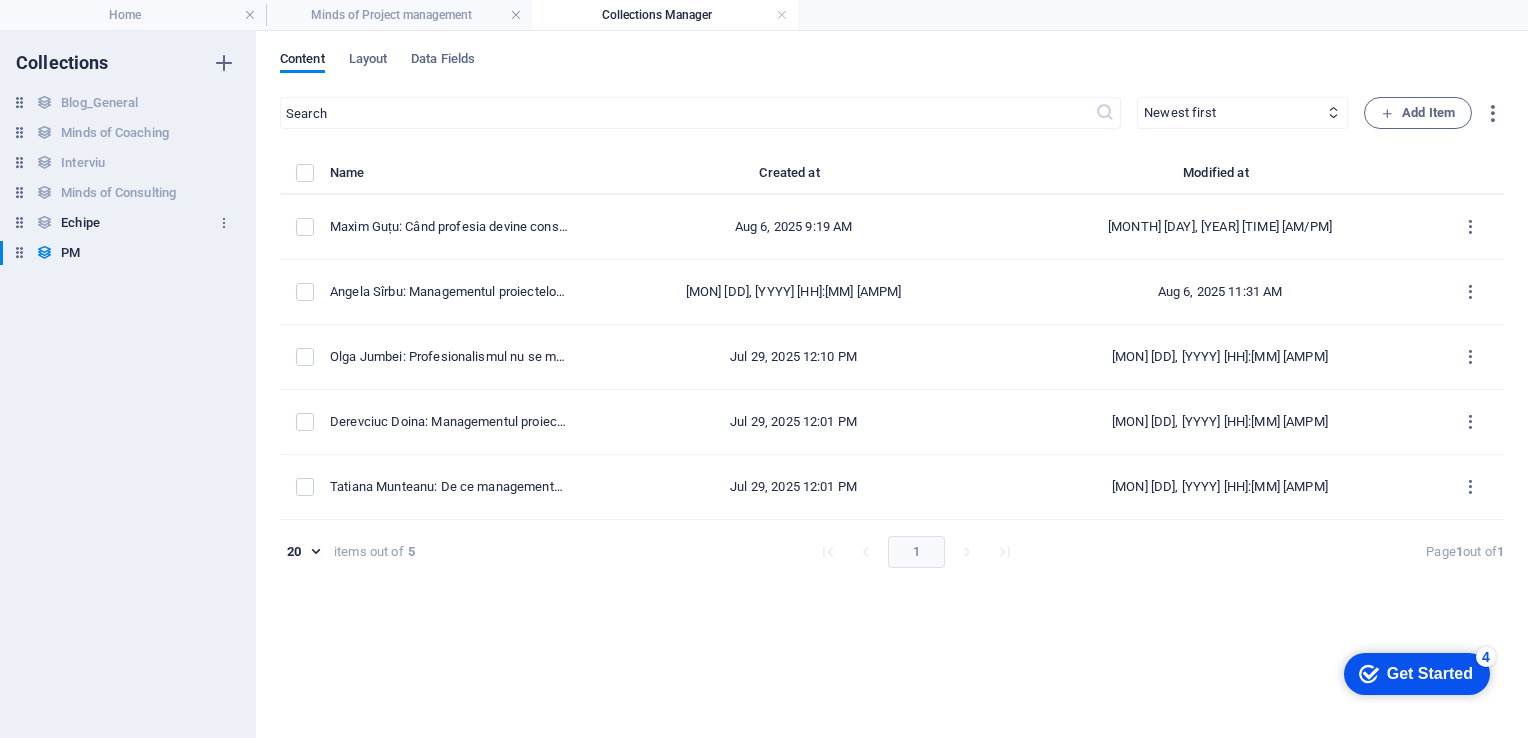 click on "Echipe" at bounding box center (80, 223) 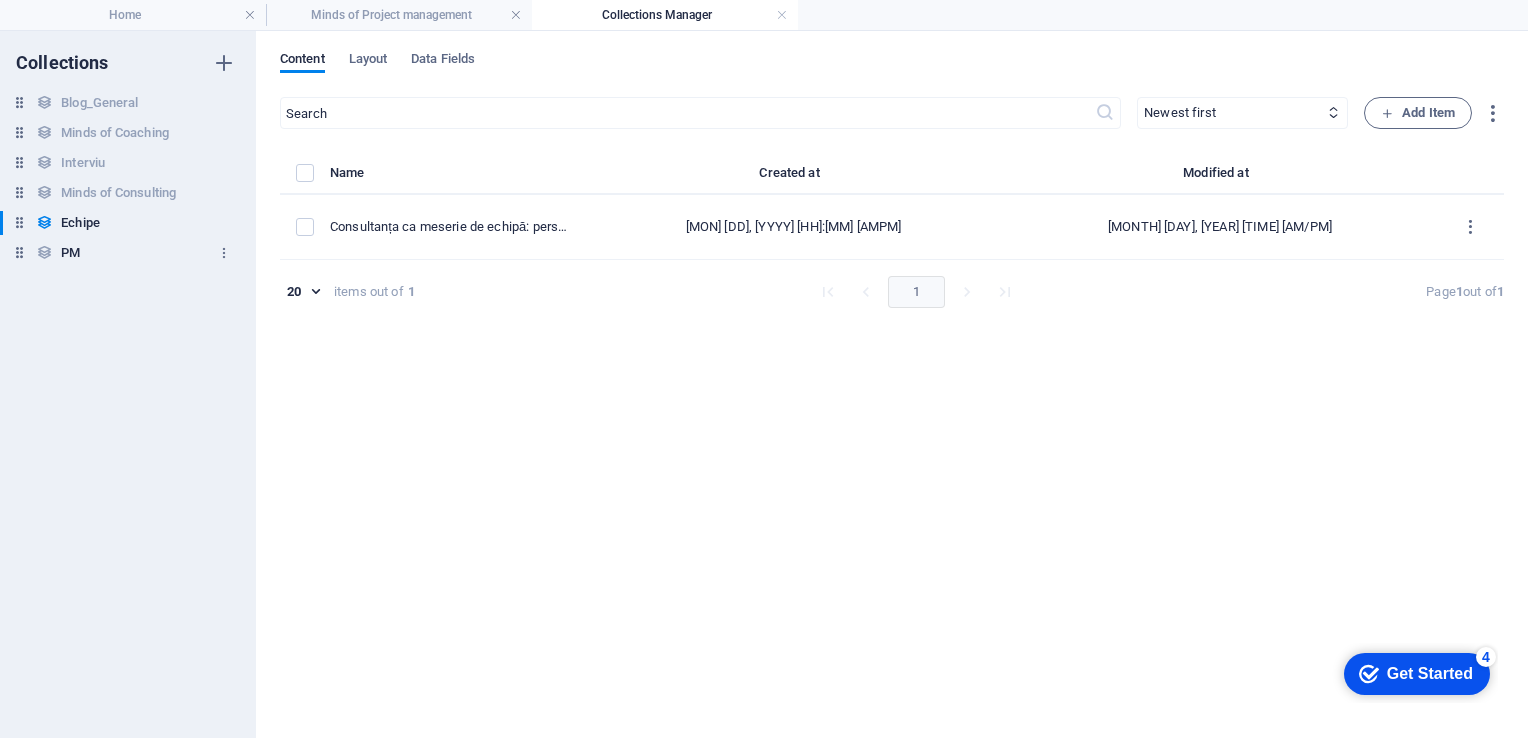 click on "PM" at bounding box center (70, 253) 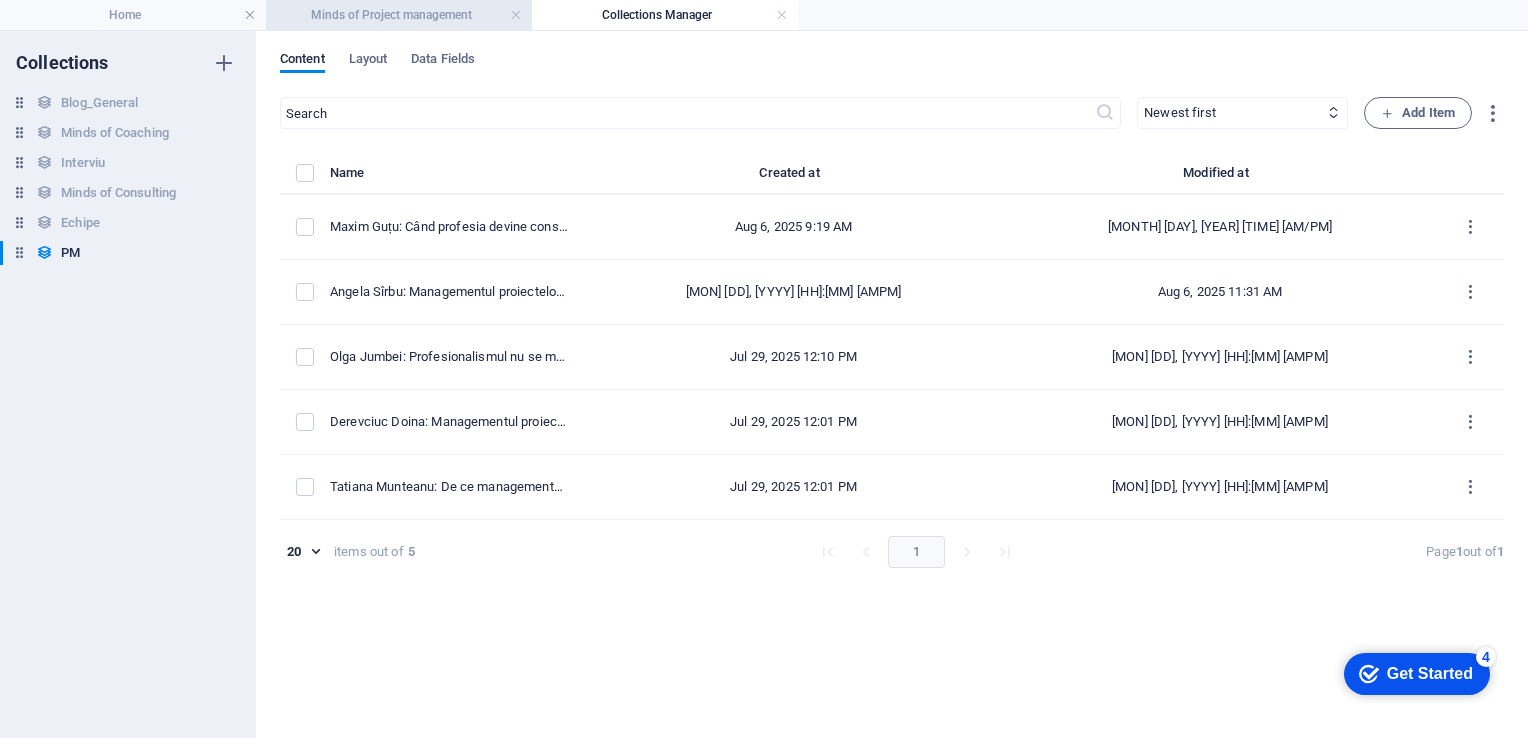 click on "Minds of Project management" at bounding box center [399, 15] 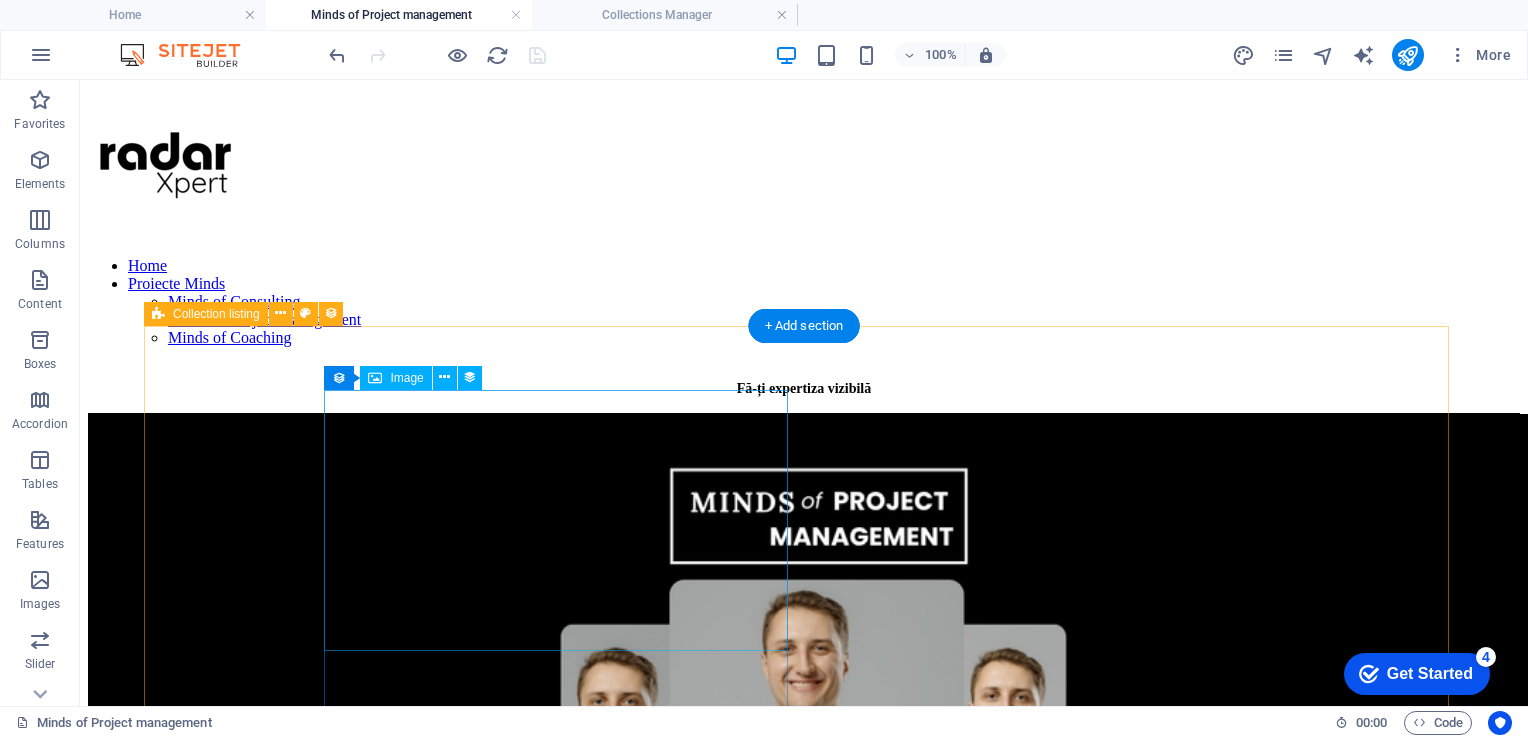 click at bounding box center [804, 823] 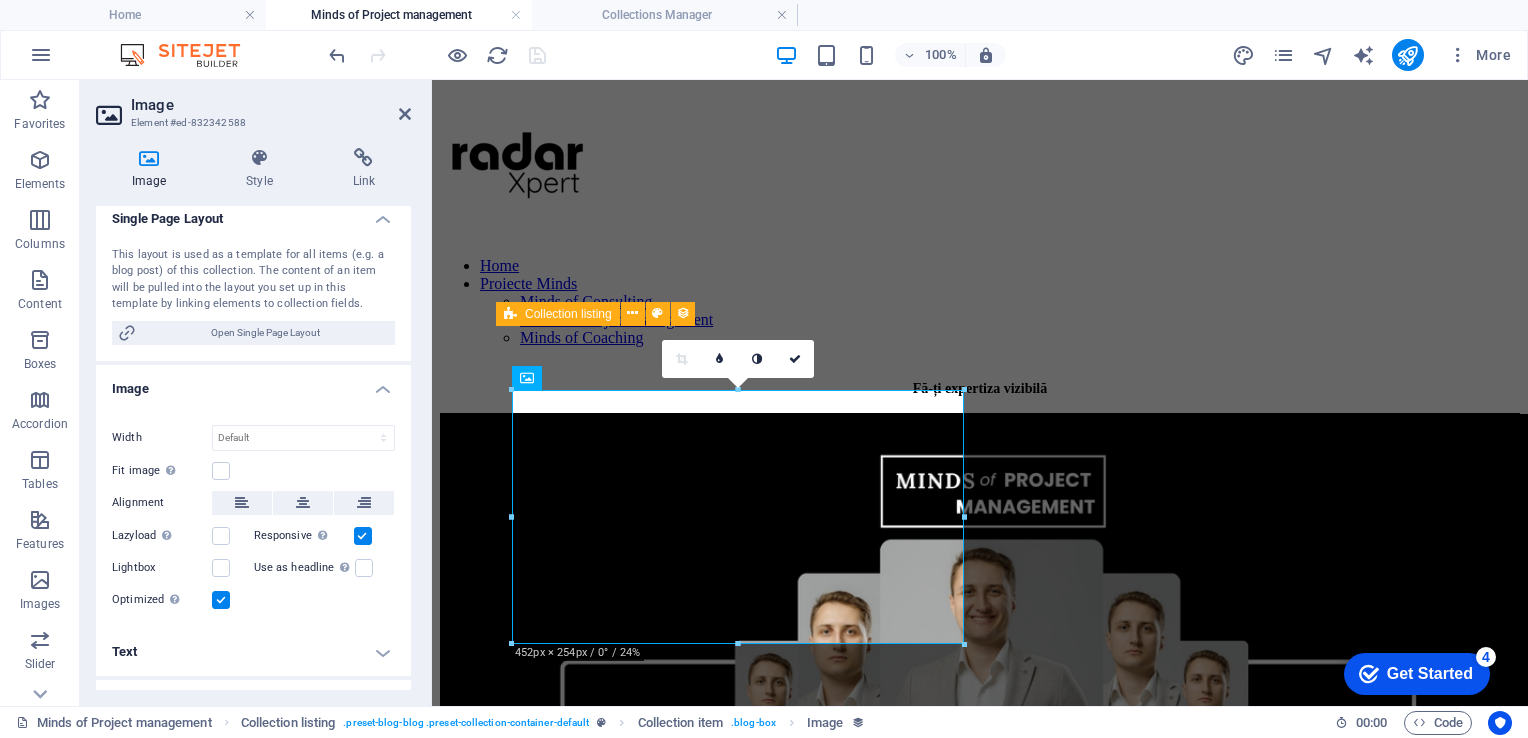 scroll, scrollTop: 300, scrollLeft: 0, axis: vertical 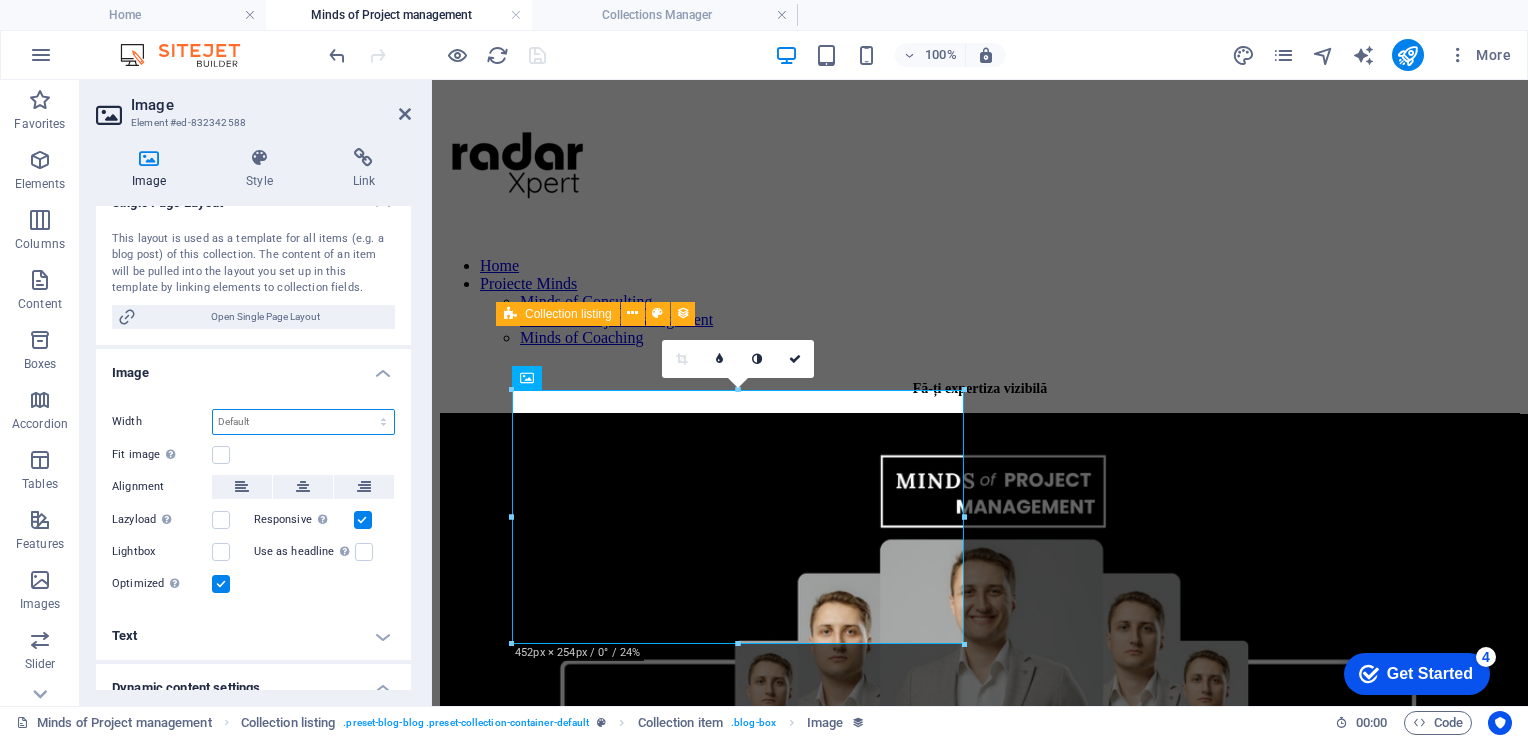 click on "Default auto px rem % em vh vw" at bounding box center [303, 422] 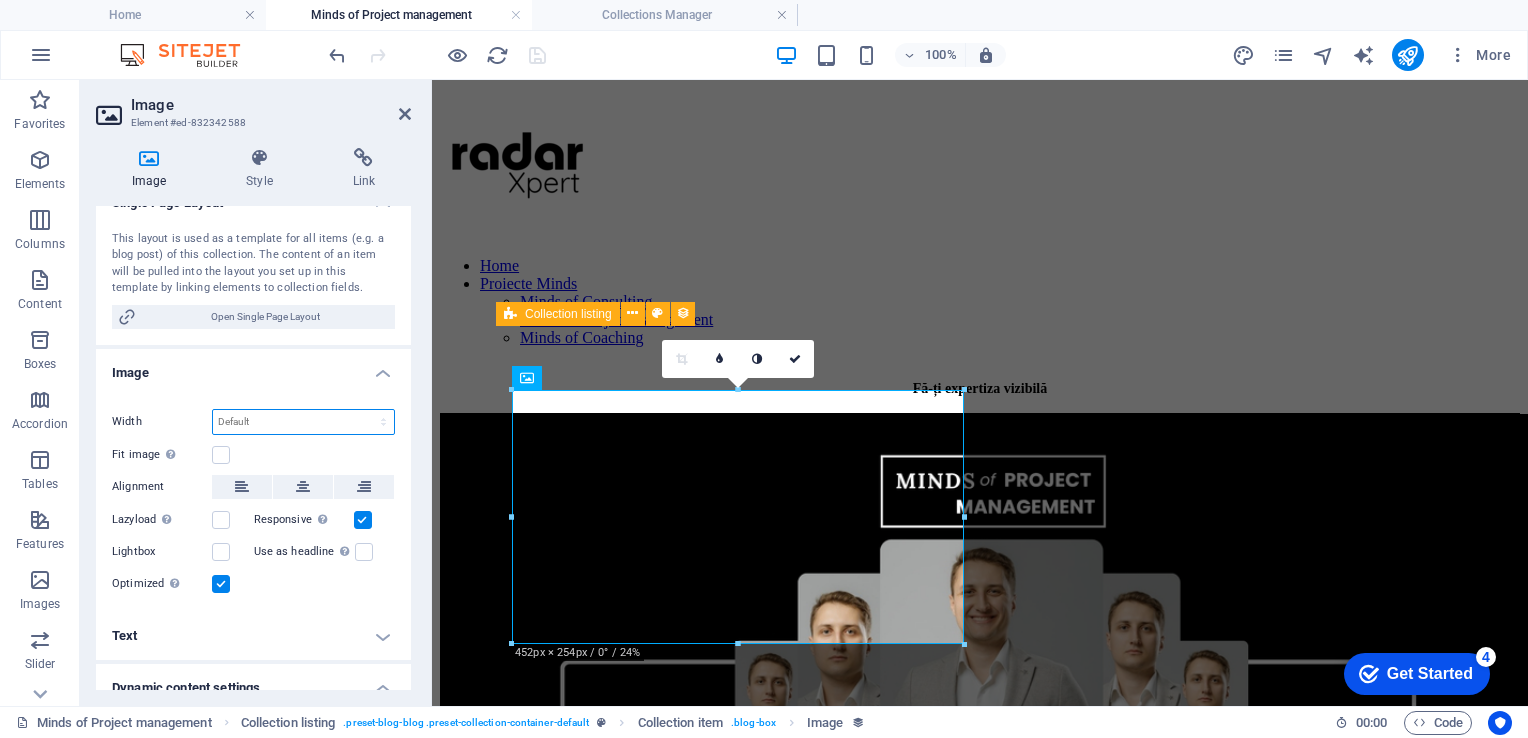 select on "px" 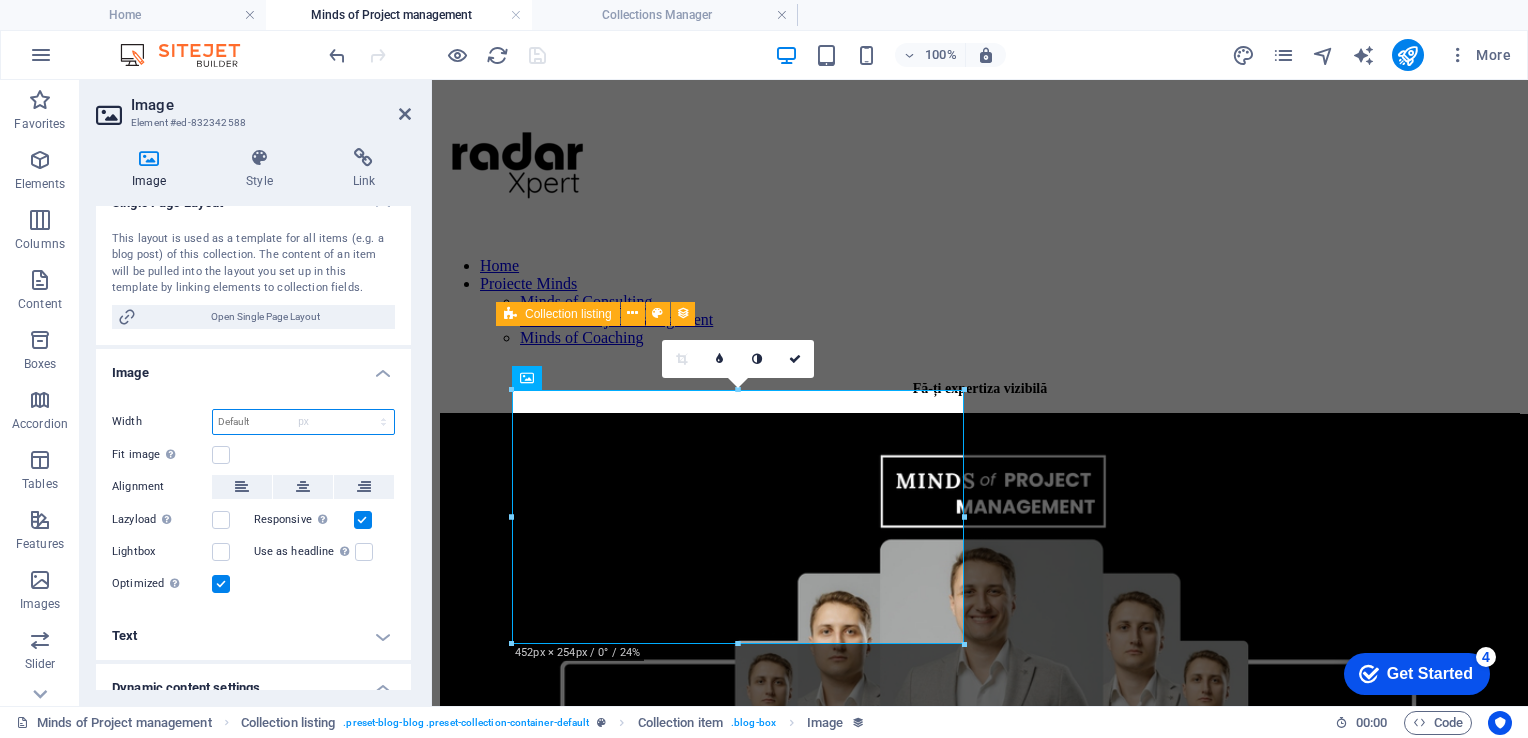 click on "Default auto px rem % em vh vw" at bounding box center [303, 422] 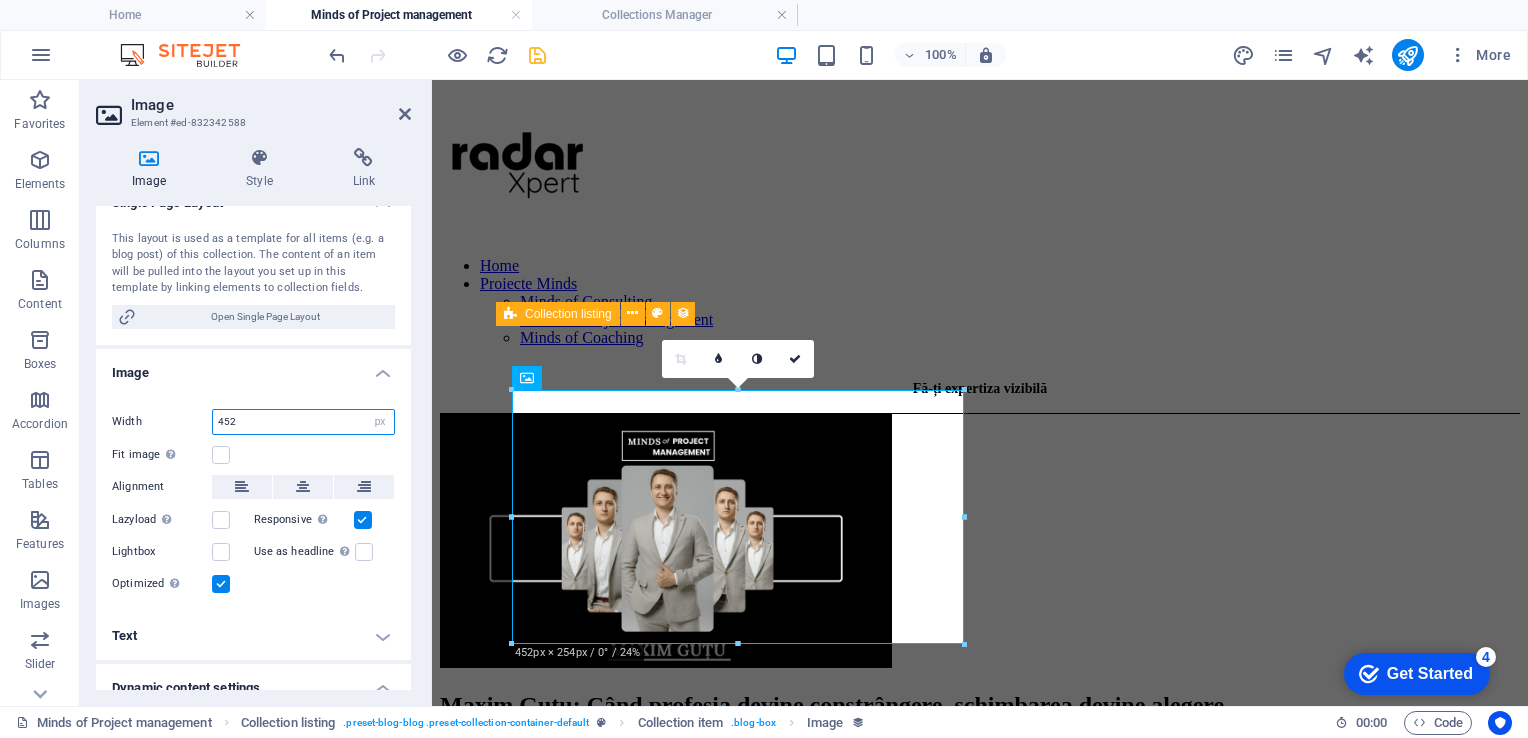 click on "452" at bounding box center (303, 422) 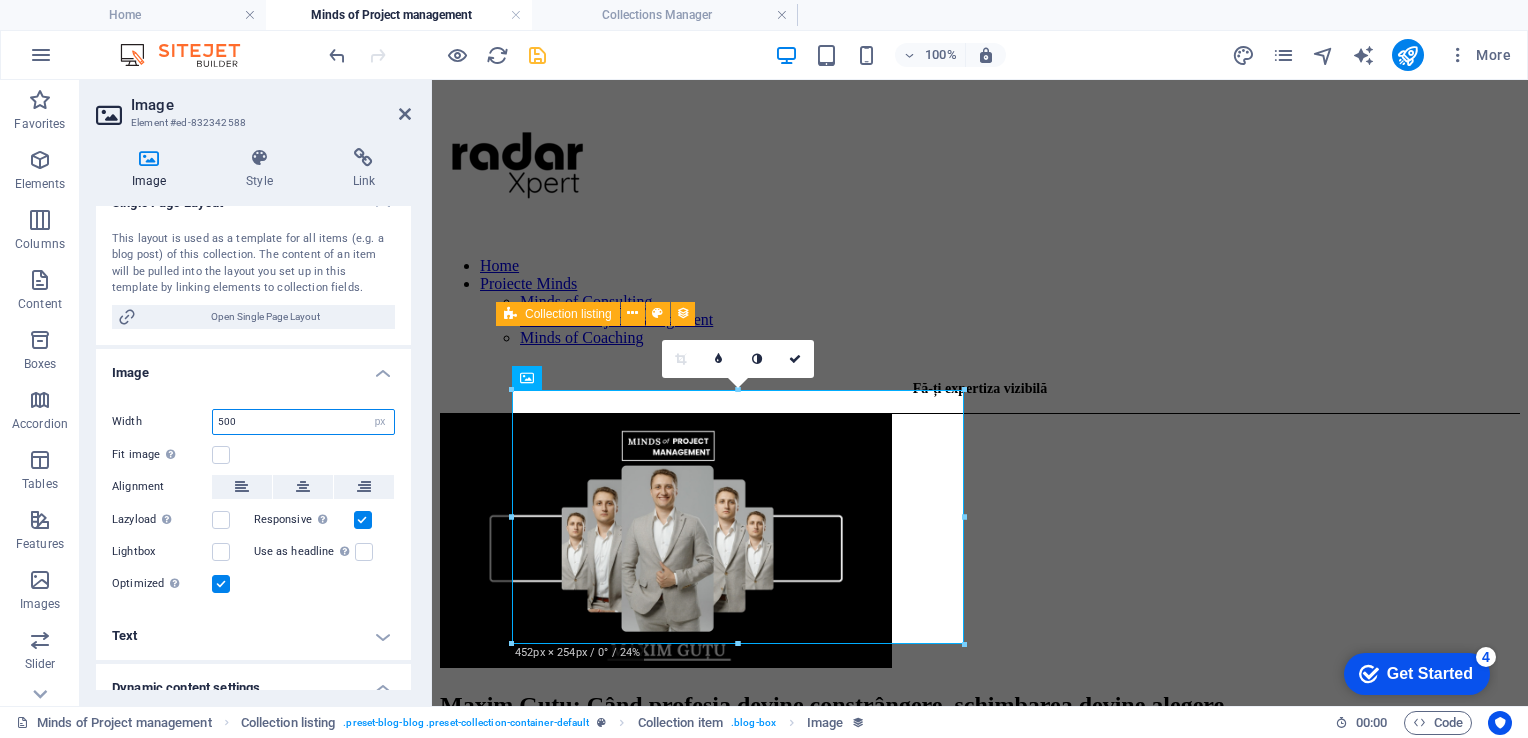 type on "500" 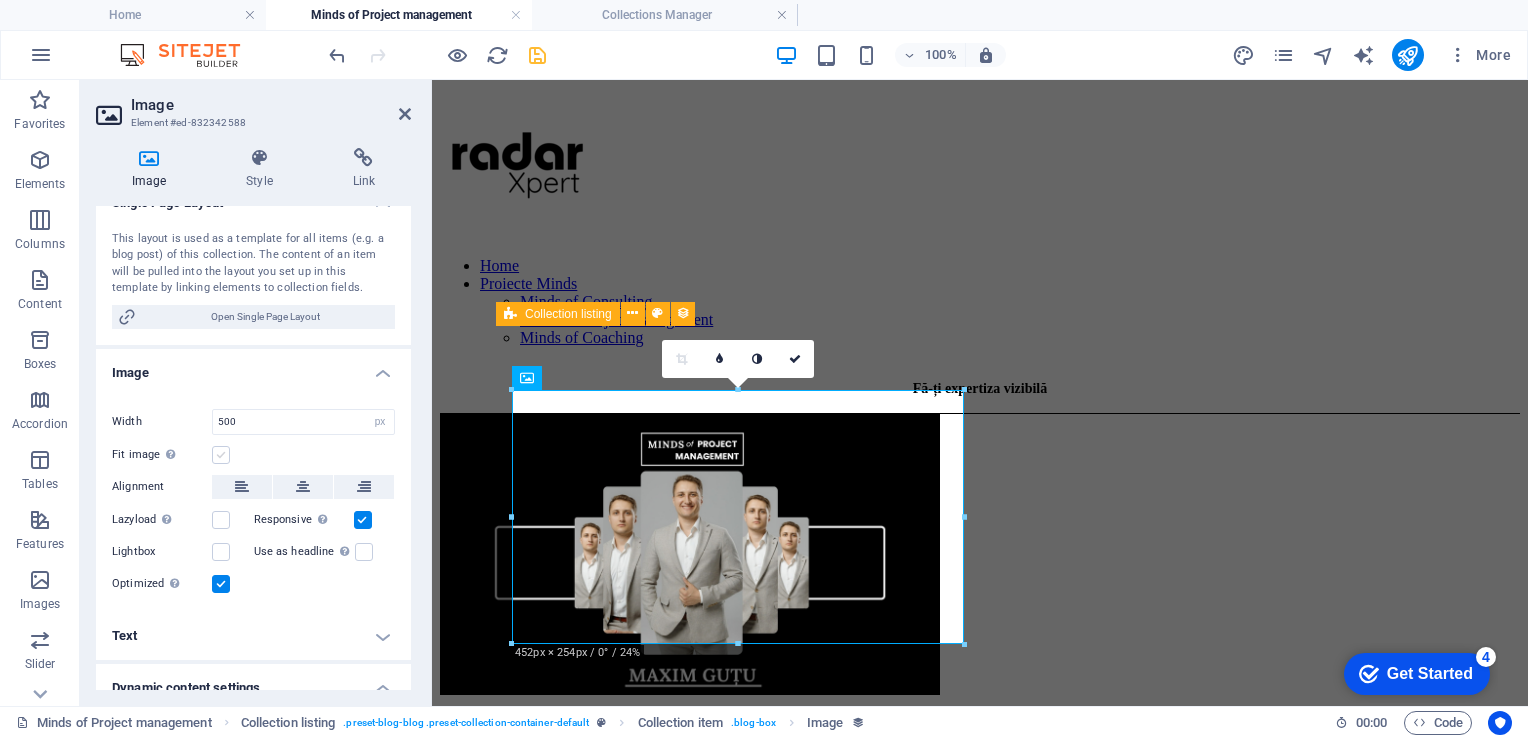 click at bounding box center (221, 455) 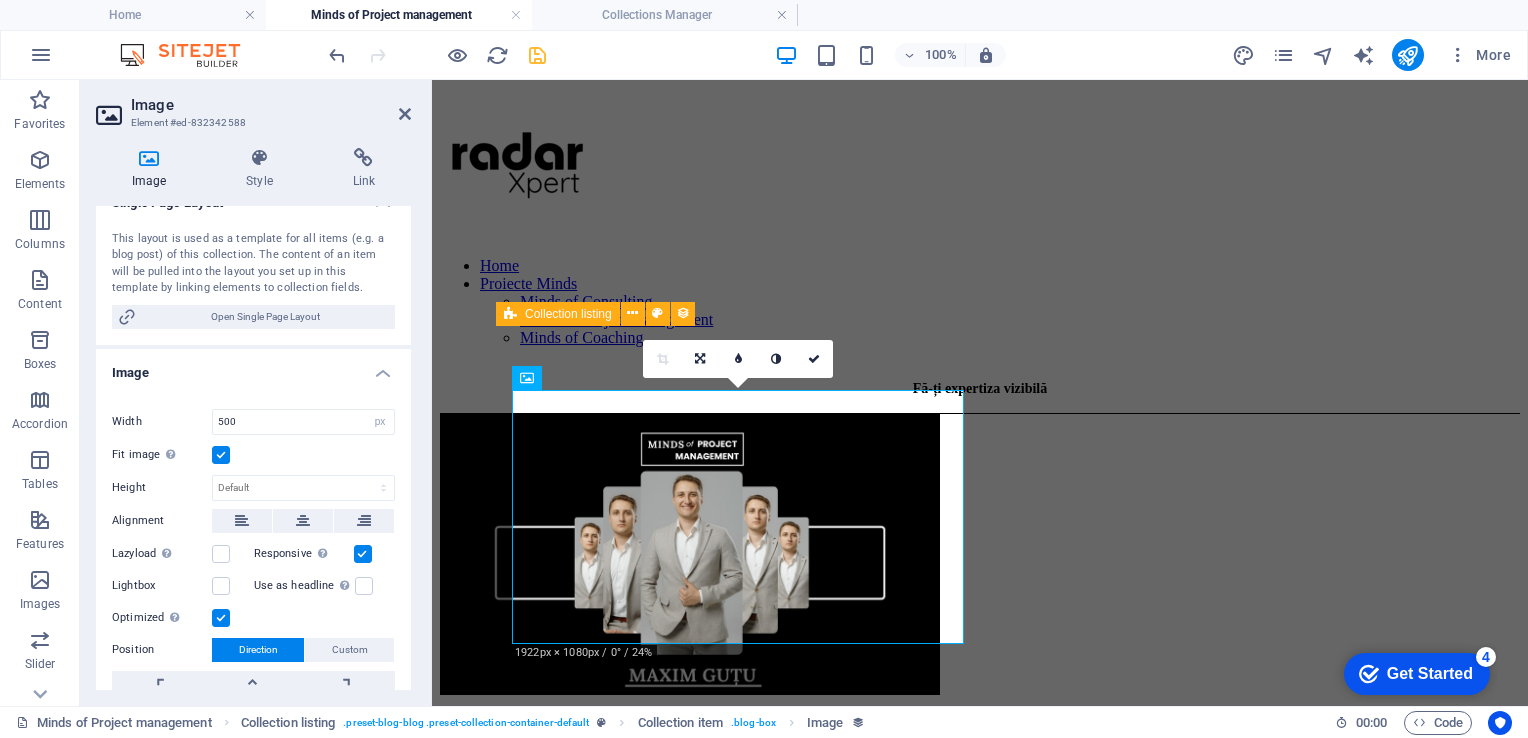 click at bounding box center (221, 455) 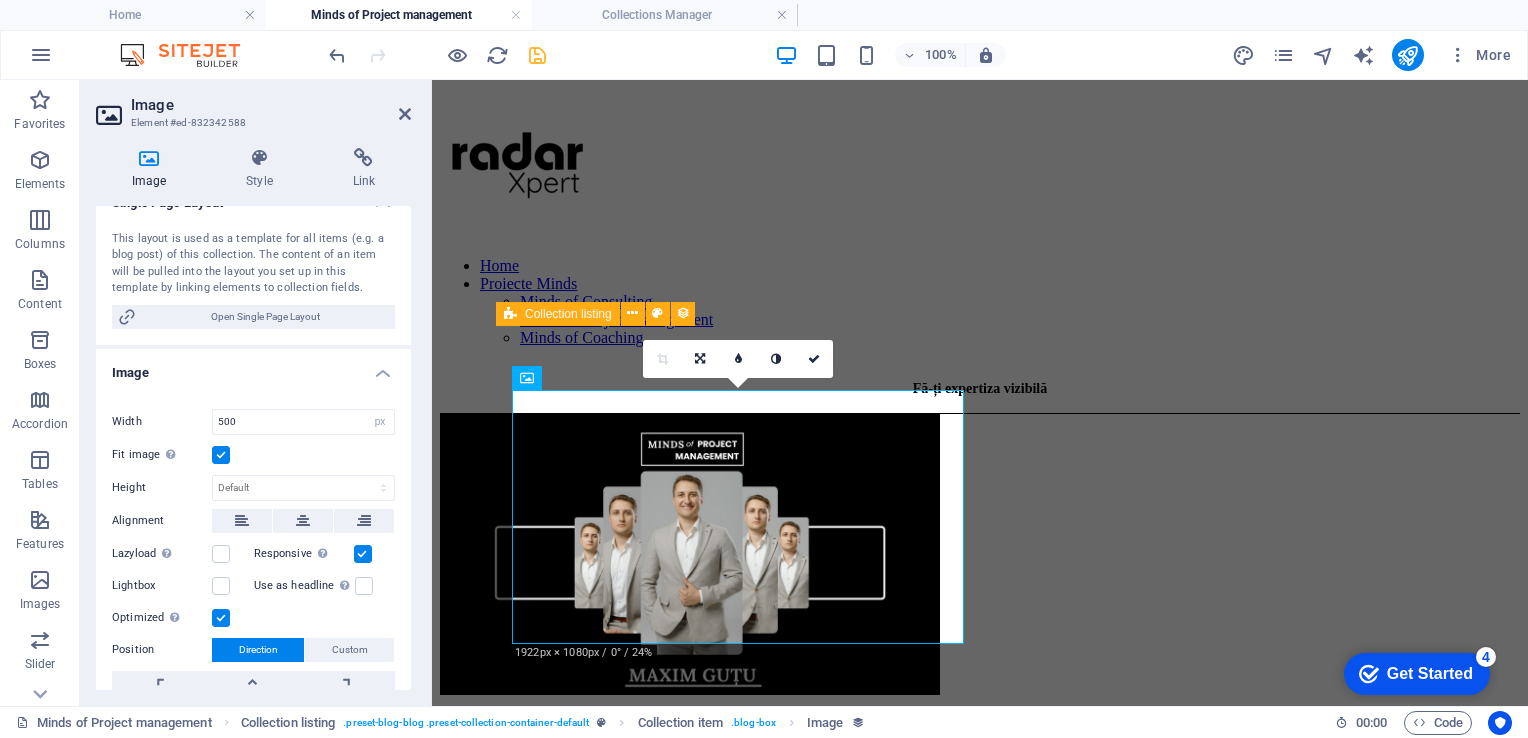 click on "Fit image Automatically fit image to a fixed width and height" at bounding box center [0, 0] 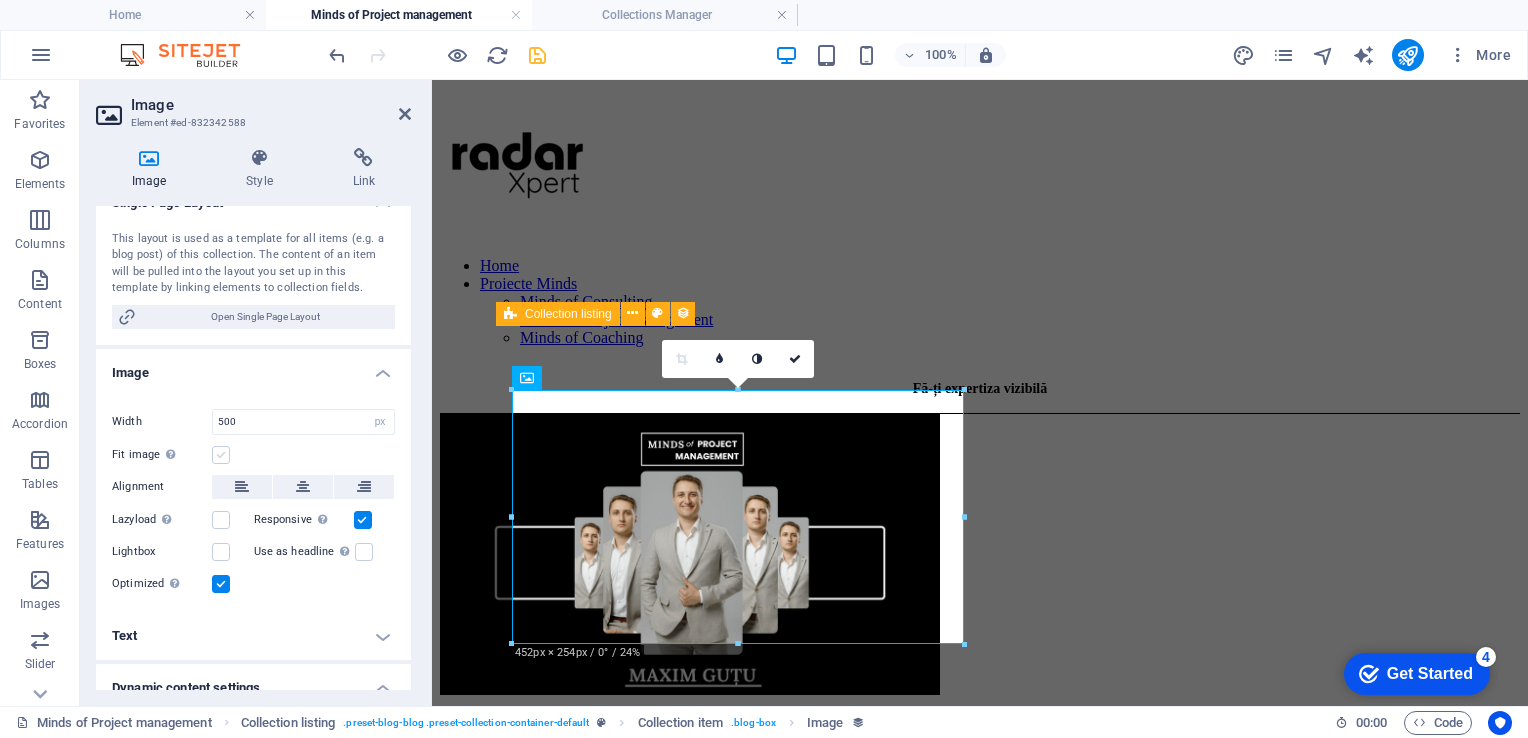 click at bounding box center (221, 455) 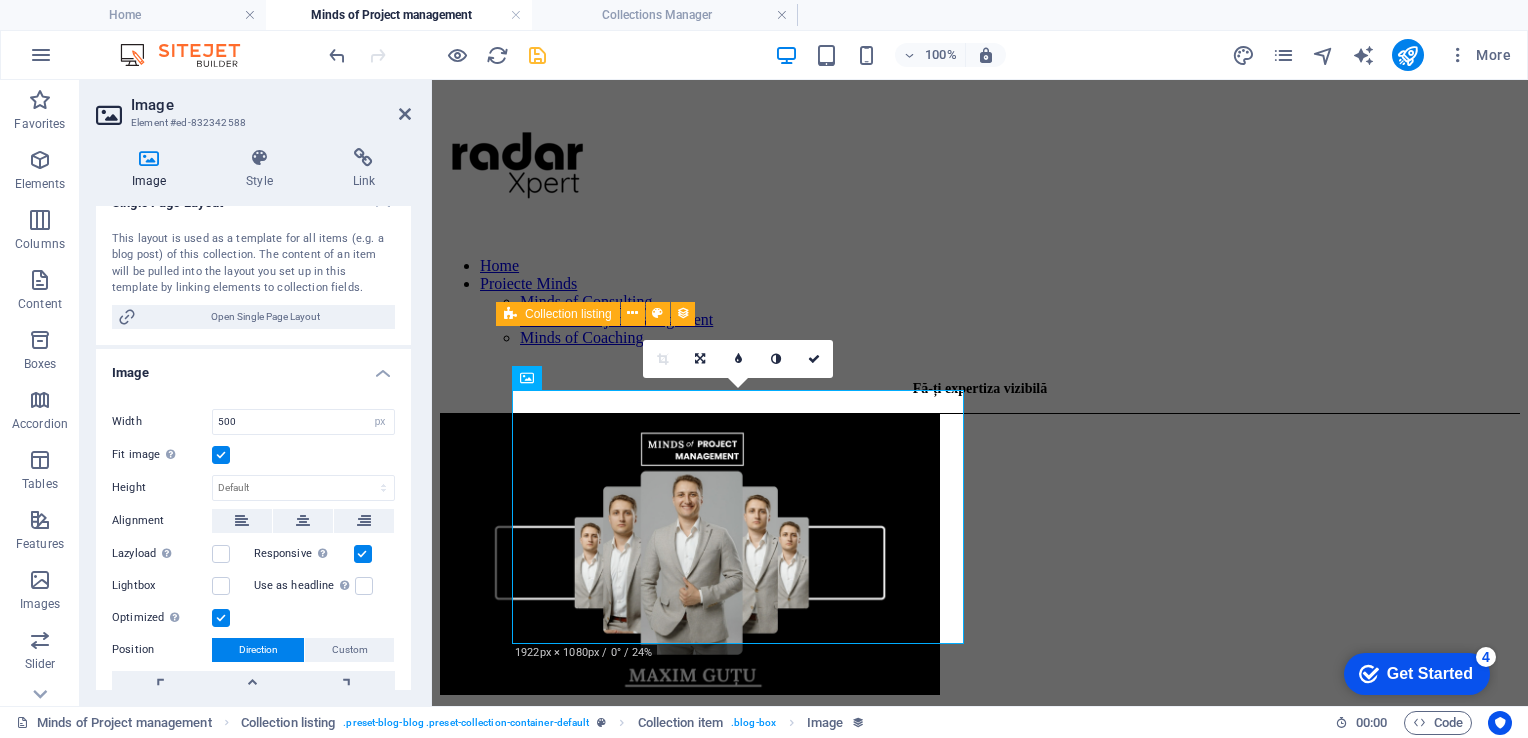 click at bounding box center (221, 455) 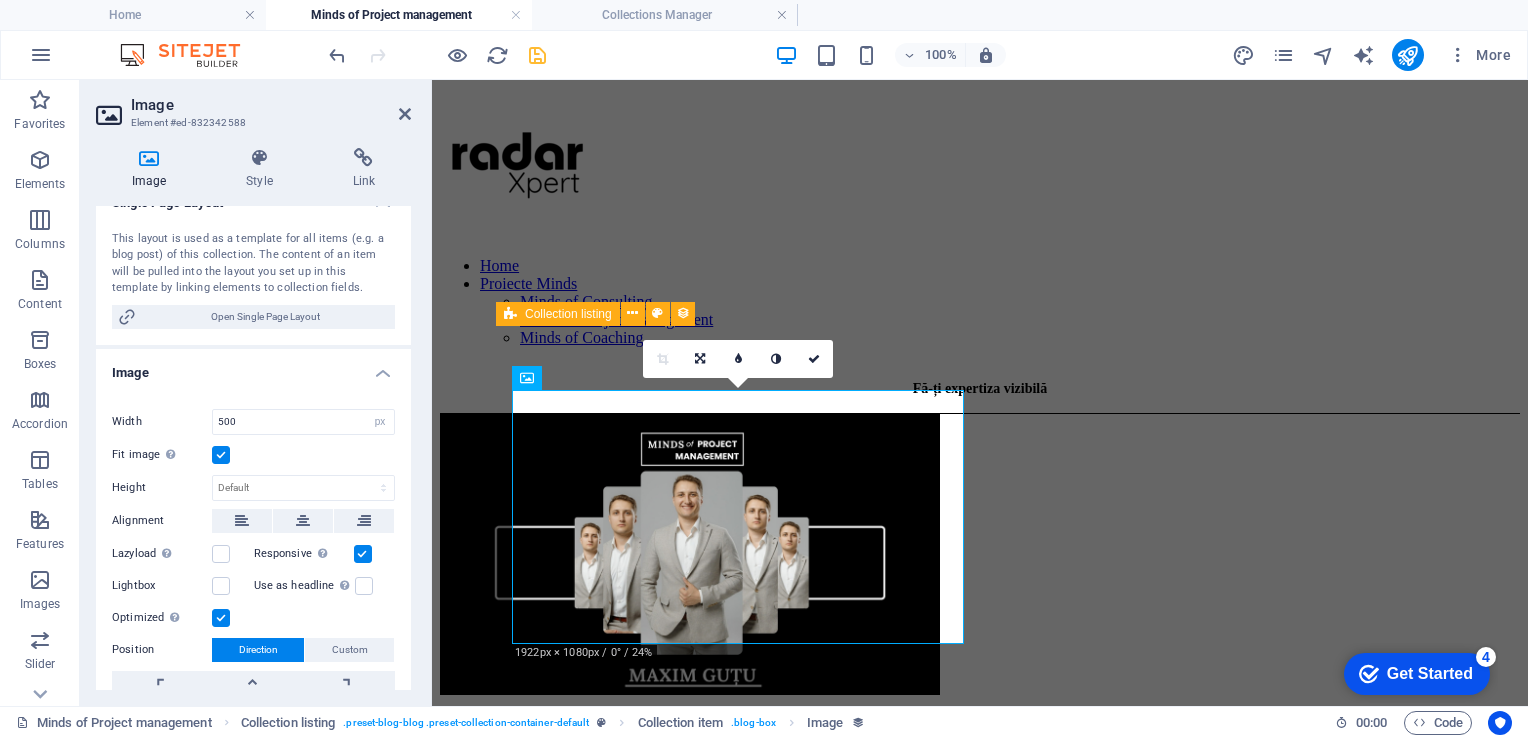 click on "Fit image Automatically fit image to a fixed width and height" at bounding box center (0, 0) 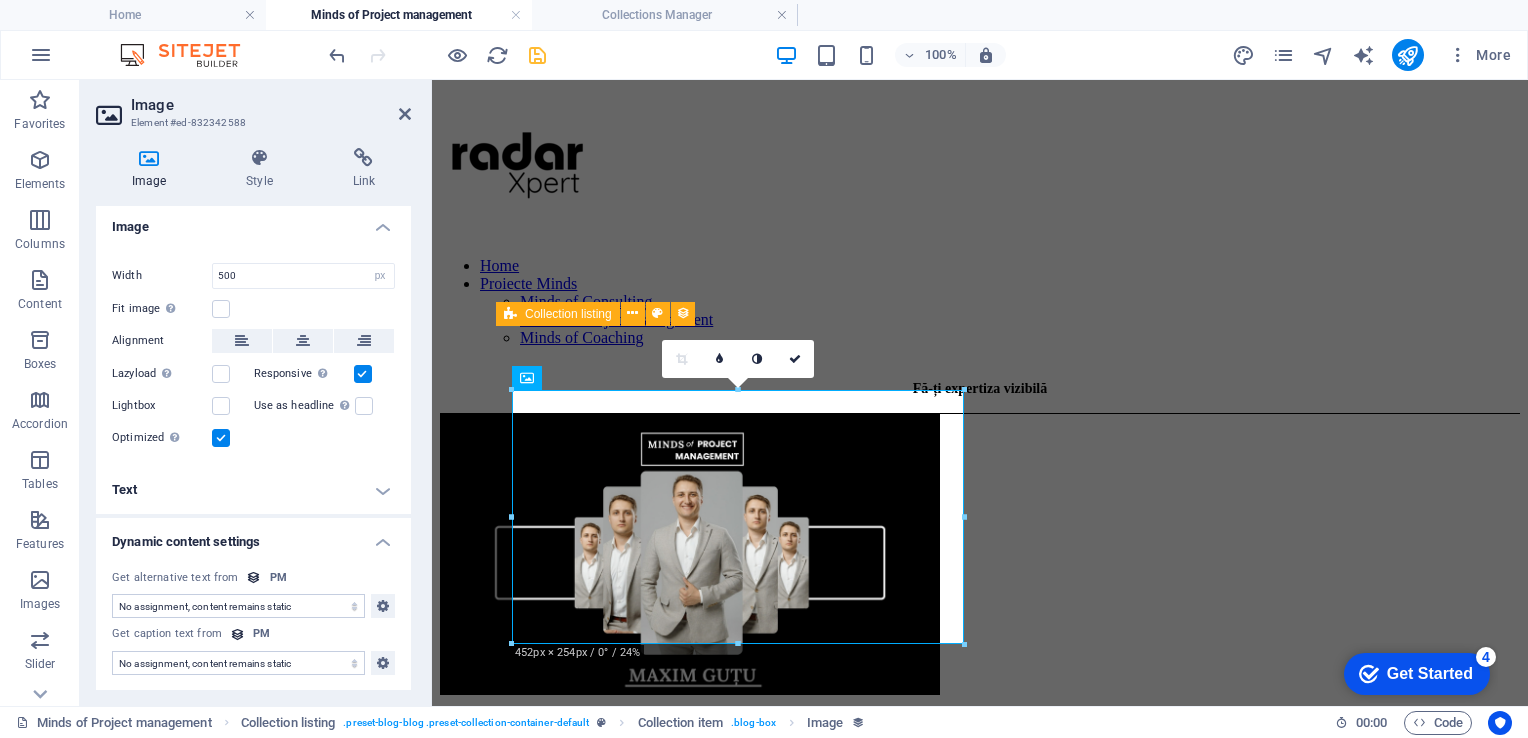 scroll, scrollTop: 446, scrollLeft: 0, axis: vertical 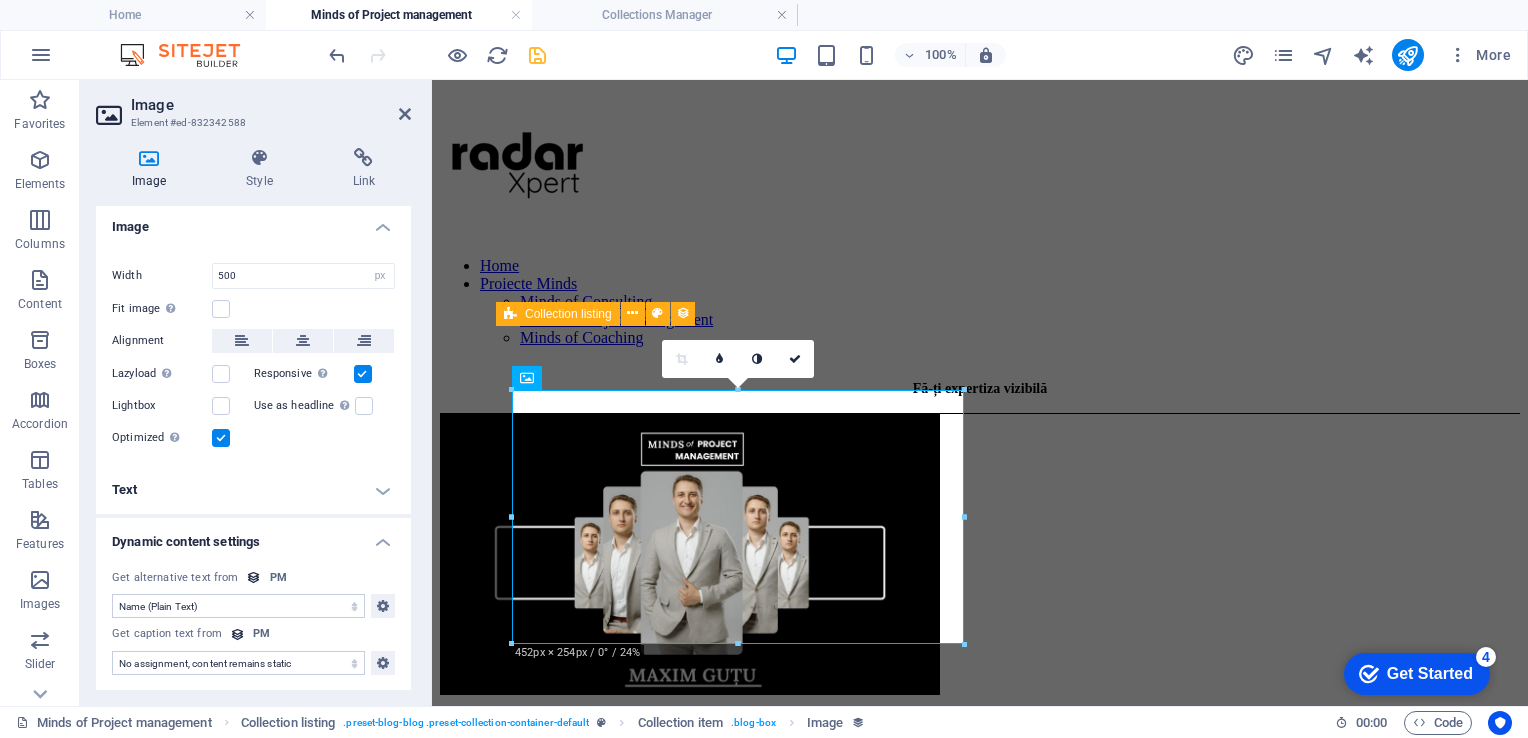 click on "No assignment, content remains static Created at (Date) Updated at (Date) Name (Plain Text) Slug (Plain Text) Description (Rich Text) Content (CMS) Category (Choice) Author (Plain Text) Image (File) Publishing Date (Date) Status (Choice)" at bounding box center (238, 606) 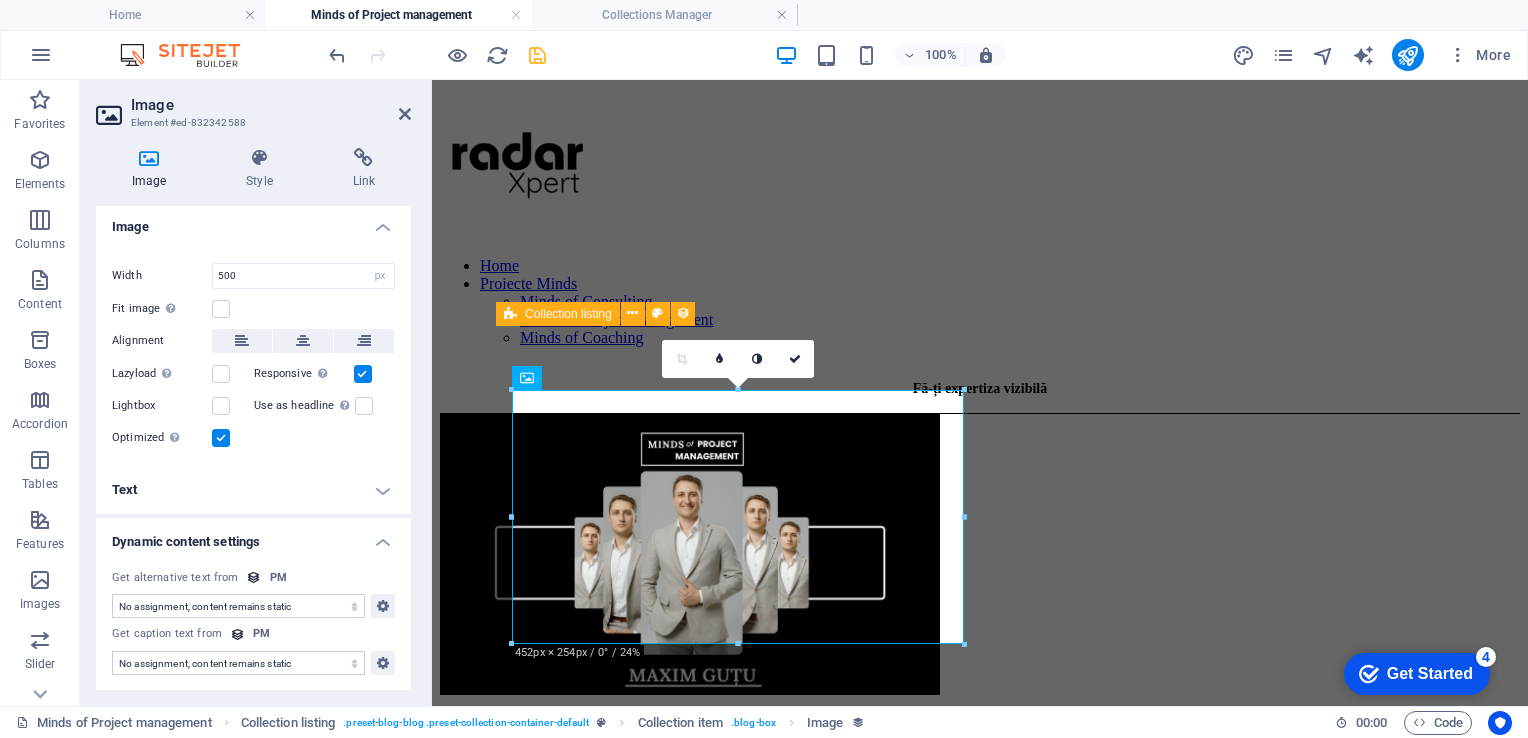 click on "No assignment, content remains static Created at (Date) Updated at (Date) Name (Plain Text) Slug (Plain Text) Description (Rich Text) Content (CMS) Category (Choice) Author (Plain Text) Image (File) Publishing Date (Date) Status (Choice)" at bounding box center [238, 606] 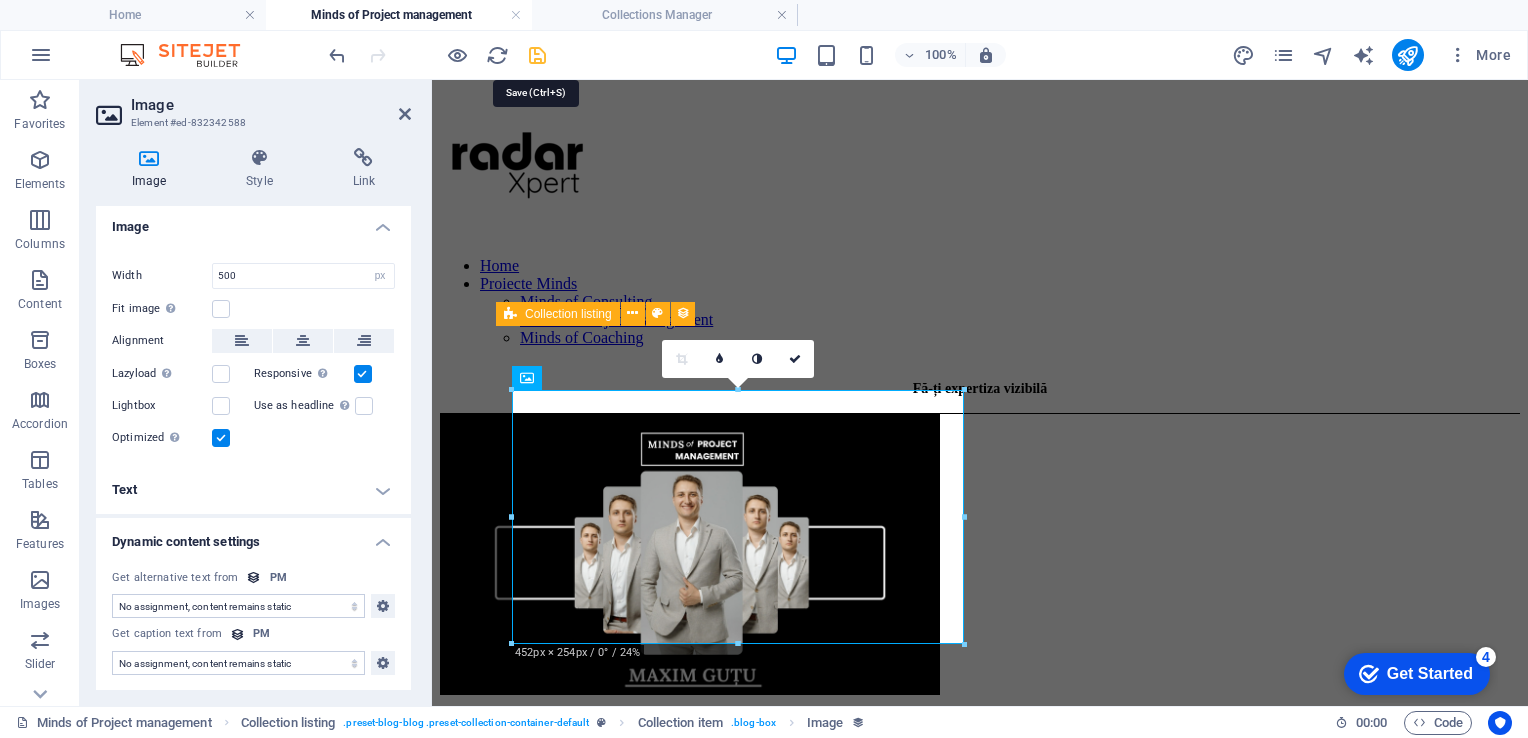 click at bounding box center [537, 55] 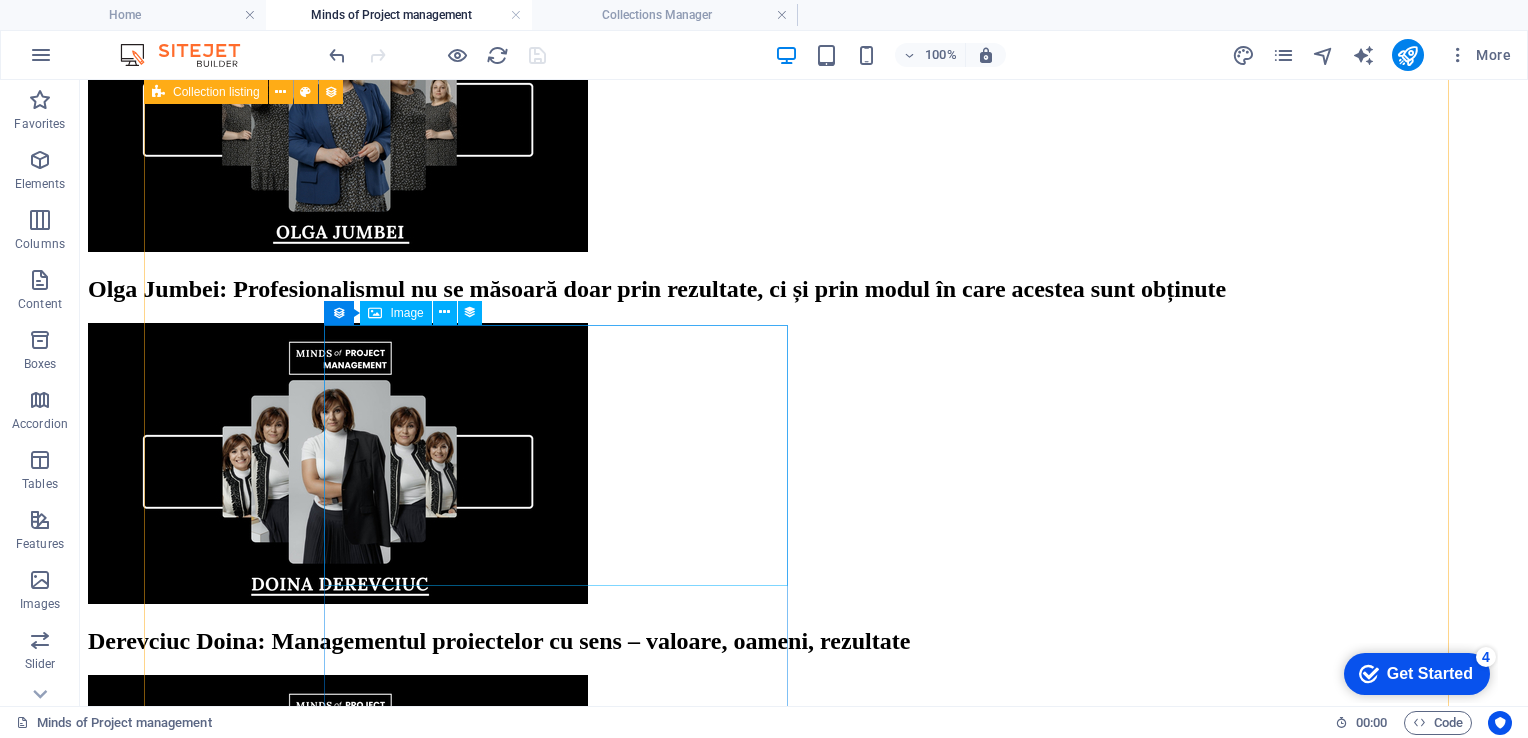 scroll, scrollTop: 947, scrollLeft: 0, axis: vertical 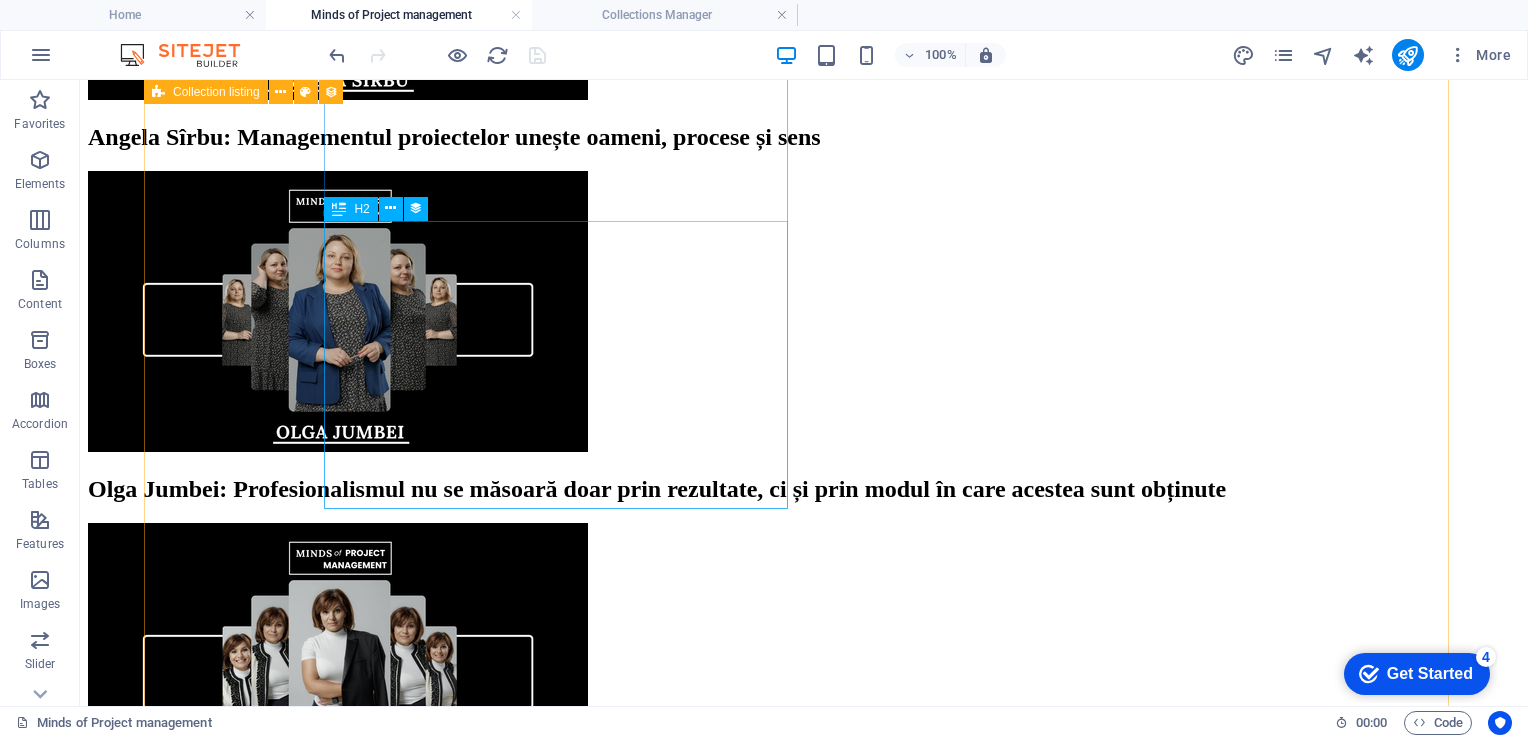 click on "Olga Jumbei: Profesionalismul nu se măsoară doar prin rezultate, ci și prin modul în care acestea sunt obținute" at bounding box center (804, 489) 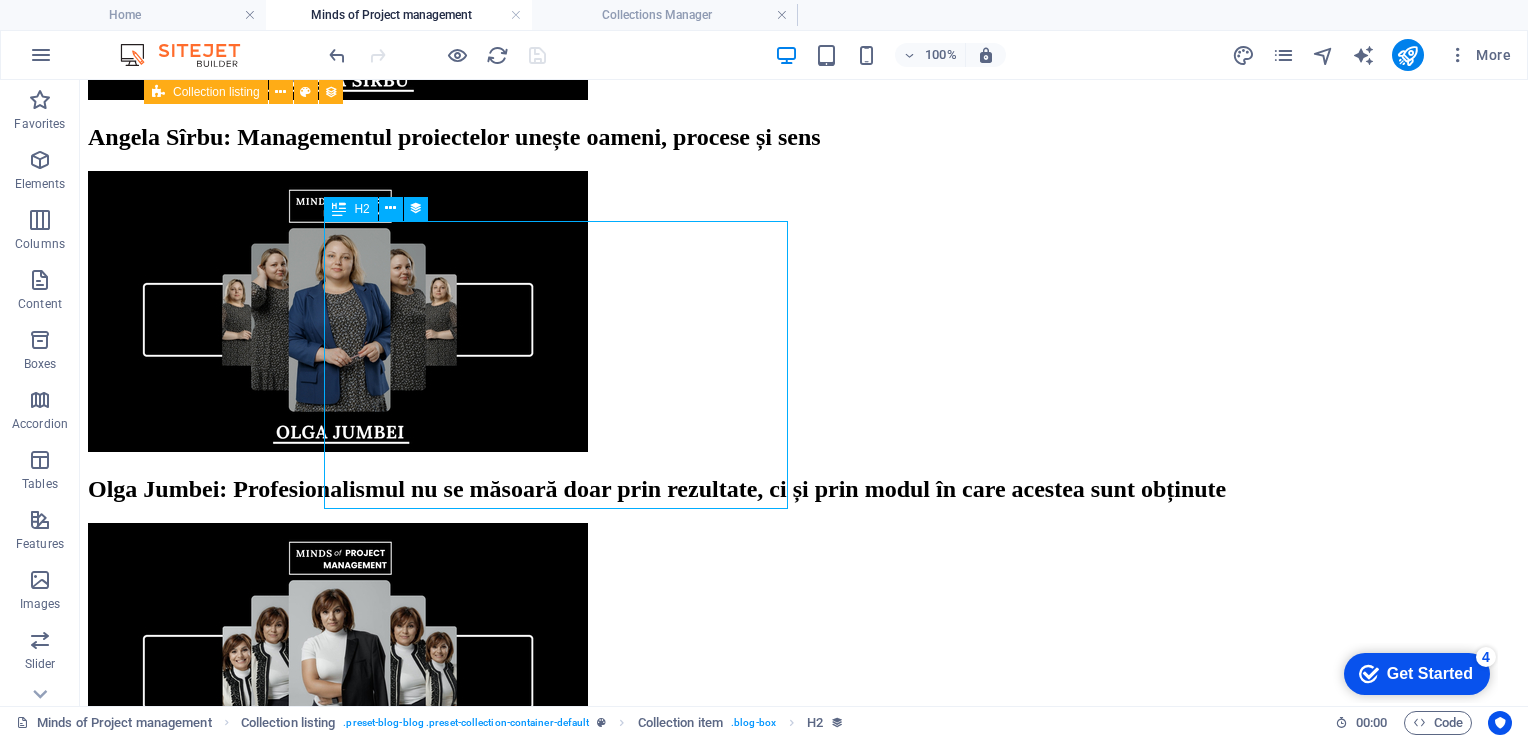click on "Olga Jumbei: Profesionalismul nu se măsoară doar prin rezultate, ci și prin modul în care acestea sunt obținute" at bounding box center (804, 489) 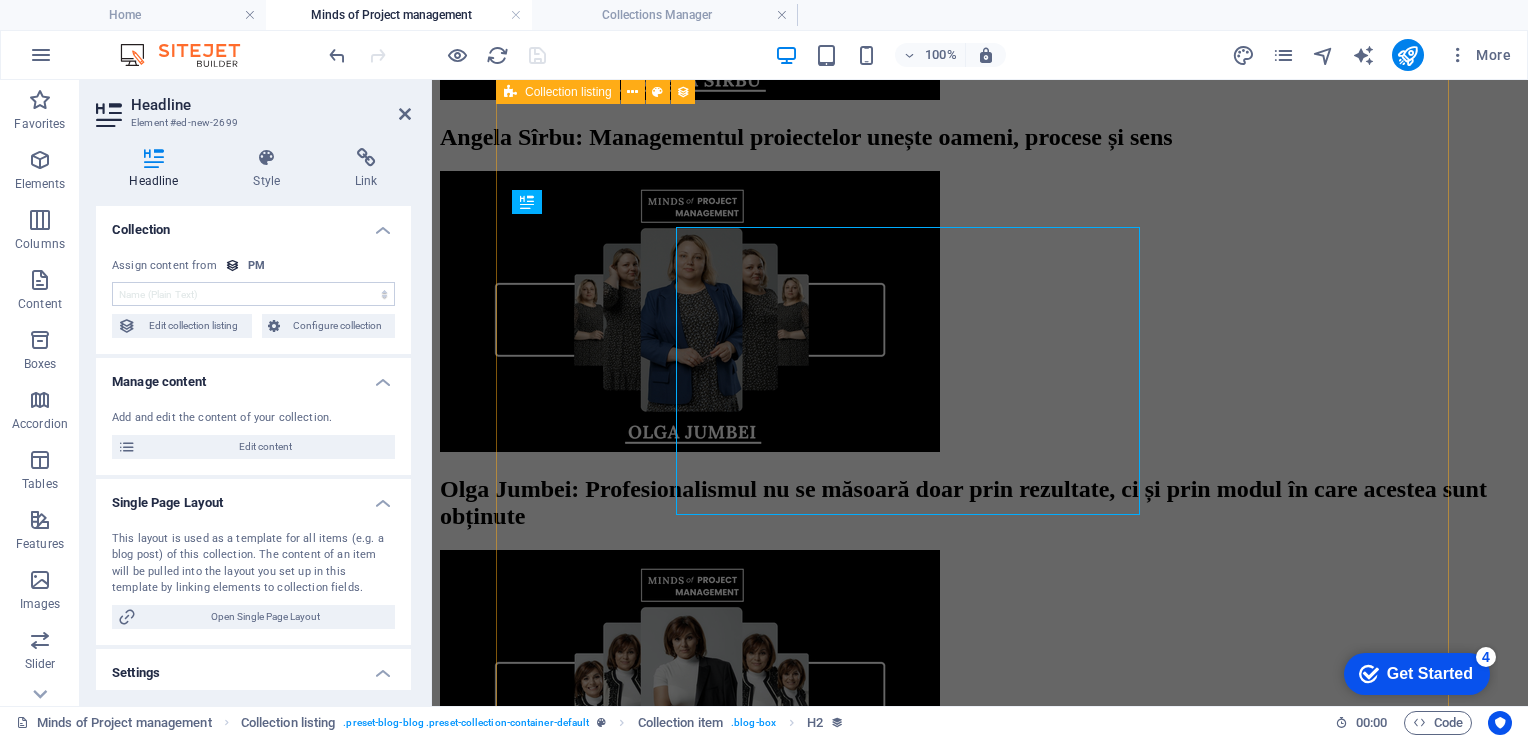 scroll, scrollTop: 940, scrollLeft: 0, axis: vertical 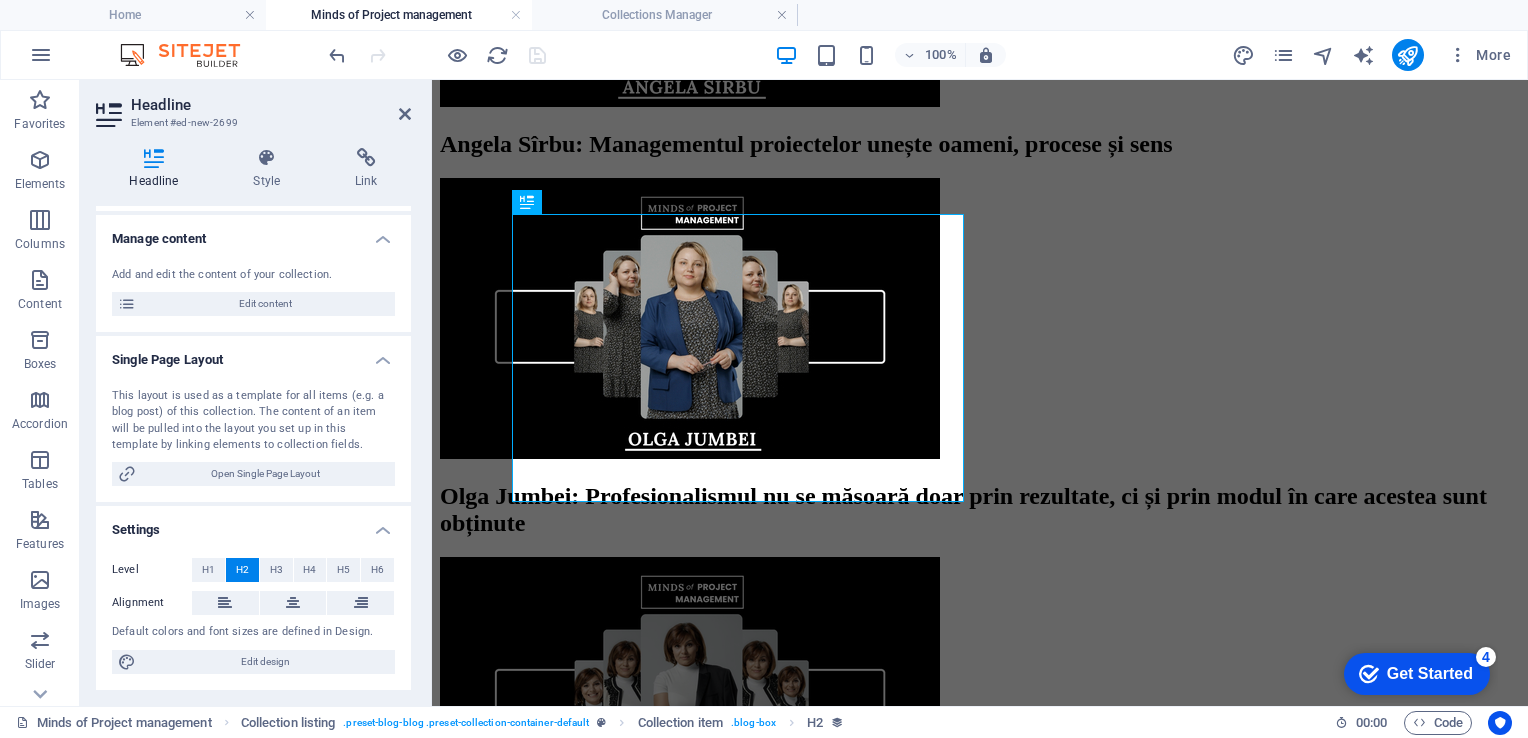 click on "Level H1 H2 H3 H4 H5 H6 Alignment Default colors and font sizes are defined in Design. Edit design" at bounding box center (253, 616) 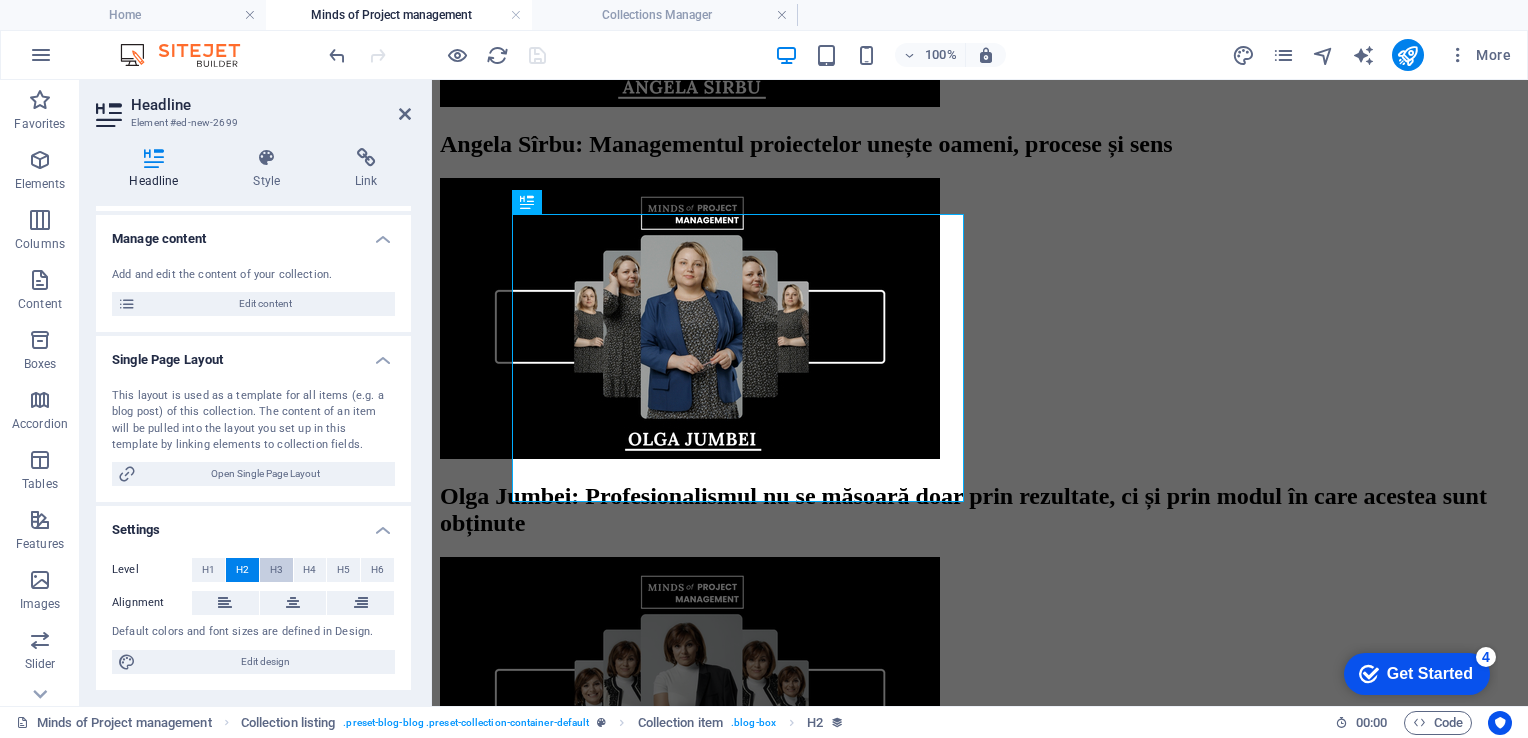 click on "H3" at bounding box center (276, 570) 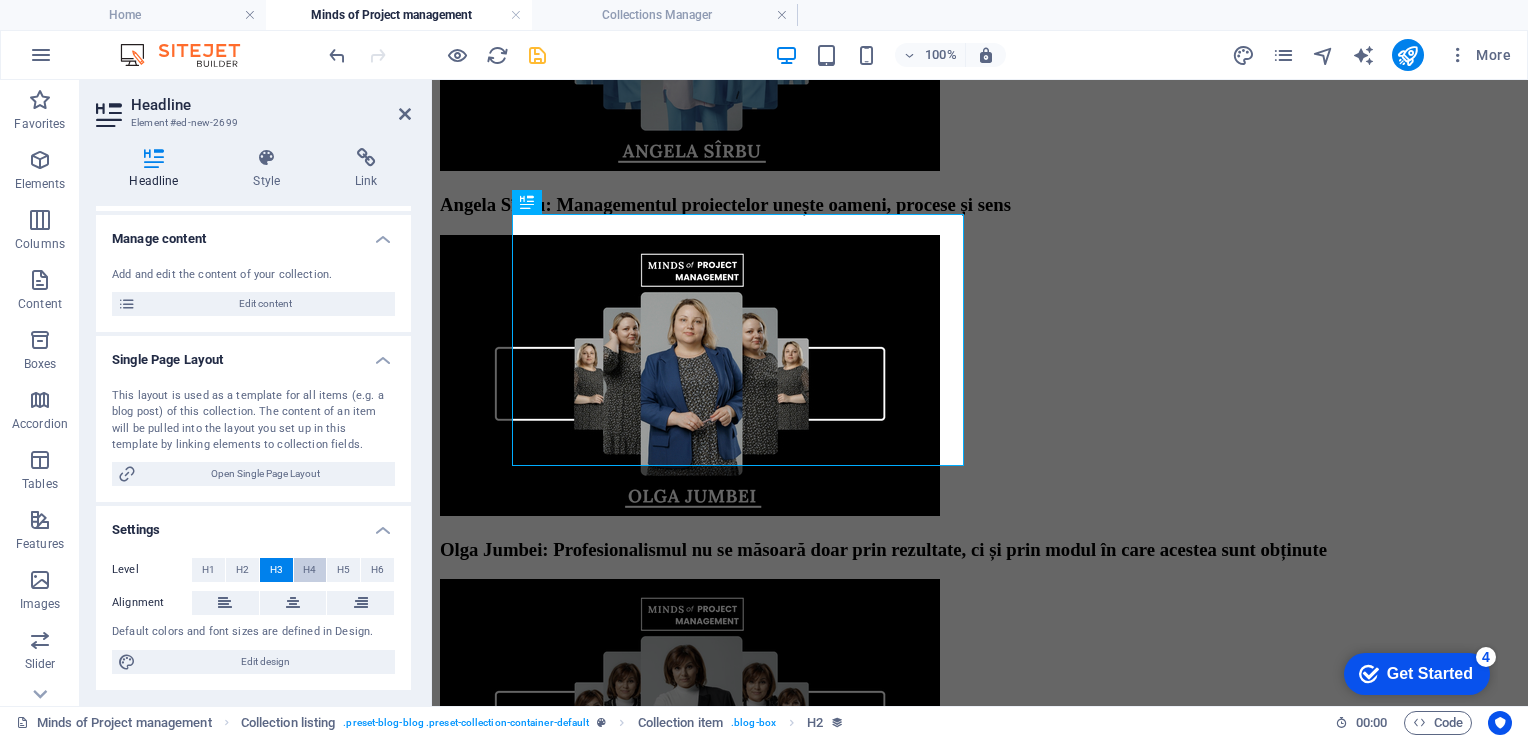 click on "H4" at bounding box center [309, 570] 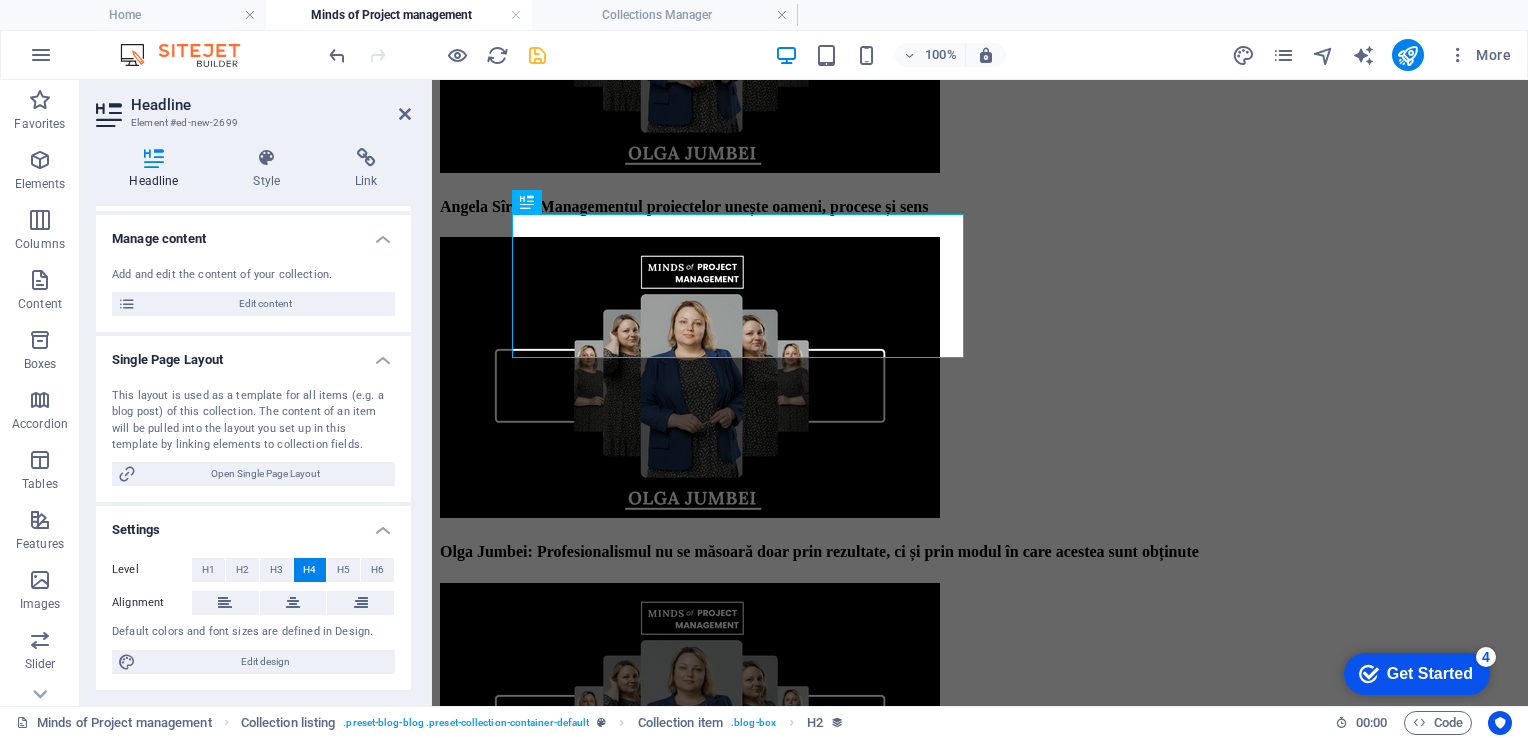 scroll, scrollTop: 808, scrollLeft: 0, axis: vertical 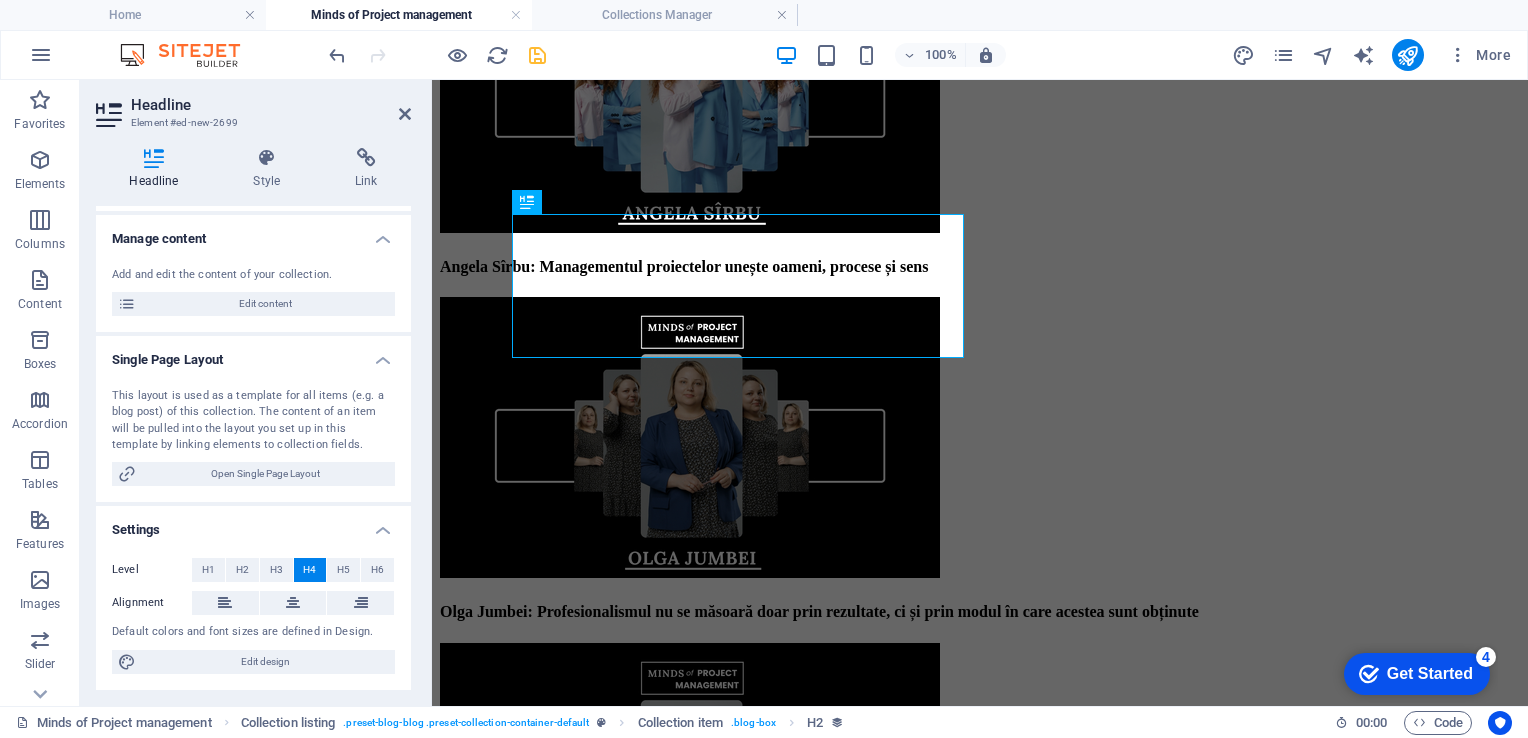 click at bounding box center (537, 55) 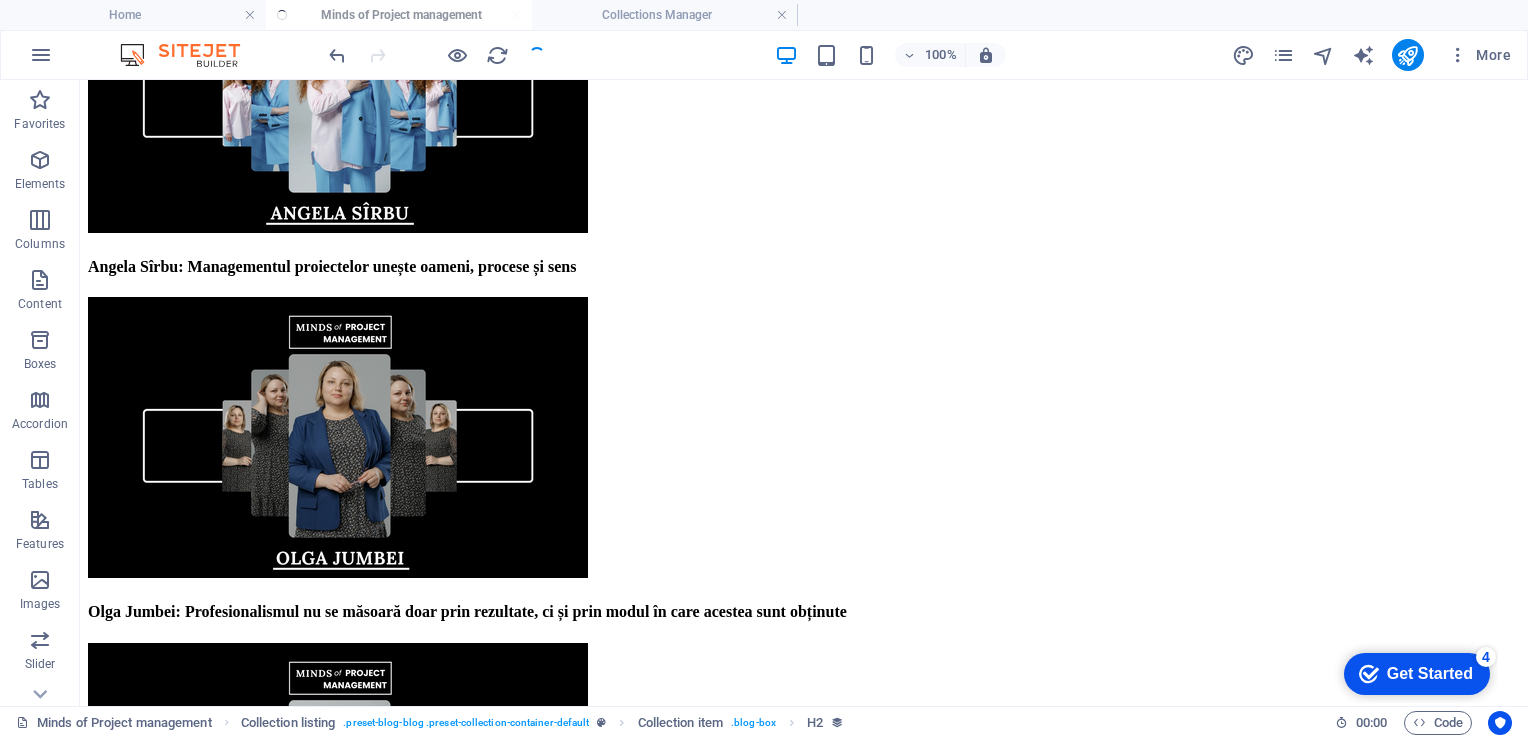 scroll, scrollTop: 815, scrollLeft: 0, axis: vertical 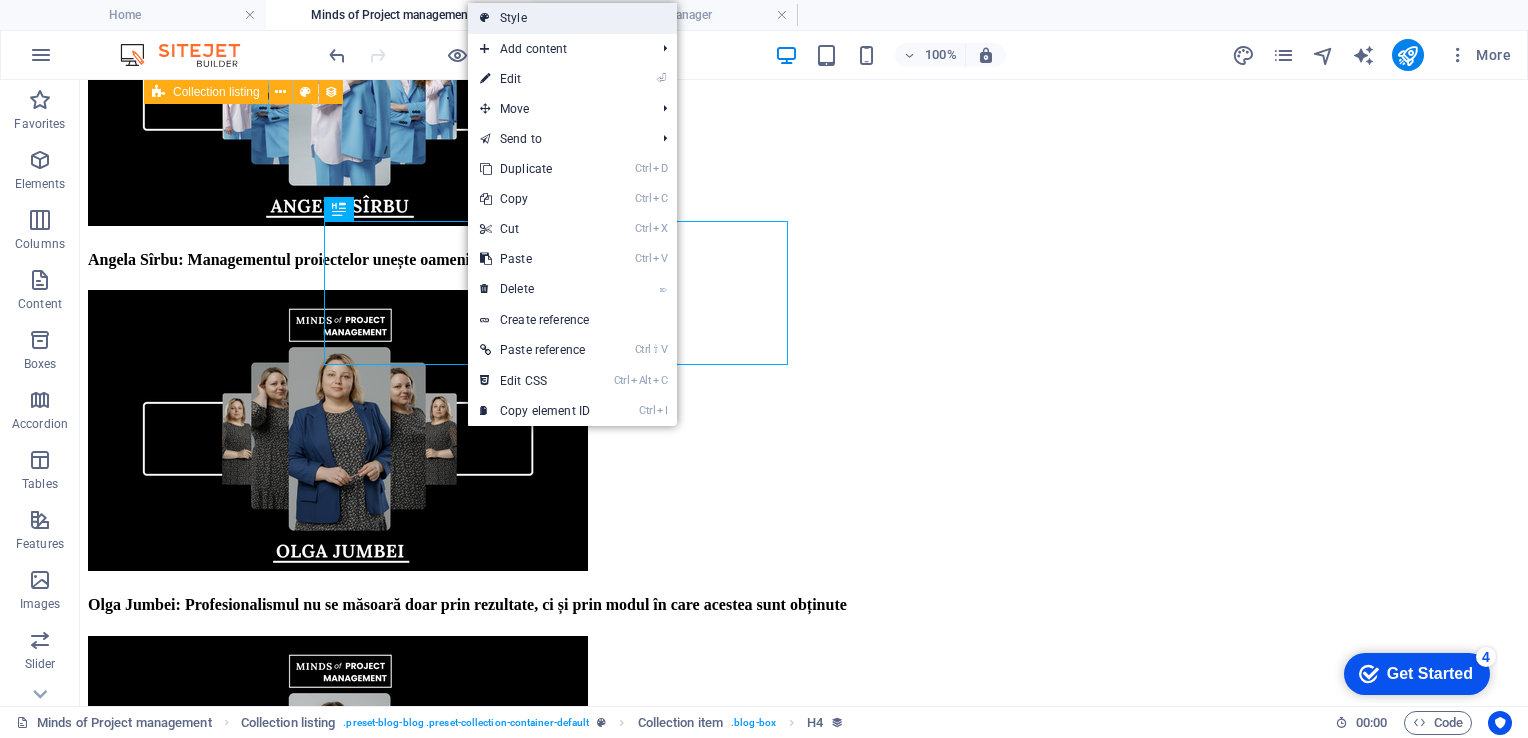 click on "Style" at bounding box center [572, 18] 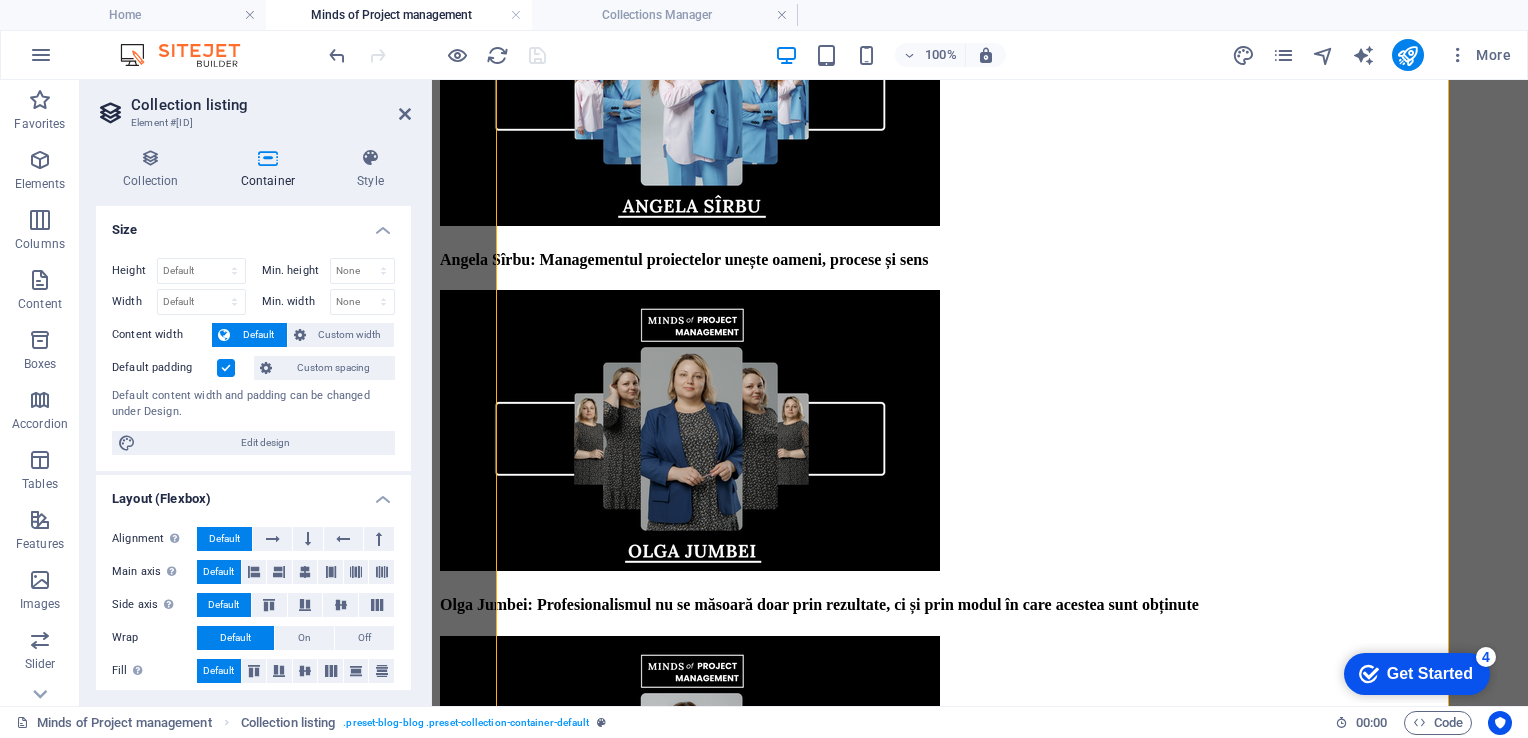 scroll, scrollTop: 808, scrollLeft: 0, axis: vertical 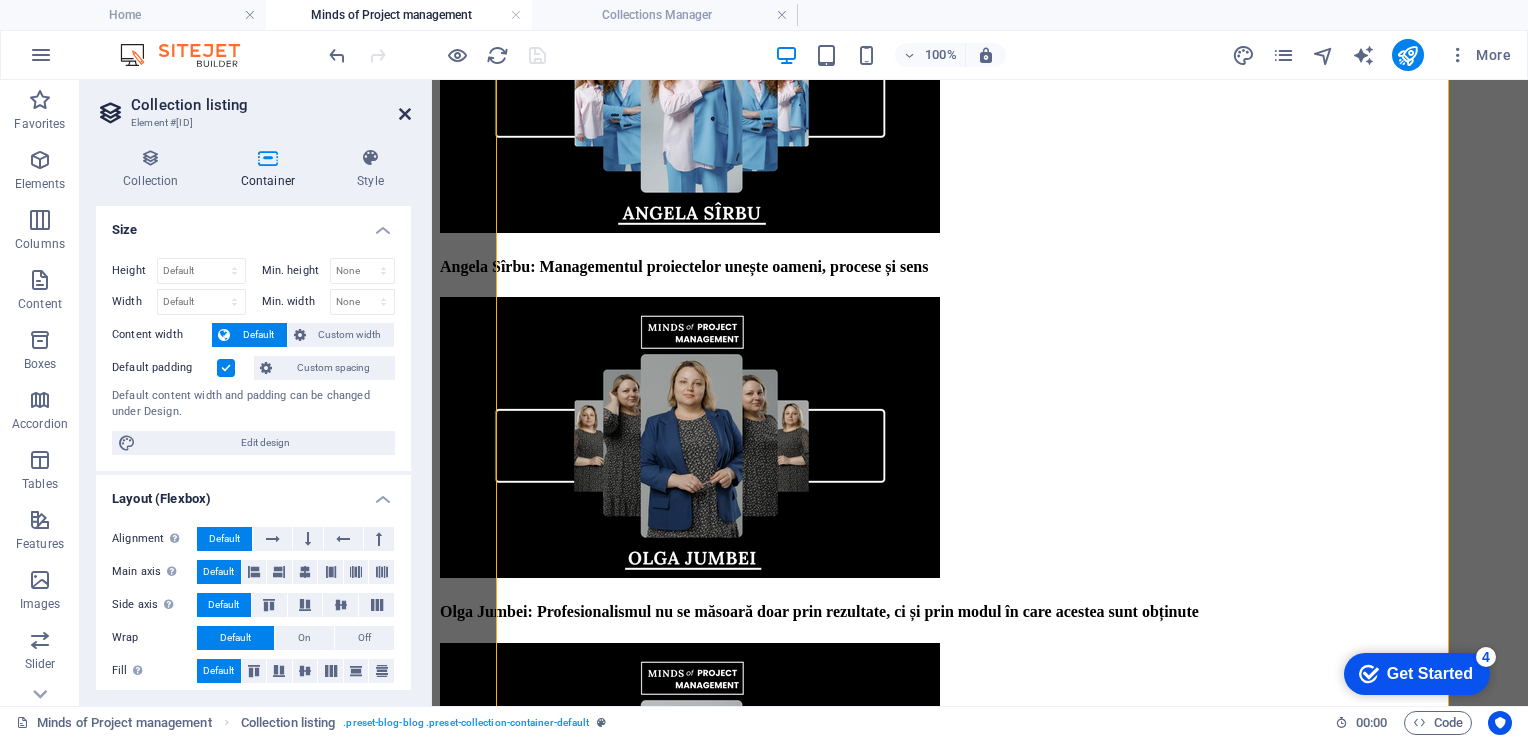 click at bounding box center (405, 114) 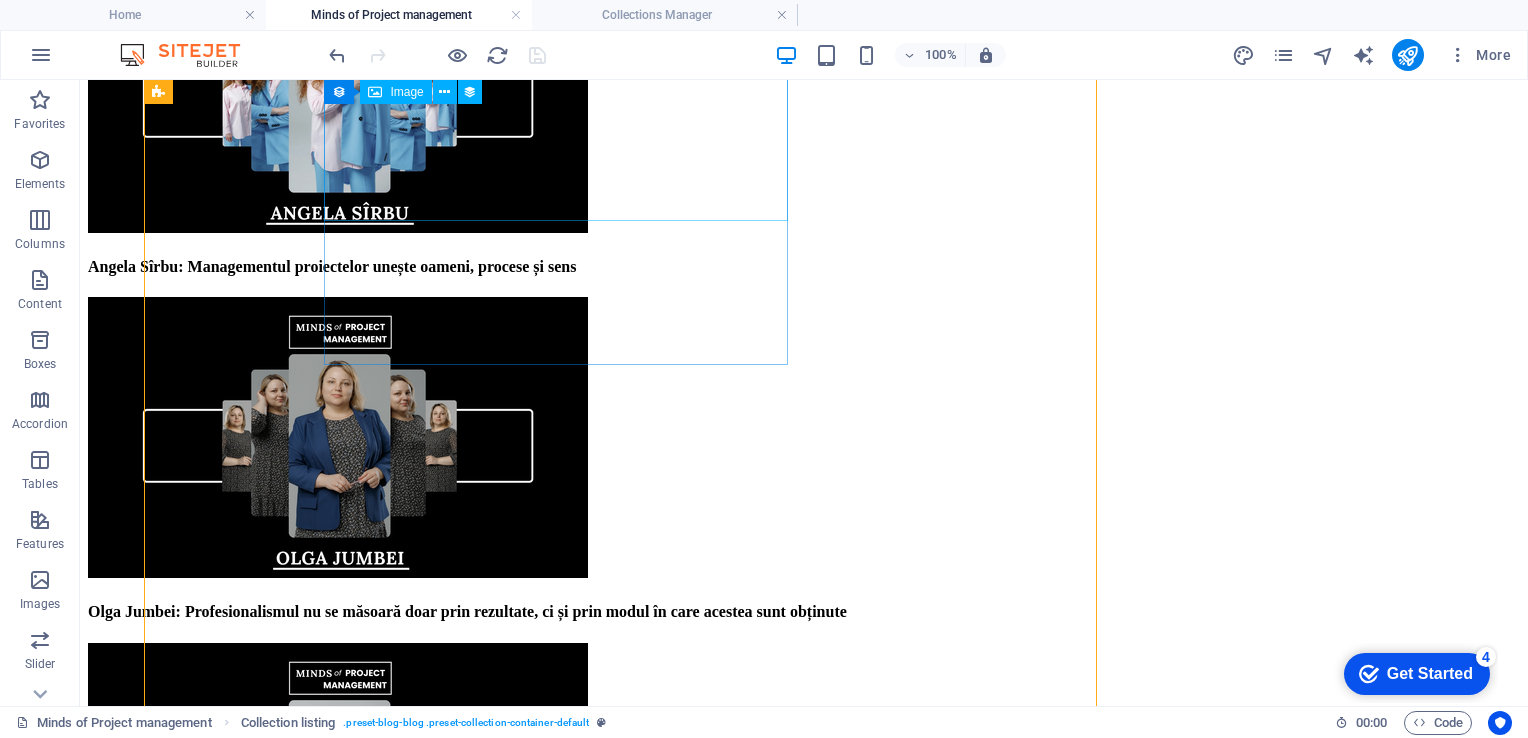 scroll, scrollTop: 815, scrollLeft: 0, axis: vertical 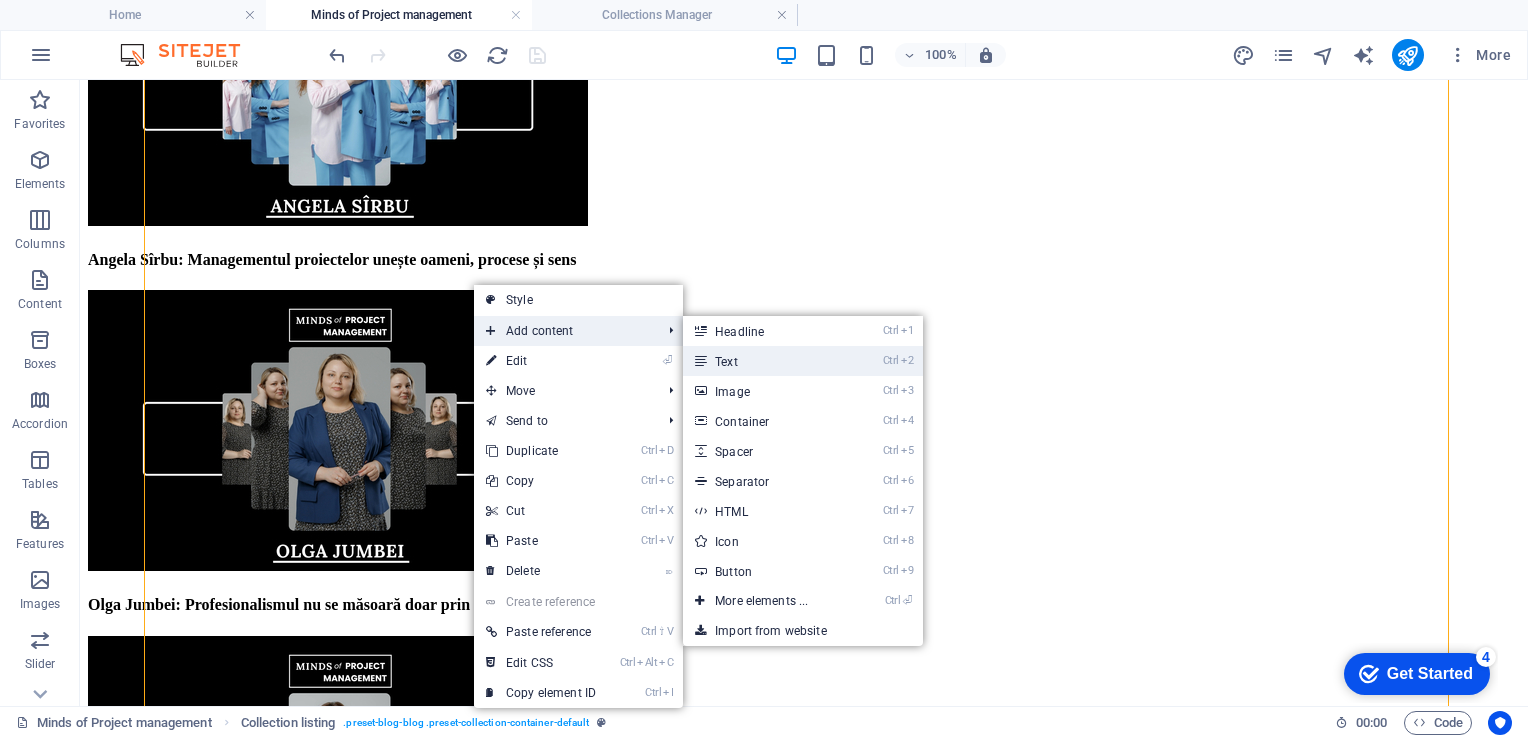 click on "Ctrl 2  Text" at bounding box center (765, 361) 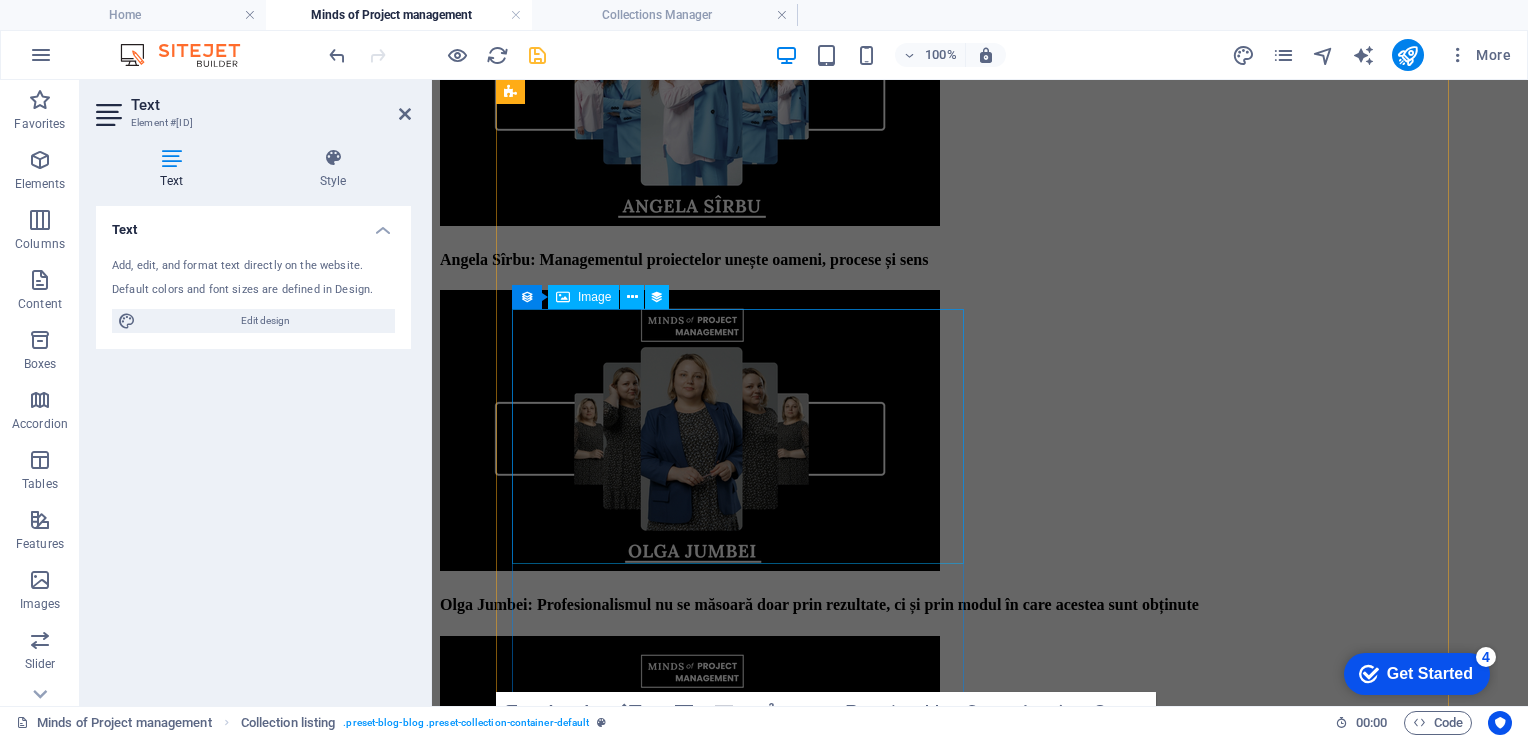 scroll, scrollTop: 1028, scrollLeft: 0, axis: vertical 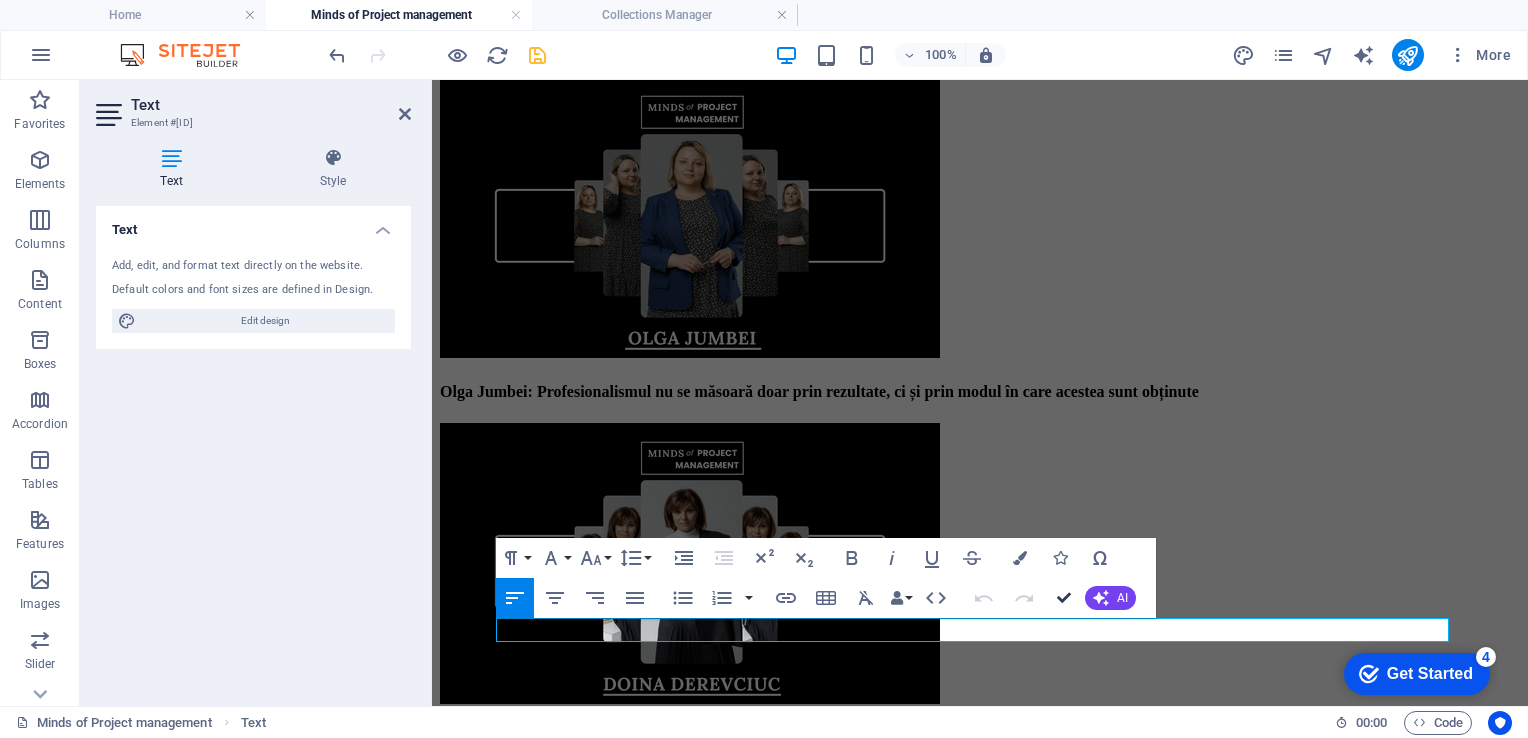drag, startPoint x: 1069, startPoint y: 591, endPoint x: 989, endPoint y: 511, distance: 113.137085 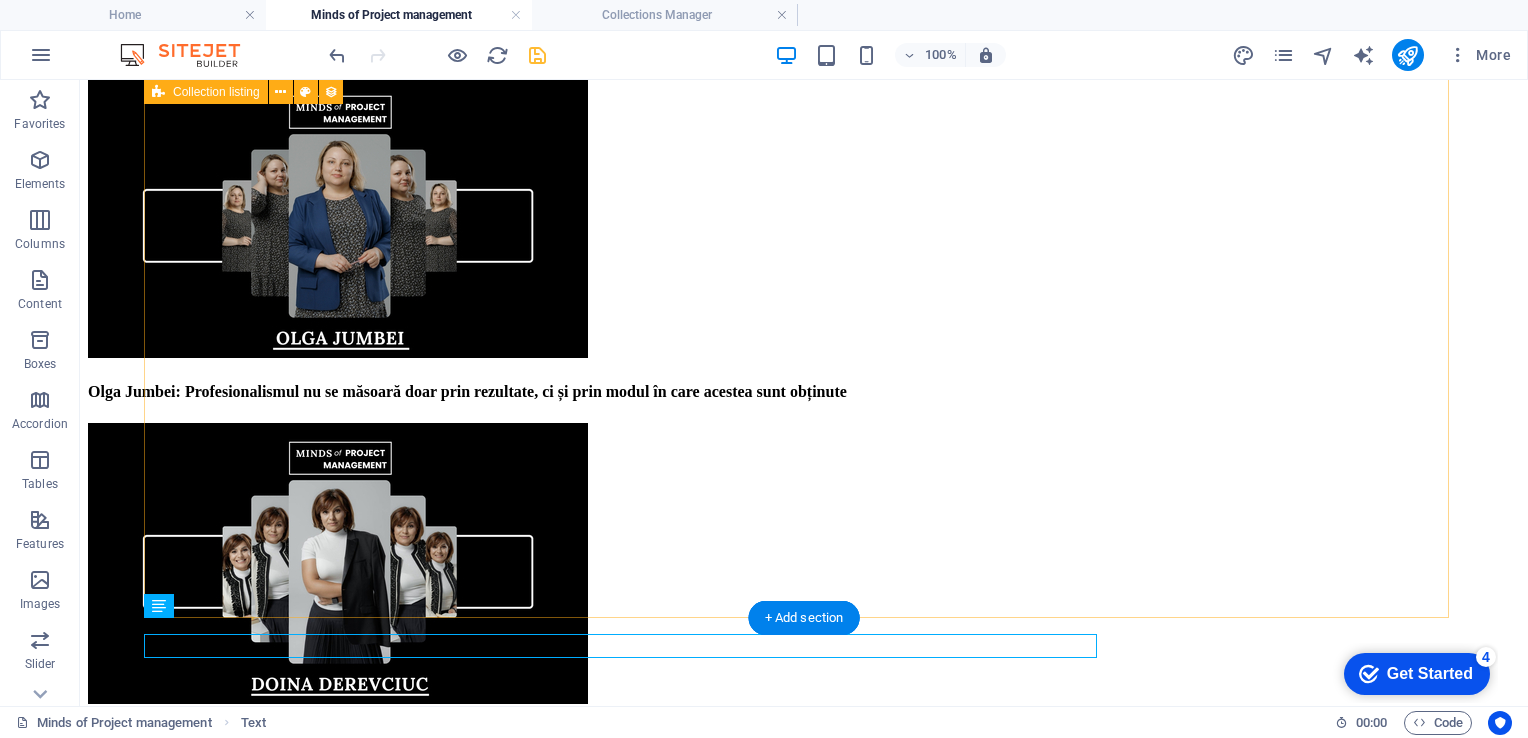 scroll, scrollTop: 1011, scrollLeft: 0, axis: vertical 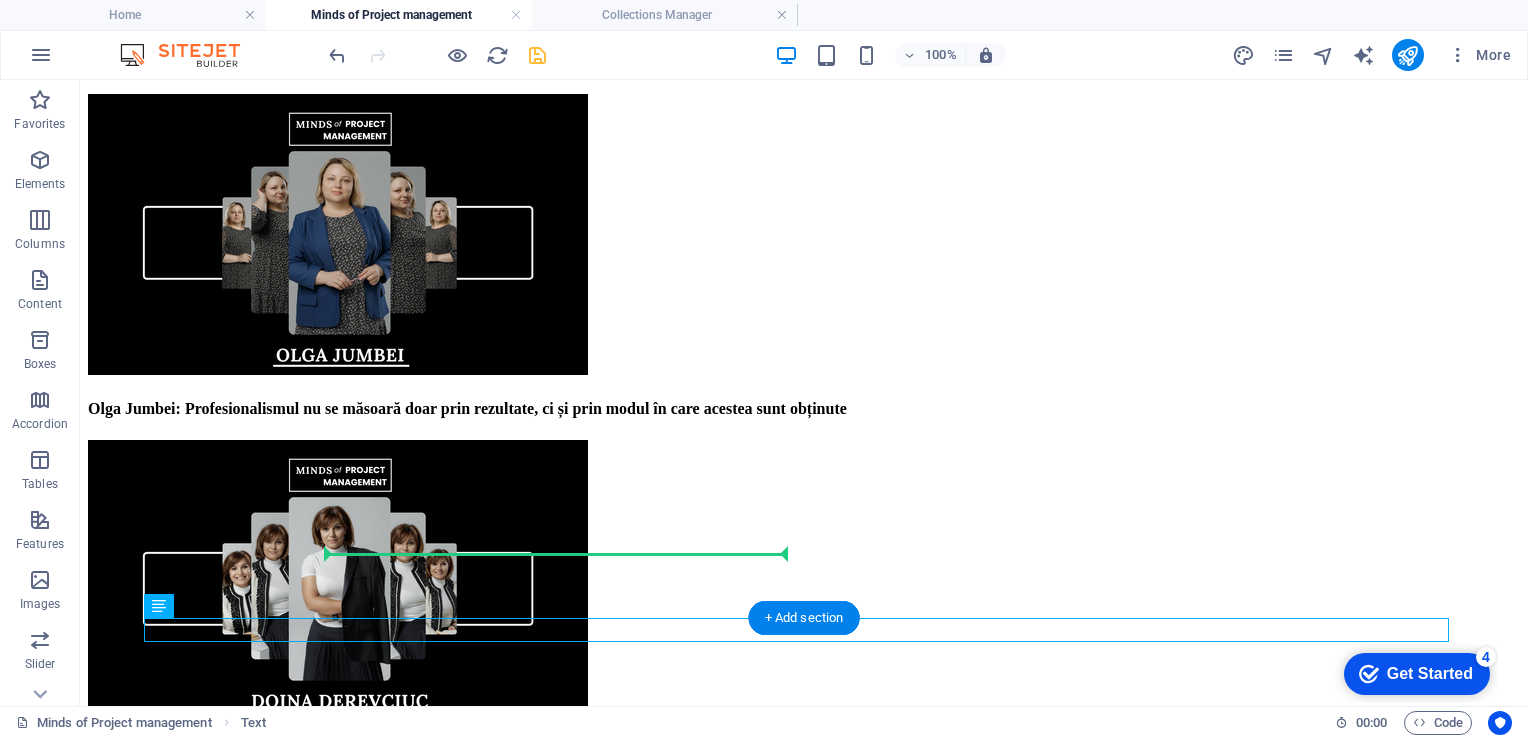drag, startPoint x: 242, startPoint y: 630, endPoint x: 417, endPoint y: 552, distance: 191.59593 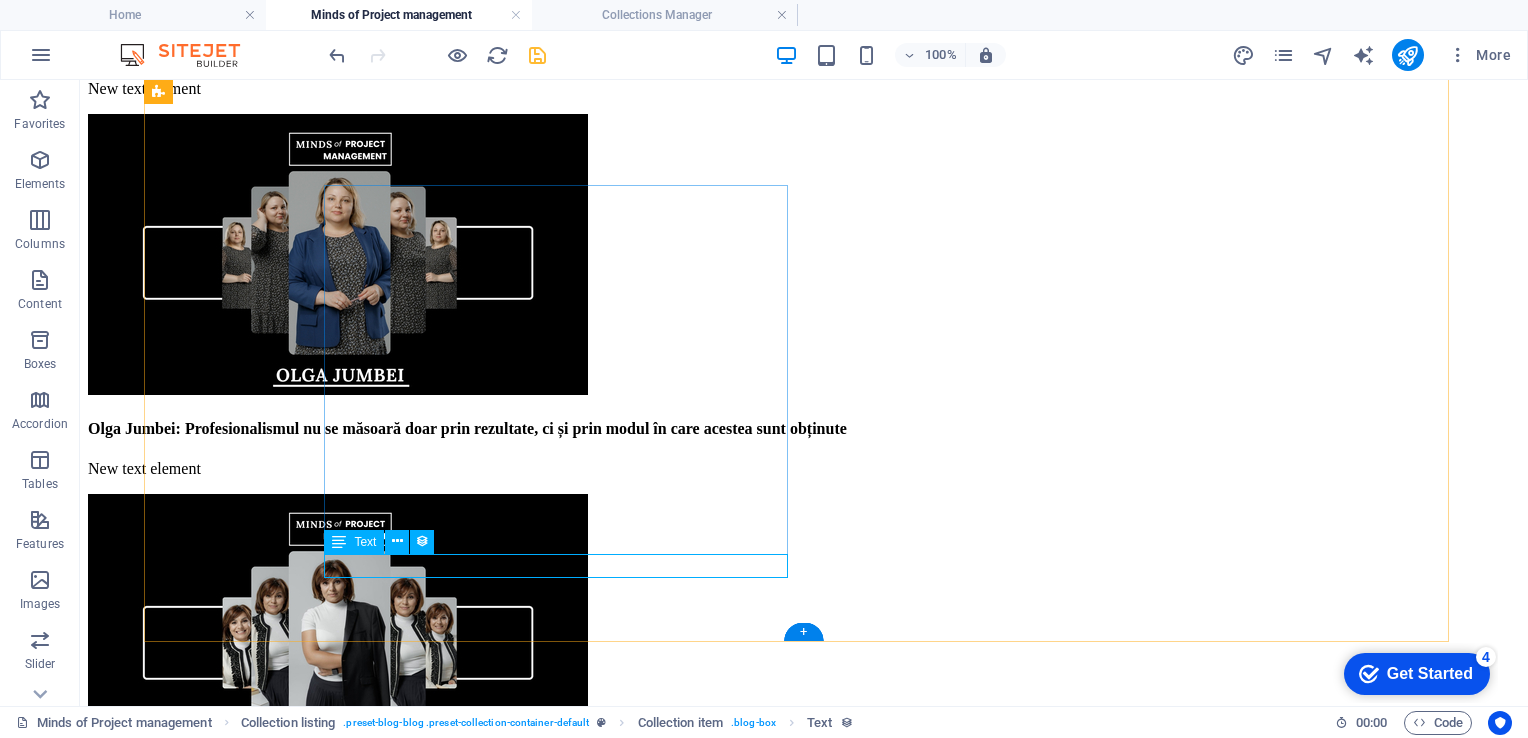 click on "New text element" at bounding box center (804, 1228) 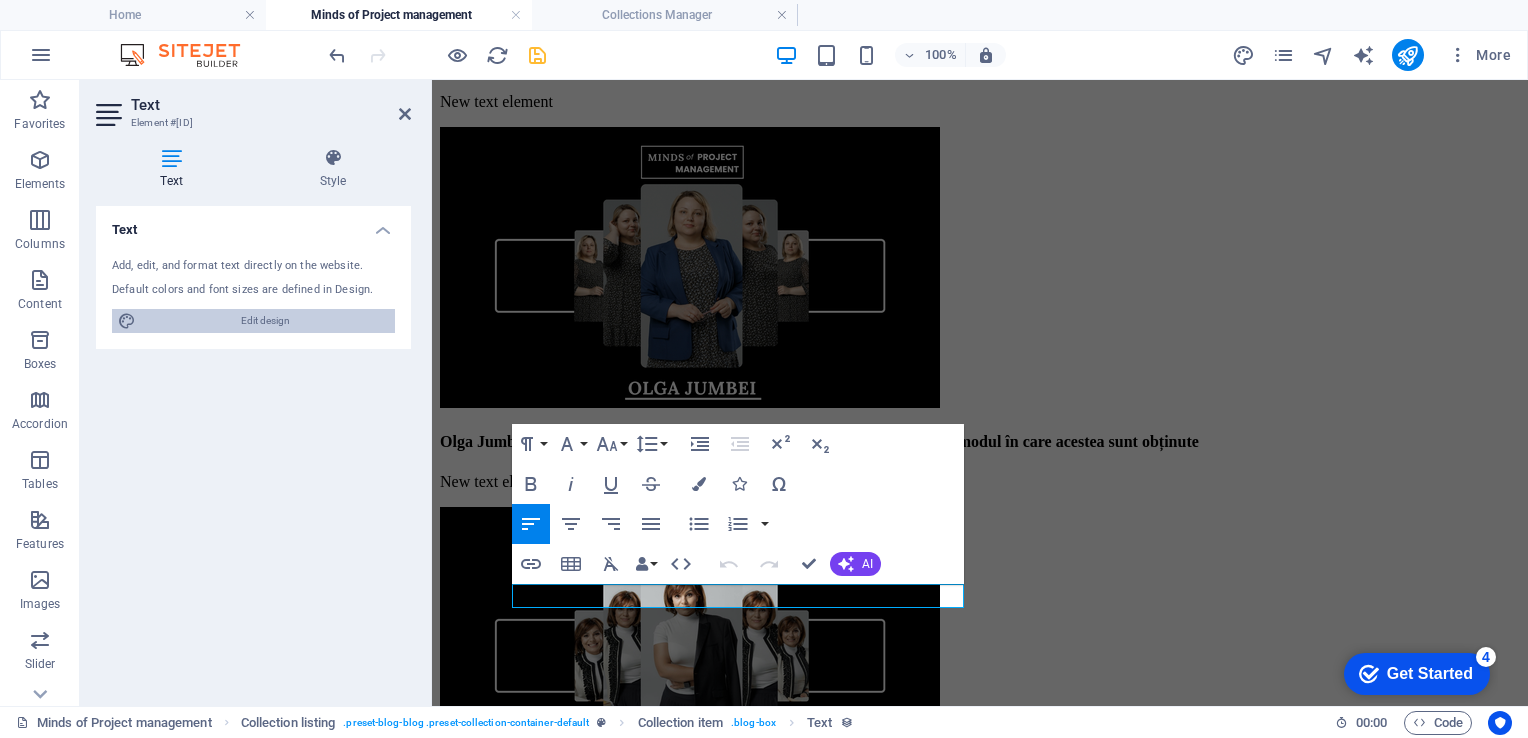 click on "Edit design" at bounding box center [265, 321] 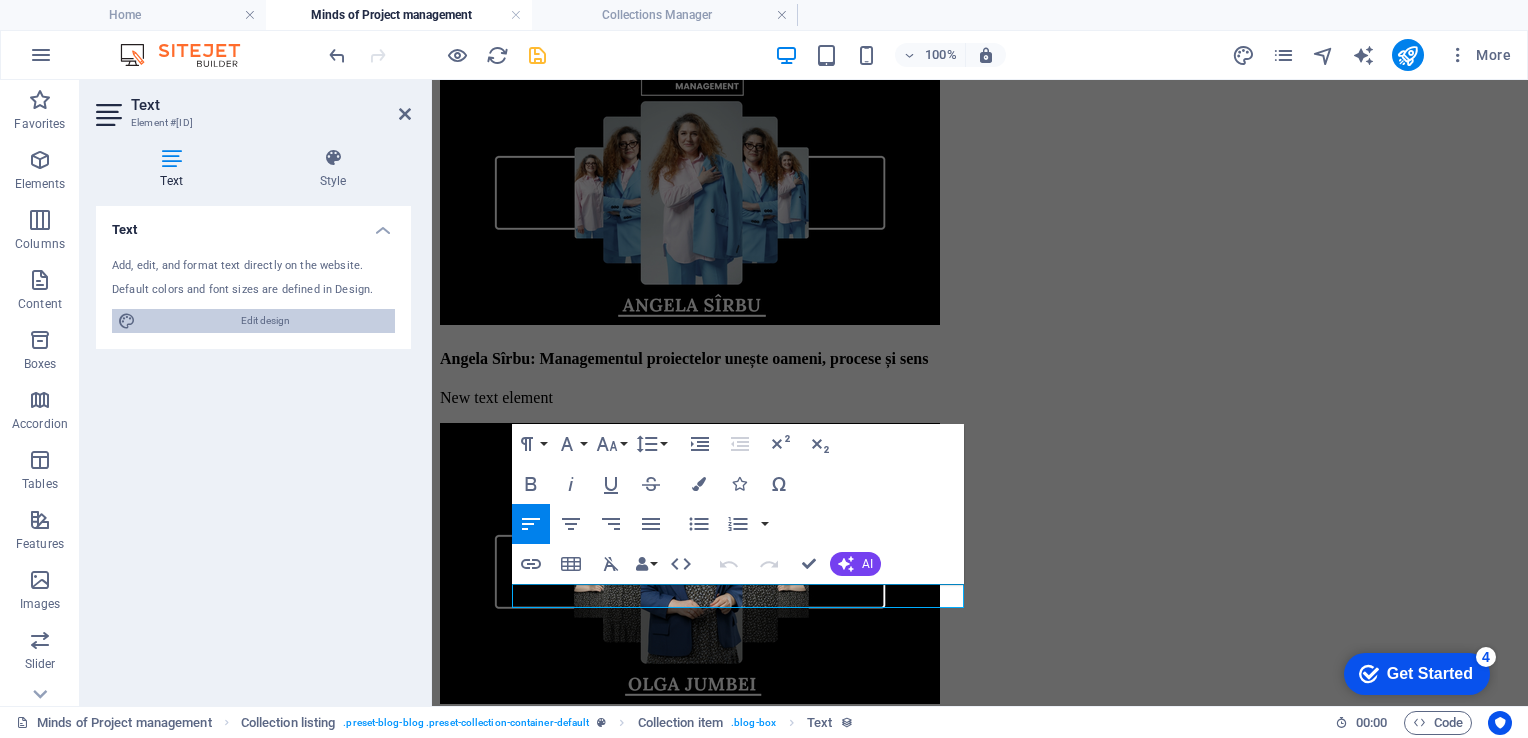 select on "px" 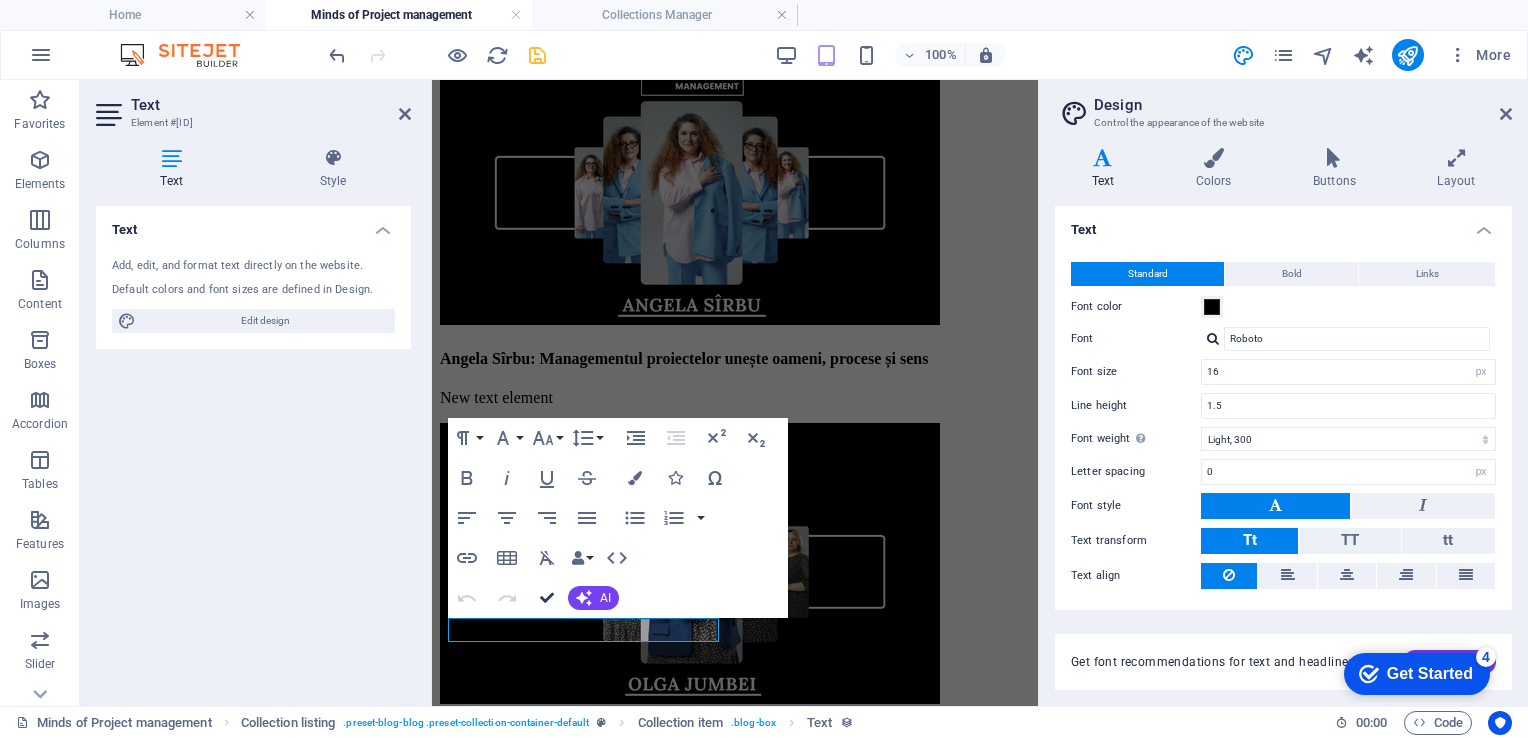 drag, startPoint x: 547, startPoint y: 602, endPoint x: 467, endPoint y: 522, distance: 113.137085 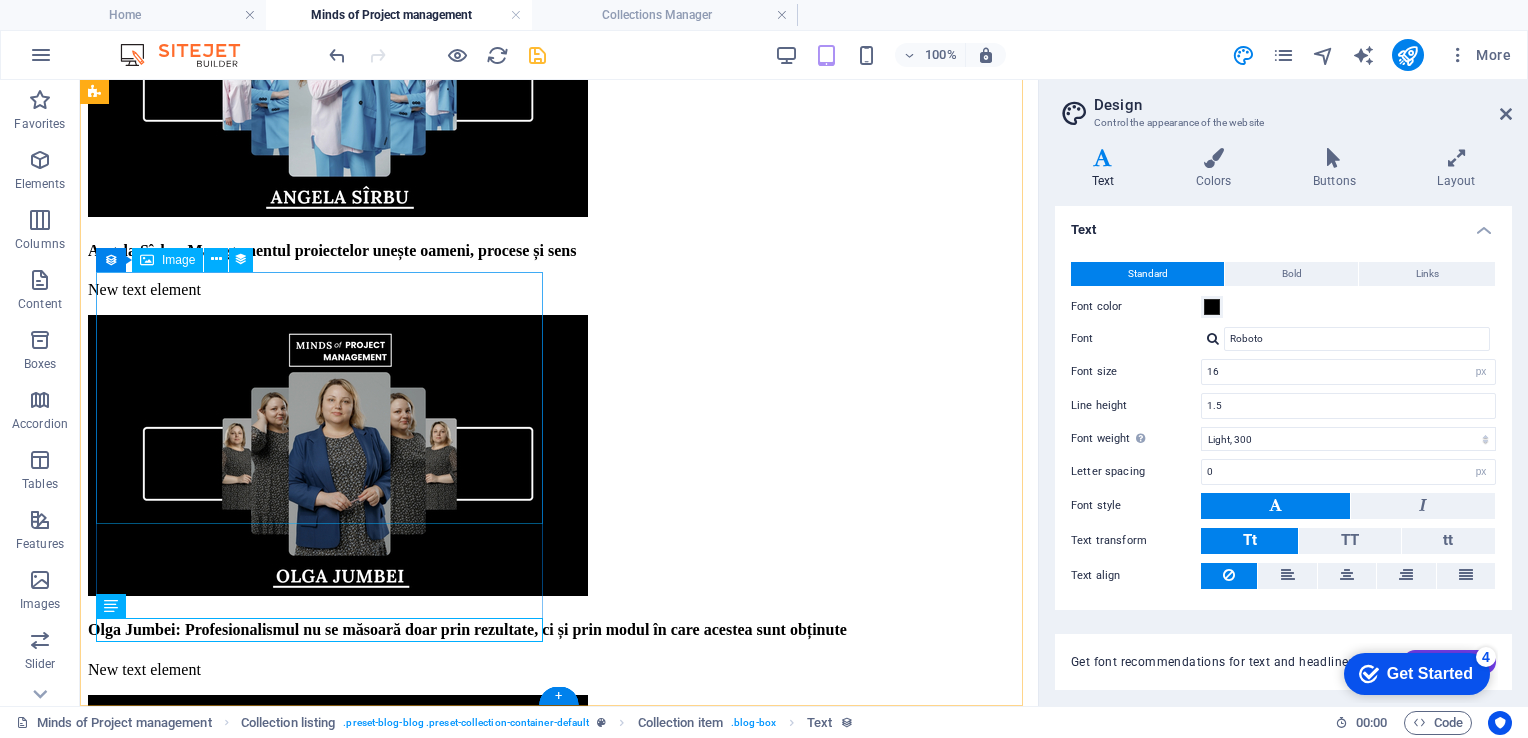 scroll, scrollTop: 458, scrollLeft: 0, axis: vertical 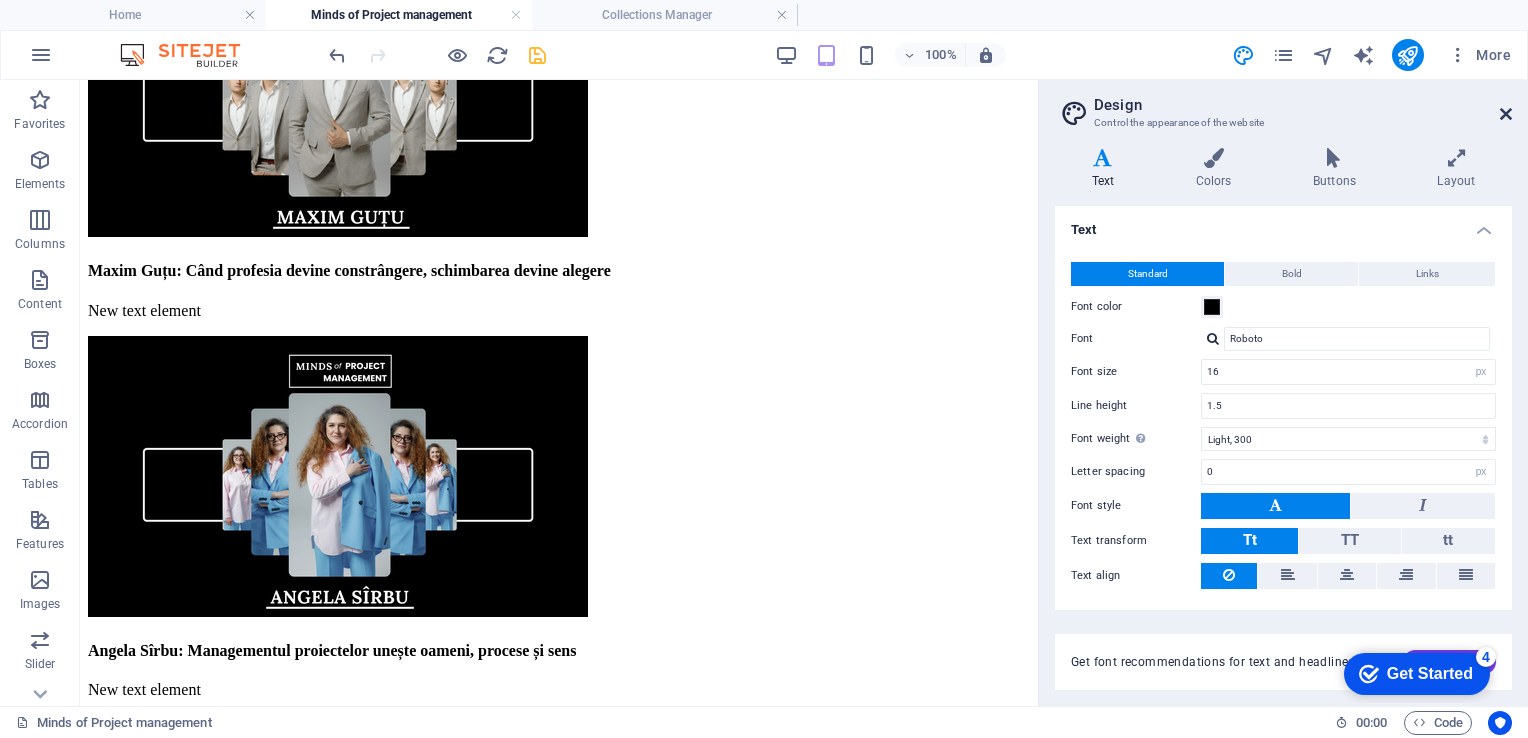 drag, startPoint x: 1509, startPoint y: 117, endPoint x: 1383, endPoint y: 80, distance: 131.32022 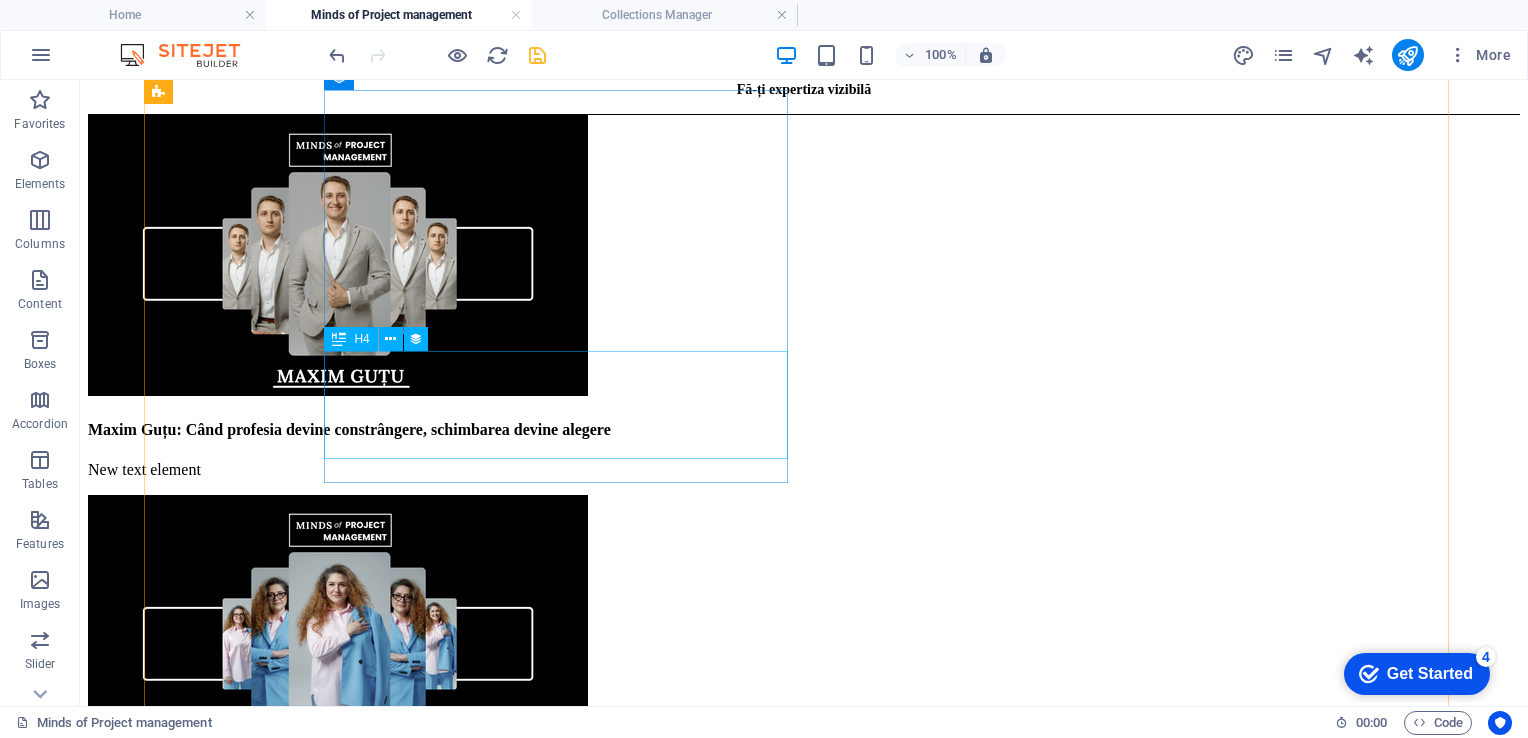 scroll, scrollTop: 300, scrollLeft: 0, axis: vertical 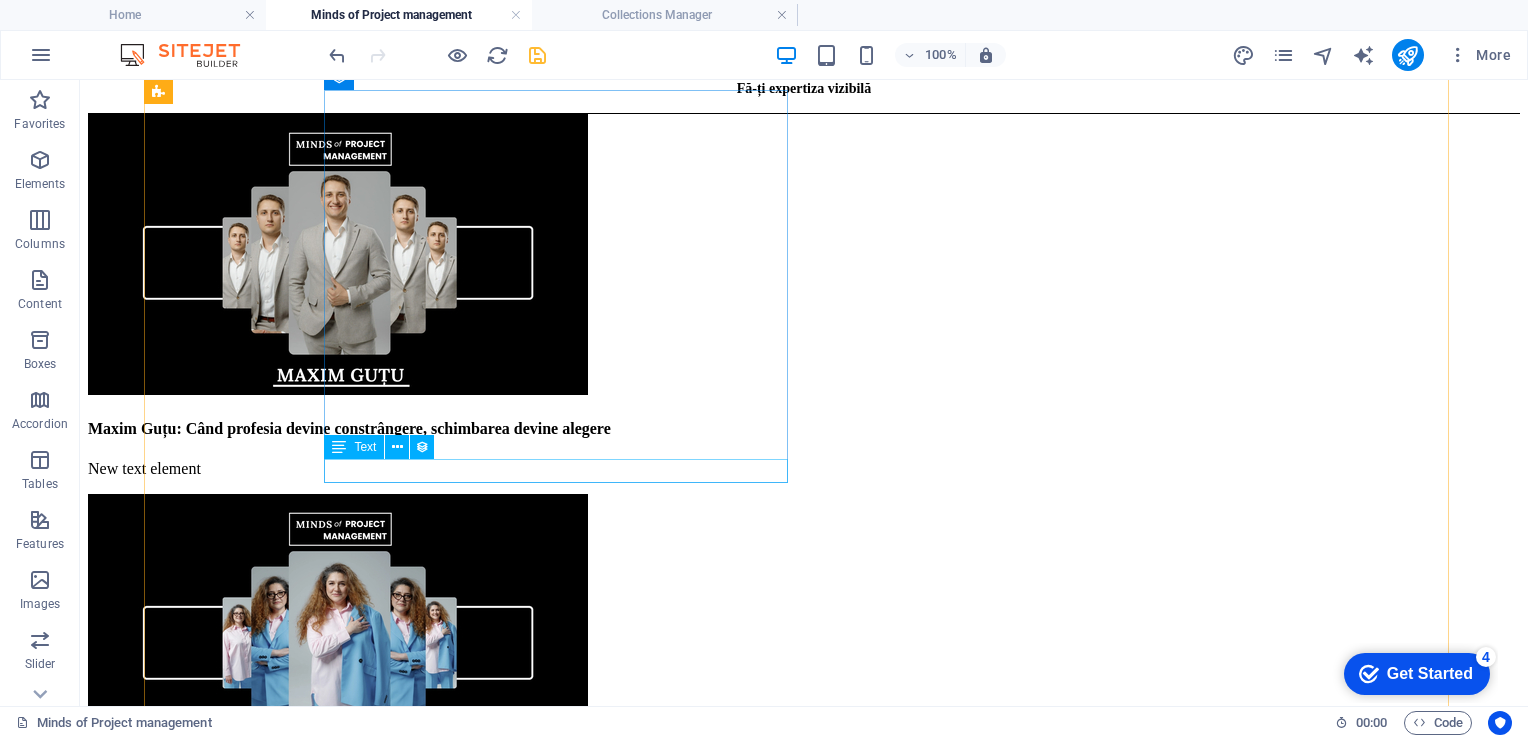 click on "New text element" at bounding box center (804, 469) 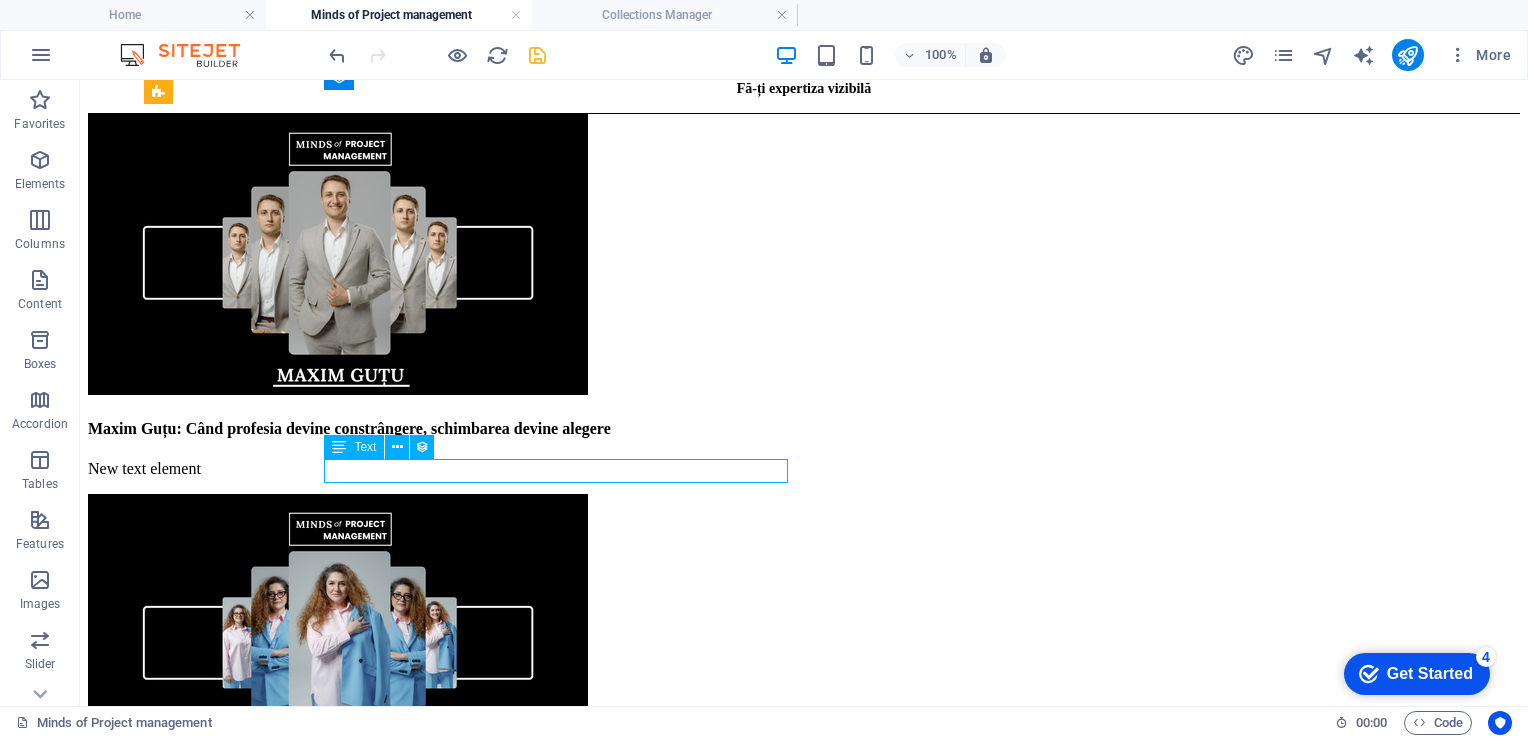 click on "New text element" at bounding box center [804, 469] 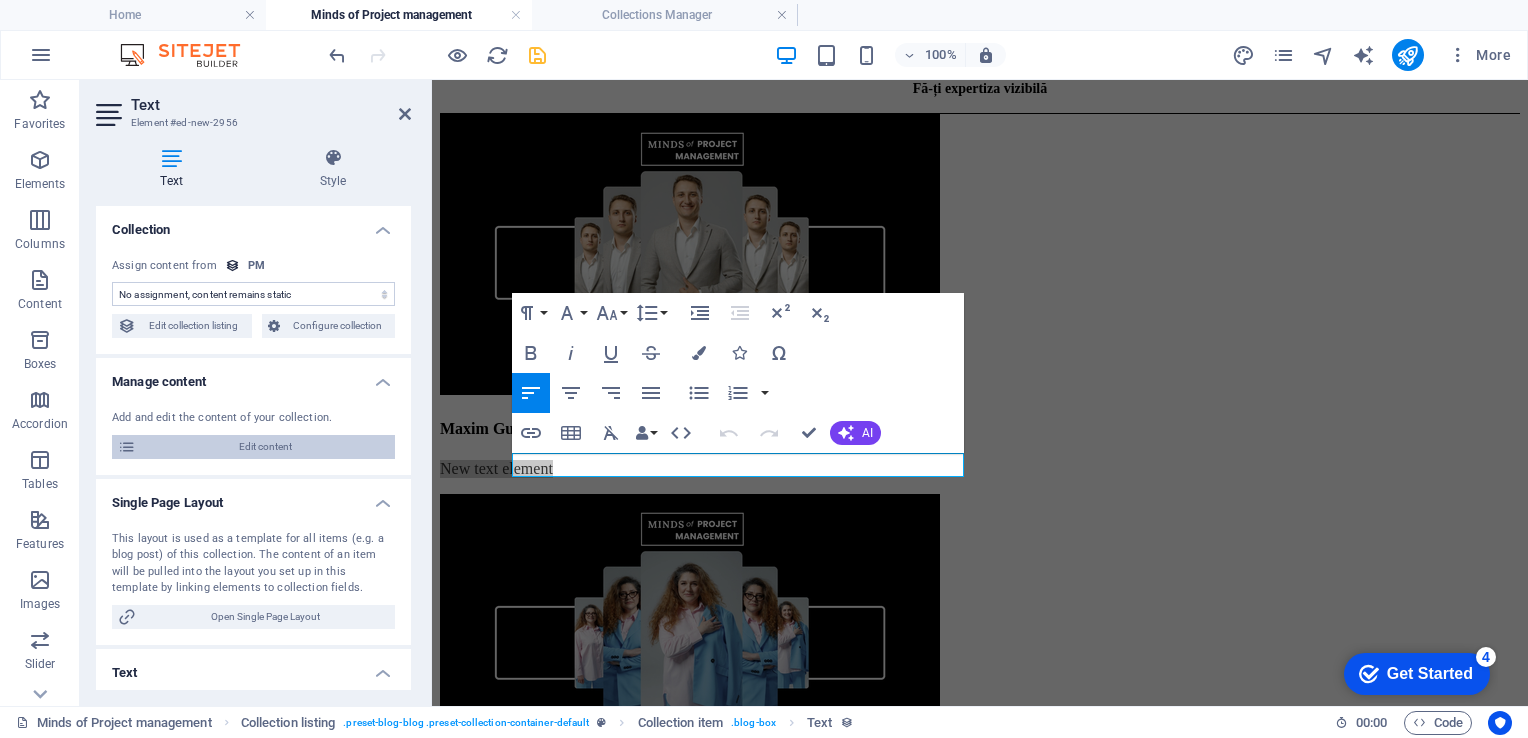 click on "Edit content" at bounding box center [265, 447] 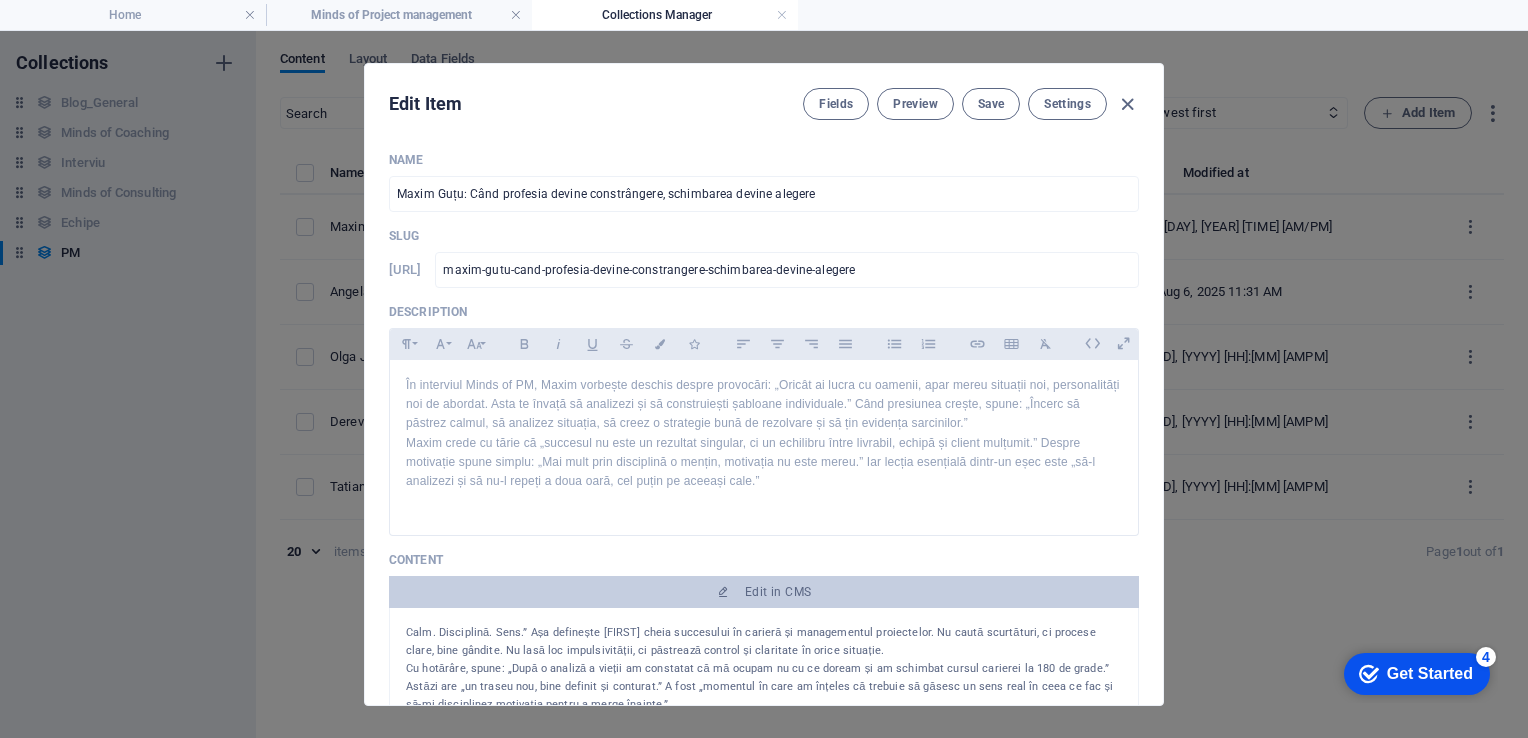 scroll, scrollTop: 0, scrollLeft: 0, axis: both 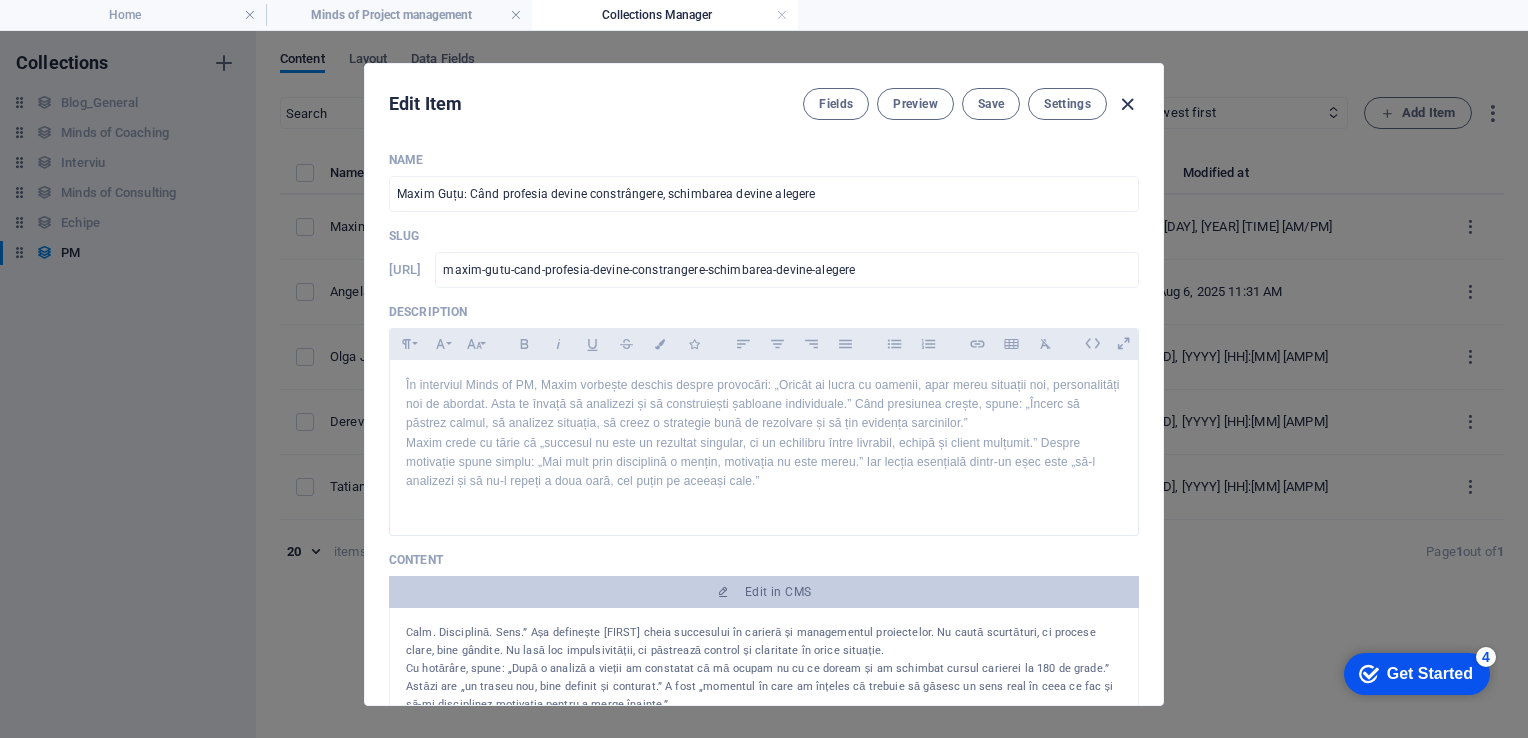 click at bounding box center (1127, 104) 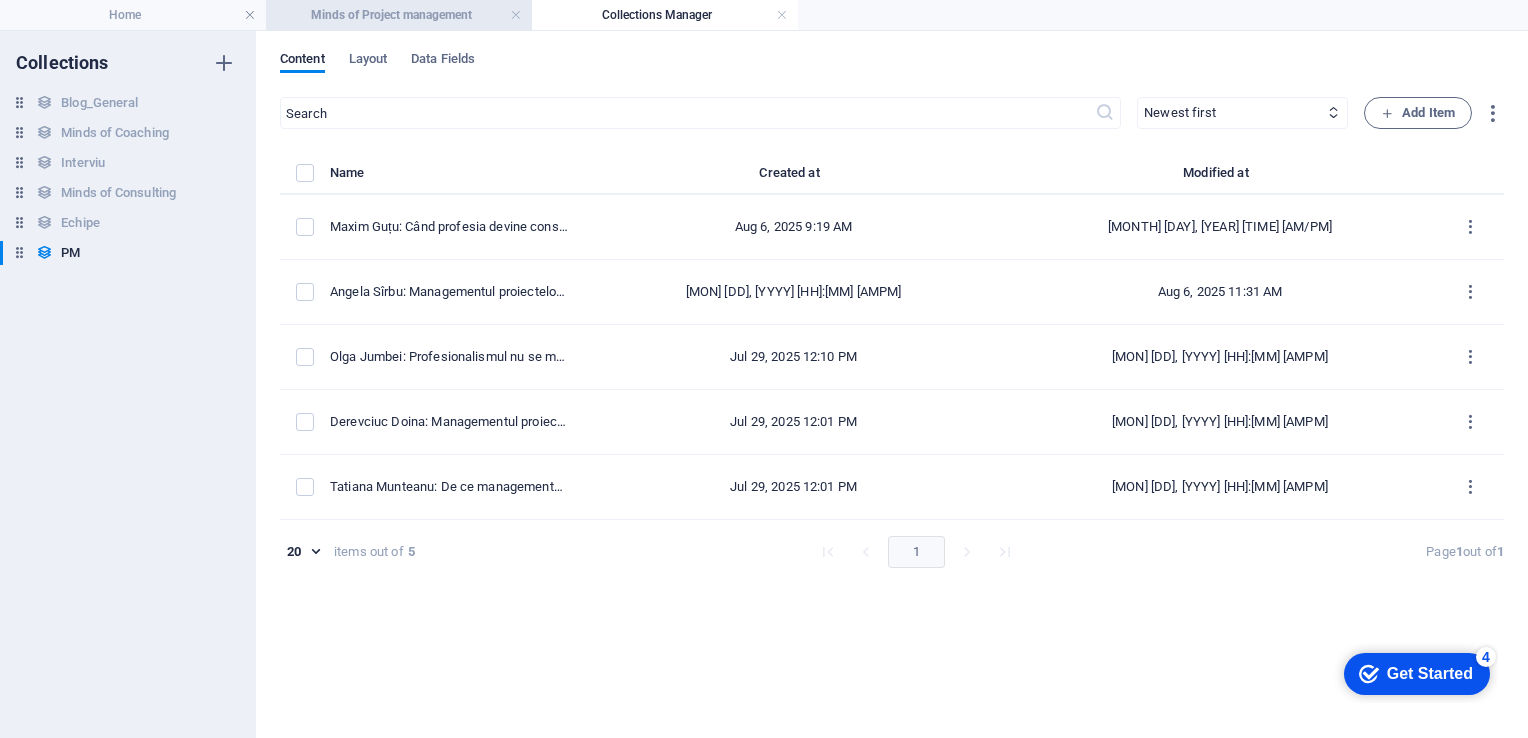 click on "Minds of Project management" at bounding box center (399, 15) 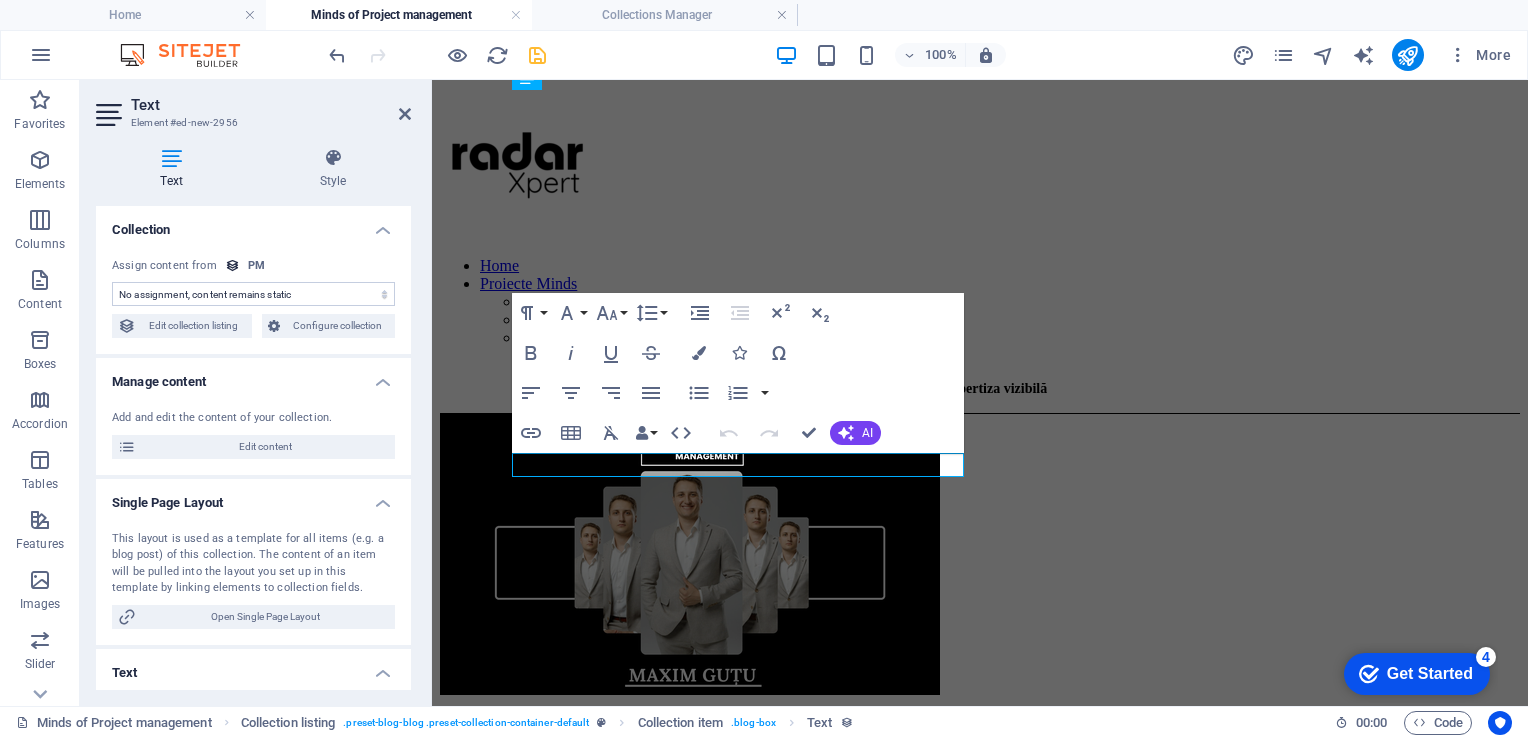 scroll, scrollTop: 300, scrollLeft: 0, axis: vertical 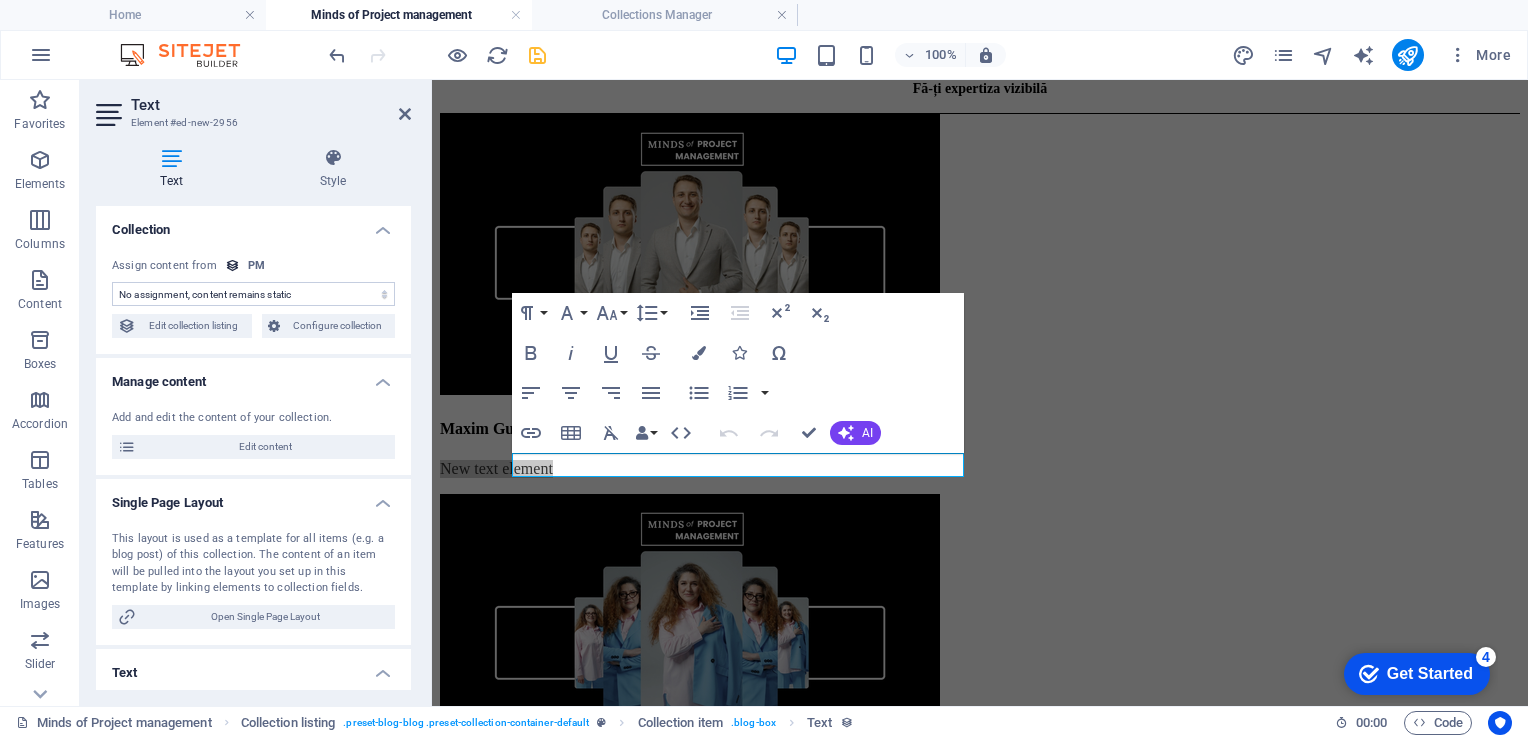 click on "No assignment, content remains static Created at (Date) Updated at (Date) Name (Plain Text) Slug (Plain Text) Description (Rich Text) Content (CMS) Category (Choice) Author (Plain Text) Image (File) Publishing Date (Date) Status (Choice)" at bounding box center (253, 294) 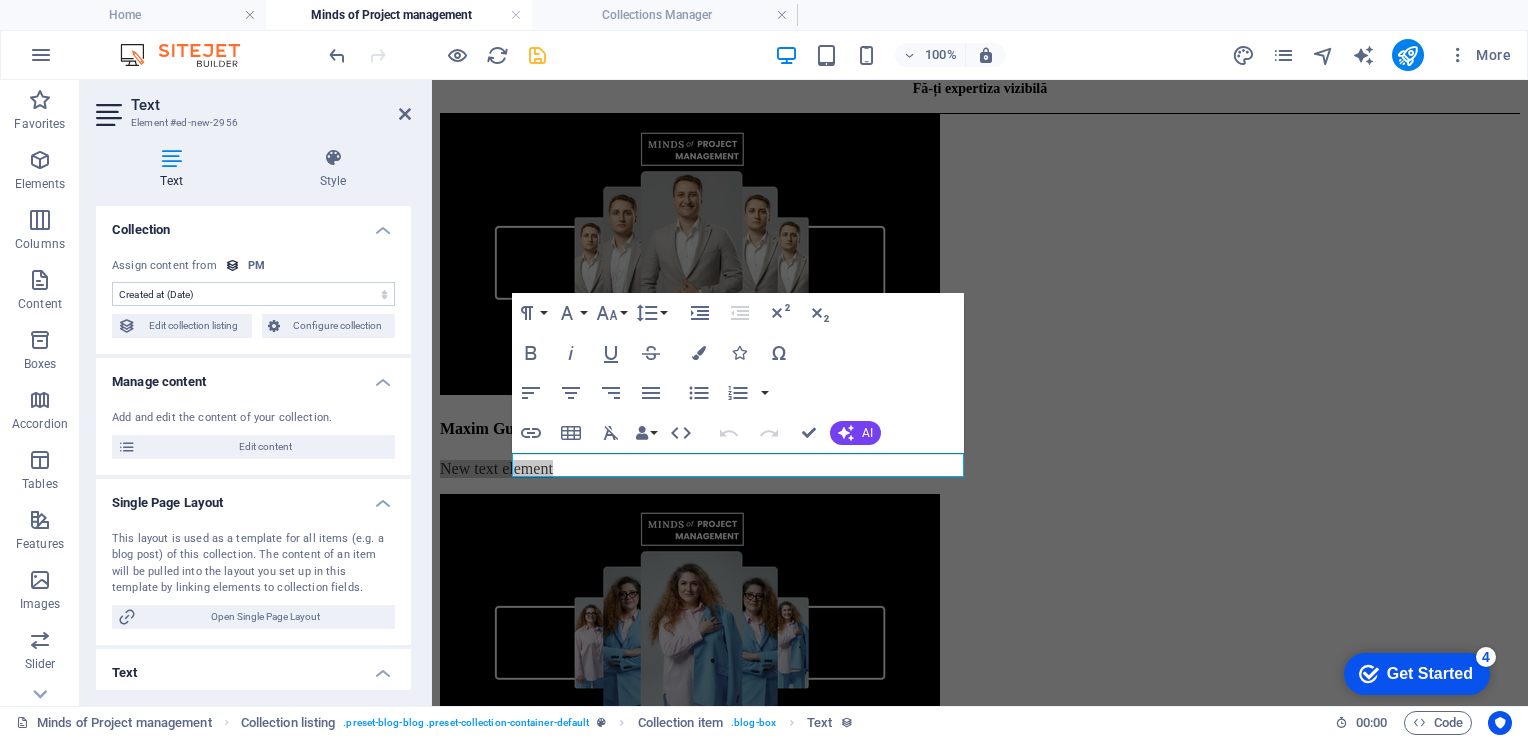 click on "No assignment, content remains static Created at (Date) Updated at (Date) Name (Plain Text) Slug (Plain Text) Description (Rich Text) Content (CMS) Category (Choice) Author (Plain Text) Image (File) Publishing Date (Date) Status (Choice)" at bounding box center [253, 294] 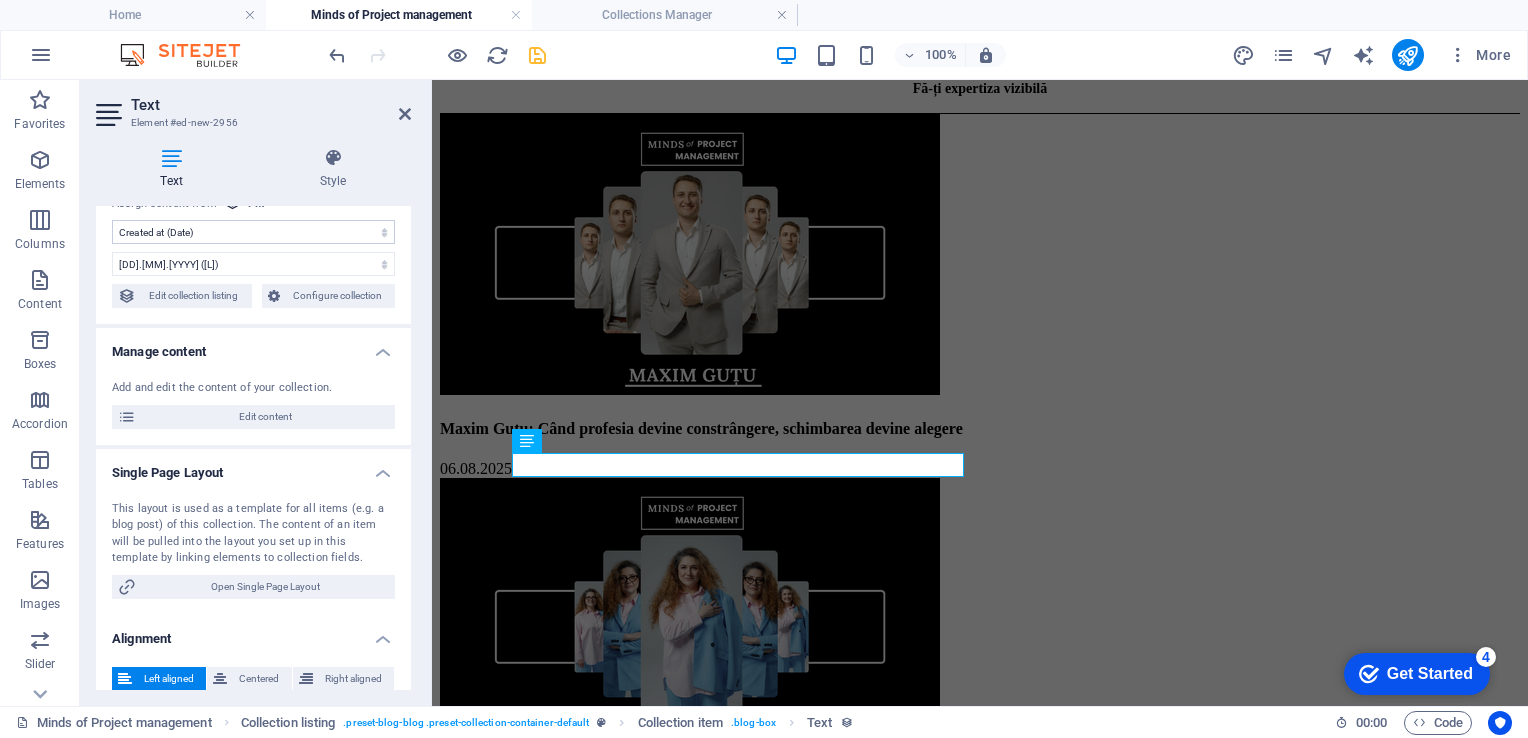 scroll, scrollTop: 79, scrollLeft: 0, axis: vertical 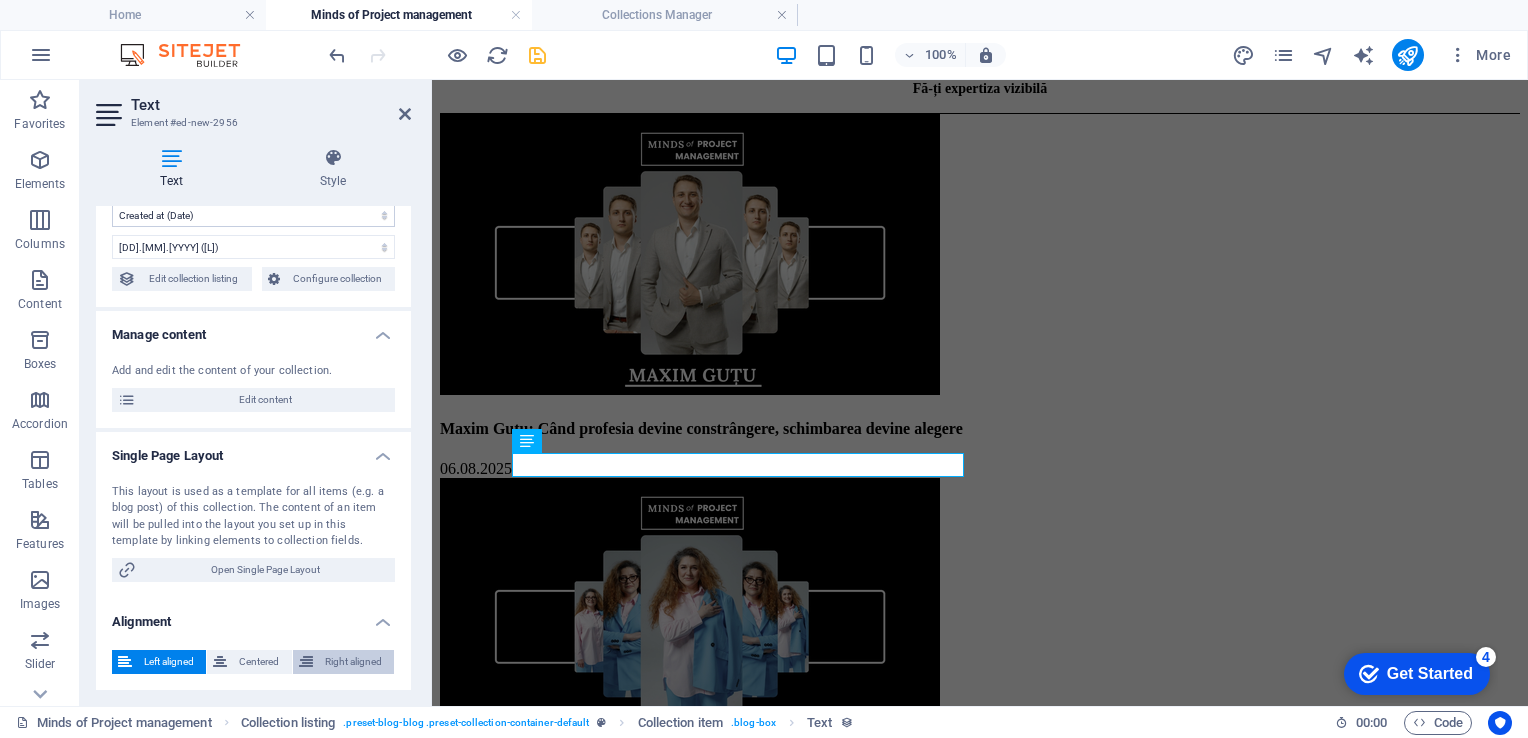 click at bounding box center [306, 662] 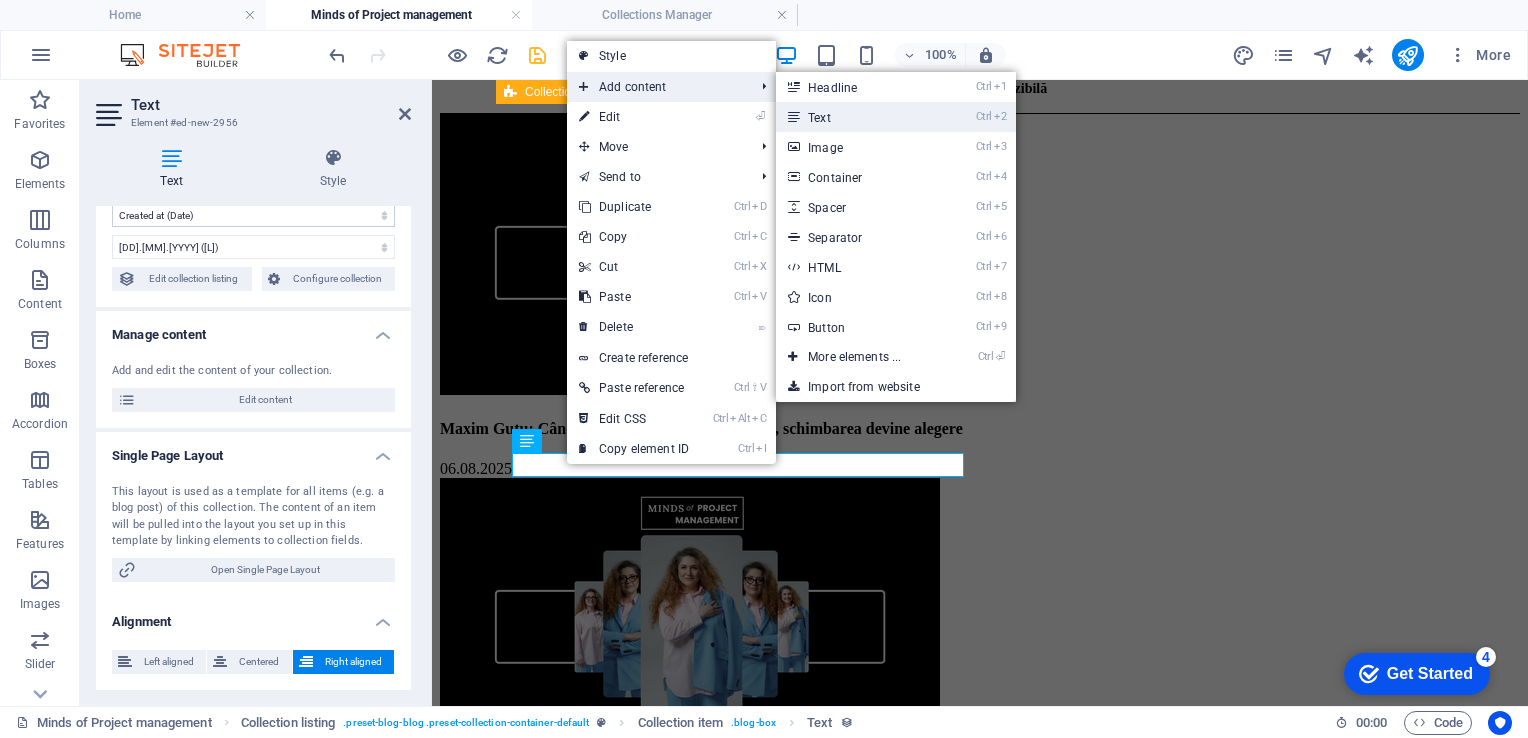 click on "Ctrl 2  Text" at bounding box center [858, 117] 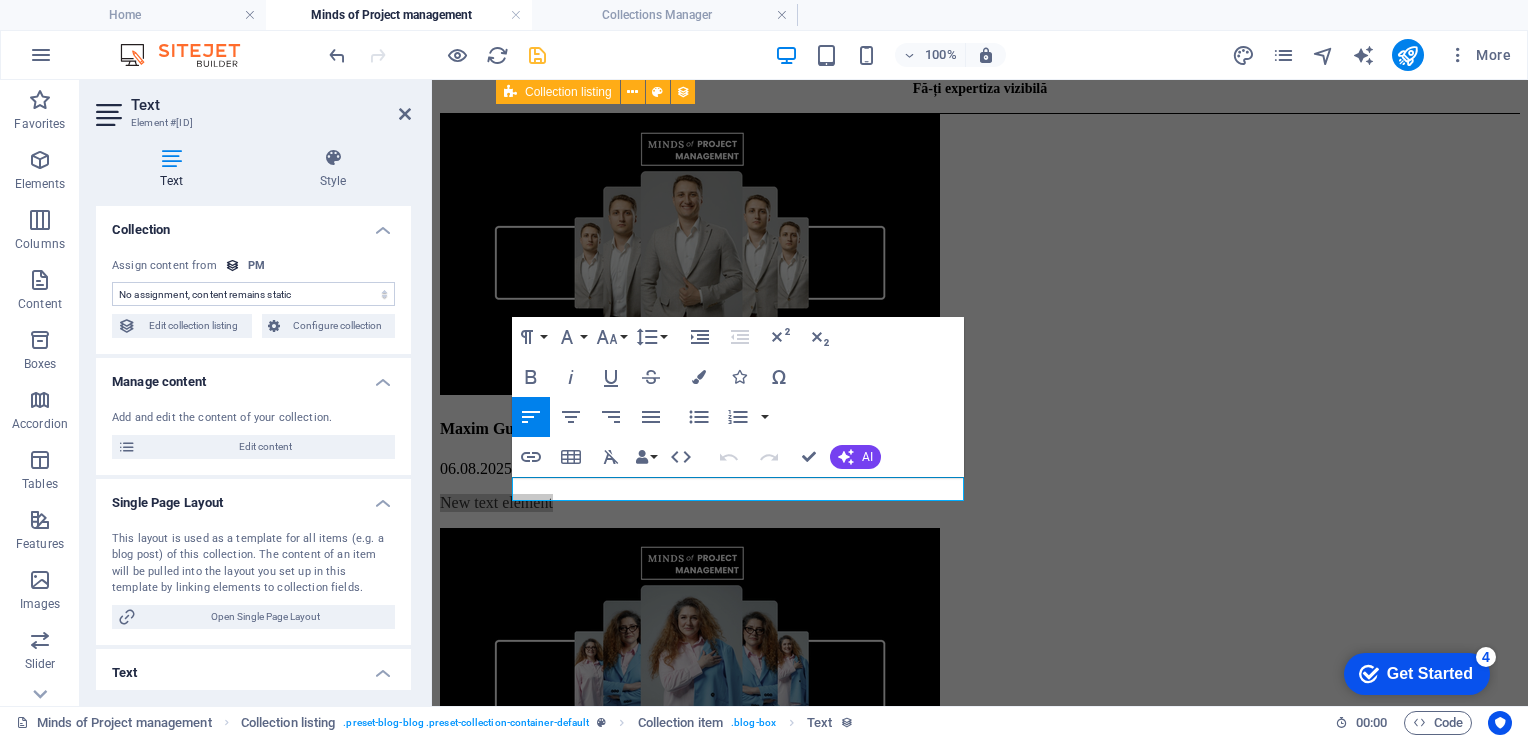 click on "No assignment, content remains static Created at (Date) Updated at (Date) Name (Plain Text) Slug (Plain Text) Description (Rich Text) Content (CMS) Category (Choice) Author (Plain Text) Image (File) Publishing Date (Date) Status (Choice)" at bounding box center [253, 294] 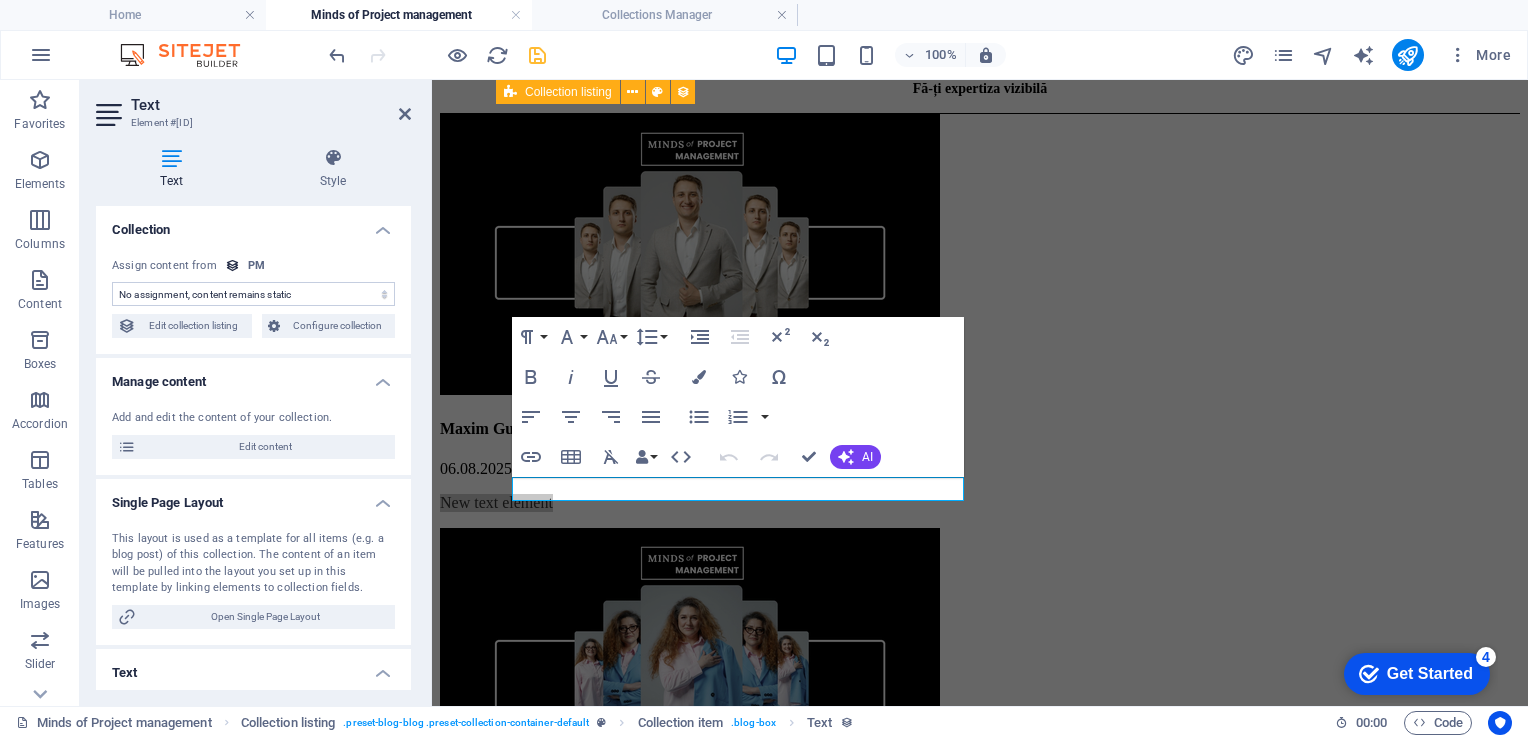 select on "category" 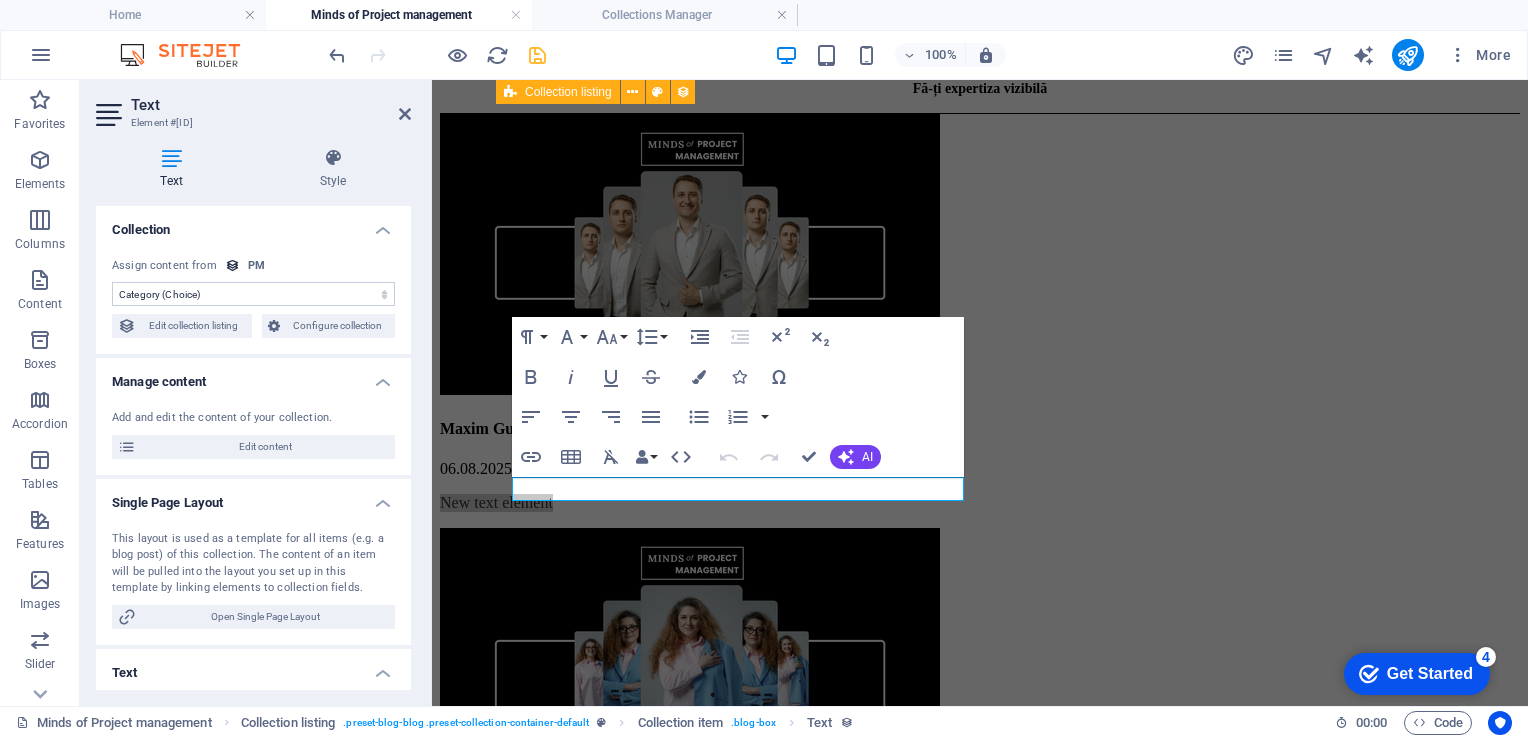 click on "No assignment, content remains static Created at (Date) Updated at (Date) Name (Plain Text) Slug (Plain Text) Description (Rich Text) Content (CMS) Category (Choice) Author (Plain Text) Image (File) Publishing Date (Date) Status (Choice)" at bounding box center [253, 294] 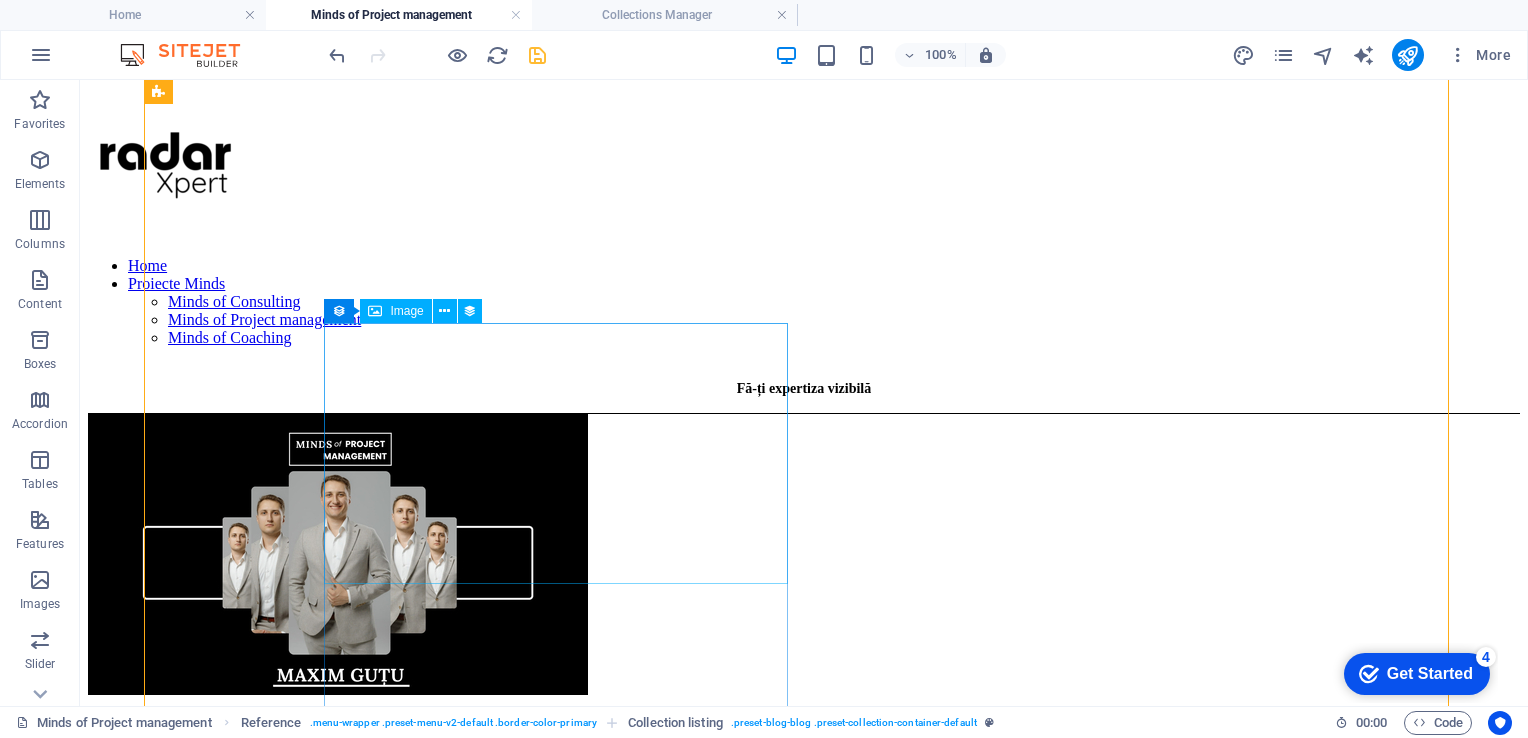 scroll, scrollTop: 500, scrollLeft: 0, axis: vertical 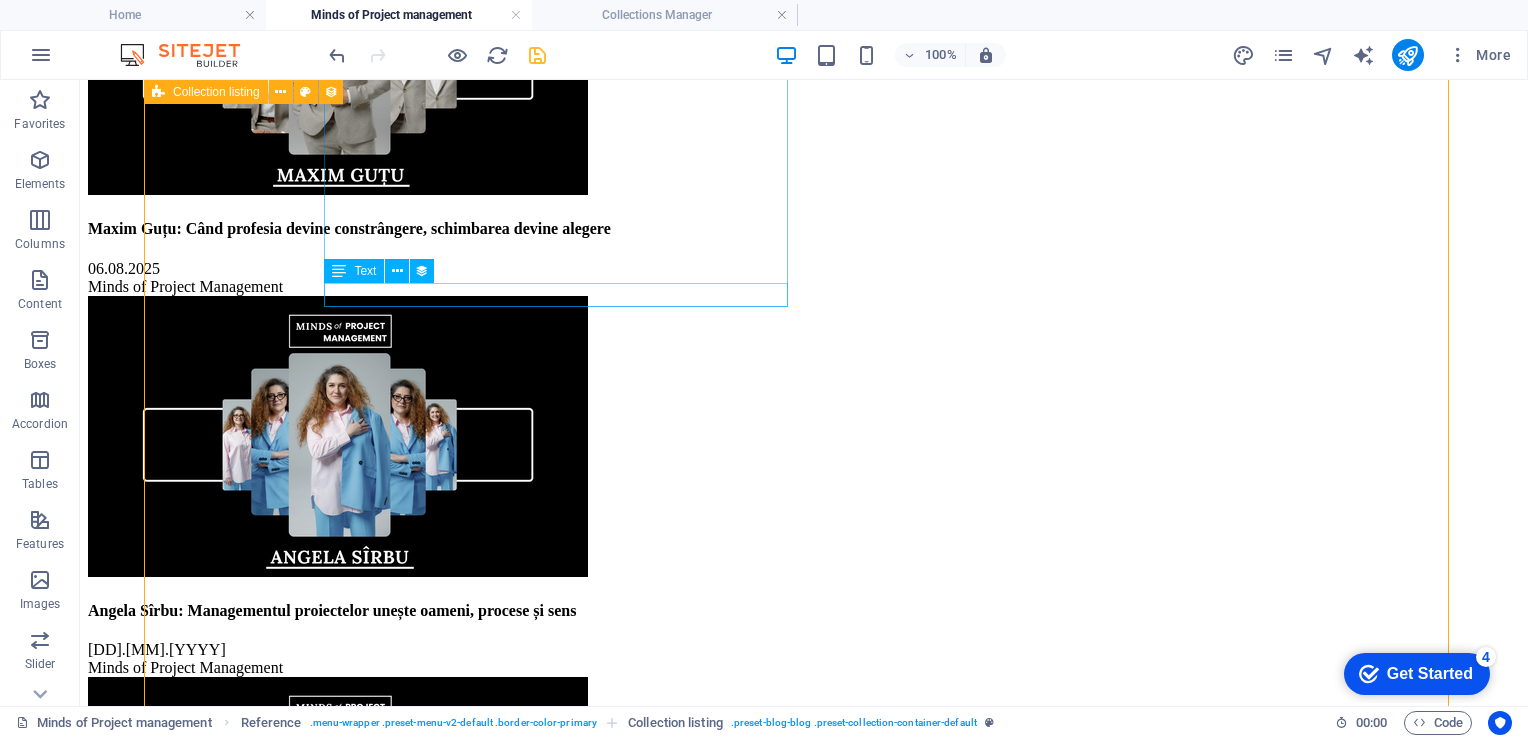 click on "Minds of Project Management" at bounding box center (804, 287) 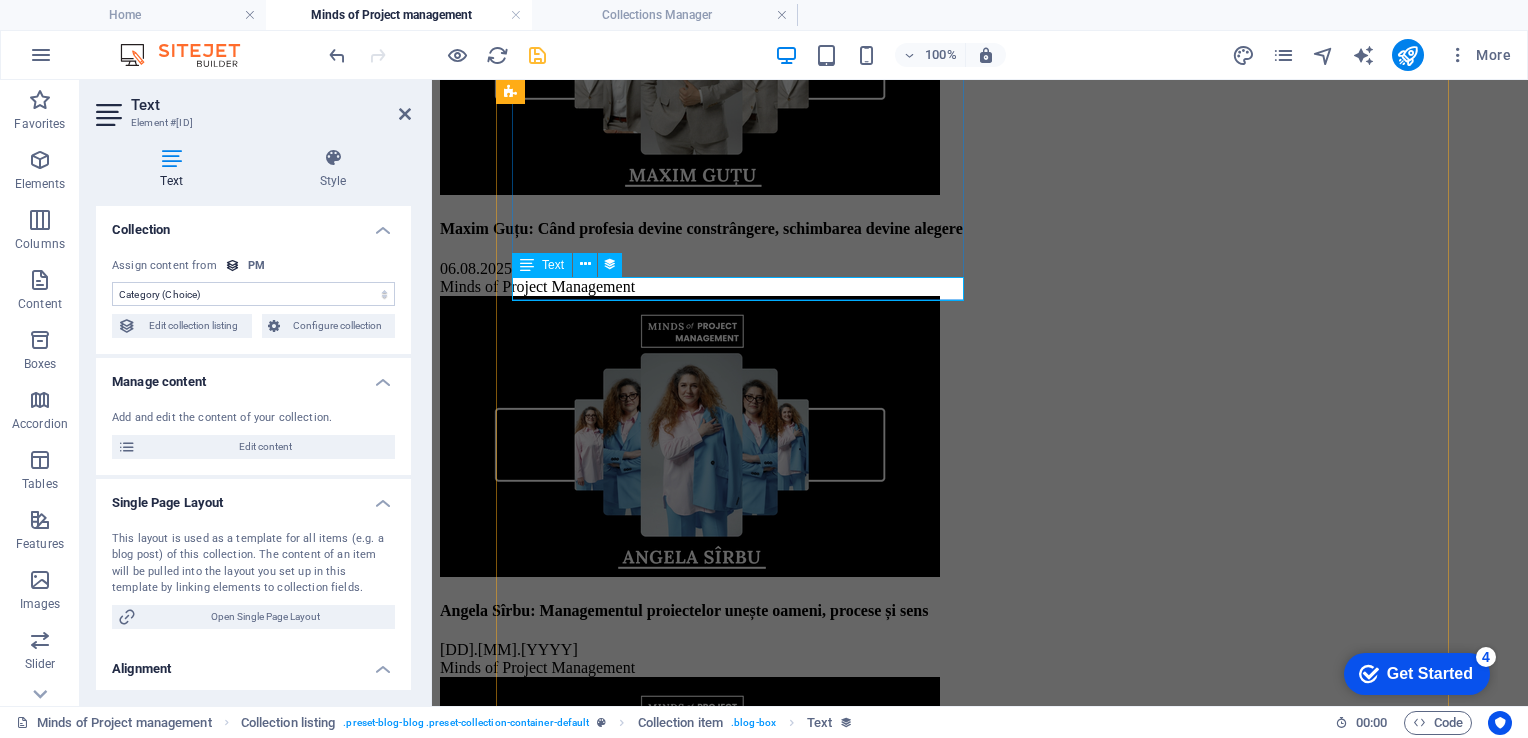 click on "Minds of Project Management" at bounding box center [980, 287] 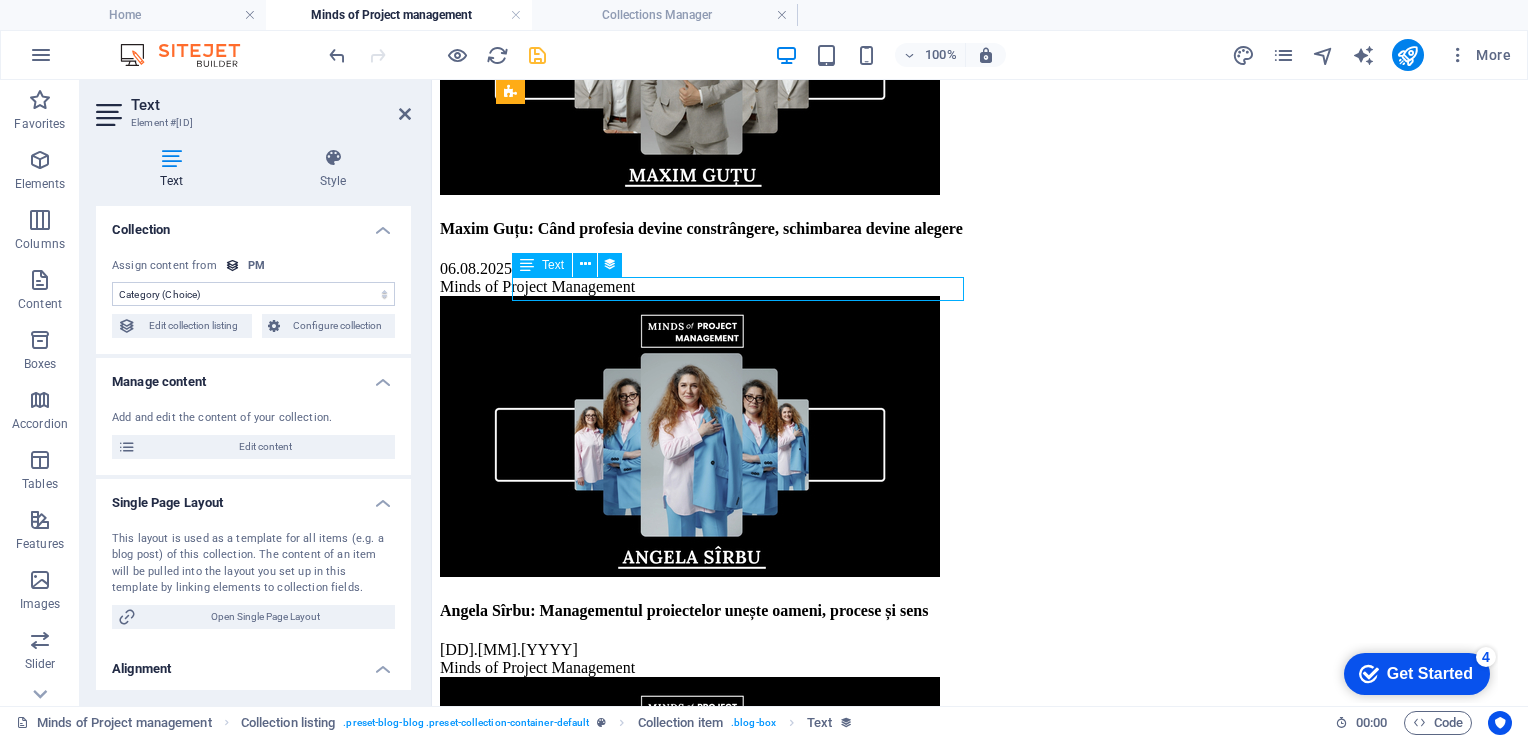 click on "Minds of Project Management" at bounding box center [980, 287] 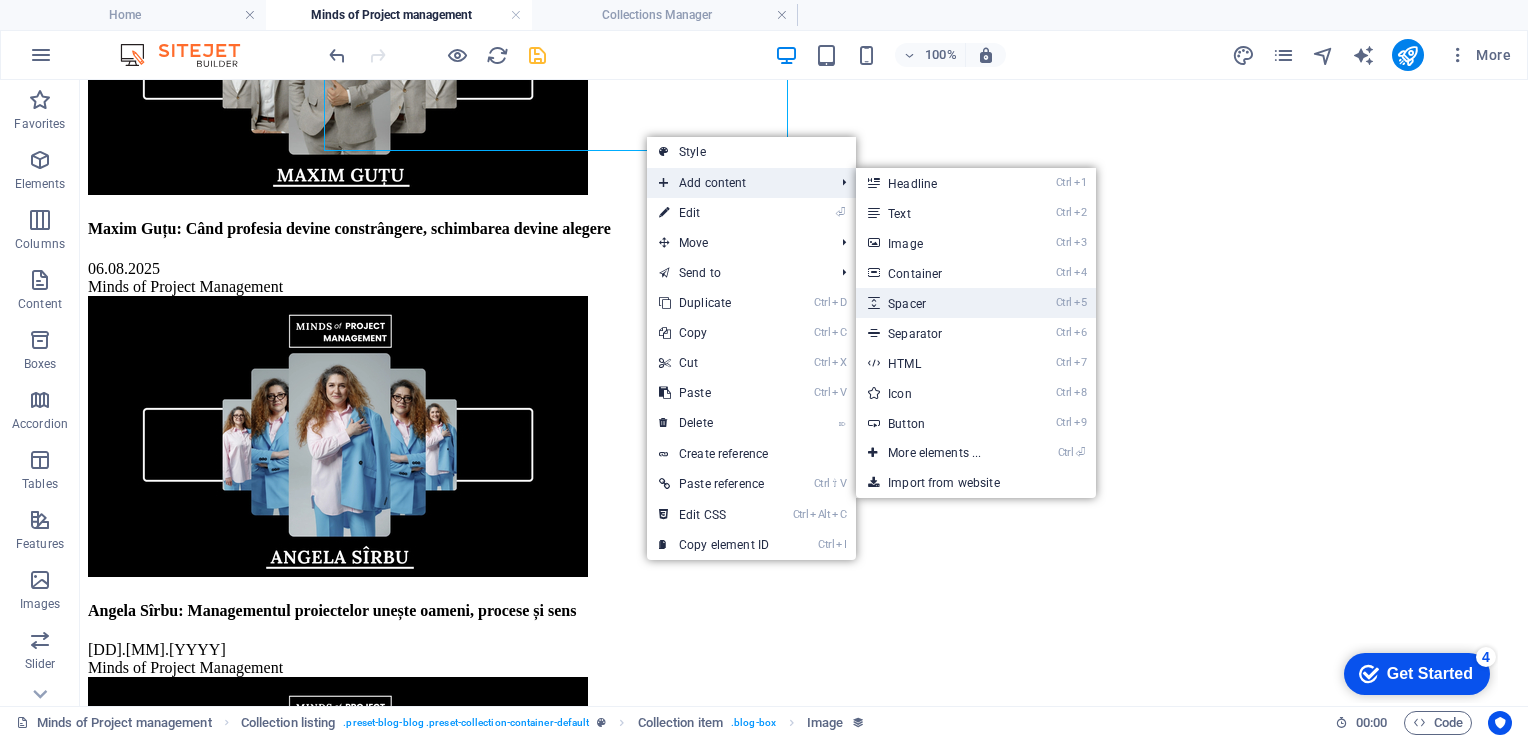 click on "Ctrl 5  Spacer" at bounding box center [938, 303] 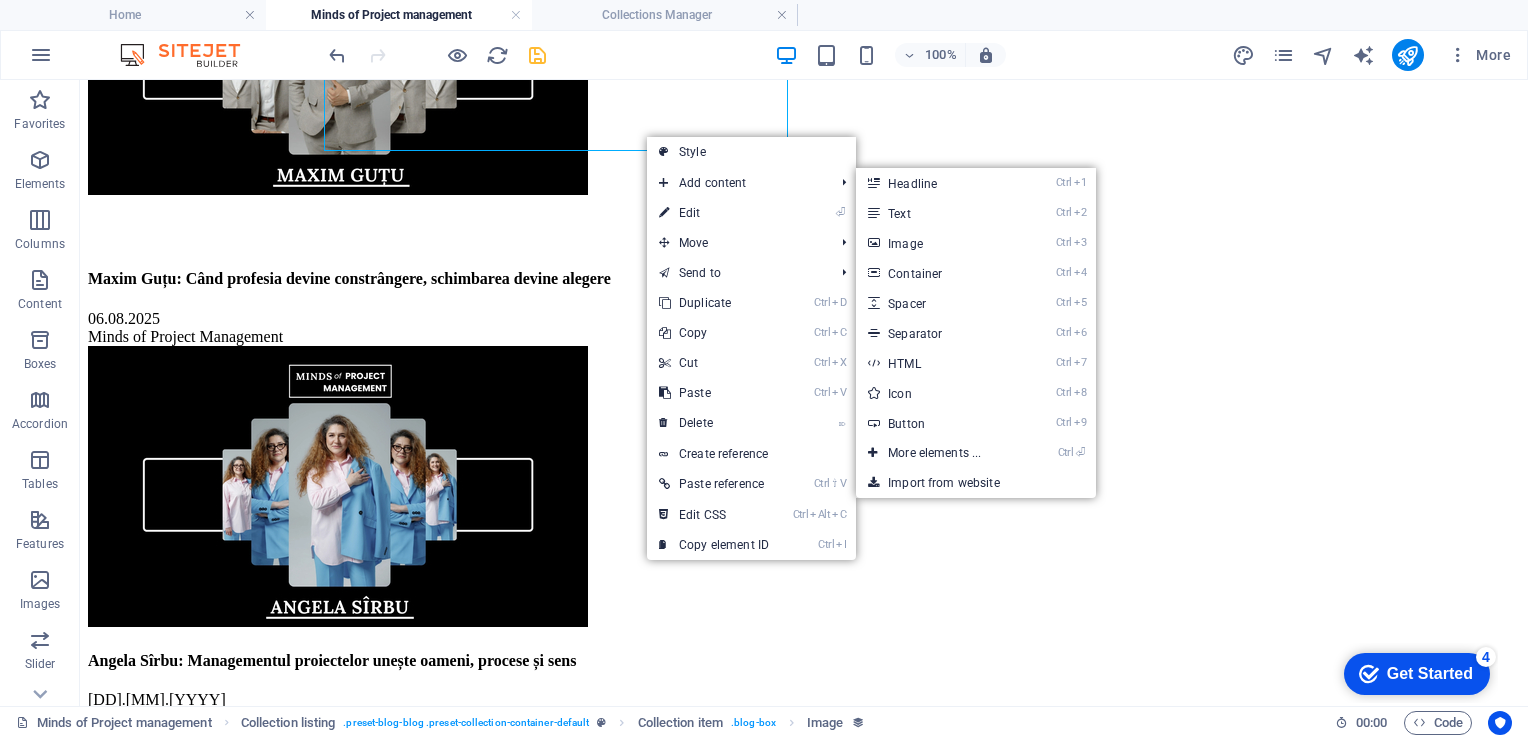 select on "px" 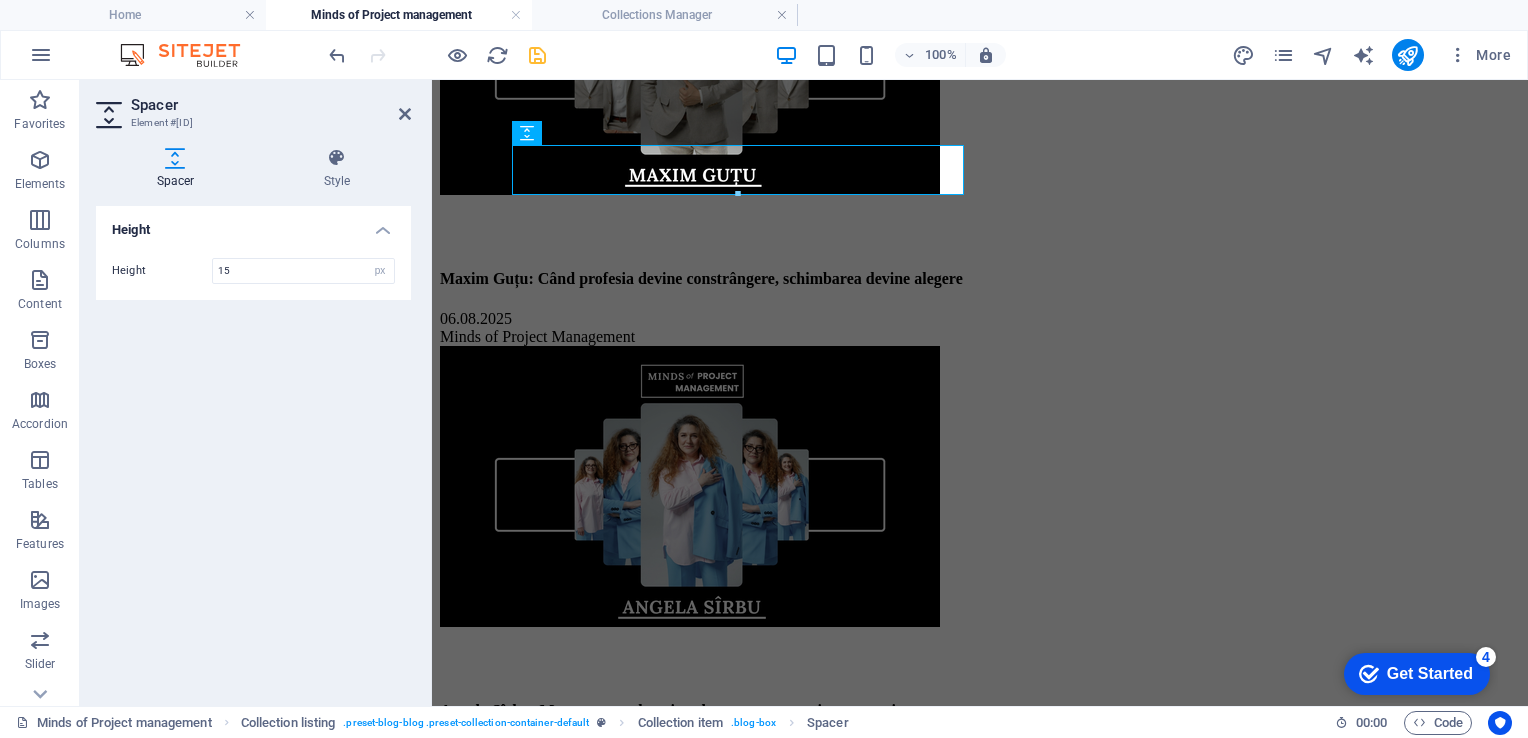 type on "15" 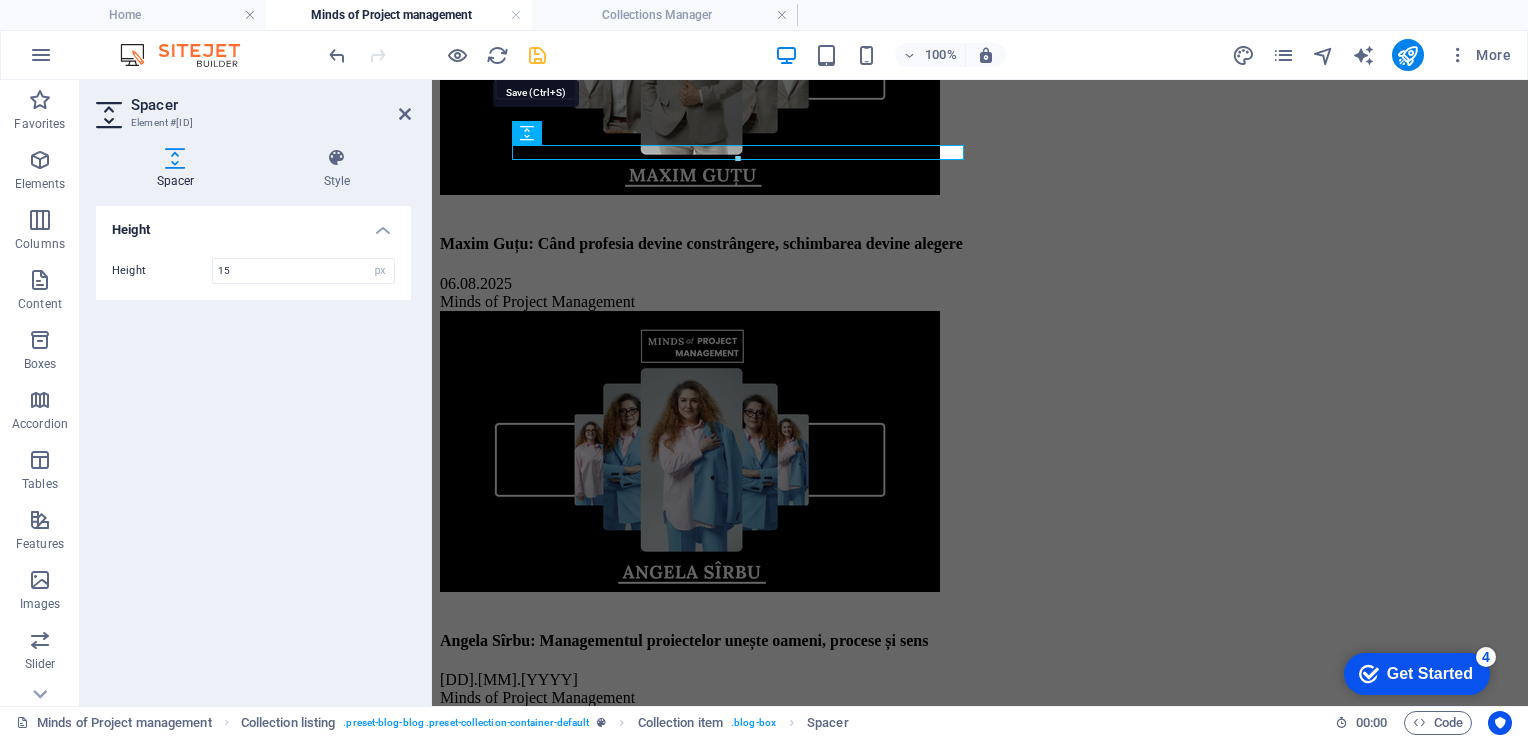 click at bounding box center (537, 55) 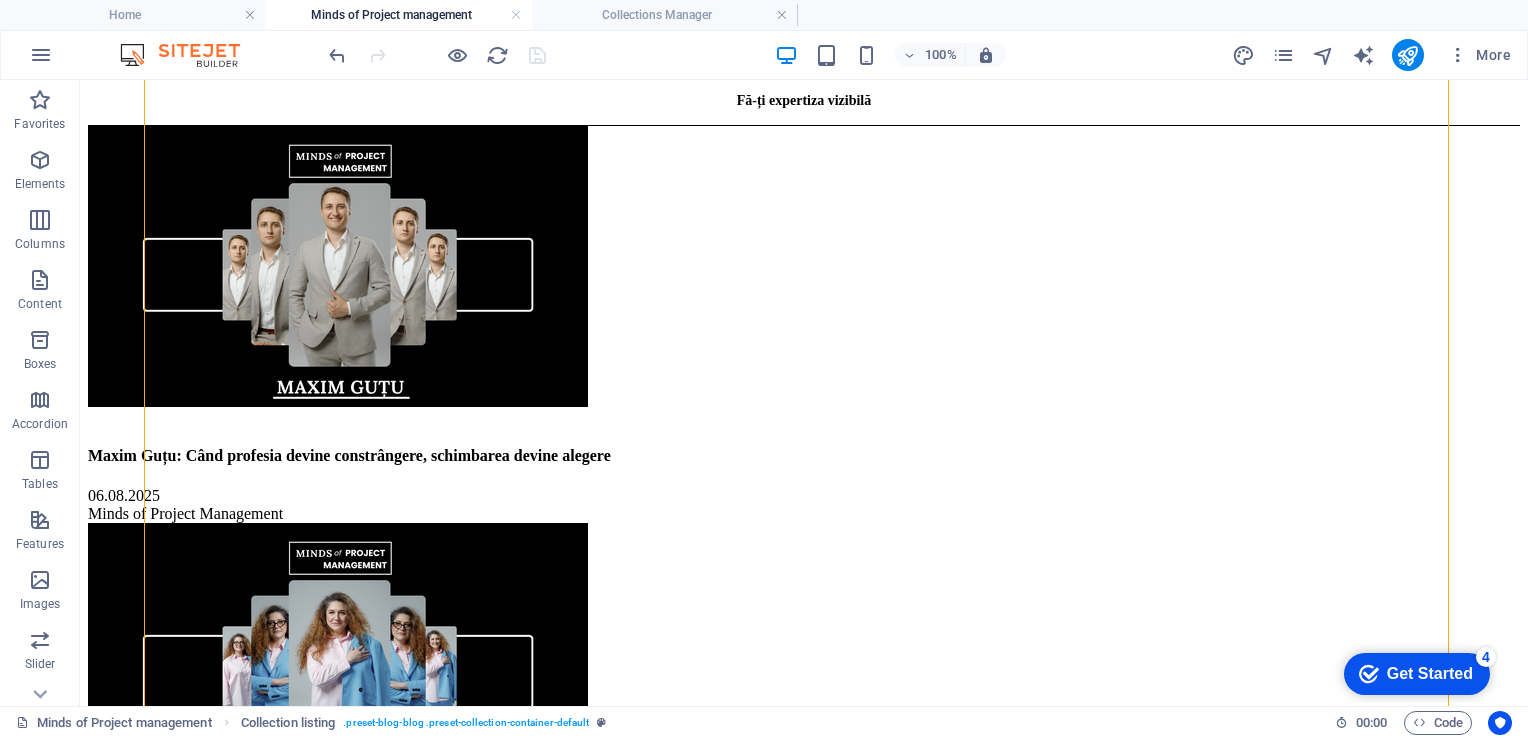 scroll, scrollTop: 225, scrollLeft: 0, axis: vertical 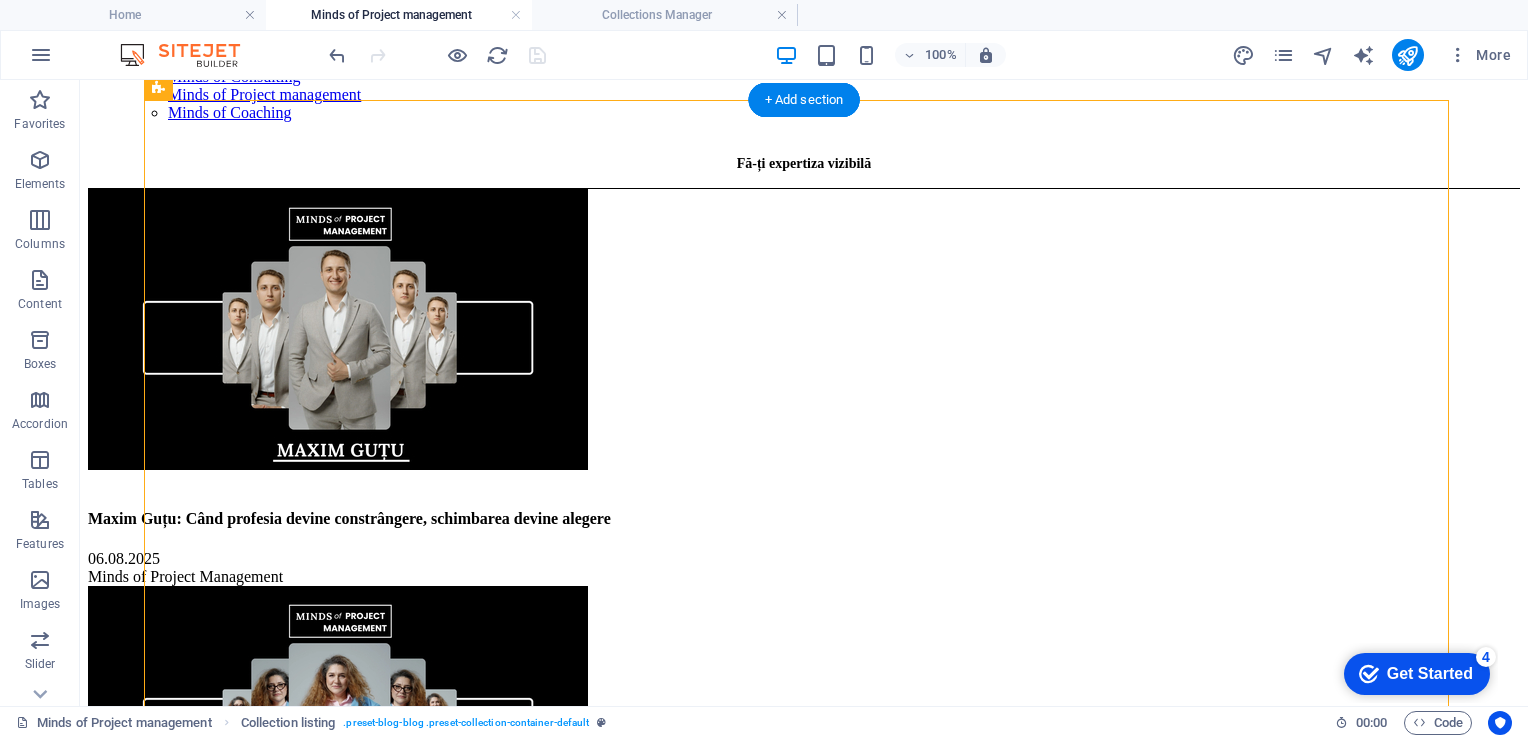 drag, startPoint x: 504, startPoint y: 309, endPoint x: 469, endPoint y: 452, distance: 147.22092 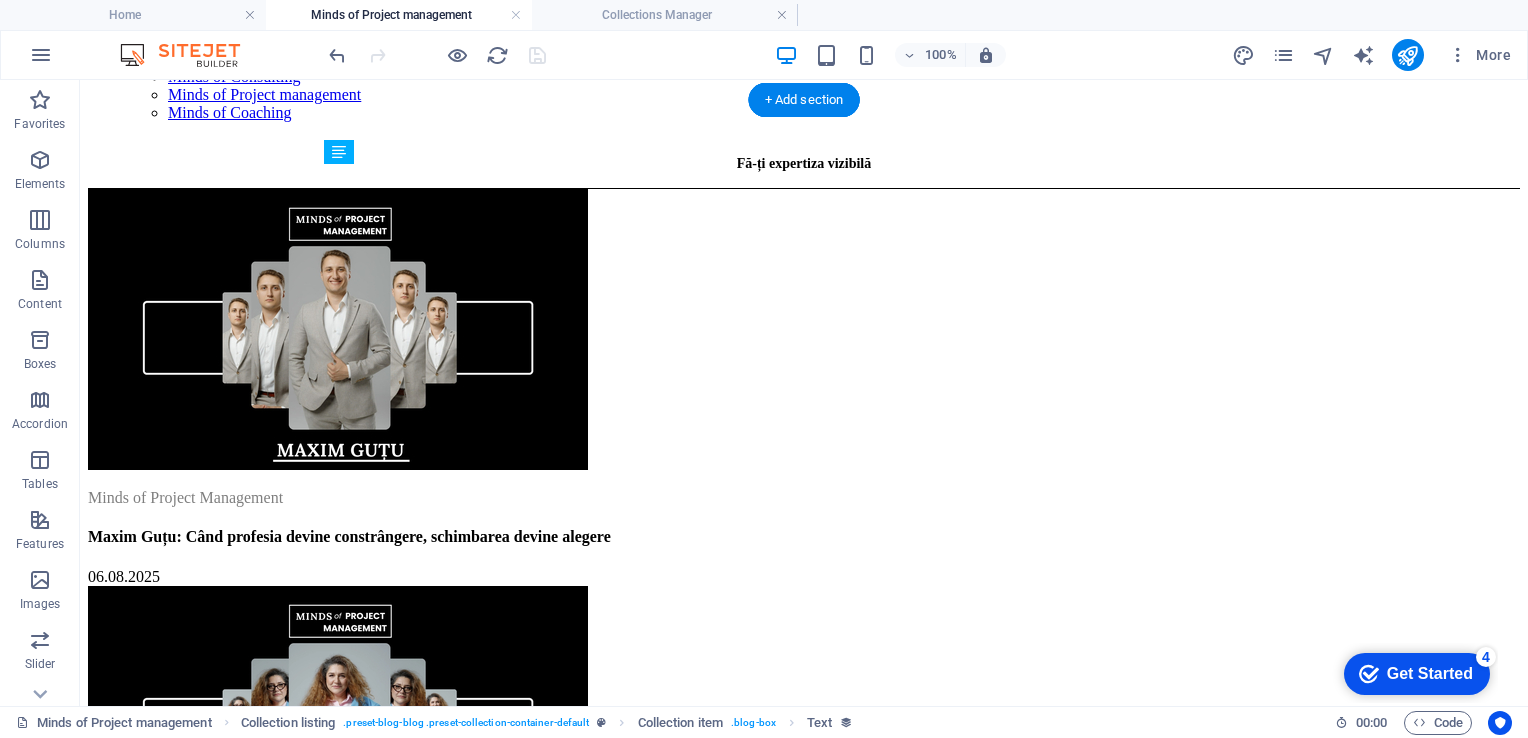 drag, startPoint x: 434, startPoint y: 590, endPoint x: 439, endPoint y: 453, distance: 137.09122 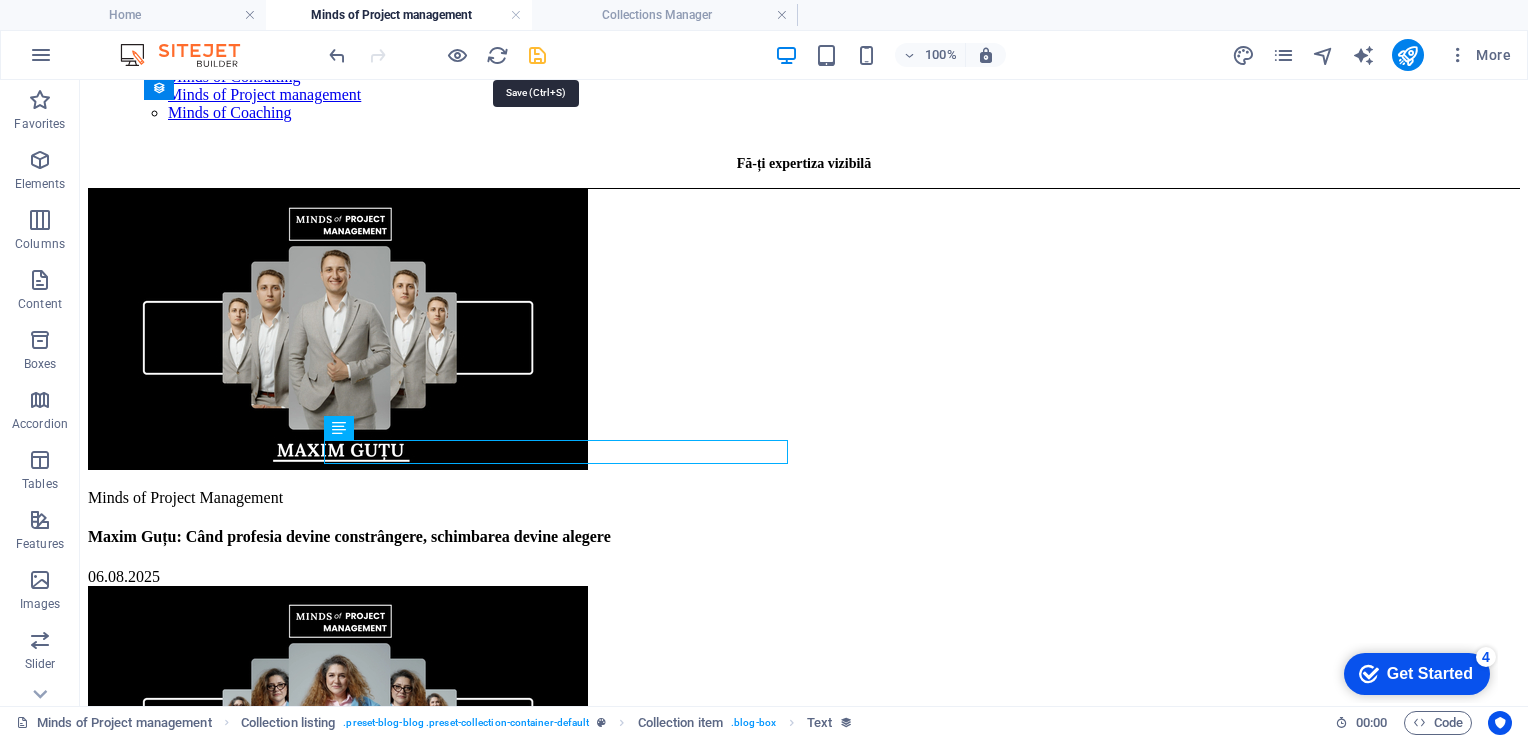 click at bounding box center [537, 55] 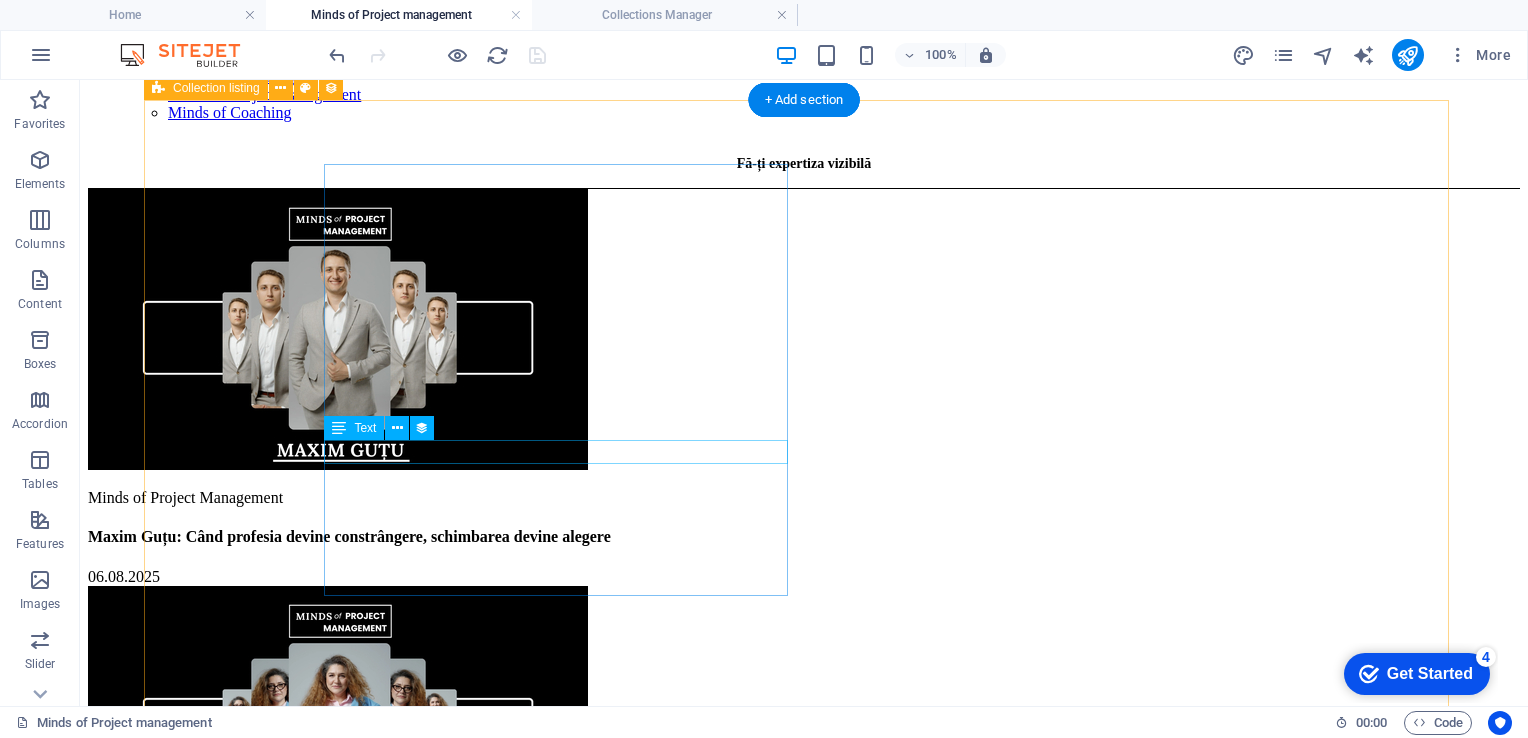 click on "Minds of Project Management" at bounding box center [804, 498] 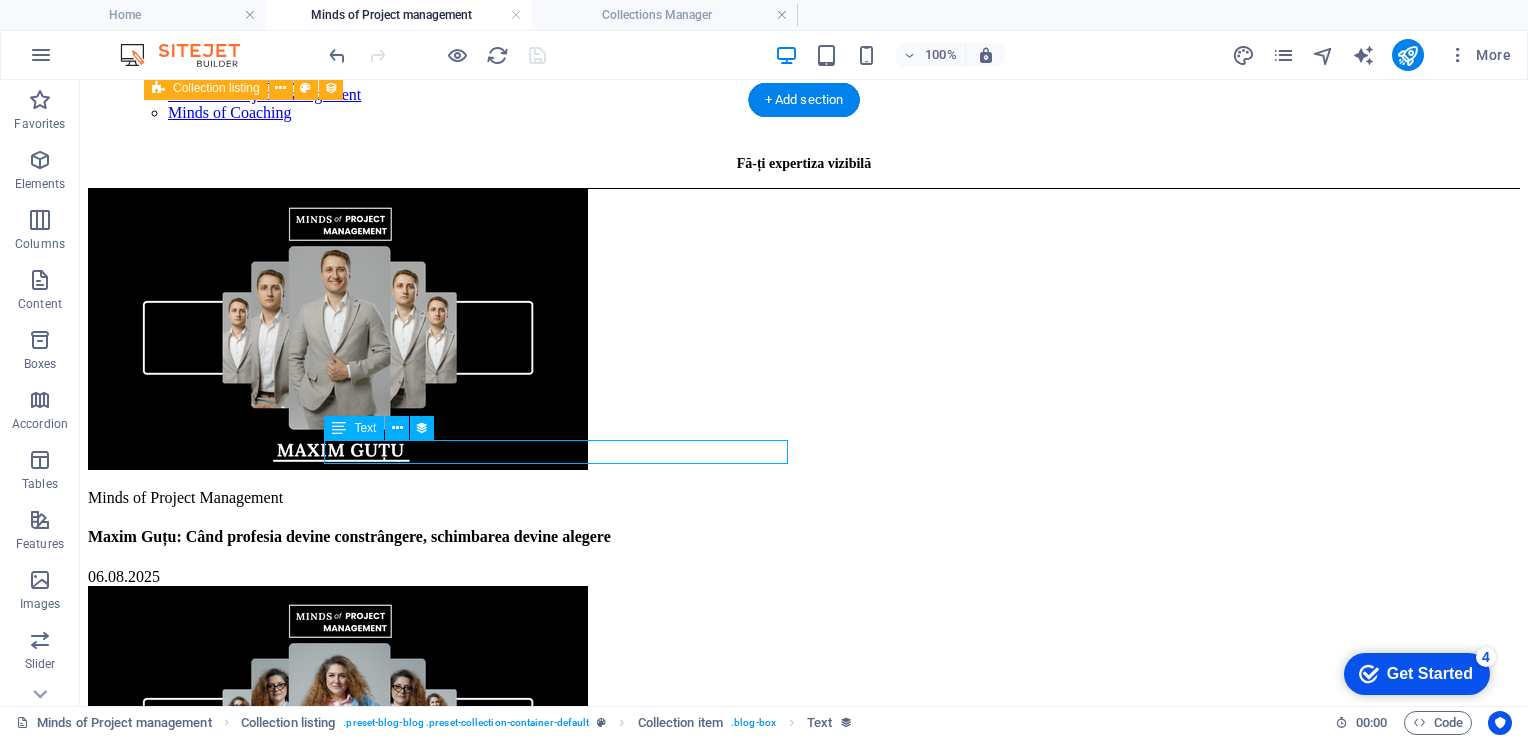 drag, startPoint x: 505, startPoint y: 456, endPoint x: 152, endPoint y: 455, distance: 353.0014 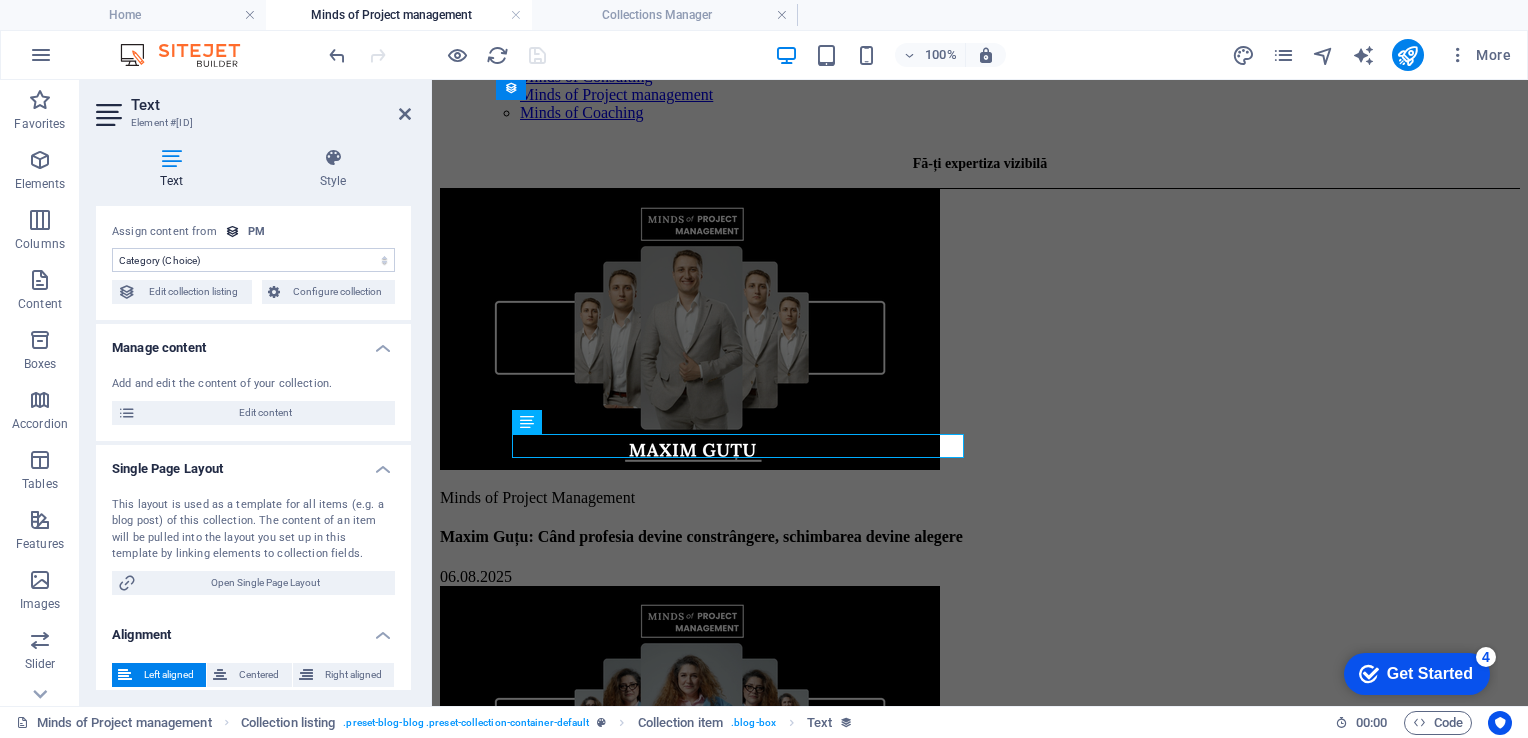 scroll, scrollTop: 47, scrollLeft: 0, axis: vertical 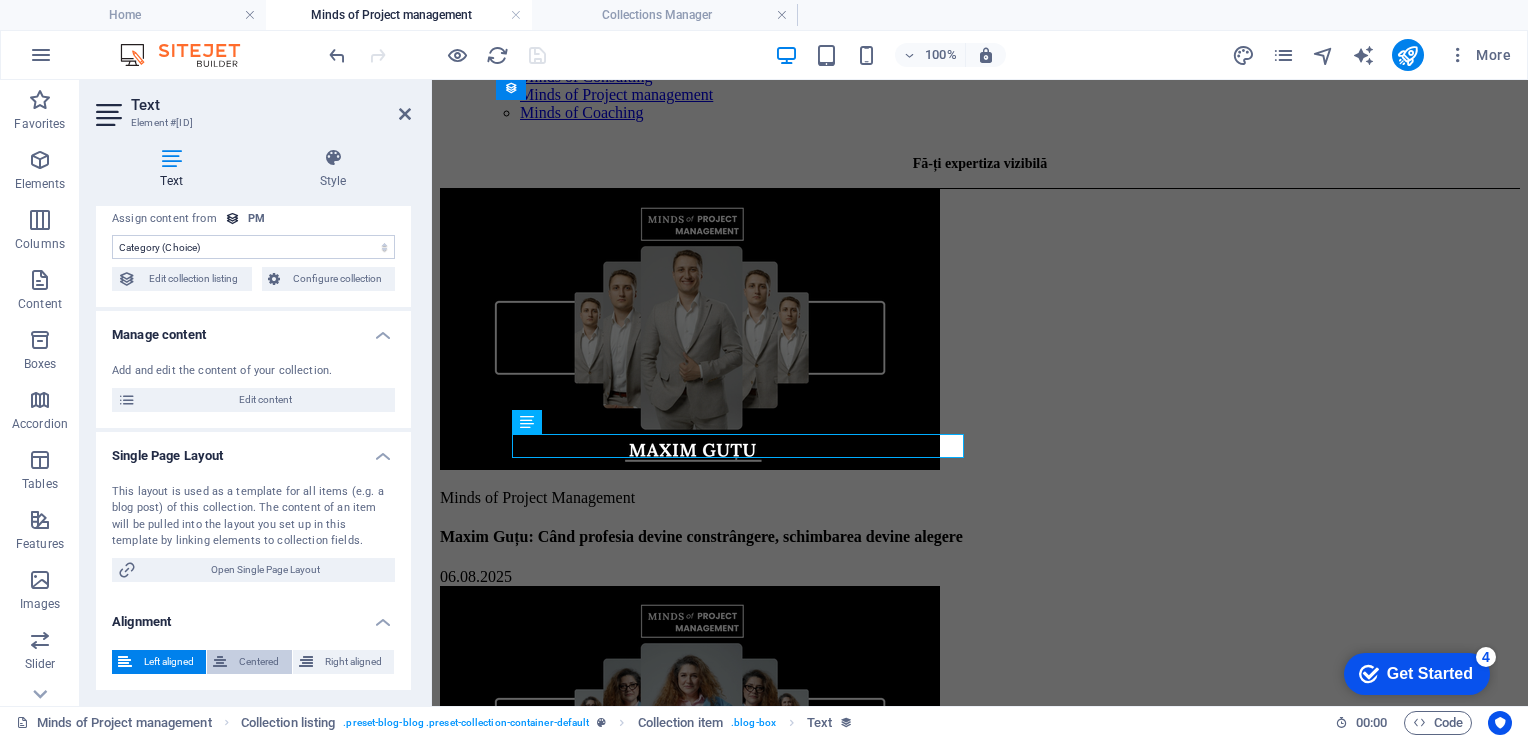click on "Centered" at bounding box center (259, 662) 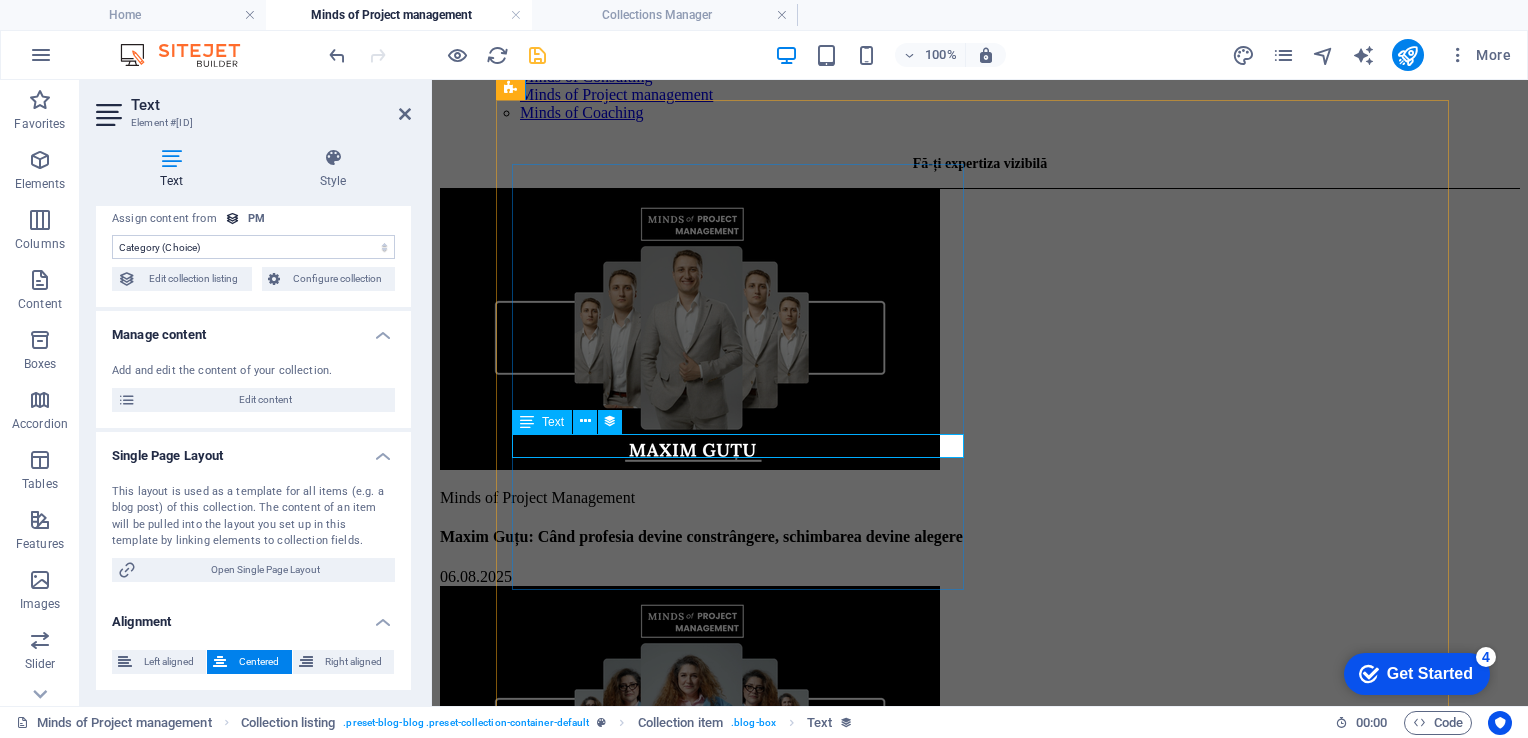 click on "Minds of Project Management" at bounding box center (980, 498) 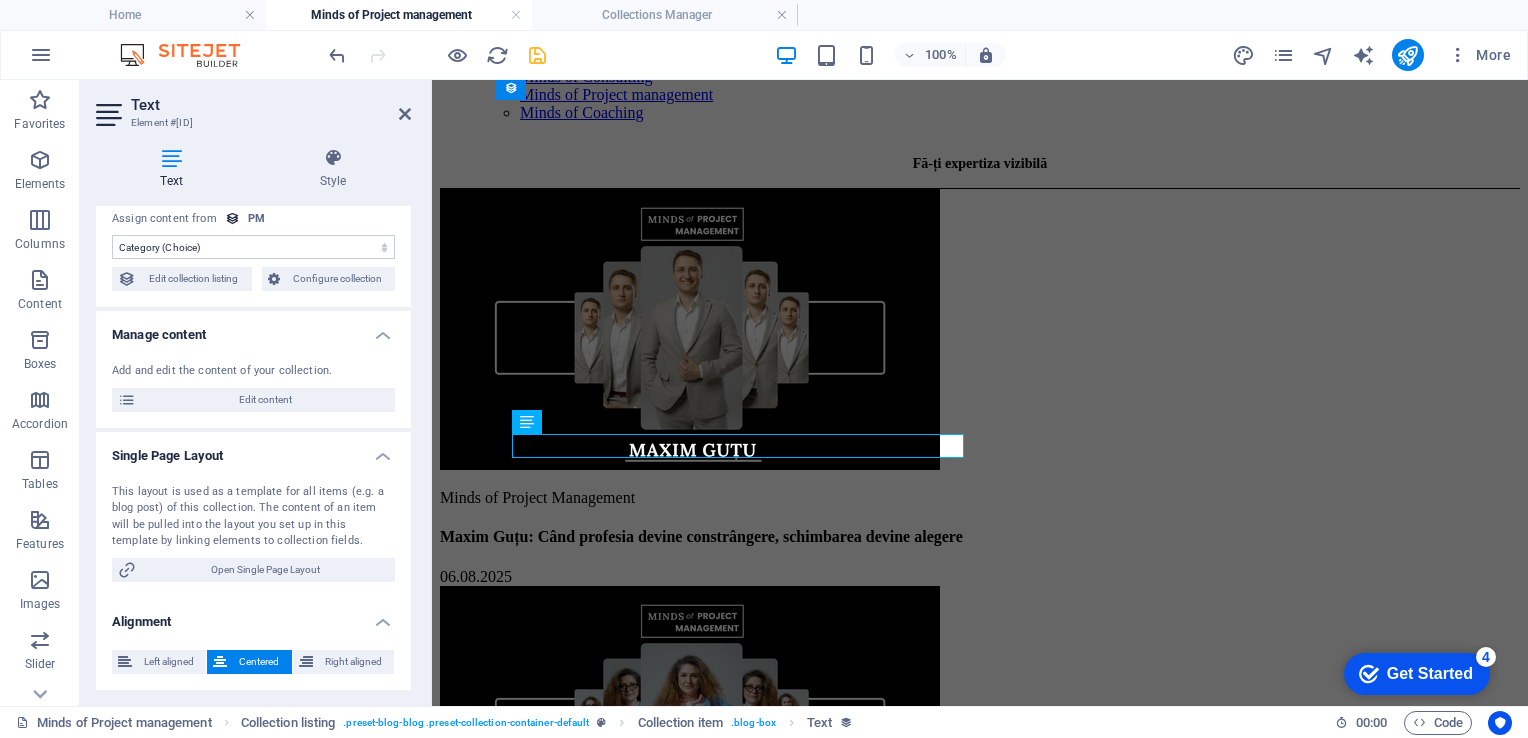 click at bounding box center [171, 158] 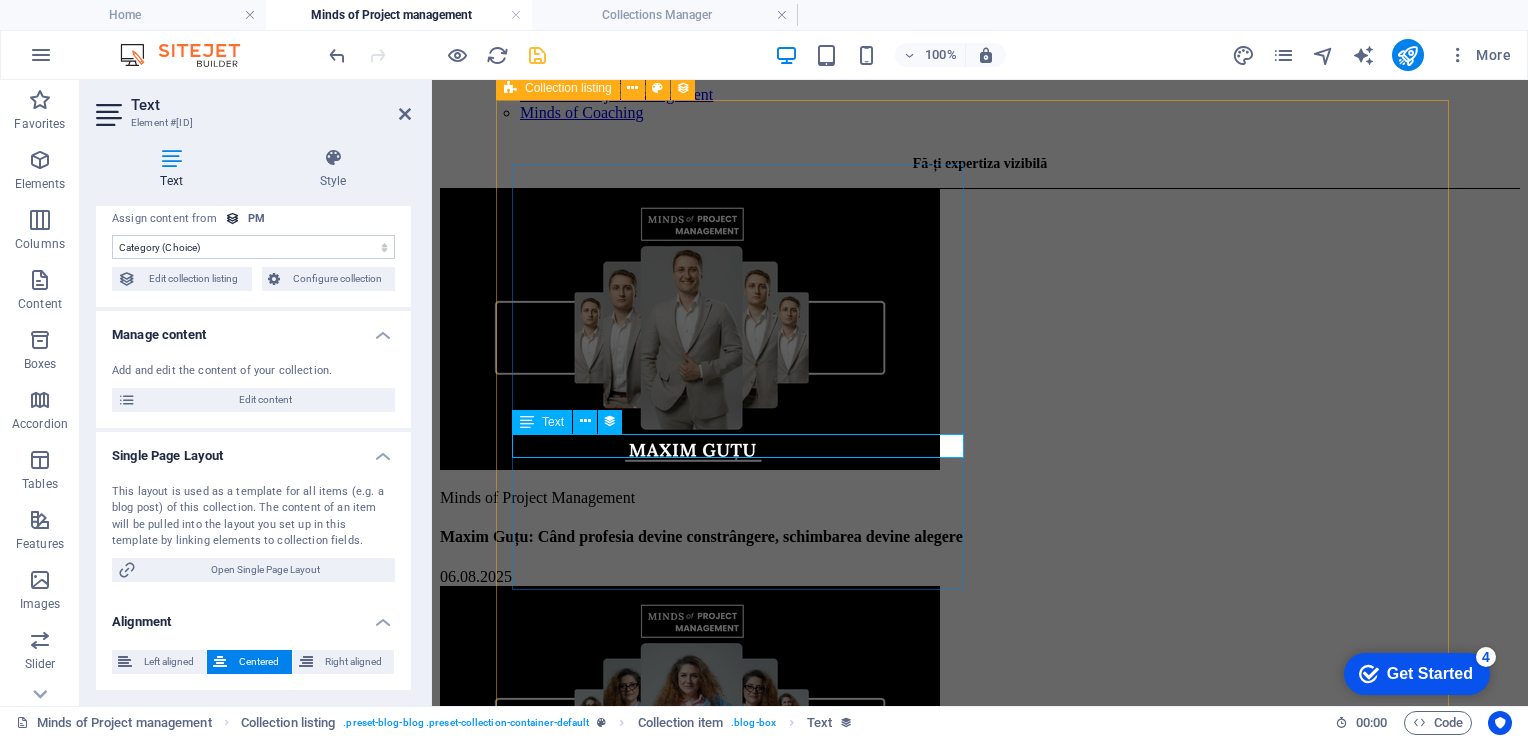 click on "Minds of Project Management" at bounding box center [980, 498] 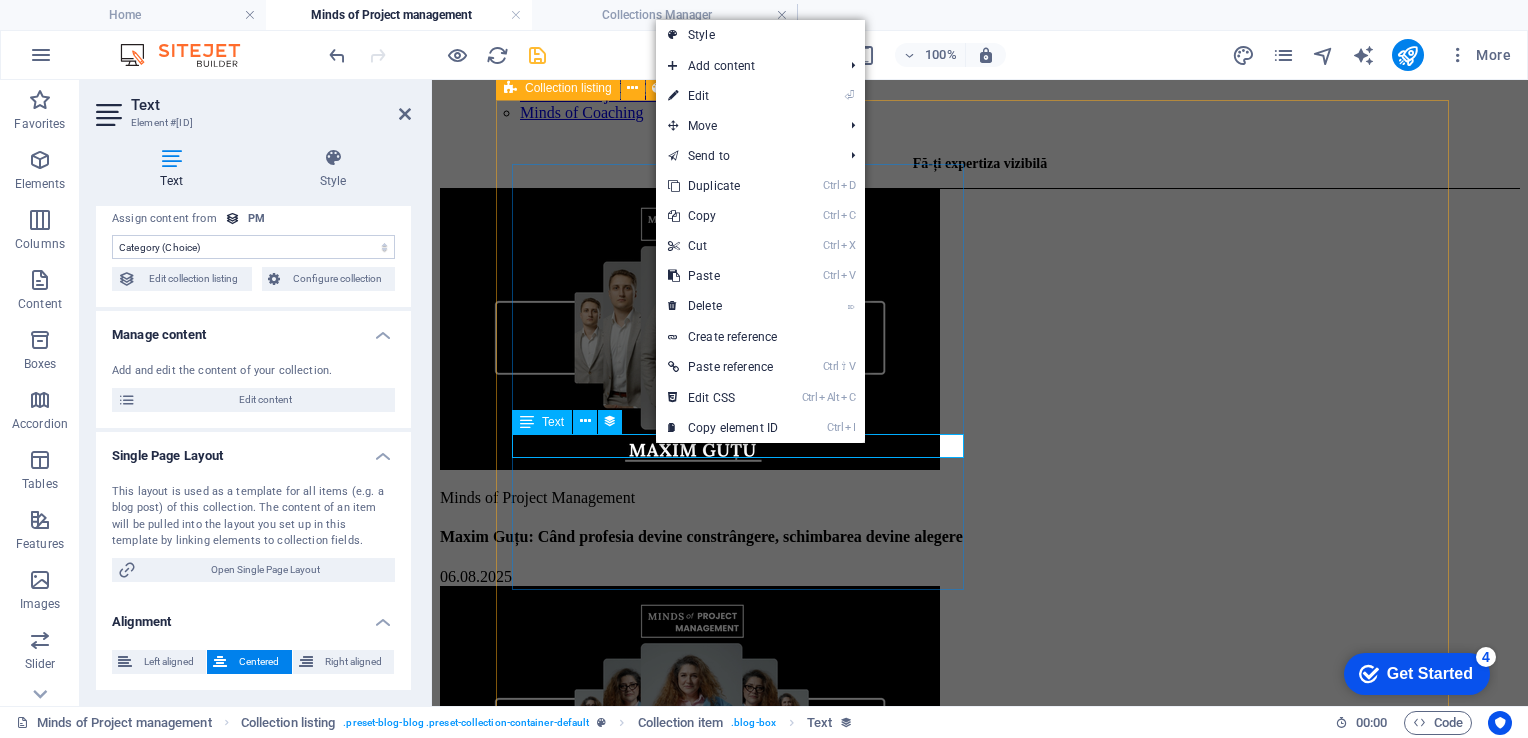 click on "Minds of Project Management" at bounding box center (980, 498) 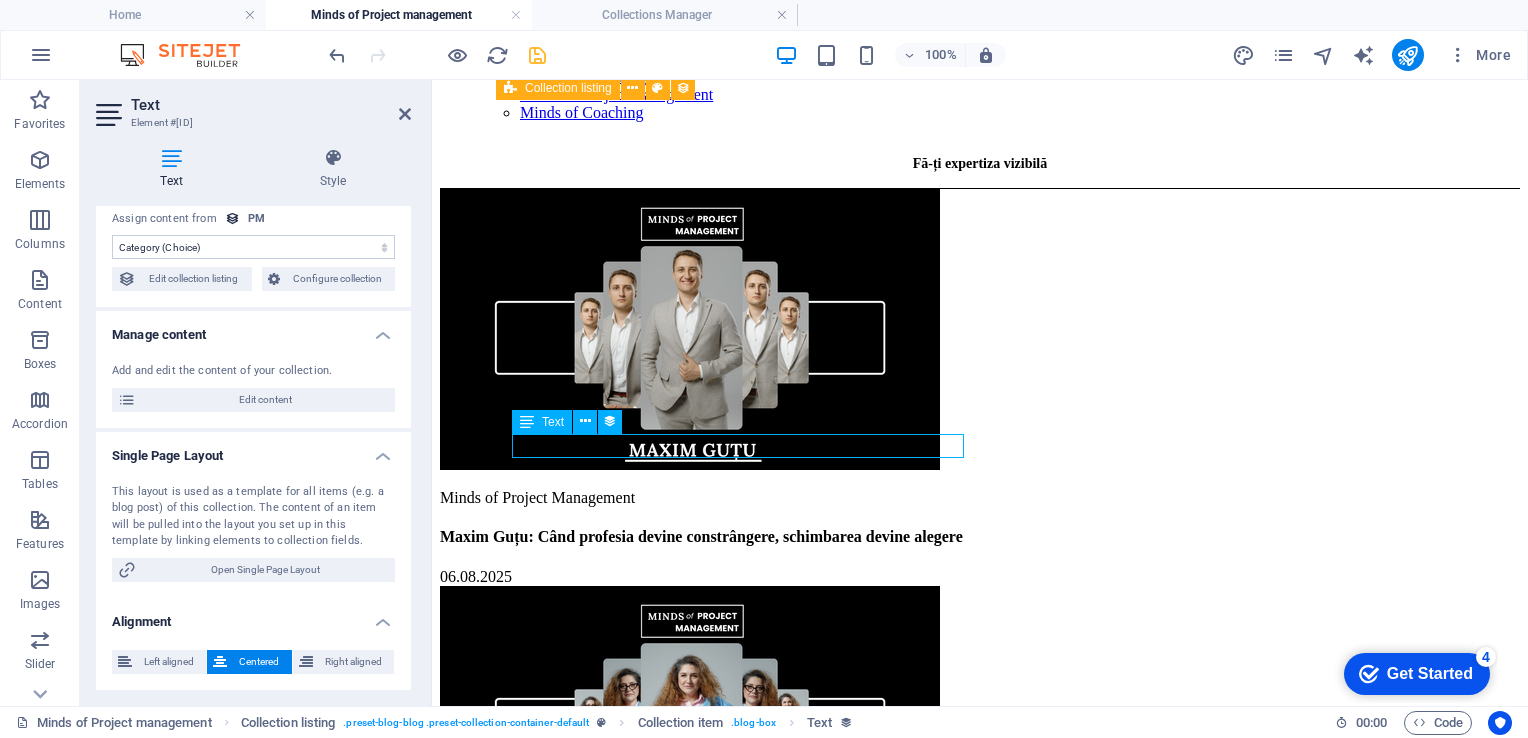 click on "Minds of Project Management" at bounding box center (980, 498) 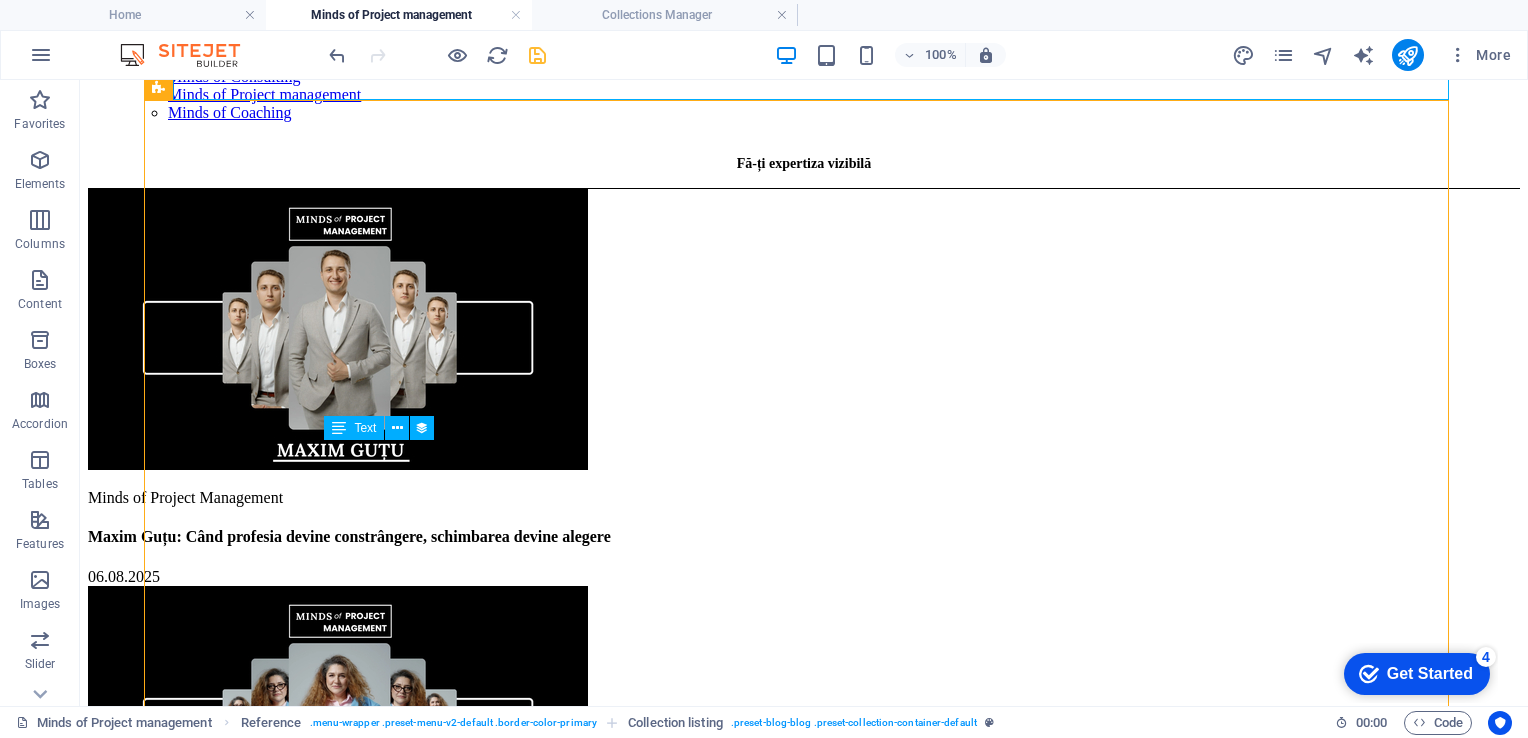 click on "Minds of Project Management" at bounding box center (804, 498) 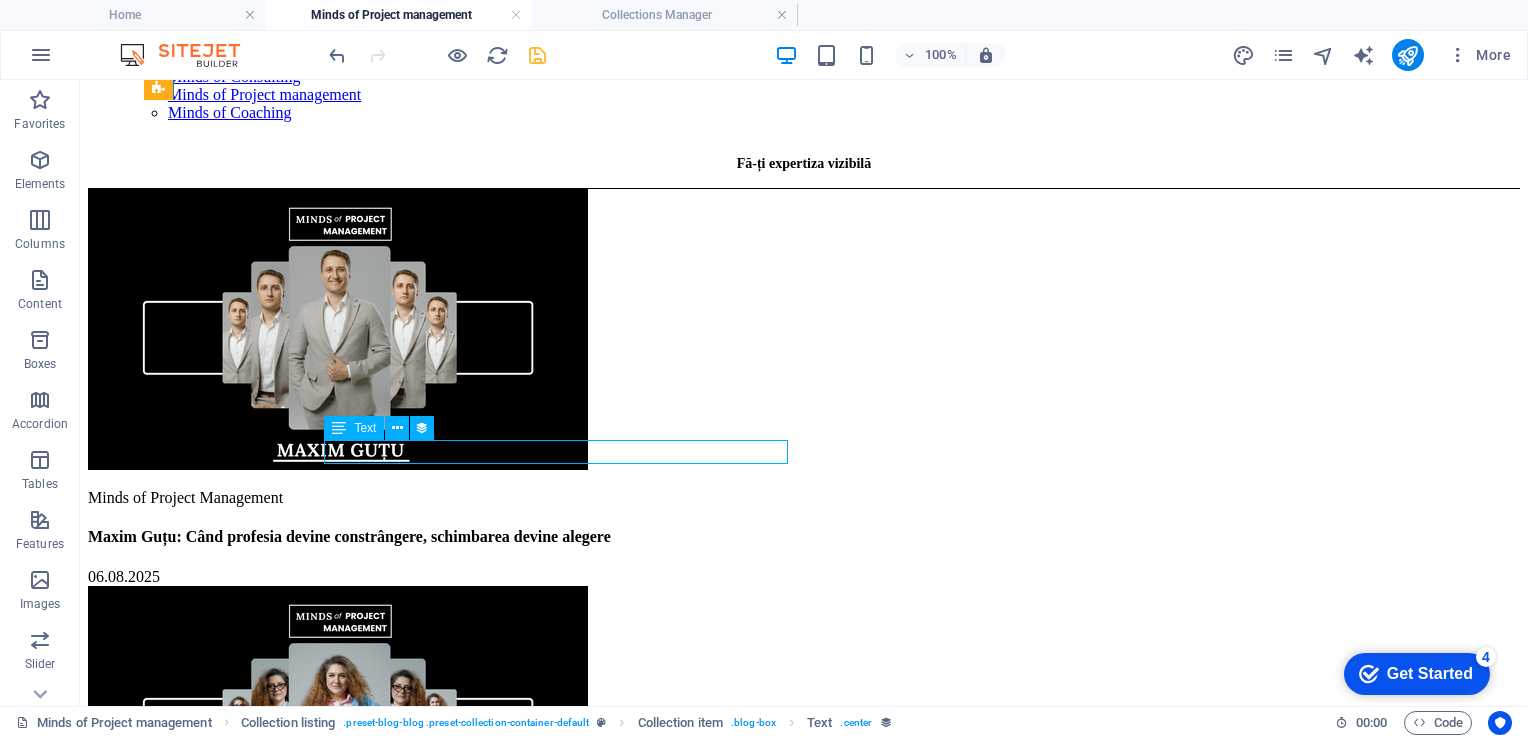 click on "Minds of Project Management" at bounding box center [804, 498] 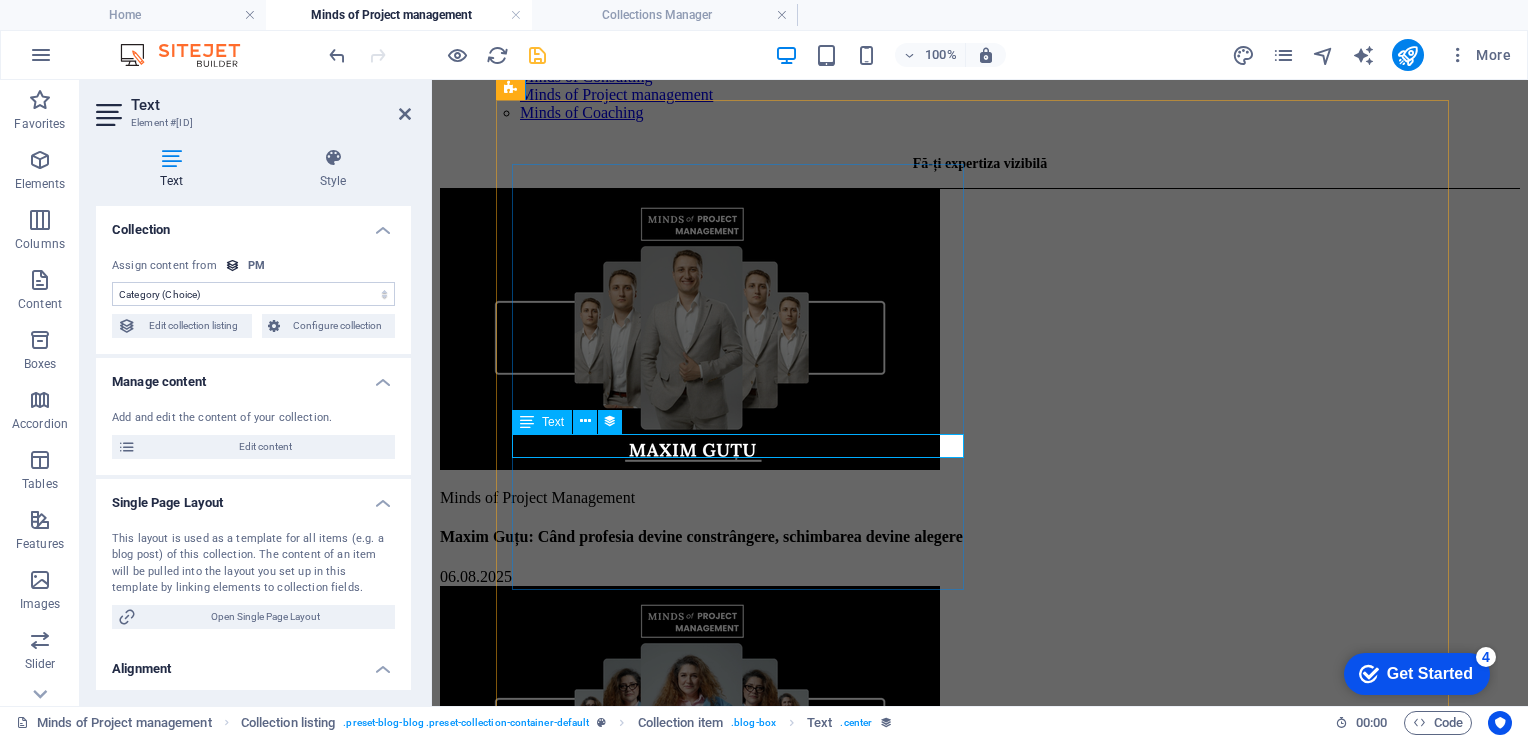 click on "Minds of Project Management" at bounding box center [980, 498] 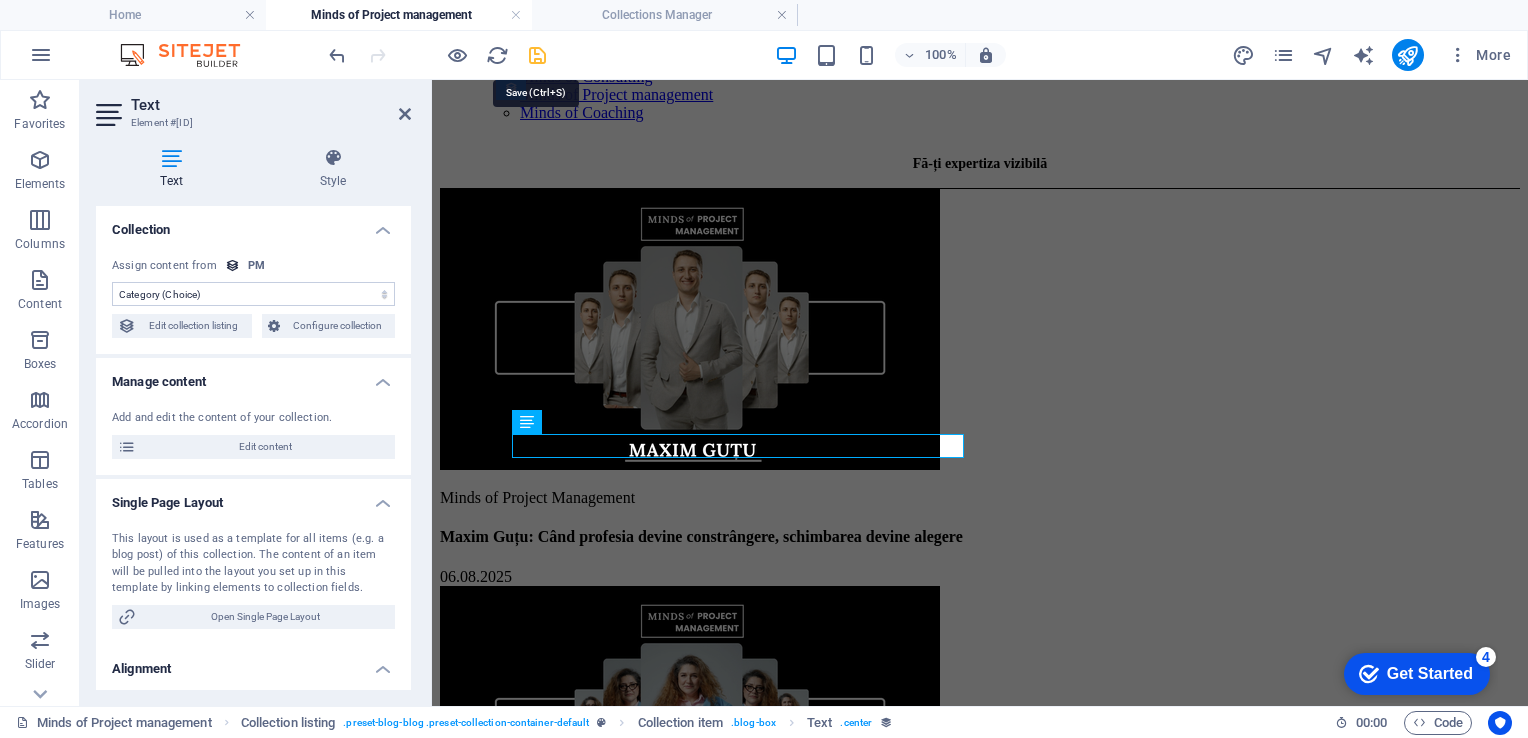drag, startPoint x: 537, startPoint y: 58, endPoint x: 469, endPoint y: 18, distance: 78.892334 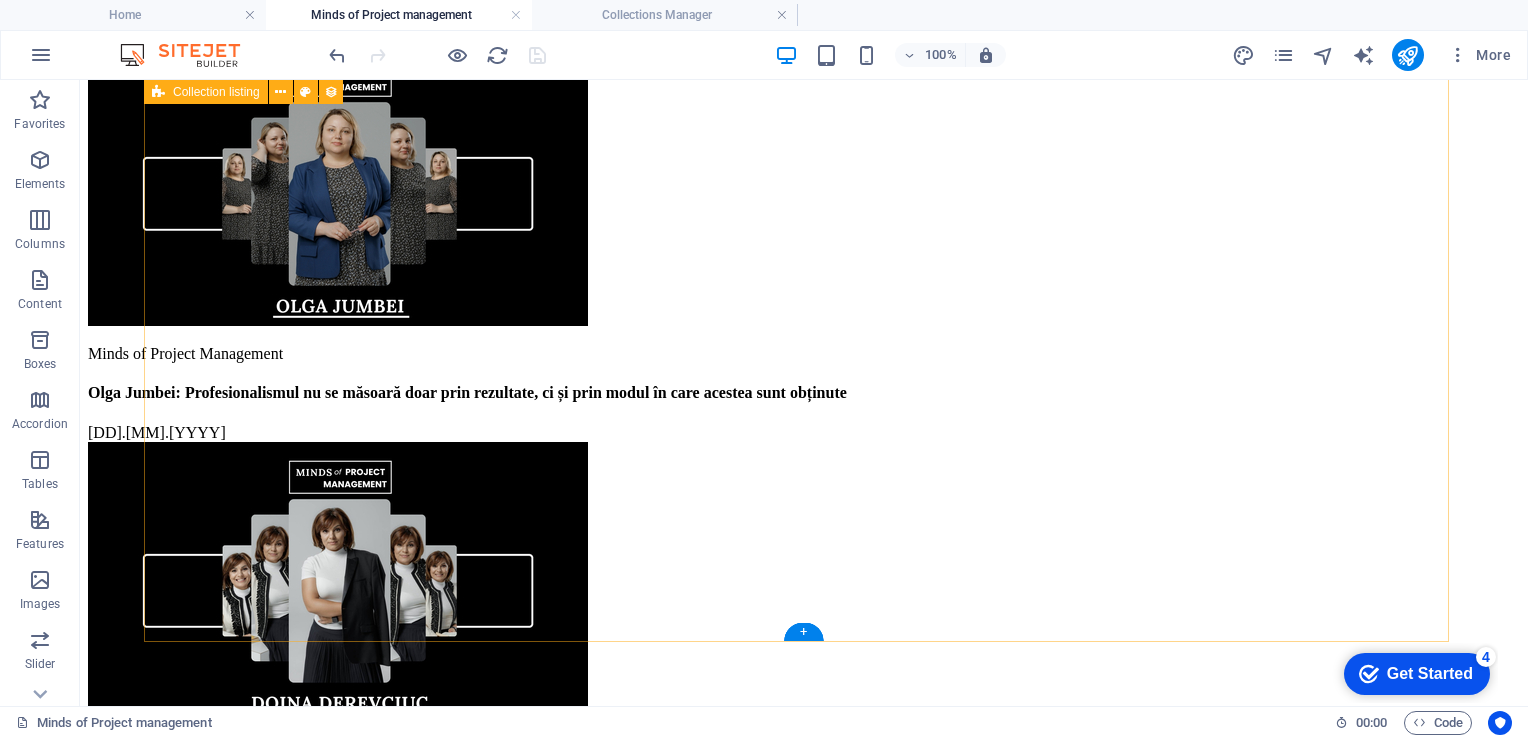 scroll, scrollTop: 1176, scrollLeft: 0, axis: vertical 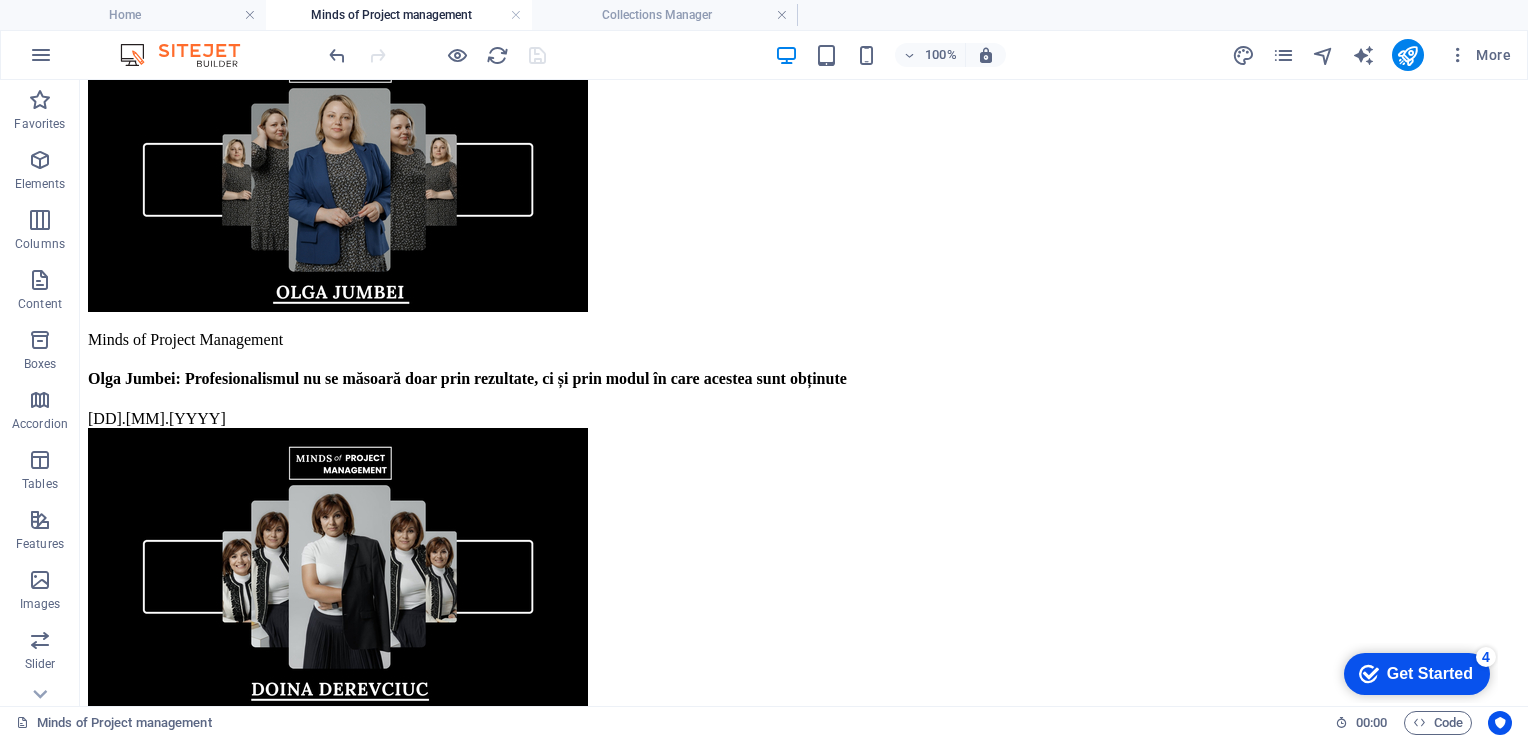 click on "Minds of Project management" at bounding box center [399, 15] 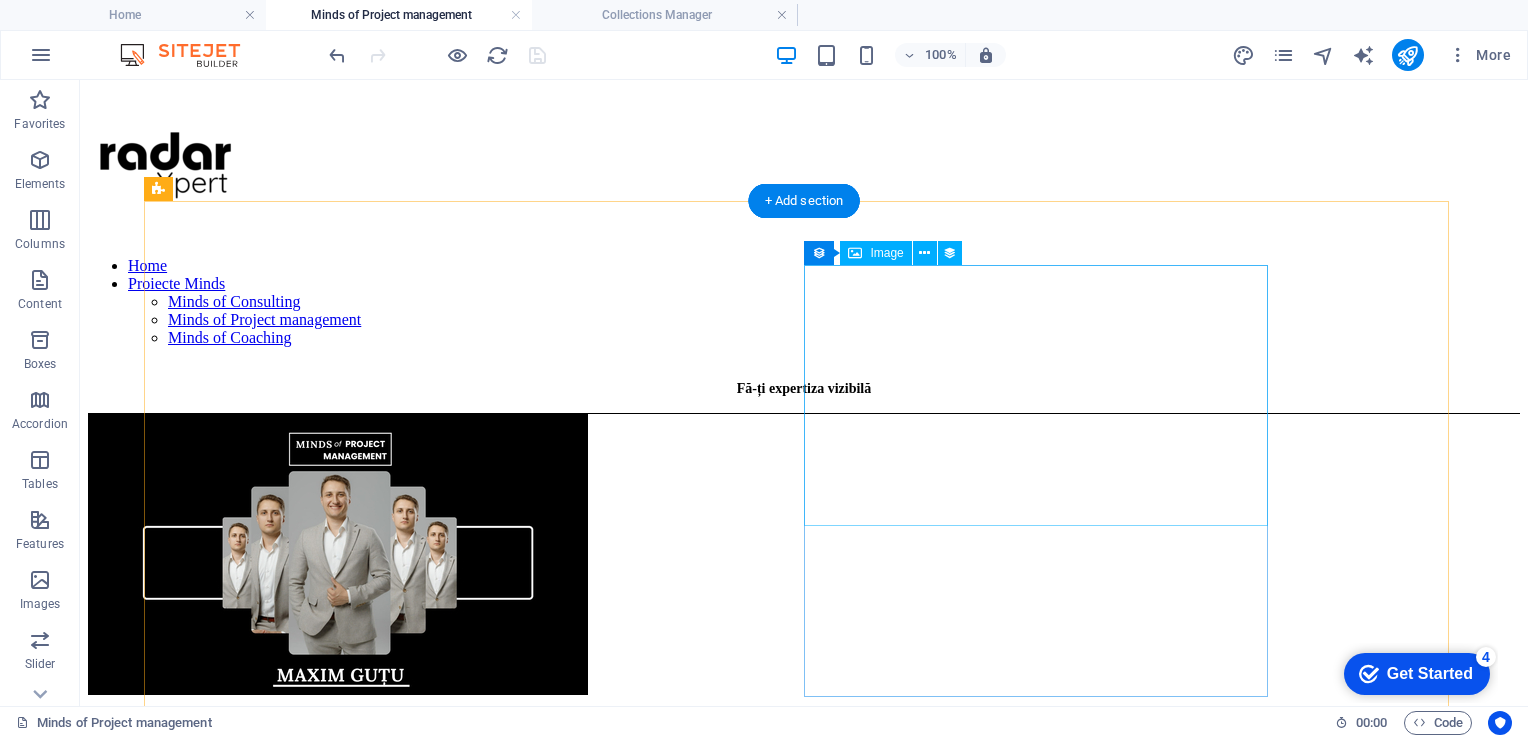 scroll, scrollTop: 0, scrollLeft: 0, axis: both 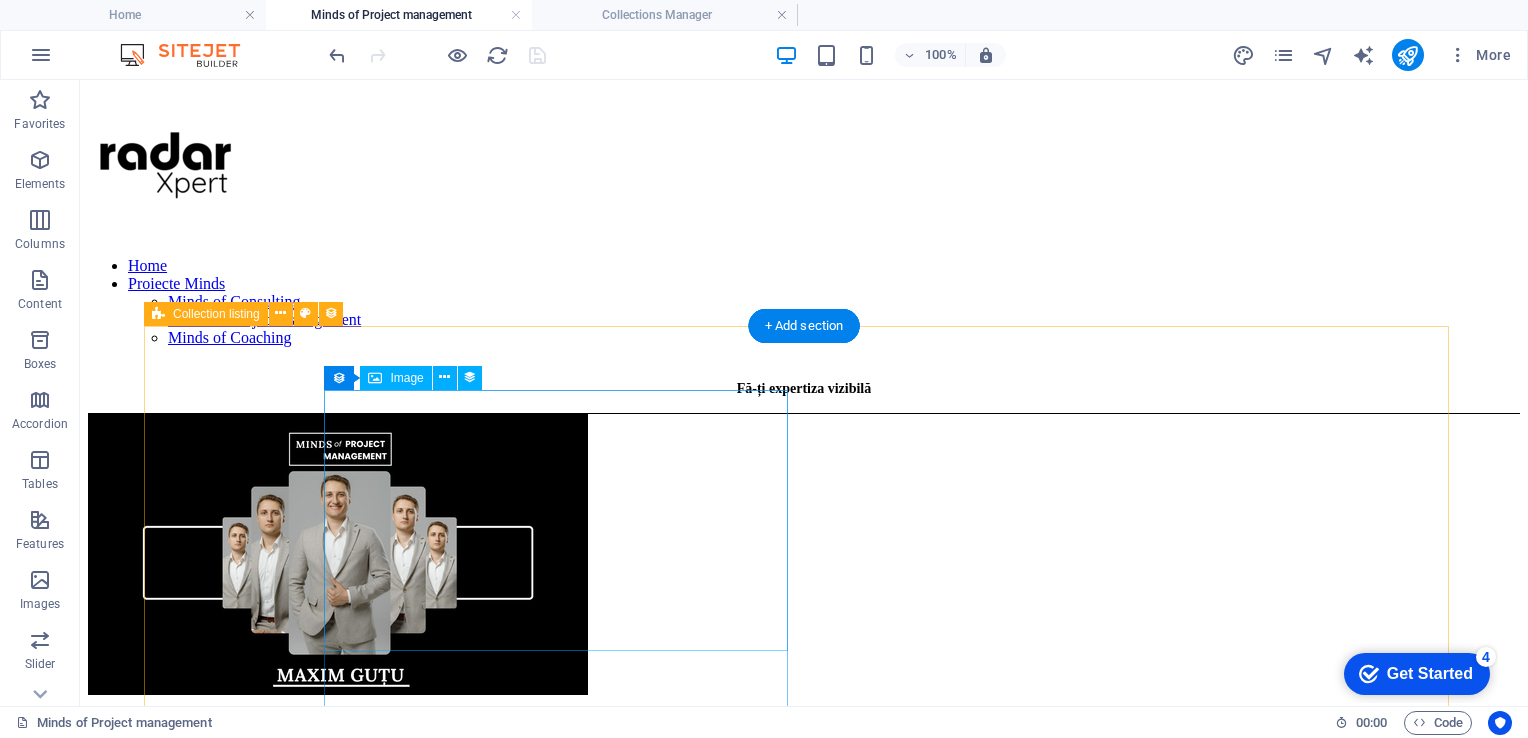 click at bounding box center [804, 556] 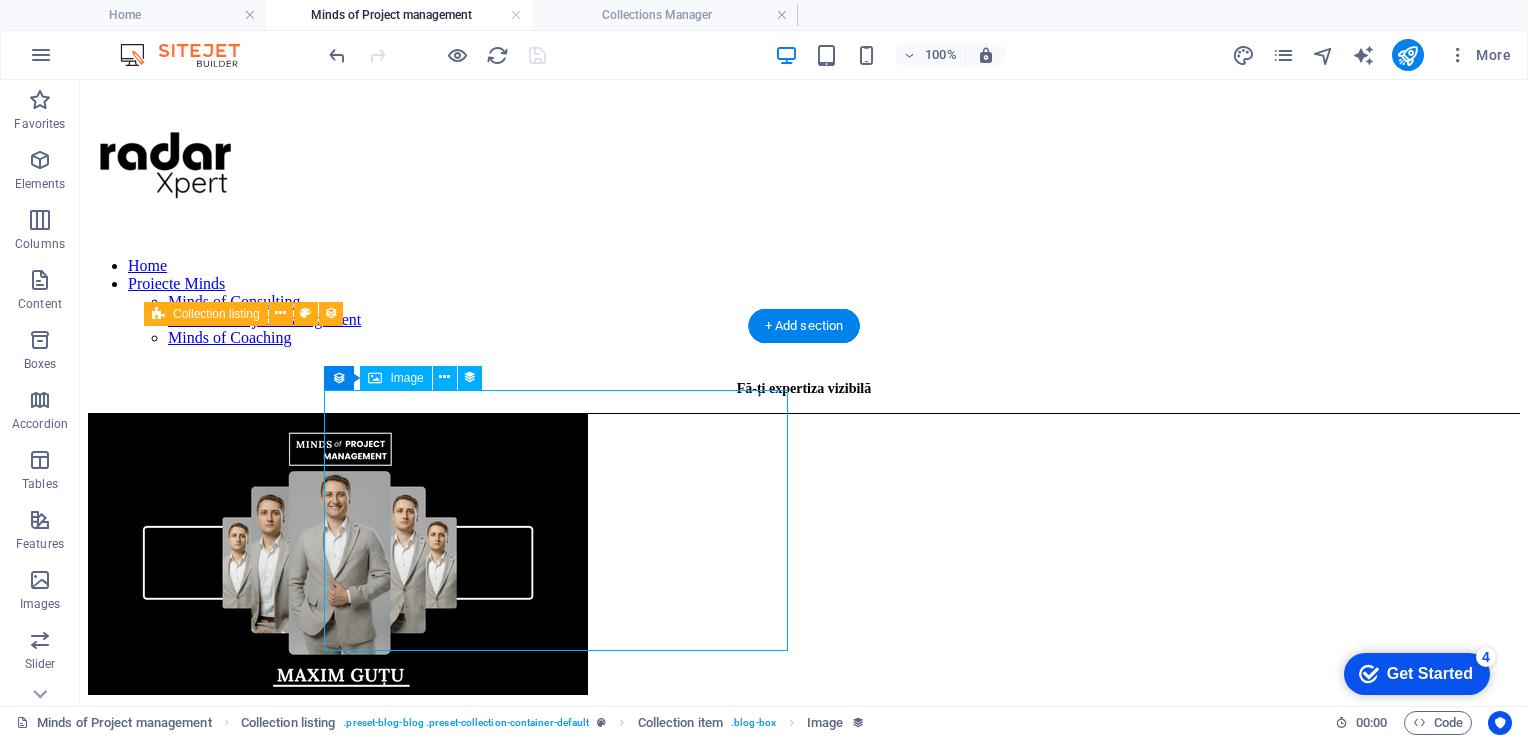 click at bounding box center [804, 556] 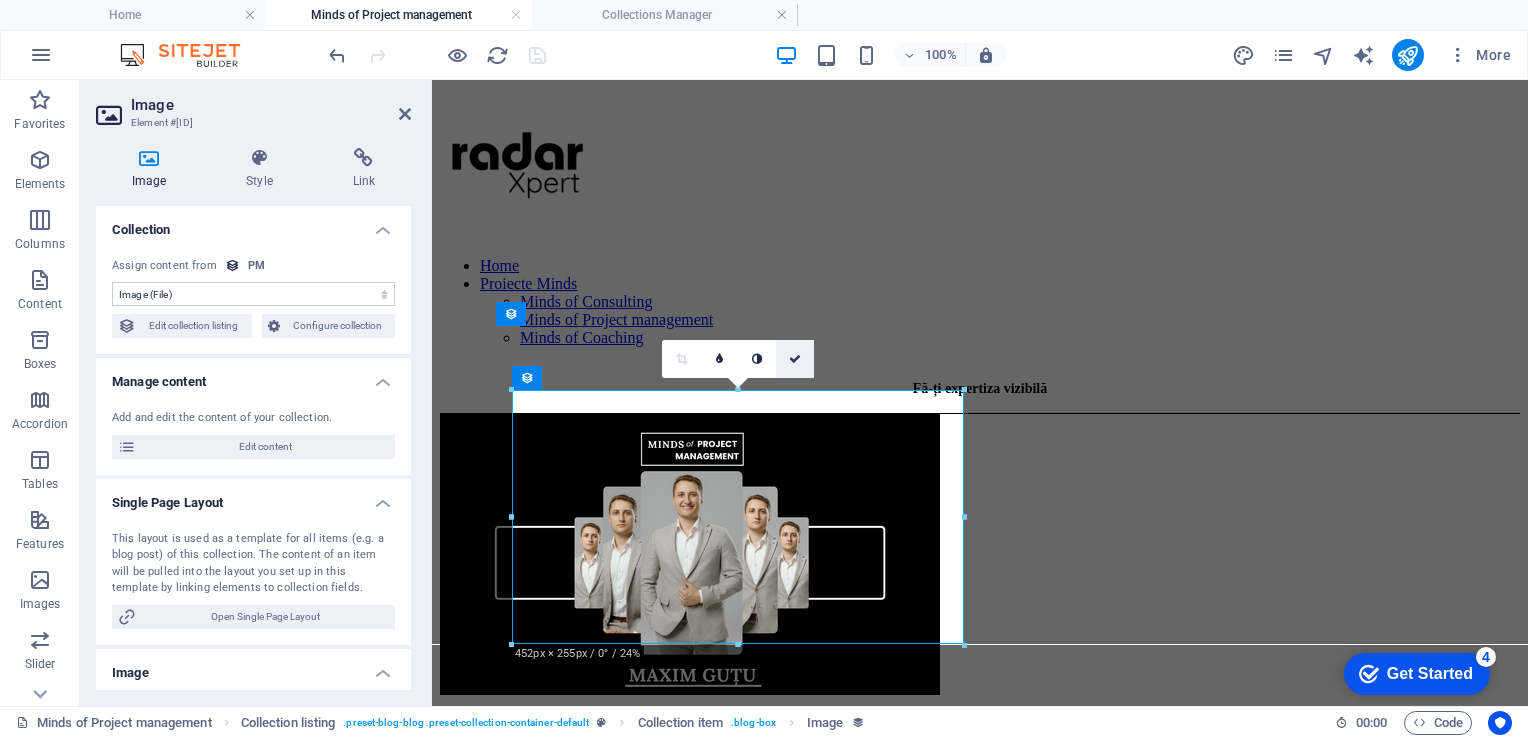 click at bounding box center (795, 359) 